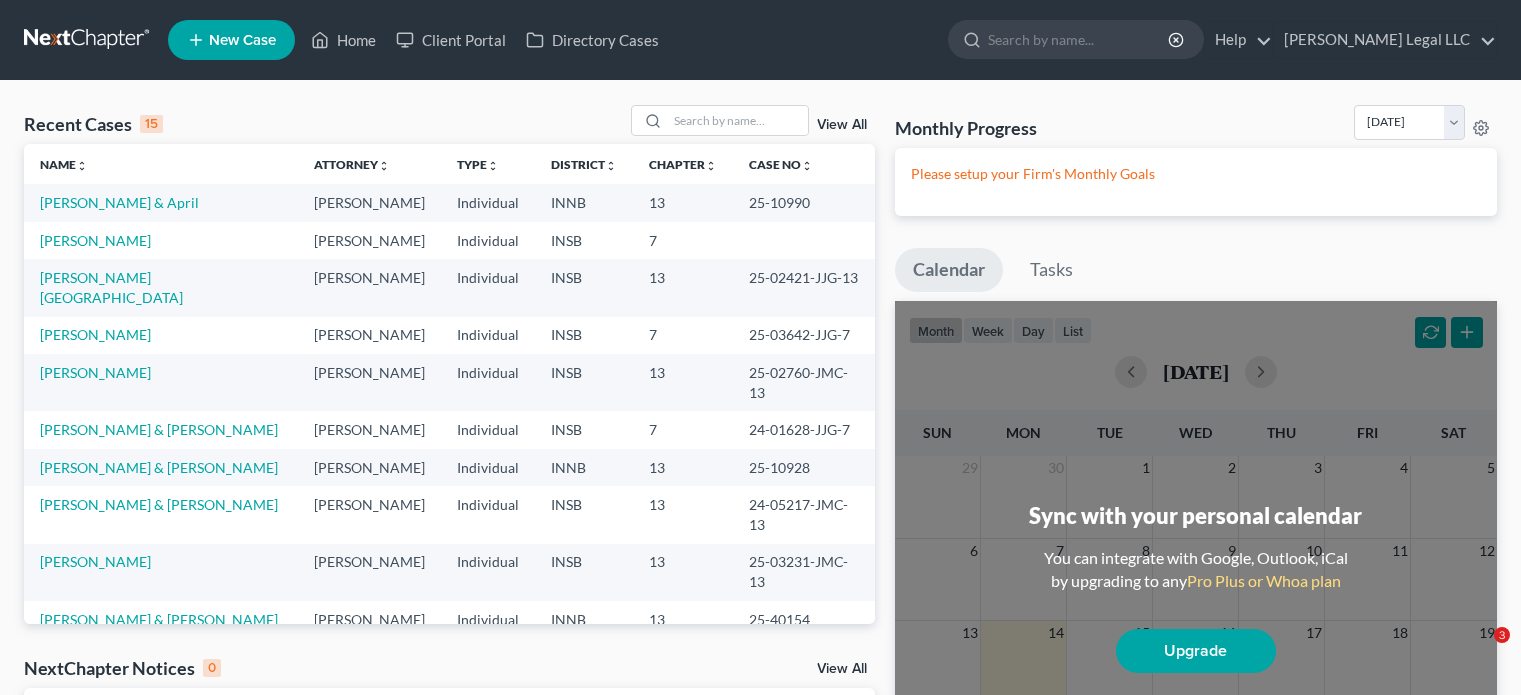 scroll, scrollTop: 0, scrollLeft: 0, axis: both 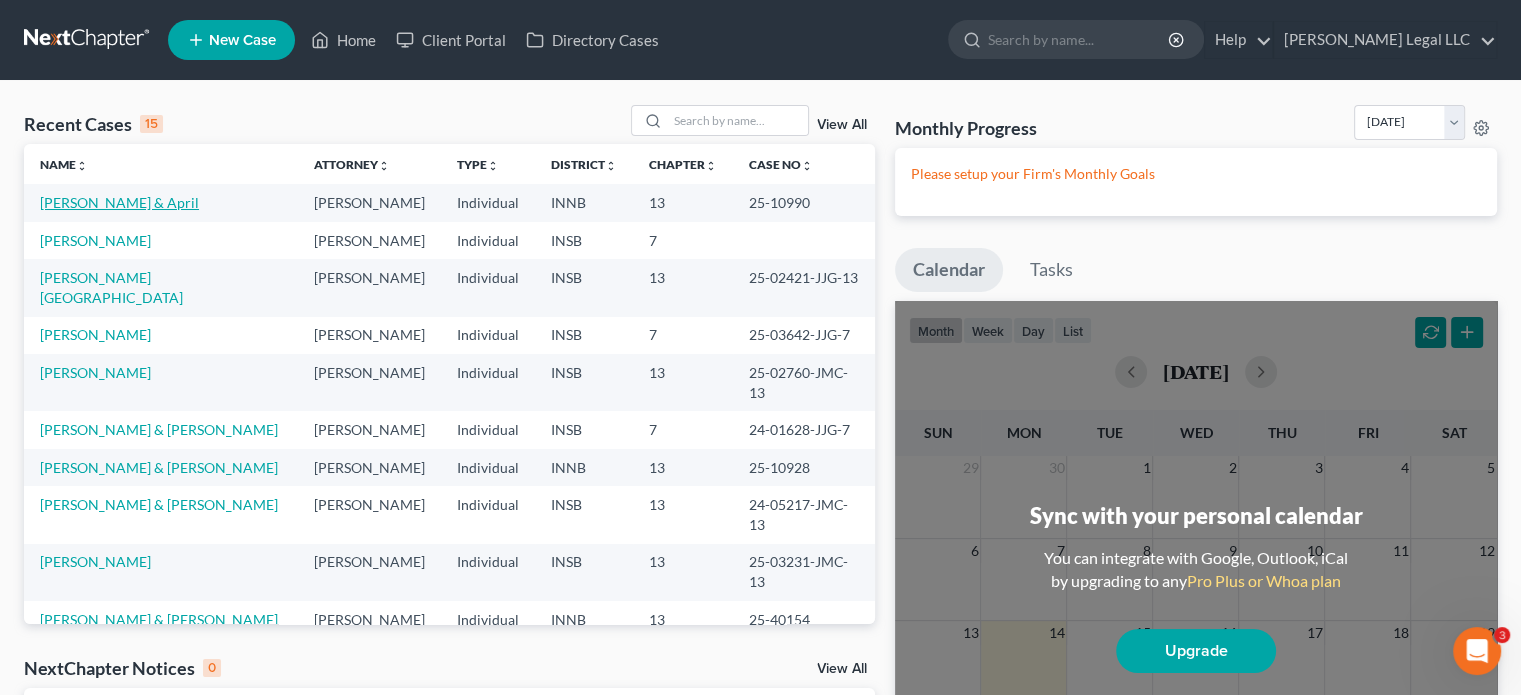 click on "[PERSON_NAME] & April" at bounding box center [119, 202] 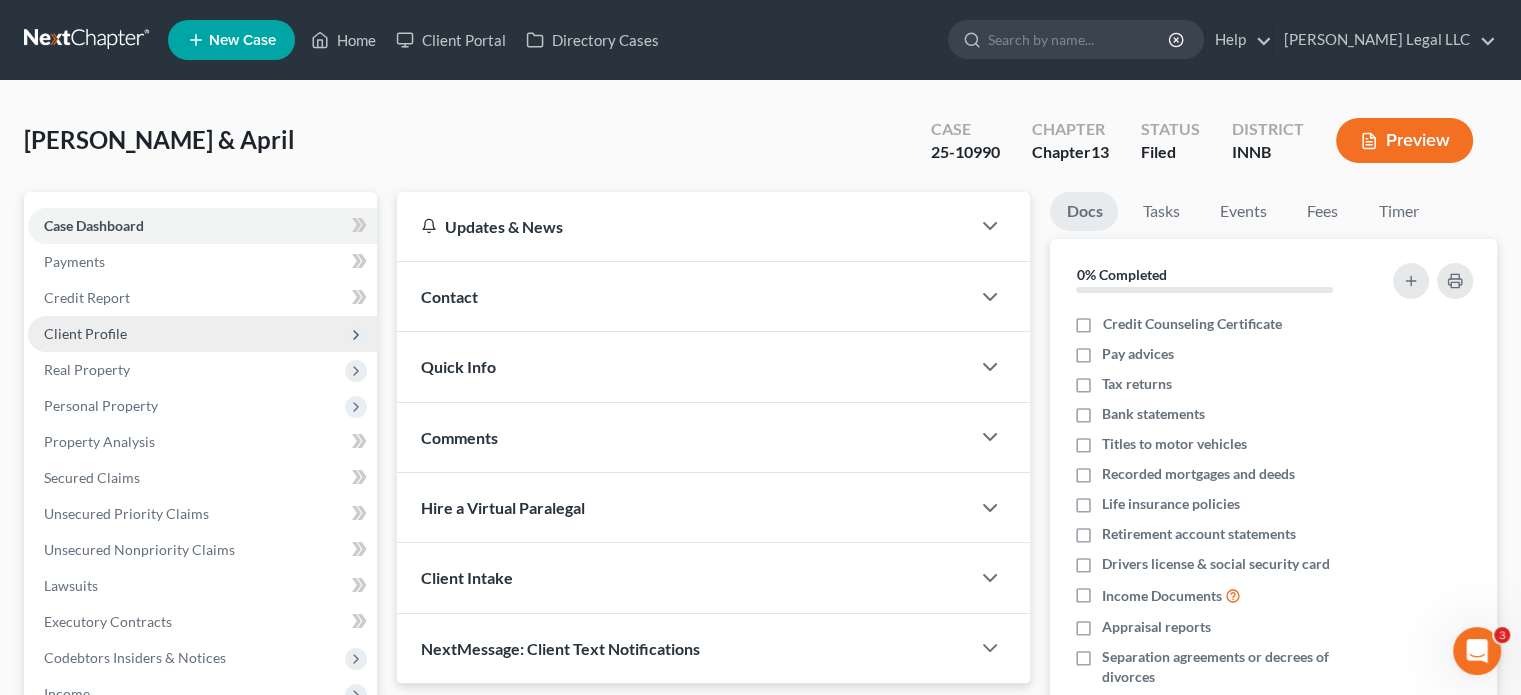 click on "Client Profile" at bounding box center (85, 333) 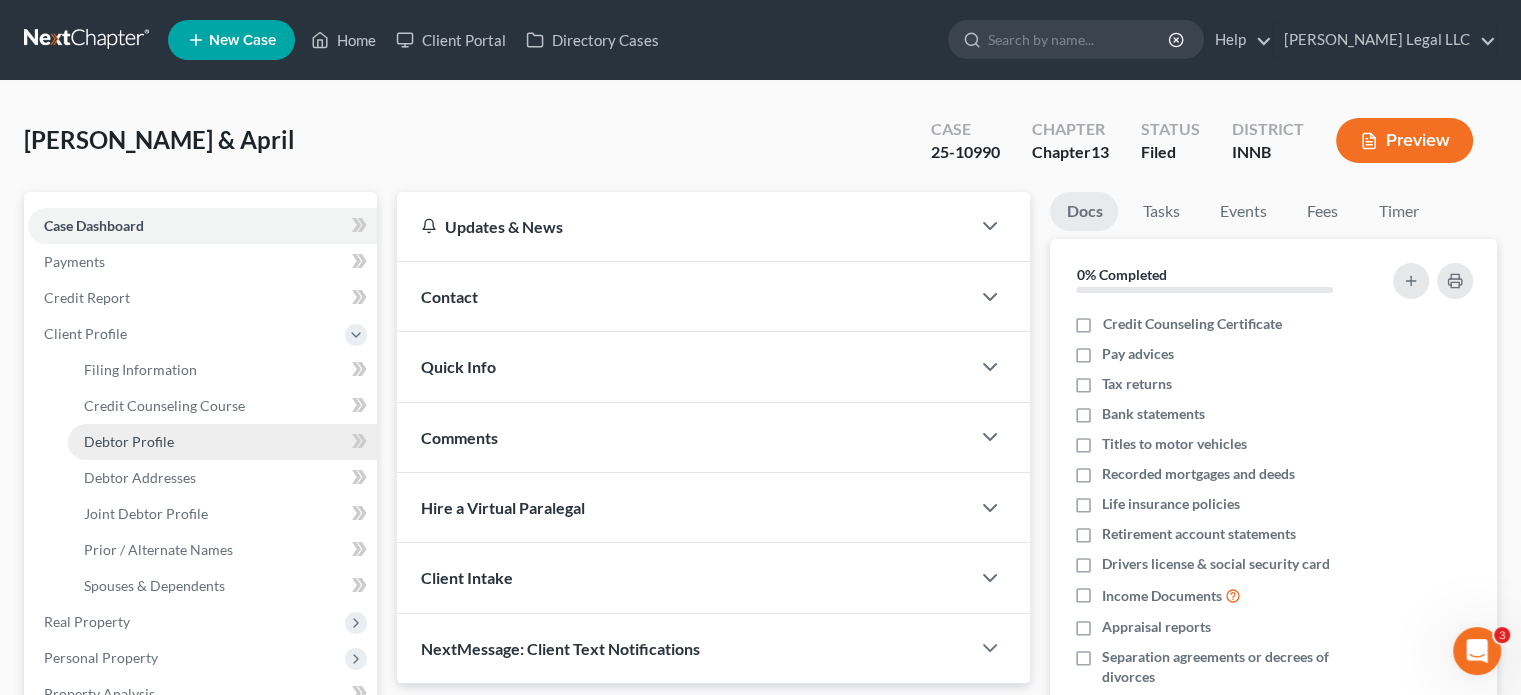 click on "Debtor Profile" at bounding box center [129, 441] 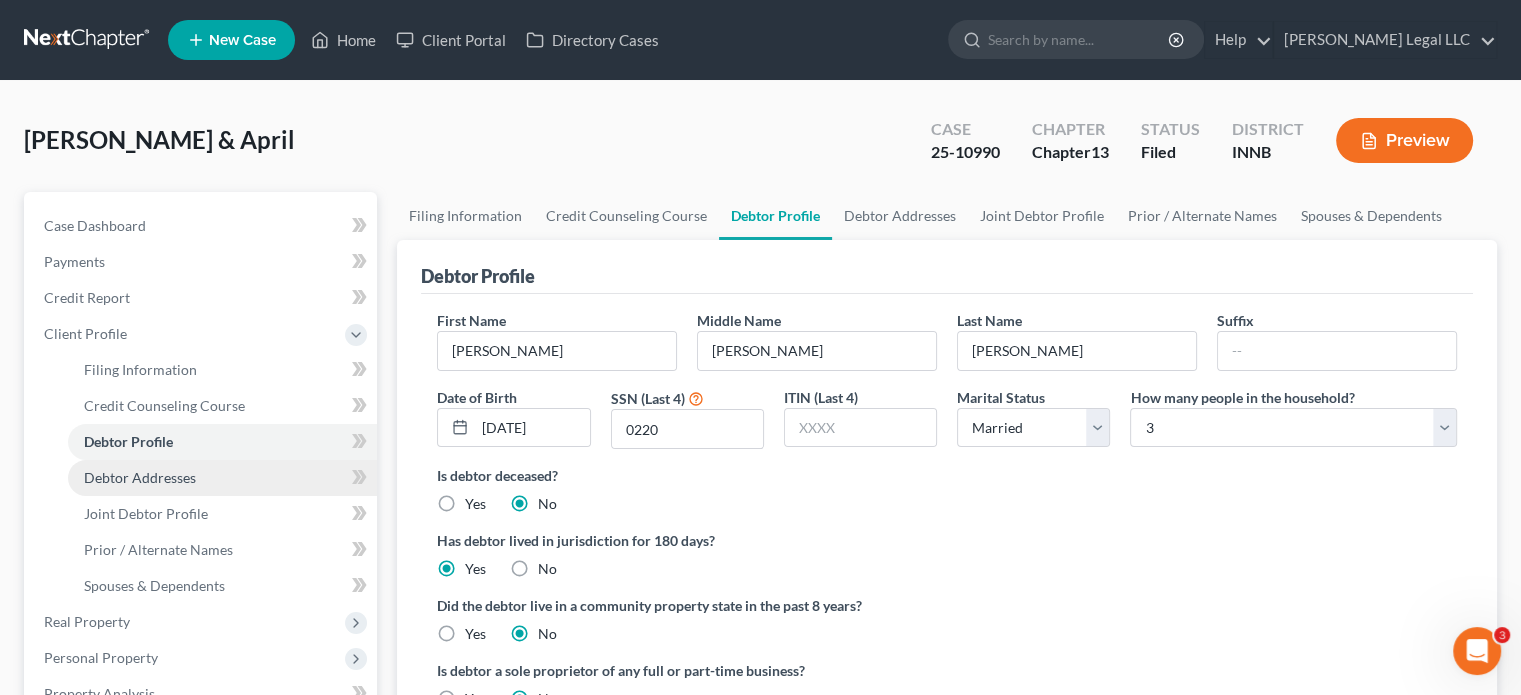 click on "Debtor Addresses" at bounding box center (222, 478) 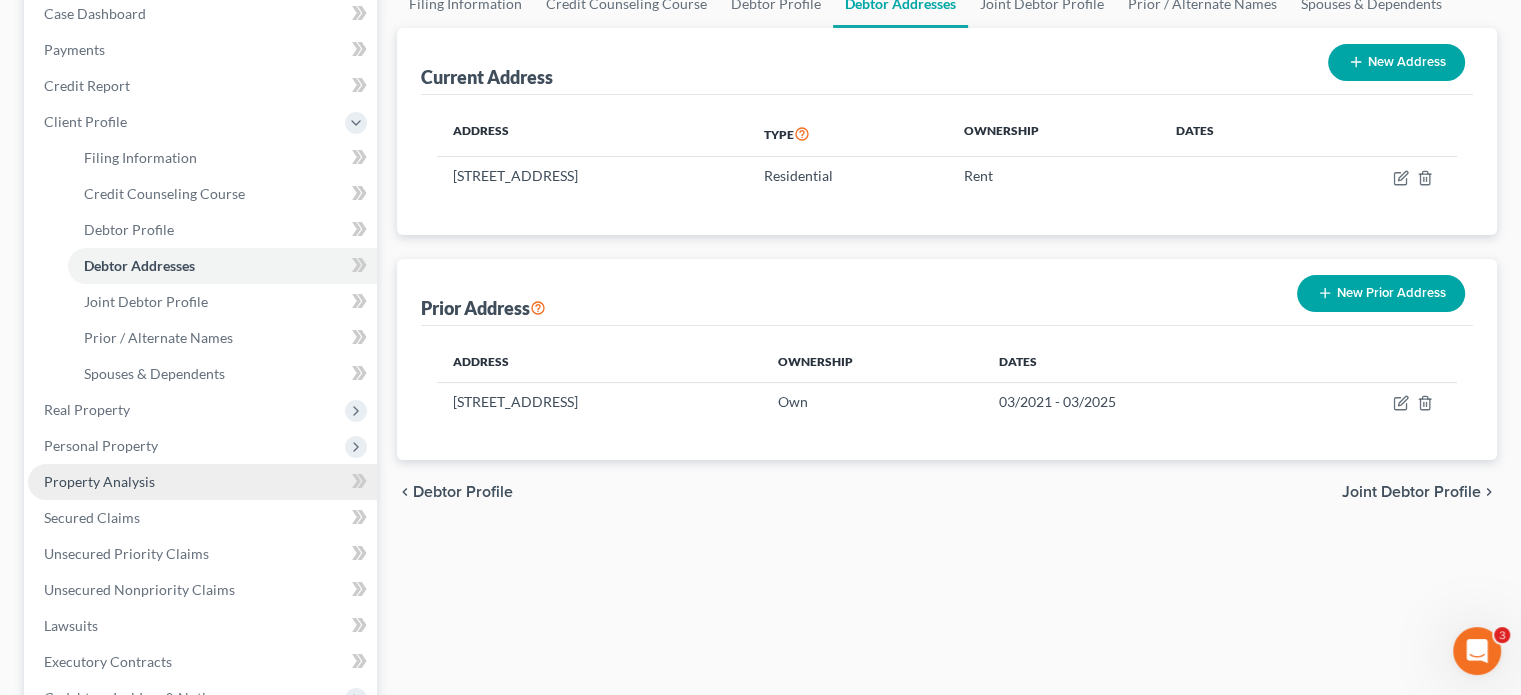 scroll, scrollTop: 200, scrollLeft: 0, axis: vertical 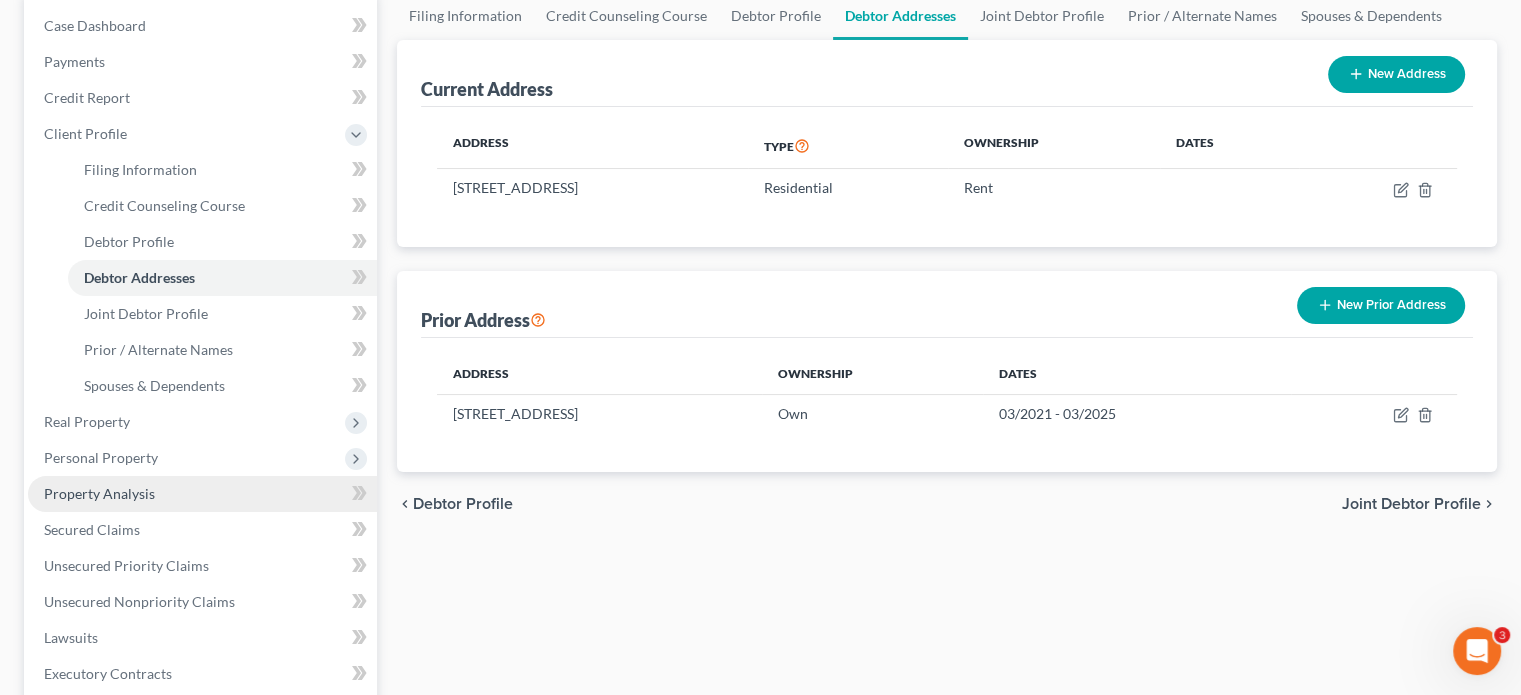 click on "Property Analysis" at bounding box center (202, 494) 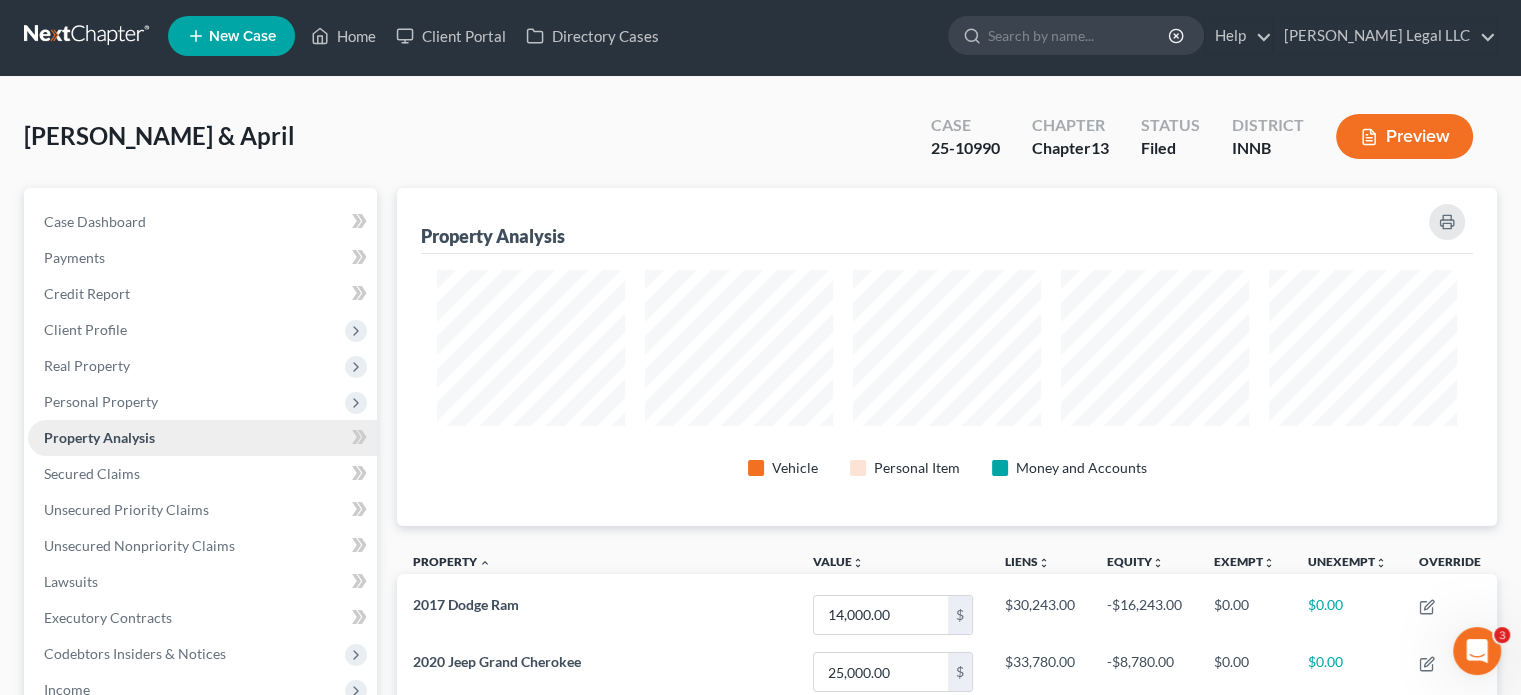 scroll, scrollTop: 0, scrollLeft: 0, axis: both 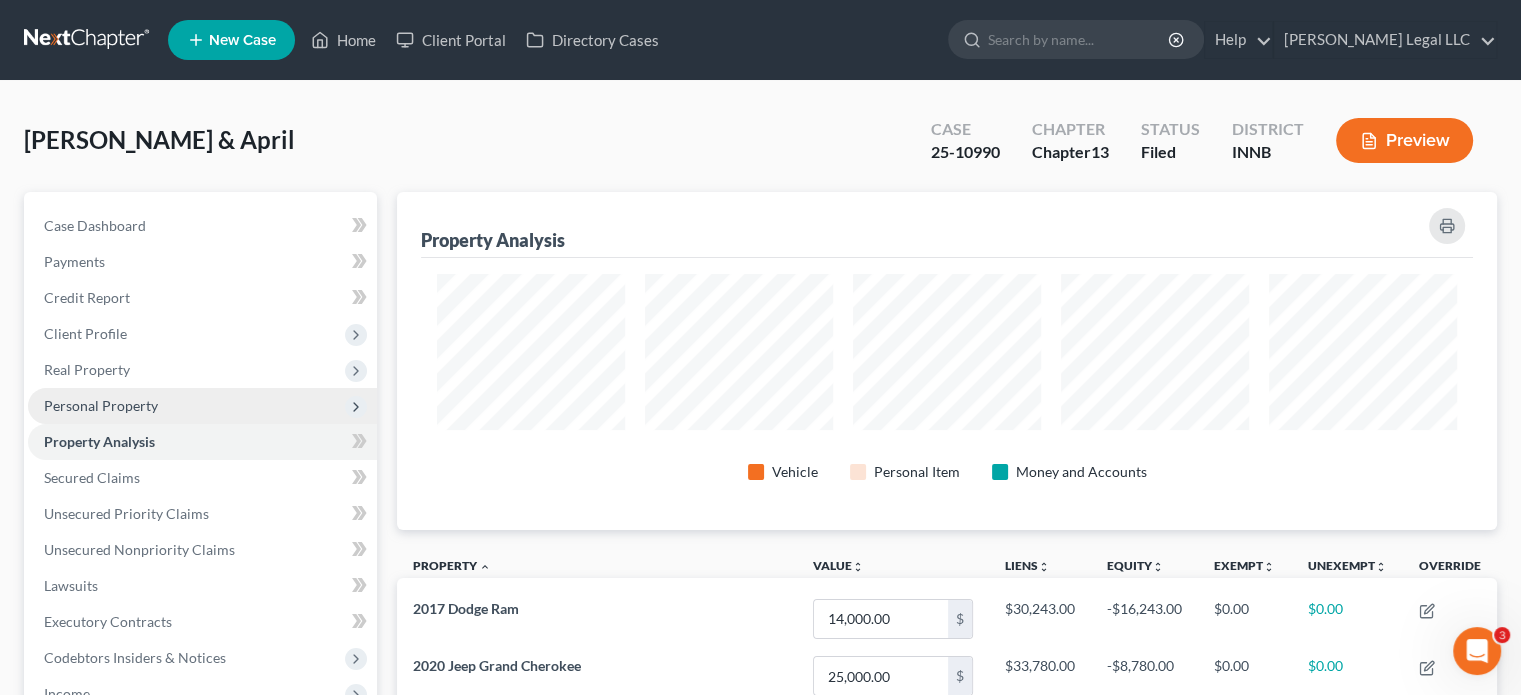 click on "Personal Property" at bounding box center (101, 405) 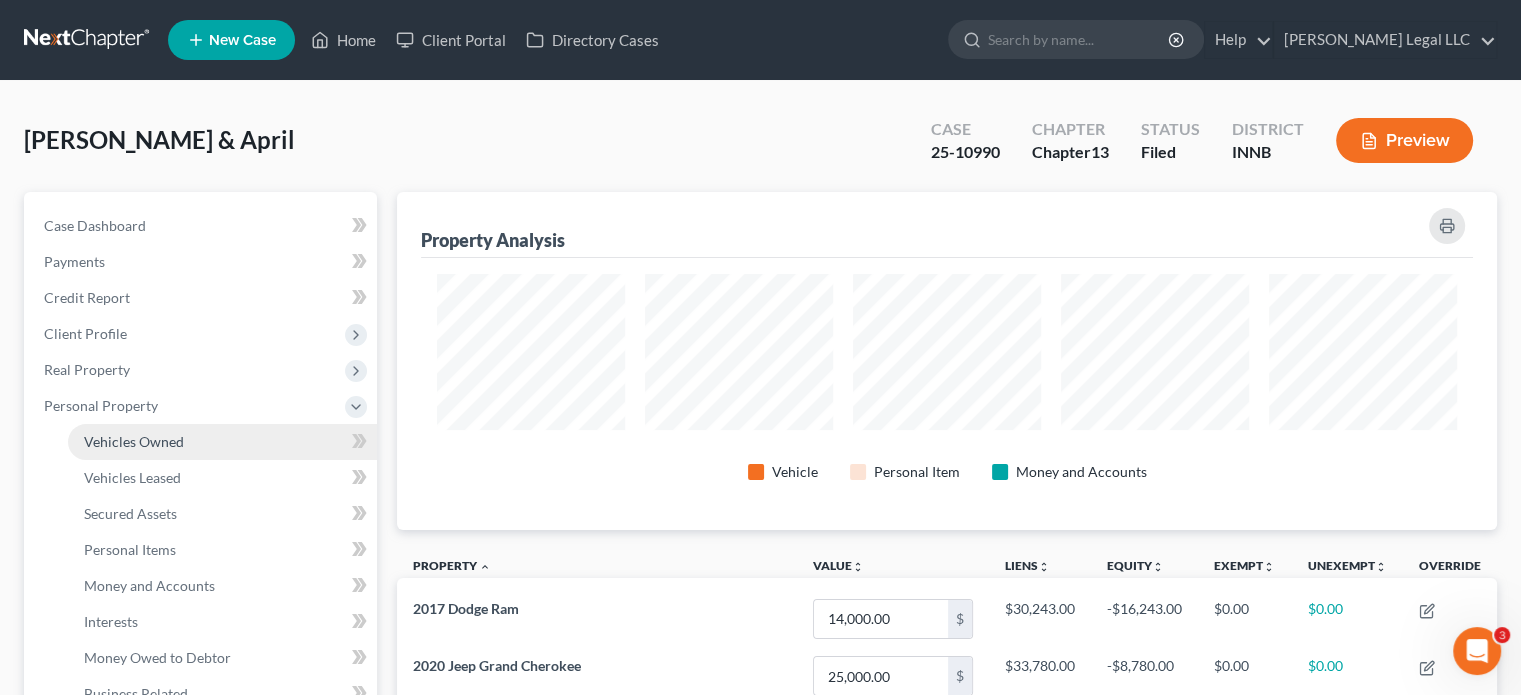 click on "Vehicles Owned" at bounding box center (222, 442) 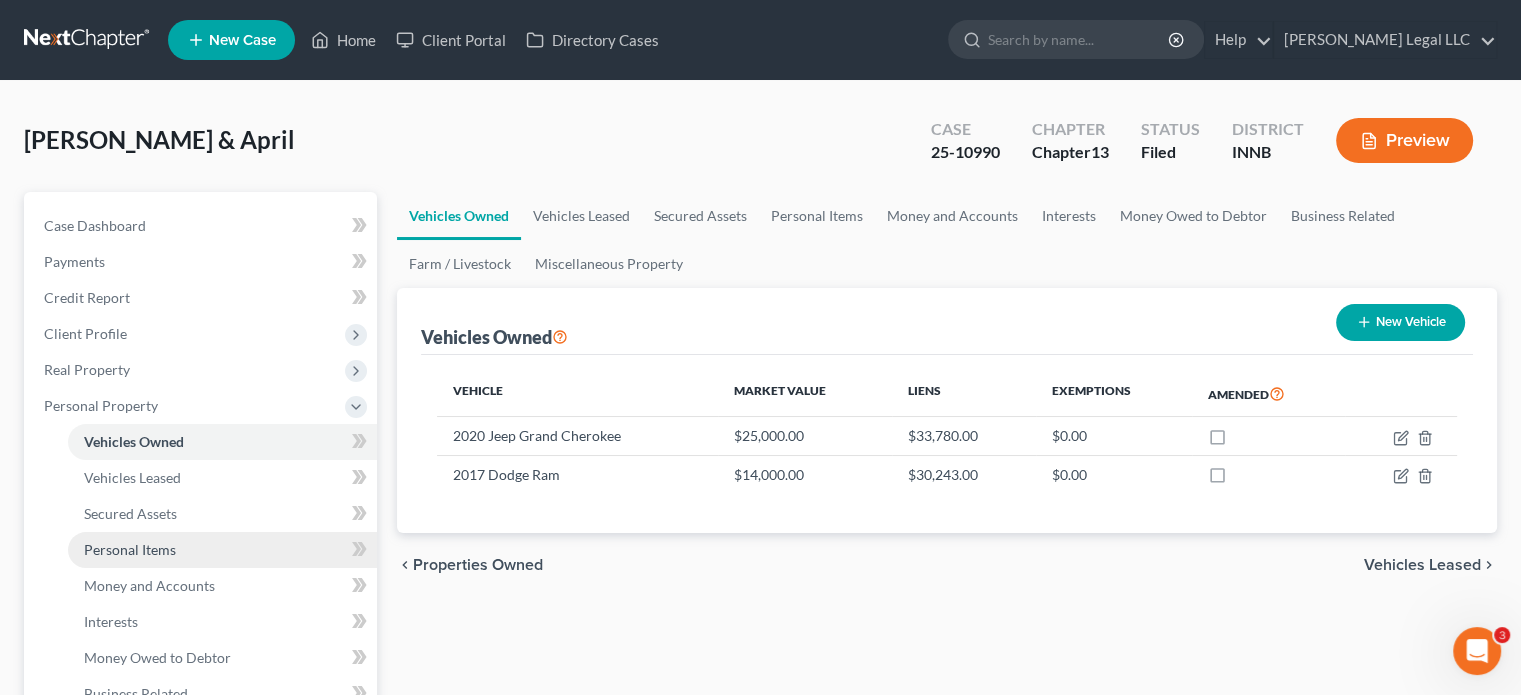 click on "Personal Items" at bounding box center (222, 550) 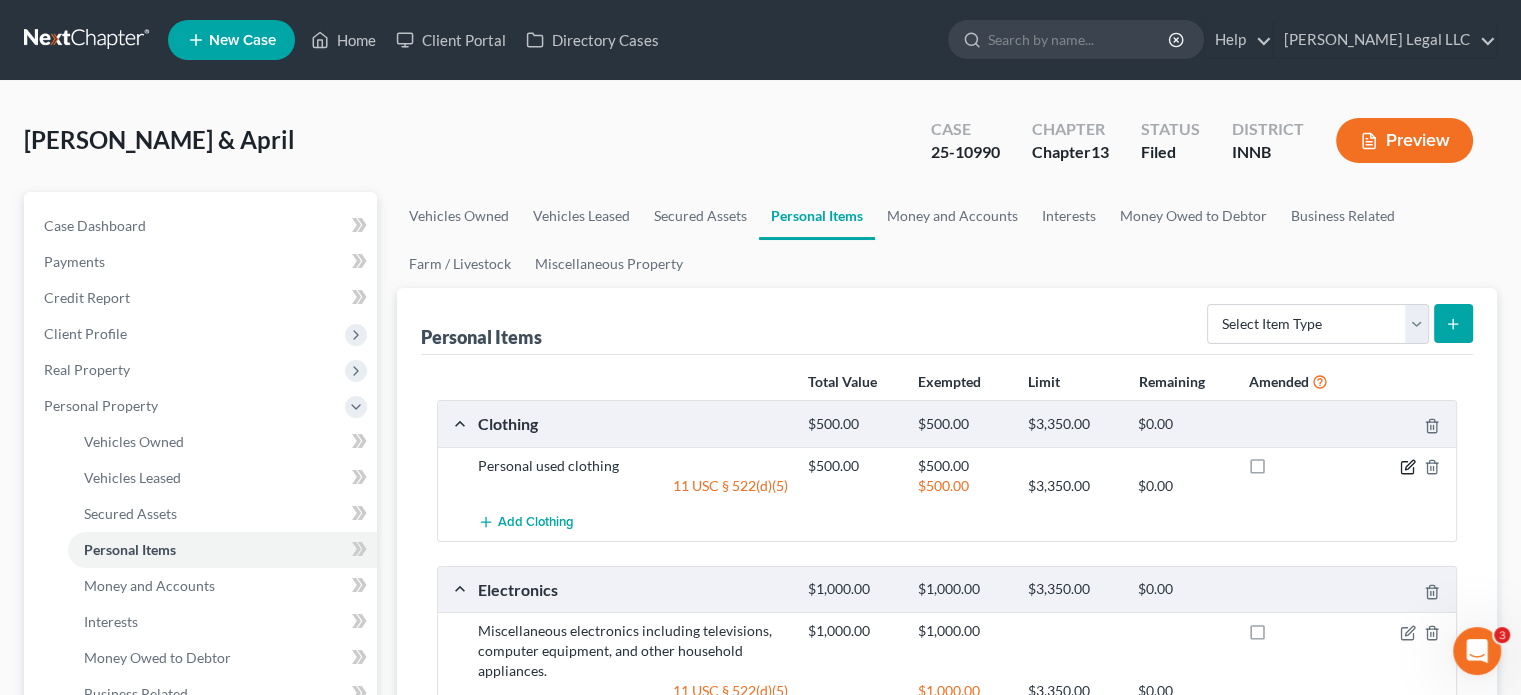click 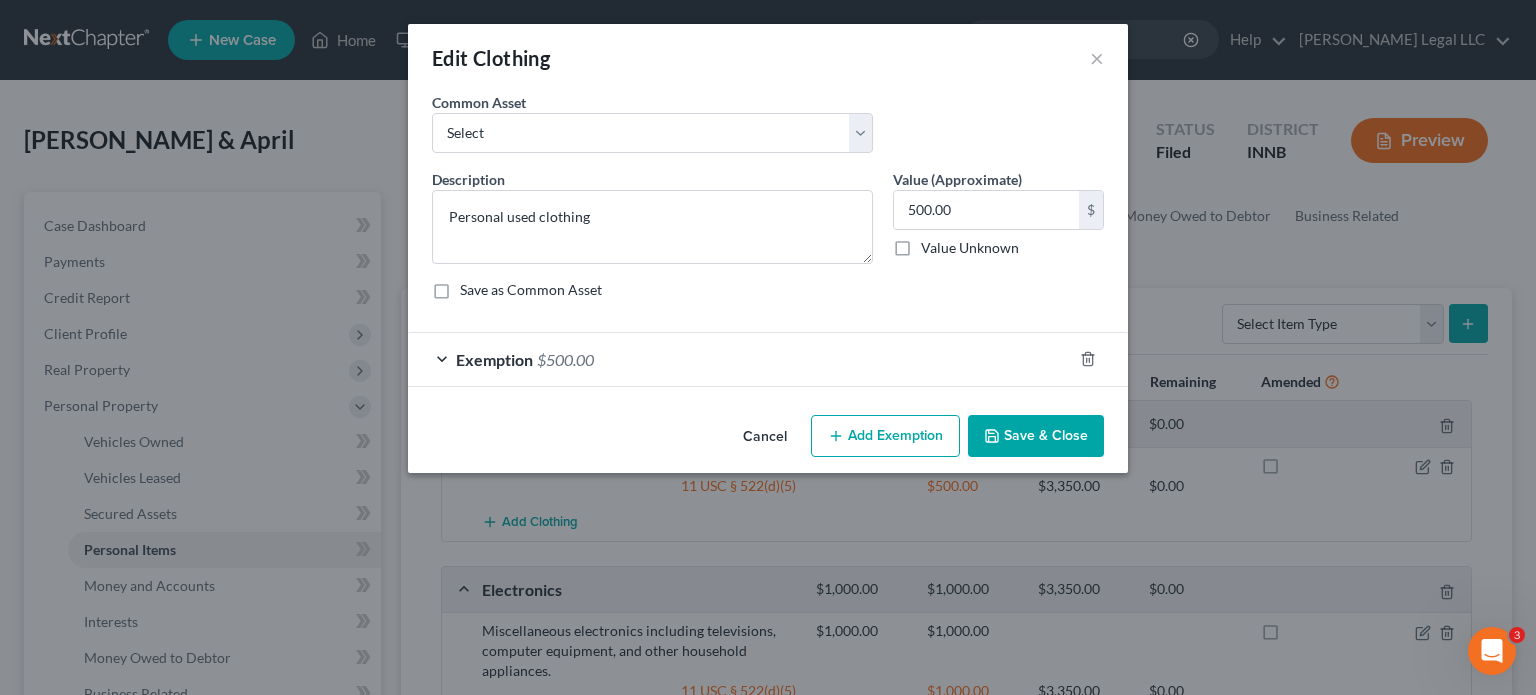 click on "Exemption $500.00" at bounding box center (740, 359) 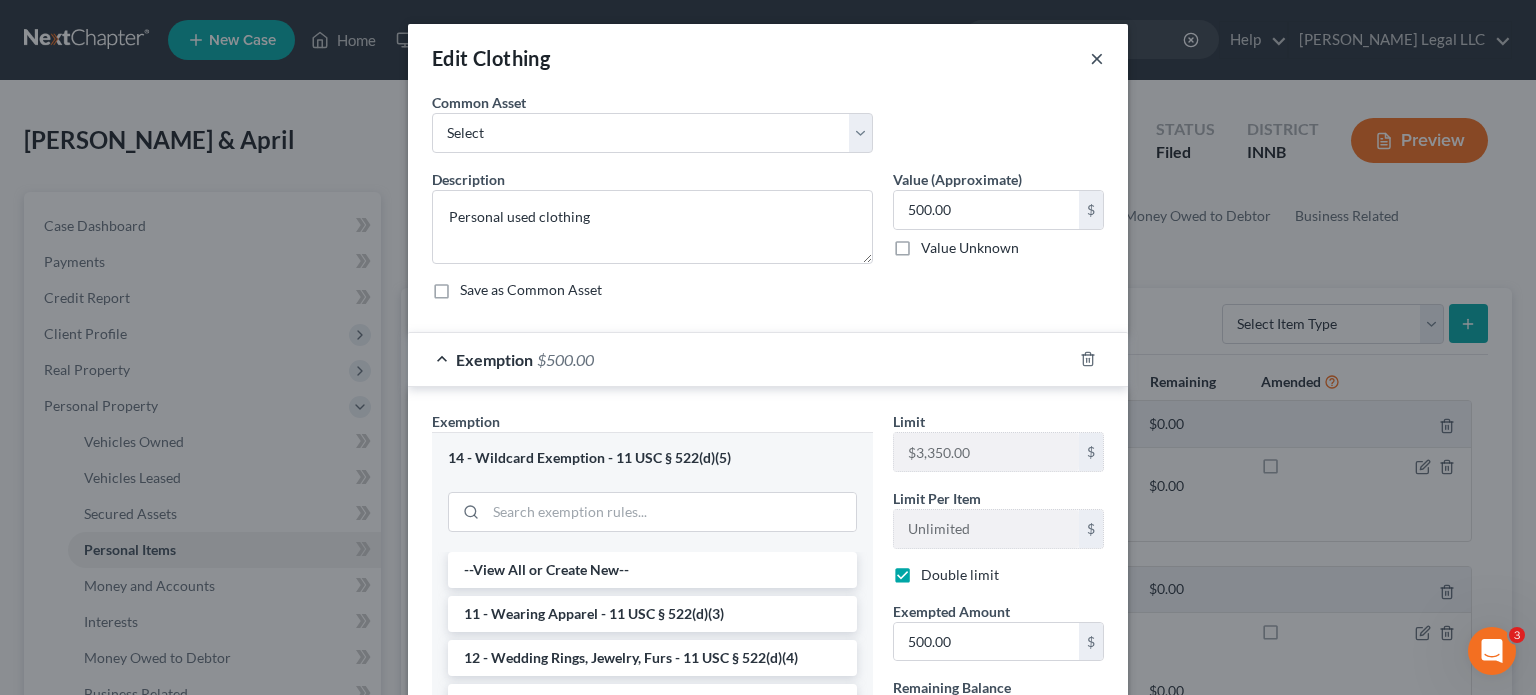click on "×" at bounding box center (1097, 58) 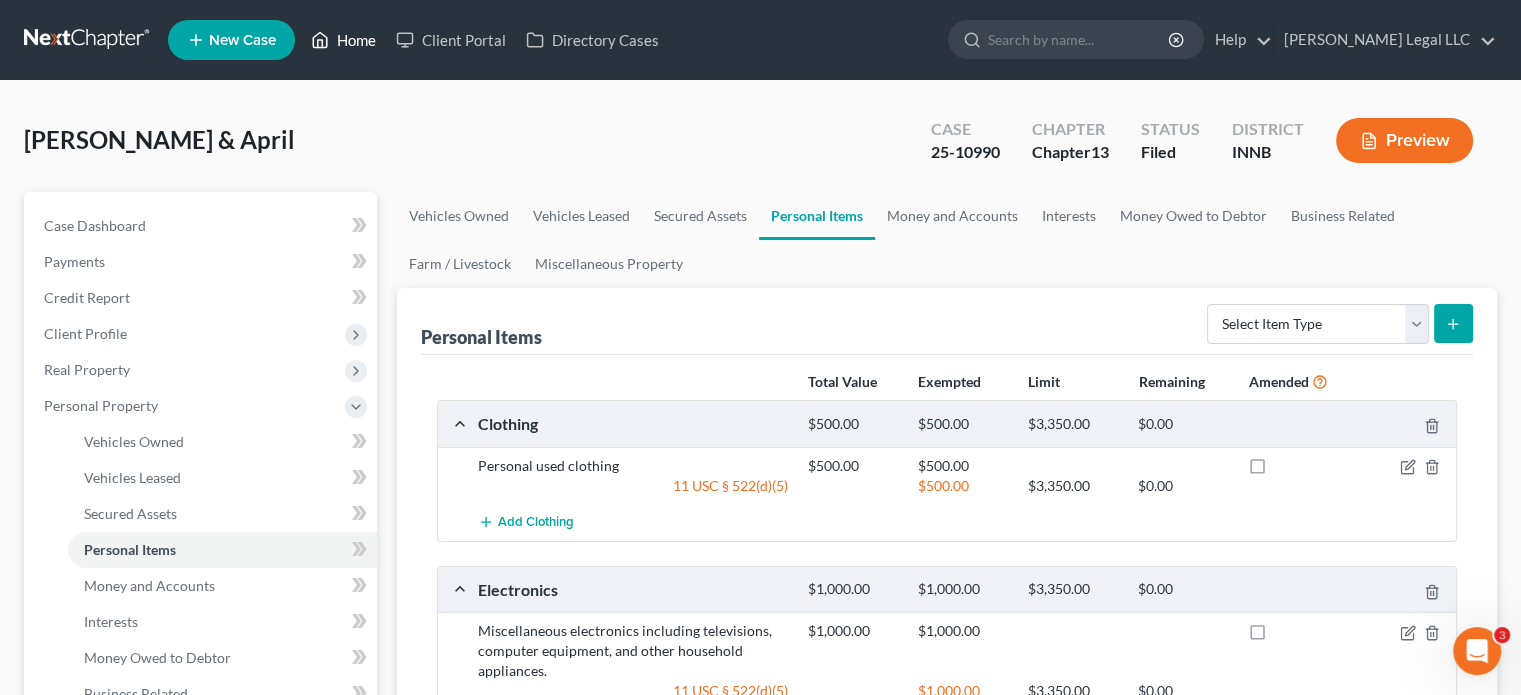 click on "Home" at bounding box center [343, 40] 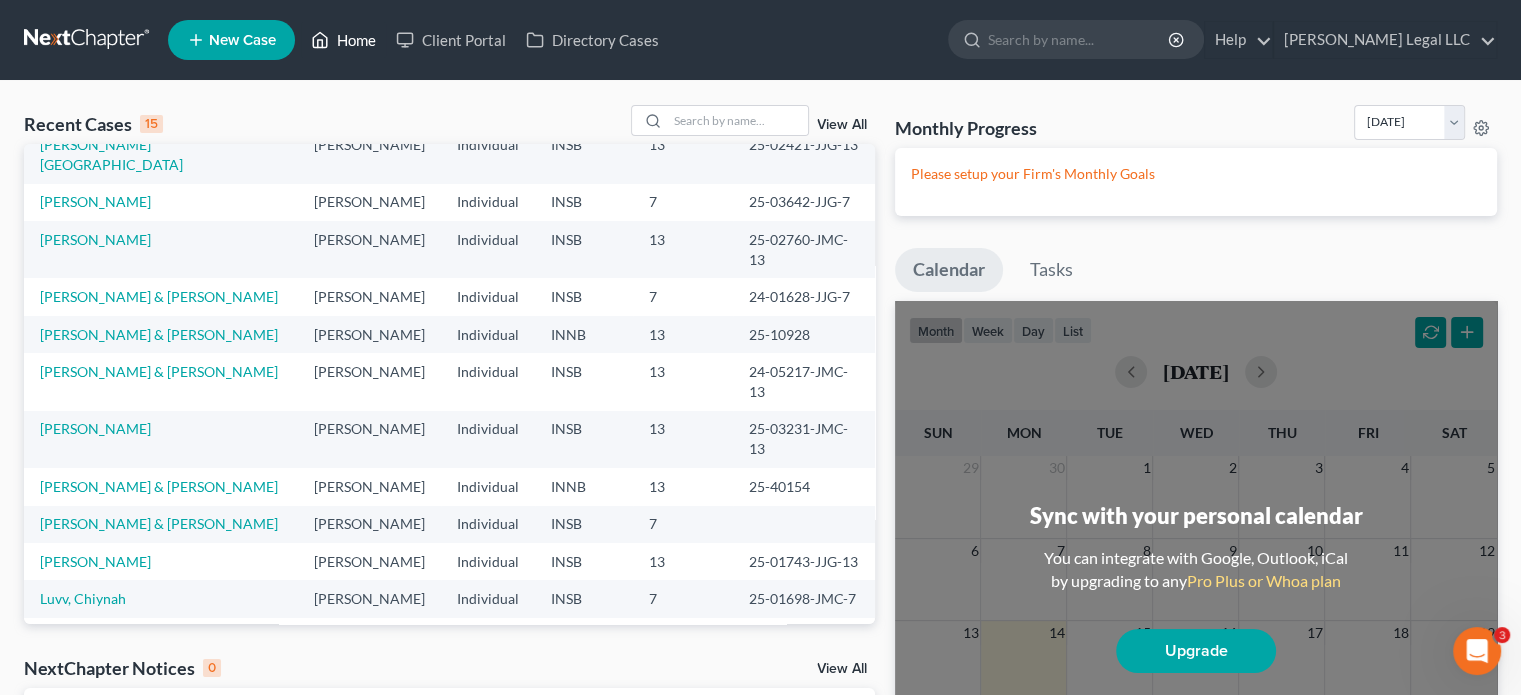 scroll, scrollTop: 137, scrollLeft: 0, axis: vertical 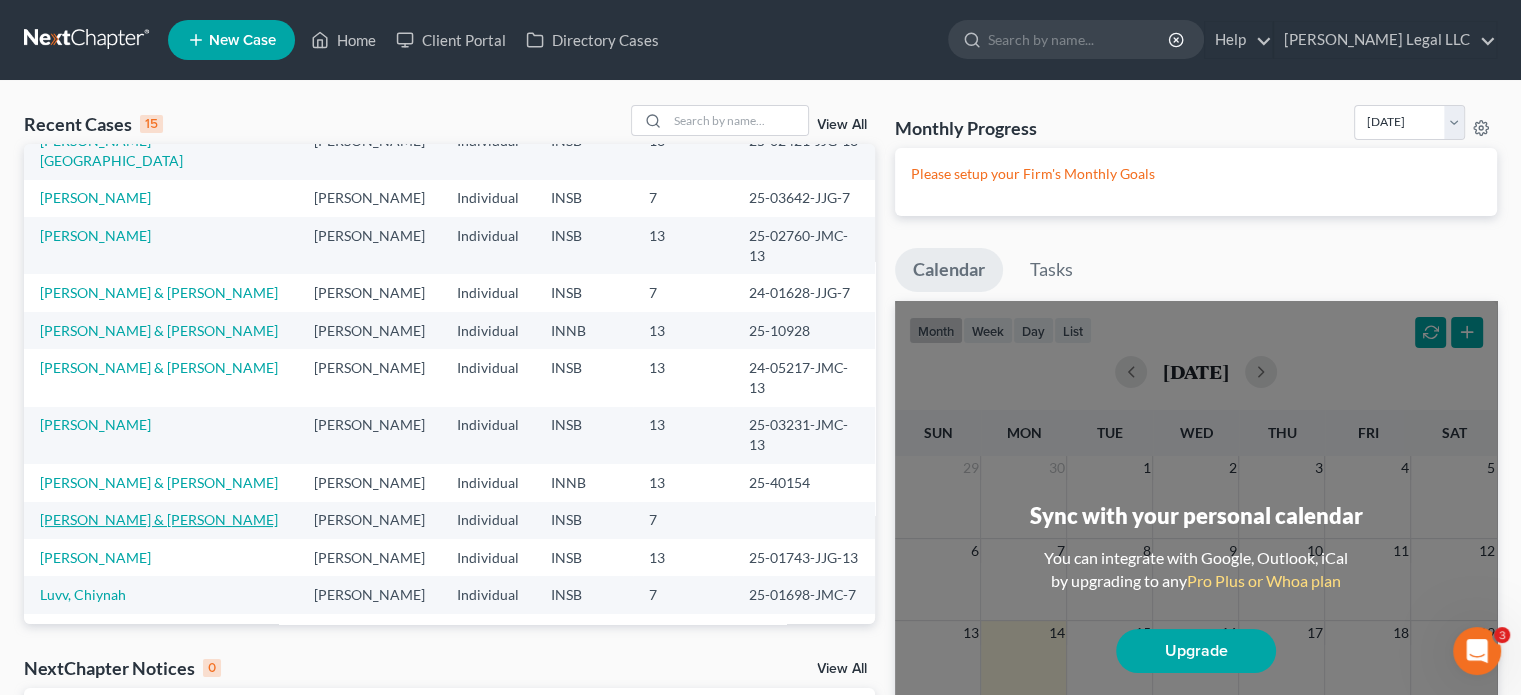click on "[PERSON_NAME] & [PERSON_NAME]" at bounding box center (159, 519) 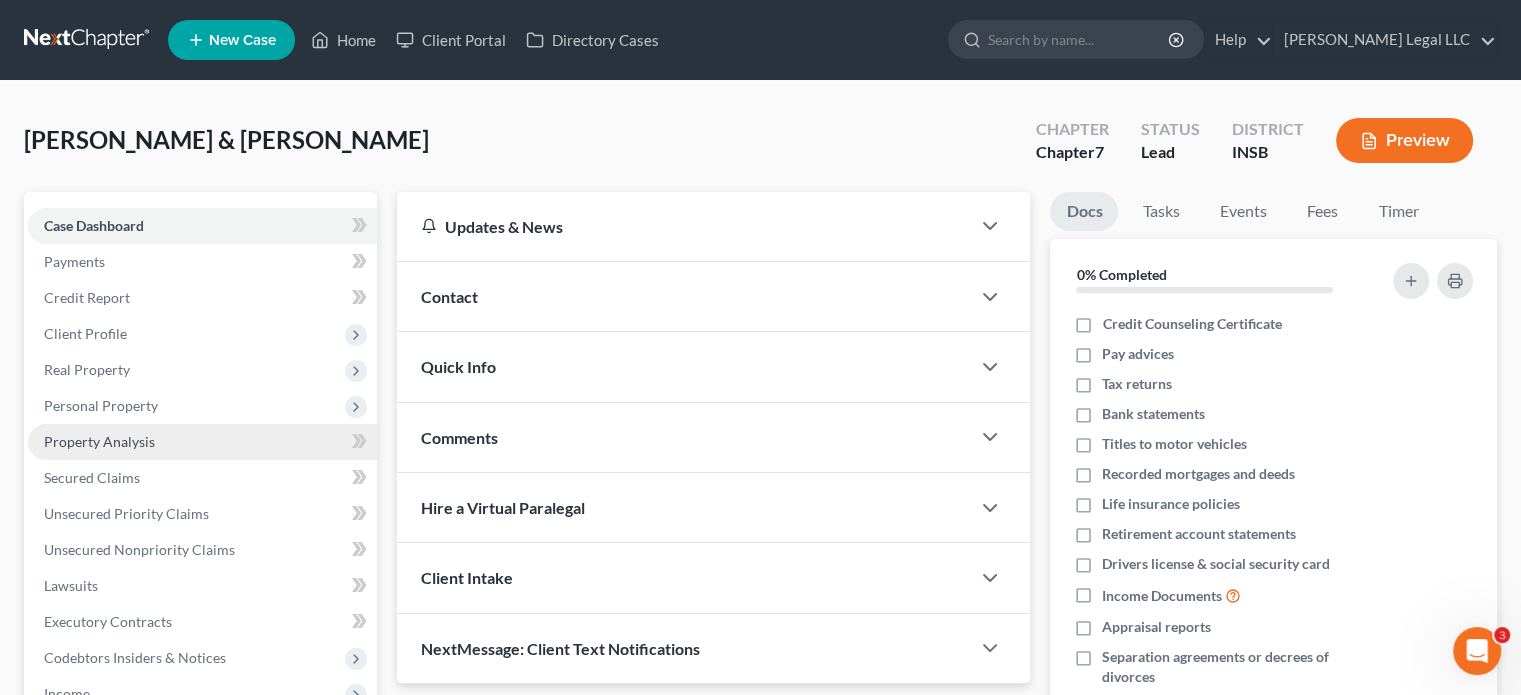 scroll, scrollTop: 402, scrollLeft: 0, axis: vertical 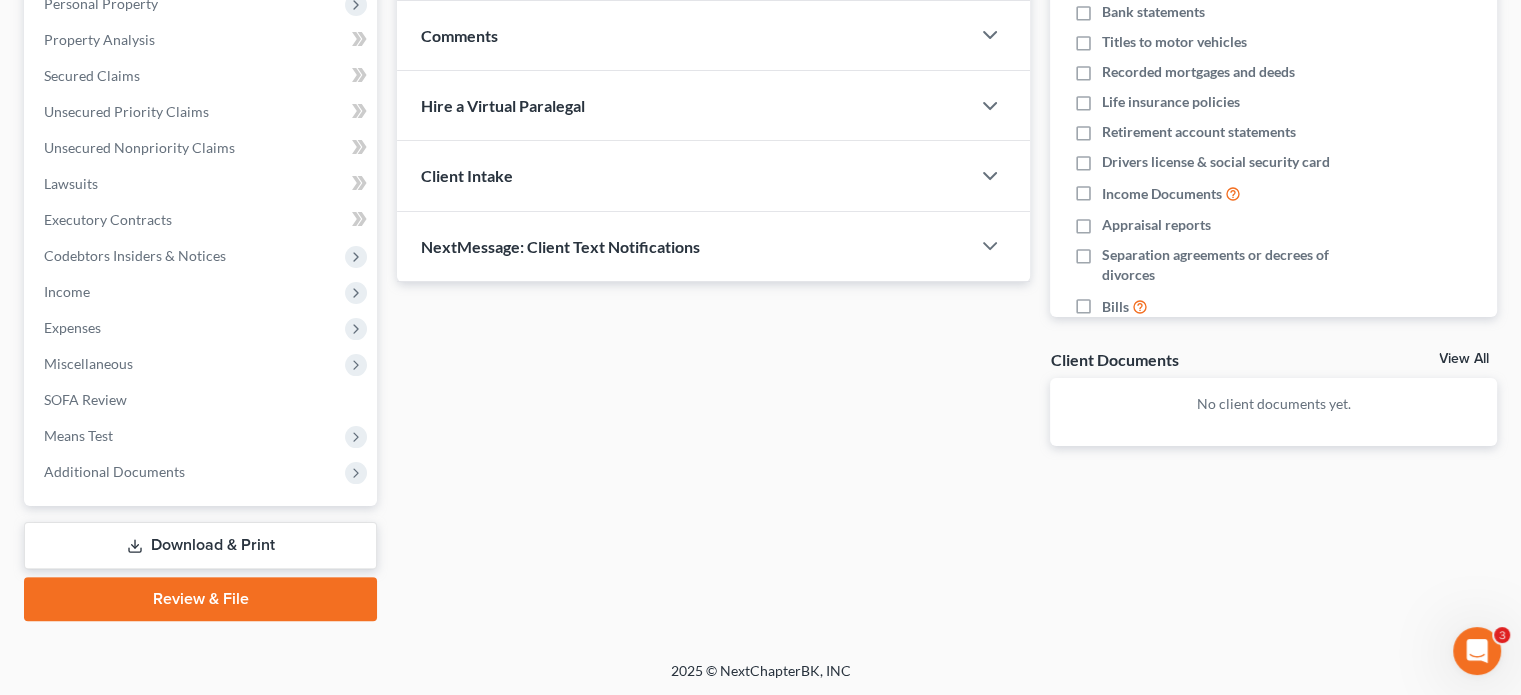click on "Review & File" at bounding box center (200, 599) 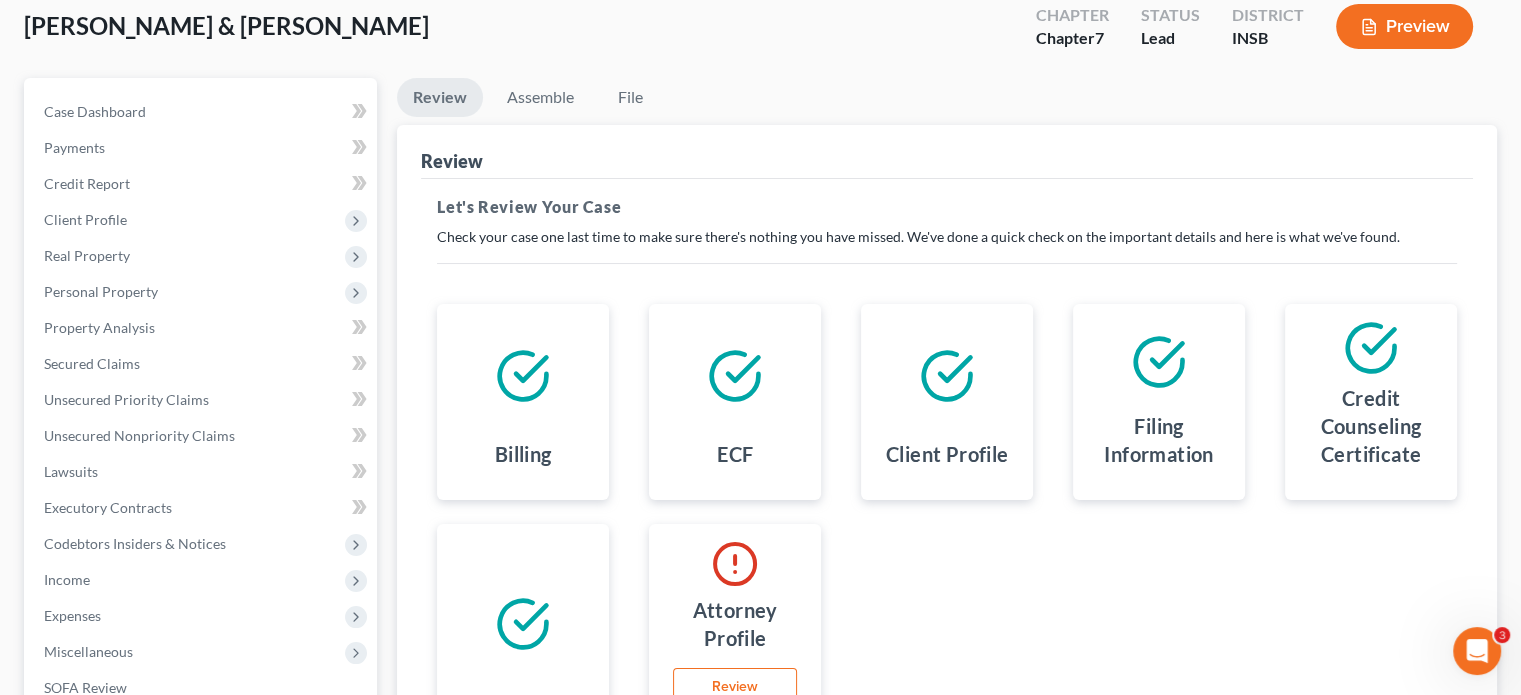scroll, scrollTop: 0, scrollLeft: 0, axis: both 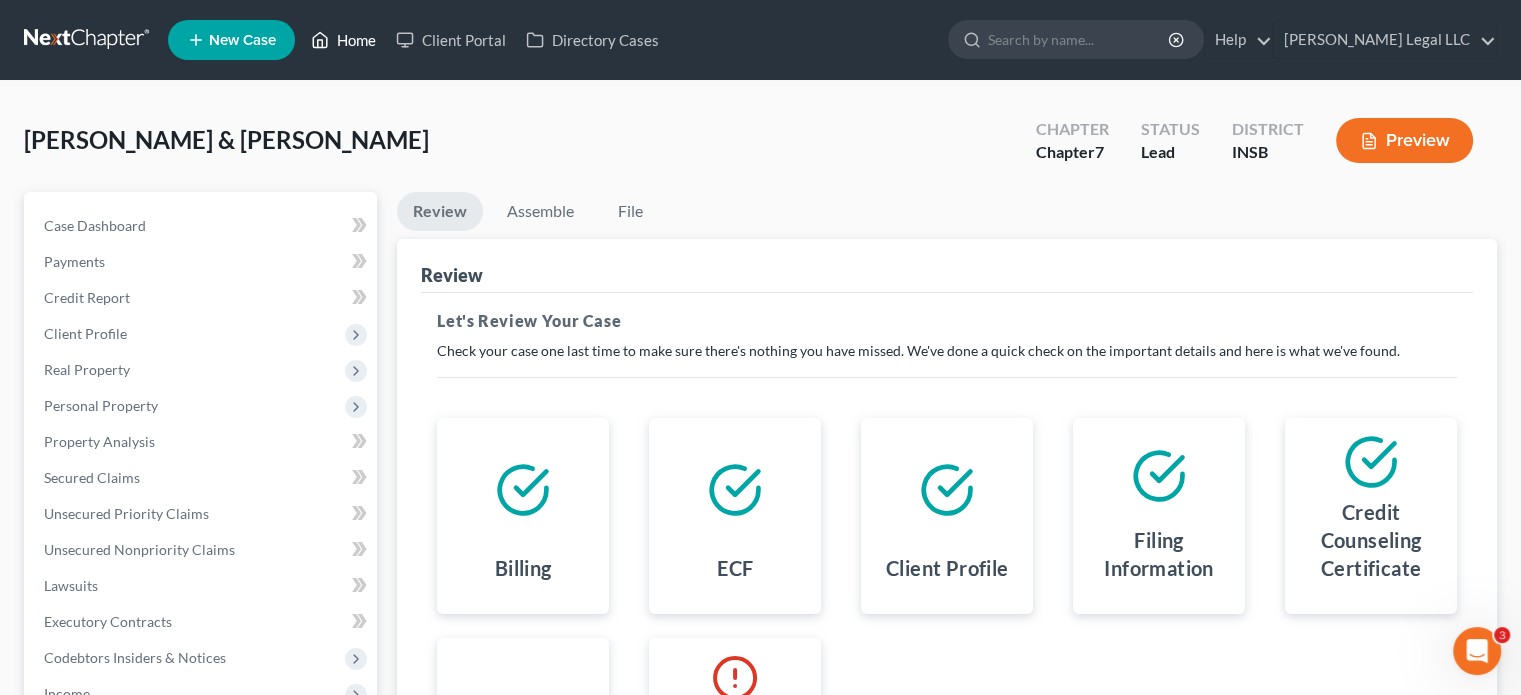 click on "Home" at bounding box center [343, 40] 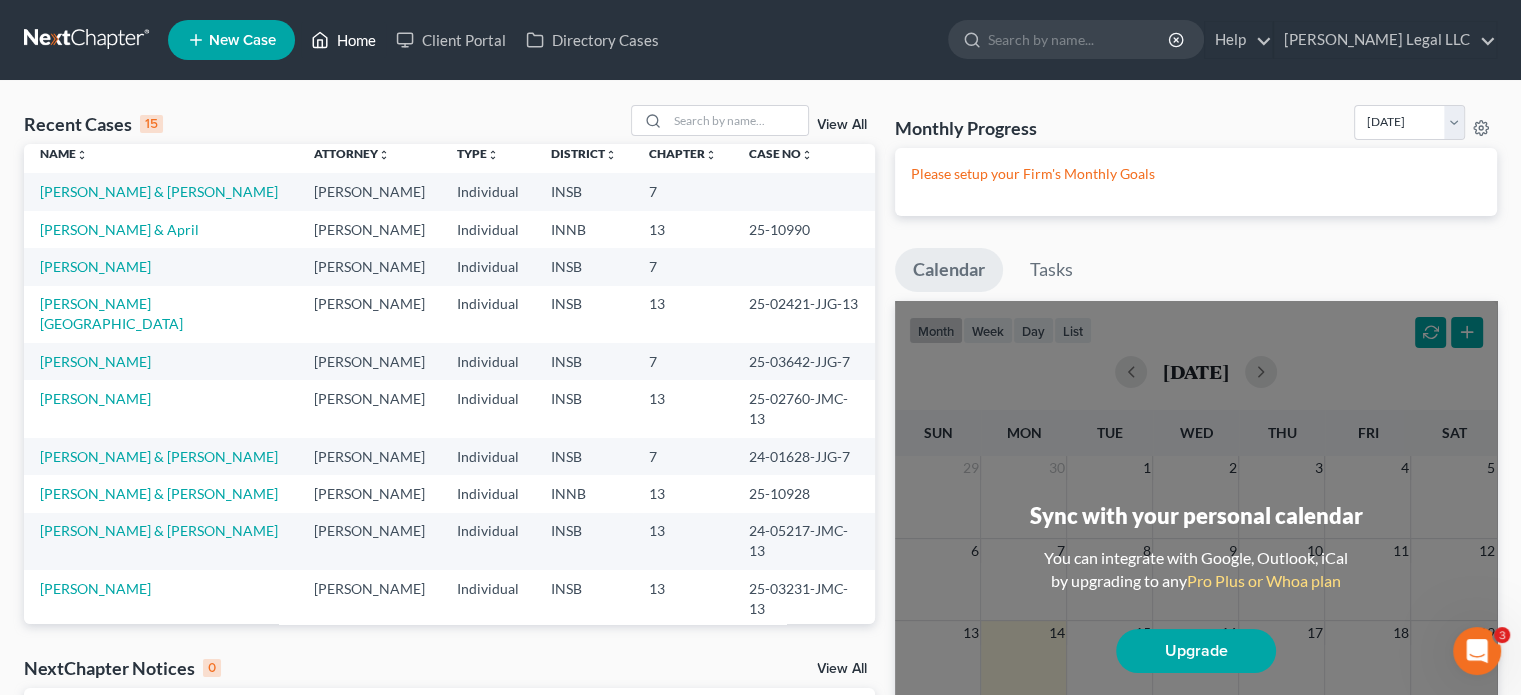 scroll, scrollTop: 0, scrollLeft: 0, axis: both 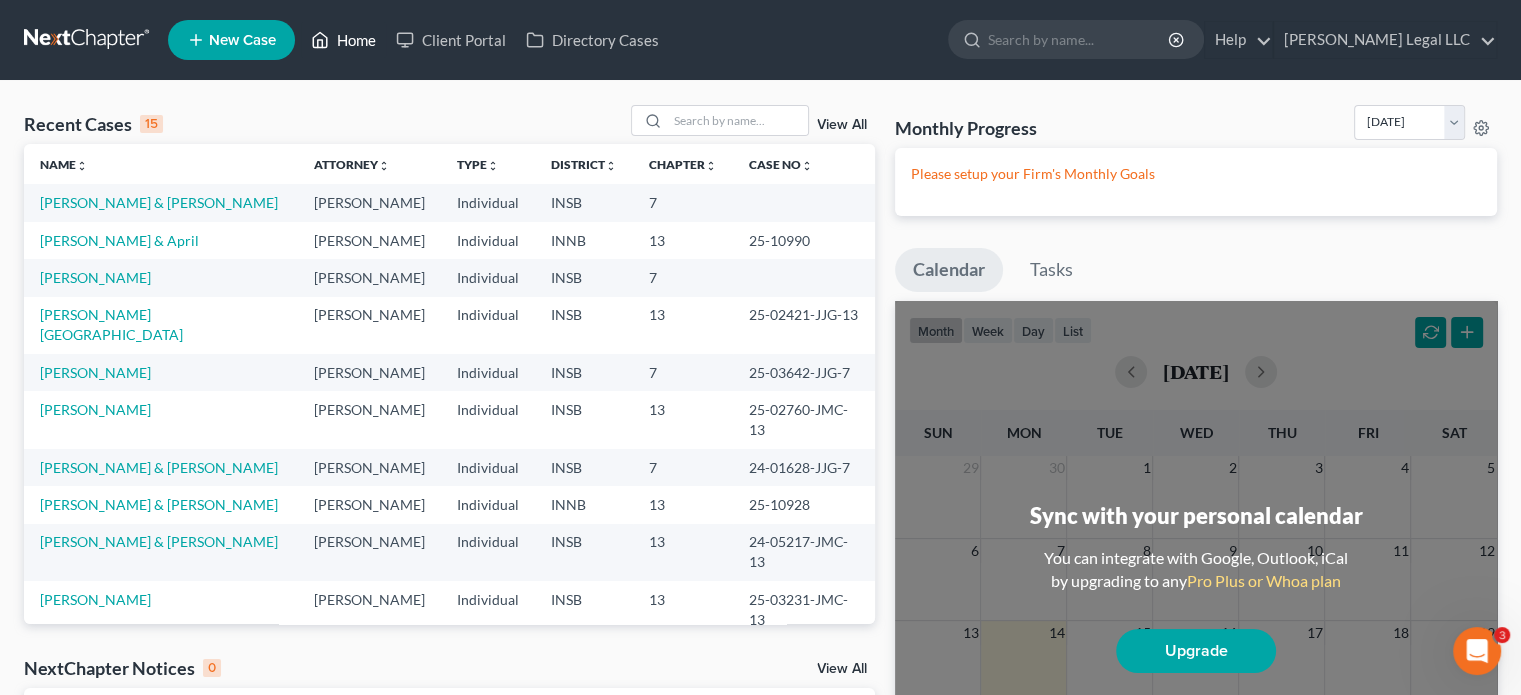 click on "Home" at bounding box center [343, 40] 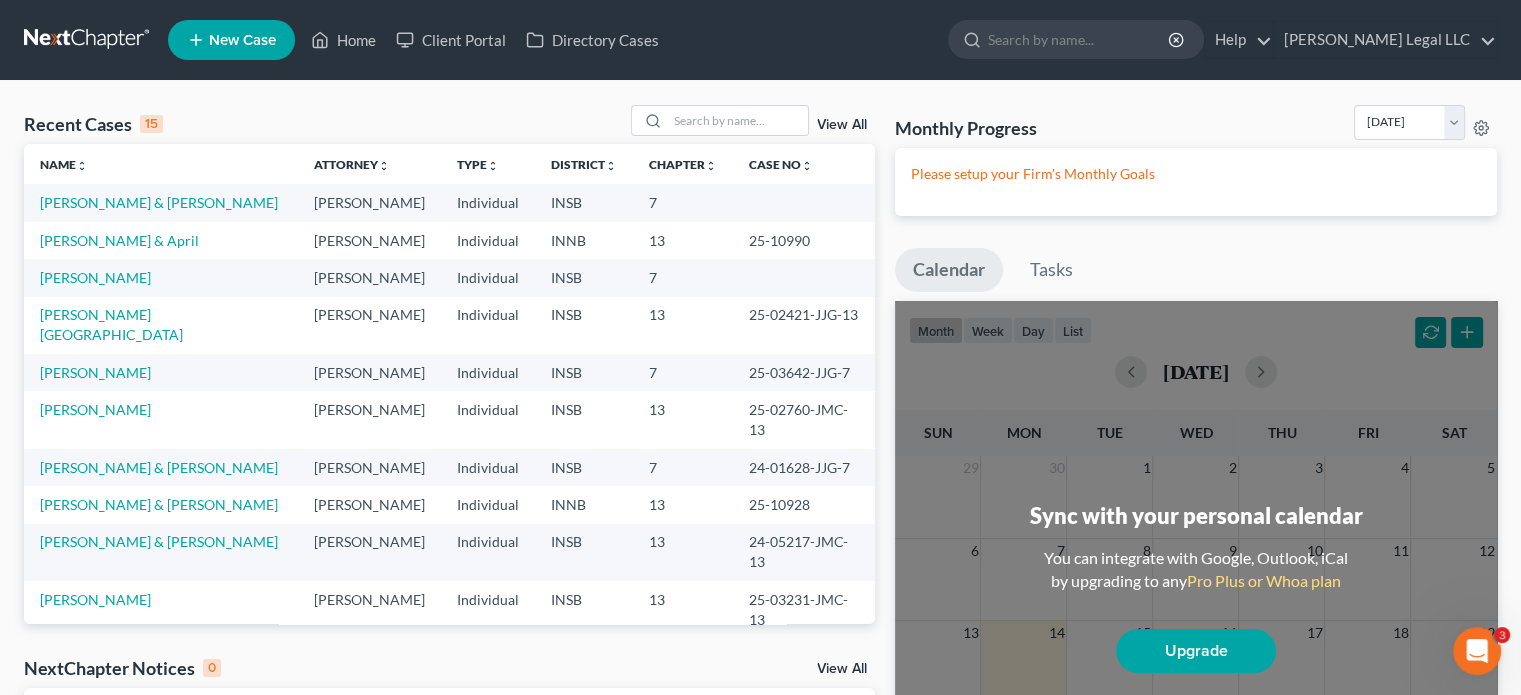 click on "New Case" at bounding box center [242, 40] 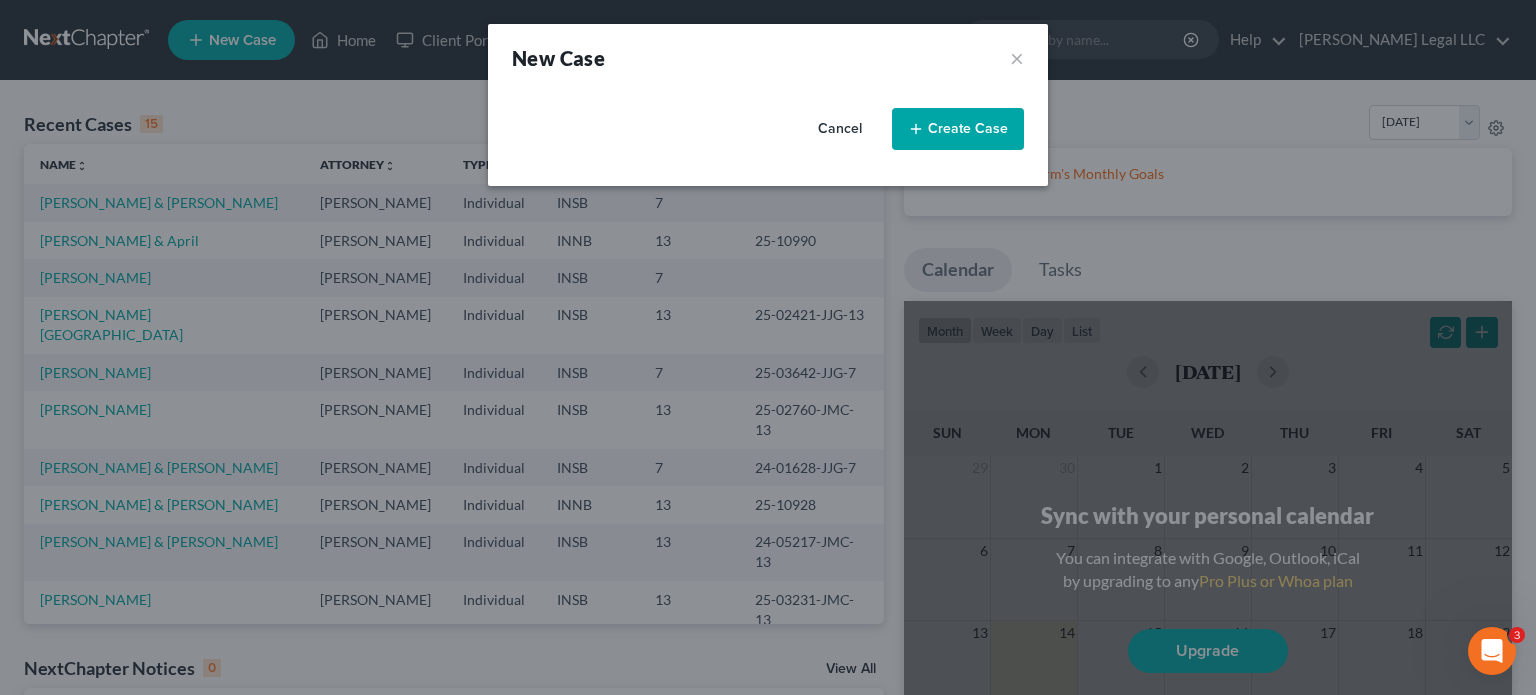 select on "28" 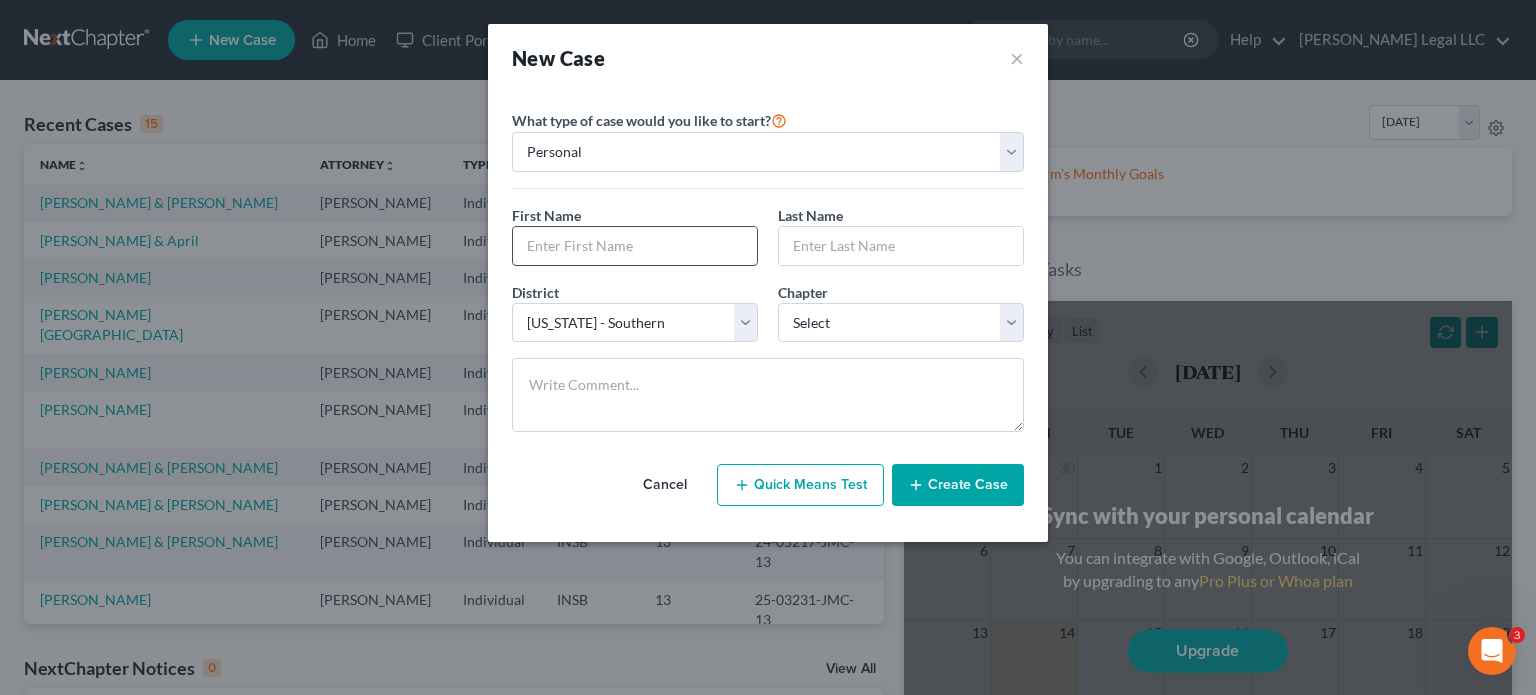click at bounding box center (635, 246) 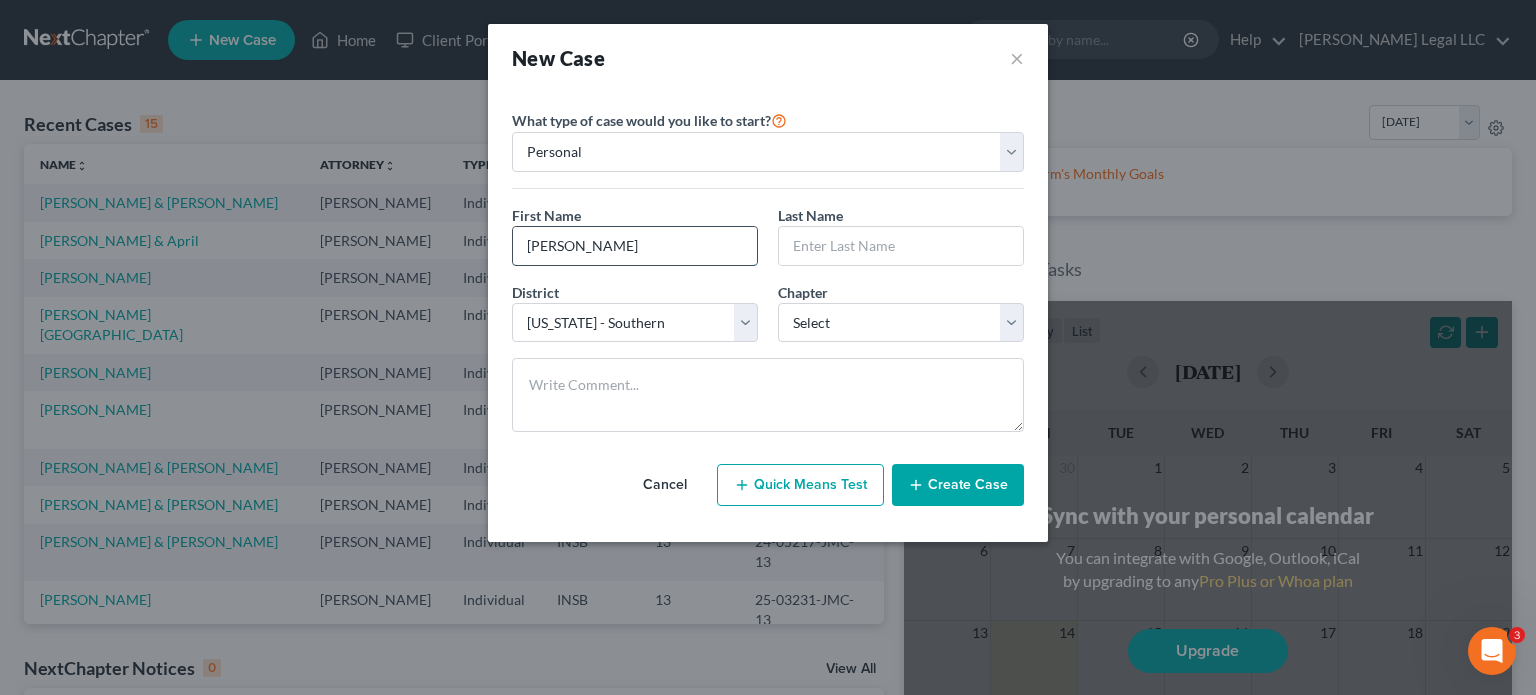 type on "[PERSON_NAME]" 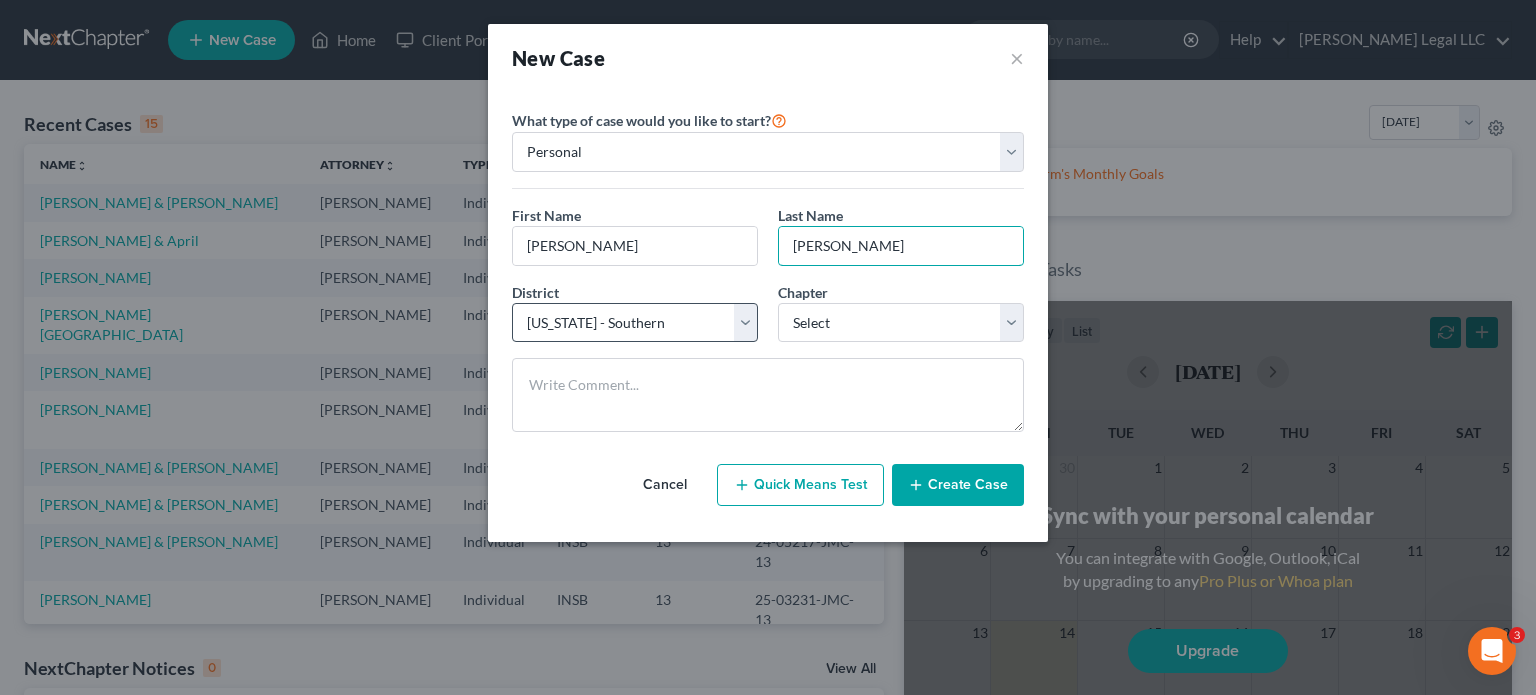 type on "[PERSON_NAME]" 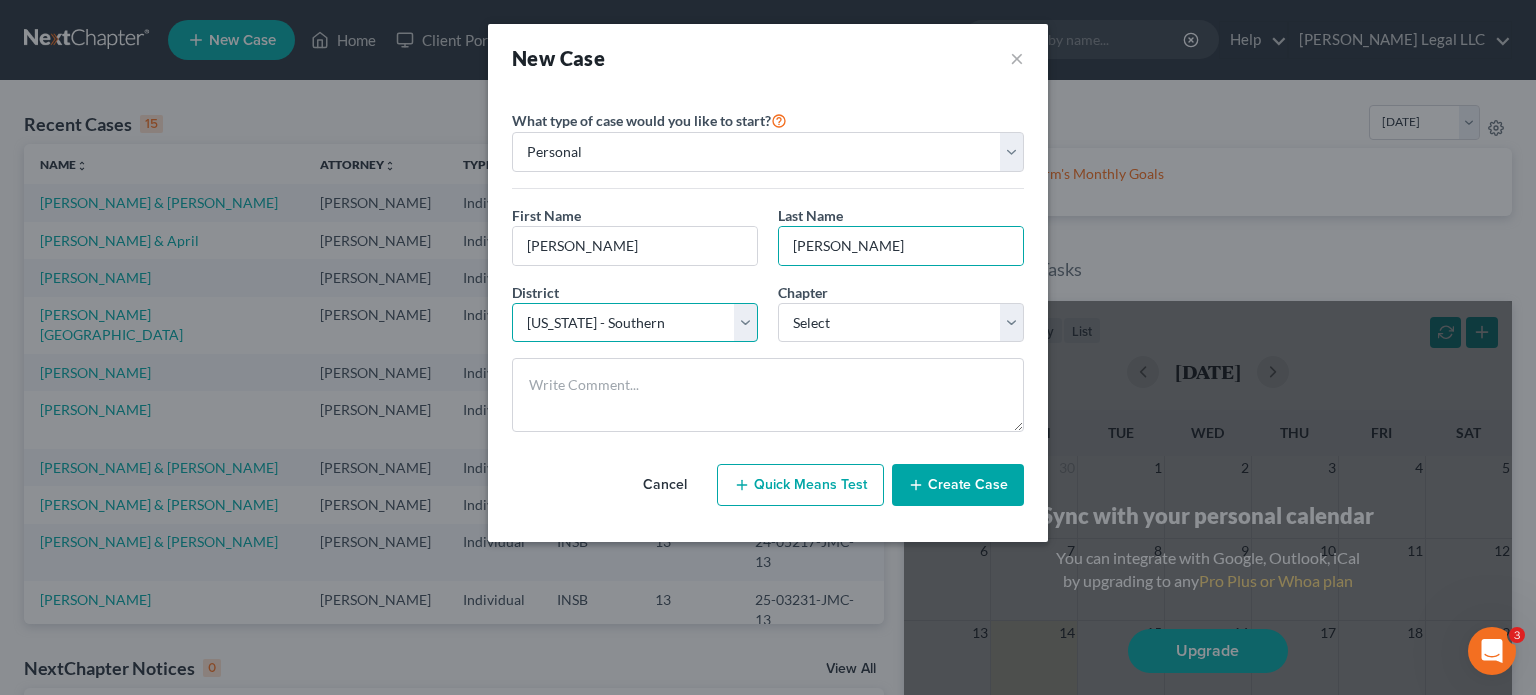click on "Select [US_STATE] - [GEOGRAPHIC_DATA] [US_STATE] - [GEOGRAPHIC_DATA][US_STATE] - Southern [US_STATE] [US_STATE] [US_STATE] - Eastern [US_STATE] - [GEOGRAPHIC_DATA] [US_STATE] - [GEOGRAPHIC_DATA] [US_STATE] - [GEOGRAPHIC_DATA] [US_STATE] - [GEOGRAPHIC_DATA][US_STATE] - [GEOGRAPHIC_DATA][US_STATE] [US_STATE] [US_STATE] [US_STATE] [US_STATE] - [GEOGRAPHIC_DATA] [US_STATE] - [GEOGRAPHIC_DATA][US_STATE] - [GEOGRAPHIC_DATA][US_STATE] - [GEOGRAPHIC_DATA] [US_STATE] - [GEOGRAPHIC_DATA][US_STATE] - Southern [US_STATE] [US_STATE] [US_STATE] [US_STATE] - [GEOGRAPHIC_DATA] [US_STATE] - [GEOGRAPHIC_DATA][US_STATE] - [GEOGRAPHIC_DATA] [US_STATE] - [GEOGRAPHIC_DATA] [US_STATE] - Southern [US_STATE] - [GEOGRAPHIC_DATA] [US_STATE] - Southern [US_STATE] [US_STATE] - Eastern [US_STATE] - Western [US_STATE] - Eastern [US_STATE] - Middle [US_STATE] - Western [US_STATE] [US_STATE] [US_STATE] [US_STATE] - Eastern [US_STATE] - Western [US_STATE] [US_STATE] - [GEOGRAPHIC_DATA][US_STATE] - Southern [US_STATE] - Eastern [US_STATE] - Western [US_STATE] [US_STATE] [US_STATE] [US_STATE] [US_STATE] [US_STATE] [US_STATE] - Eastern [US_STATE] - [GEOGRAPHIC_DATA][US_STATE] - Southern [US_STATE] - [GEOGRAPHIC_DATA][US_STATE] - [GEOGRAPHIC_DATA][US_STATE] - Middle [US_STATE] - Western [US_STATE] [US_STATE] - [GEOGRAPHIC_DATA][US_STATE]" at bounding box center [635, 323] 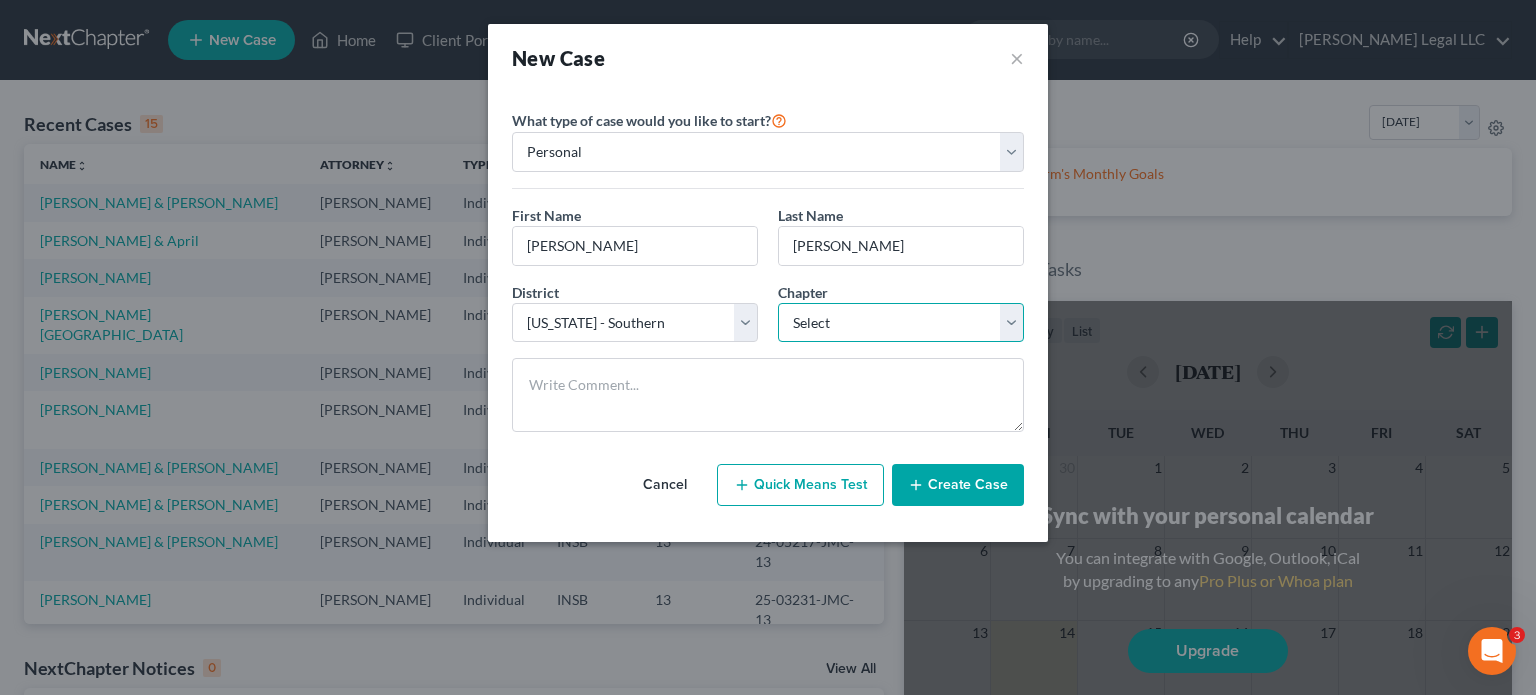 click on "Select 7 11 12 13" at bounding box center (901, 323) 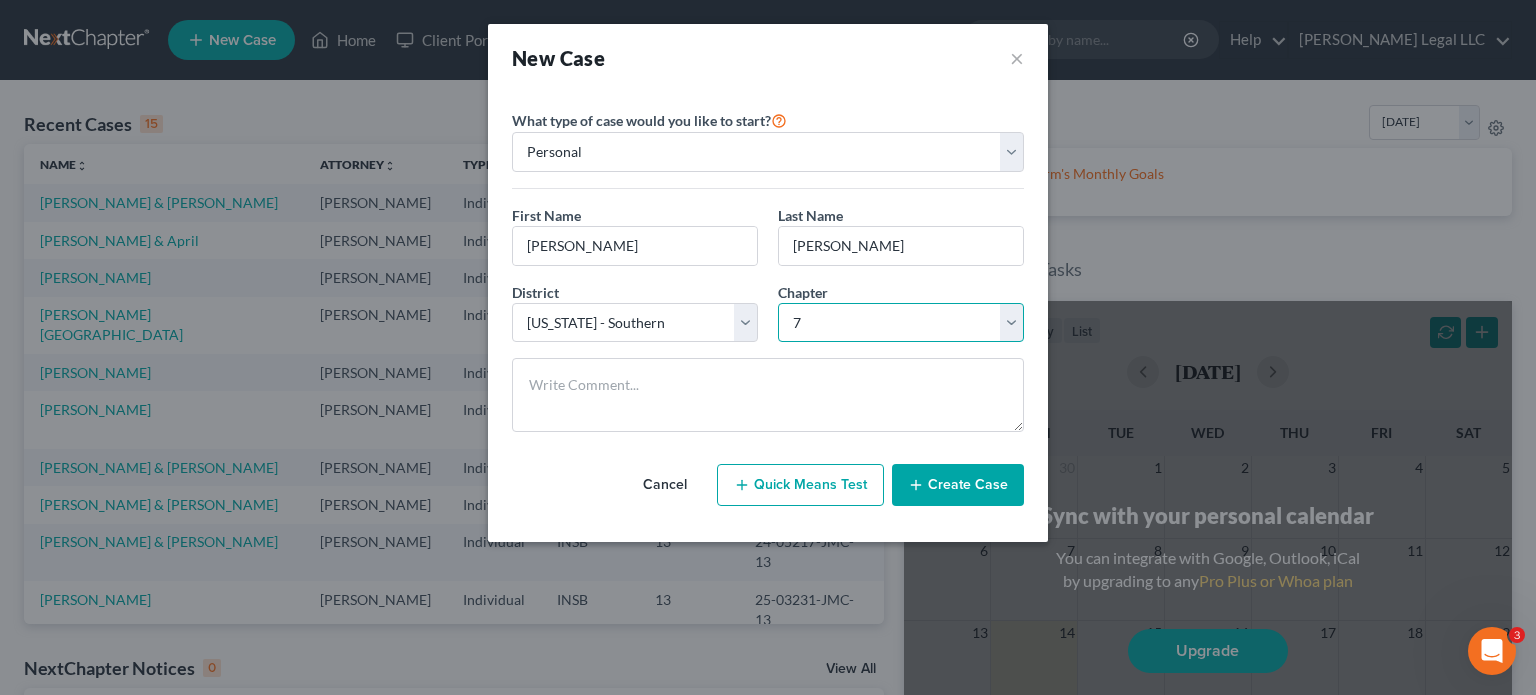 click on "Select 7 11 12 13" at bounding box center (901, 323) 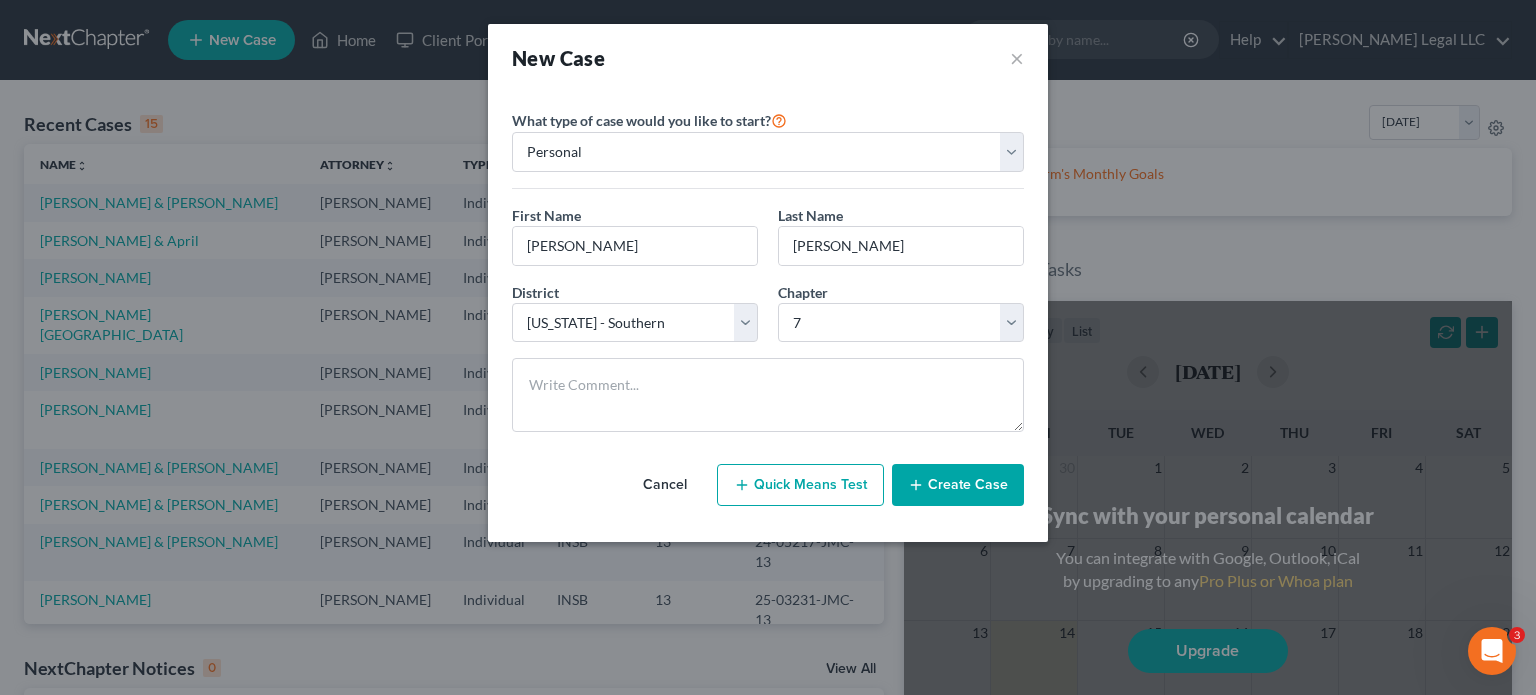click on "Create Case" at bounding box center [958, 485] 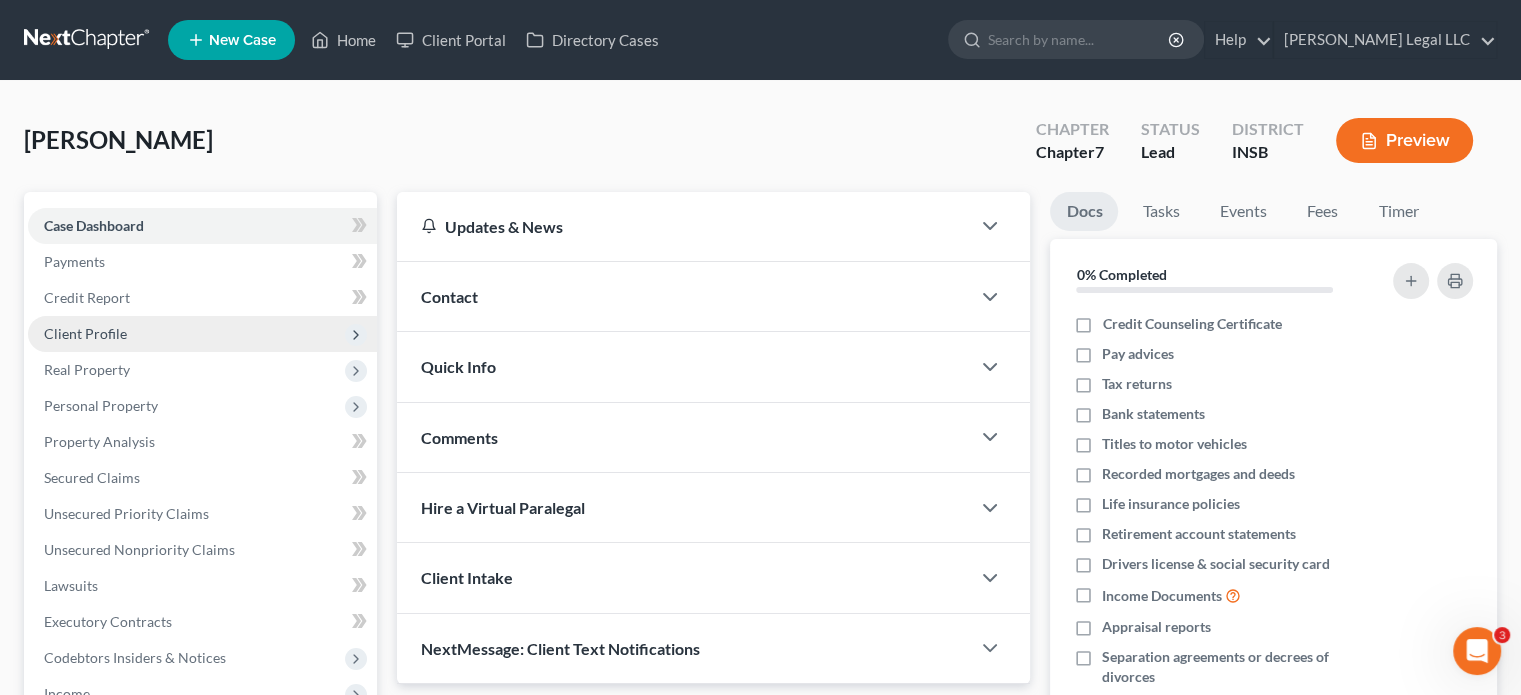 click on "Client Profile" at bounding box center (85, 333) 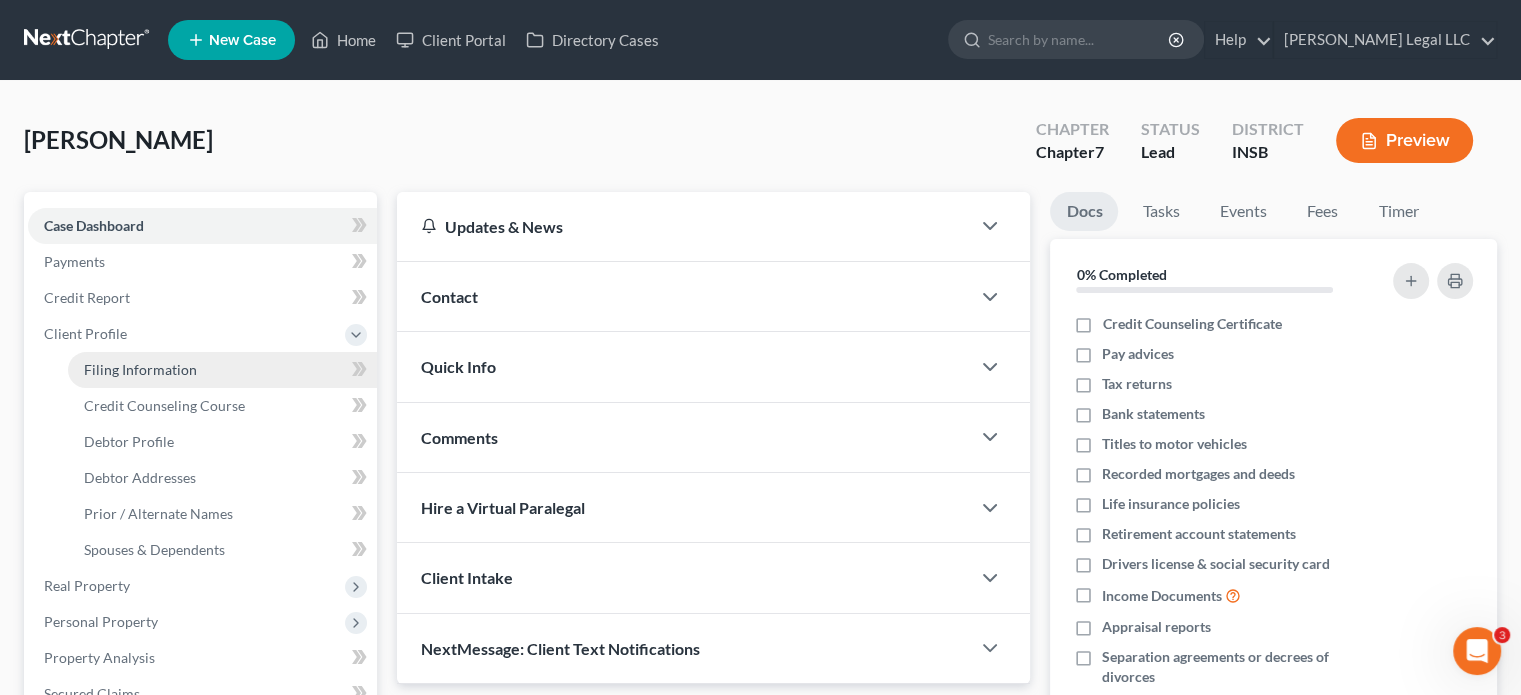 click on "Filing Information" at bounding box center [140, 369] 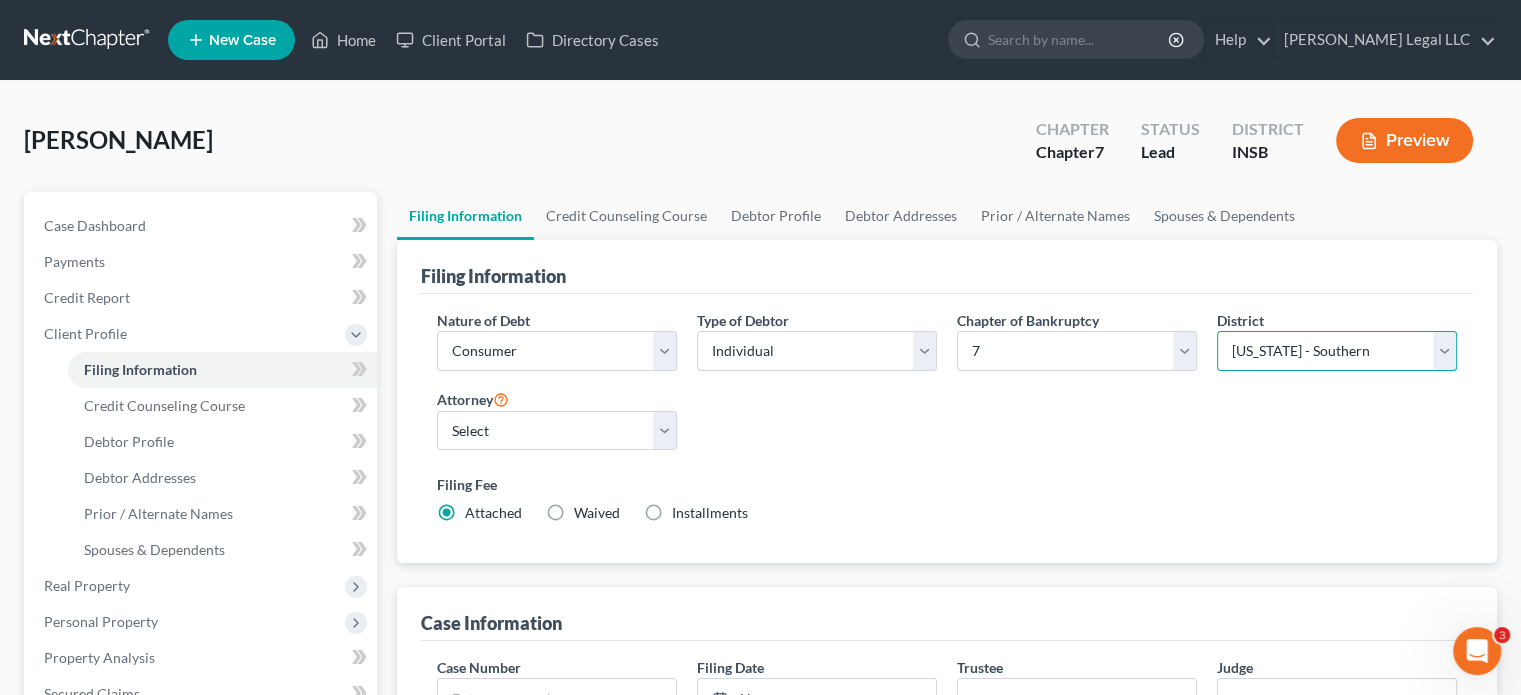 click on "Select [US_STATE] - [GEOGRAPHIC_DATA] [US_STATE] - [GEOGRAPHIC_DATA][US_STATE] - Southern [US_STATE] [US_STATE] [US_STATE] - Eastern [US_STATE] - [GEOGRAPHIC_DATA] [US_STATE] - [GEOGRAPHIC_DATA] [US_STATE] - [GEOGRAPHIC_DATA] [US_STATE] - [GEOGRAPHIC_DATA][US_STATE] - [GEOGRAPHIC_DATA][US_STATE] [US_STATE] [US_STATE] [US_STATE] [US_STATE] - [GEOGRAPHIC_DATA] [US_STATE] - [GEOGRAPHIC_DATA][US_STATE] - [GEOGRAPHIC_DATA][US_STATE] - [GEOGRAPHIC_DATA] [US_STATE] - [GEOGRAPHIC_DATA][US_STATE] - Southern [US_STATE] [US_STATE] [US_STATE] [US_STATE] - [GEOGRAPHIC_DATA] [US_STATE] - [GEOGRAPHIC_DATA][US_STATE] - [GEOGRAPHIC_DATA] [US_STATE] - [GEOGRAPHIC_DATA] [US_STATE] - Southern [US_STATE] - [GEOGRAPHIC_DATA] [US_STATE] - Southern [US_STATE] [US_STATE] - Eastern [US_STATE] - Western [US_STATE] - Eastern [US_STATE] - Middle [US_STATE] - Western [US_STATE] [US_STATE] [US_STATE] [US_STATE] - Eastern [US_STATE] - Western [US_STATE] [US_STATE] - [GEOGRAPHIC_DATA][US_STATE] - Southern [US_STATE] - Eastern [US_STATE] - Western [US_STATE] [US_STATE] [US_STATE] [US_STATE] [US_STATE] [US_STATE] [US_STATE] - Eastern [US_STATE] - [GEOGRAPHIC_DATA][US_STATE] - Southern [US_STATE] - [GEOGRAPHIC_DATA][US_STATE] - [GEOGRAPHIC_DATA][US_STATE] - Middle [US_STATE] - Western [US_STATE] [US_STATE] - [GEOGRAPHIC_DATA][US_STATE]" at bounding box center (1337, 351) 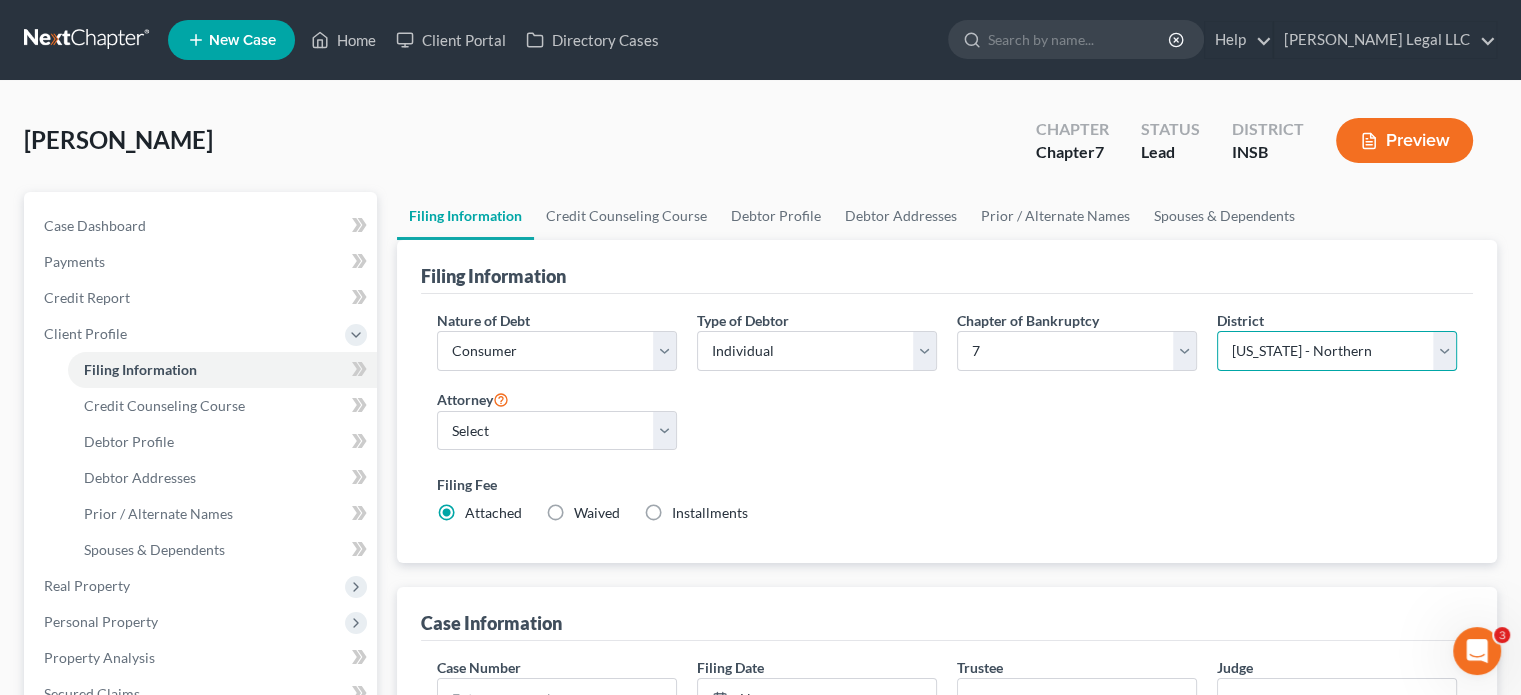 click on "Select [US_STATE] - [GEOGRAPHIC_DATA] [US_STATE] - [GEOGRAPHIC_DATA][US_STATE] - Southern [US_STATE] [US_STATE] [US_STATE] - Eastern [US_STATE] - [GEOGRAPHIC_DATA] [US_STATE] - [GEOGRAPHIC_DATA] [US_STATE] - [GEOGRAPHIC_DATA] [US_STATE] - [GEOGRAPHIC_DATA][US_STATE] - [GEOGRAPHIC_DATA][US_STATE] [US_STATE] [US_STATE] [US_STATE] [US_STATE] - [GEOGRAPHIC_DATA] [US_STATE] - [GEOGRAPHIC_DATA][US_STATE] - [GEOGRAPHIC_DATA][US_STATE] - [GEOGRAPHIC_DATA] [US_STATE] - [GEOGRAPHIC_DATA][US_STATE] - Southern [US_STATE] [US_STATE] [US_STATE] [US_STATE] - [GEOGRAPHIC_DATA] [US_STATE] - [GEOGRAPHIC_DATA][US_STATE] - [GEOGRAPHIC_DATA] [US_STATE] - [GEOGRAPHIC_DATA] [US_STATE] - Southern [US_STATE] - [GEOGRAPHIC_DATA] [US_STATE] - Southern [US_STATE] [US_STATE] - Eastern [US_STATE] - Western [US_STATE] - Eastern [US_STATE] - Middle [US_STATE] - Western [US_STATE] [US_STATE] [US_STATE] [US_STATE] - Eastern [US_STATE] - Western [US_STATE] [US_STATE] - [GEOGRAPHIC_DATA][US_STATE] - Southern [US_STATE] - Eastern [US_STATE] - Western [US_STATE] [US_STATE] [US_STATE] [US_STATE] [US_STATE] [US_STATE] [US_STATE] - Eastern [US_STATE] - [GEOGRAPHIC_DATA][US_STATE] - Southern [US_STATE] - [GEOGRAPHIC_DATA][US_STATE] - [GEOGRAPHIC_DATA][US_STATE] - Middle [US_STATE] - Western [US_STATE] [US_STATE] - [GEOGRAPHIC_DATA][US_STATE]" at bounding box center [1337, 351] 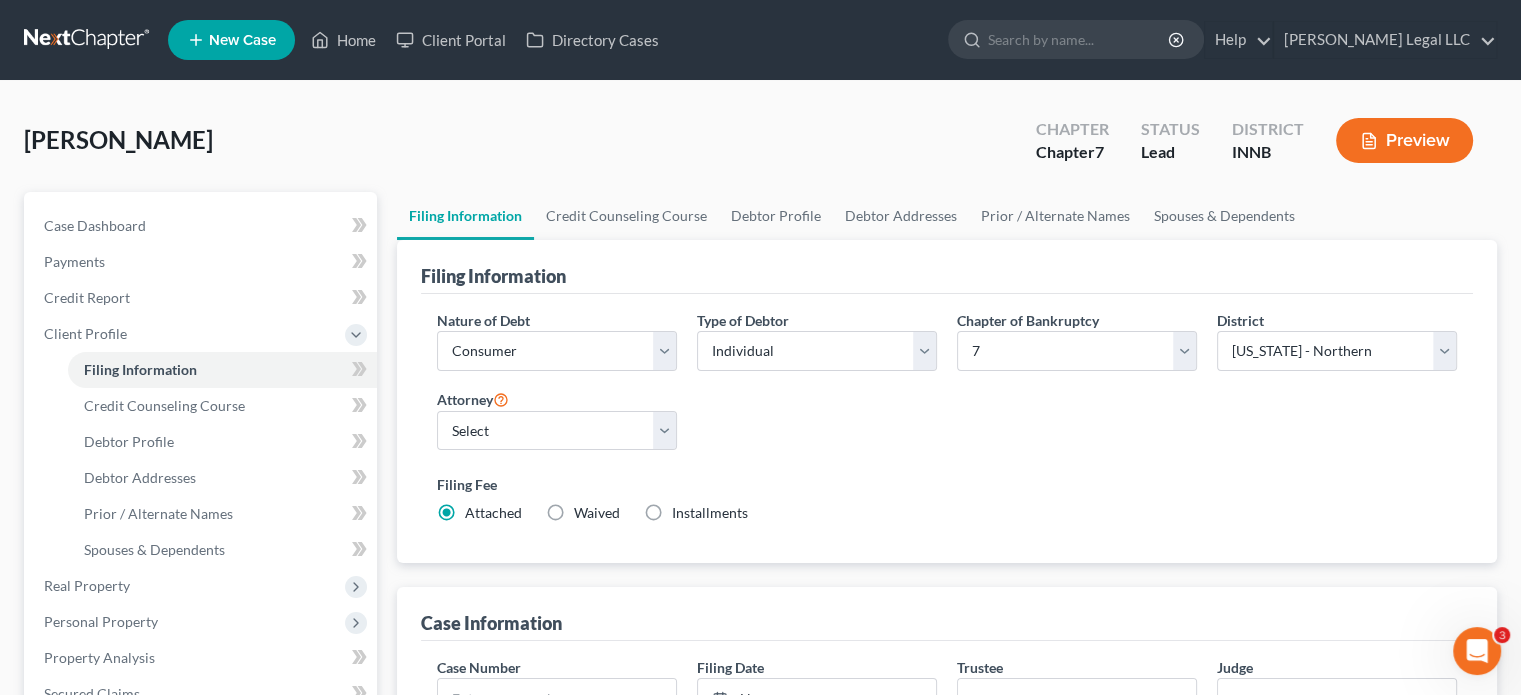 drag, startPoint x: 1198, startPoint y: 453, endPoint x: 532, endPoint y: 427, distance: 666.5073 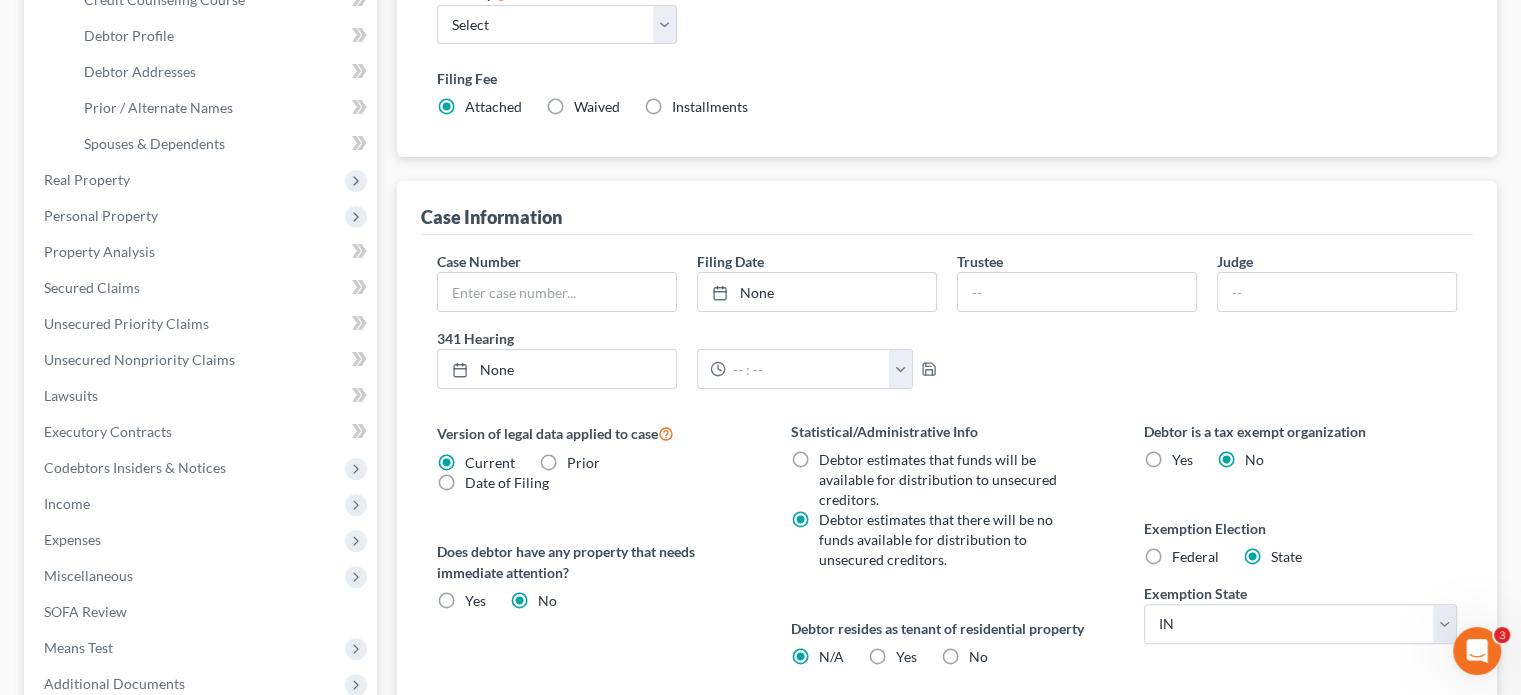 scroll, scrollTop: 600, scrollLeft: 0, axis: vertical 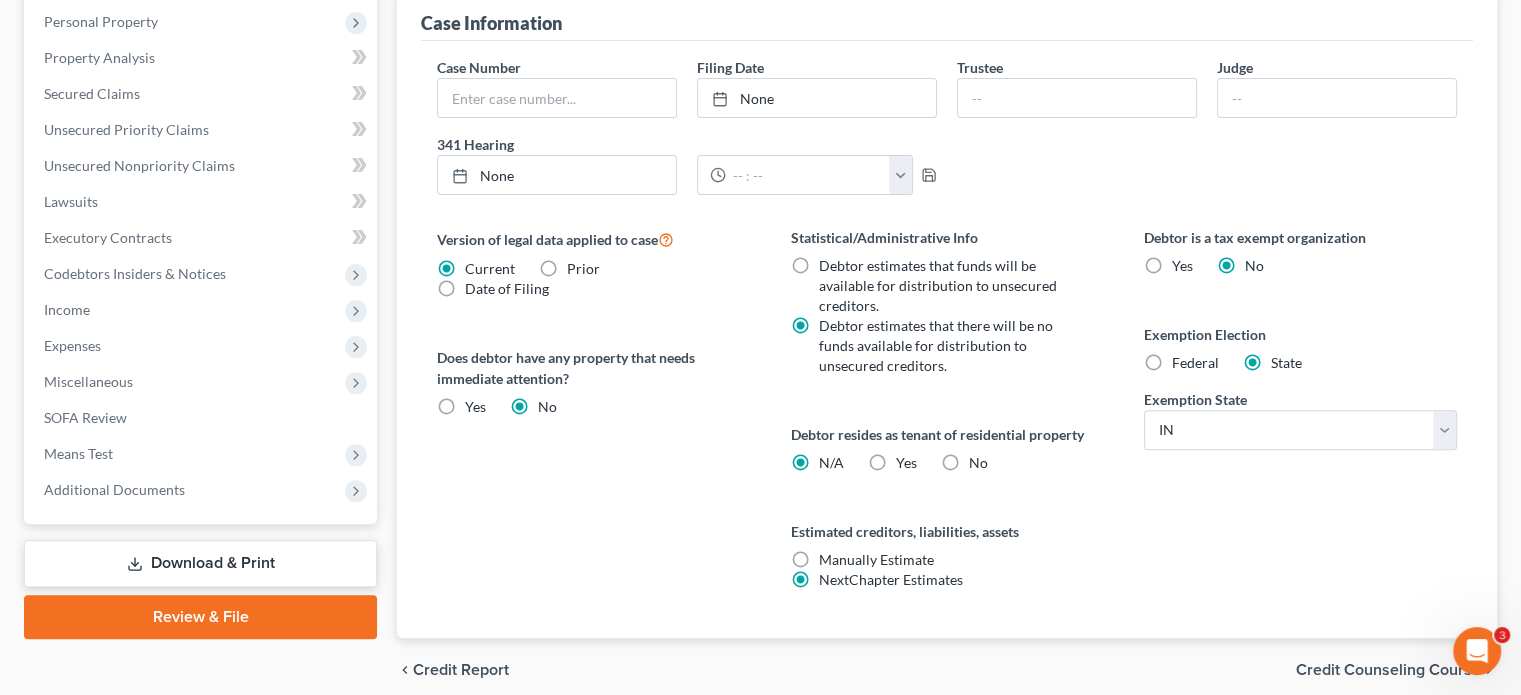 click on "Yes Yes" at bounding box center [906, 463] 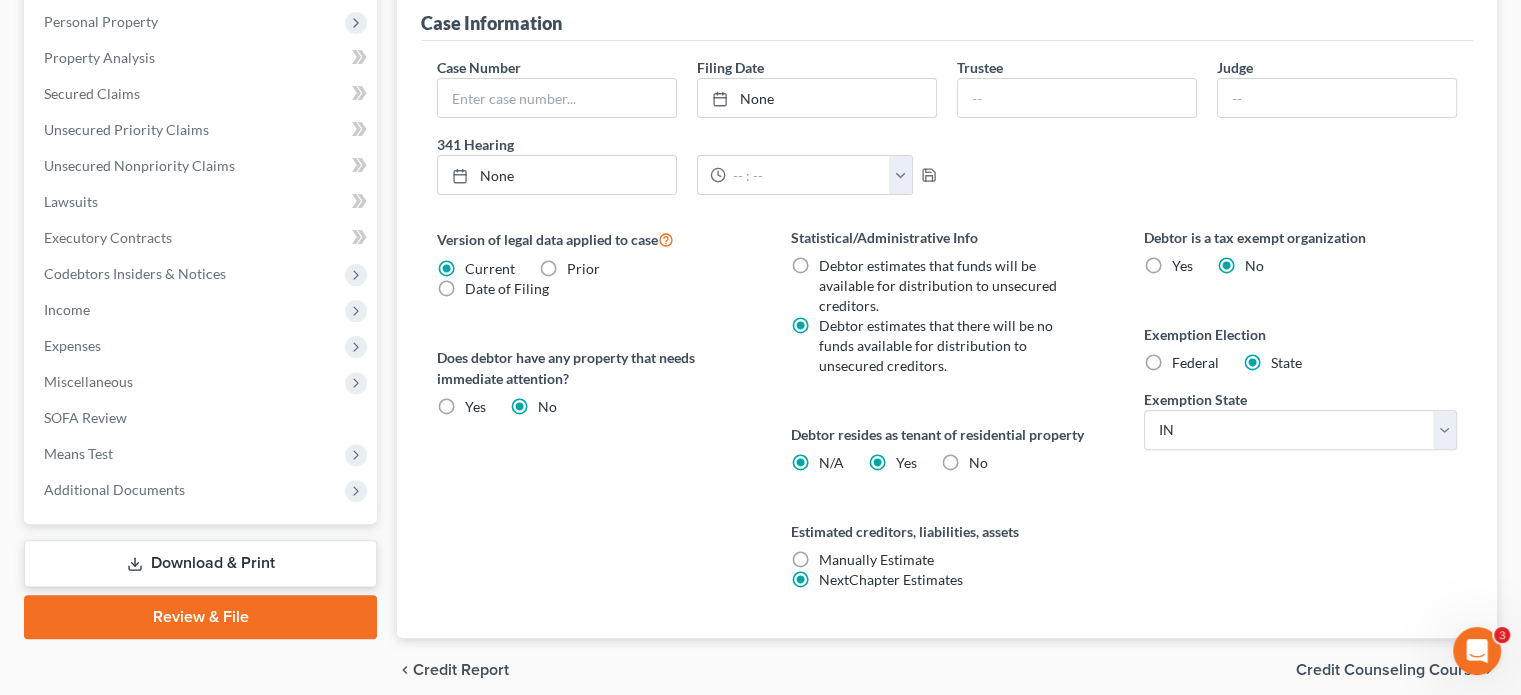 radio on "false" 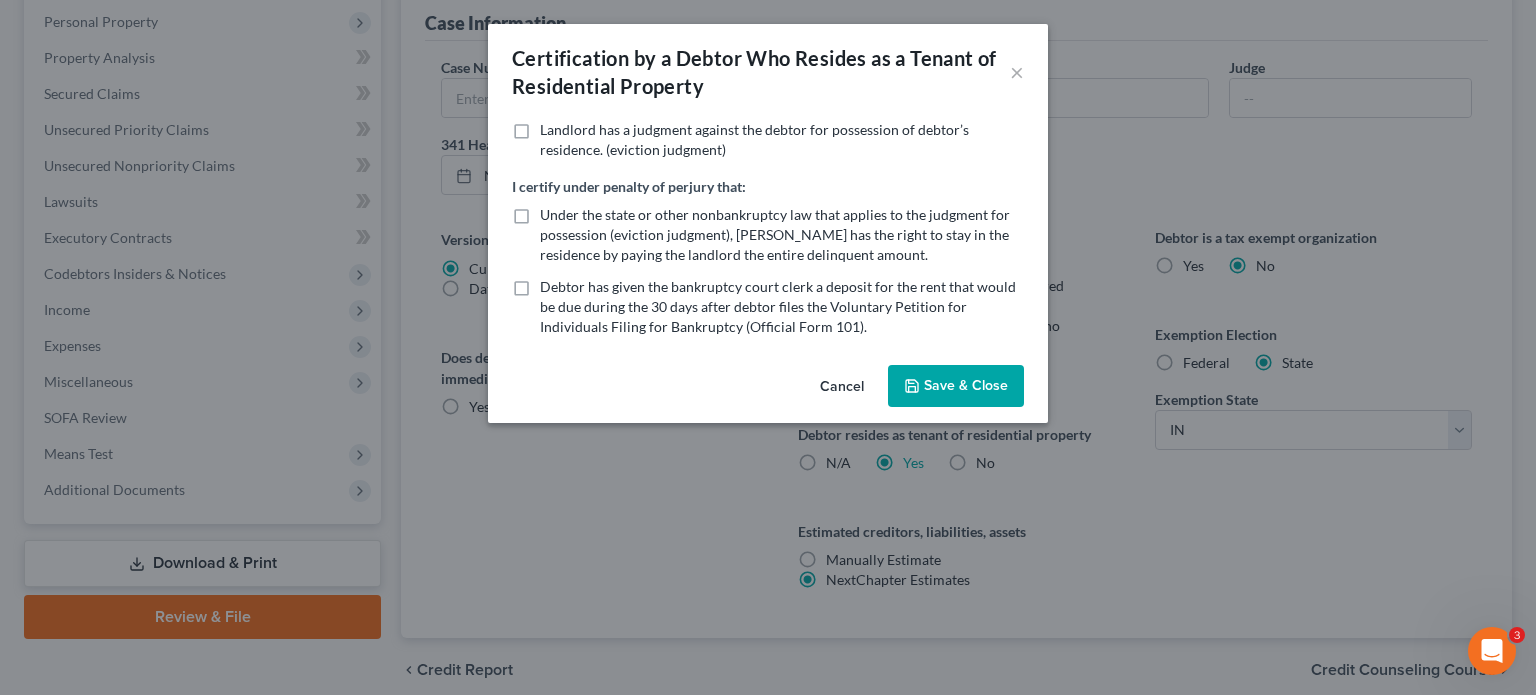 click on "Save & Close" at bounding box center [956, 386] 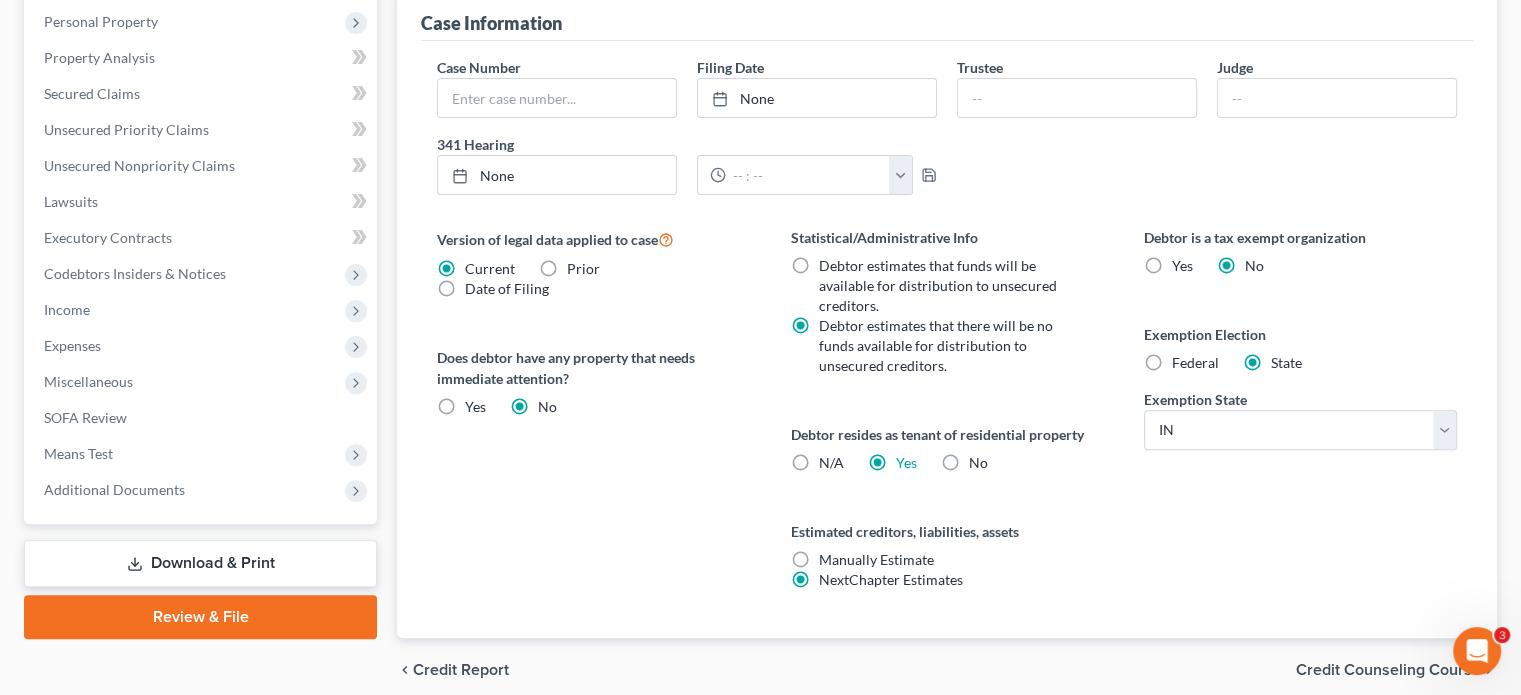click on "Federal" at bounding box center [1195, 362] 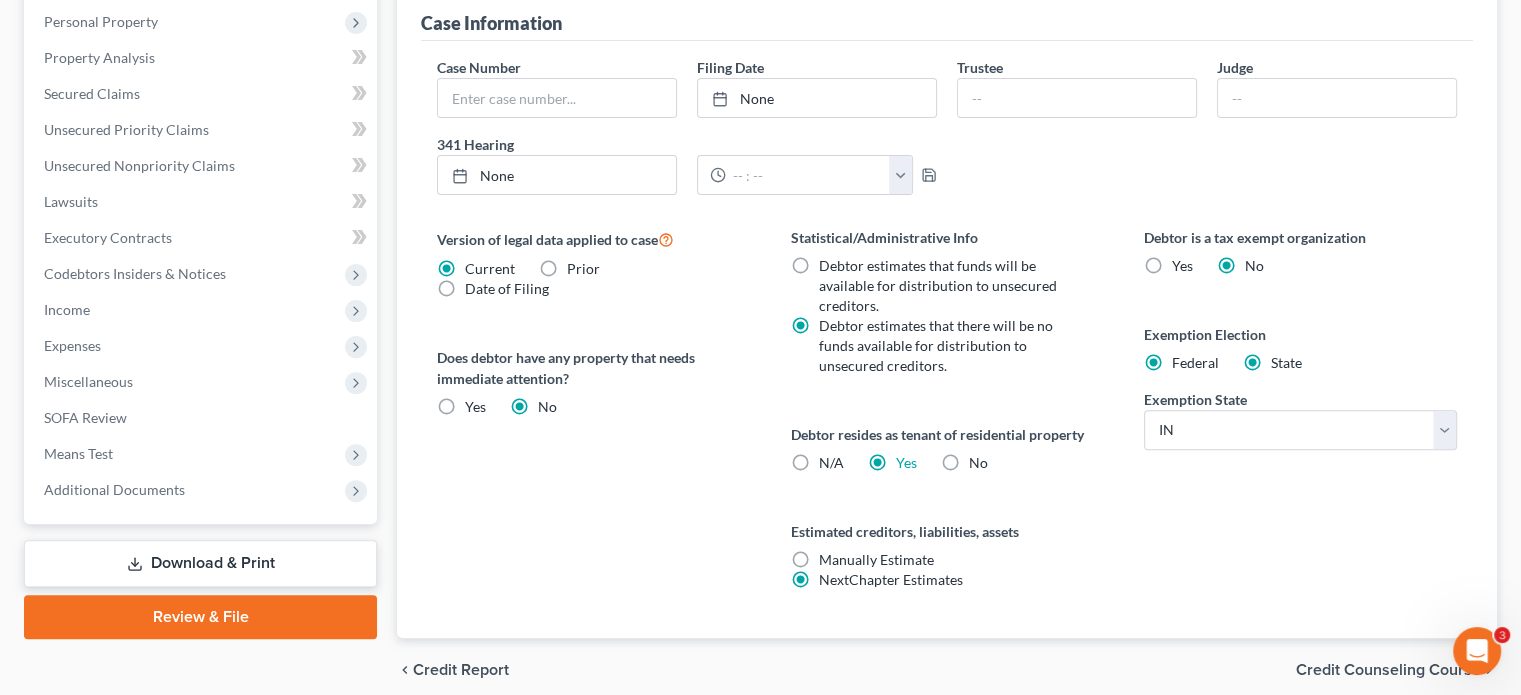 radio on "false" 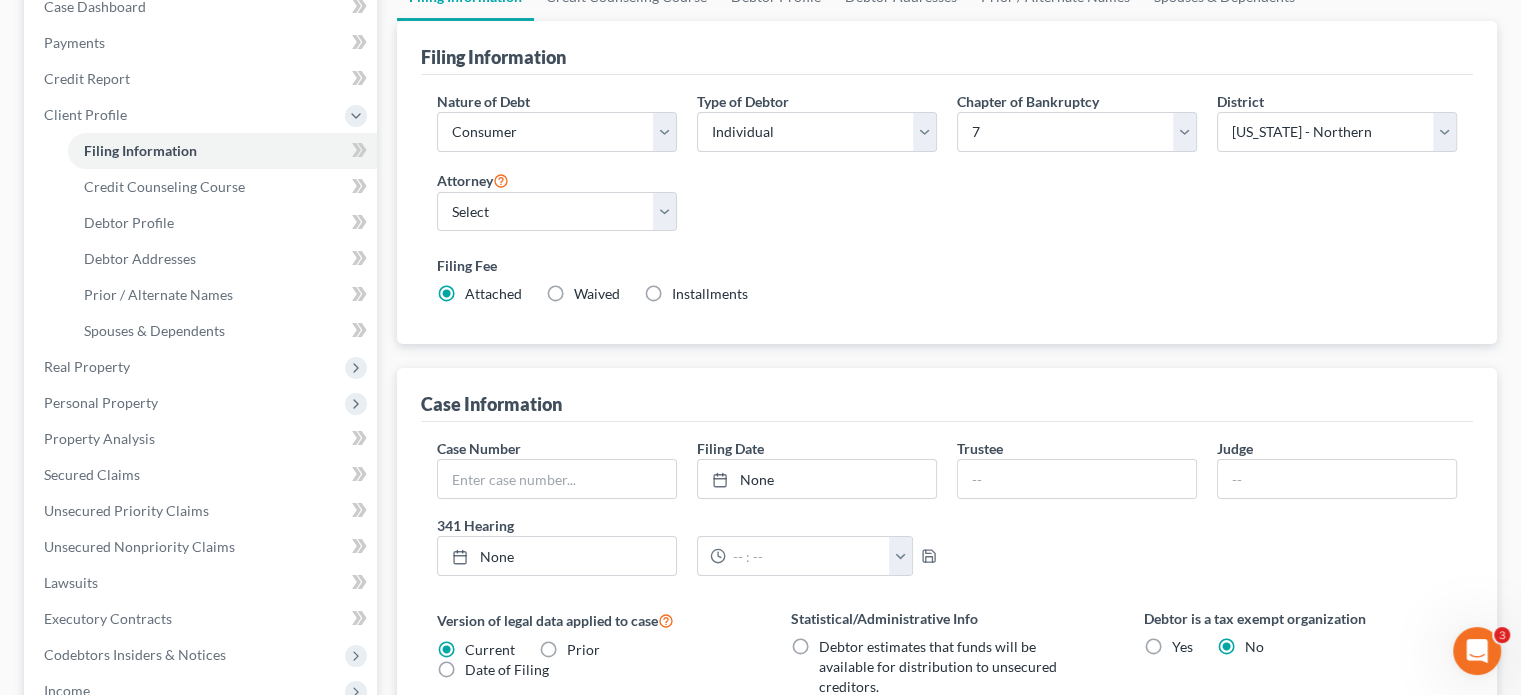 scroll, scrollTop: 0, scrollLeft: 0, axis: both 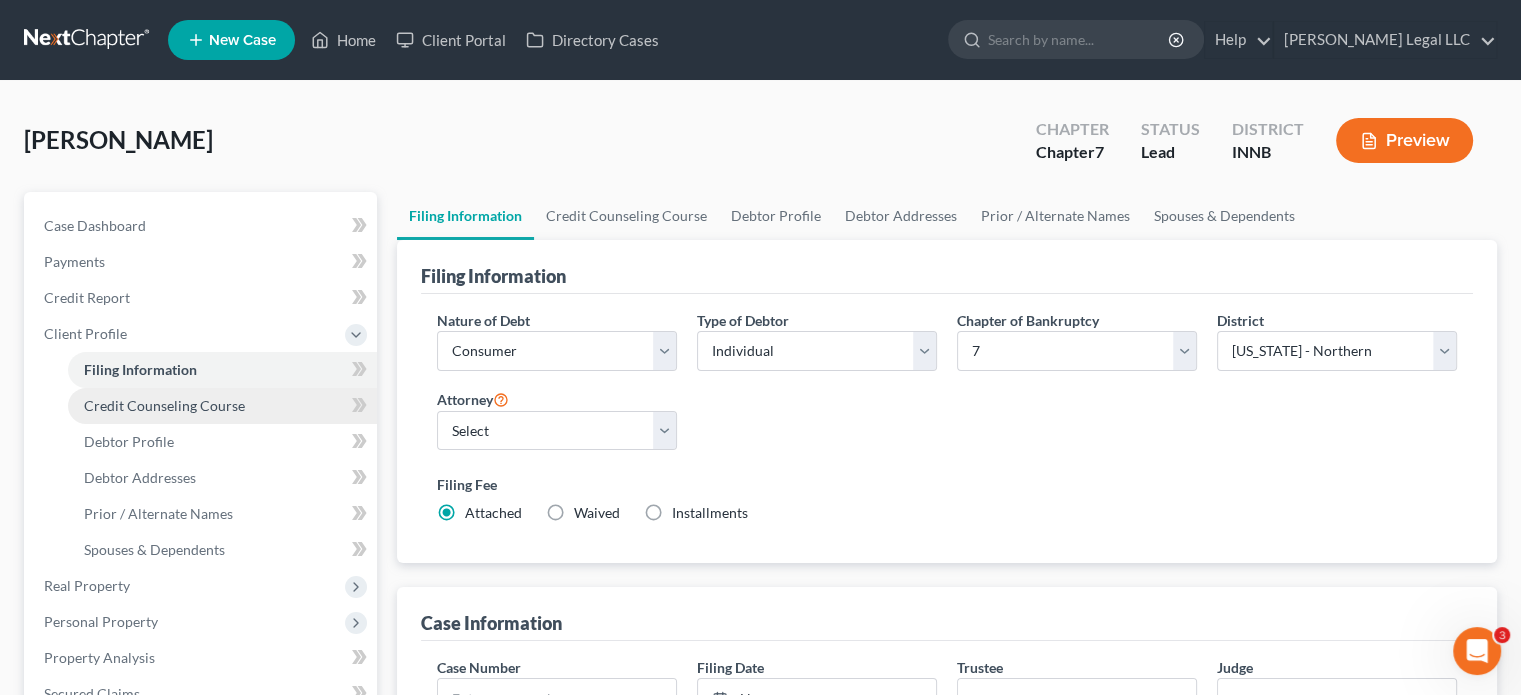click on "Credit Counseling Course" at bounding box center [164, 405] 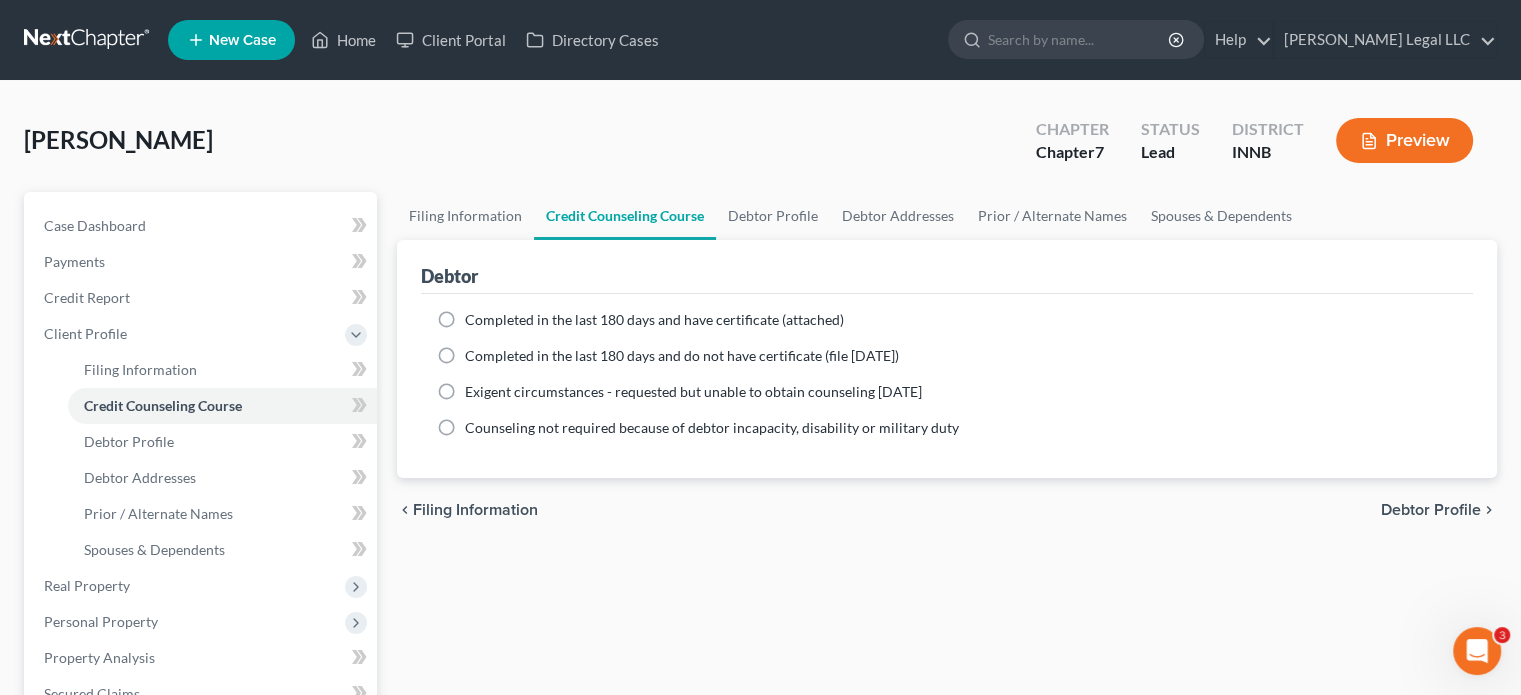 click on "Completed in the last 180 days and have certificate (attached)" at bounding box center (654, 320) 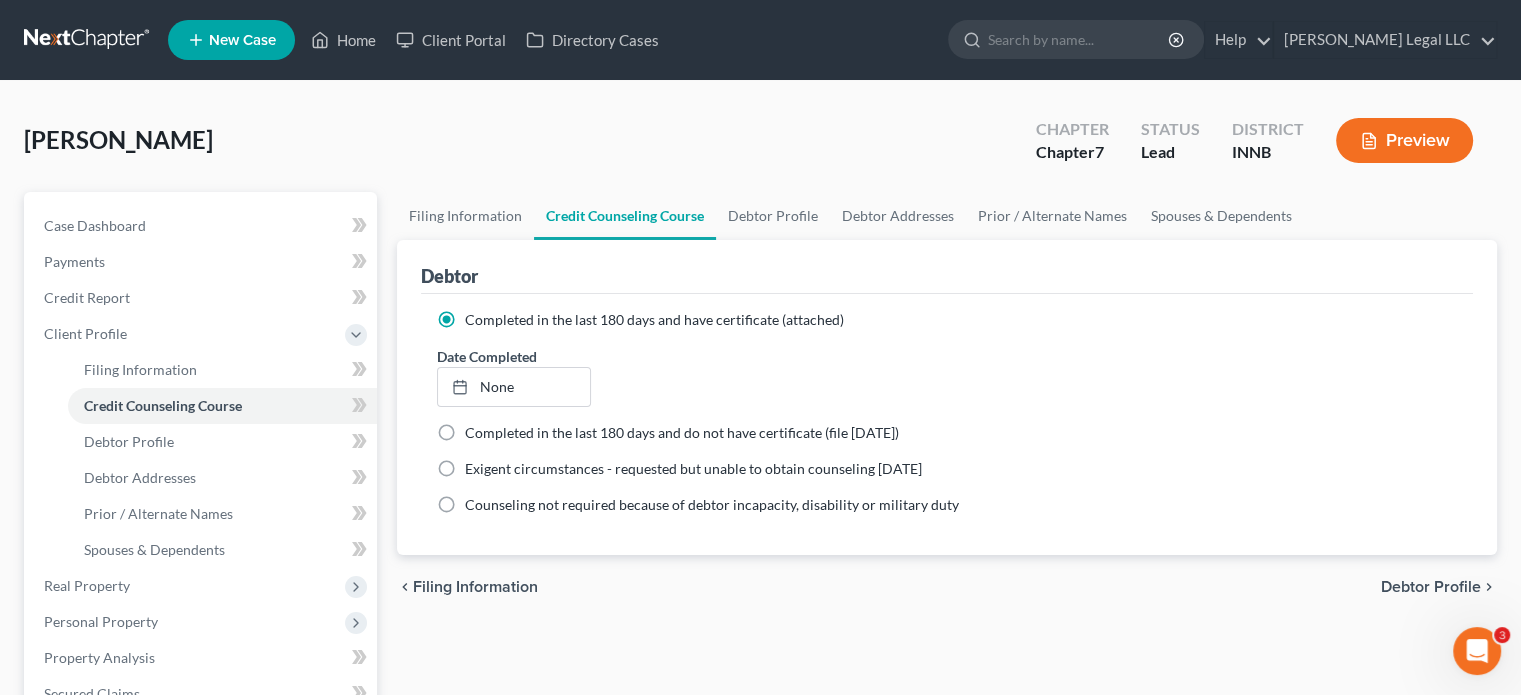 click on "Completed in the last 180 days and have certificate (attached)" at bounding box center (654, 320) 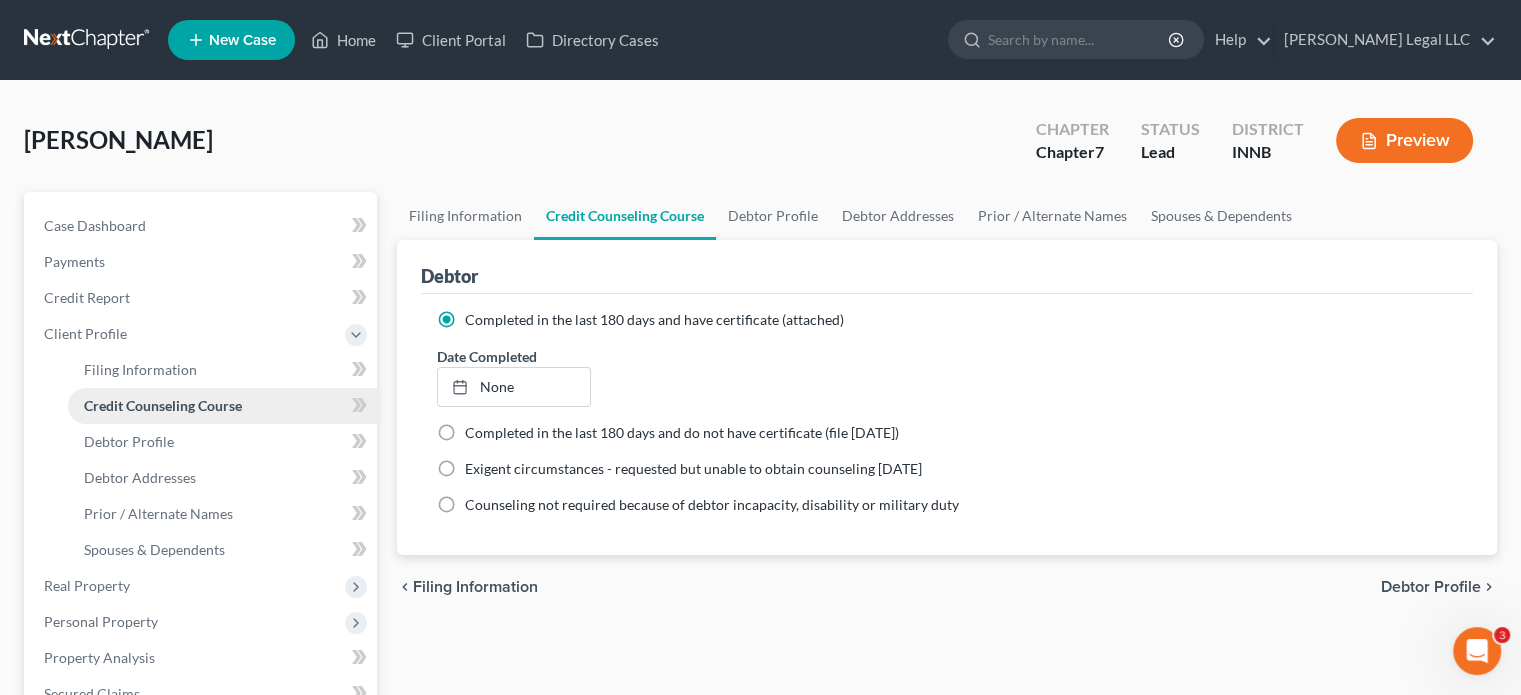 click on "Credit Counseling Course" at bounding box center [222, 406] 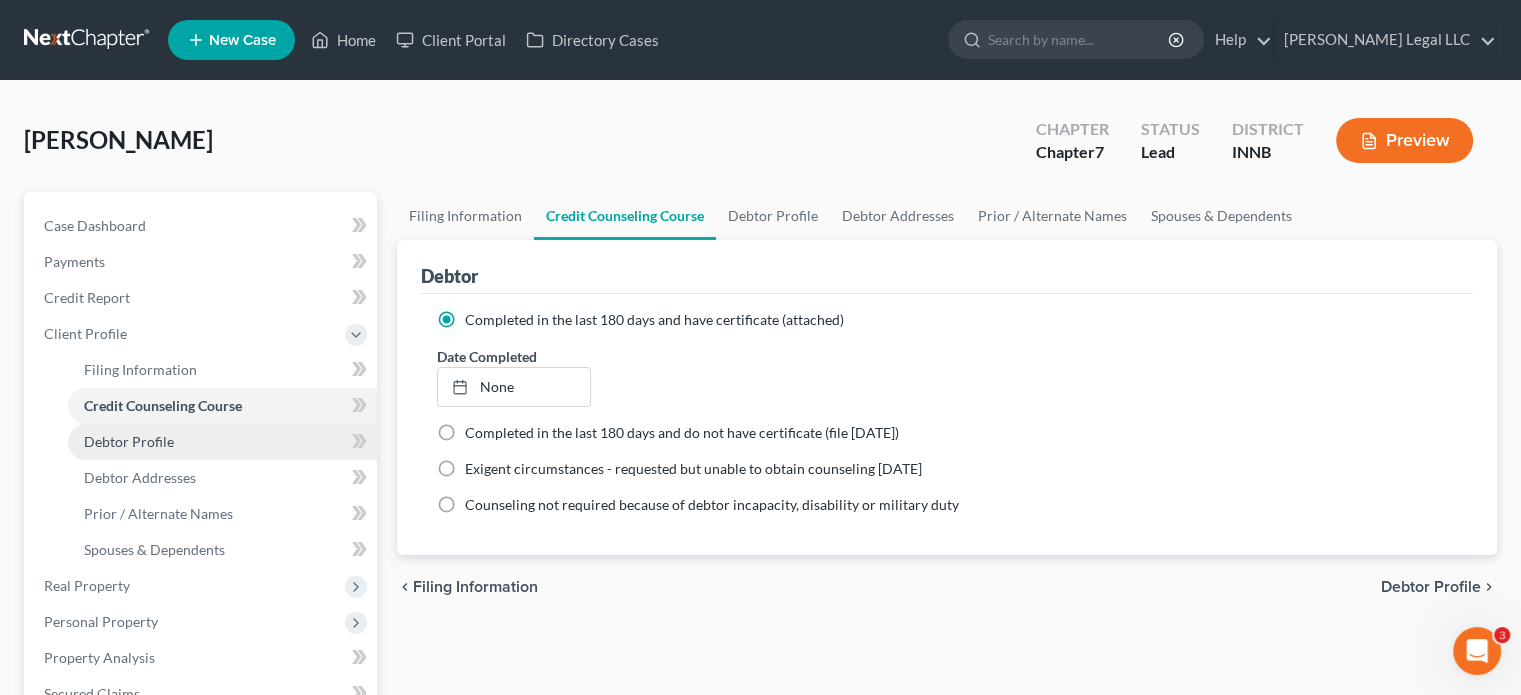 click on "Debtor Profile" at bounding box center (129, 441) 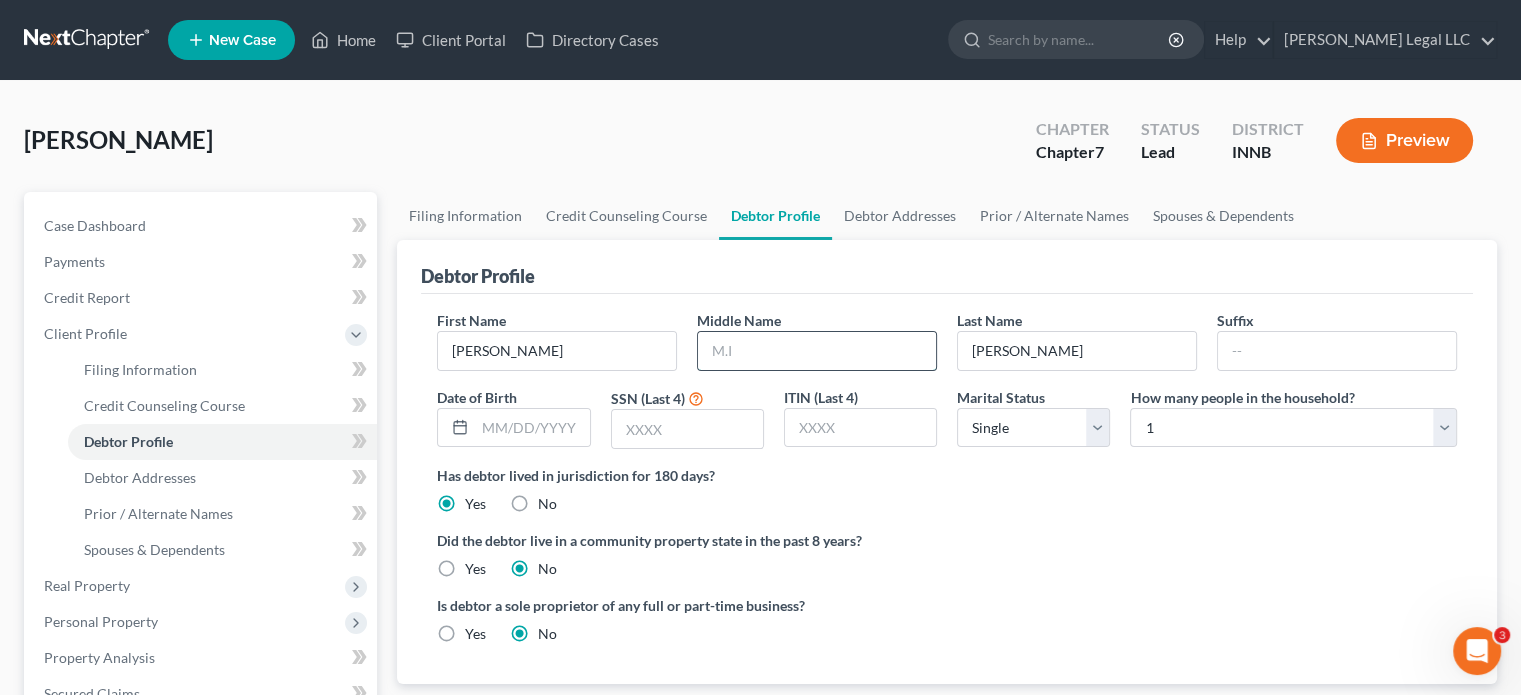 click at bounding box center (817, 351) 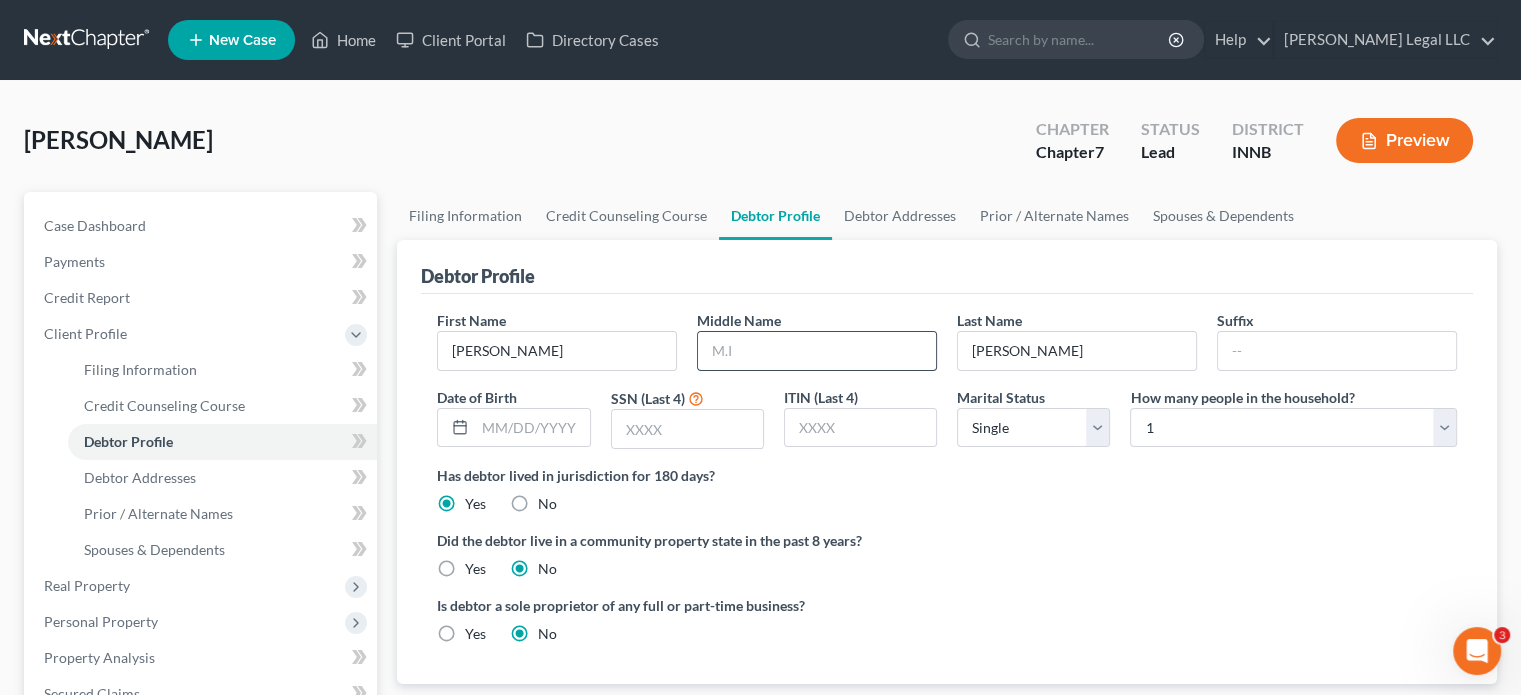 click at bounding box center [817, 351] 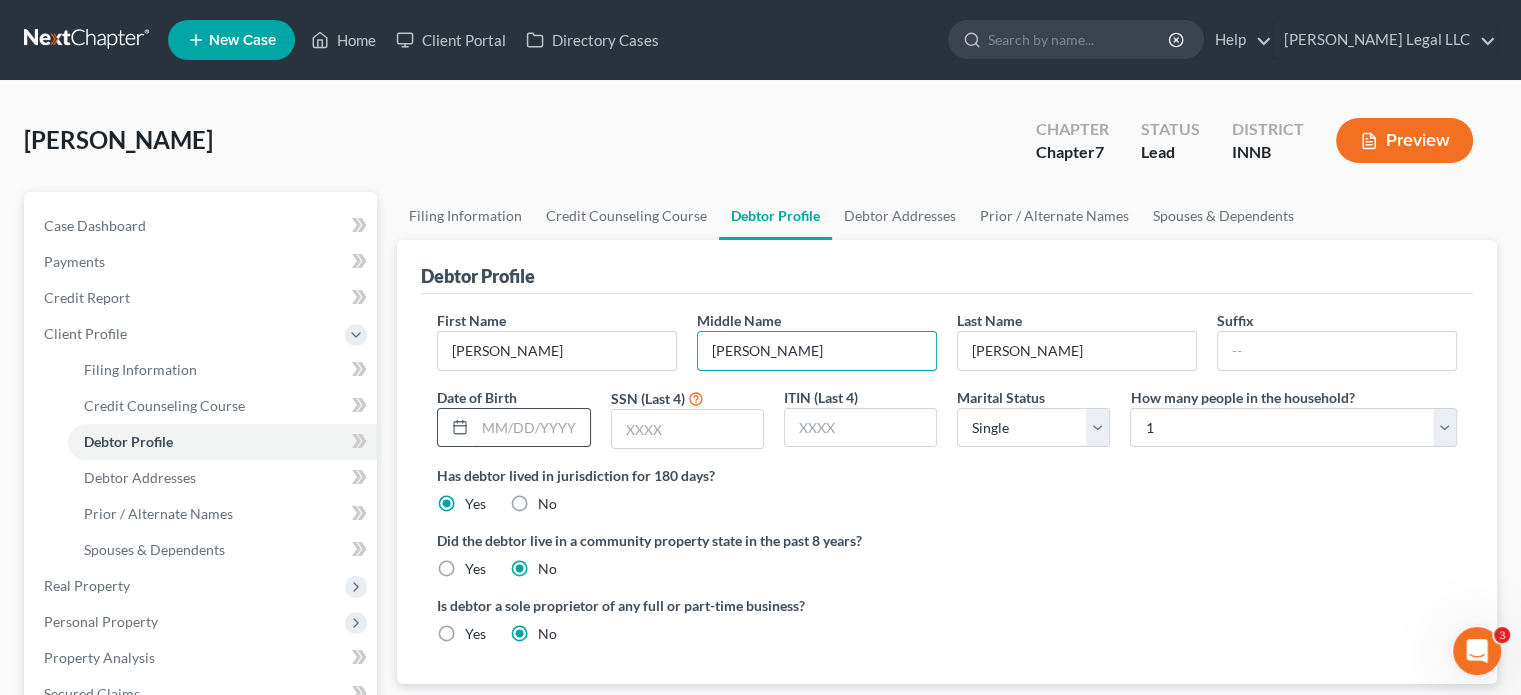 type on "[PERSON_NAME]" 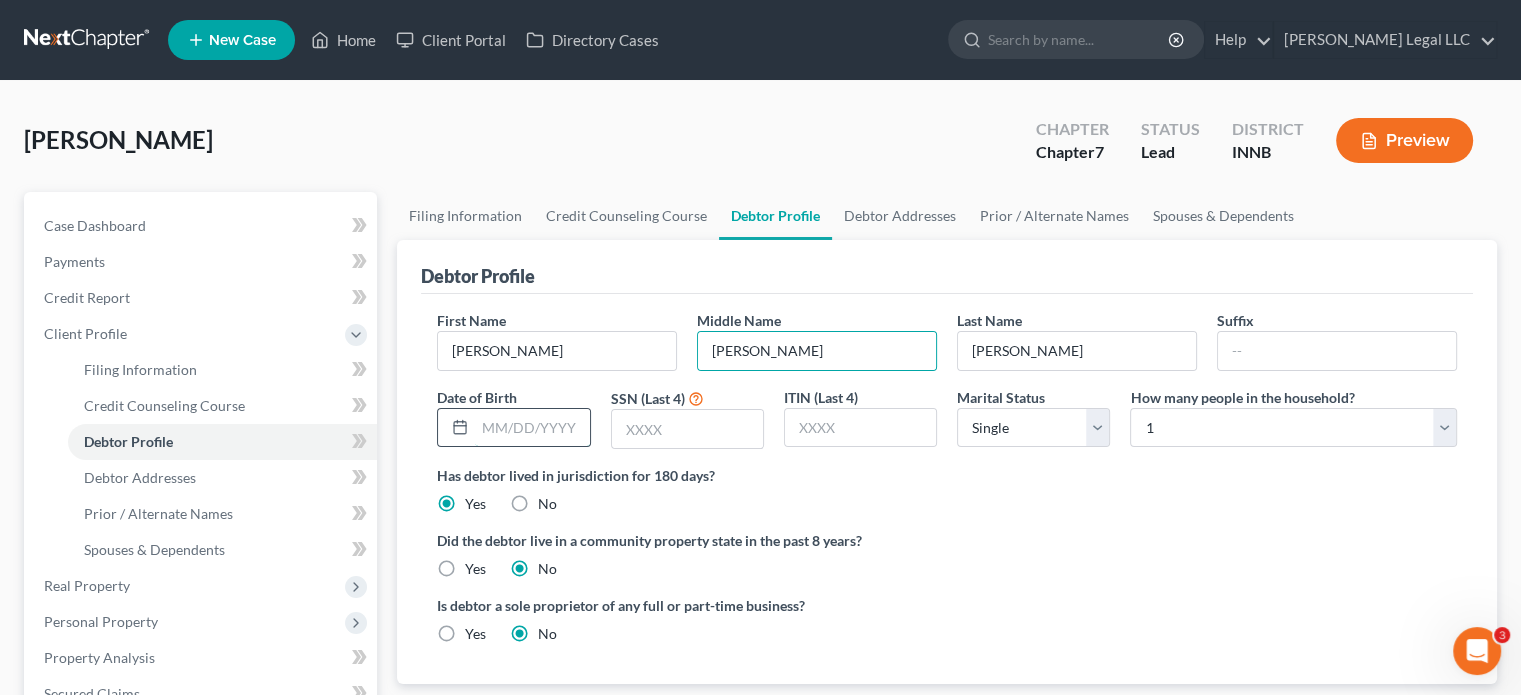 click at bounding box center (532, 428) 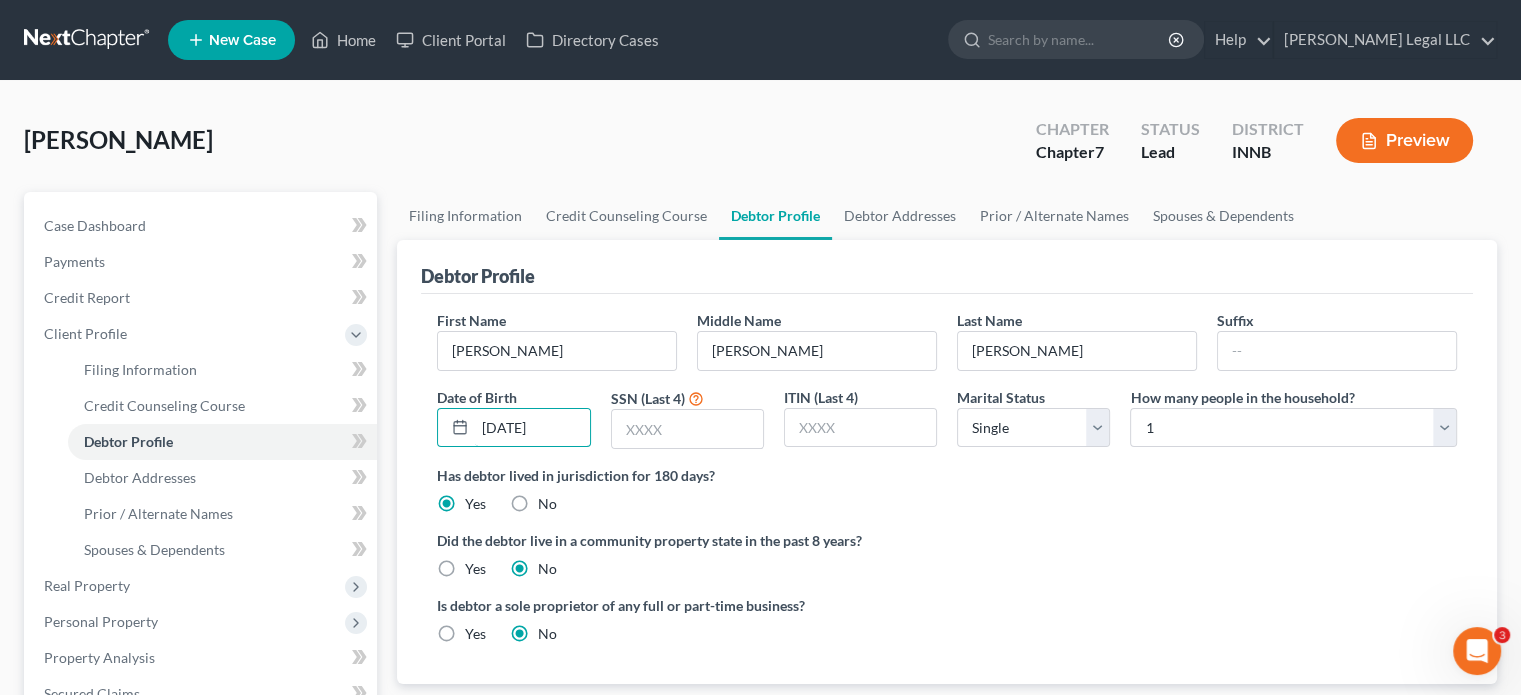 type on "[DATE]" 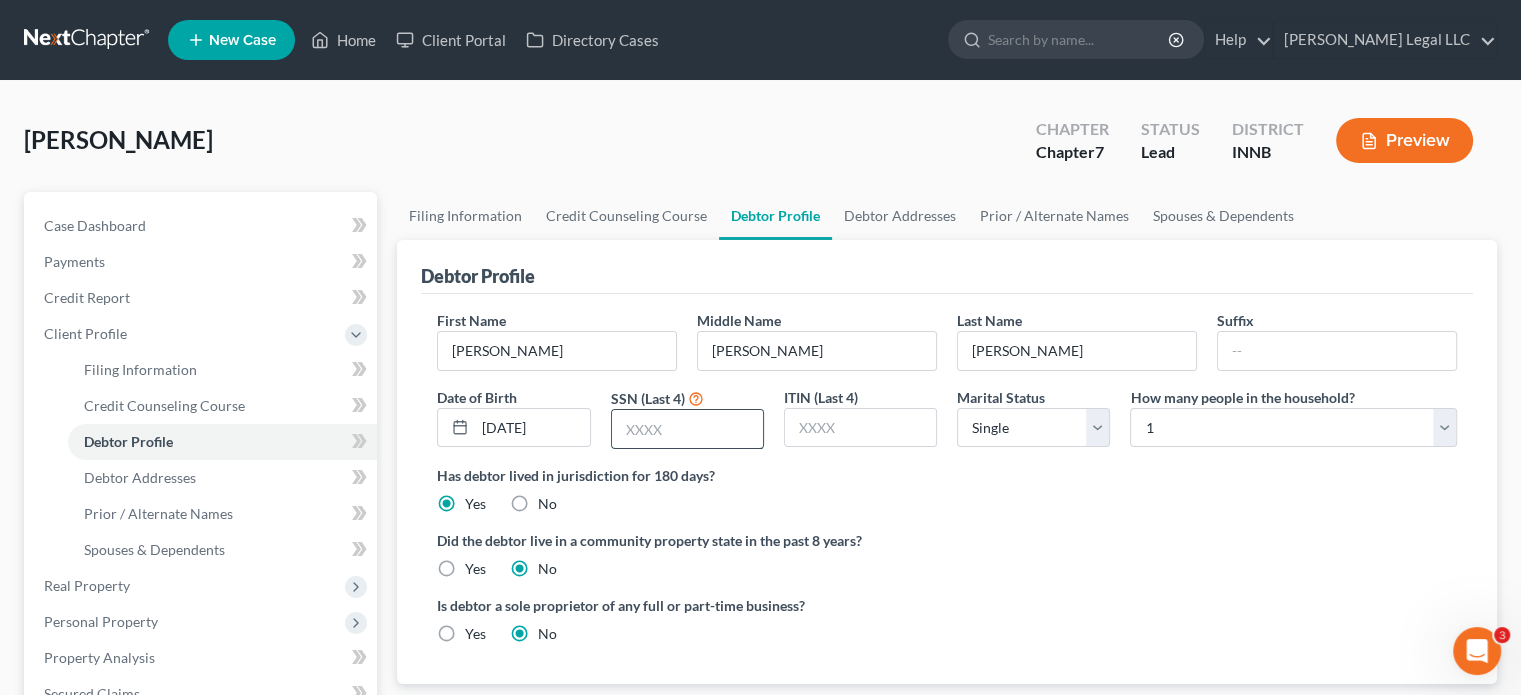 click at bounding box center [687, 429] 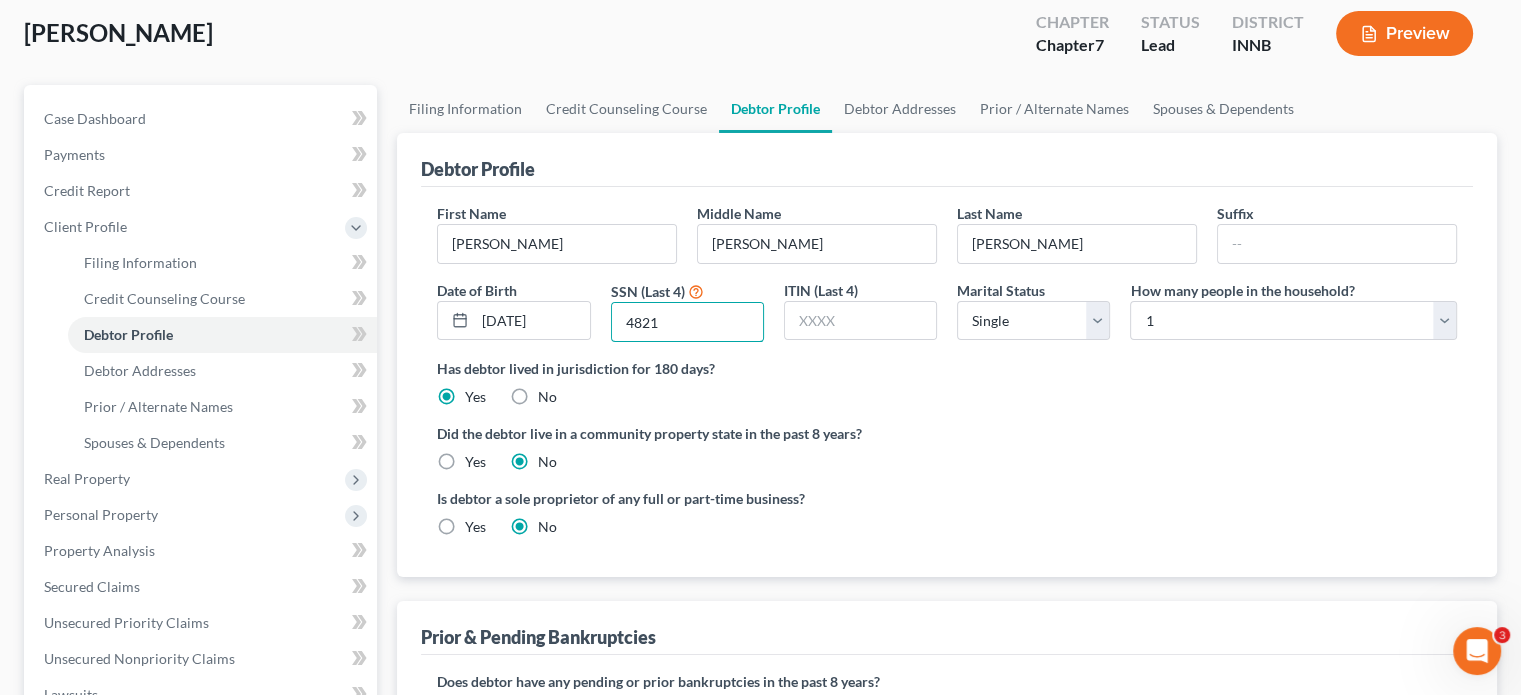 scroll, scrollTop: 100, scrollLeft: 0, axis: vertical 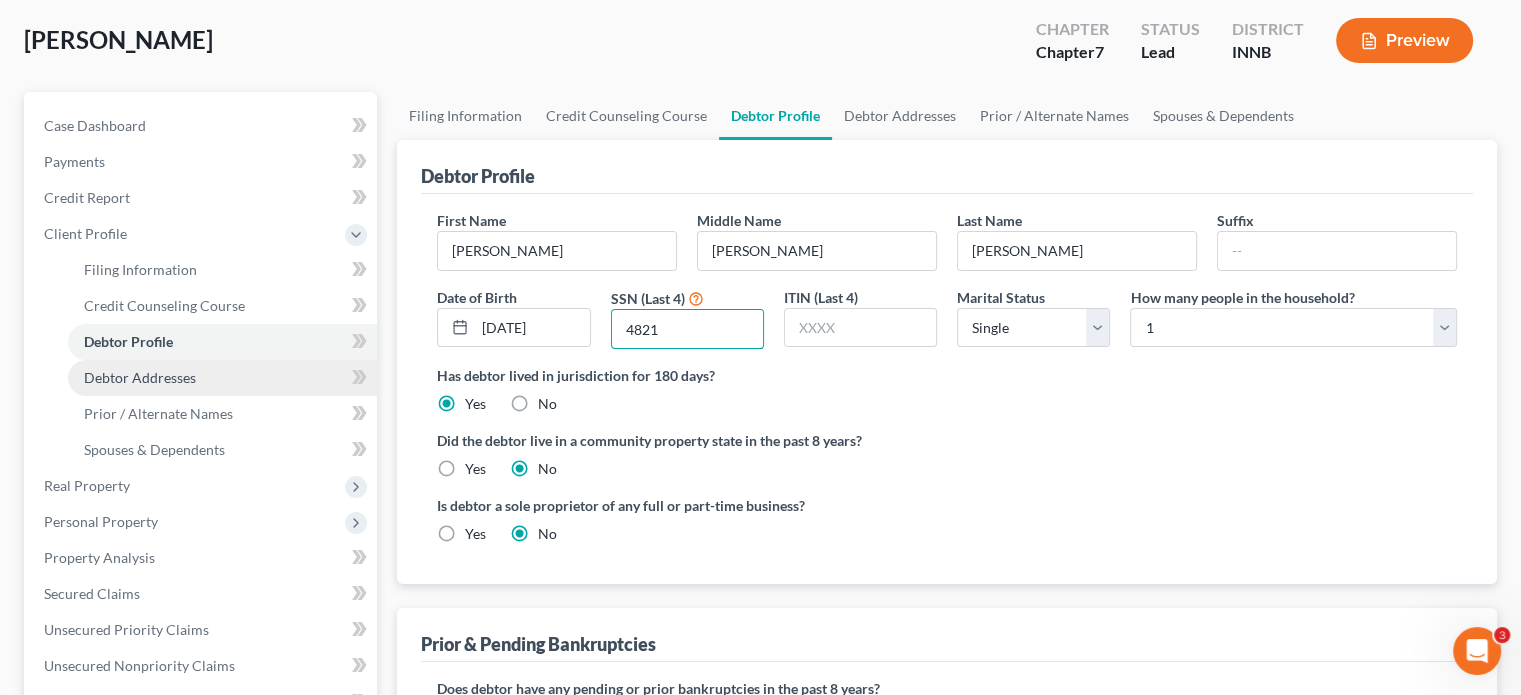 type on "4821" 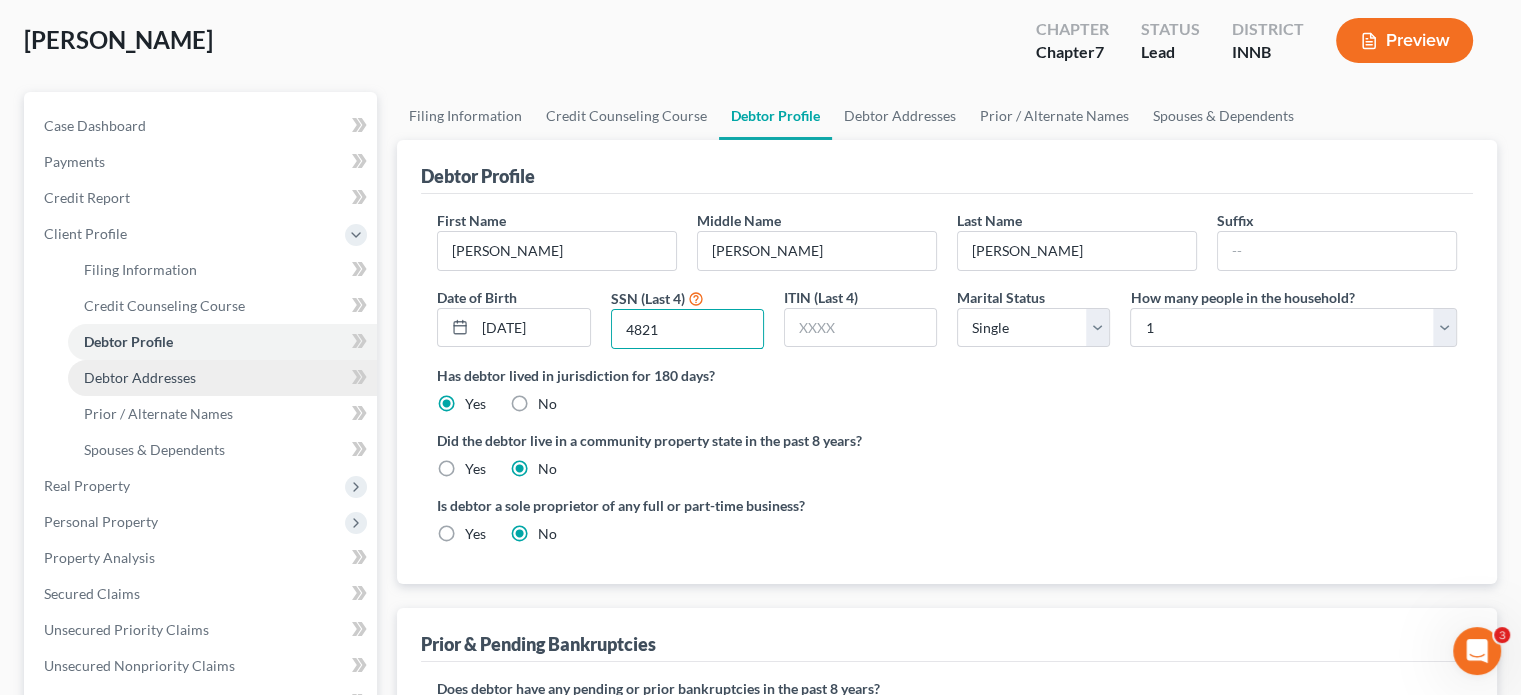 click on "Debtor Addresses" at bounding box center [222, 378] 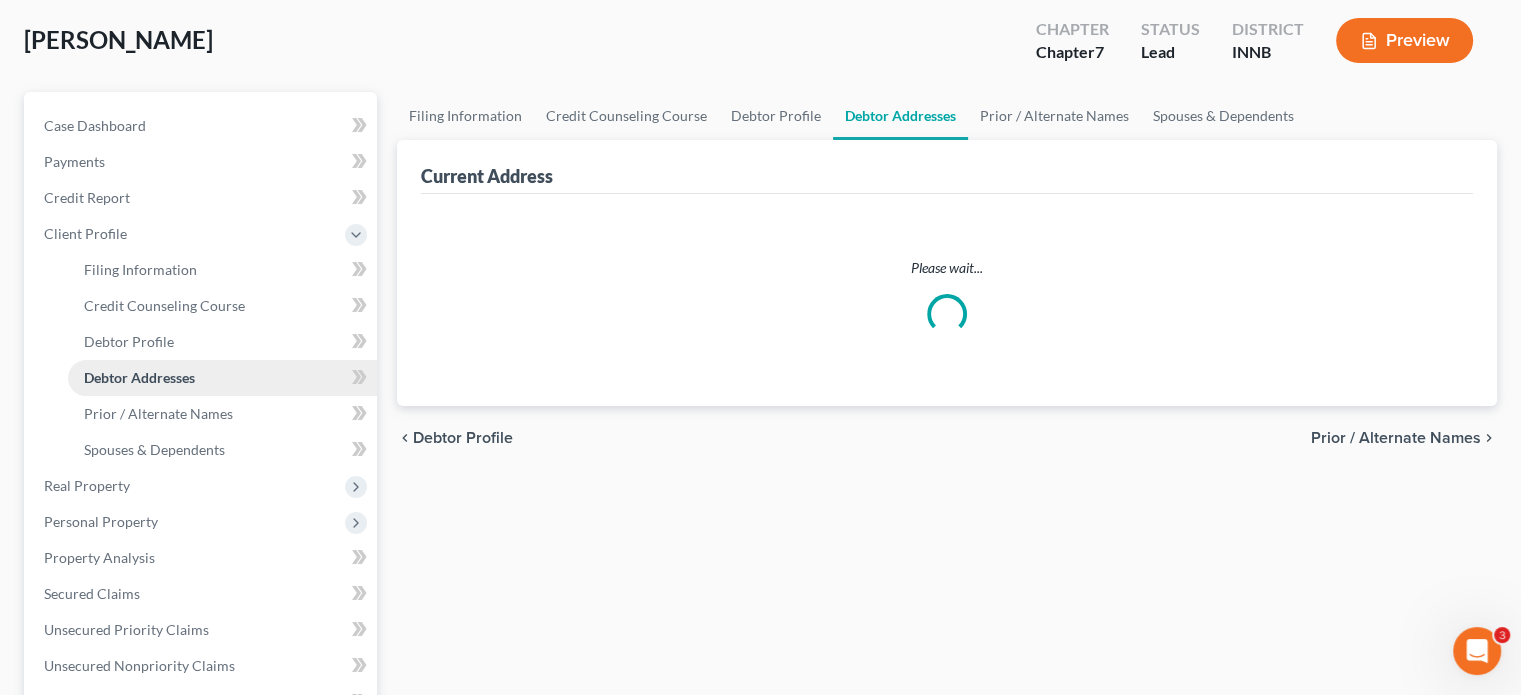 scroll, scrollTop: 28, scrollLeft: 0, axis: vertical 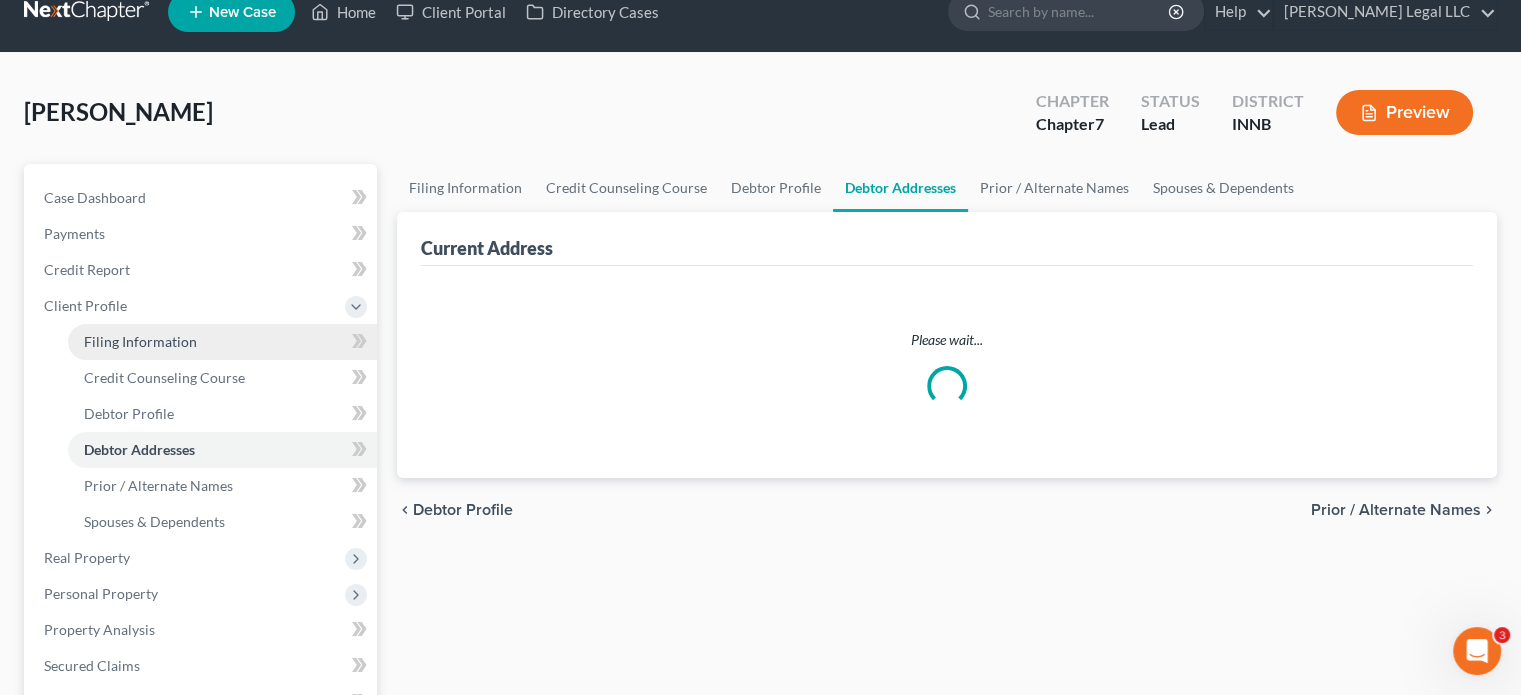 select on "0" 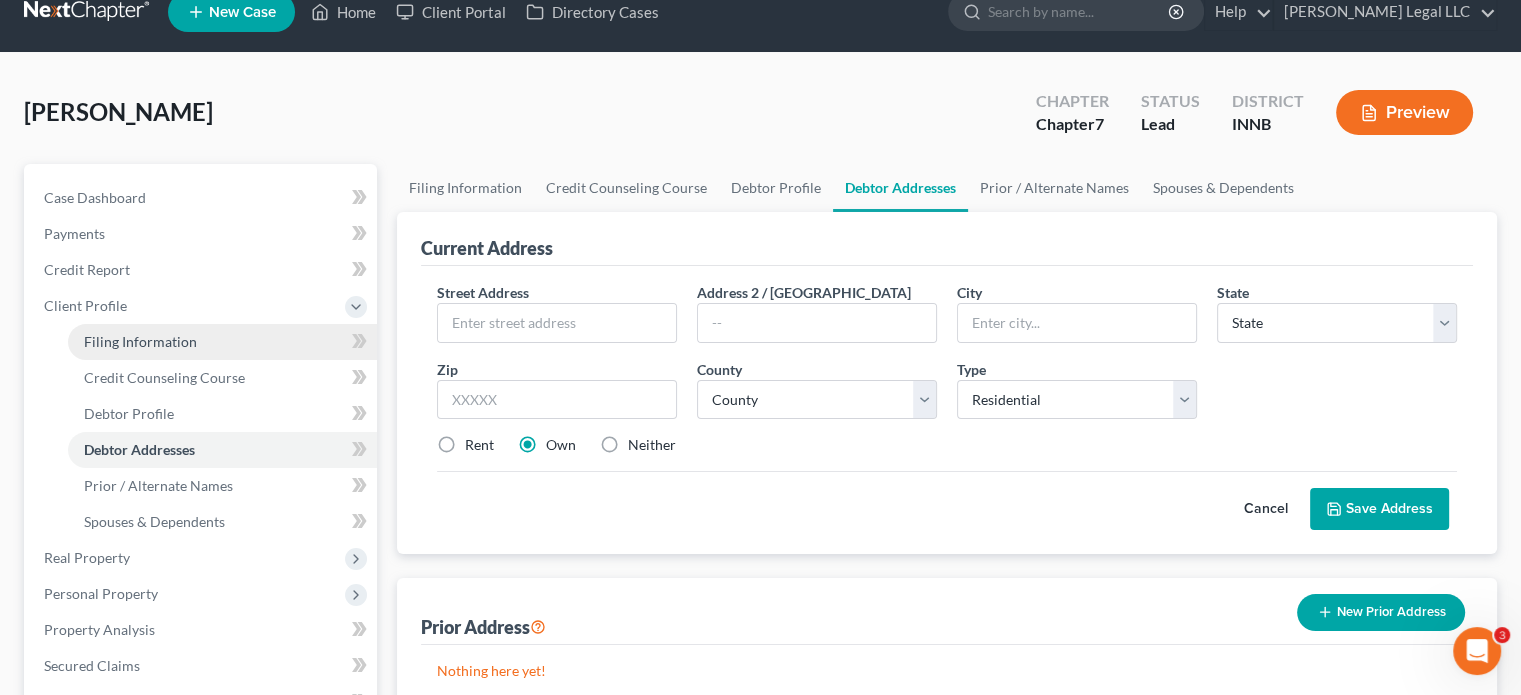 scroll, scrollTop: 0, scrollLeft: 0, axis: both 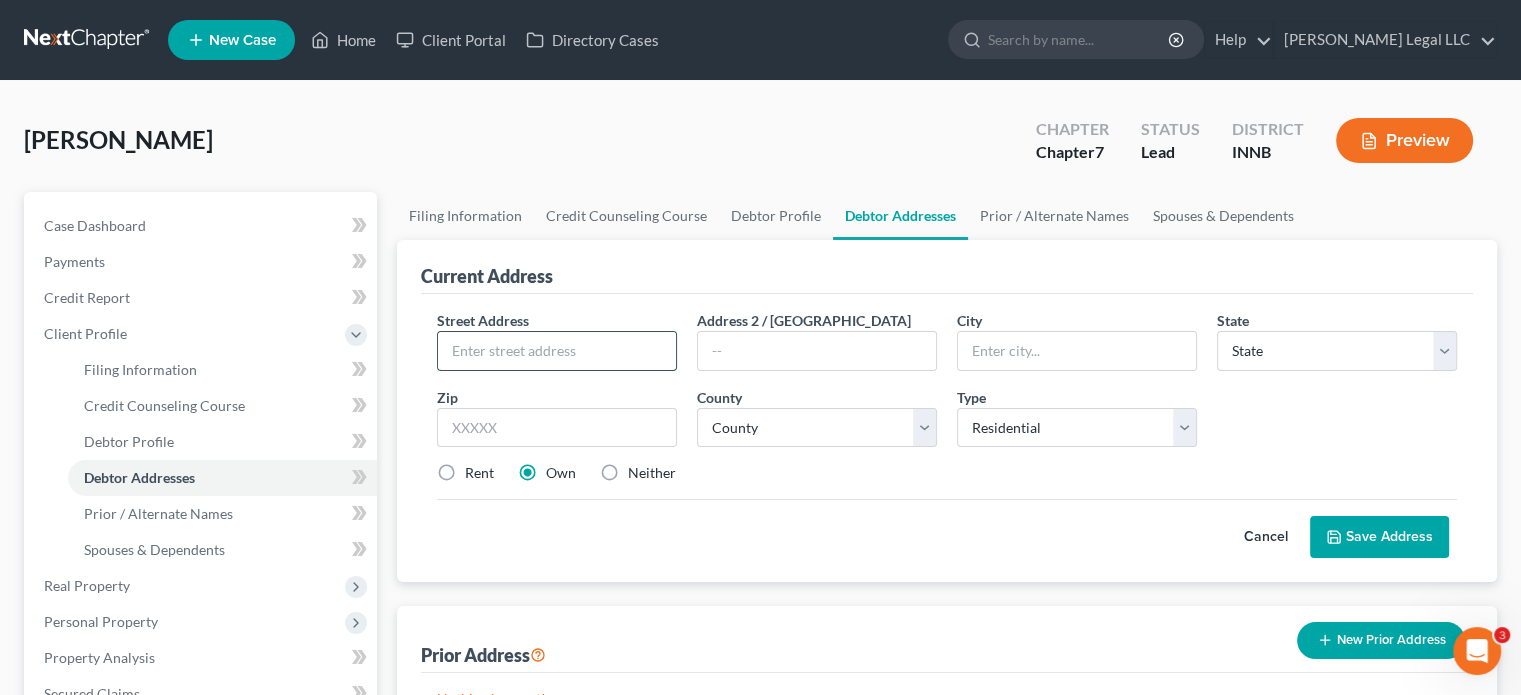 click at bounding box center [557, 351] 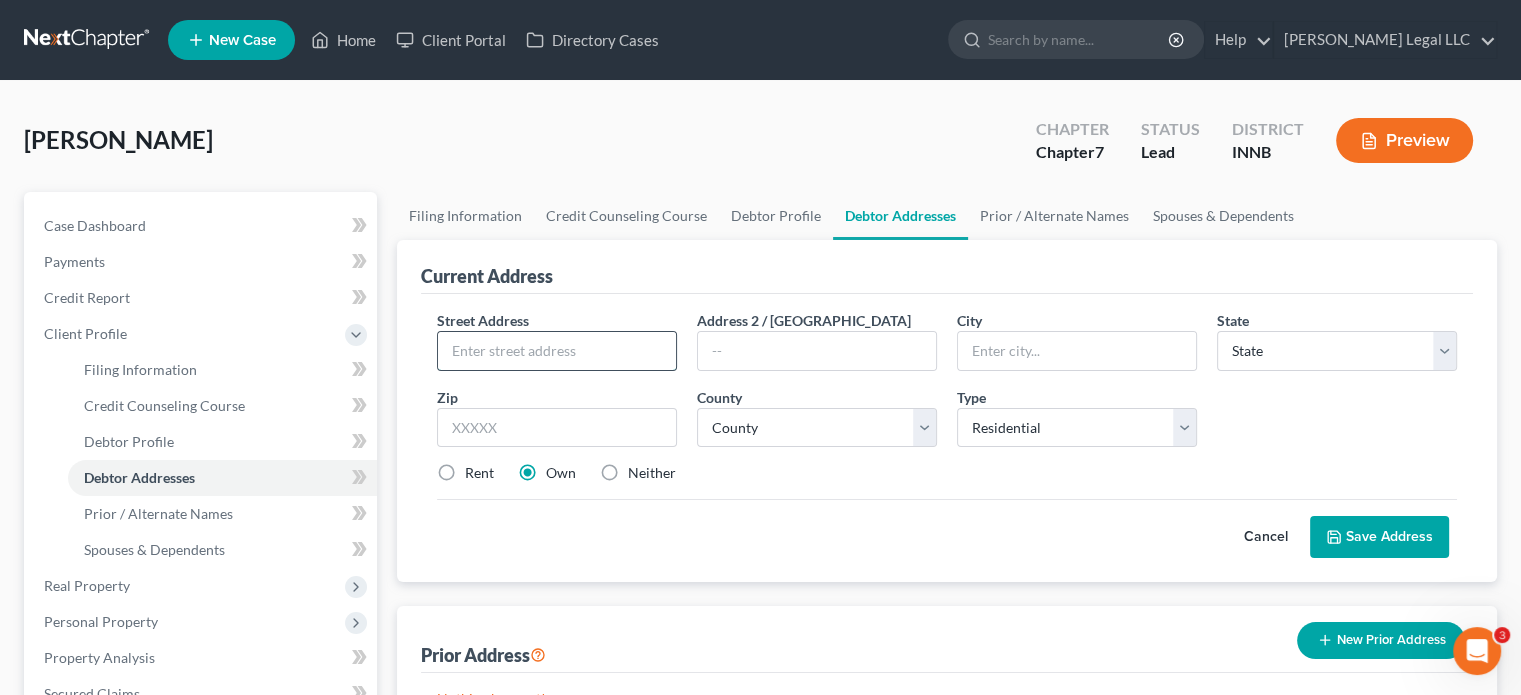 click at bounding box center (557, 351) 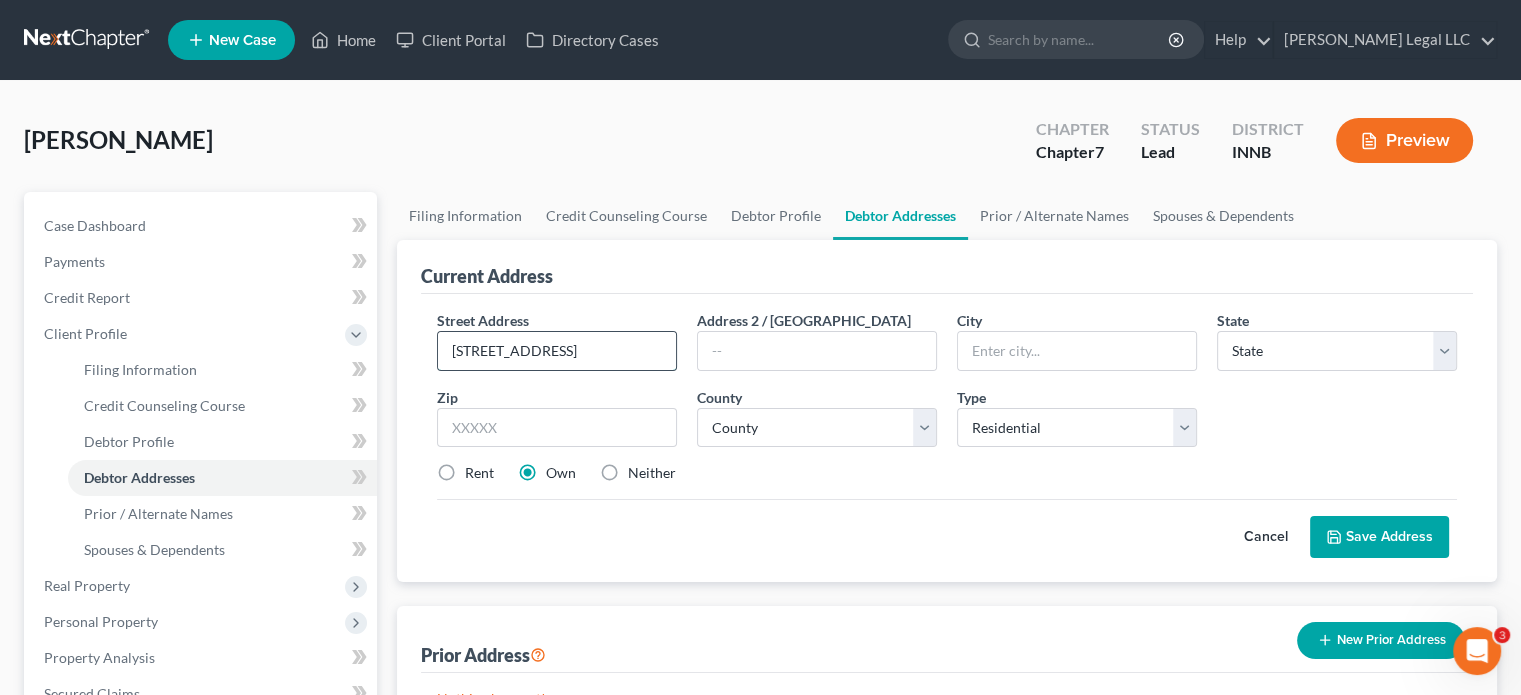 type on "[STREET_ADDRESS]" 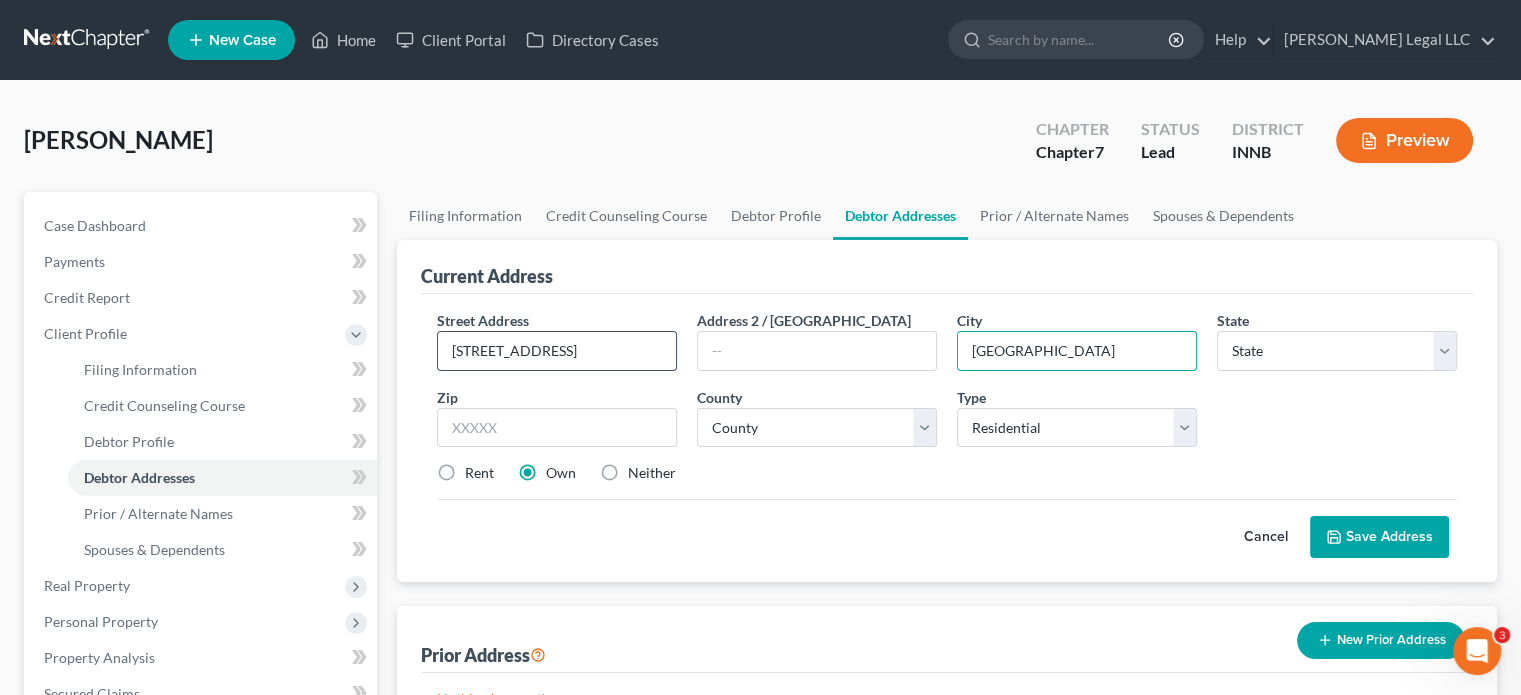type on "[GEOGRAPHIC_DATA]" 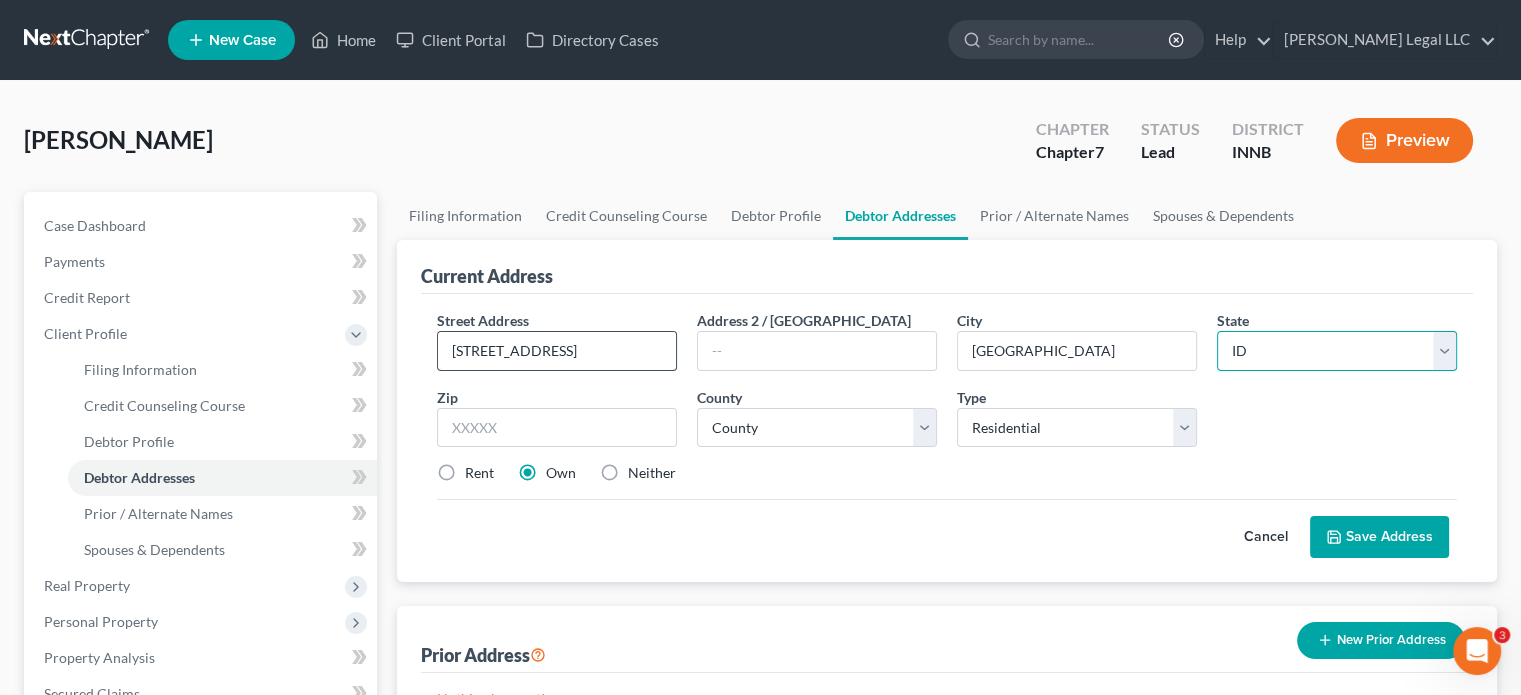 select on "15" 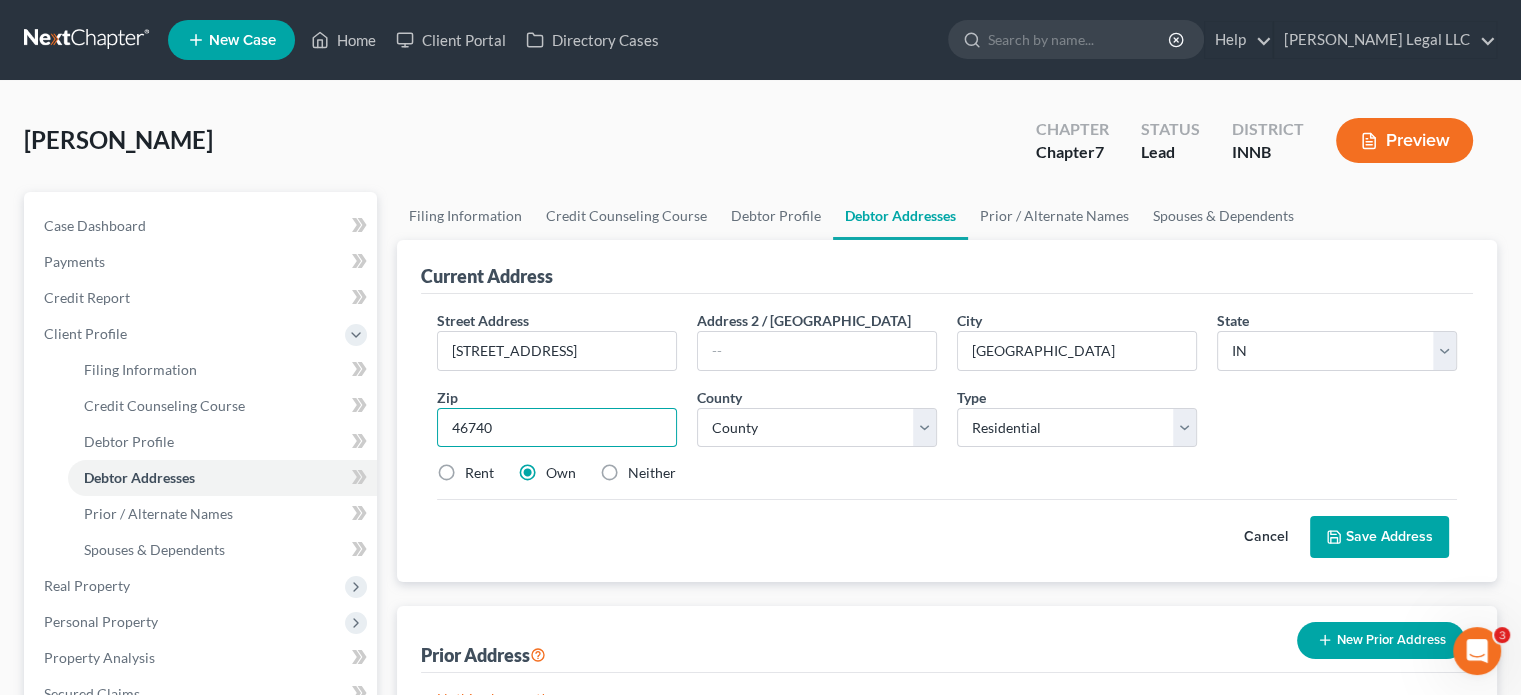 type on "46740" 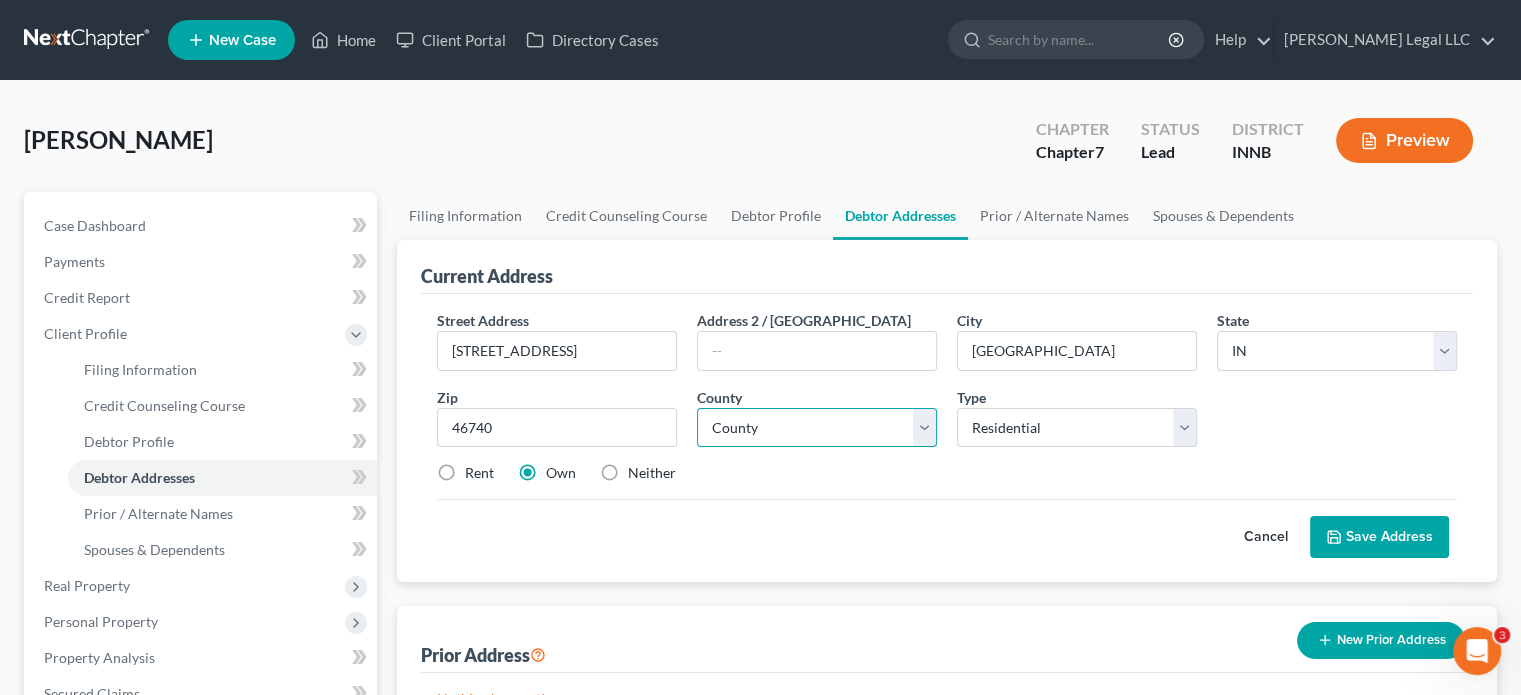 click on "County [GEOGRAPHIC_DATA] [GEOGRAPHIC_DATA] [GEOGRAPHIC_DATA] [GEOGRAPHIC_DATA] [GEOGRAPHIC_DATA] [GEOGRAPHIC_DATA] [GEOGRAPHIC_DATA] [GEOGRAPHIC_DATA] [GEOGRAPHIC_DATA] [GEOGRAPHIC_DATA] [GEOGRAPHIC_DATA] [GEOGRAPHIC_DATA] [GEOGRAPHIC_DATA] [GEOGRAPHIC_DATA] [GEOGRAPHIC_DATA] [GEOGRAPHIC_DATA] [GEOGRAPHIC_DATA] [US_STATE][GEOGRAPHIC_DATA] [GEOGRAPHIC_DATA] [GEOGRAPHIC_DATA] [GEOGRAPHIC_DATA] [GEOGRAPHIC_DATA] [GEOGRAPHIC_DATA] [GEOGRAPHIC_DATA] [GEOGRAPHIC_DATA] [GEOGRAPHIC_DATA] [GEOGRAPHIC_DATA] [GEOGRAPHIC_DATA] [GEOGRAPHIC_DATA] [GEOGRAPHIC_DATA] [GEOGRAPHIC_DATA] [GEOGRAPHIC_DATA] [GEOGRAPHIC_DATA] [GEOGRAPHIC_DATA] [GEOGRAPHIC_DATA] [GEOGRAPHIC_DATA] [GEOGRAPHIC_DATA] [GEOGRAPHIC_DATA] [GEOGRAPHIC_DATA] [GEOGRAPHIC_DATA] [GEOGRAPHIC_DATA] [GEOGRAPHIC_DATA] [GEOGRAPHIC_DATA] [GEOGRAPHIC_DATA] [GEOGRAPHIC_DATA] [GEOGRAPHIC_DATA] [GEOGRAPHIC_DATA] [GEOGRAPHIC_DATA] [GEOGRAPHIC_DATA] [GEOGRAPHIC_DATA] [GEOGRAPHIC_DATA] [GEOGRAPHIC_DATA] [GEOGRAPHIC_DATA] [GEOGRAPHIC_DATA] [GEOGRAPHIC_DATA] [GEOGRAPHIC_DATA] [GEOGRAPHIC_DATA] [US_STATE][GEOGRAPHIC_DATA] [GEOGRAPHIC_DATA] [GEOGRAPHIC_DATA] [GEOGRAPHIC_DATA] [GEOGRAPHIC_DATA] [GEOGRAPHIC_DATA] [GEOGRAPHIC_DATA] [GEOGRAPHIC_DATA] [GEOGRAPHIC_DATA] [GEOGRAPHIC_DATA] [GEOGRAPHIC_DATA] [GEOGRAPHIC_DATA] [GEOGRAPHIC_DATA]" at bounding box center [817, 428] 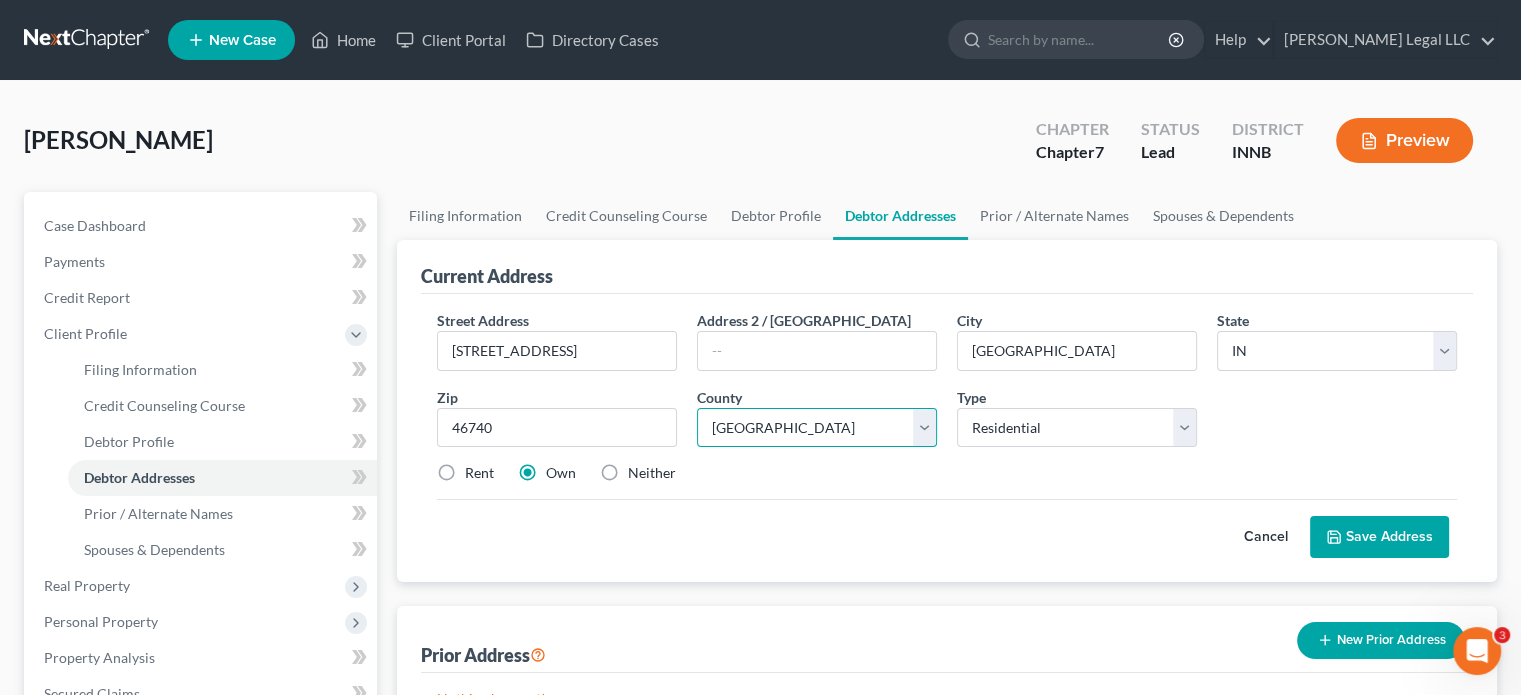 click on "County [GEOGRAPHIC_DATA] [GEOGRAPHIC_DATA] [GEOGRAPHIC_DATA] [GEOGRAPHIC_DATA] [GEOGRAPHIC_DATA] [GEOGRAPHIC_DATA] [GEOGRAPHIC_DATA] [GEOGRAPHIC_DATA] [GEOGRAPHIC_DATA] [GEOGRAPHIC_DATA] [GEOGRAPHIC_DATA] [GEOGRAPHIC_DATA] [GEOGRAPHIC_DATA] [GEOGRAPHIC_DATA] [GEOGRAPHIC_DATA] [GEOGRAPHIC_DATA] [GEOGRAPHIC_DATA] [US_STATE][GEOGRAPHIC_DATA] [GEOGRAPHIC_DATA] [GEOGRAPHIC_DATA] [GEOGRAPHIC_DATA] [GEOGRAPHIC_DATA] [GEOGRAPHIC_DATA] [GEOGRAPHIC_DATA] [GEOGRAPHIC_DATA] [GEOGRAPHIC_DATA] [GEOGRAPHIC_DATA] [GEOGRAPHIC_DATA] [GEOGRAPHIC_DATA] [GEOGRAPHIC_DATA] [GEOGRAPHIC_DATA] [GEOGRAPHIC_DATA] [GEOGRAPHIC_DATA] [GEOGRAPHIC_DATA] [GEOGRAPHIC_DATA] [GEOGRAPHIC_DATA] [GEOGRAPHIC_DATA] [GEOGRAPHIC_DATA] [GEOGRAPHIC_DATA] [GEOGRAPHIC_DATA] [GEOGRAPHIC_DATA] [GEOGRAPHIC_DATA] [GEOGRAPHIC_DATA] [GEOGRAPHIC_DATA] [GEOGRAPHIC_DATA] [GEOGRAPHIC_DATA] [GEOGRAPHIC_DATA] [GEOGRAPHIC_DATA] [GEOGRAPHIC_DATA] [GEOGRAPHIC_DATA] [GEOGRAPHIC_DATA] [GEOGRAPHIC_DATA] [GEOGRAPHIC_DATA] [GEOGRAPHIC_DATA] [GEOGRAPHIC_DATA] [GEOGRAPHIC_DATA] [GEOGRAPHIC_DATA] [US_STATE][GEOGRAPHIC_DATA] [GEOGRAPHIC_DATA] [GEOGRAPHIC_DATA] [GEOGRAPHIC_DATA] [GEOGRAPHIC_DATA] [GEOGRAPHIC_DATA] [GEOGRAPHIC_DATA] [GEOGRAPHIC_DATA] [GEOGRAPHIC_DATA] [GEOGRAPHIC_DATA] [GEOGRAPHIC_DATA] [GEOGRAPHIC_DATA] [GEOGRAPHIC_DATA]" at bounding box center [817, 428] 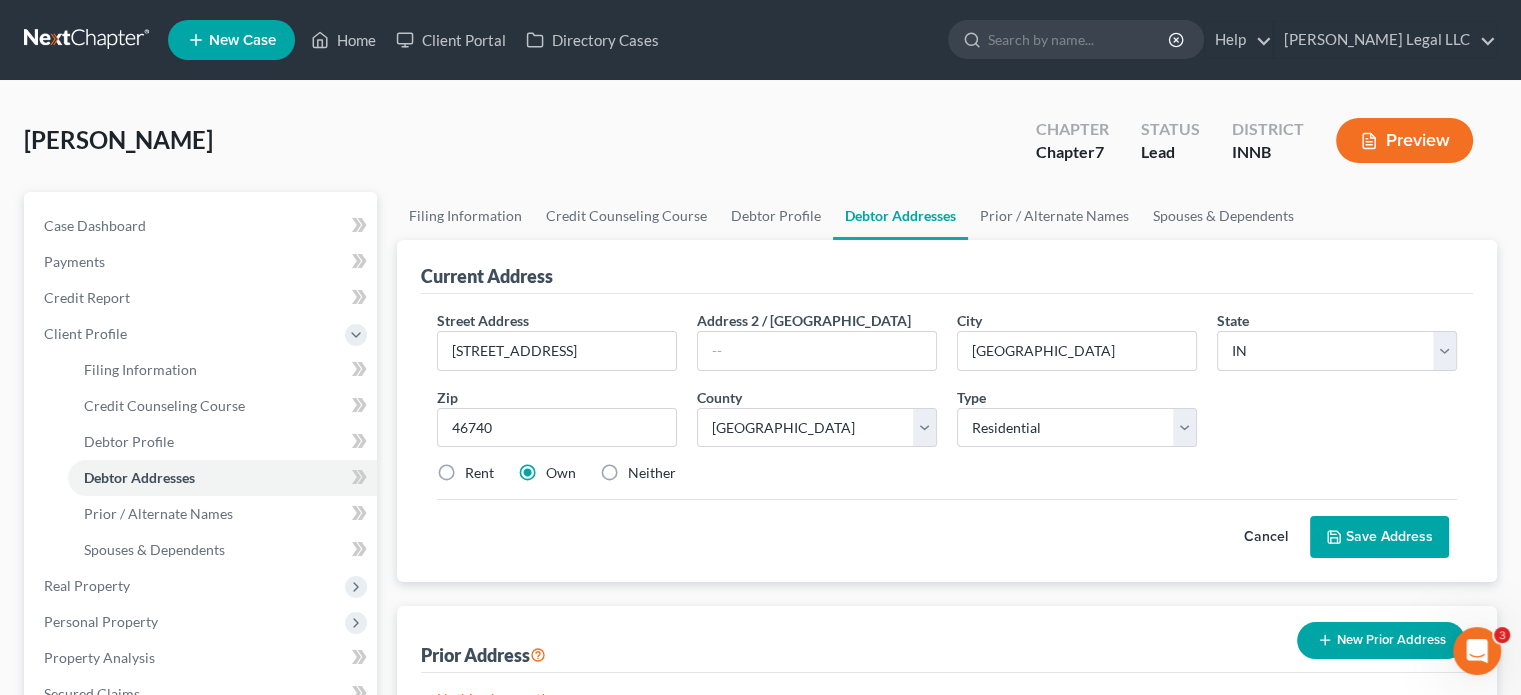 click on "Rent" at bounding box center (479, 473) 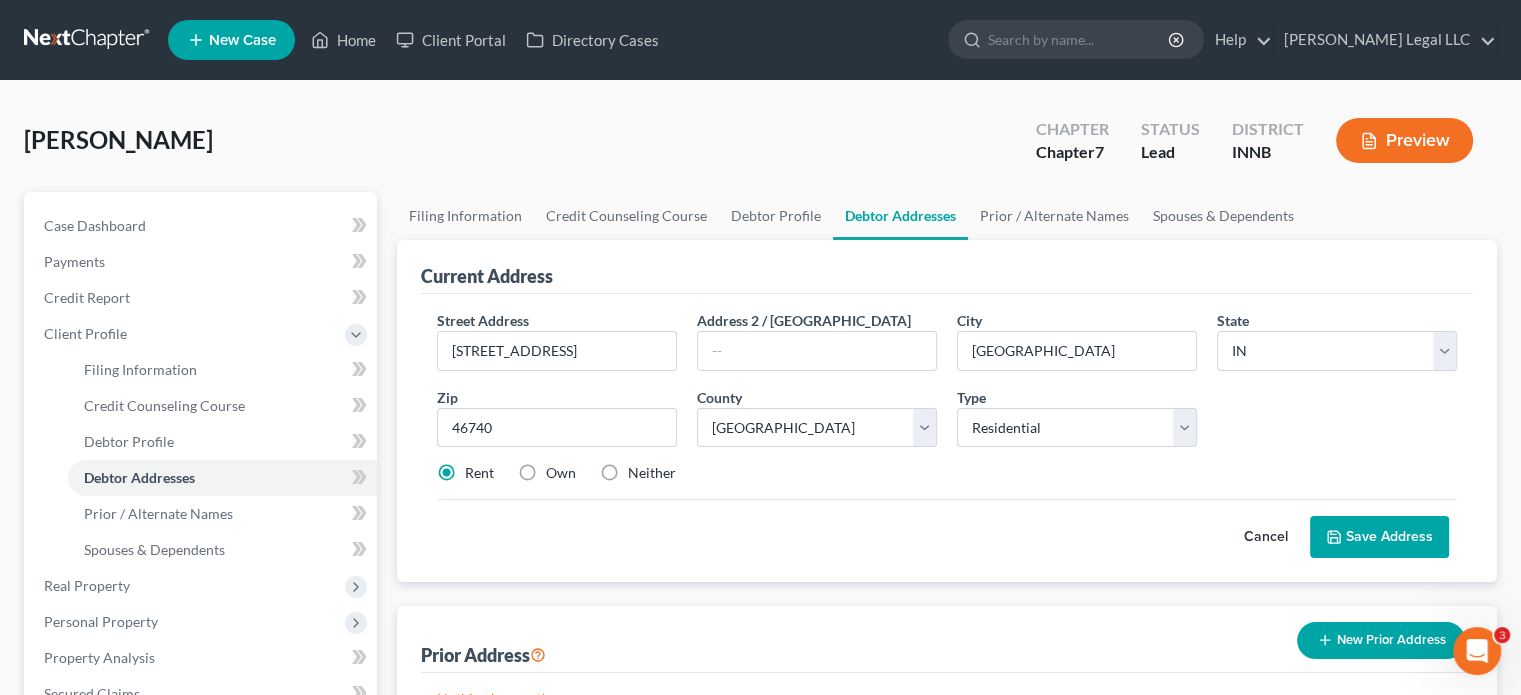 click on "Save Address" at bounding box center [1379, 537] 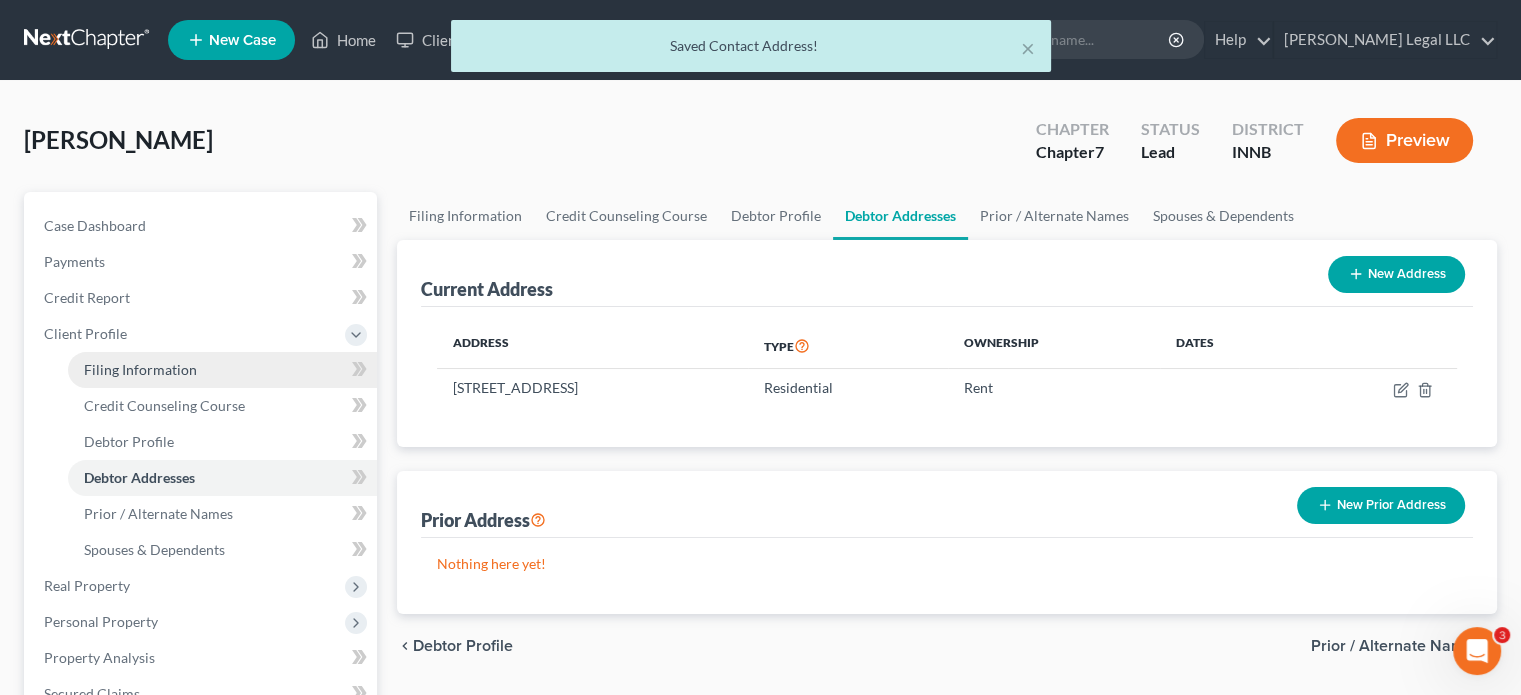 click on "Filing Information" at bounding box center [140, 369] 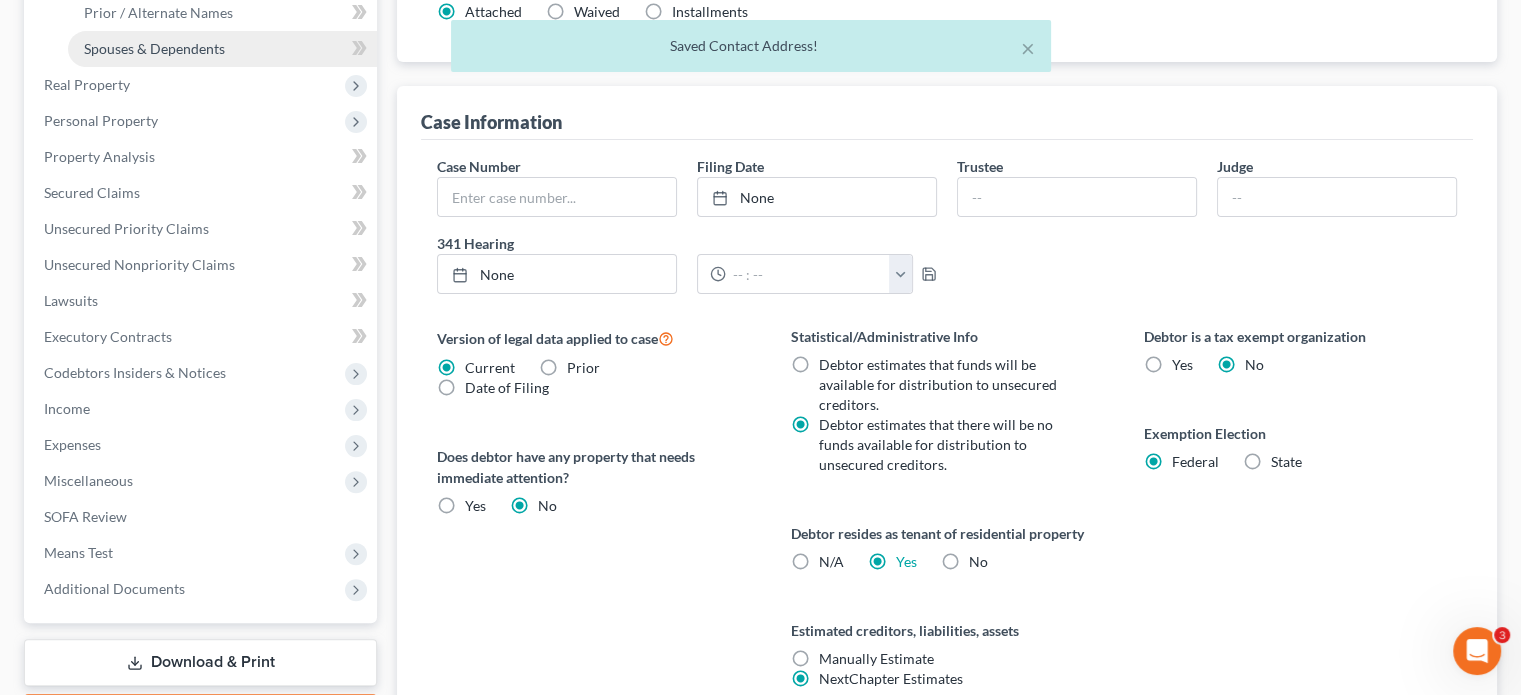 scroll, scrollTop: 280, scrollLeft: 0, axis: vertical 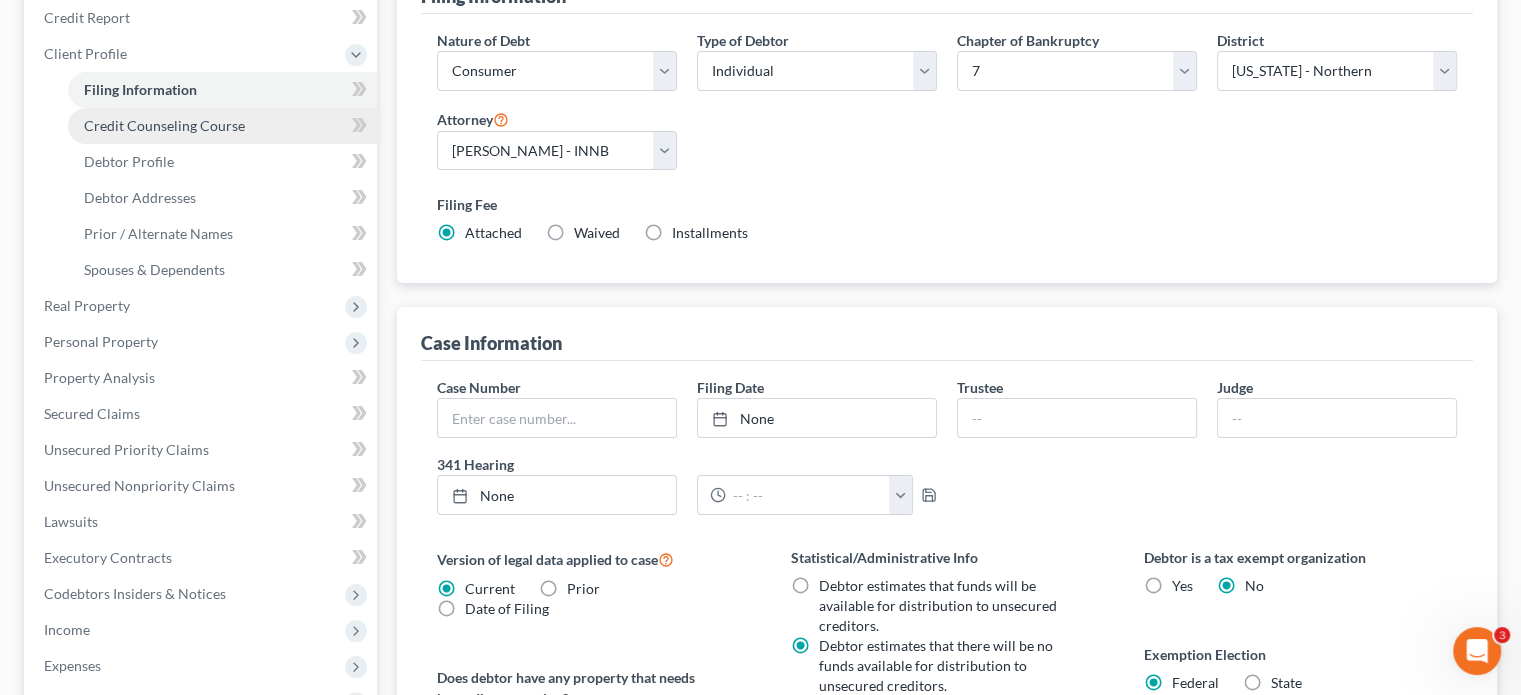 click on "Credit Counseling Course" at bounding box center (164, 125) 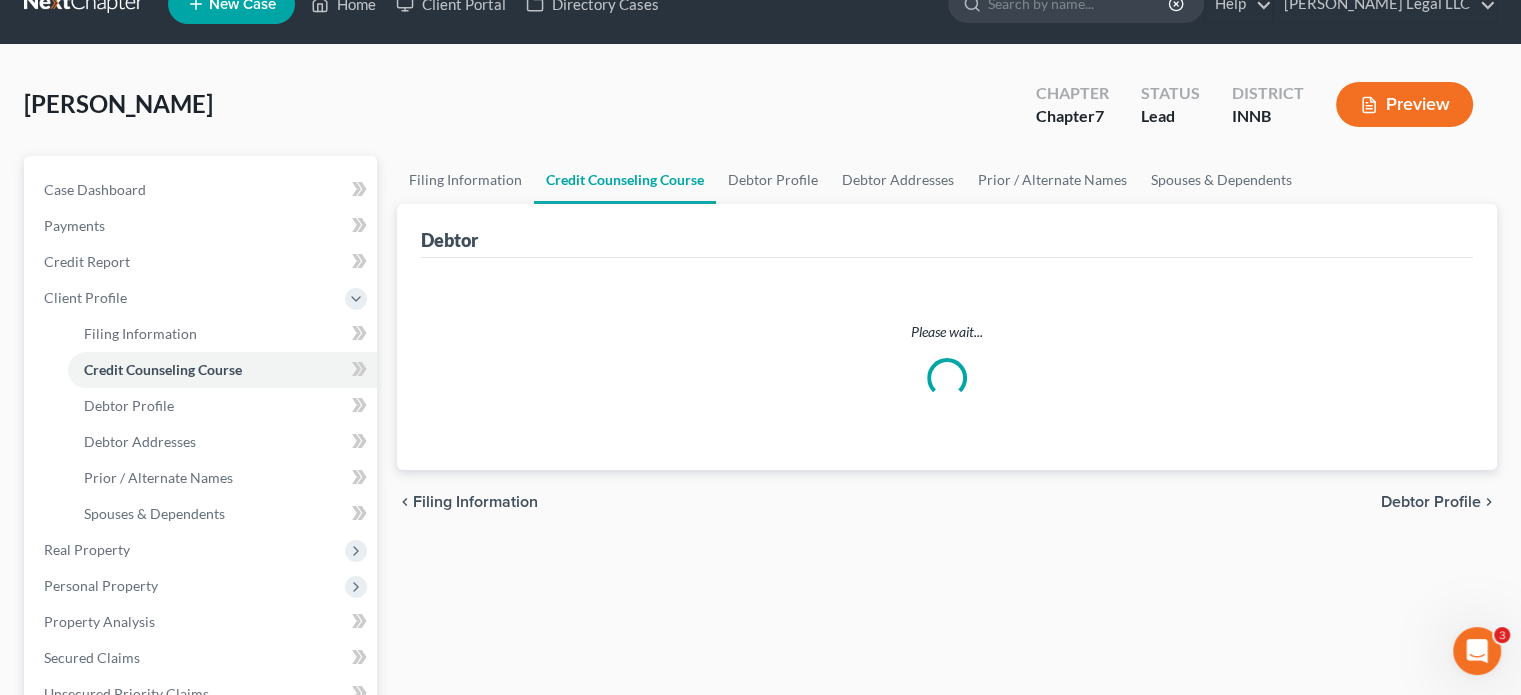 scroll, scrollTop: 0, scrollLeft: 0, axis: both 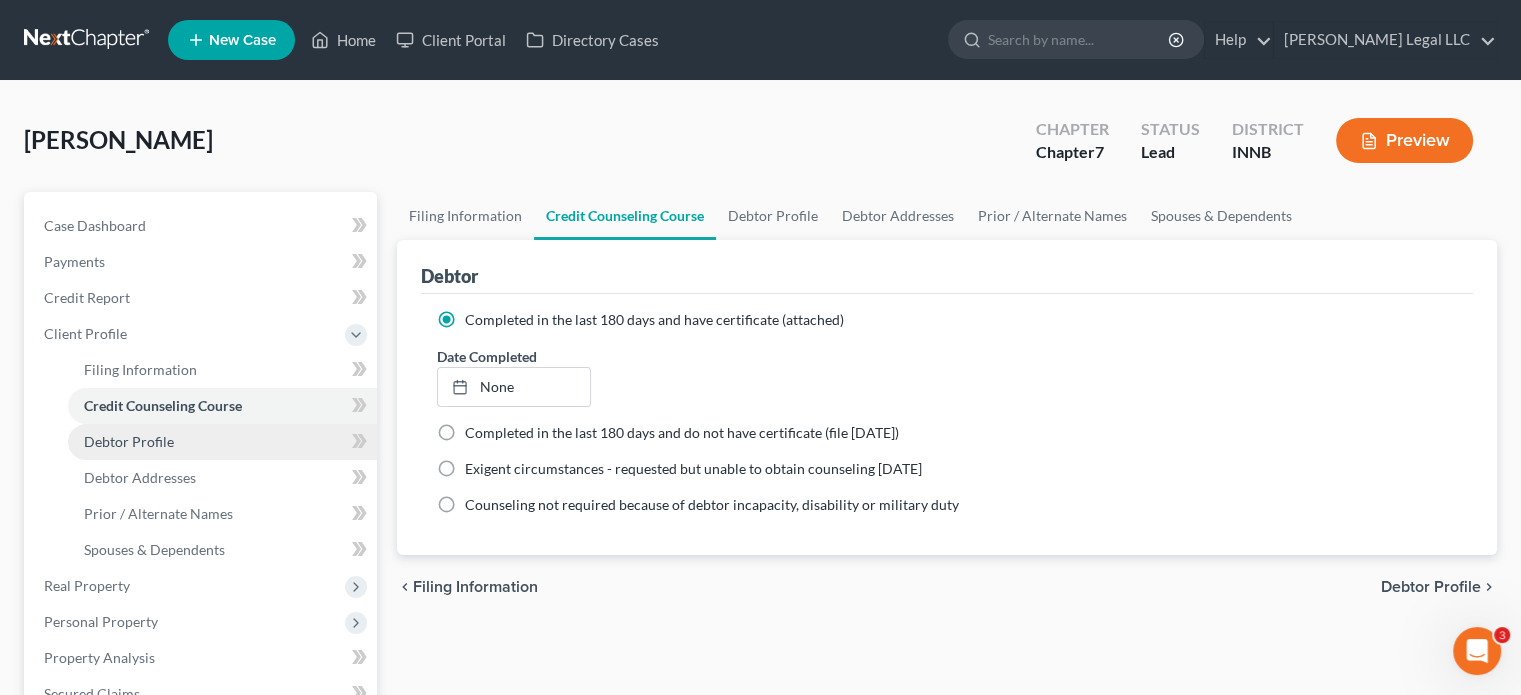 click on "Debtor Profile" at bounding box center [129, 441] 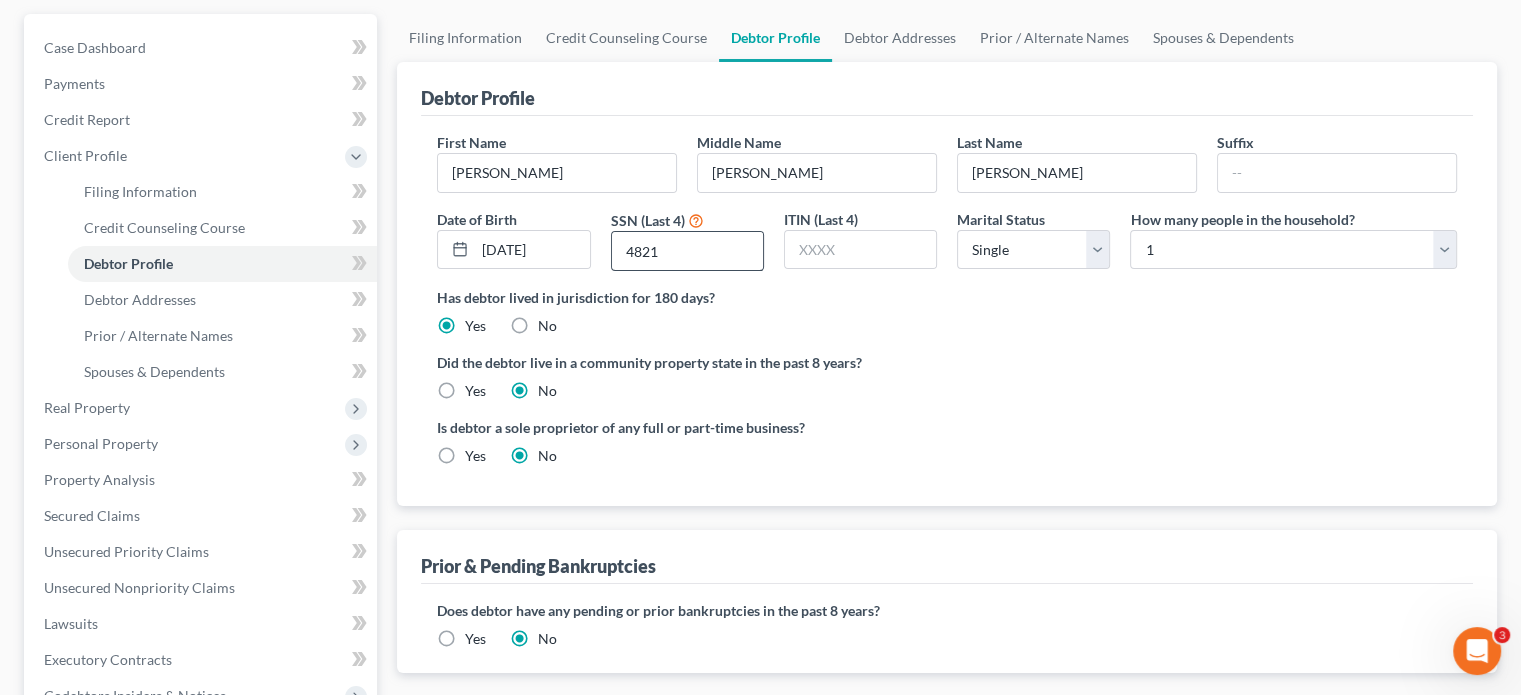 scroll, scrollTop: 200, scrollLeft: 0, axis: vertical 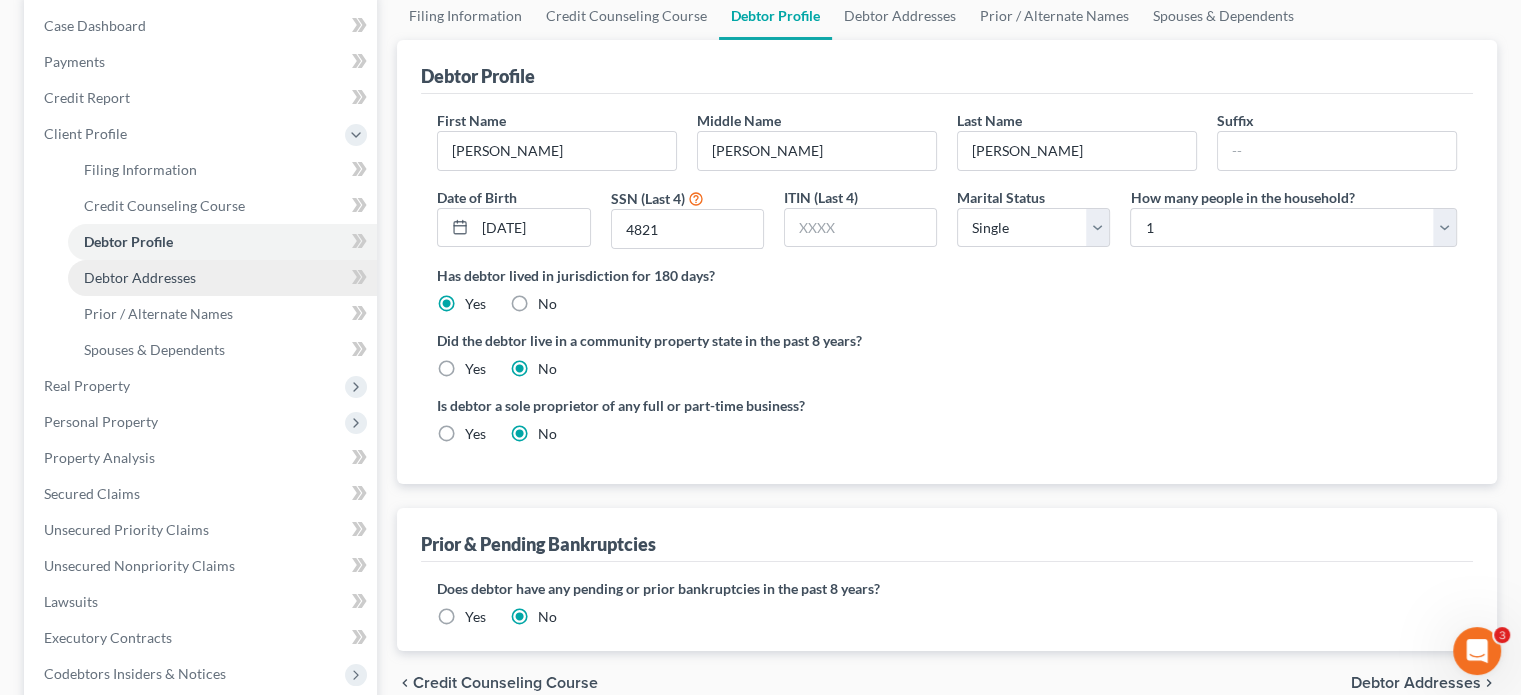 click on "Debtor Addresses" at bounding box center [140, 277] 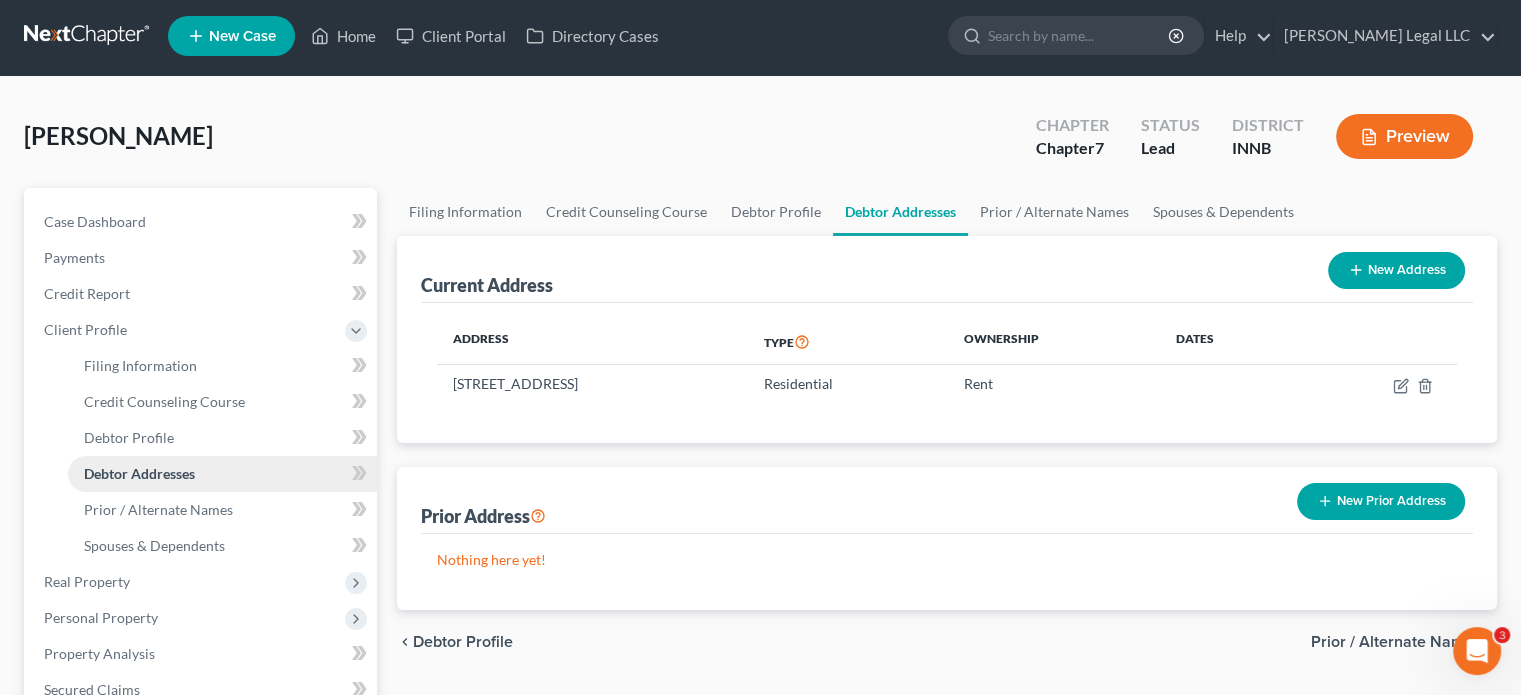 scroll, scrollTop: 0, scrollLeft: 0, axis: both 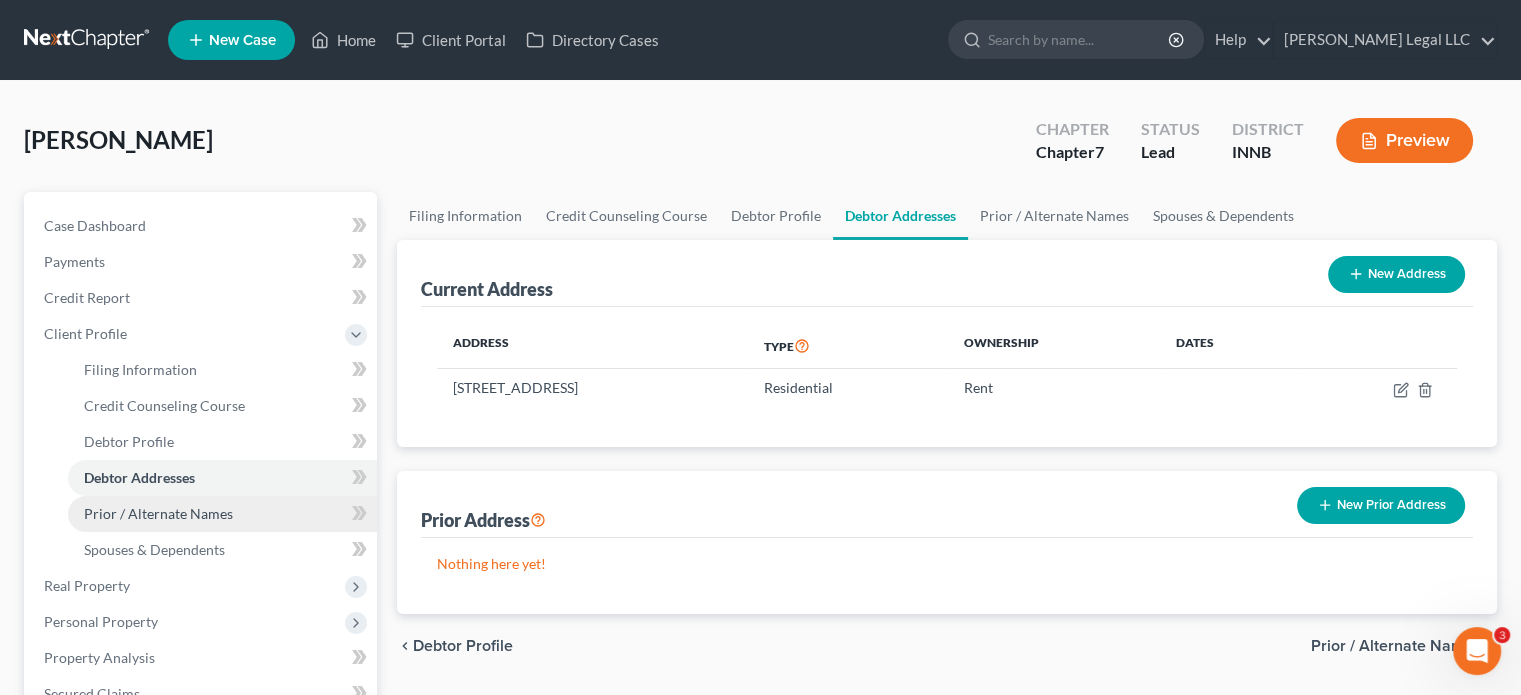 click on "Prior / Alternate Names" at bounding box center (222, 514) 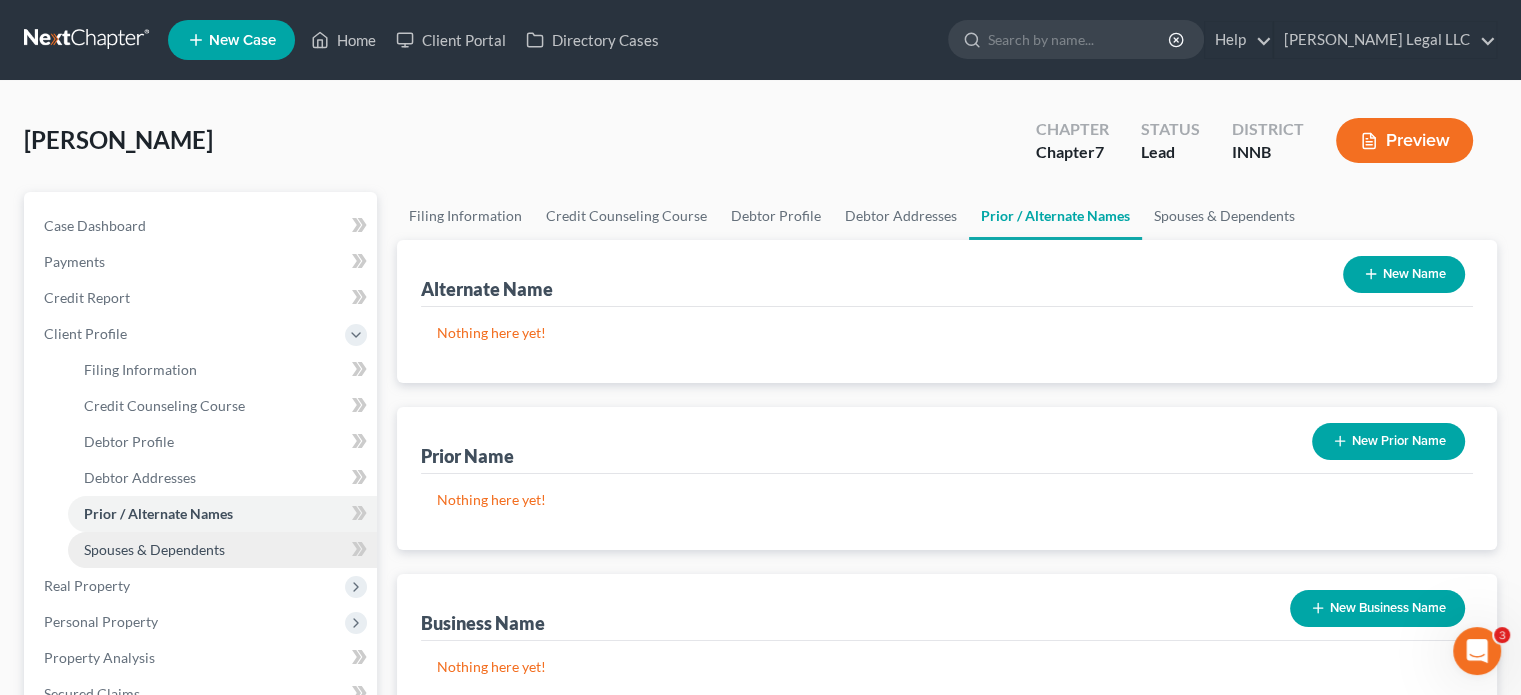 click on "Spouses & Dependents" at bounding box center [154, 549] 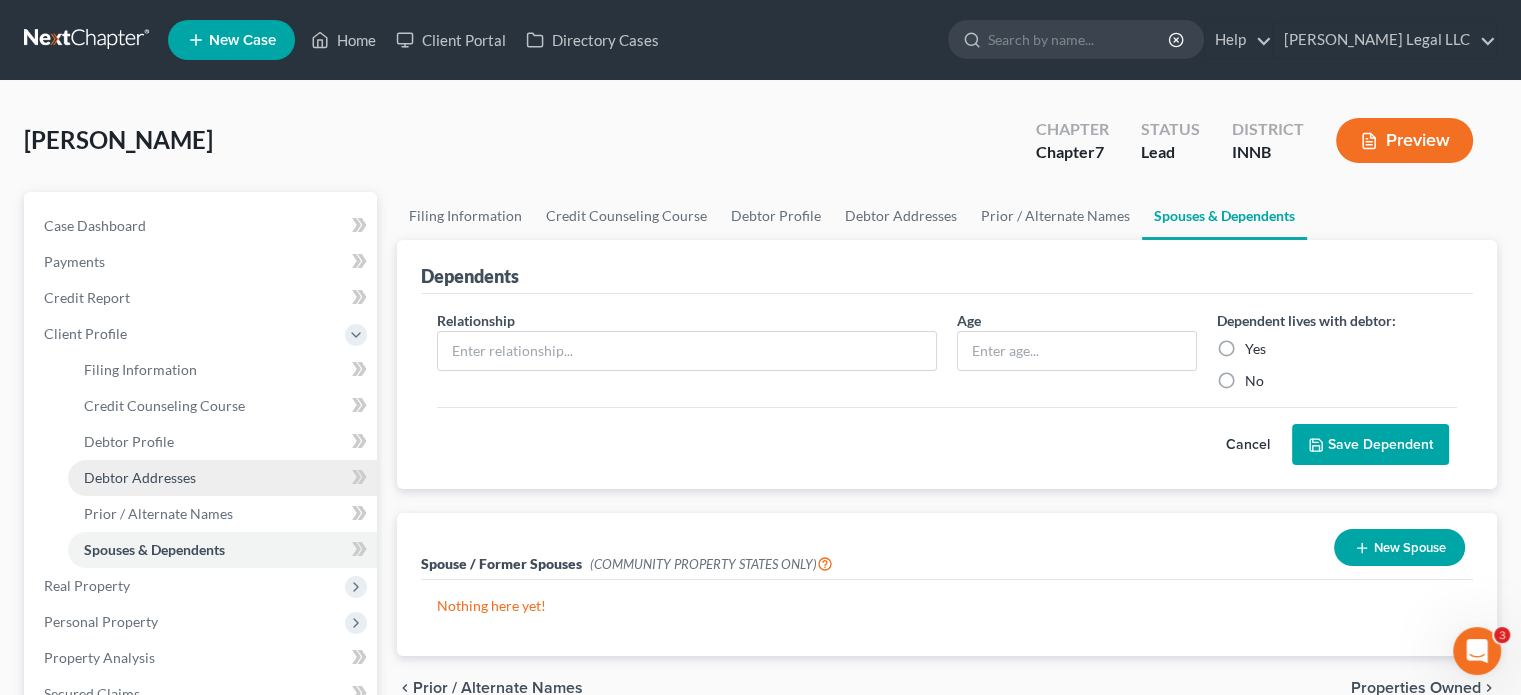 click on "Debtor Addresses" at bounding box center [222, 478] 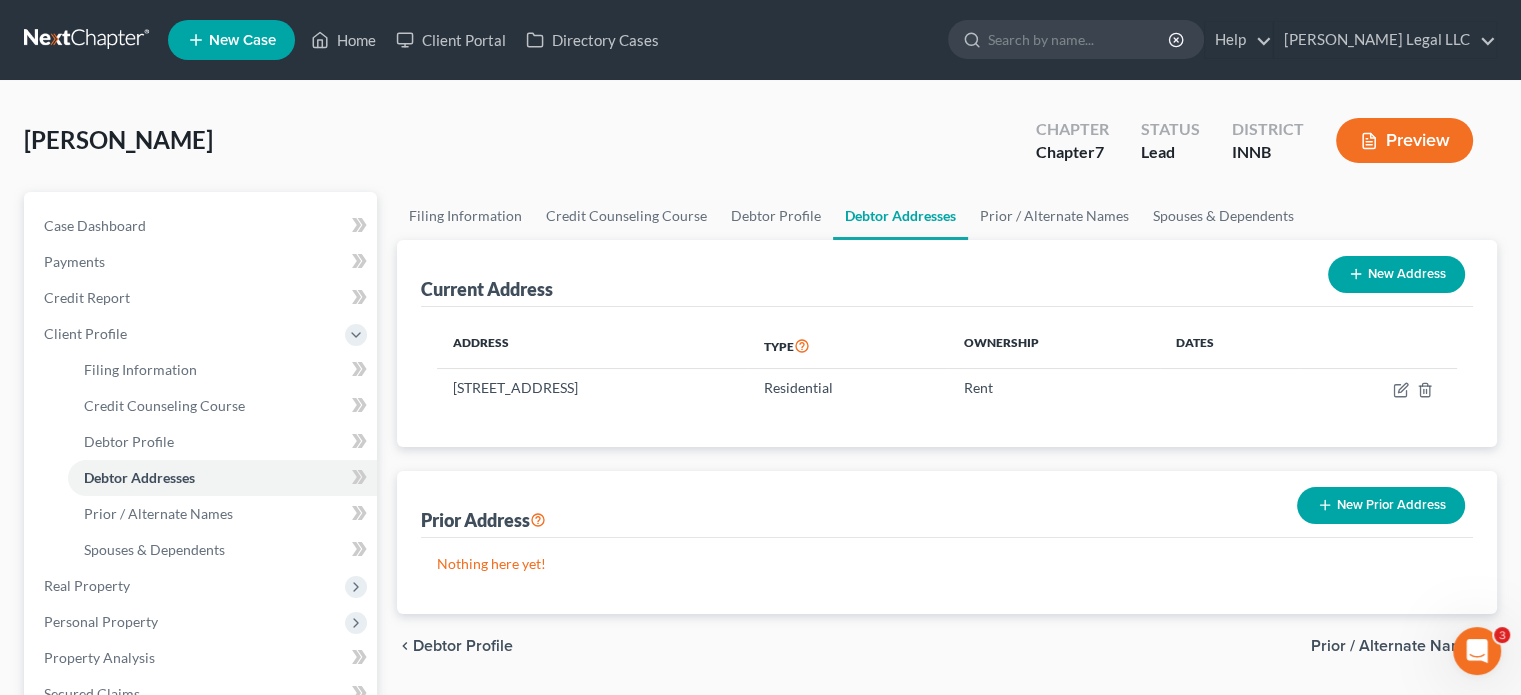 click on "New Address" at bounding box center (1396, 274) 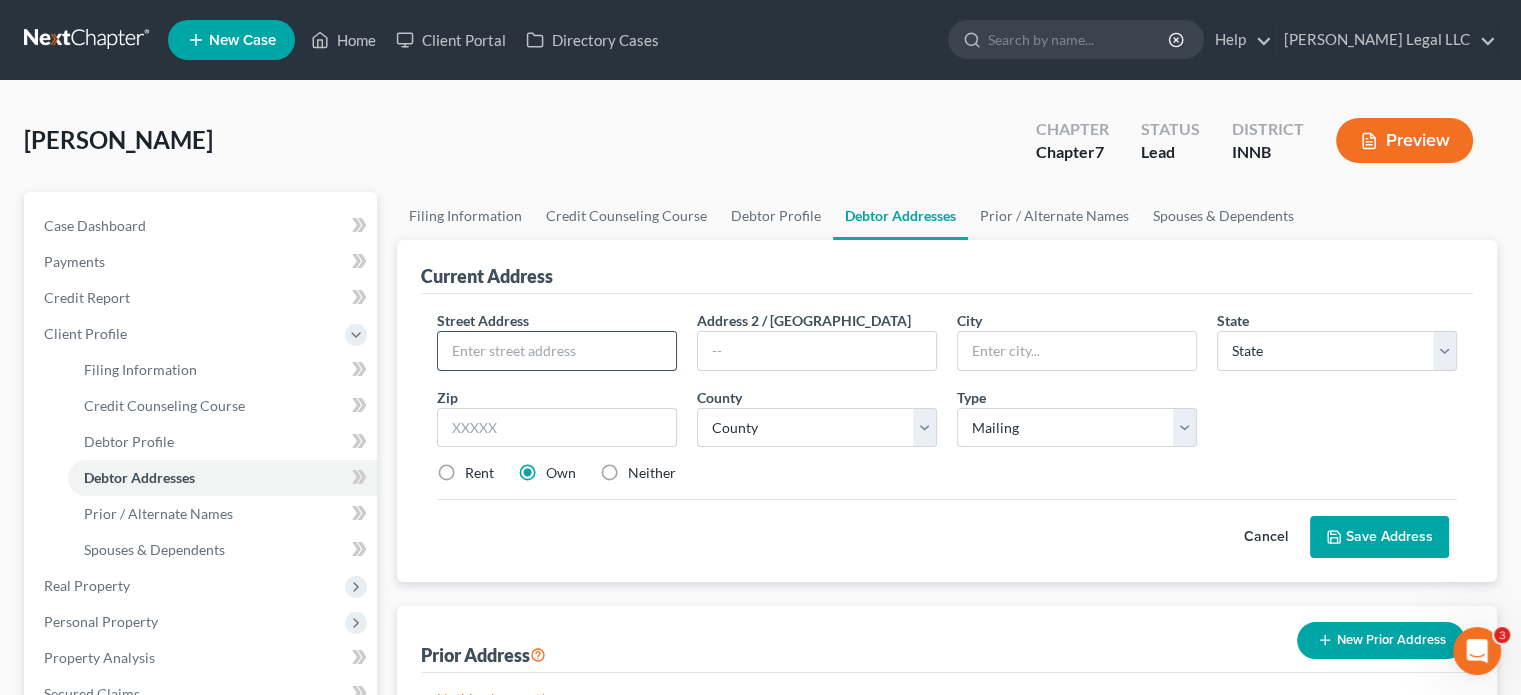 click at bounding box center [557, 351] 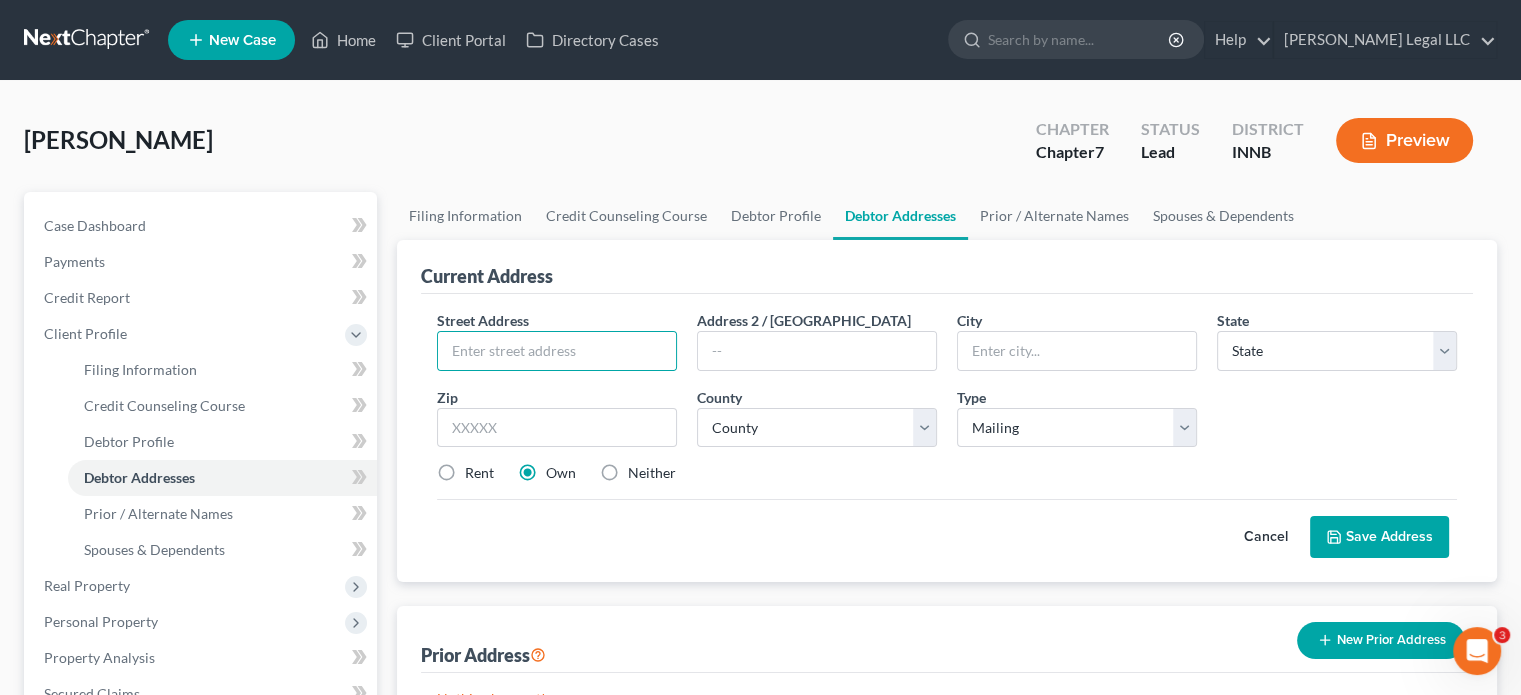 click on "Cancel" at bounding box center [1266, 537] 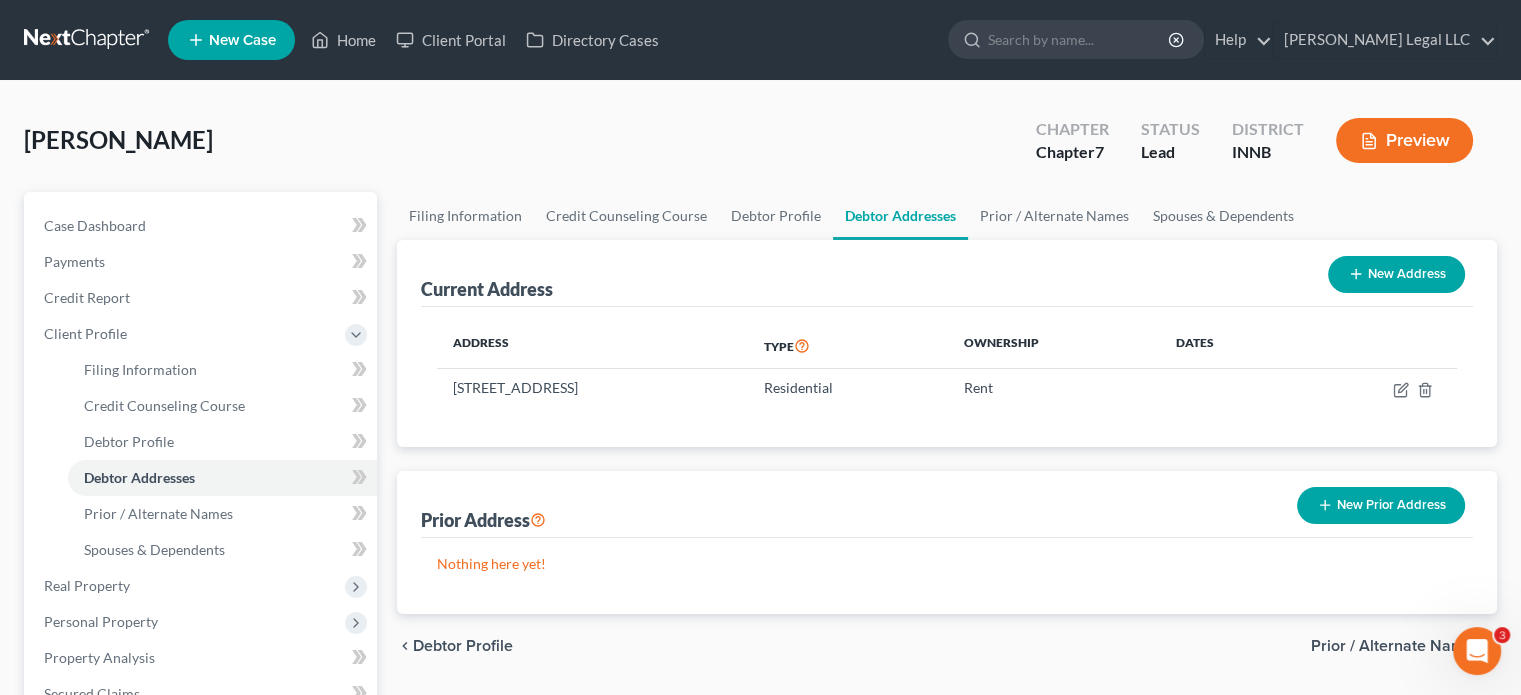 drag, startPoint x: 1388, startPoint y: 507, endPoint x: 1371, endPoint y: 503, distance: 17.464249 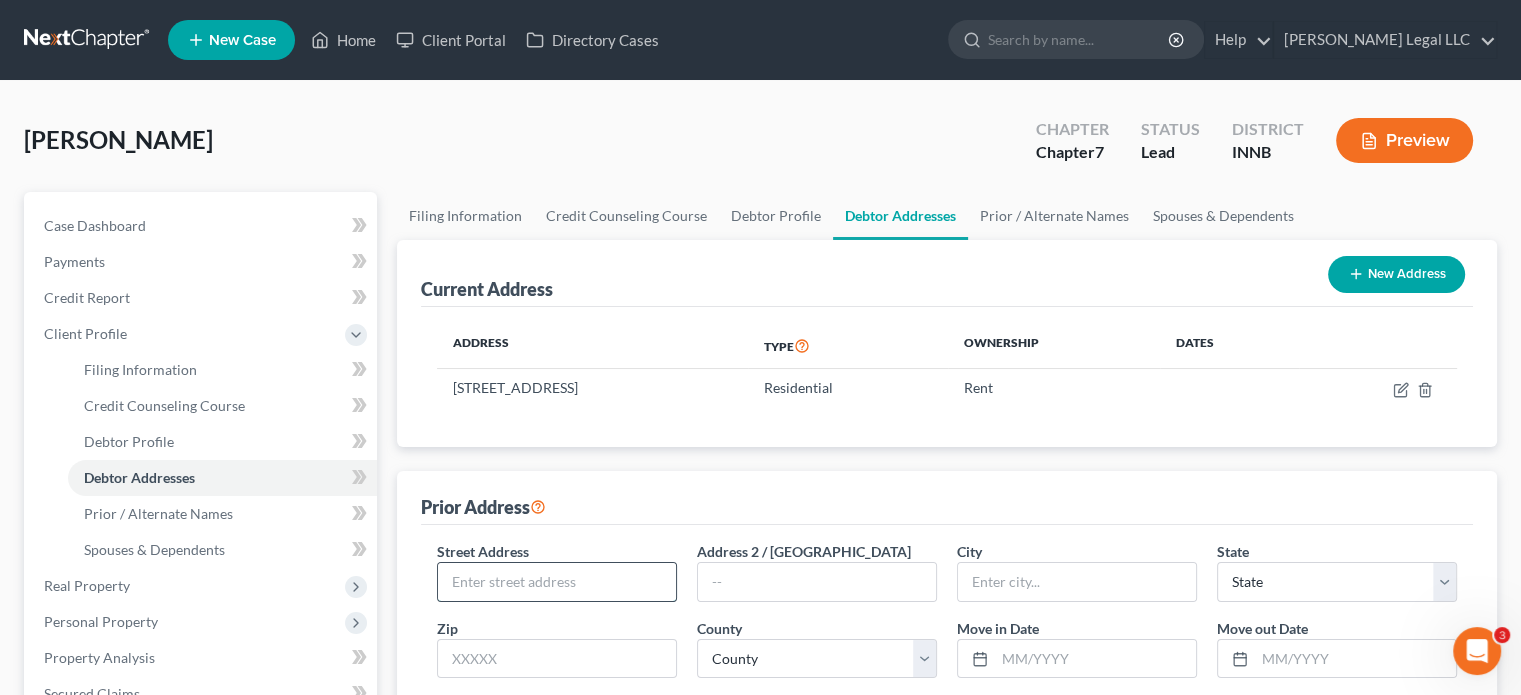 click at bounding box center [557, 582] 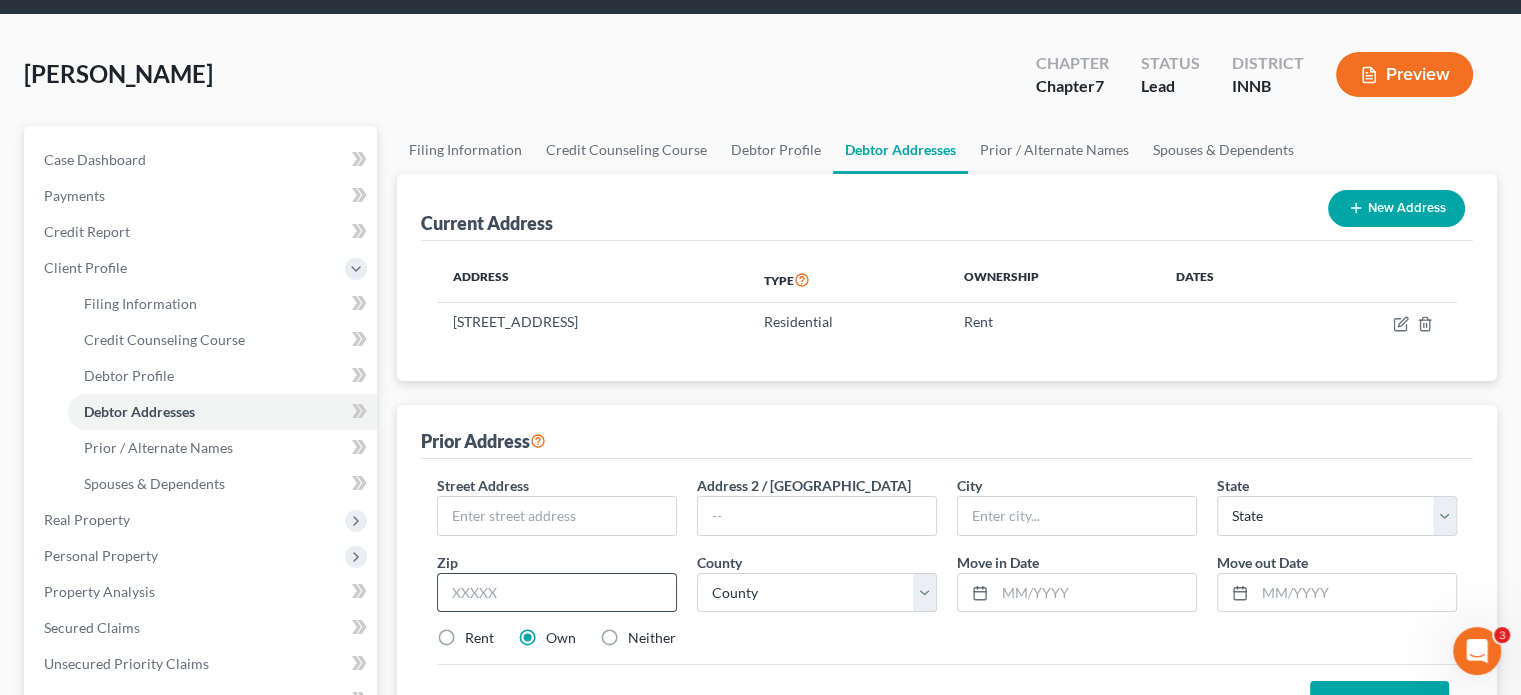scroll, scrollTop: 200, scrollLeft: 0, axis: vertical 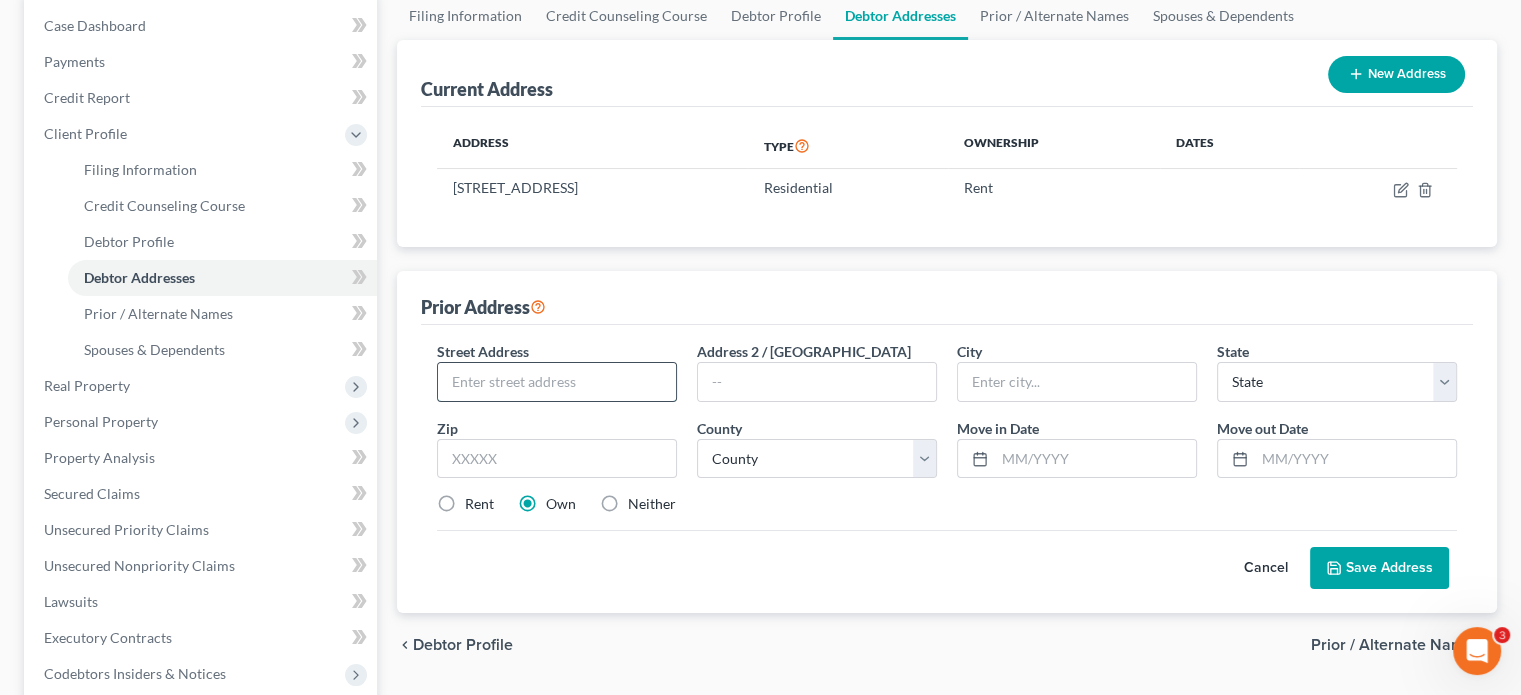 click at bounding box center (557, 382) 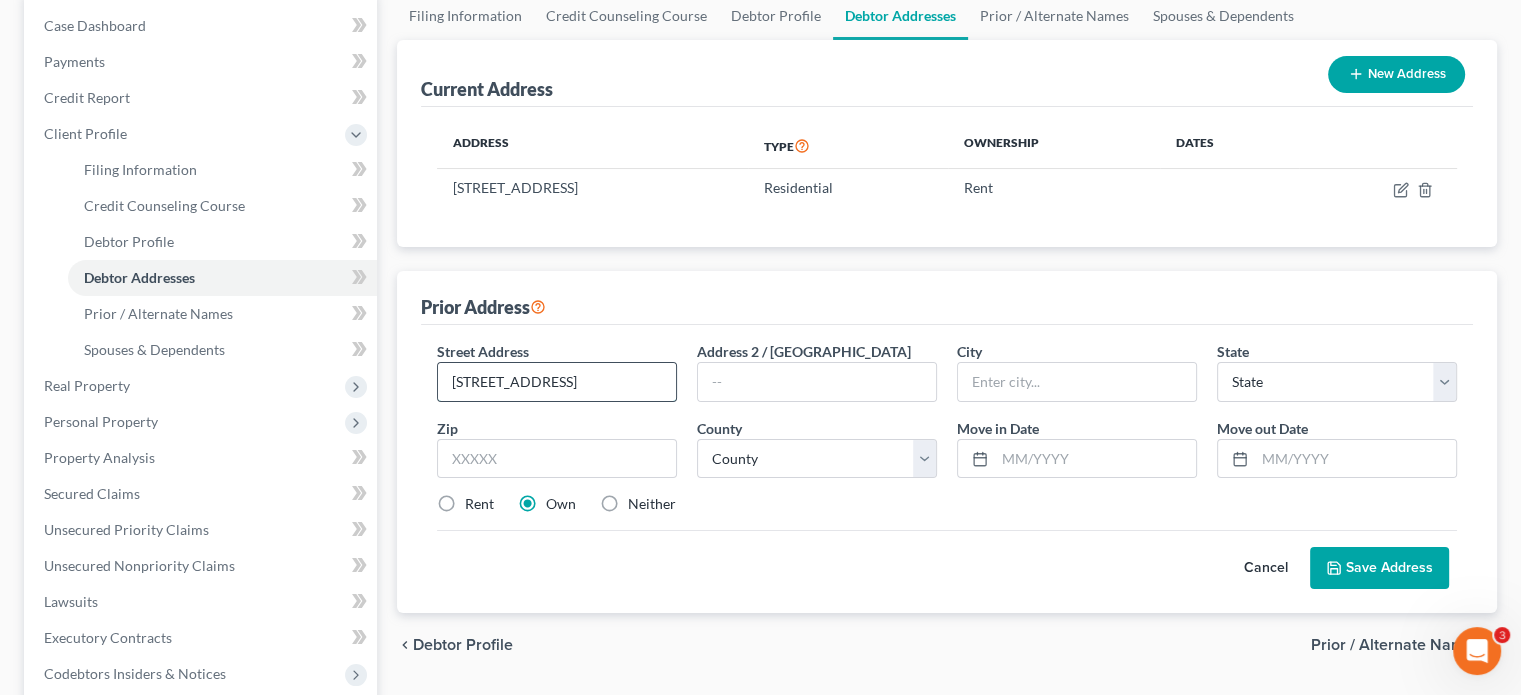 type on "[STREET_ADDRESS]" 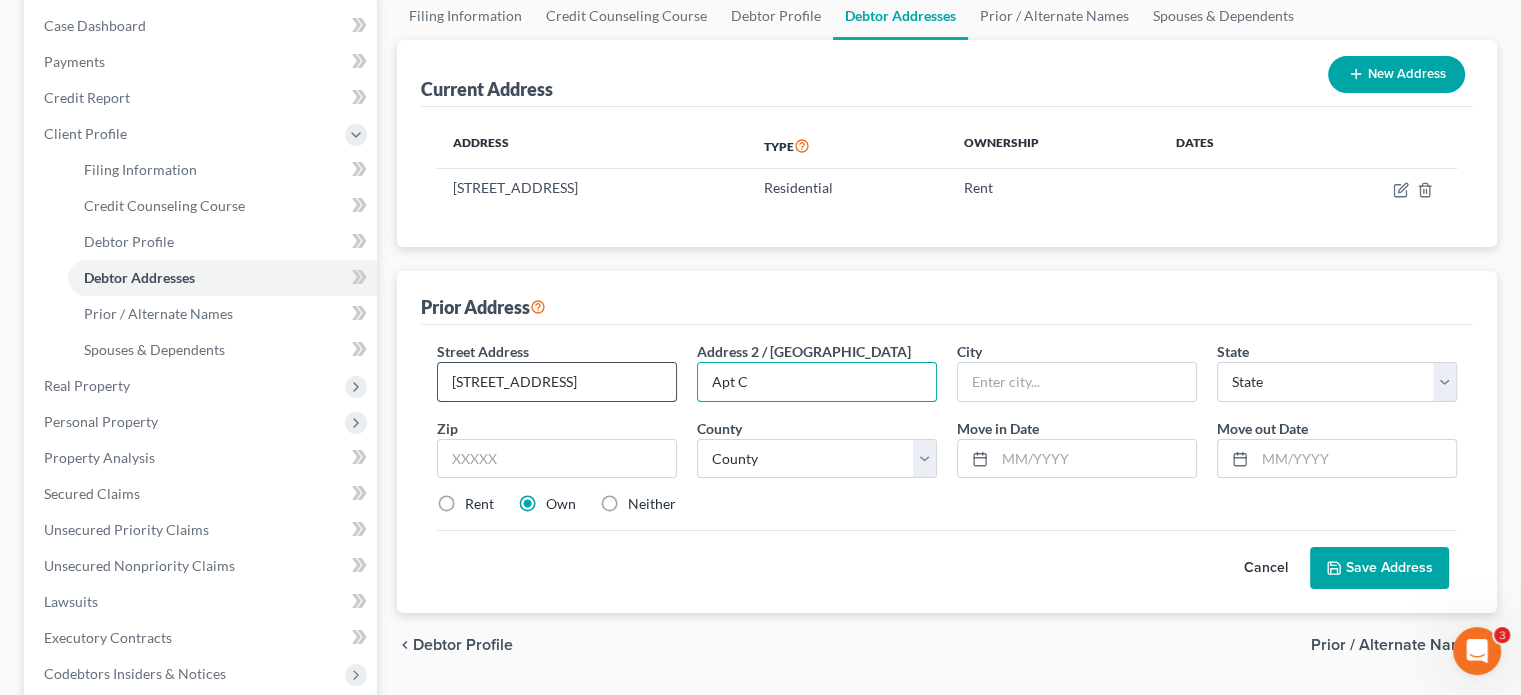 type on "Apt C" 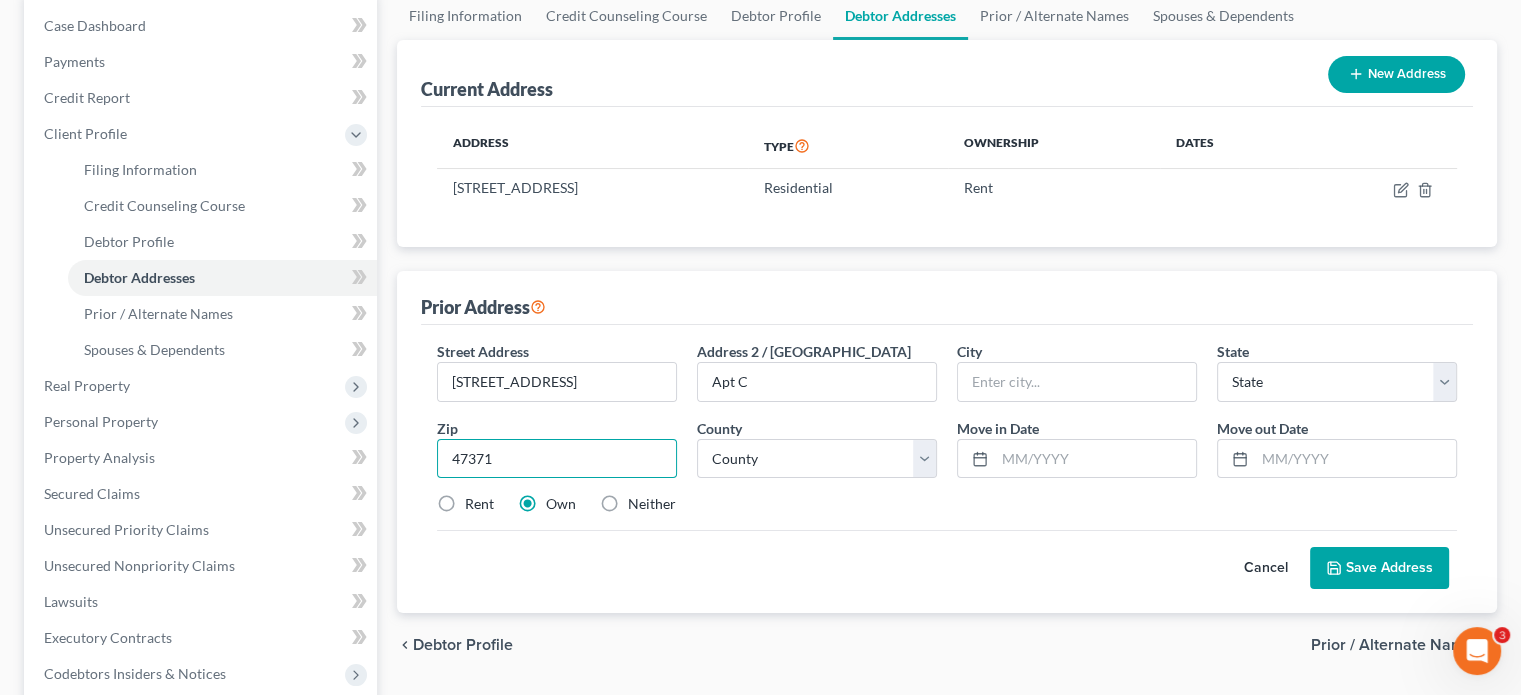 type on "47371" 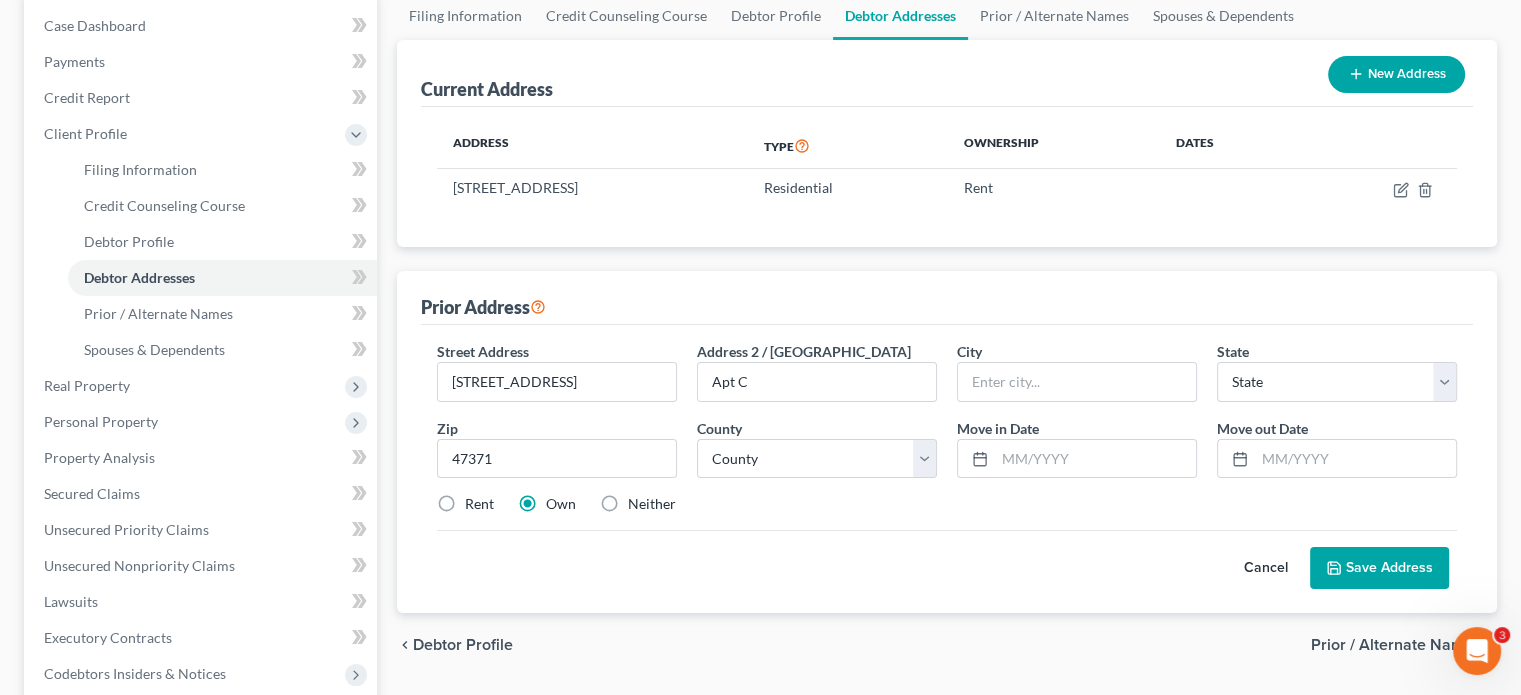 click on "Cancel Save Address" at bounding box center (947, 559) 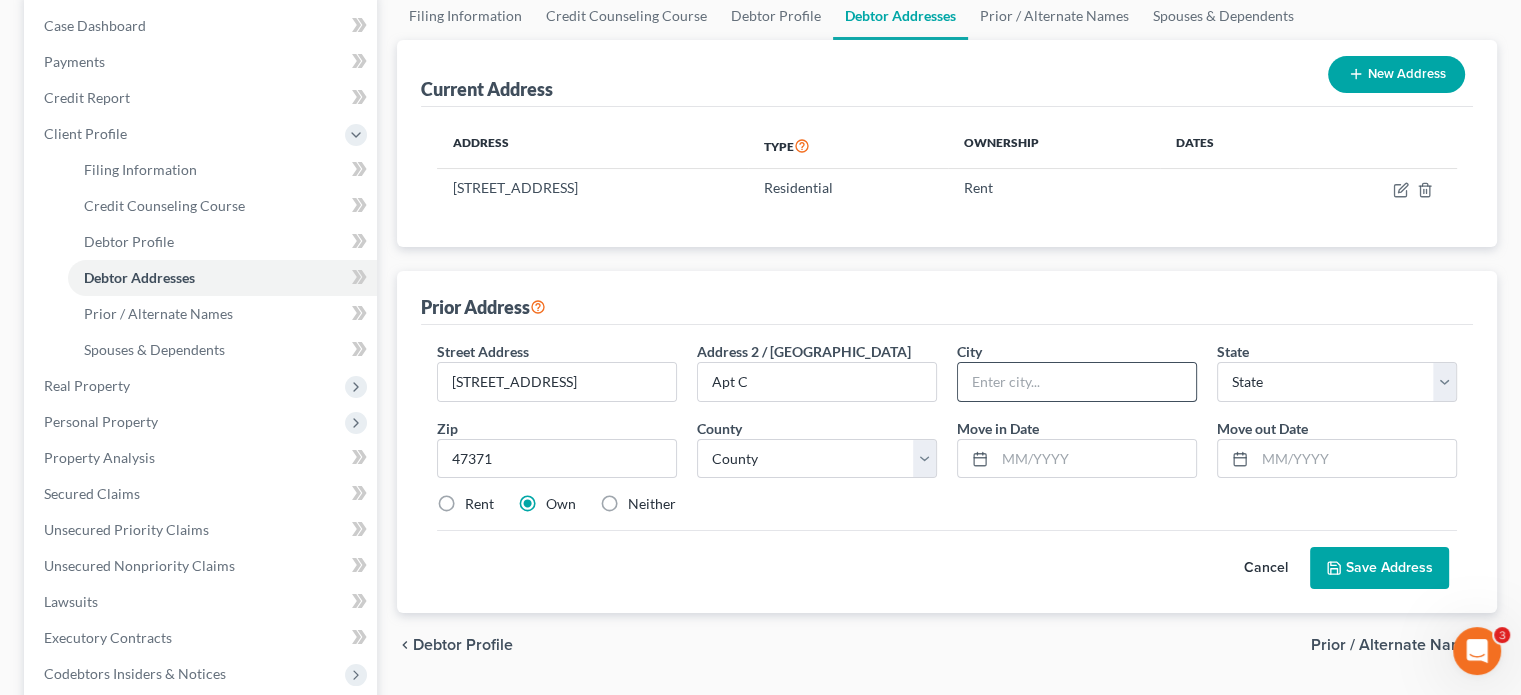 type on "[GEOGRAPHIC_DATA]" 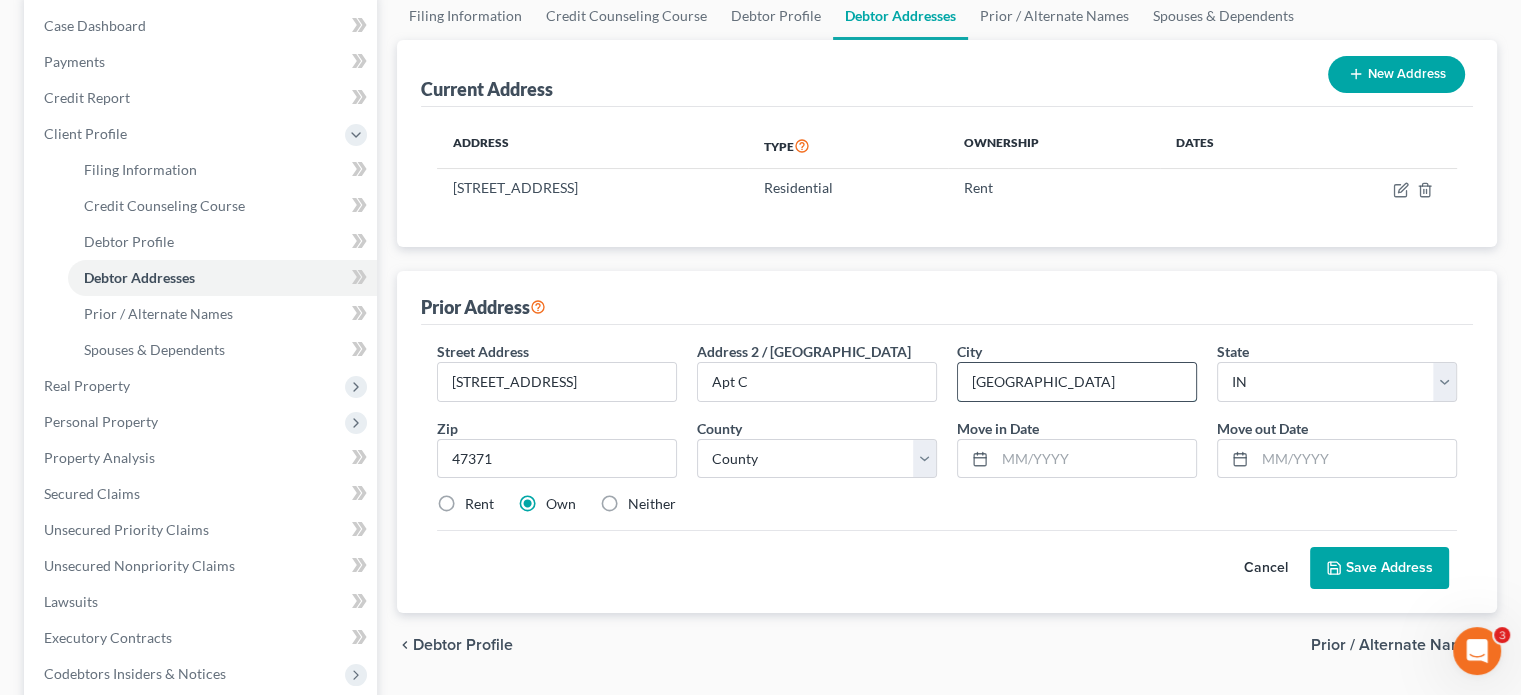 click on "[GEOGRAPHIC_DATA]" at bounding box center [1077, 382] 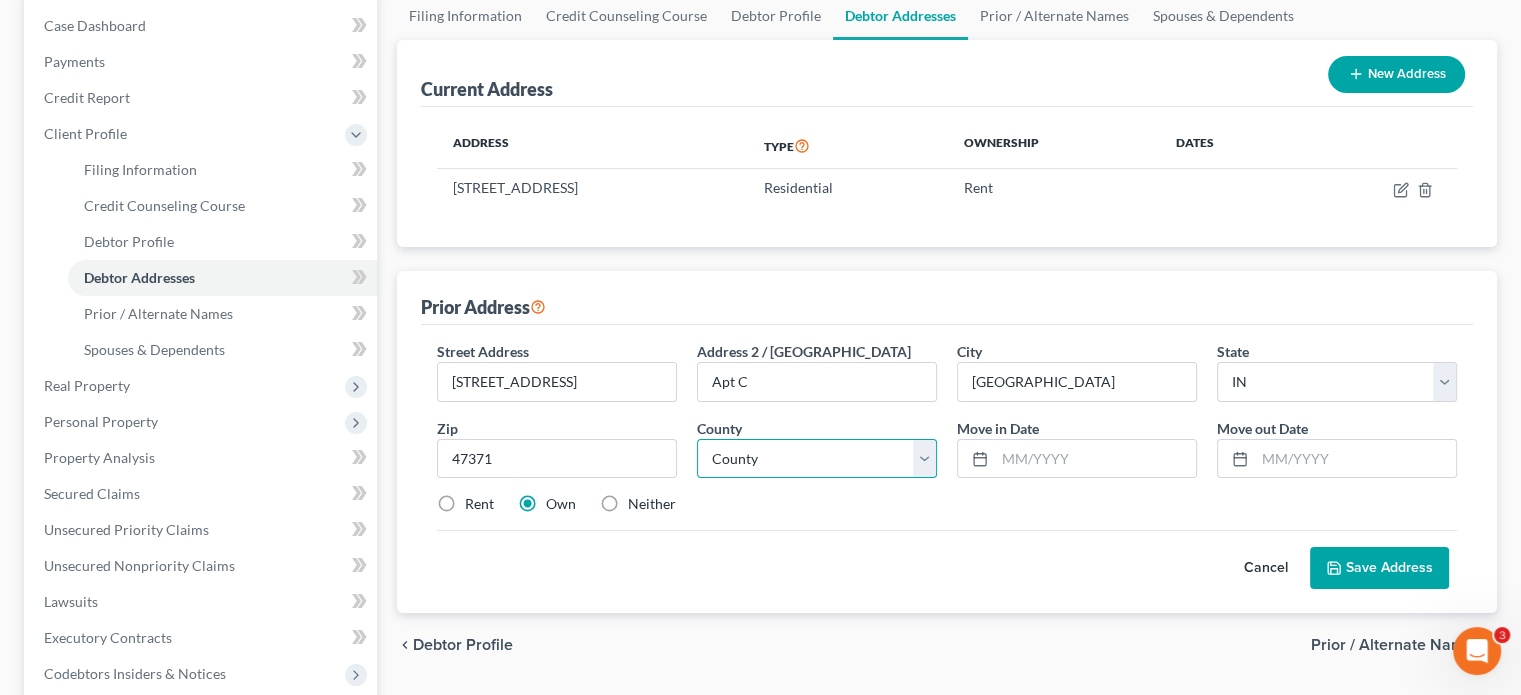 click on "County" at bounding box center (817, 459) 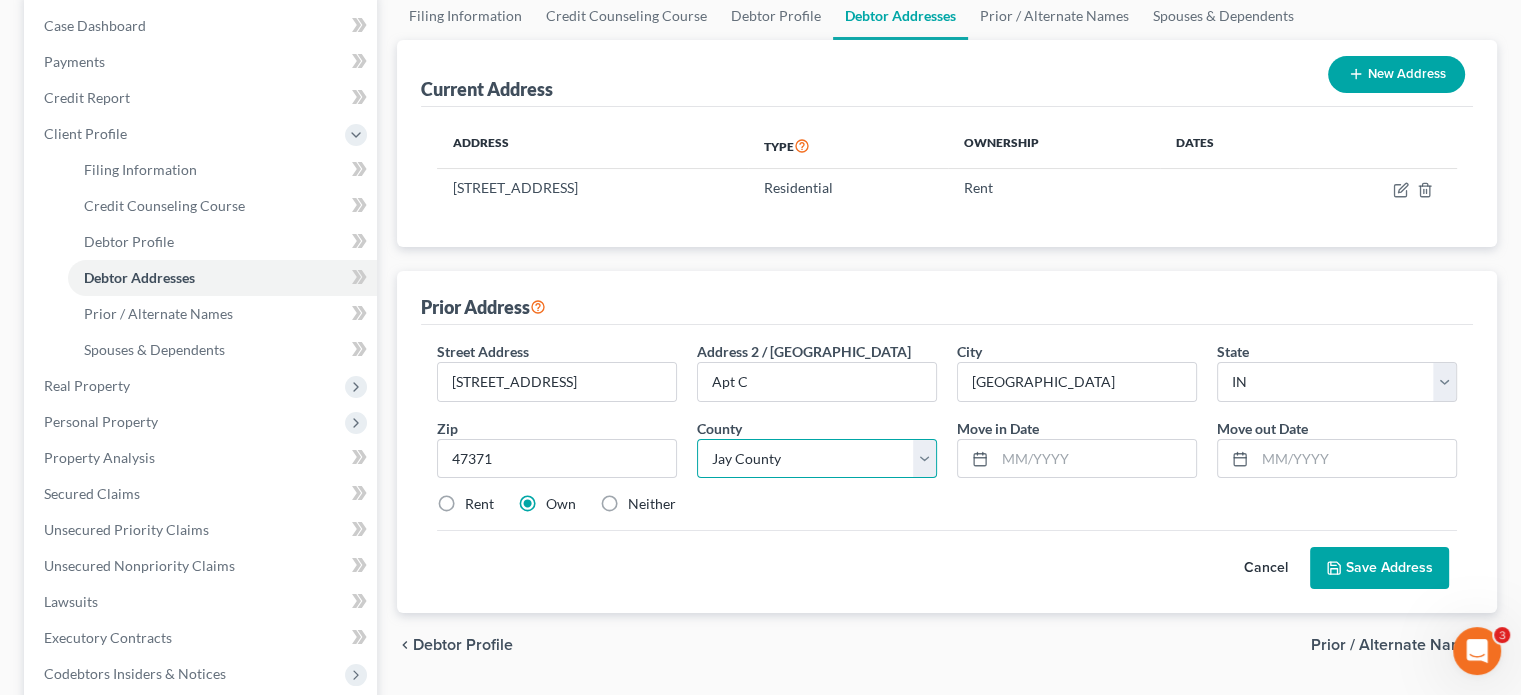 click on "County [GEOGRAPHIC_DATA] [GEOGRAPHIC_DATA] [GEOGRAPHIC_DATA] [GEOGRAPHIC_DATA] [GEOGRAPHIC_DATA] [GEOGRAPHIC_DATA] [GEOGRAPHIC_DATA] [GEOGRAPHIC_DATA] [GEOGRAPHIC_DATA] [GEOGRAPHIC_DATA] [GEOGRAPHIC_DATA] [GEOGRAPHIC_DATA] [GEOGRAPHIC_DATA] [GEOGRAPHIC_DATA] [GEOGRAPHIC_DATA] [GEOGRAPHIC_DATA] [GEOGRAPHIC_DATA] [US_STATE][GEOGRAPHIC_DATA] [GEOGRAPHIC_DATA] [GEOGRAPHIC_DATA] [GEOGRAPHIC_DATA] [GEOGRAPHIC_DATA] [GEOGRAPHIC_DATA] [GEOGRAPHIC_DATA] [GEOGRAPHIC_DATA] [GEOGRAPHIC_DATA] [GEOGRAPHIC_DATA] [GEOGRAPHIC_DATA] [GEOGRAPHIC_DATA] [GEOGRAPHIC_DATA] [GEOGRAPHIC_DATA] [GEOGRAPHIC_DATA] [GEOGRAPHIC_DATA] [GEOGRAPHIC_DATA] [GEOGRAPHIC_DATA] [GEOGRAPHIC_DATA] [GEOGRAPHIC_DATA] [GEOGRAPHIC_DATA] [GEOGRAPHIC_DATA] [GEOGRAPHIC_DATA] [GEOGRAPHIC_DATA] [GEOGRAPHIC_DATA] [GEOGRAPHIC_DATA] [GEOGRAPHIC_DATA] [GEOGRAPHIC_DATA] [GEOGRAPHIC_DATA] [GEOGRAPHIC_DATA] [GEOGRAPHIC_DATA] [GEOGRAPHIC_DATA] [GEOGRAPHIC_DATA] [GEOGRAPHIC_DATA] [GEOGRAPHIC_DATA] [GEOGRAPHIC_DATA] [GEOGRAPHIC_DATA] [GEOGRAPHIC_DATA] [GEOGRAPHIC_DATA] [GEOGRAPHIC_DATA] [US_STATE][GEOGRAPHIC_DATA] [GEOGRAPHIC_DATA] [GEOGRAPHIC_DATA] [GEOGRAPHIC_DATA] [GEOGRAPHIC_DATA] [GEOGRAPHIC_DATA] [GEOGRAPHIC_DATA] [GEOGRAPHIC_DATA] [GEOGRAPHIC_DATA] [GEOGRAPHIC_DATA] [GEOGRAPHIC_DATA] [GEOGRAPHIC_DATA] [GEOGRAPHIC_DATA]" at bounding box center (817, 459) 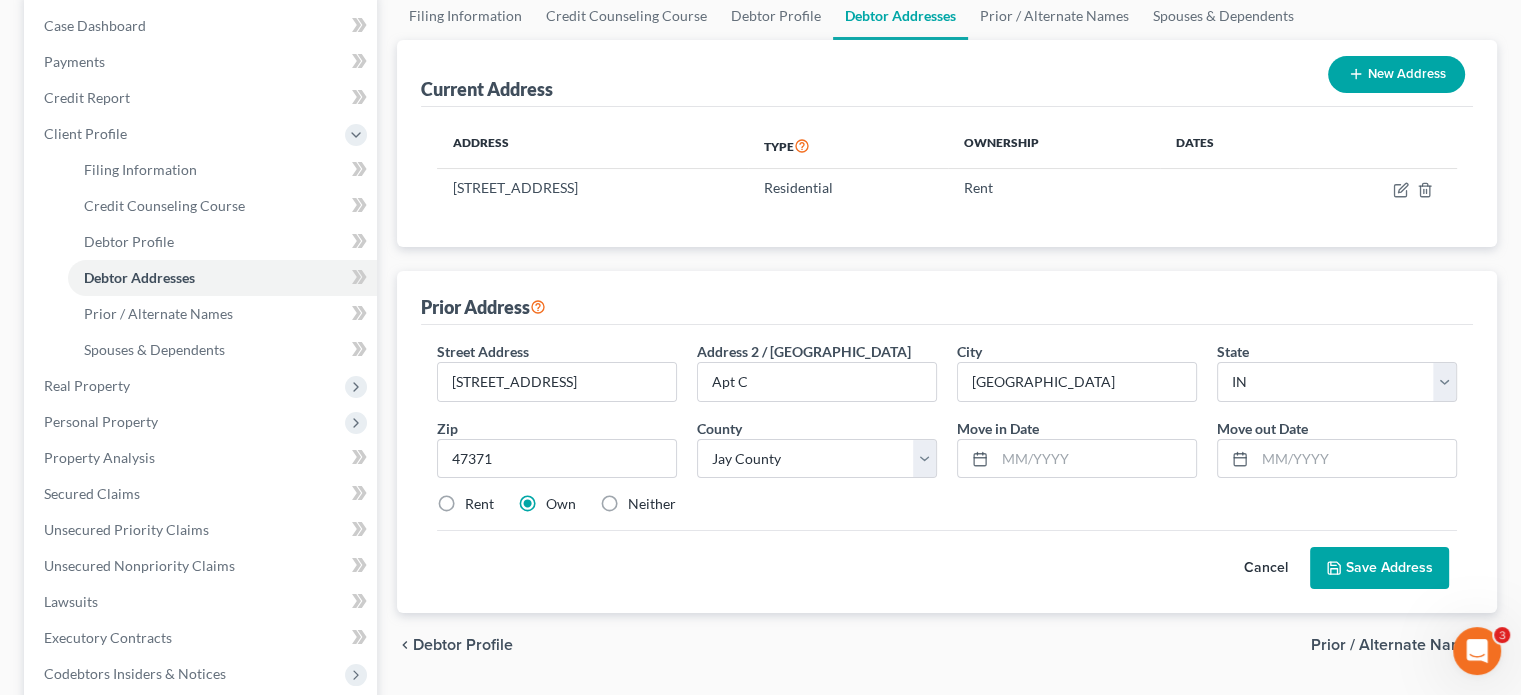 click on "Street Address
*
[STREET_ADDRESS]
*
[GEOGRAPHIC_DATA]
*
State [US_STATE] AK AR AZ CA CO CT DE DC [GEOGRAPHIC_DATA] [GEOGRAPHIC_DATA] GU HI ID IL IN IA [GEOGRAPHIC_DATA] [GEOGRAPHIC_DATA] LA ME MD [GEOGRAPHIC_DATA] [GEOGRAPHIC_DATA] [GEOGRAPHIC_DATA] [GEOGRAPHIC_DATA] [GEOGRAPHIC_DATA] MT [GEOGRAPHIC_DATA] [GEOGRAPHIC_DATA] [GEOGRAPHIC_DATA] [GEOGRAPHIC_DATA] NH [GEOGRAPHIC_DATA] [GEOGRAPHIC_DATA] [GEOGRAPHIC_DATA] [GEOGRAPHIC_DATA] [GEOGRAPHIC_DATA] OR [GEOGRAPHIC_DATA] PR RI SC SD [GEOGRAPHIC_DATA] [GEOGRAPHIC_DATA] [GEOGRAPHIC_DATA] VI [GEOGRAPHIC_DATA] [GEOGRAPHIC_DATA] [GEOGRAPHIC_DATA] WV [GEOGRAPHIC_DATA] WY
Zip
*
47371
County
*
County [GEOGRAPHIC_DATA] [GEOGRAPHIC_DATA] [GEOGRAPHIC_DATA] [GEOGRAPHIC_DATA] [GEOGRAPHIC_DATA] [GEOGRAPHIC_DATA] [GEOGRAPHIC_DATA] [GEOGRAPHIC_DATA] [GEOGRAPHIC_DATA] [GEOGRAPHIC_DATA] [GEOGRAPHIC_DATA] [GEOGRAPHIC_DATA] [GEOGRAPHIC_DATA] [GEOGRAPHIC_DATA] [GEOGRAPHIC_DATA] [GEOGRAPHIC_DATA] [GEOGRAPHIC_DATA] [US_STATE][GEOGRAPHIC_DATA] [GEOGRAPHIC_DATA] [GEOGRAPHIC_DATA] [GEOGRAPHIC_DATA] [GEOGRAPHIC_DATA] [GEOGRAPHIC_DATA] [GEOGRAPHIC_DATA] [GEOGRAPHIC_DATA] [GEOGRAPHIC_DATA] [GEOGRAPHIC_DATA] [GEOGRAPHIC_DATA] [GEOGRAPHIC_DATA] [GEOGRAPHIC_DATA] [GEOGRAPHIC_DATA] [GEOGRAPHIC_DATA] [GEOGRAPHIC_DATA] [GEOGRAPHIC_DATA] [GEOGRAPHIC_DATA] [GEOGRAPHIC_DATA] [GEOGRAPHIC_DATA] [GEOGRAPHIC_DATA] [GEOGRAPHIC_DATA] [GEOGRAPHIC_DATA] [GEOGRAPHIC_DATA] [GEOGRAPHIC_DATA] [GEOGRAPHIC_DATA] [GEOGRAPHIC_DATA] [GEOGRAPHIC_DATA] [GEOGRAPHIC_DATA]" at bounding box center (947, 469) 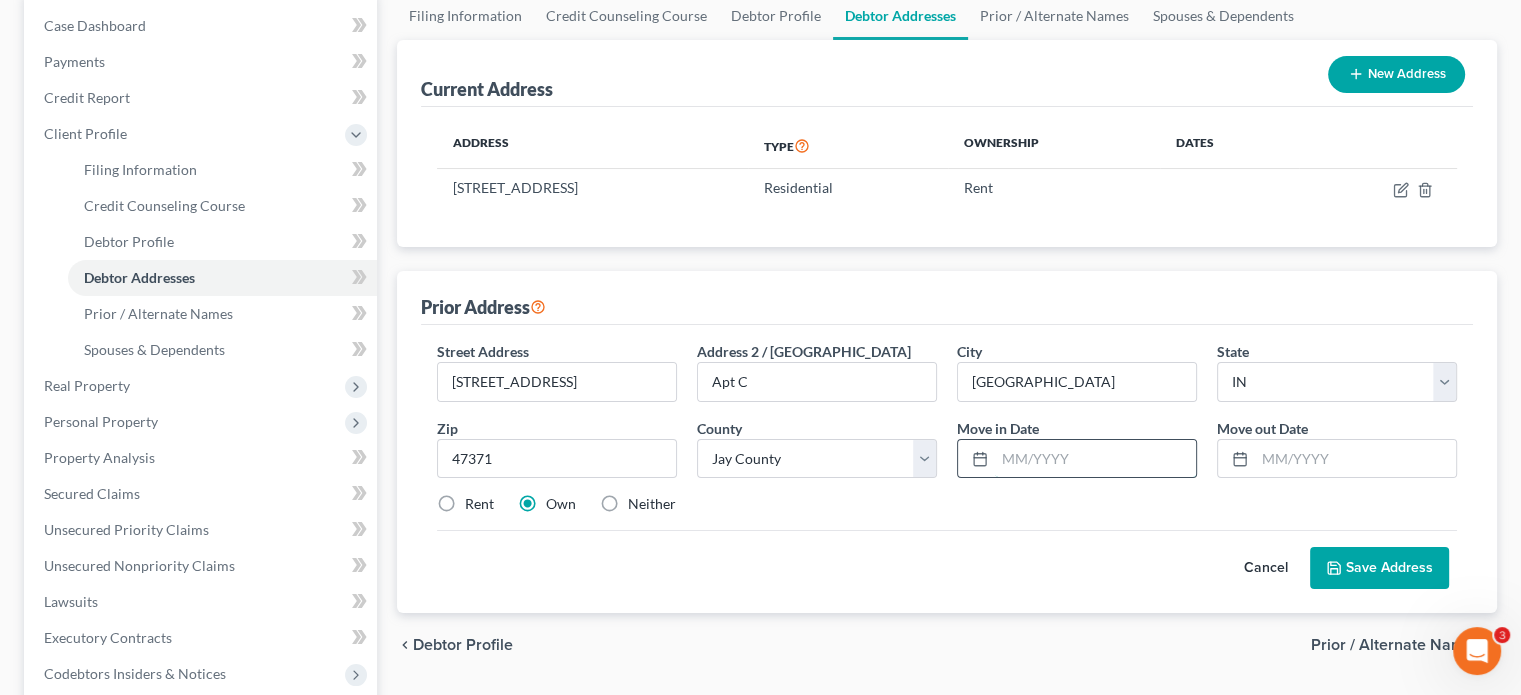 click at bounding box center [1095, 459] 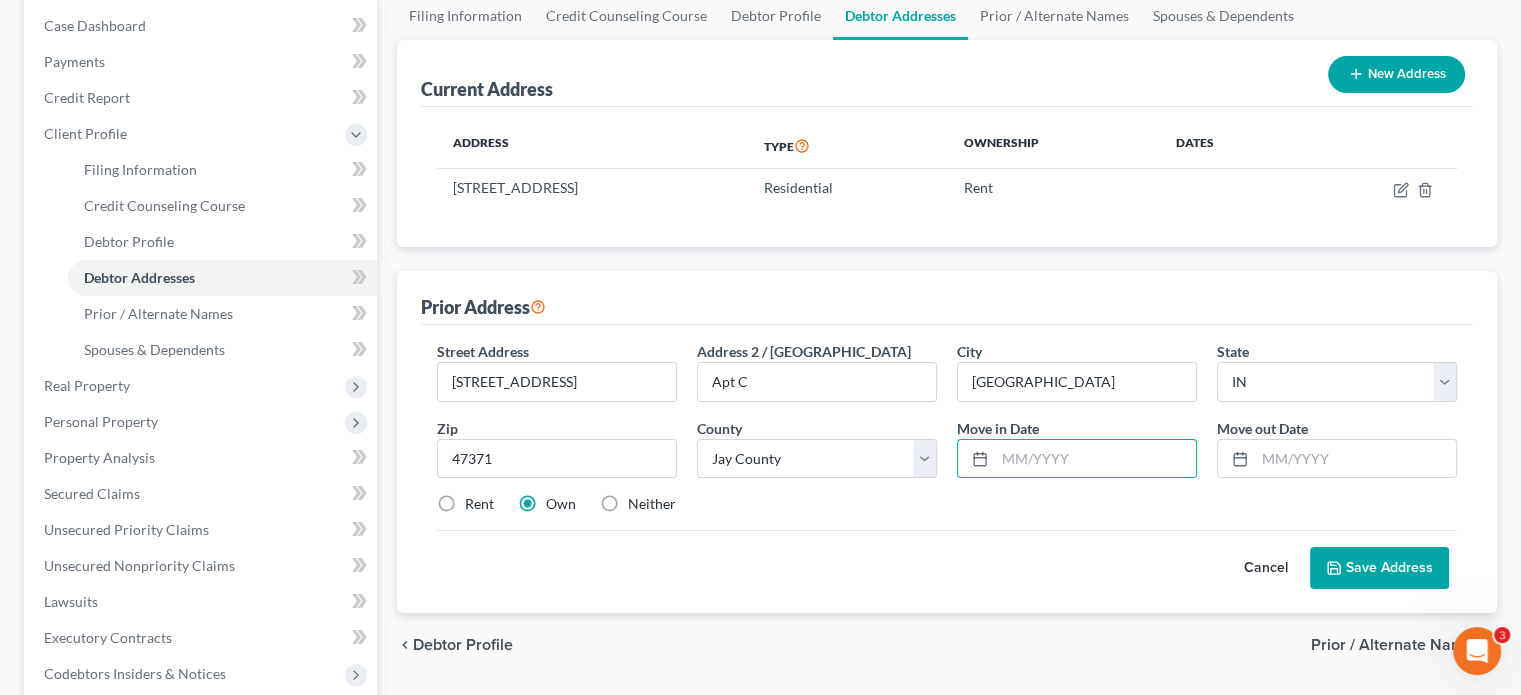 click on "Cancel Save Address" at bounding box center [947, 559] 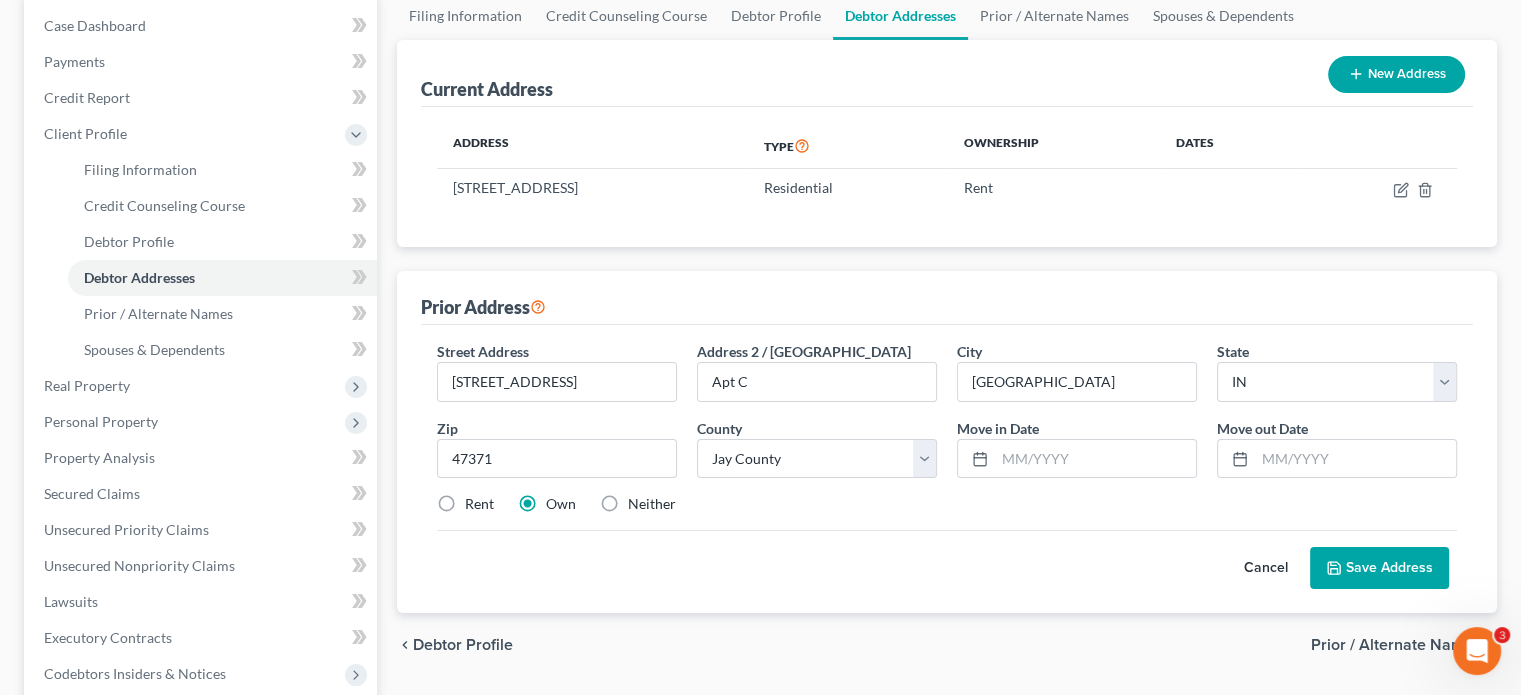 click on "Save Address" at bounding box center [1379, 568] 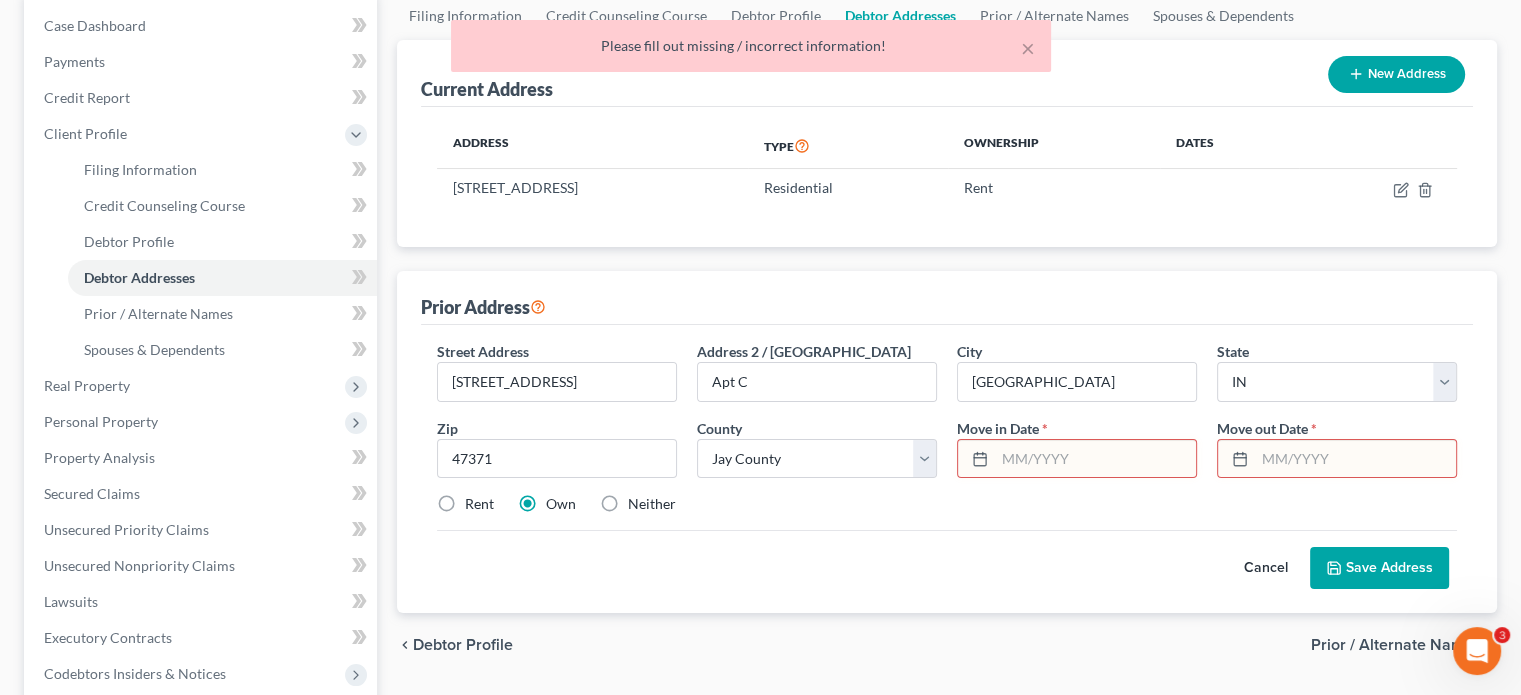 click at bounding box center (1095, 459) 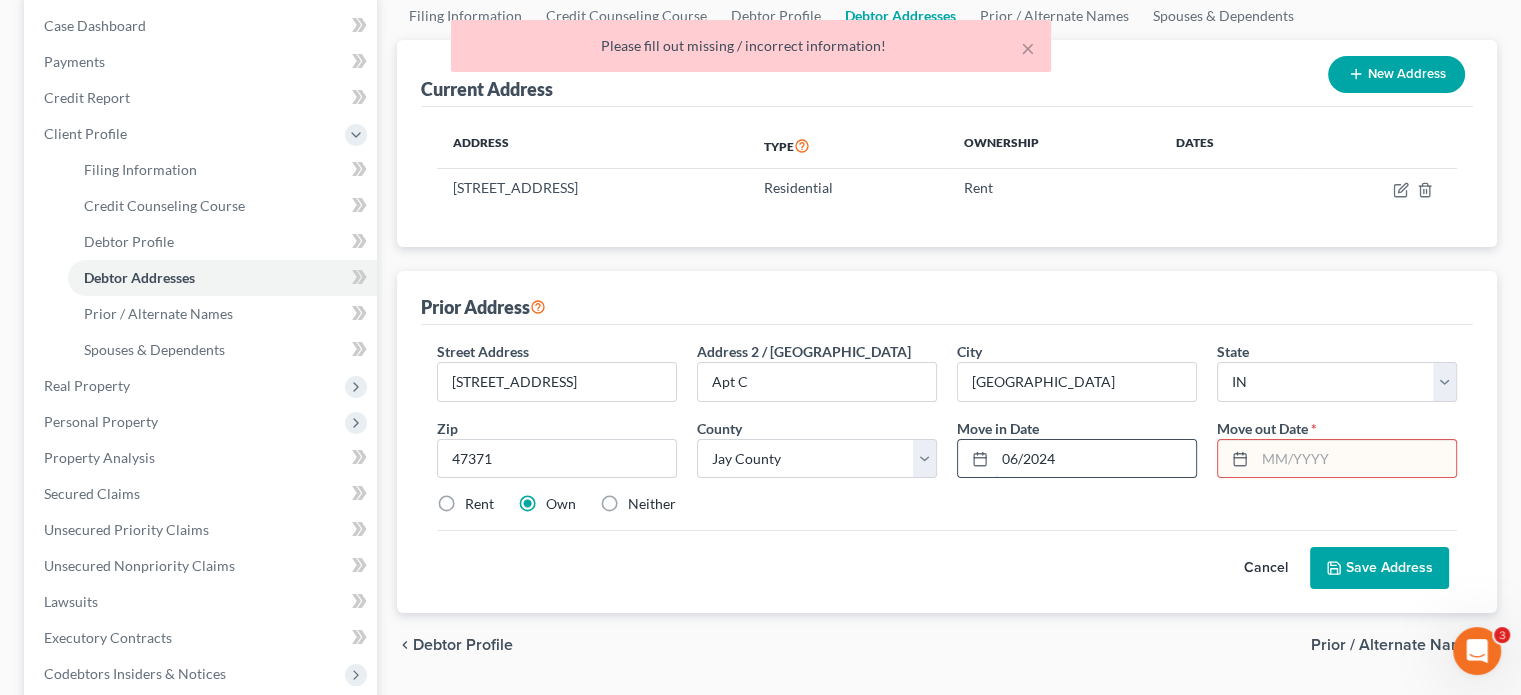 type on "06/2024" 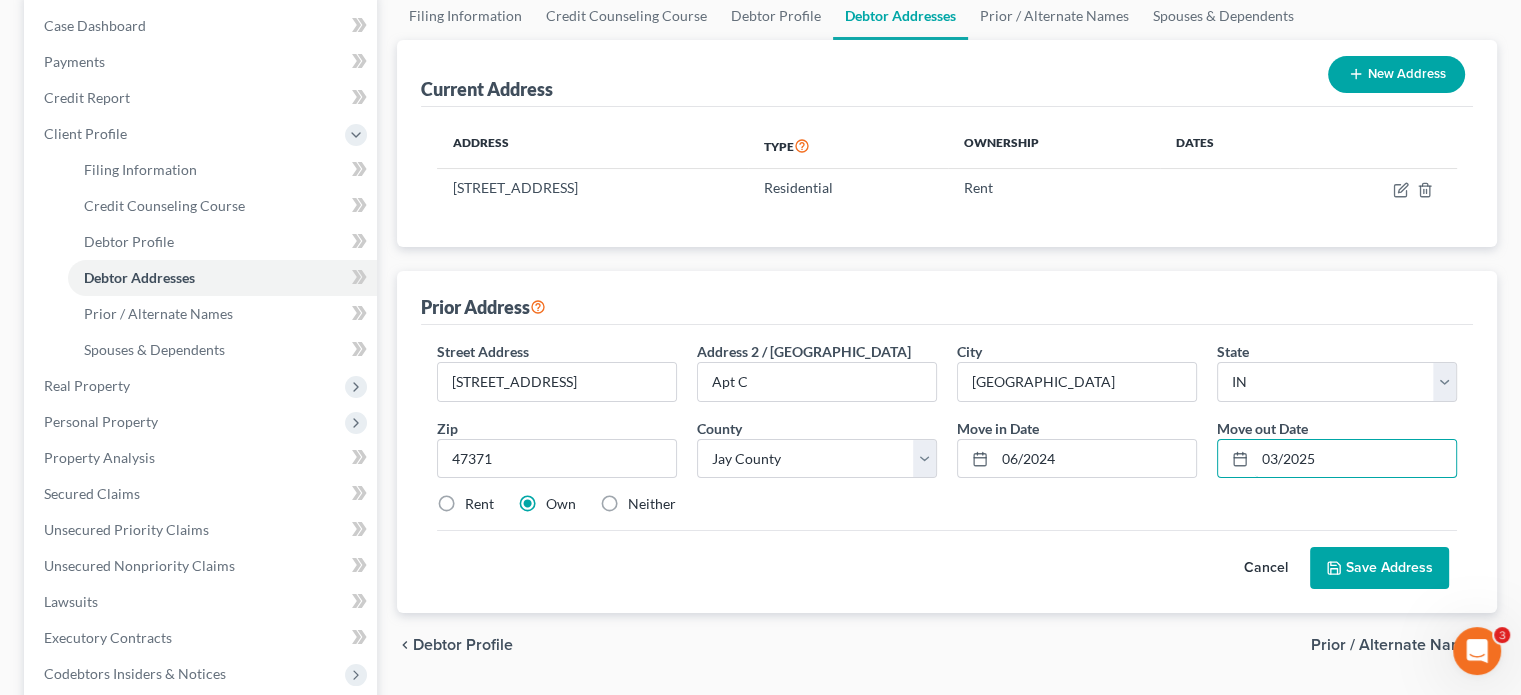 type on "03/2025" 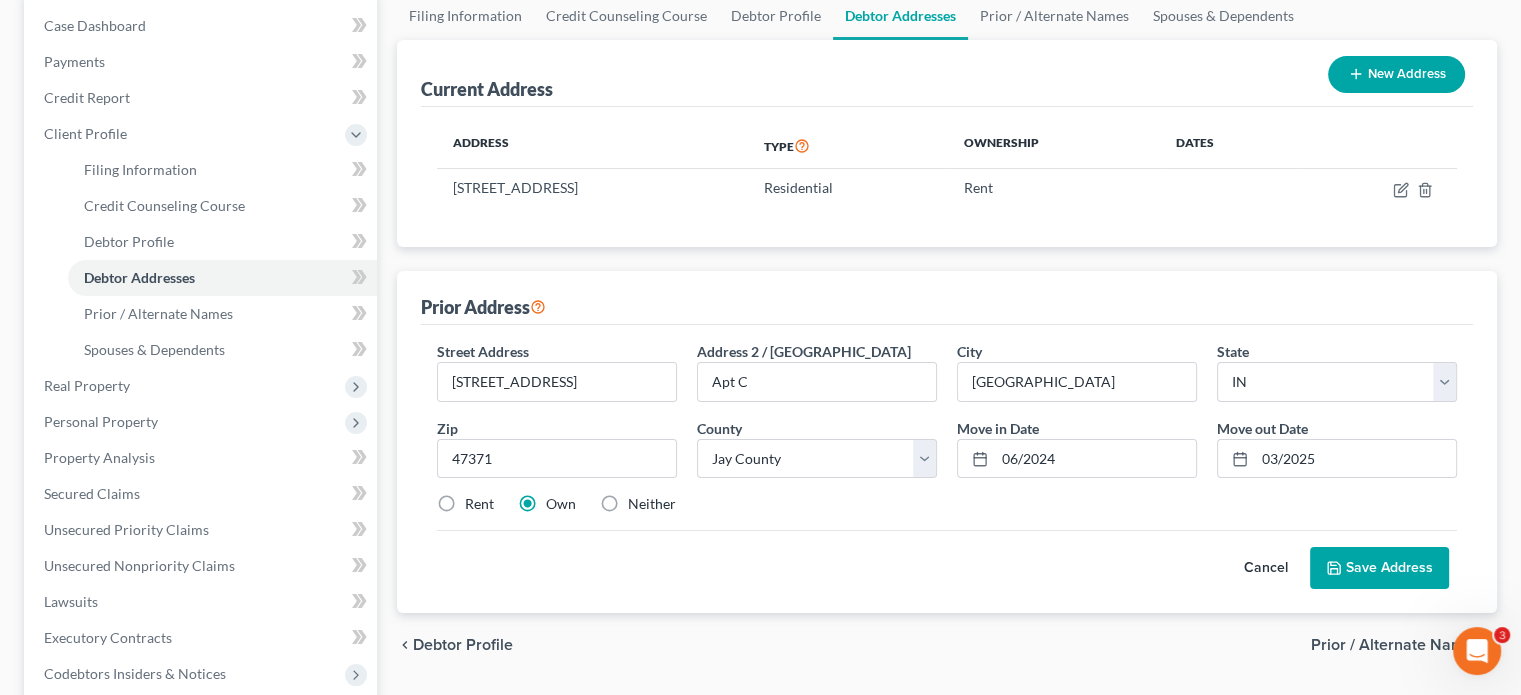 click on "Street Address
*
[STREET_ADDRESS]
*
[GEOGRAPHIC_DATA]
*
State [US_STATE] AK AR AZ CA CO CT DE DC [GEOGRAPHIC_DATA] [GEOGRAPHIC_DATA] GU HI ID IL IN IA [GEOGRAPHIC_DATA] [GEOGRAPHIC_DATA] LA ME MD [GEOGRAPHIC_DATA] [GEOGRAPHIC_DATA] [GEOGRAPHIC_DATA] [GEOGRAPHIC_DATA] [GEOGRAPHIC_DATA] MT [GEOGRAPHIC_DATA] [GEOGRAPHIC_DATA] [GEOGRAPHIC_DATA] [GEOGRAPHIC_DATA] NH [GEOGRAPHIC_DATA] [GEOGRAPHIC_DATA] [GEOGRAPHIC_DATA] [GEOGRAPHIC_DATA] [GEOGRAPHIC_DATA] OR [GEOGRAPHIC_DATA] PR RI SC SD [GEOGRAPHIC_DATA] [GEOGRAPHIC_DATA] [GEOGRAPHIC_DATA] VI [GEOGRAPHIC_DATA] [GEOGRAPHIC_DATA] [GEOGRAPHIC_DATA] WV [GEOGRAPHIC_DATA] WY
Zip
*
47371
County
*
County [GEOGRAPHIC_DATA] [GEOGRAPHIC_DATA] [GEOGRAPHIC_DATA] [GEOGRAPHIC_DATA] [GEOGRAPHIC_DATA] [GEOGRAPHIC_DATA] [GEOGRAPHIC_DATA] [GEOGRAPHIC_DATA] [GEOGRAPHIC_DATA] [GEOGRAPHIC_DATA] [GEOGRAPHIC_DATA] [GEOGRAPHIC_DATA] [GEOGRAPHIC_DATA] [GEOGRAPHIC_DATA] [GEOGRAPHIC_DATA] [GEOGRAPHIC_DATA] [GEOGRAPHIC_DATA] [US_STATE][GEOGRAPHIC_DATA] [GEOGRAPHIC_DATA] [GEOGRAPHIC_DATA] [GEOGRAPHIC_DATA] [GEOGRAPHIC_DATA] [GEOGRAPHIC_DATA] [GEOGRAPHIC_DATA] [GEOGRAPHIC_DATA] [GEOGRAPHIC_DATA] [GEOGRAPHIC_DATA] [GEOGRAPHIC_DATA] [GEOGRAPHIC_DATA] [GEOGRAPHIC_DATA] [GEOGRAPHIC_DATA] [GEOGRAPHIC_DATA] [GEOGRAPHIC_DATA] [GEOGRAPHIC_DATA] [GEOGRAPHIC_DATA] [GEOGRAPHIC_DATA] [GEOGRAPHIC_DATA] [GEOGRAPHIC_DATA] [GEOGRAPHIC_DATA] [GEOGRAPHIC_DATA] [GEOGRAPHIC_DATA] [GEOGRAPHIC_DATA] [GEOGRAPHIC_DATA] [GEOGRAPHIC_DATA] [GEOGRAPHIC_DATA] [GEOGRAPHIC_DATA]" at bounding box center [947, 436] 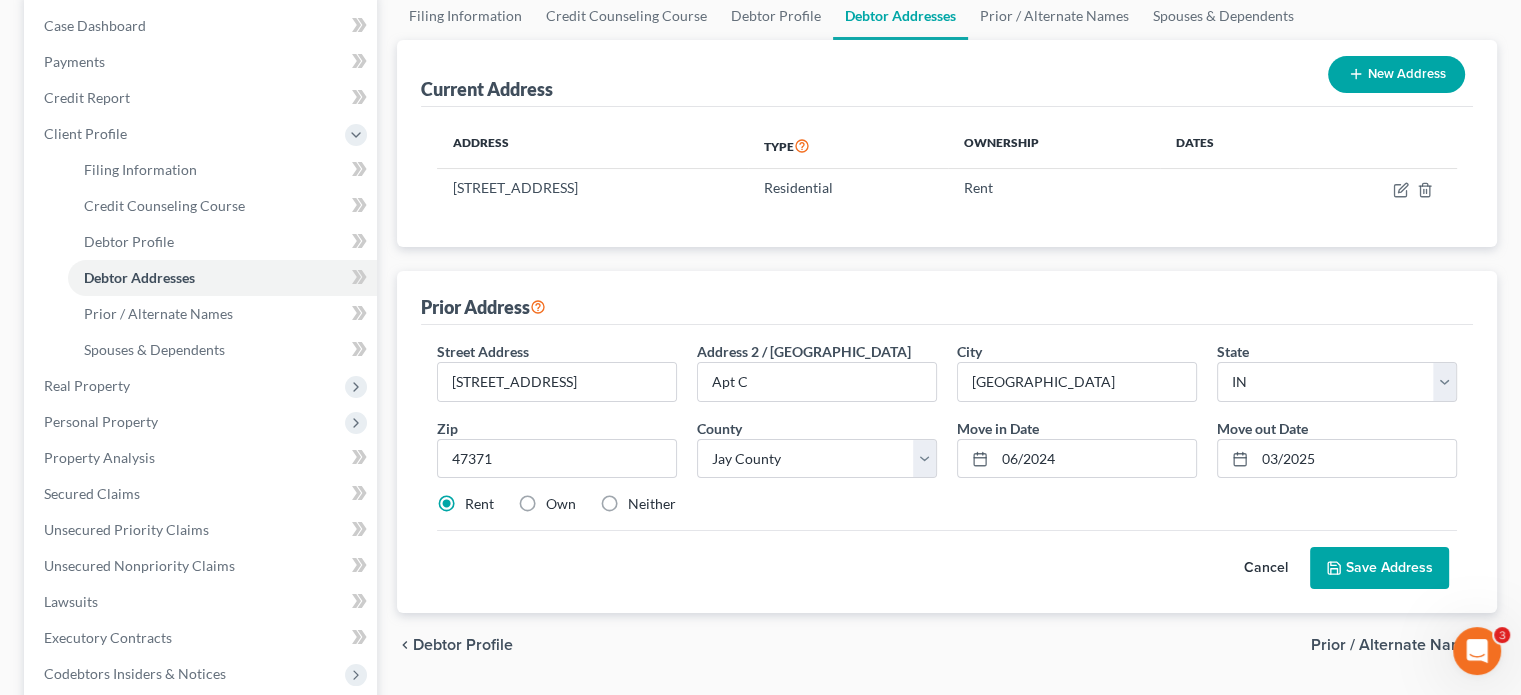 click on "Save Address" at bounding box center [1379, 568] 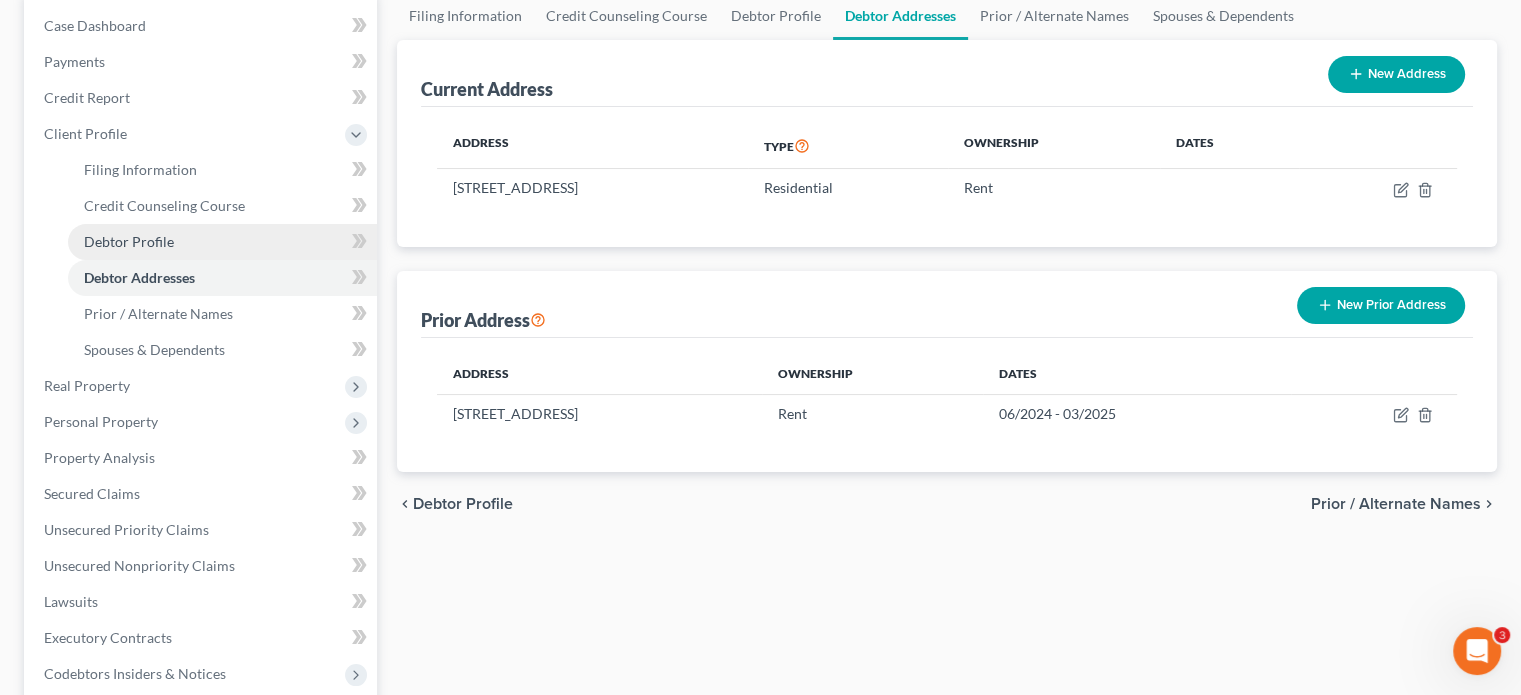 click on "Debtor Profile" at bounding box center (129, 241) 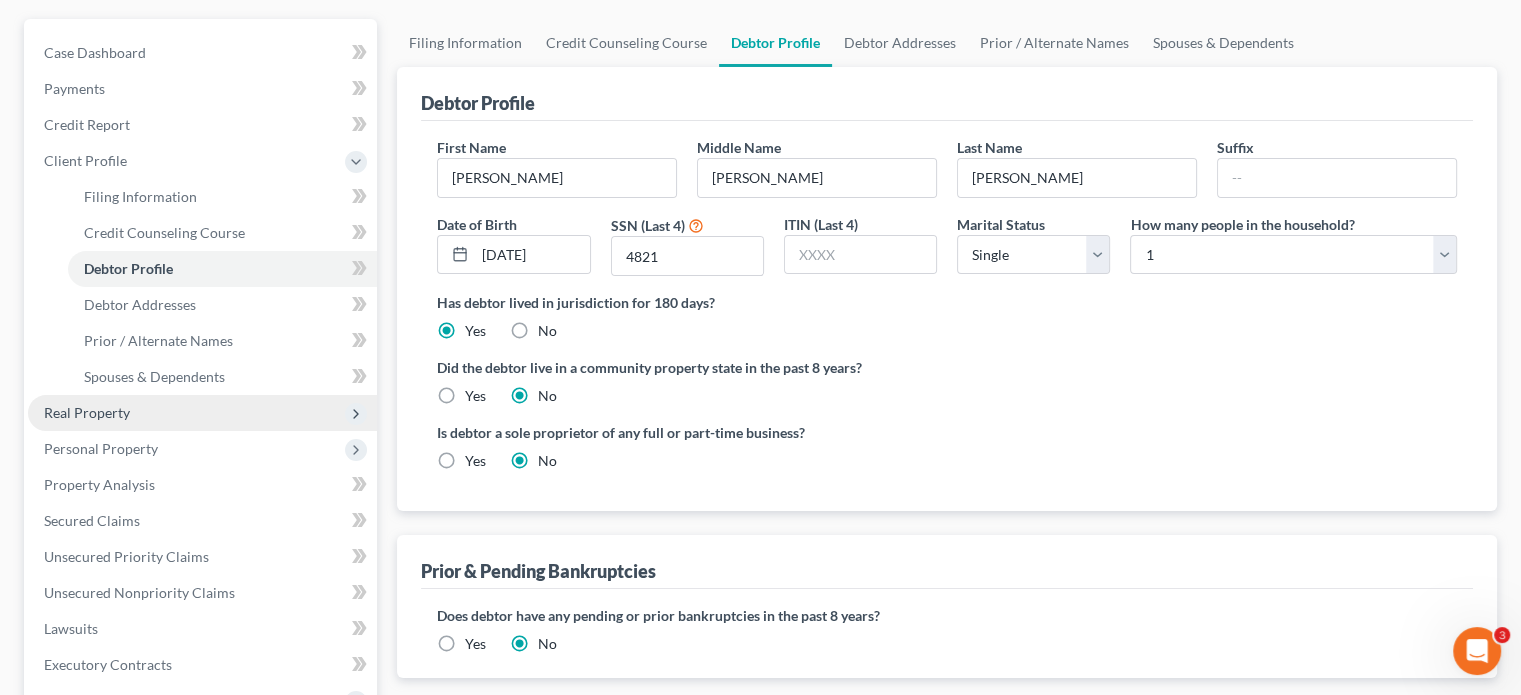 scroll, scrollTop: 200, scrollLeft: 0, axis: vertical 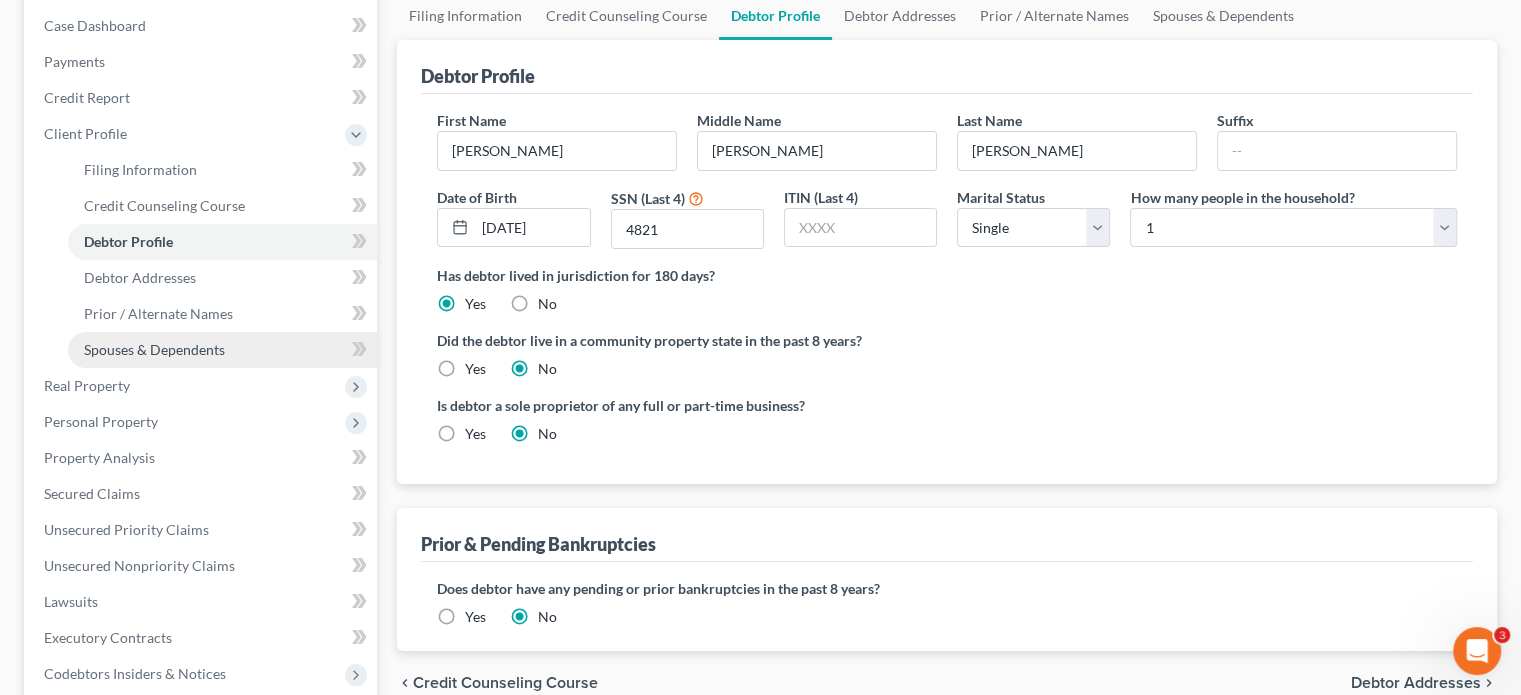 click on "Spouses & Dependents" at bounding box center [154, 349] 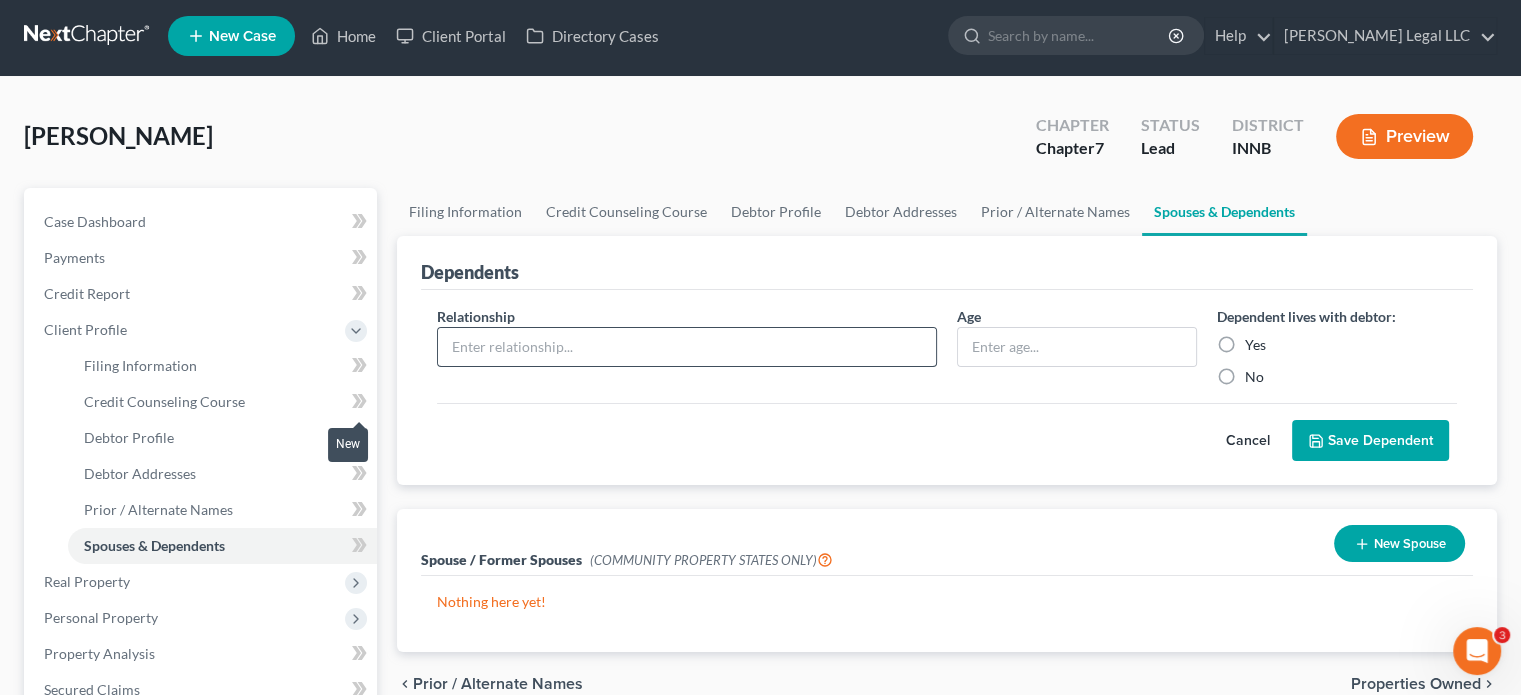 scroll, scrollTop: 0, scrollLeft: 0, axis: both 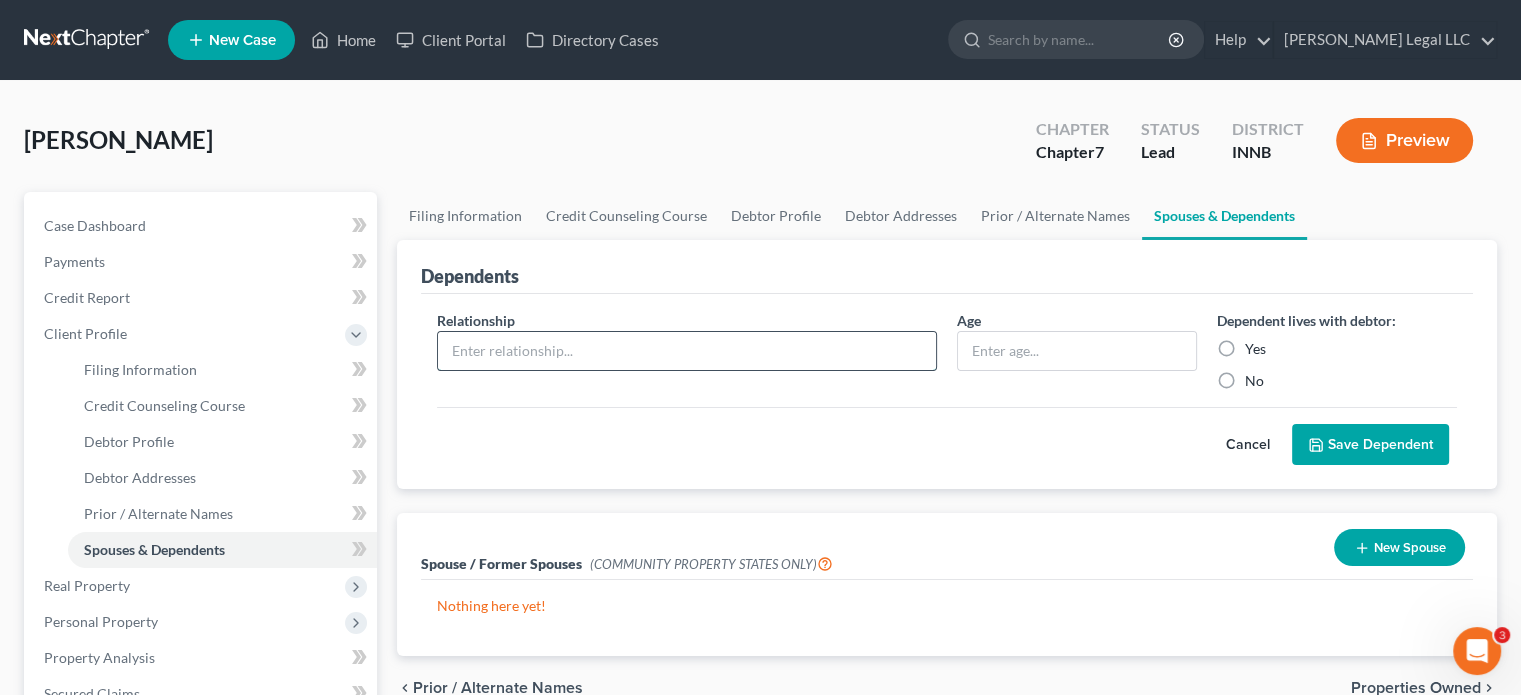 click at bounding box center [687, 351] 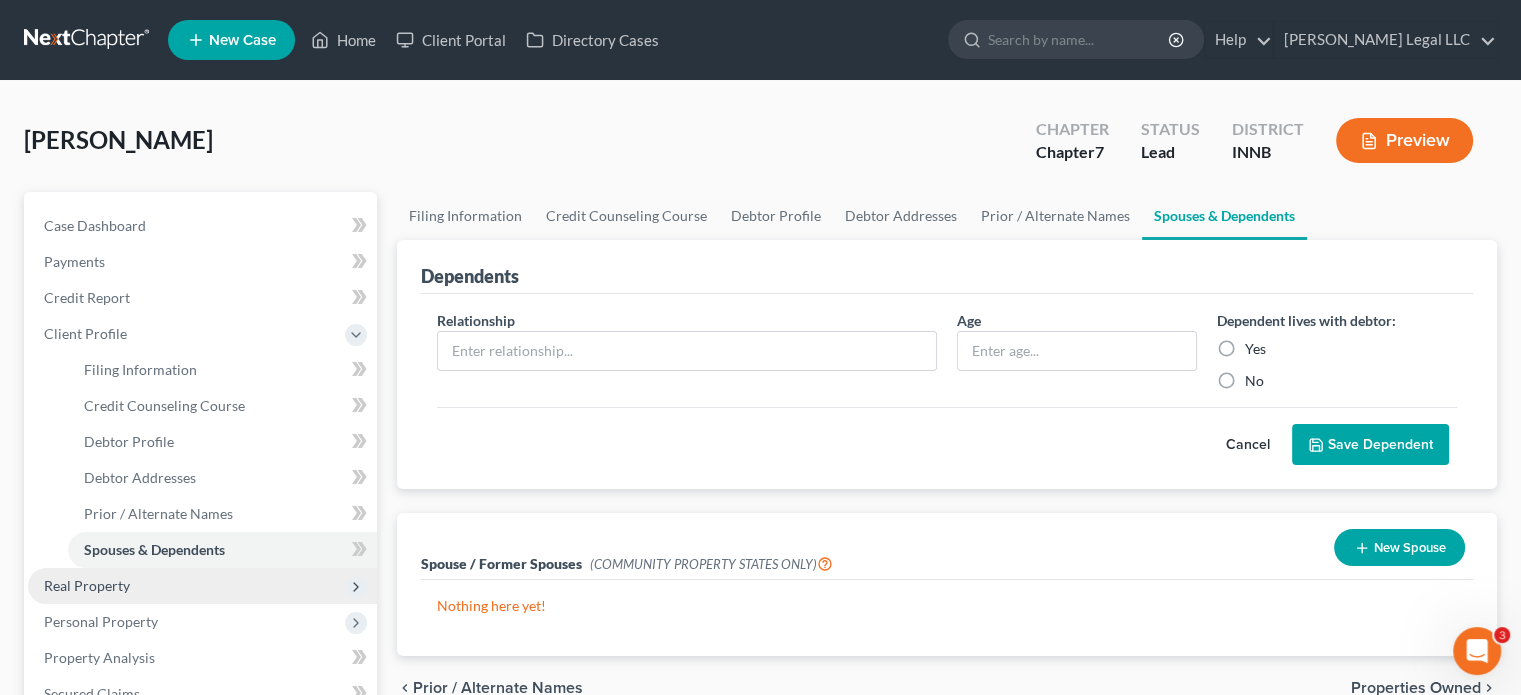 click on "Real Property" at bounding box center [202, 586] 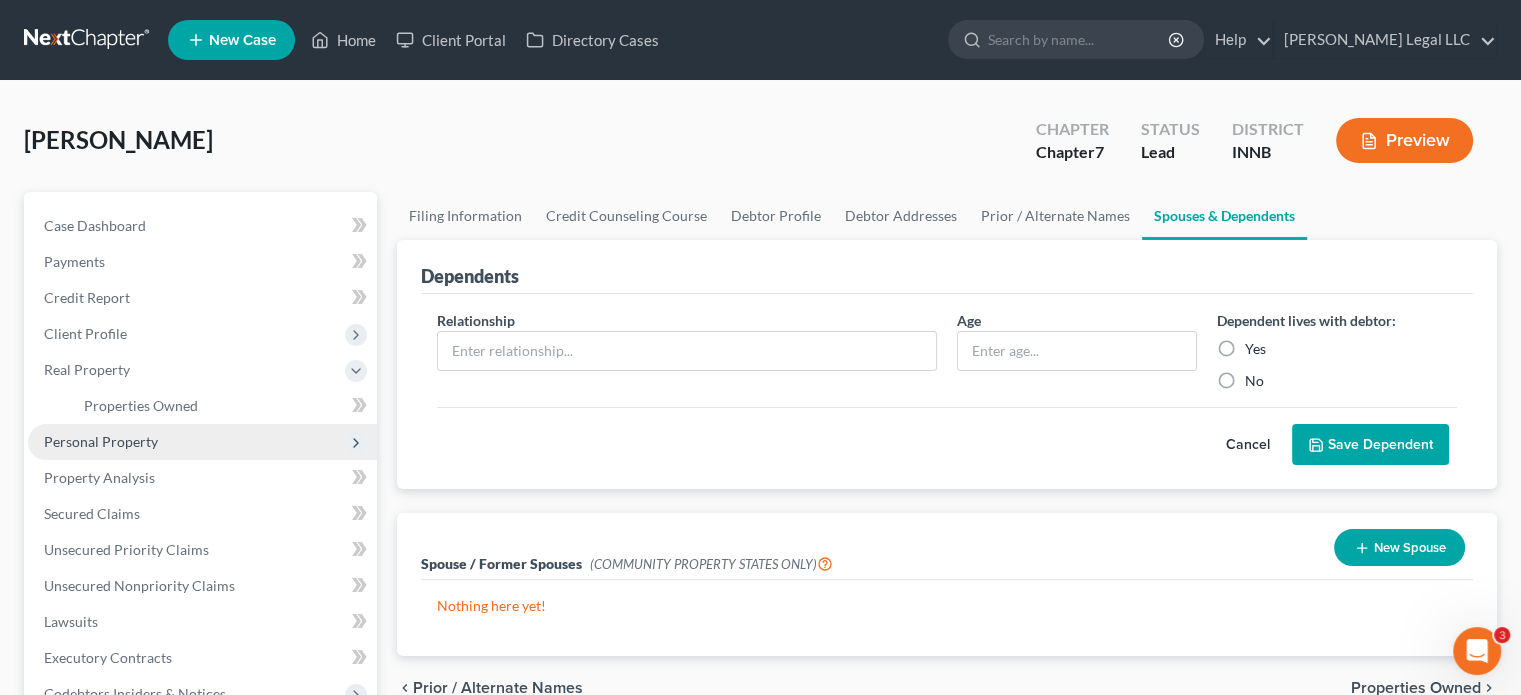 click on "Personal Property" at bounding box center [202, 442] 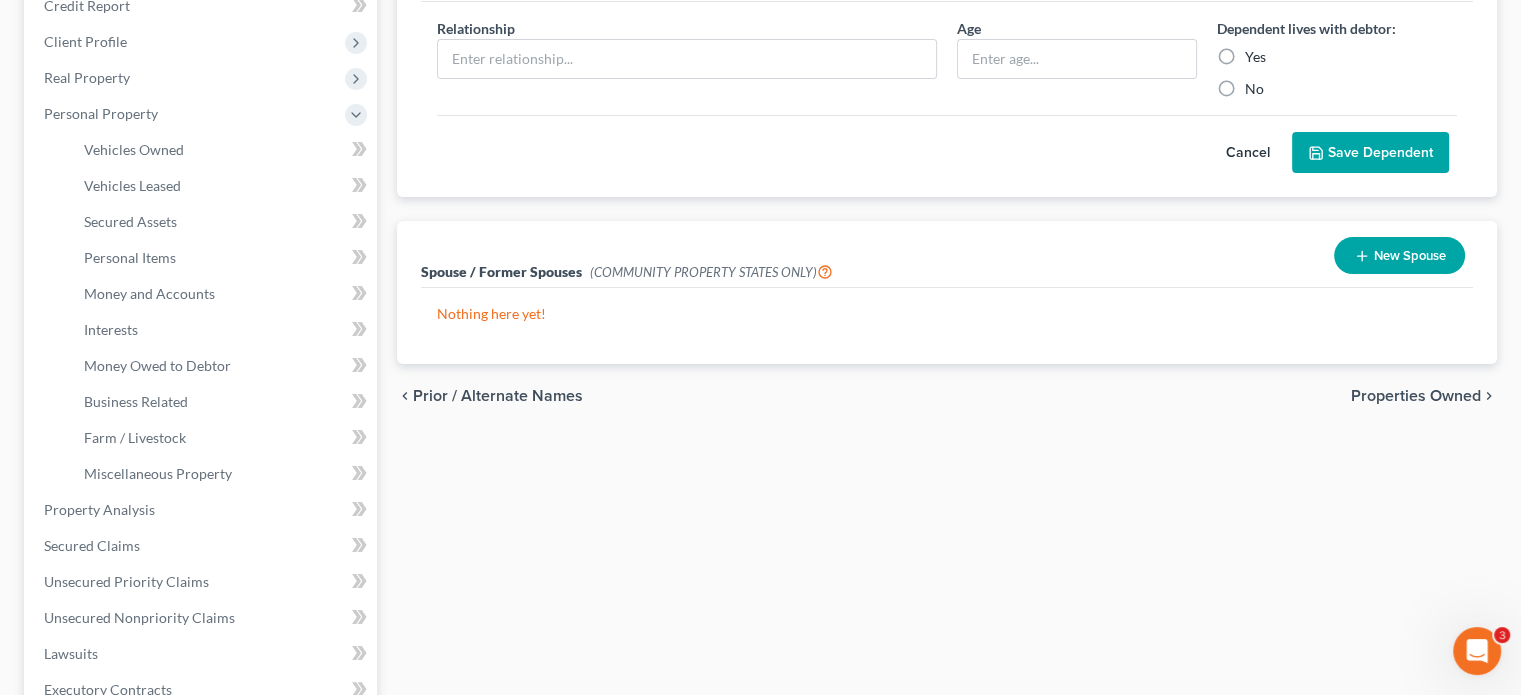 scroll, scrollTop: 100, scrollLeft: 0, axis: vertical 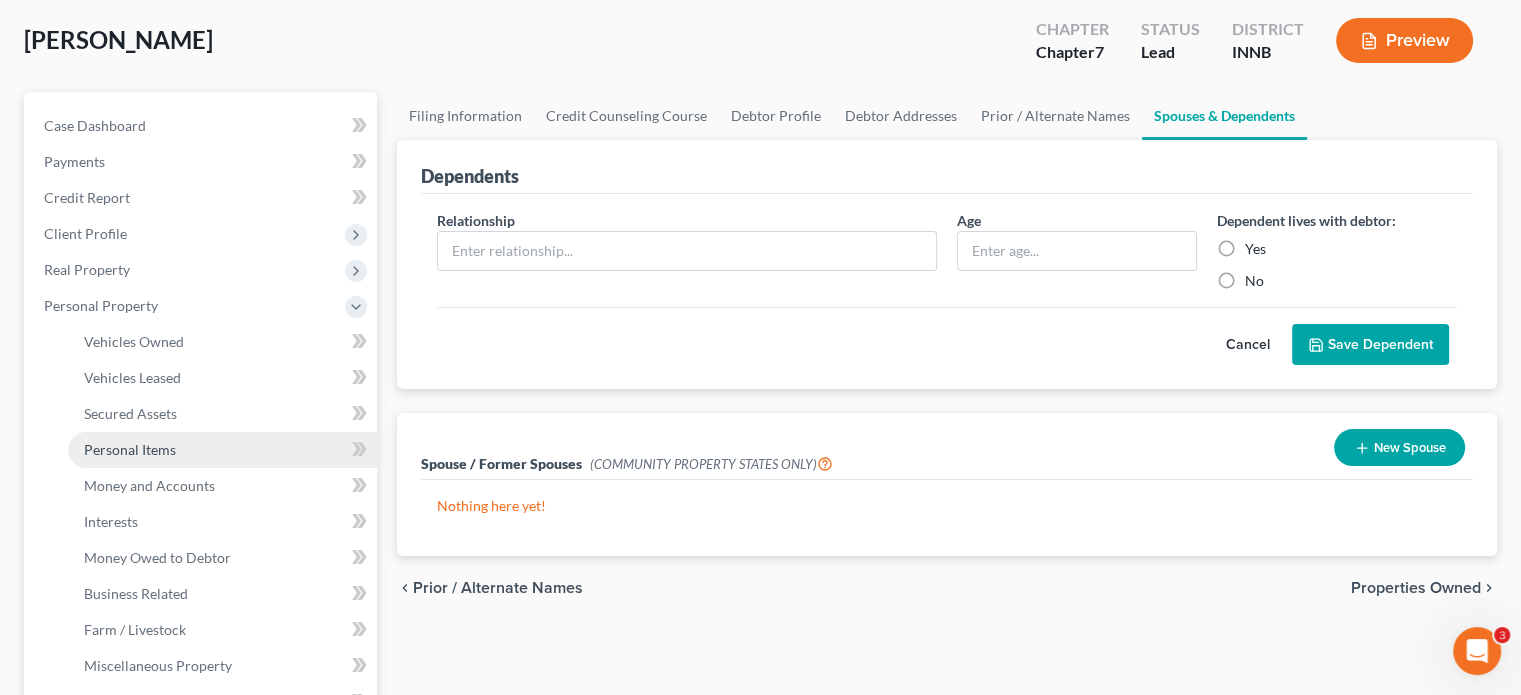 click on "Personal Items" at bounding box center [222, 450] 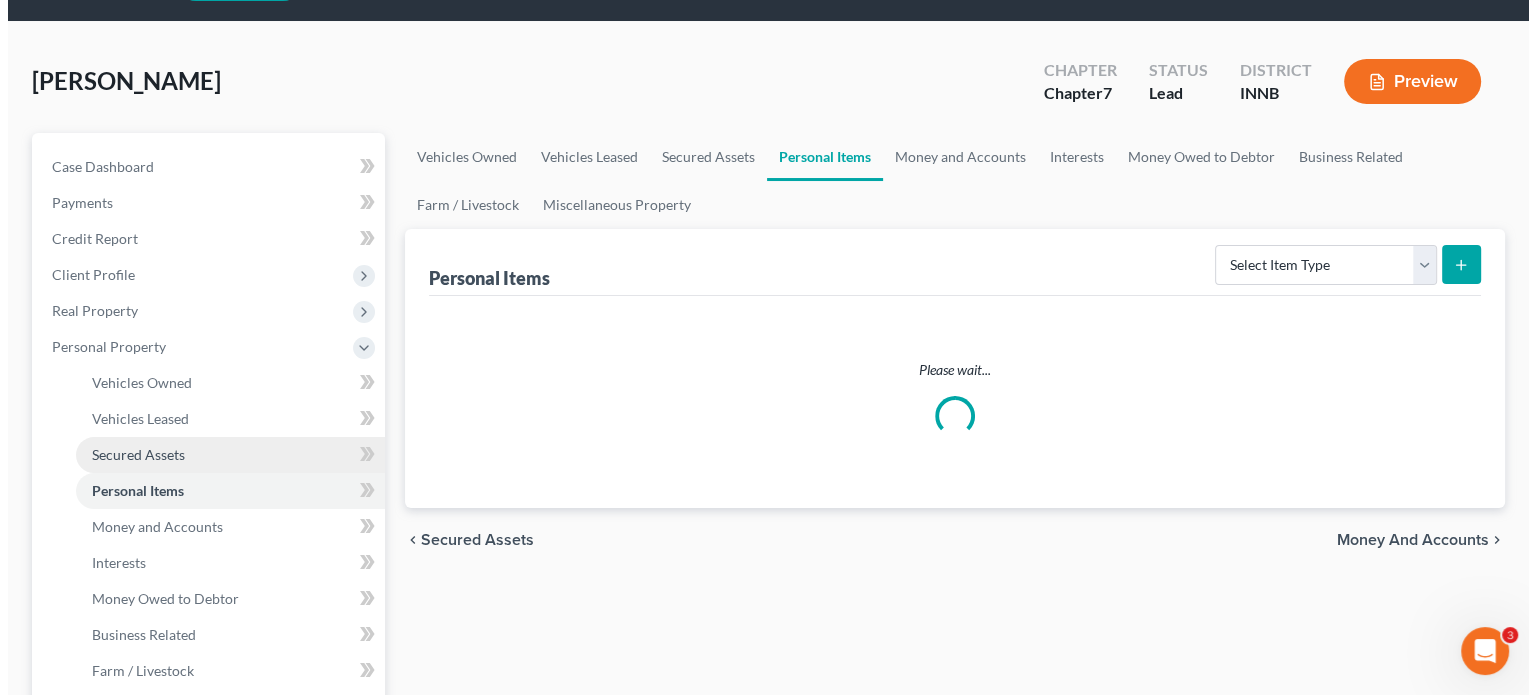 scroll, scrollTop: 0, scrollLeft: 0, axis: both 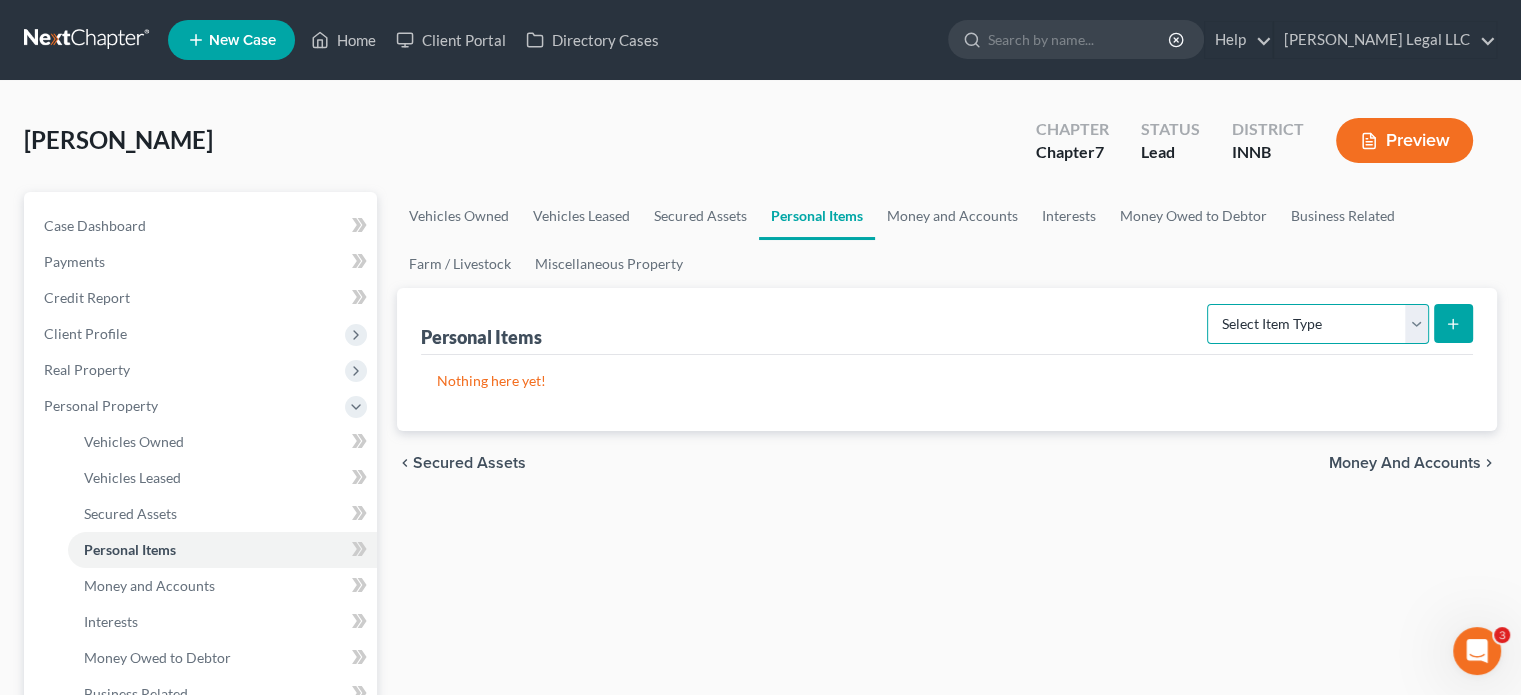 click on "Select Item Type Clothing Collectibles Of Value Electronics Firearms Household Goods Jewelry Other Pet(s) Sports & Hobby Equipment" at bounding box center [1318, 324] 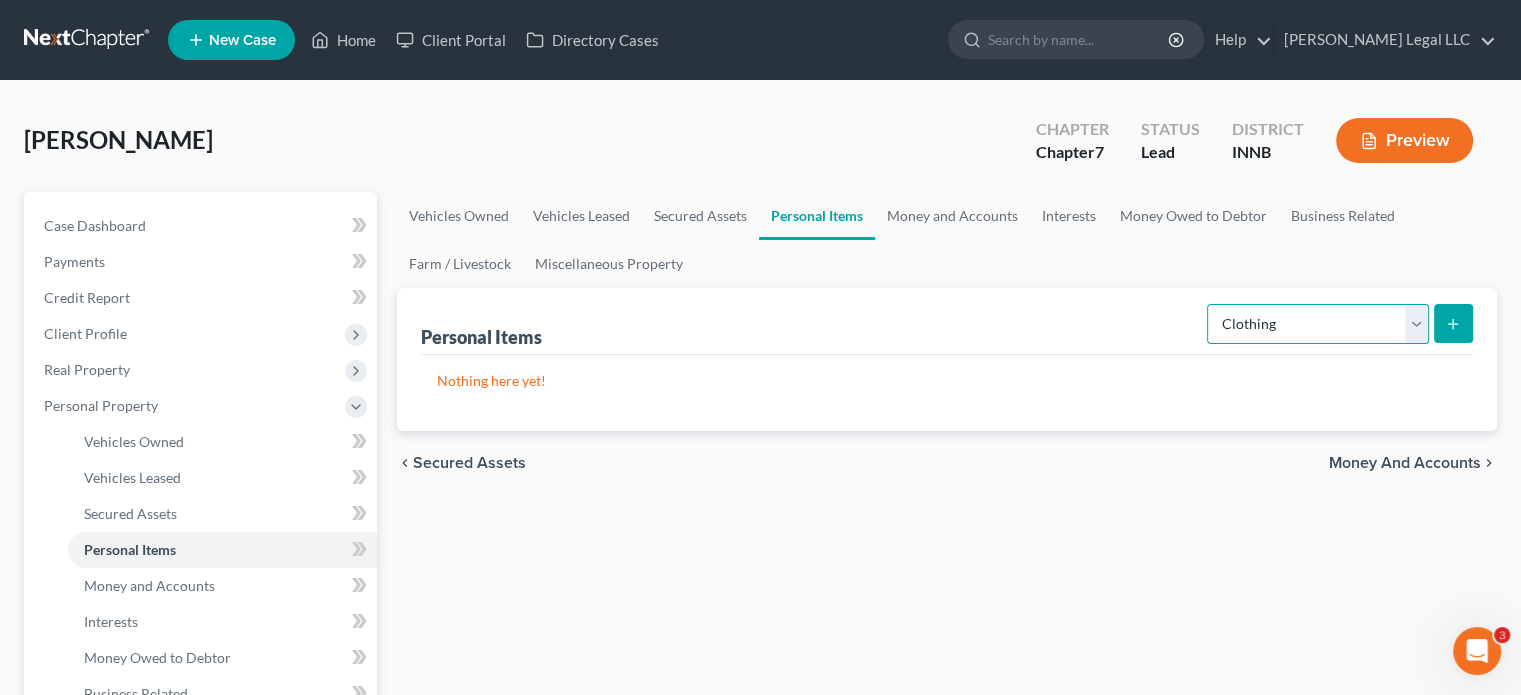 click on "Select Item Type Clothing Collectibles Of Value Electronics Firearms Household Goods Jewelry Other Pet(s) Sports & Hobby Equipment" at bounding box center (1318, 324) 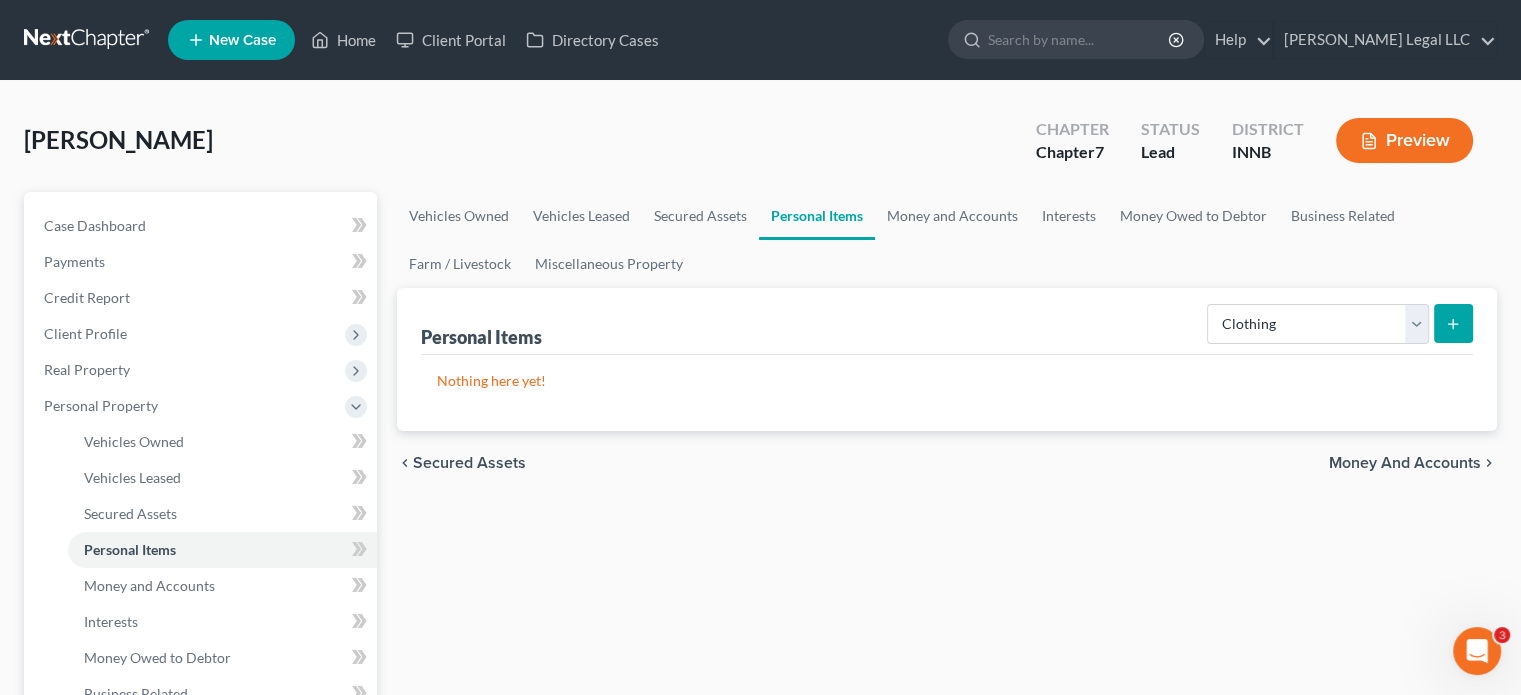 click 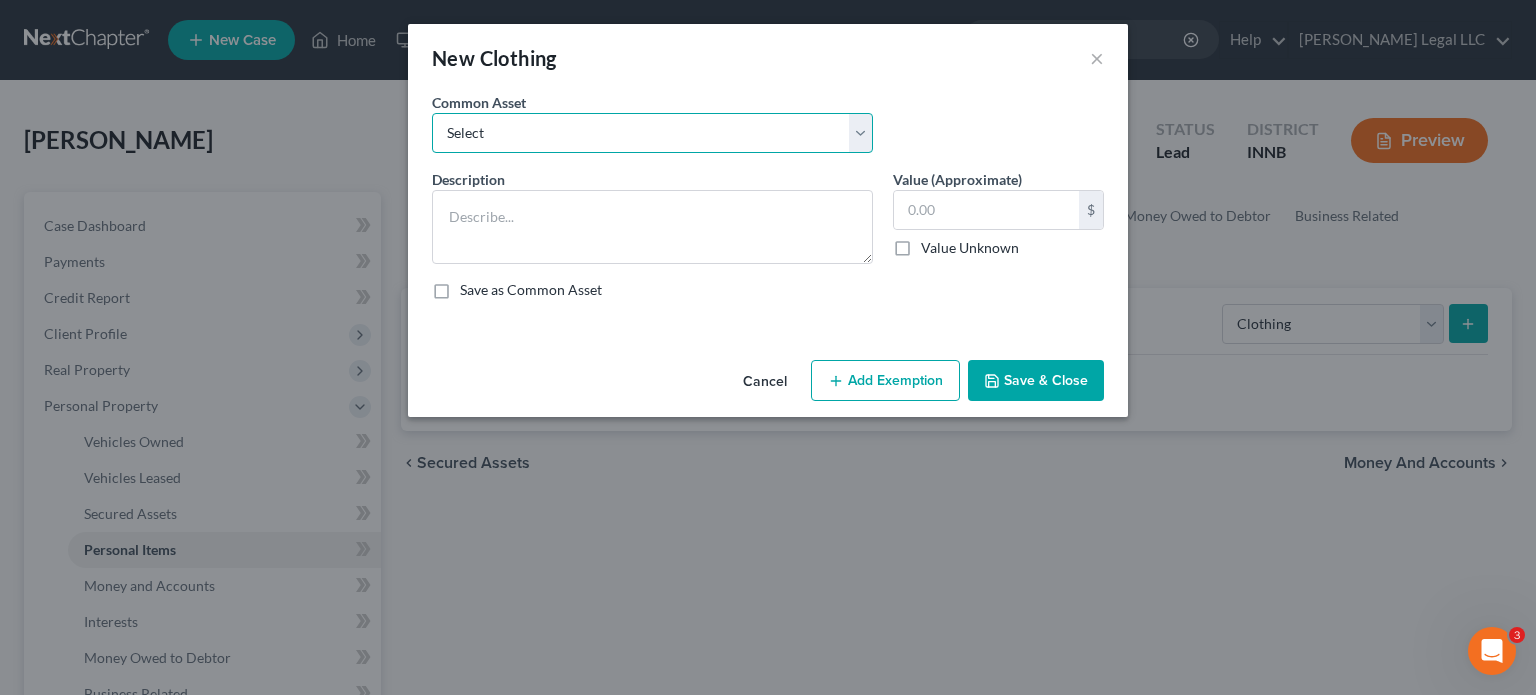 drag, startPoint x: 510, startPoint y: 136, endPoint x: 502, endPoint y: 148, distance: 14.422205 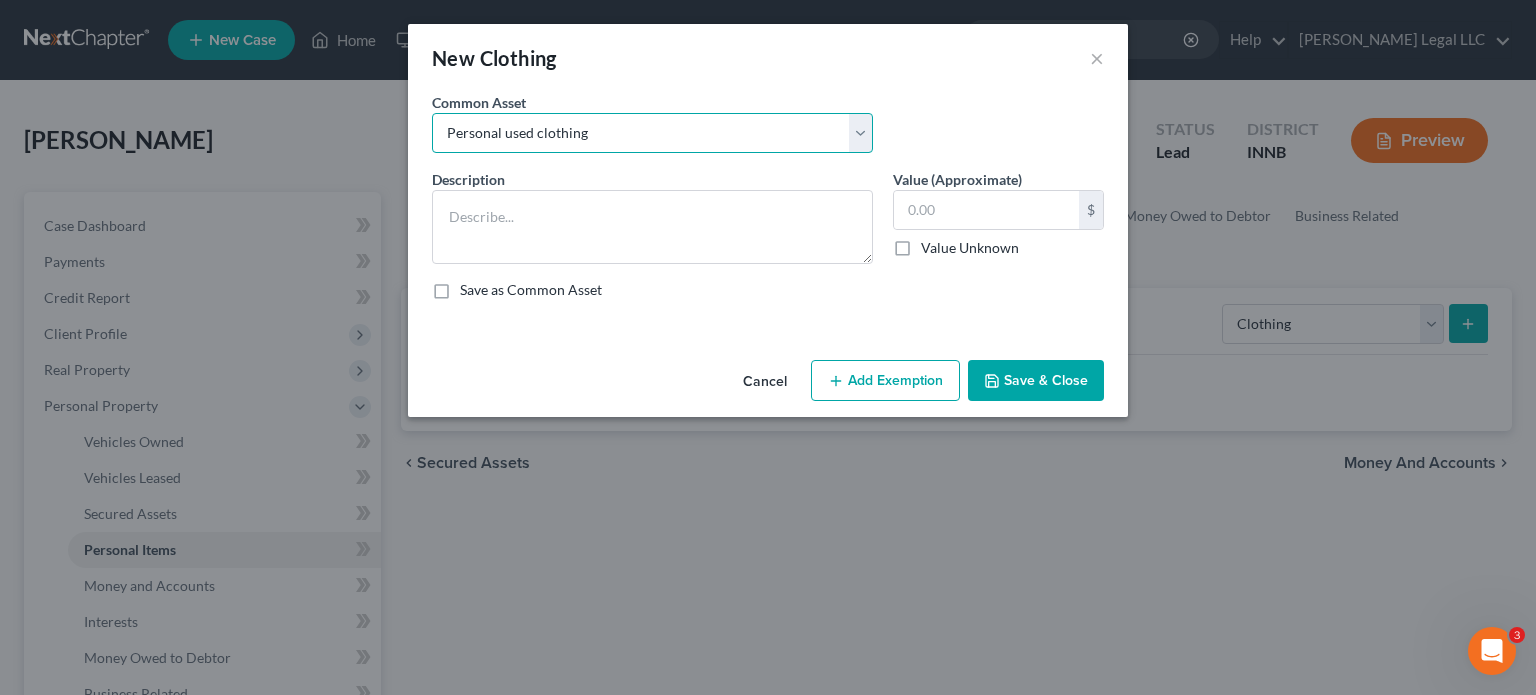click on "Select Clothing Personal used clothing" at bounding box center [652, 133] 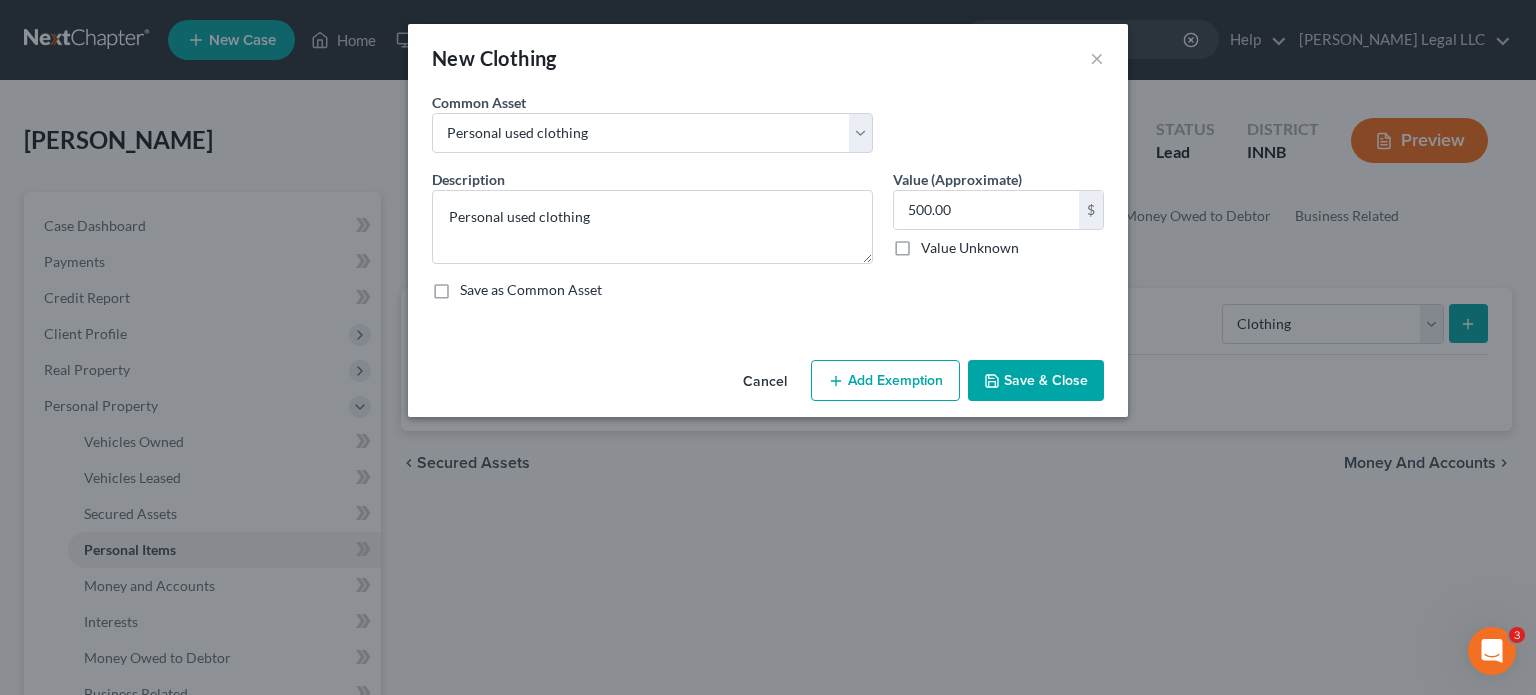 click on "Add Exemption" at bounding box center [885, 381] 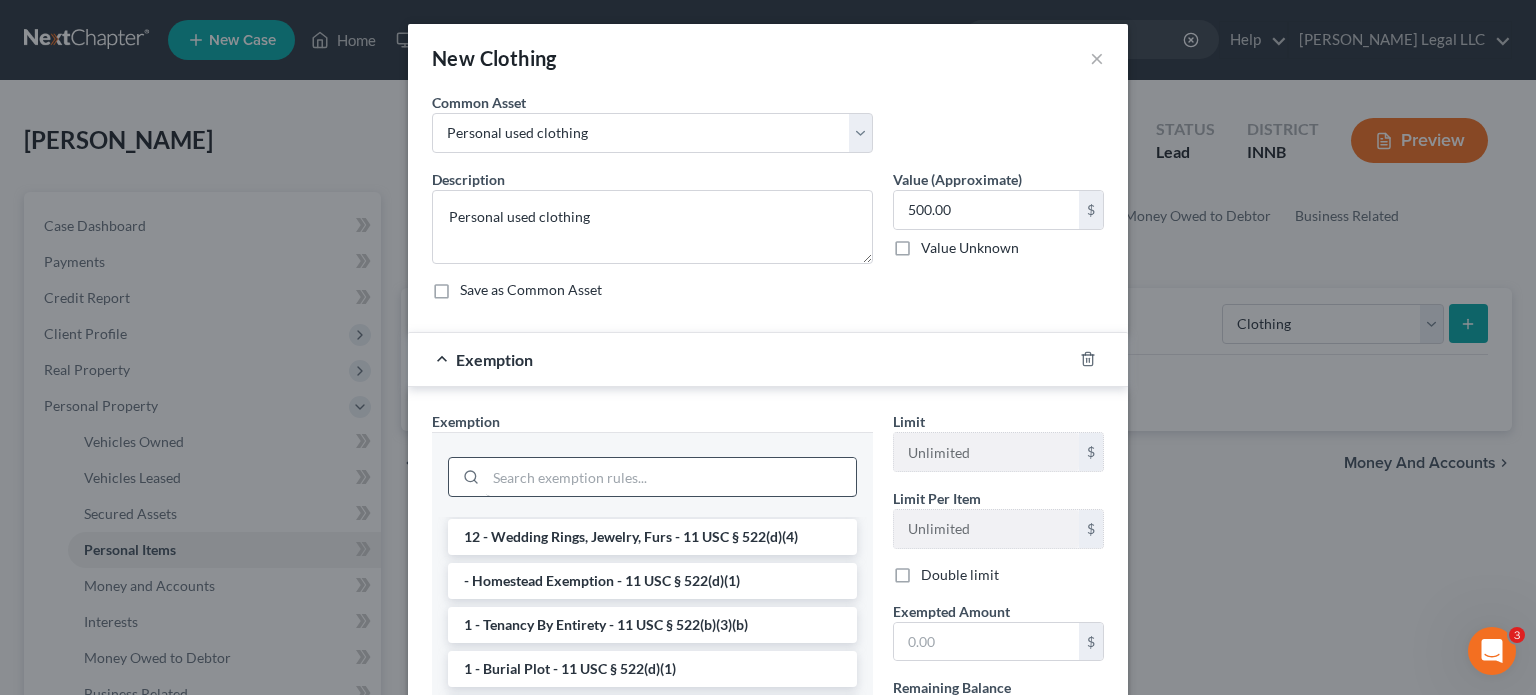scroll, scrollTop: 200, scrollLeft: 0, axis: vertical 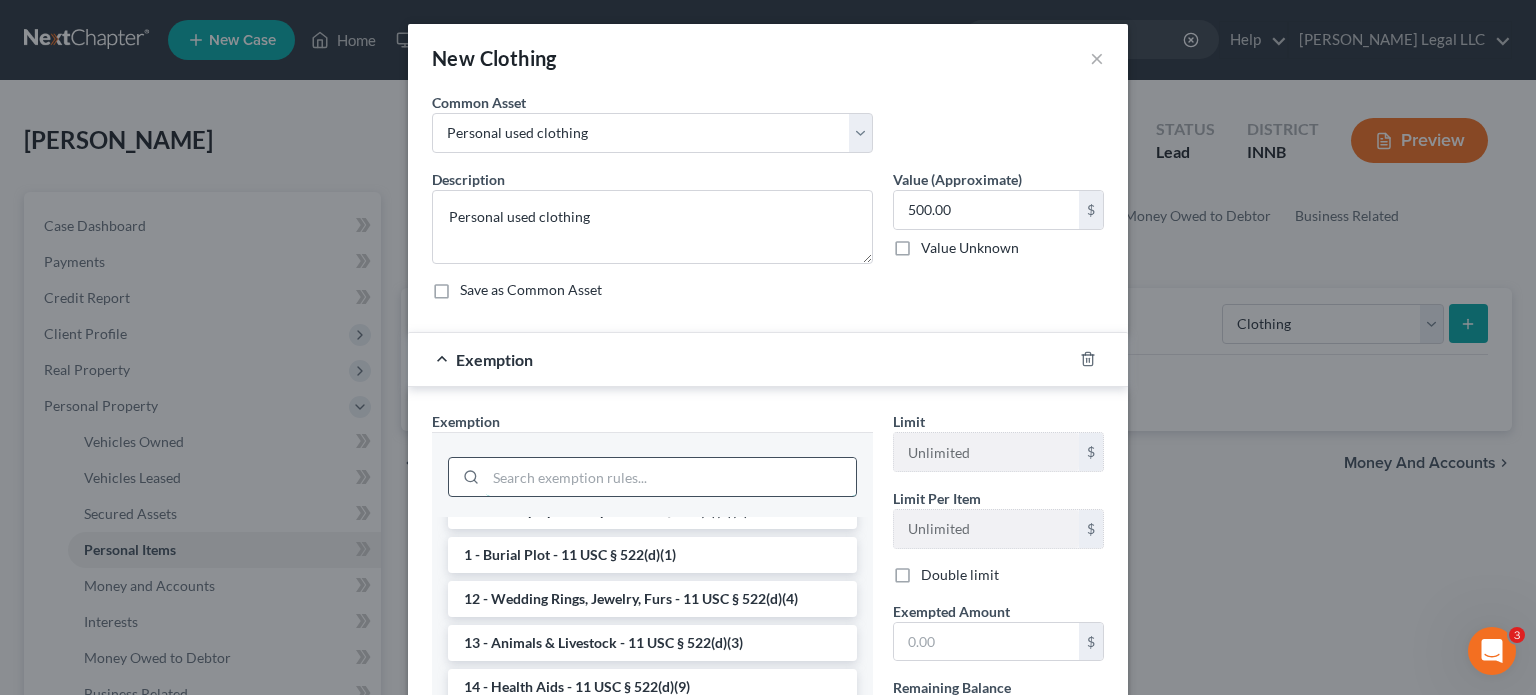 click at bounding box center (671, 477) 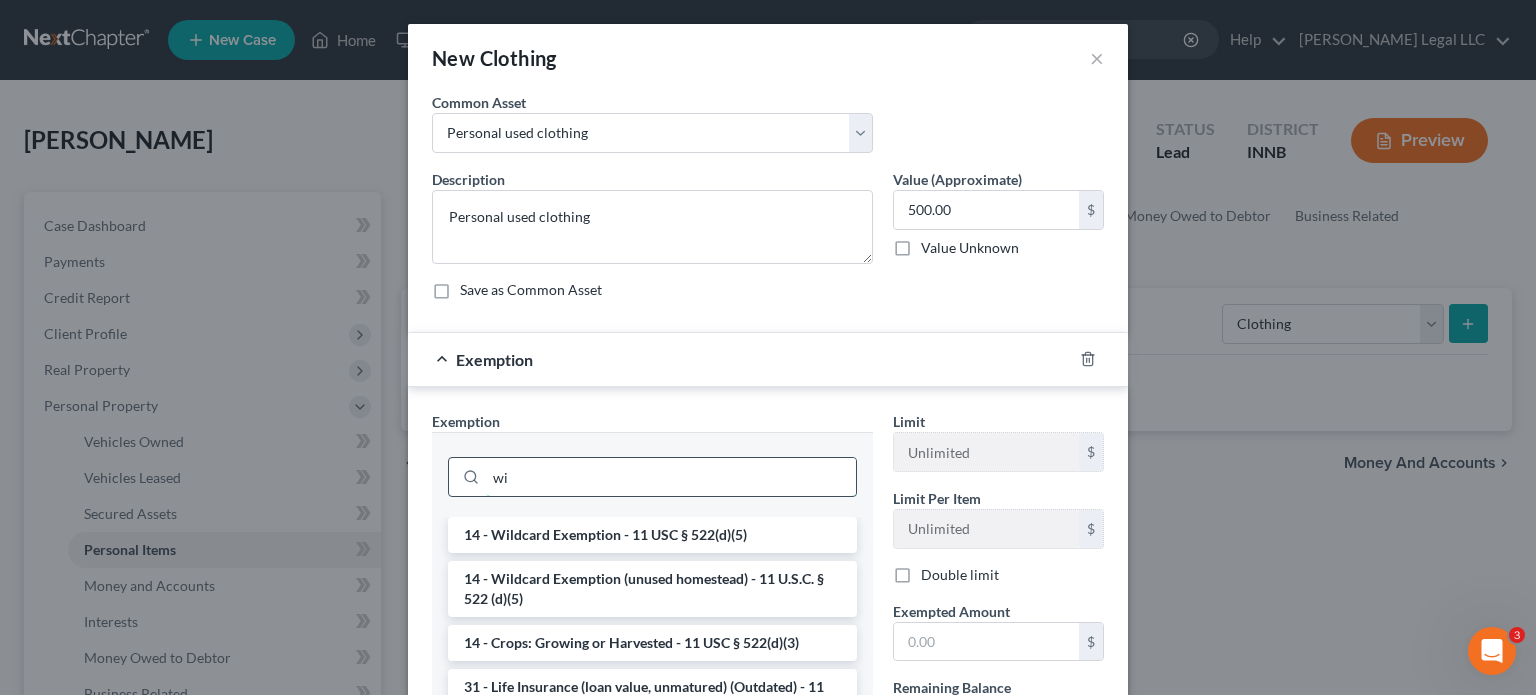 scroll, scrollTop: 0, scrollLeft: 0, axis: both 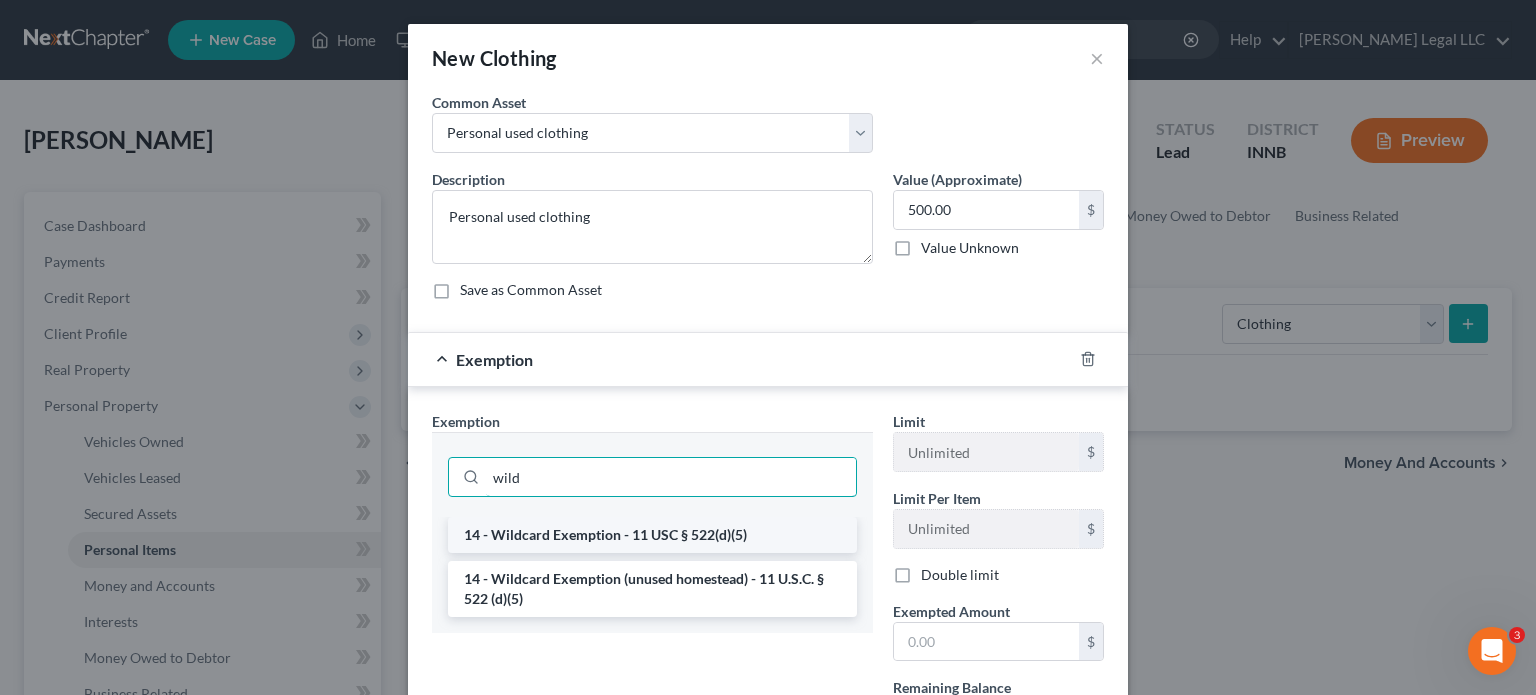 type on "wild" 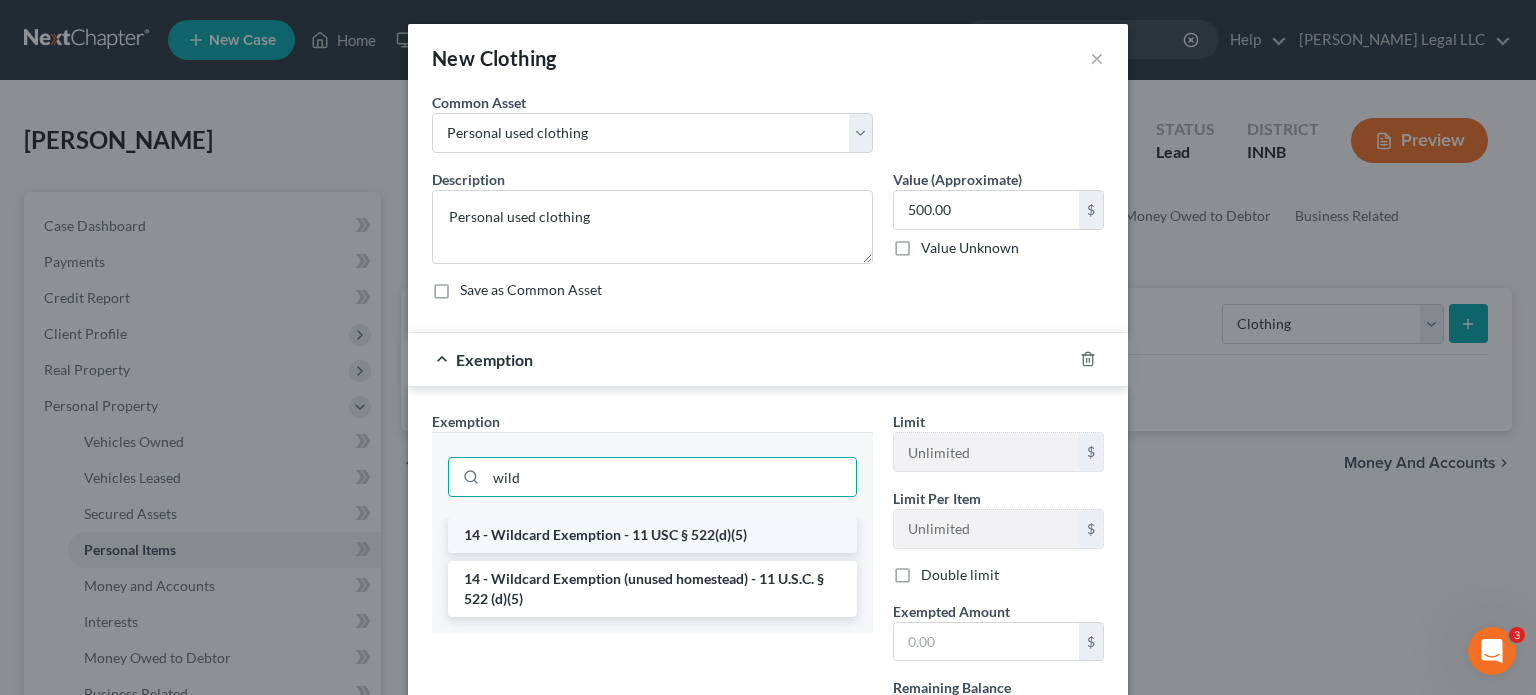 click on "14 - Wildcard Exemption - 11 USC § 522(d)(5)" at bounding box center (652, 535) 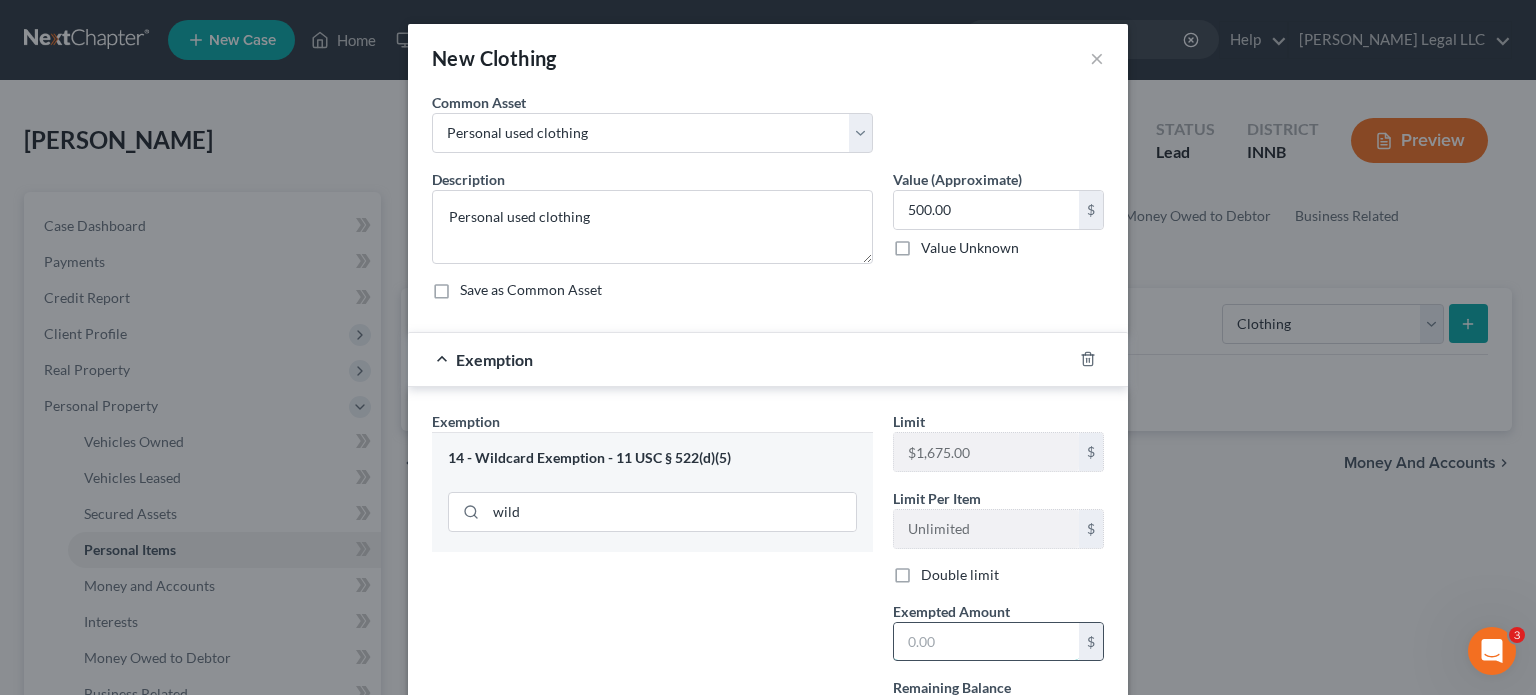 click at bounding box center (986, 642) 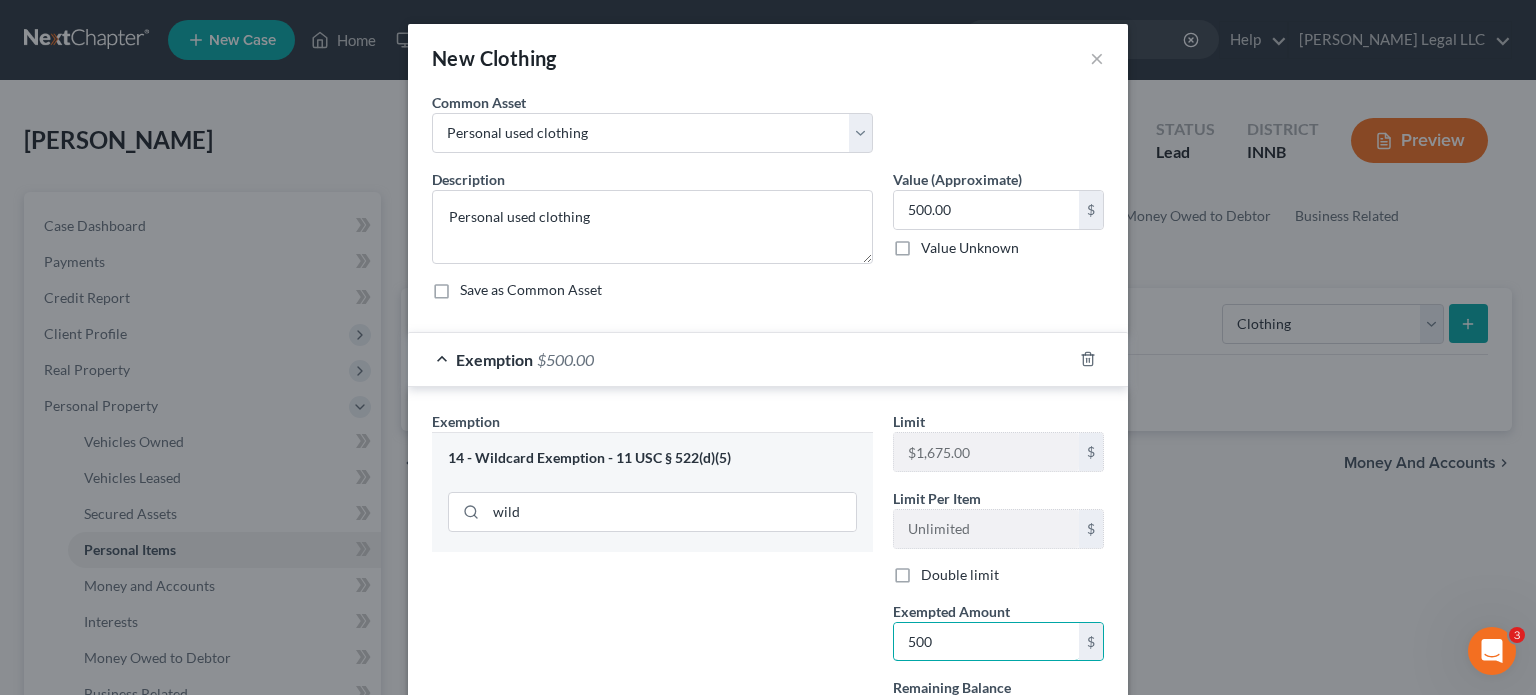 type on "500" 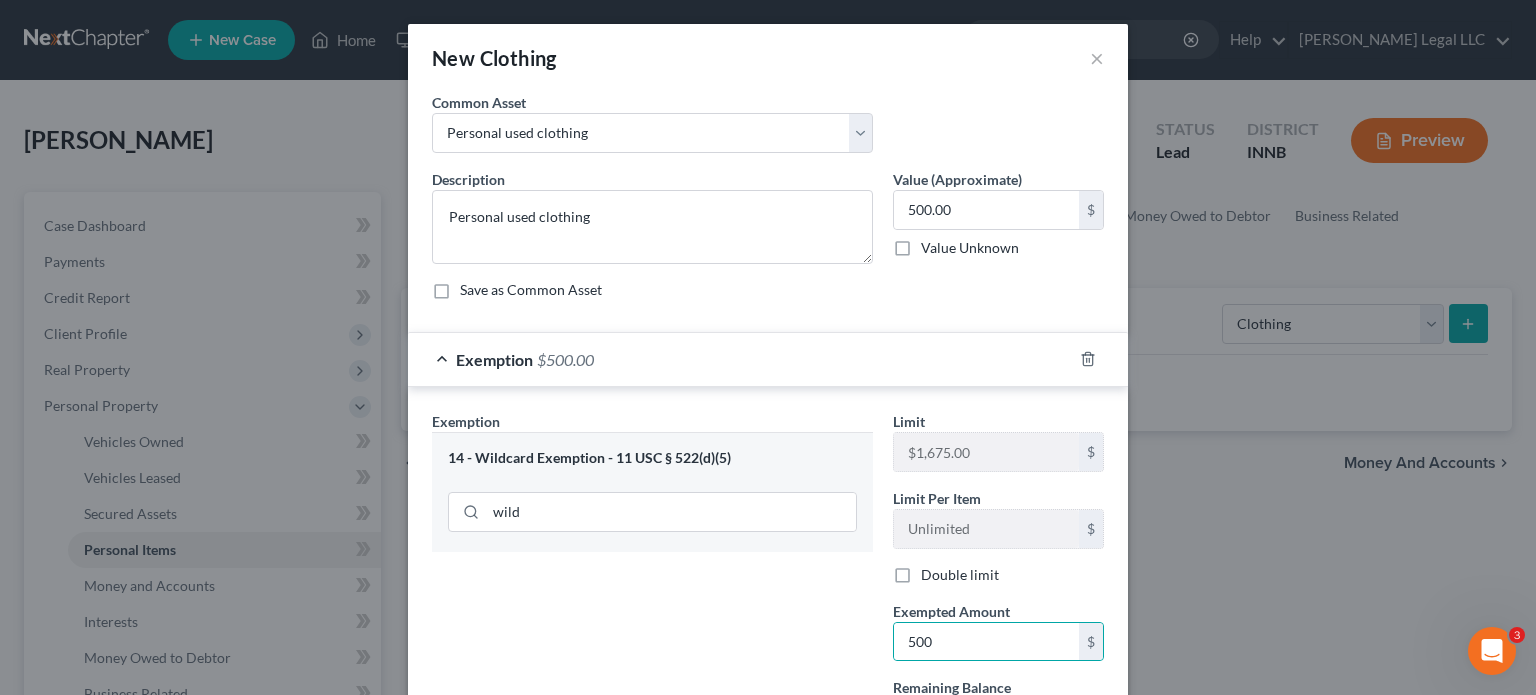 click on "Exemption Set must be selected for CA.
Exemption
*
14 - Wildcard Exemption - 11 USC § 522(d)(5)         wild" at bounding box center (652, 582) 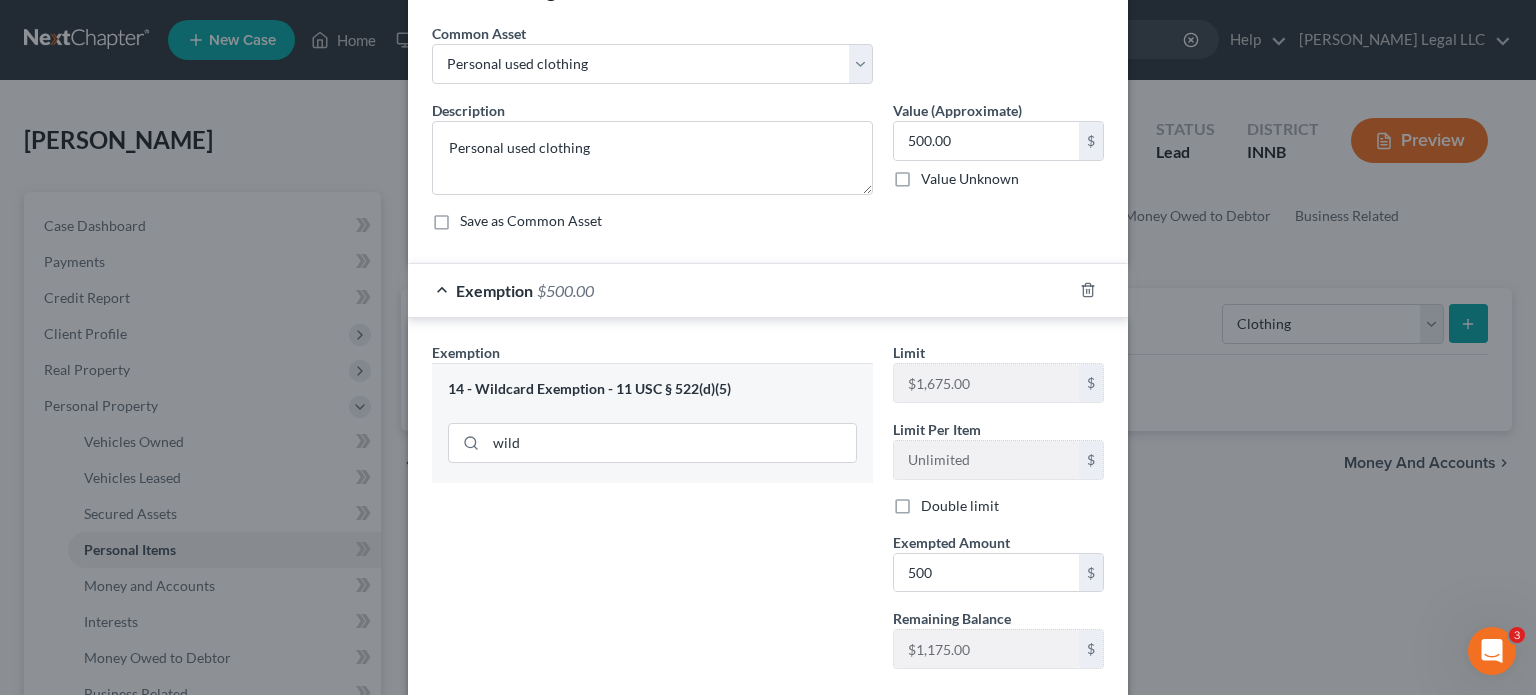scroll, scrollTop: 183, scrollLeft: 0, axis: vertical 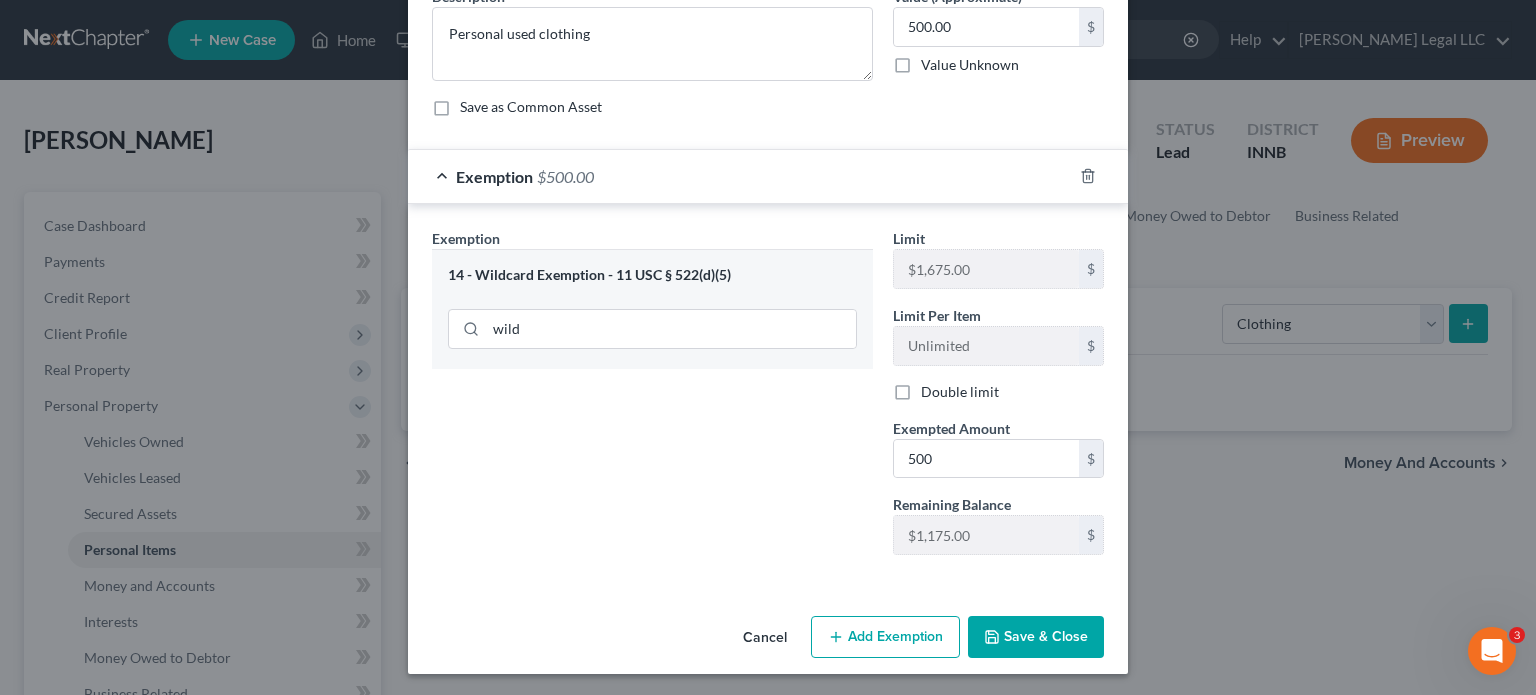click on "Save & Close" at bounding box center (1036, 637) 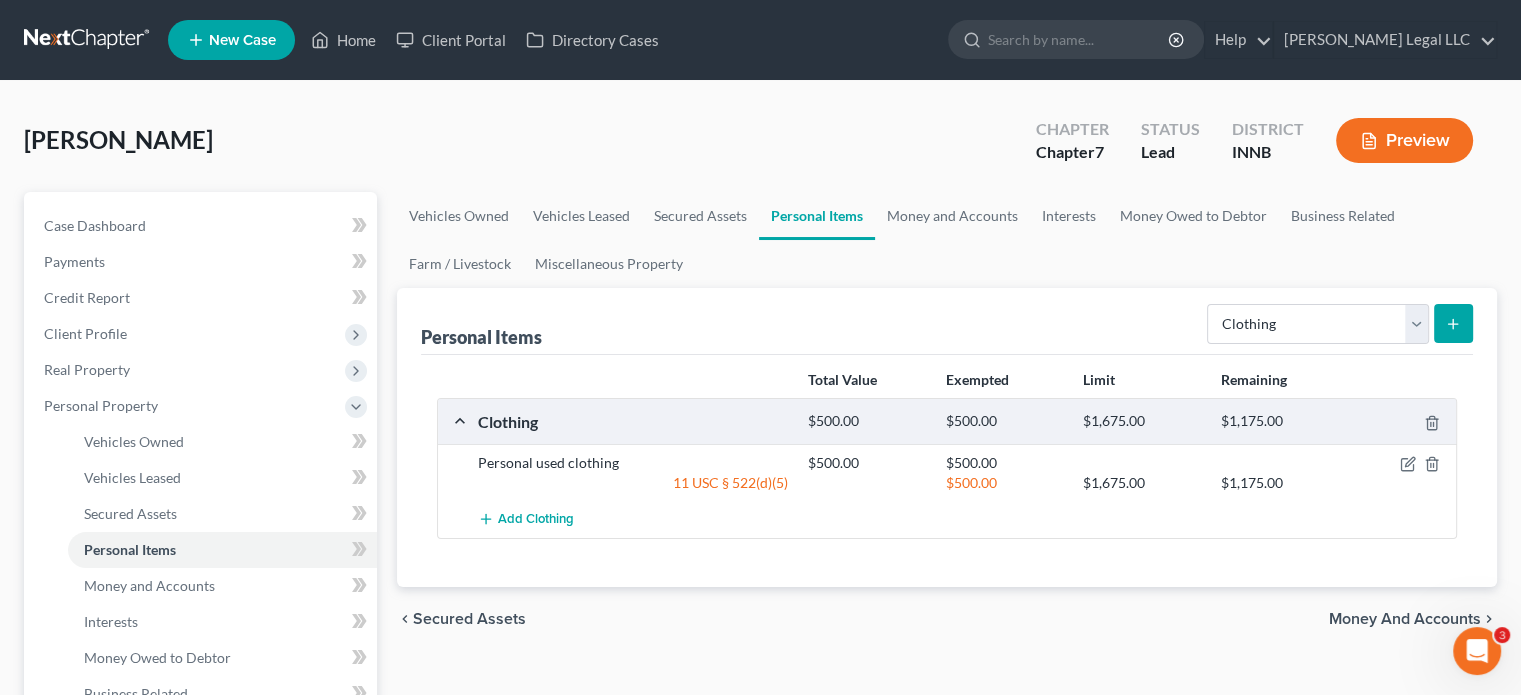 click on "Personal Items Select Item Type Clothing Collectibles Of Value Electronics Firearms Household Goods Jewelry Other Pet(s) Sports & Hobby Equipment" at bounding box center (947, 321) 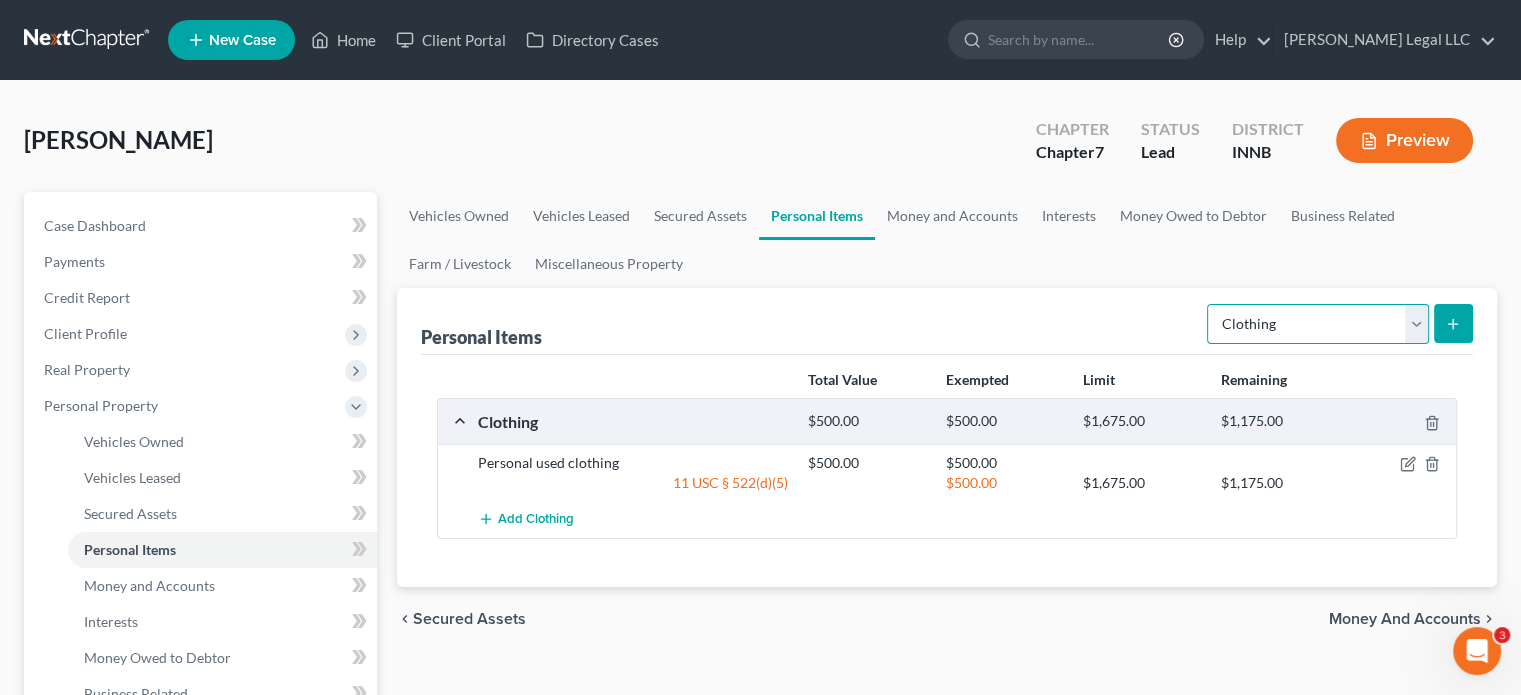 click on "Select Item Type Clothing Collectibles Of Value Electronics Firearms Household Goods Jewelry Other Pet(s) Sports & Hobby Equipment" at bounding box center (1318, 324) 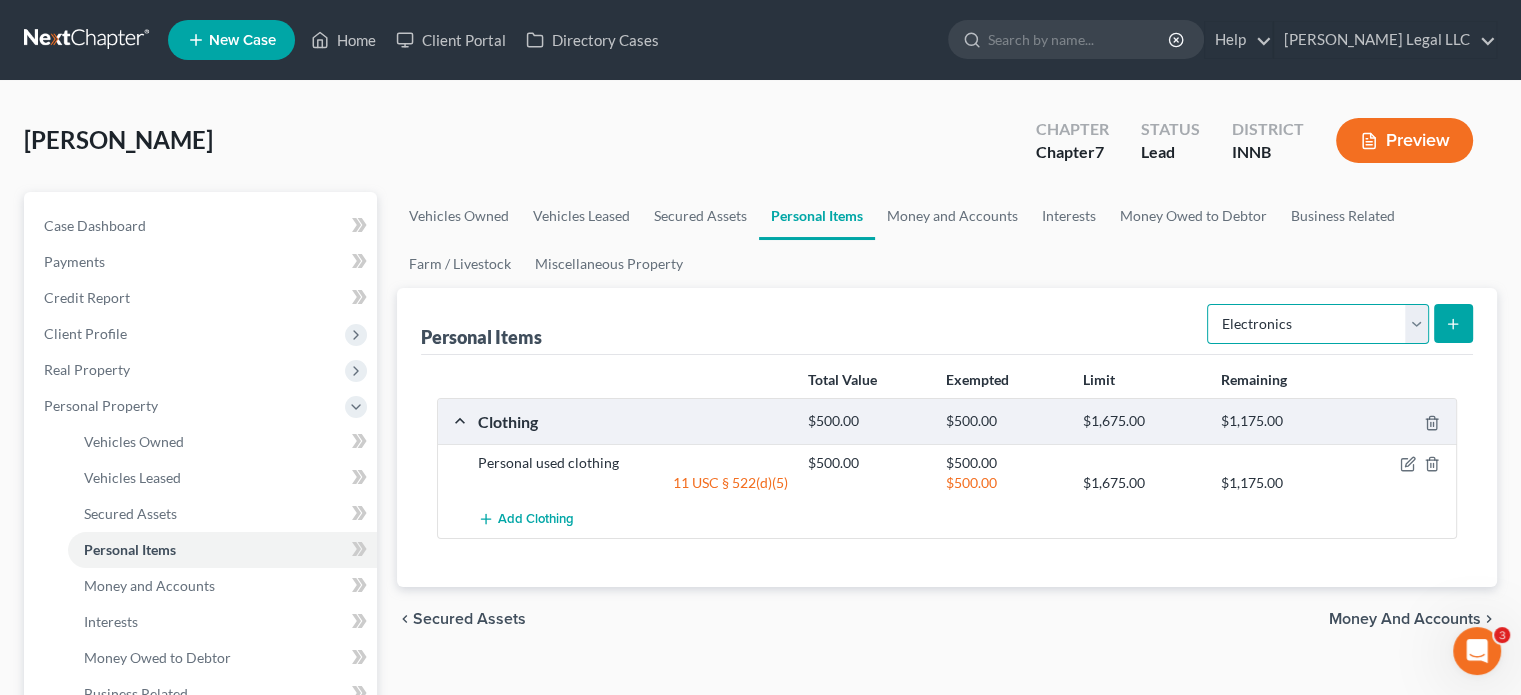 click on "Select Item Type Clothing Collectibles Of Value Electronics Firearms Household Goods Jewelry Other Pet(s) Sports & Hobby Equipment" at bounding box center (1318, 324) 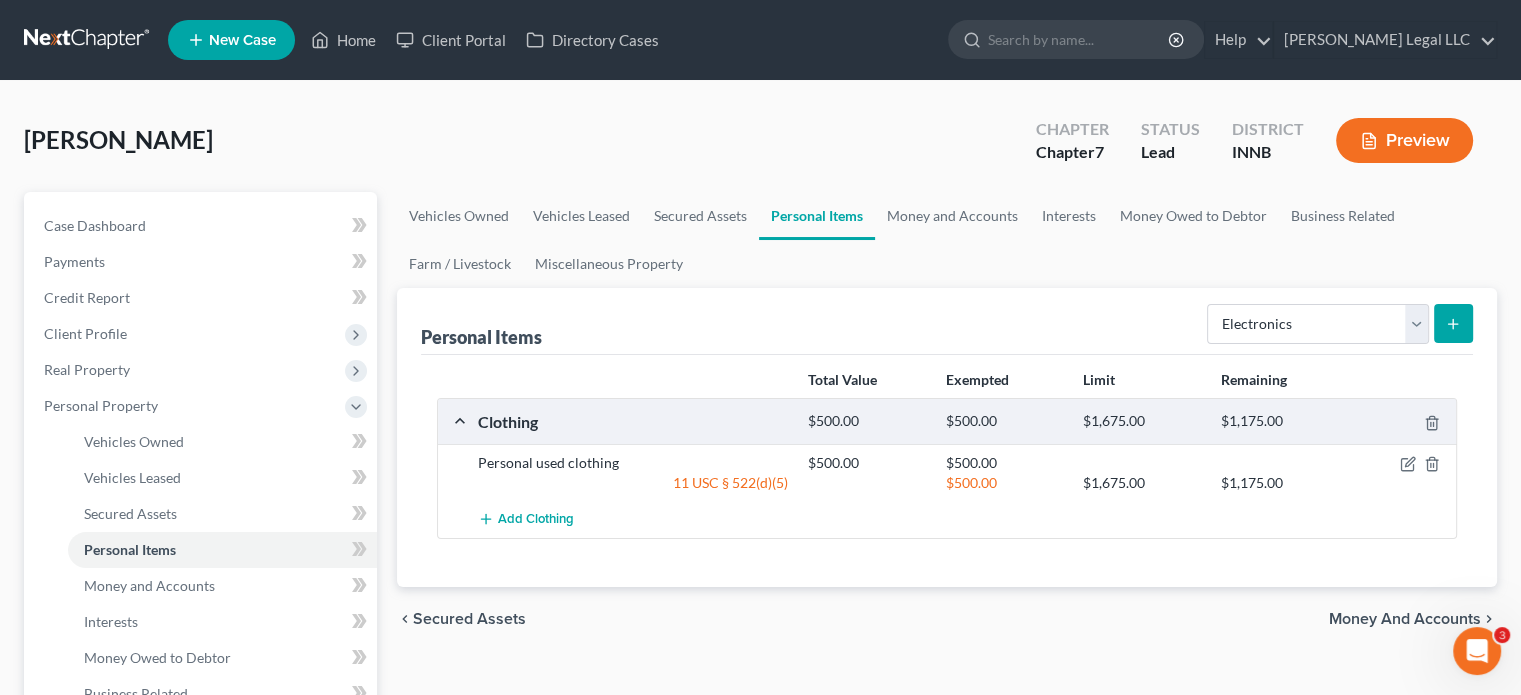 click 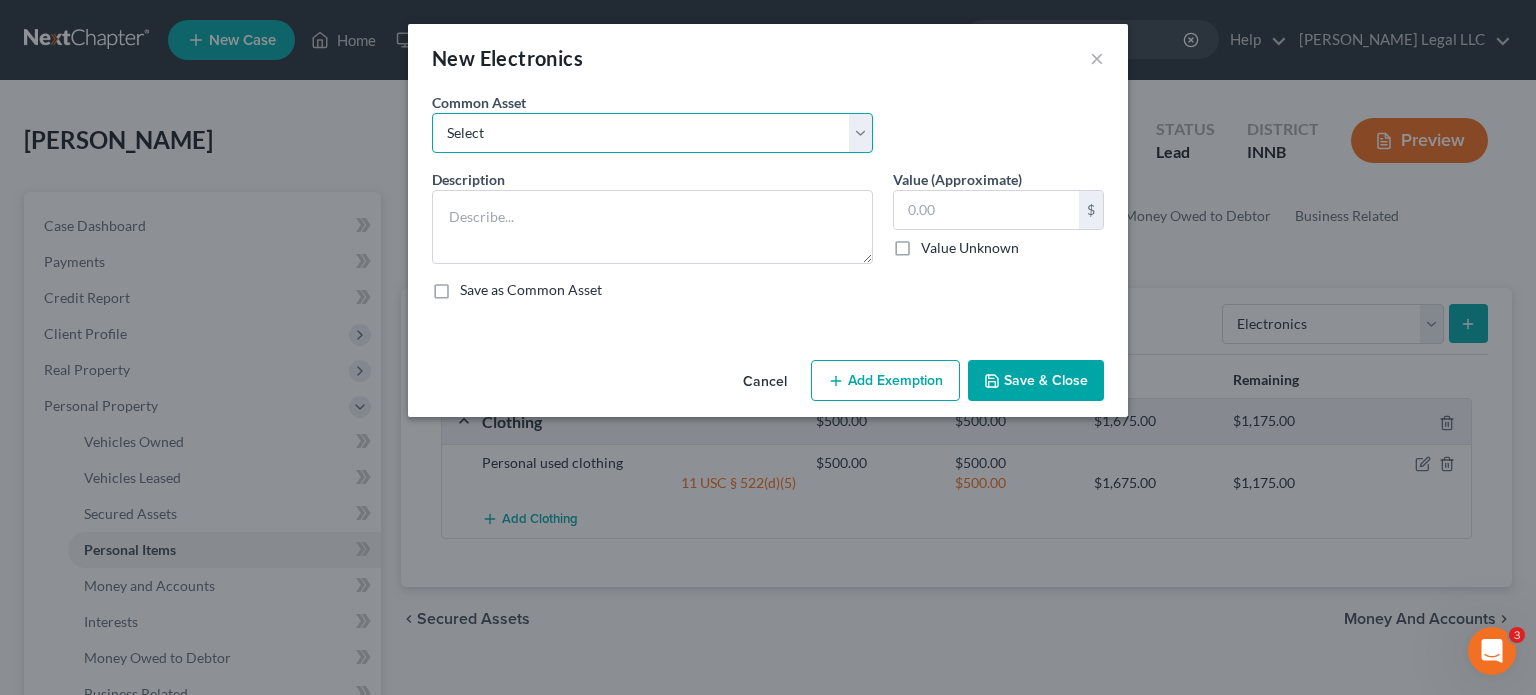 click on "Select Miscellaneous electronics including televisions, computer equipment, and other household appliances." at bounding box center [652, 133] 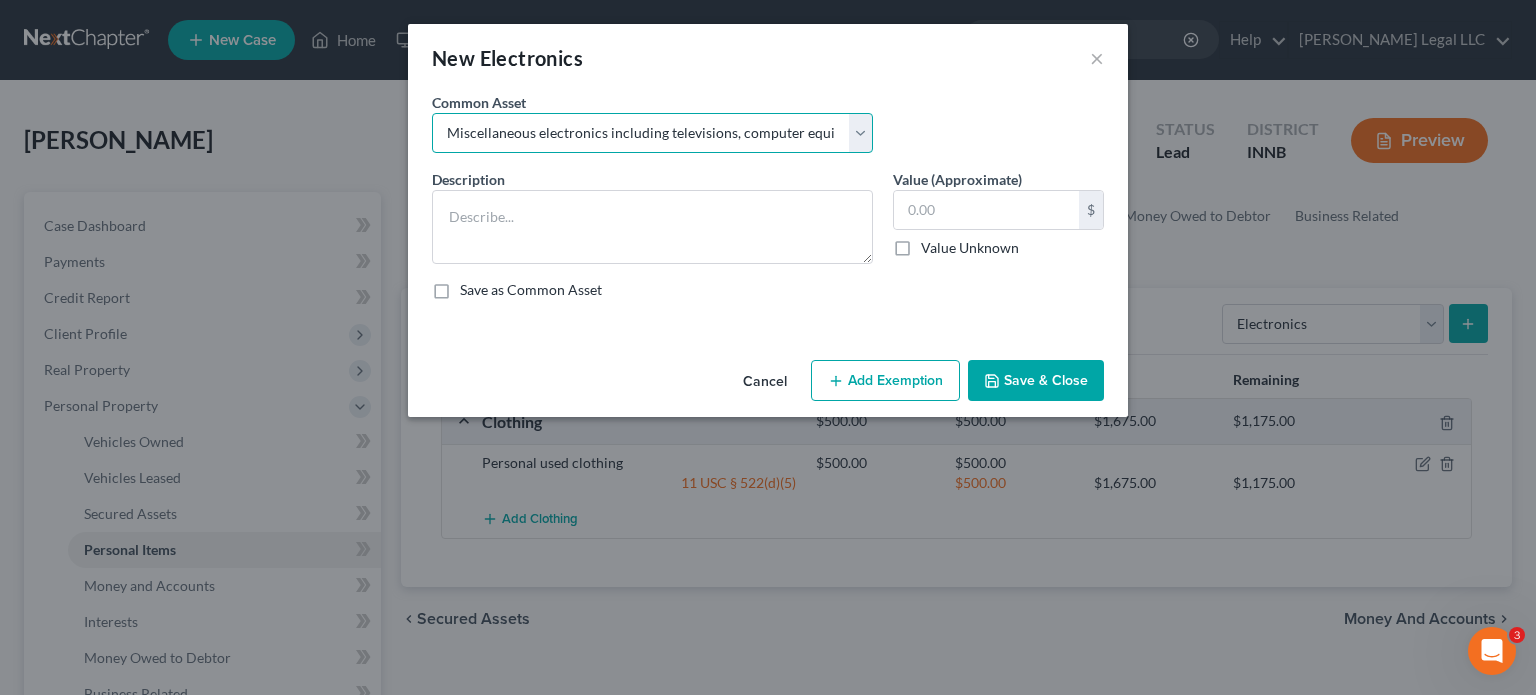 click on "Select Miscellaneous electronics including televisions, computer equipment, and other household appliances." at bounding box center [652, 133] 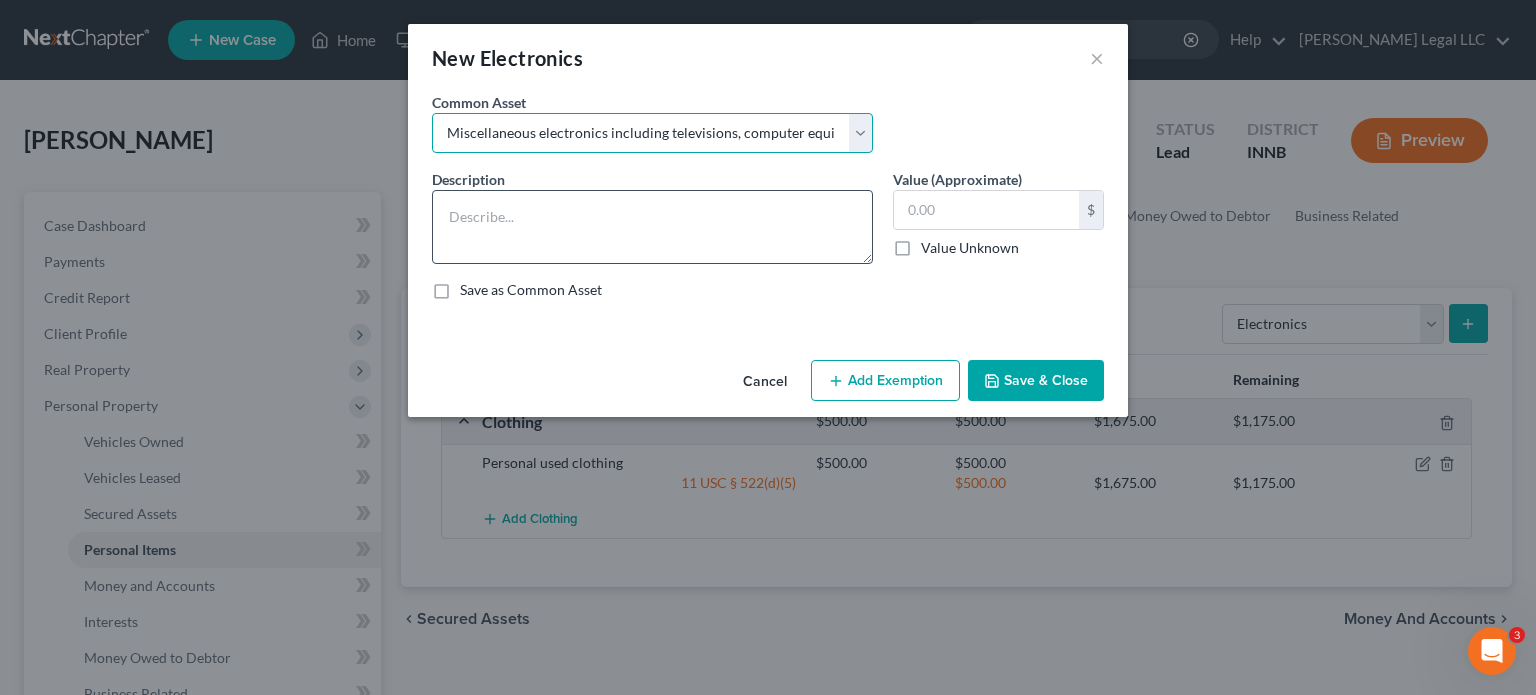 type on "Miscellaneous electronics including televisions, computer equipment, and other household appliances." 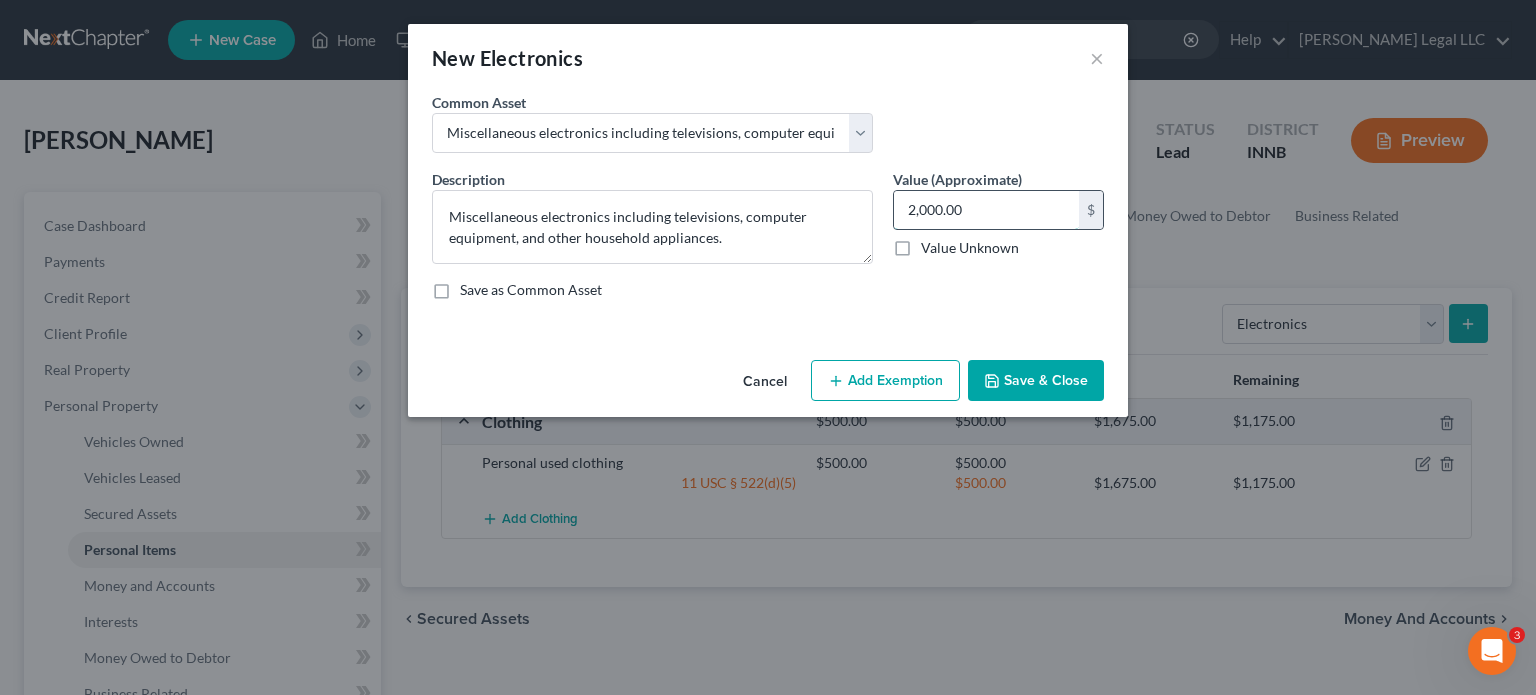 click on "2,000.00" at bounding box center (986, 210) 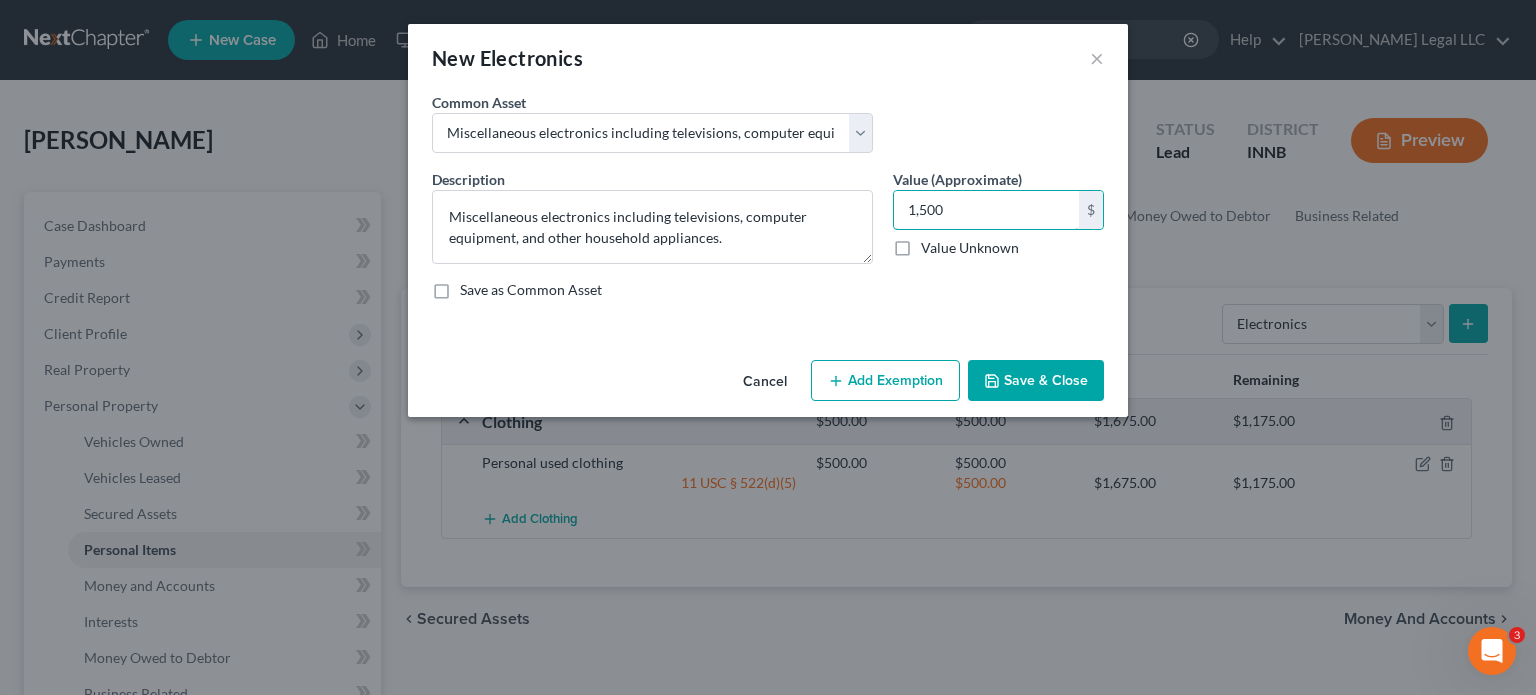 type on "1,500" 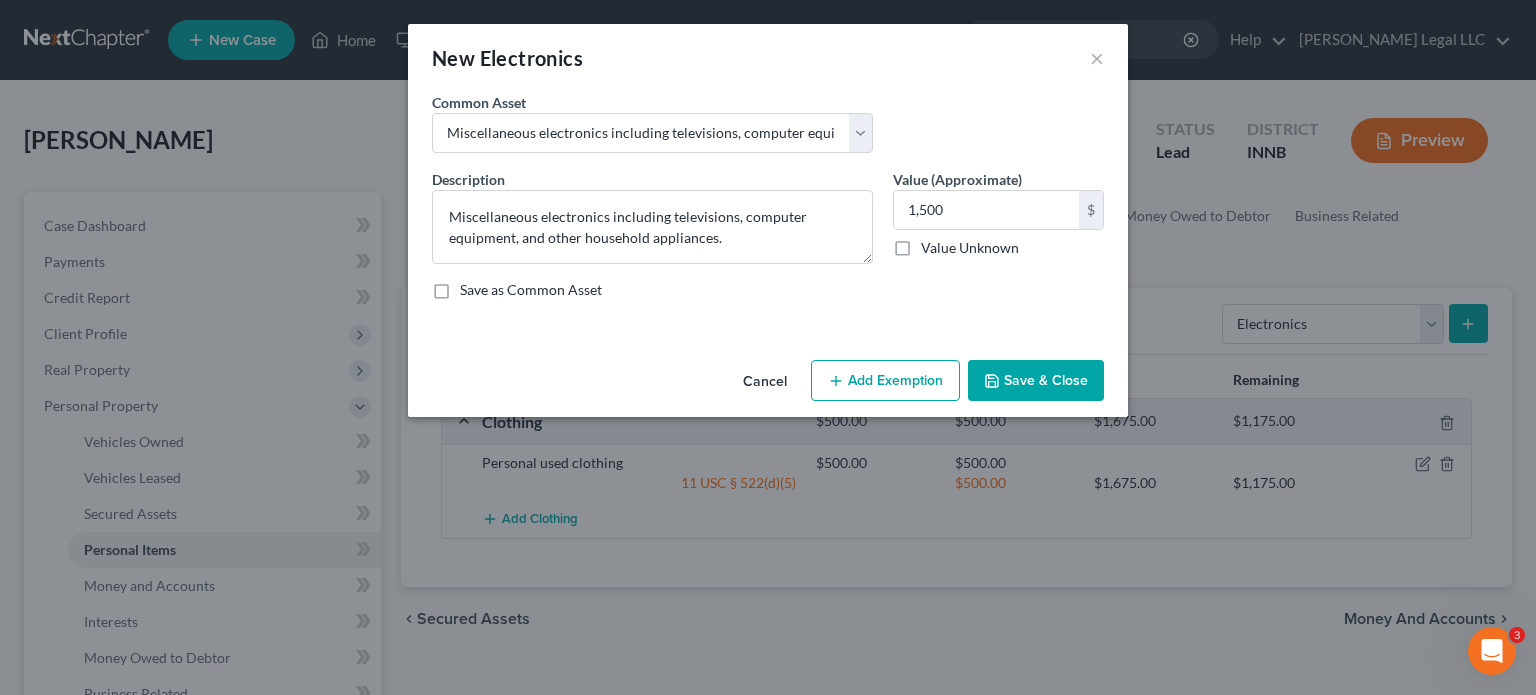 click on "Add Exemption" at bounding box center [885, 381] 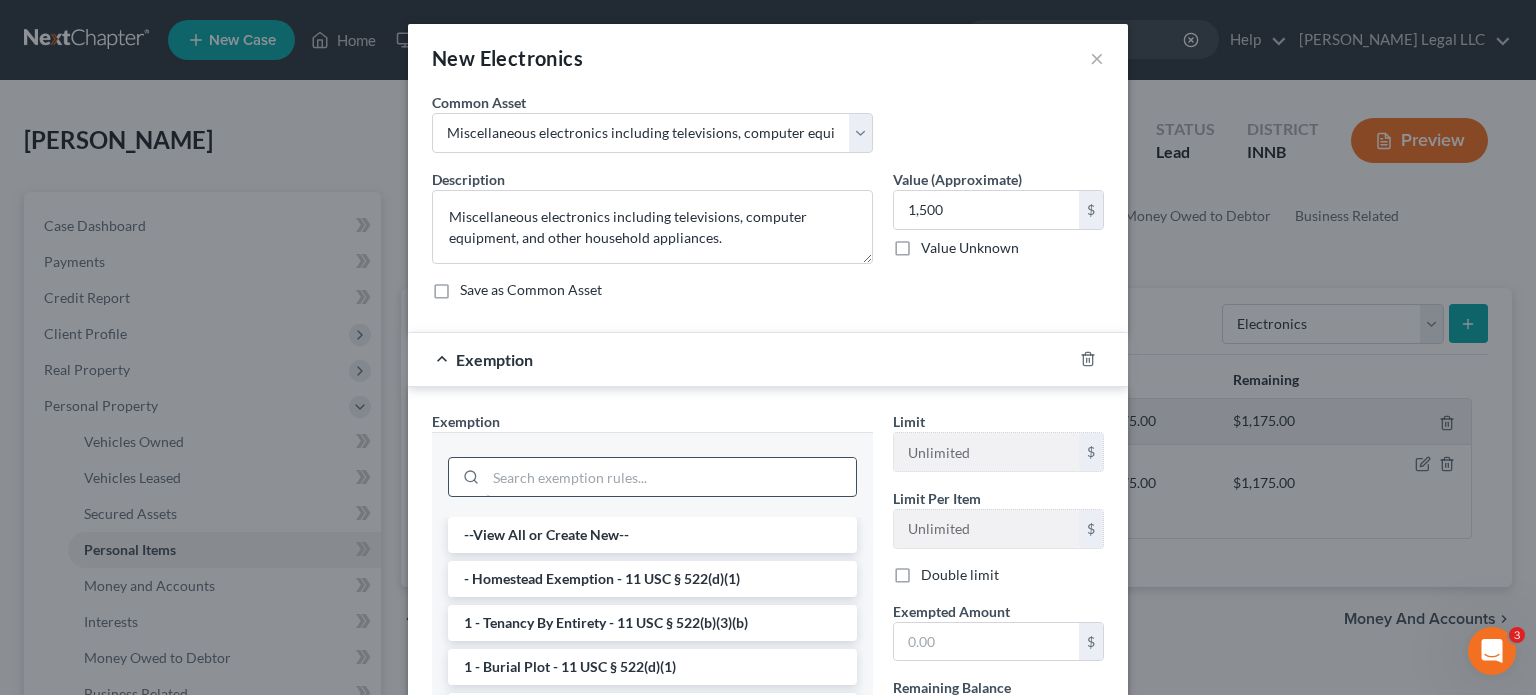 click at bounding box center (671, 477) 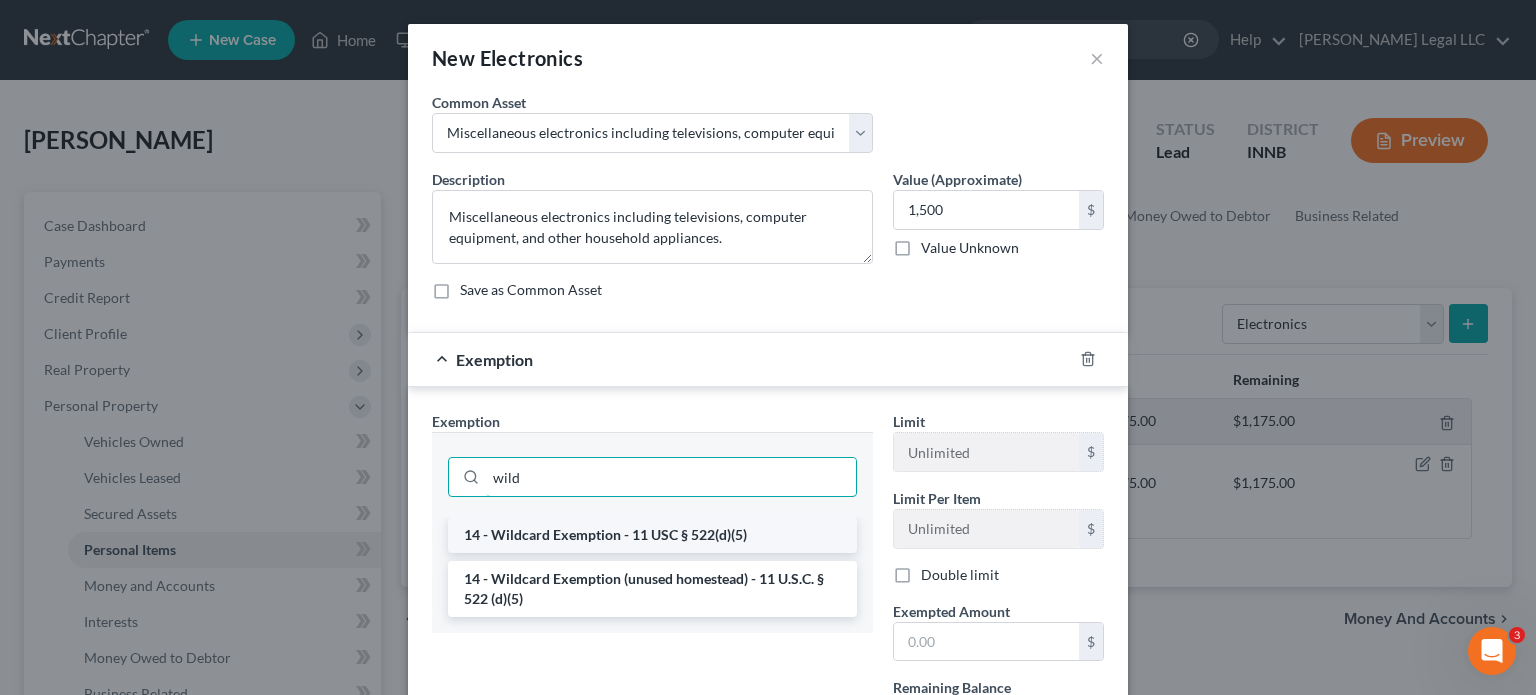 type on "wild" 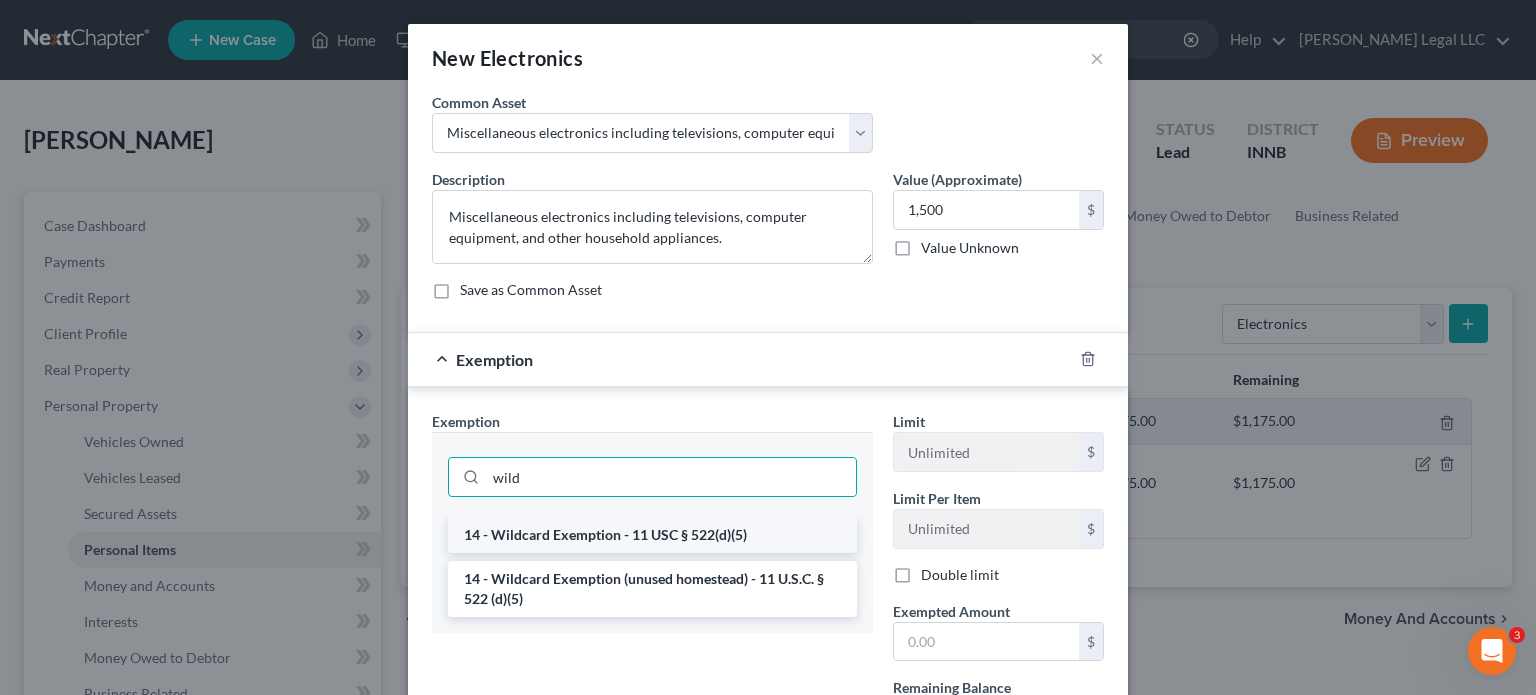 click on "14 - Wildcard Exemption - 11 USC § 522(d)(5)" at bounding box center (652, 535) 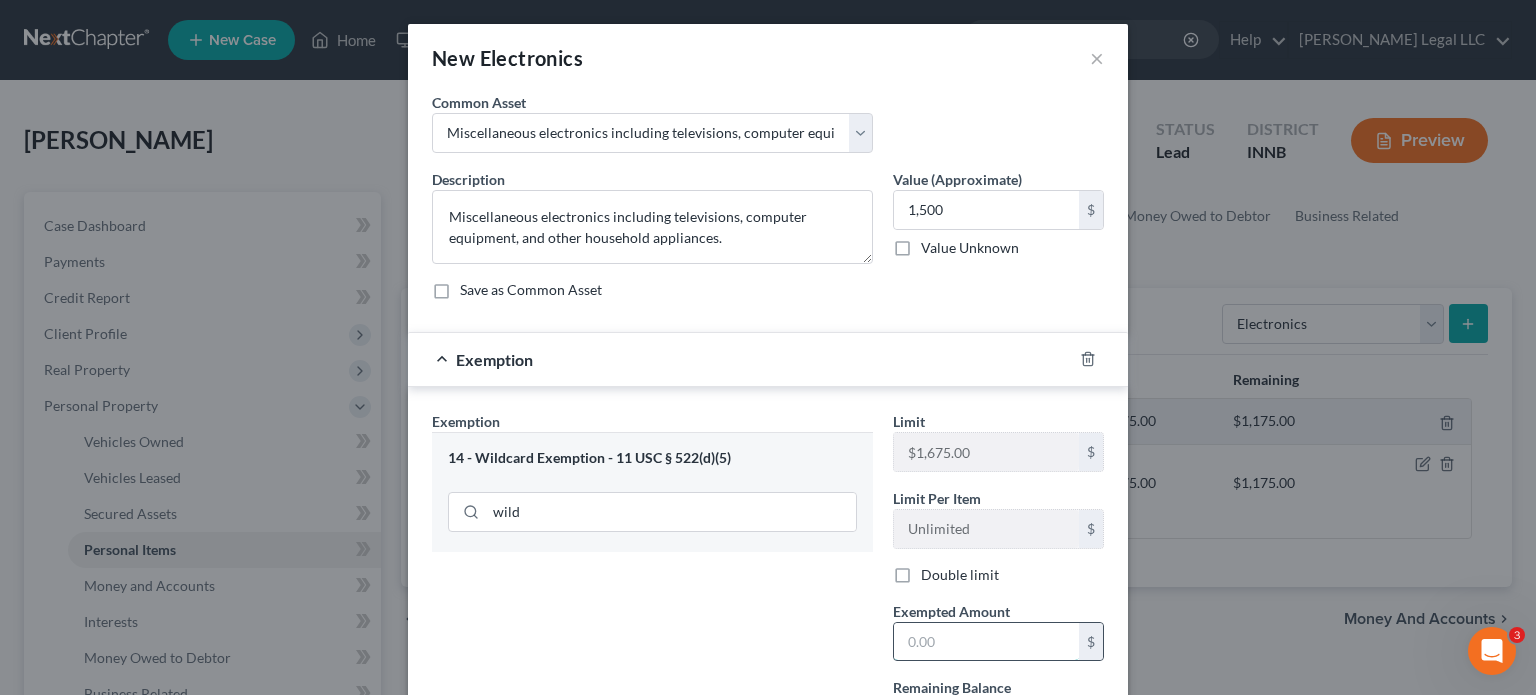click at bounding box center (986, 642) 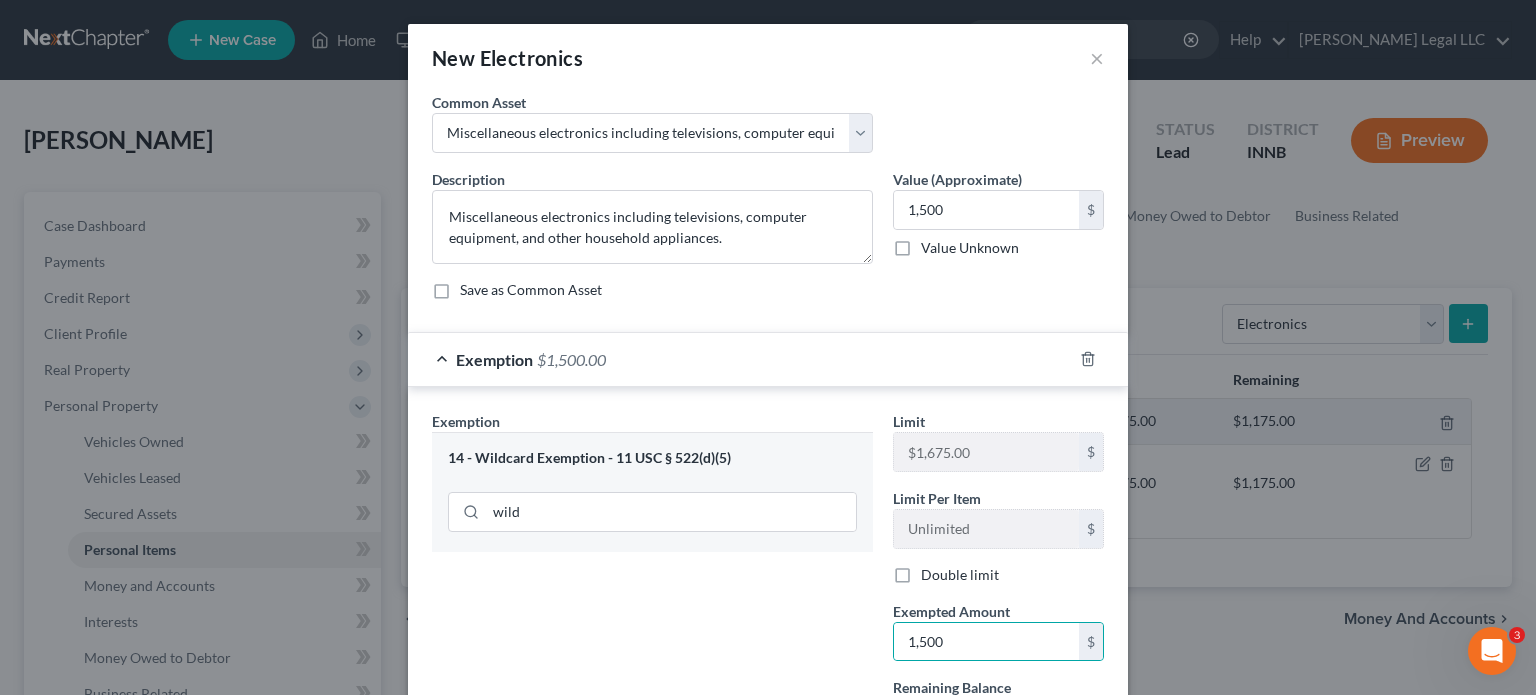 click on "Exemption Set must be selected for CA.
Exemption
*
14 - Wildcard Exemption - 11 USC § 522(d)(5)         wild" at bounding box center [652, 582] 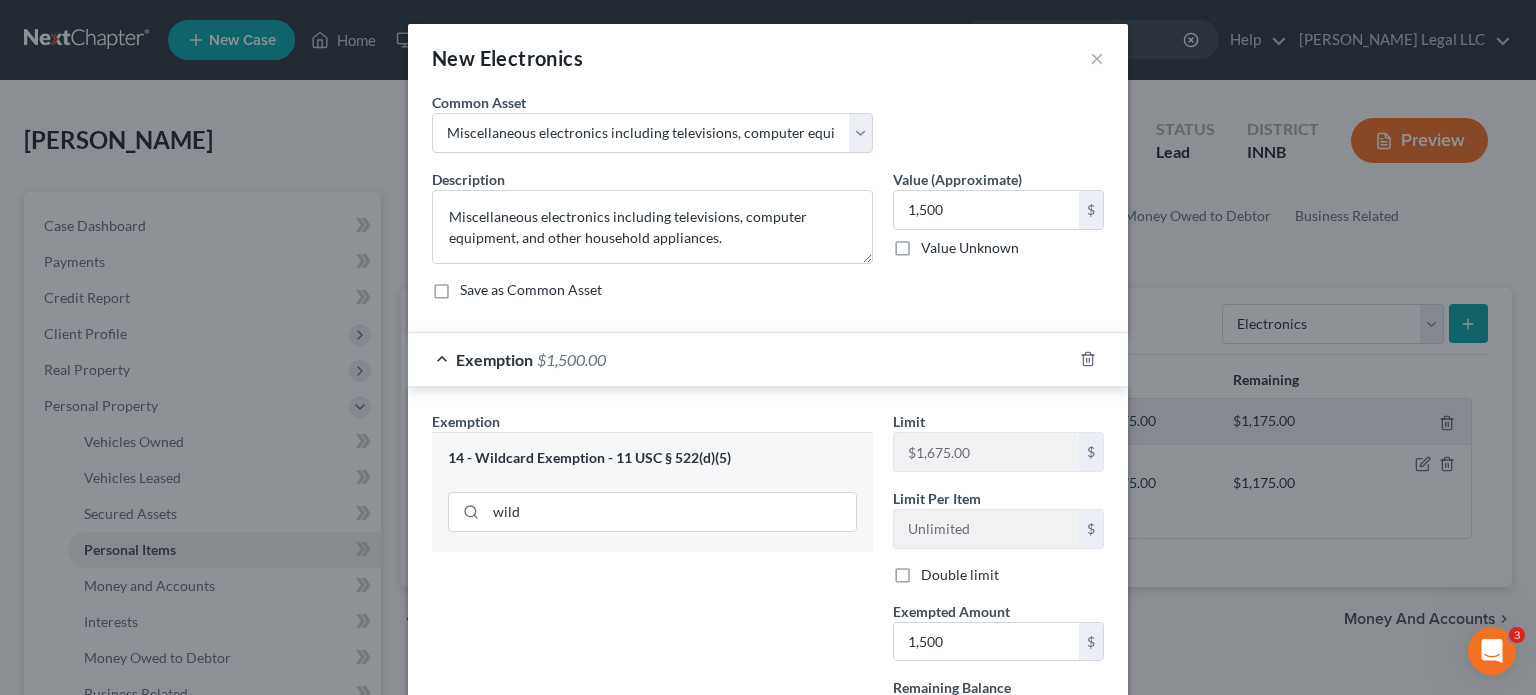 scroll, scrollTop: 183, scrollLeft: 0, axis: vertical 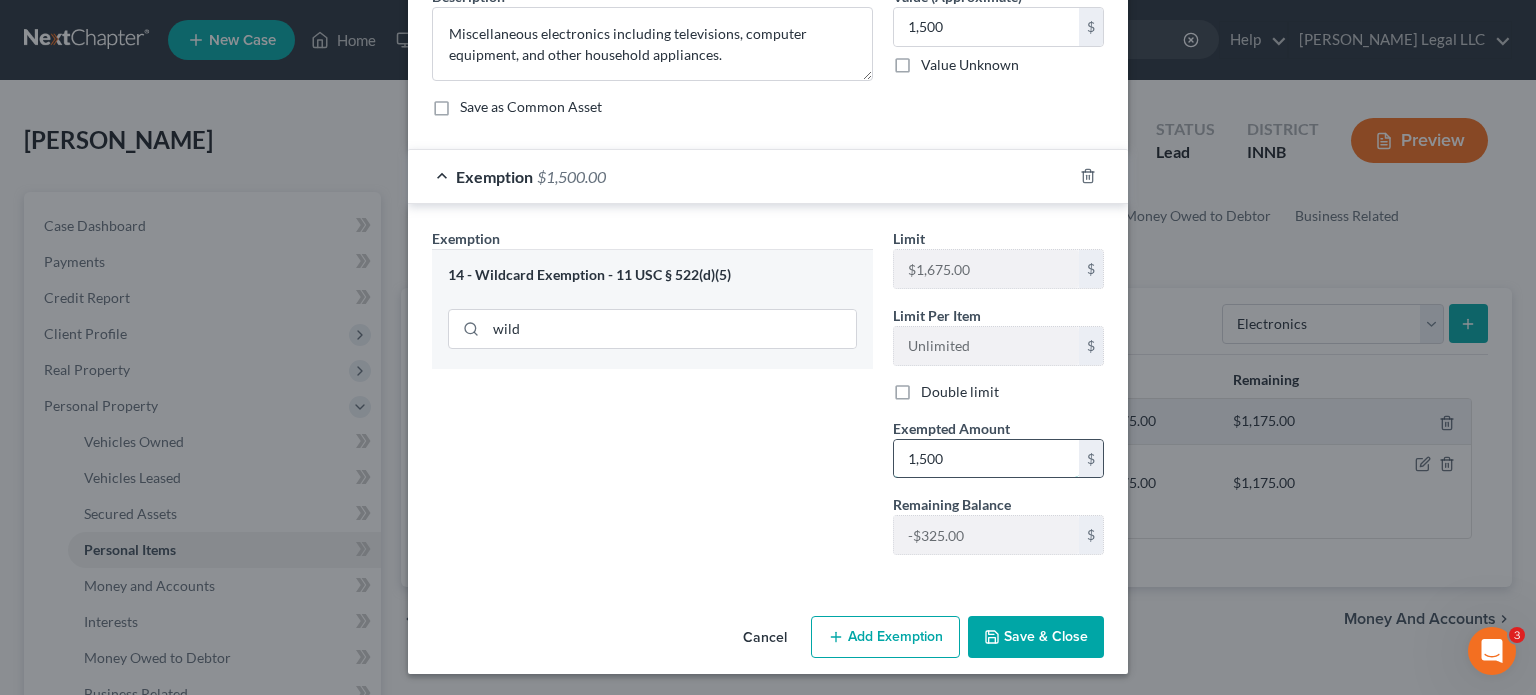 click on "1,500" at bounding box center [986, 459] 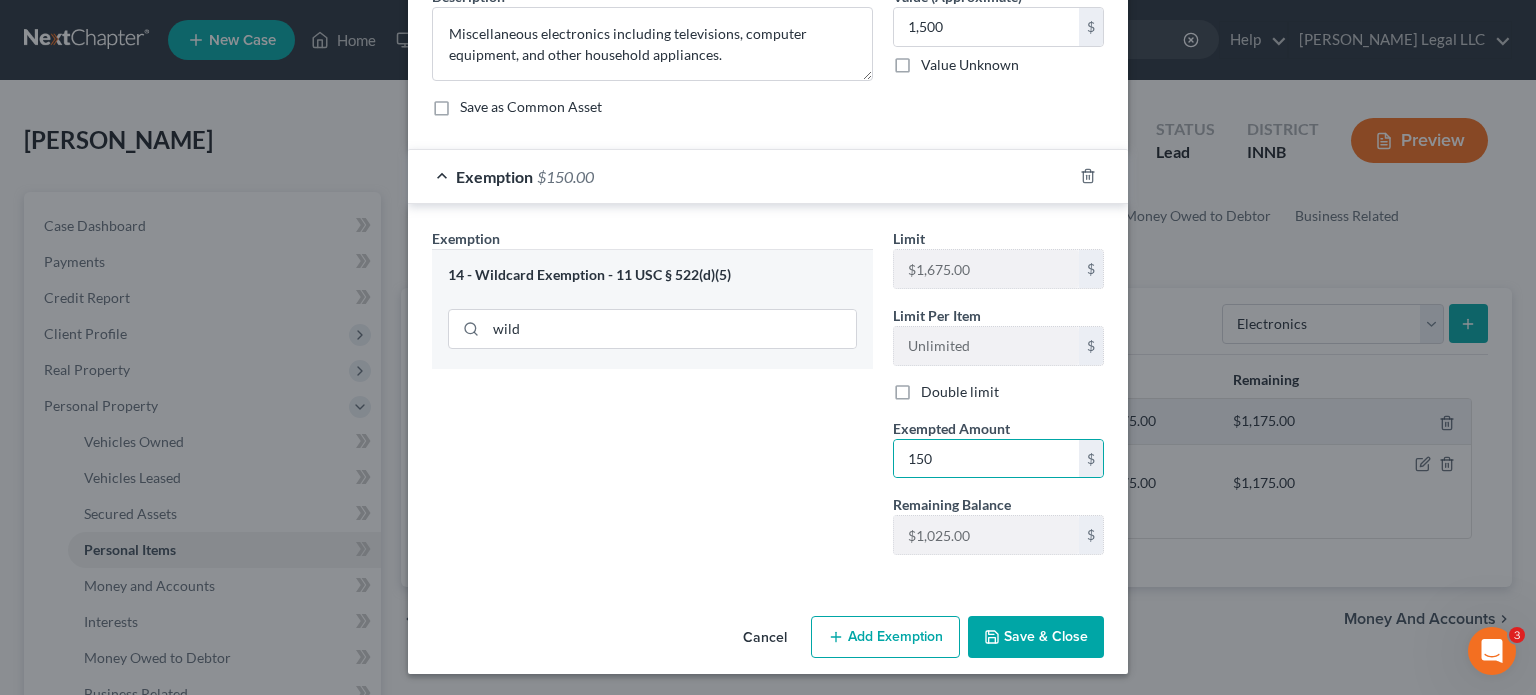 click on "Exemption Set must be selected for CA.
Exemption
*
14 - Wildcard Exemption - 11 USC § 522(d)(5)         wild" at bounding box center [652, 399] 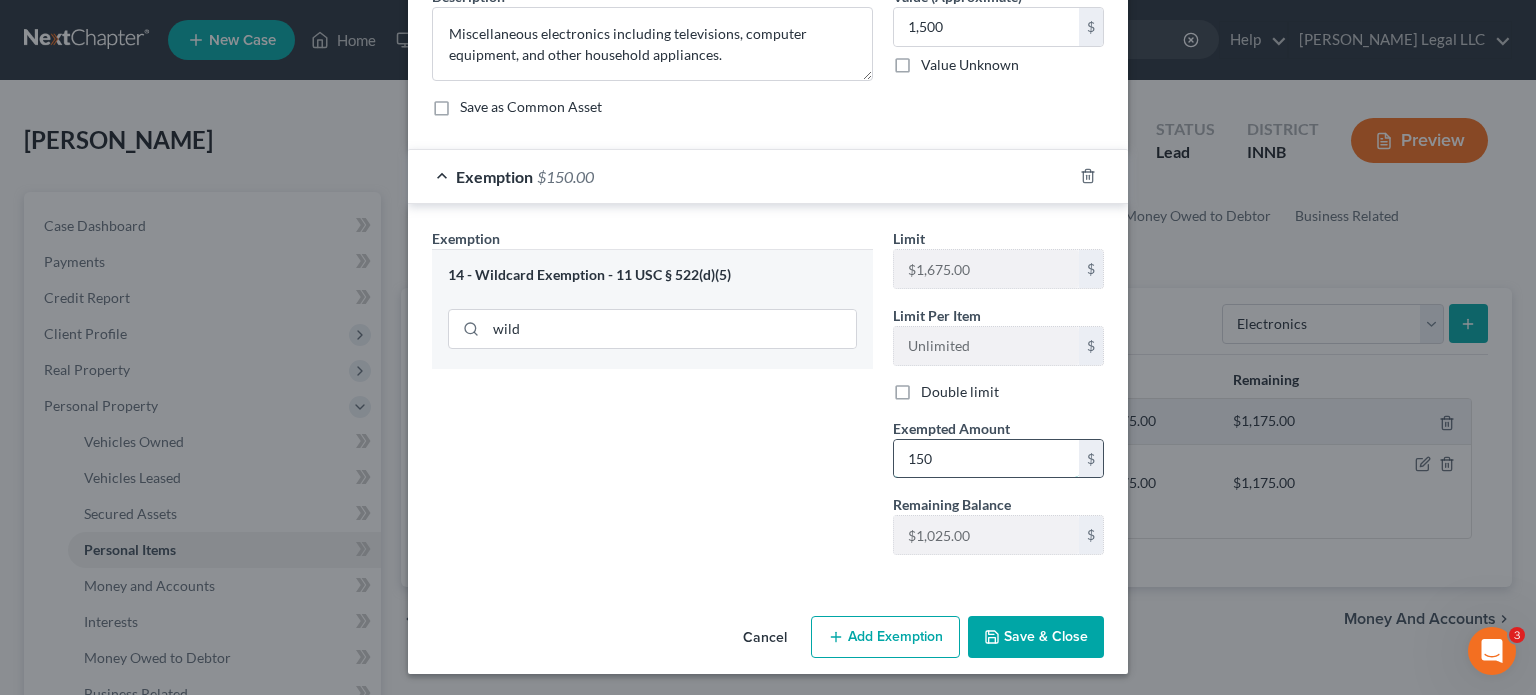click on "150" at bounding box center (986, 459) 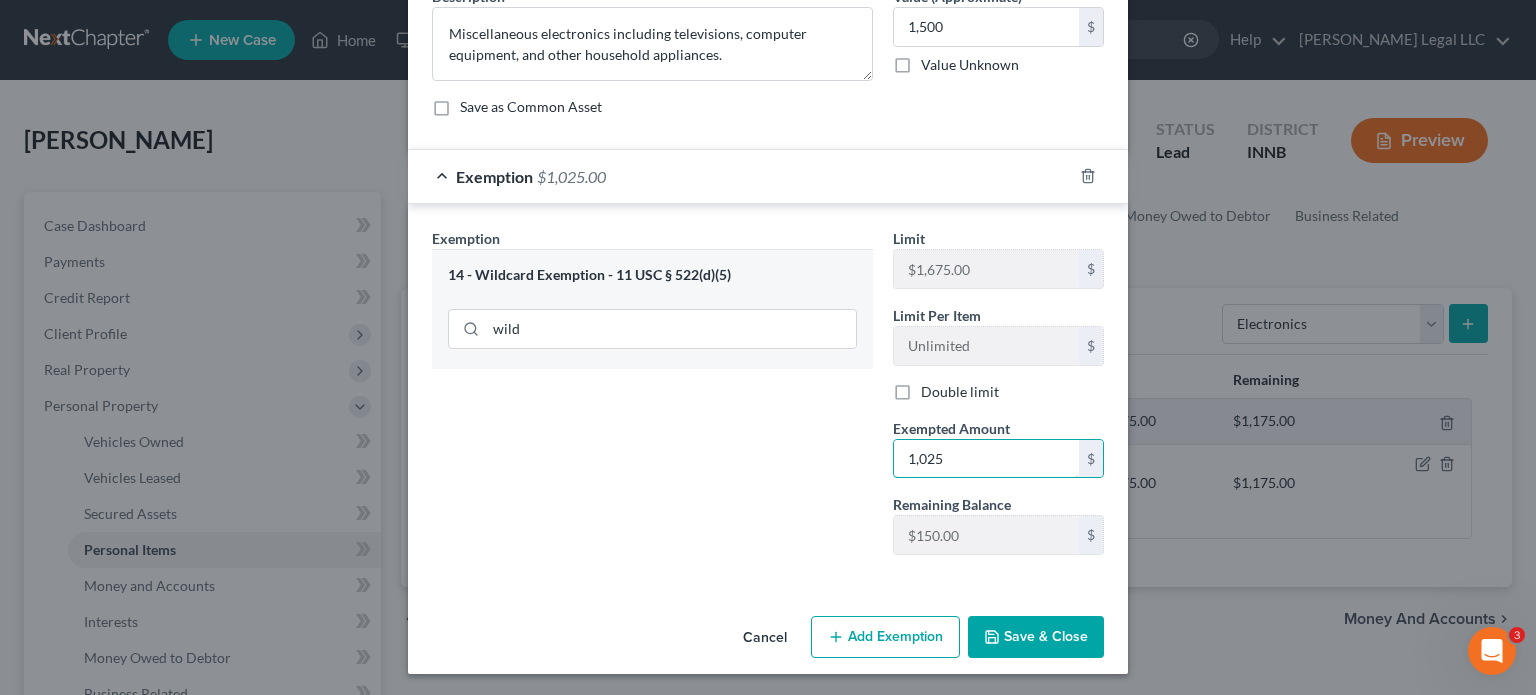 type on "1,025" 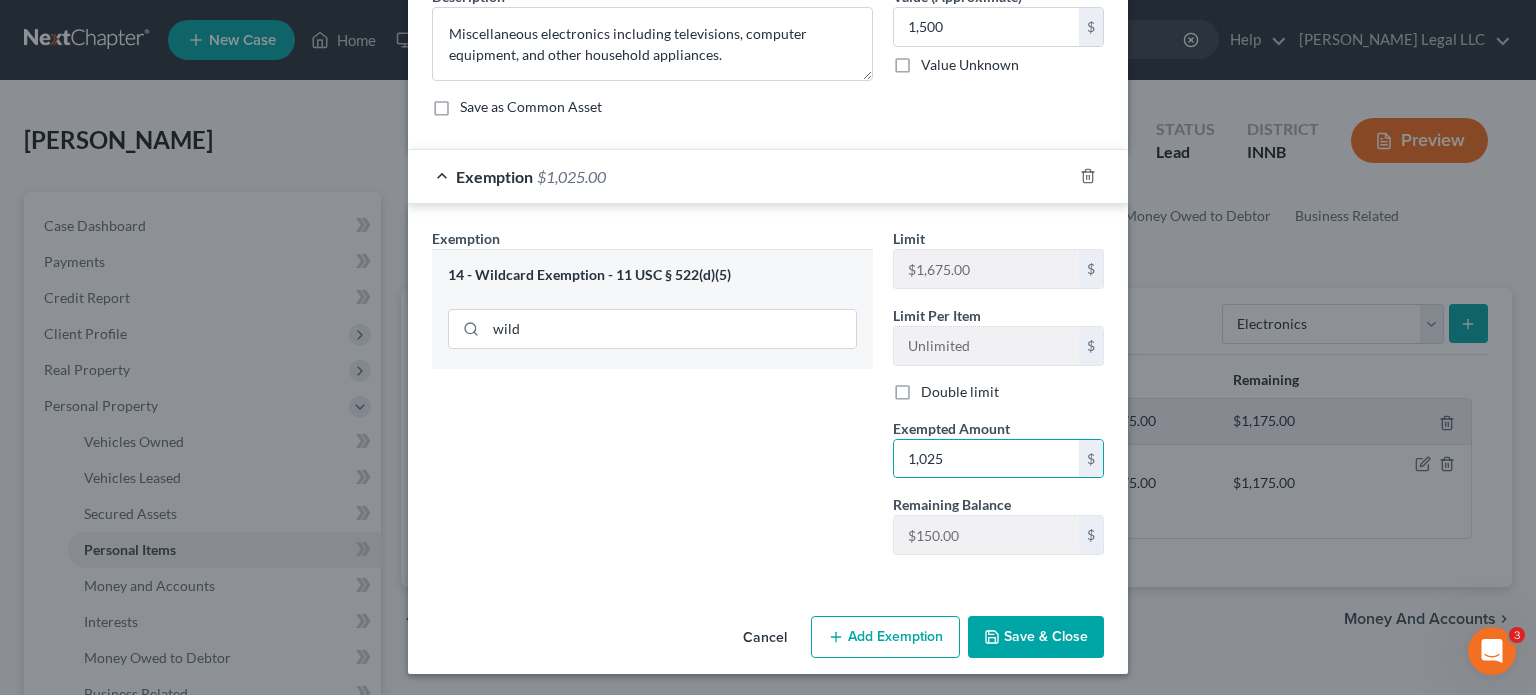 click on "Add Exemption" at bounding box center (885, 637) 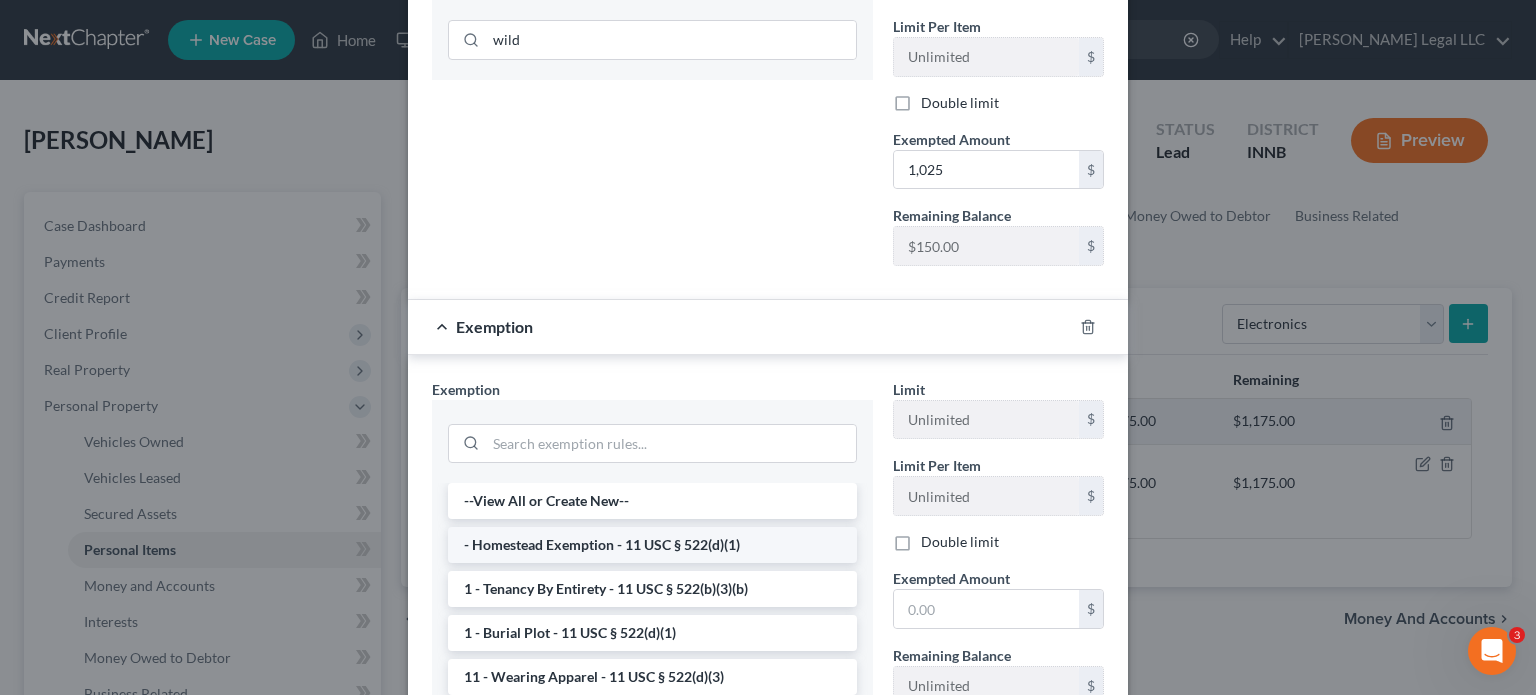 scroll, scrollTop: 483, scrollLeft: 0, axis: vertical 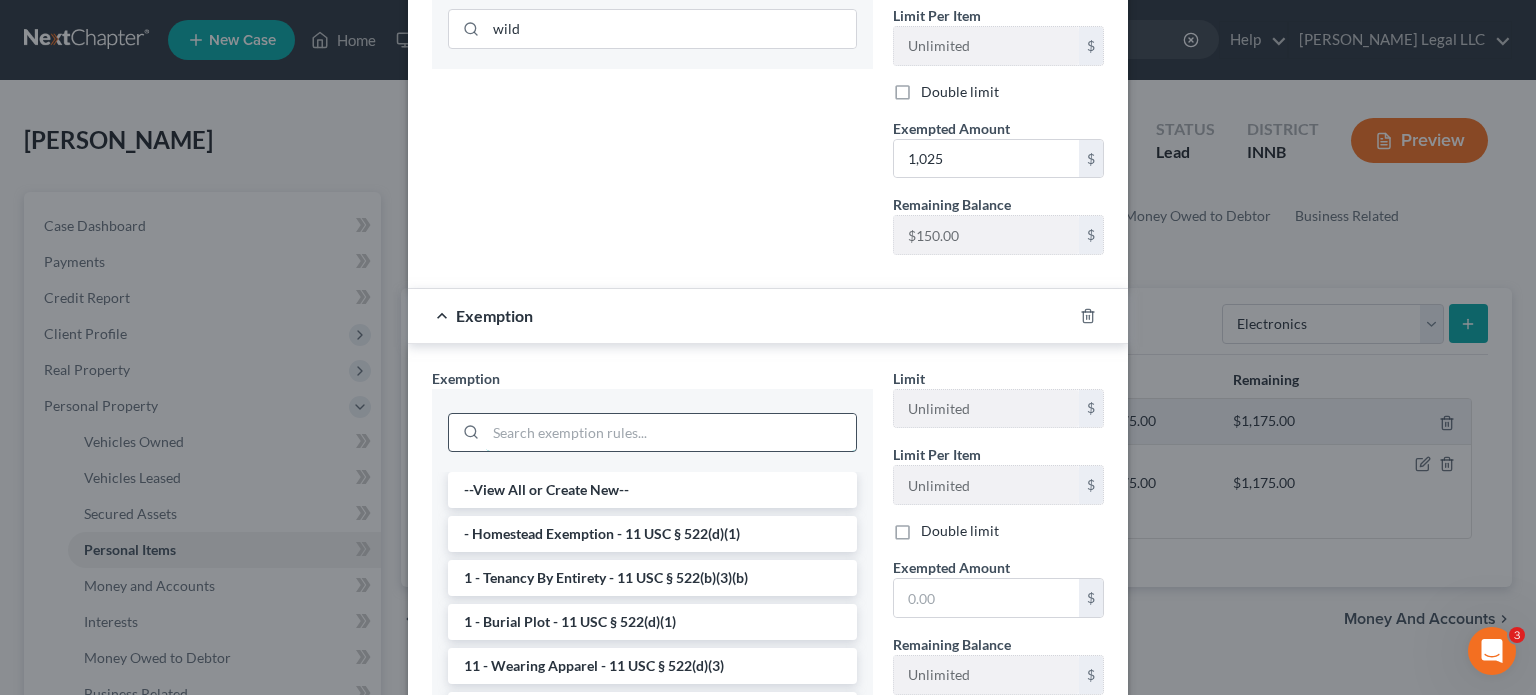 click at bounding box center [671, 433] 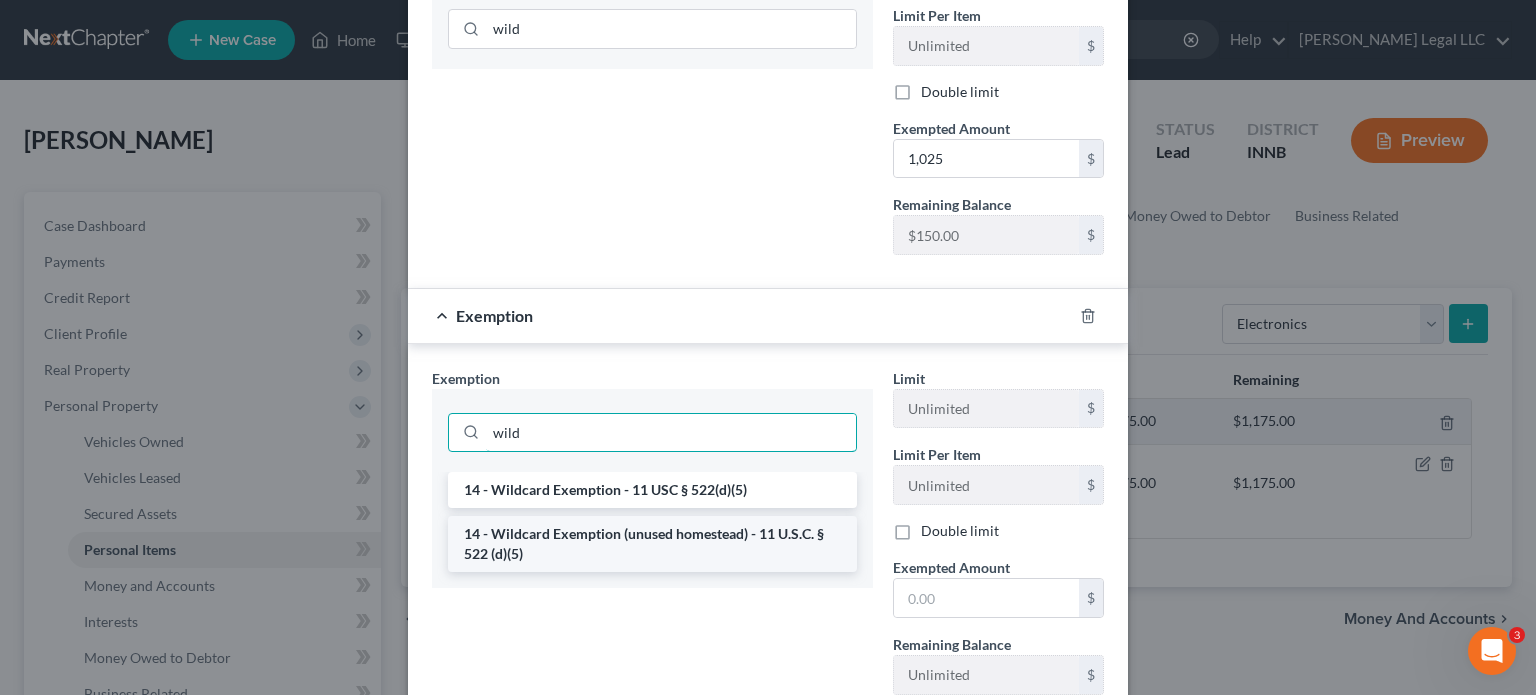 type on "wild" 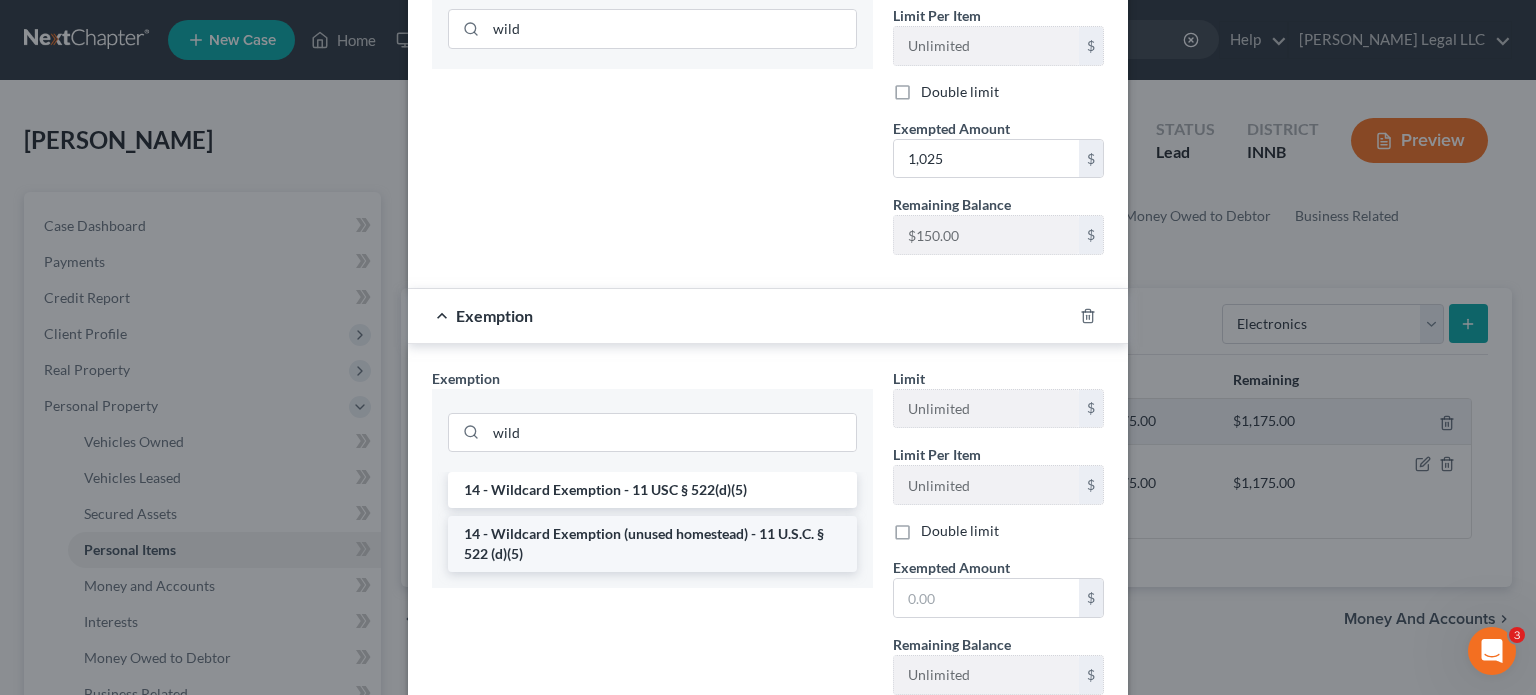 click on "14 - Wildcard Exemption (unused homestead) - 11 U.S.C. § 522 (d)(5)" at bounding box center [652, 544] 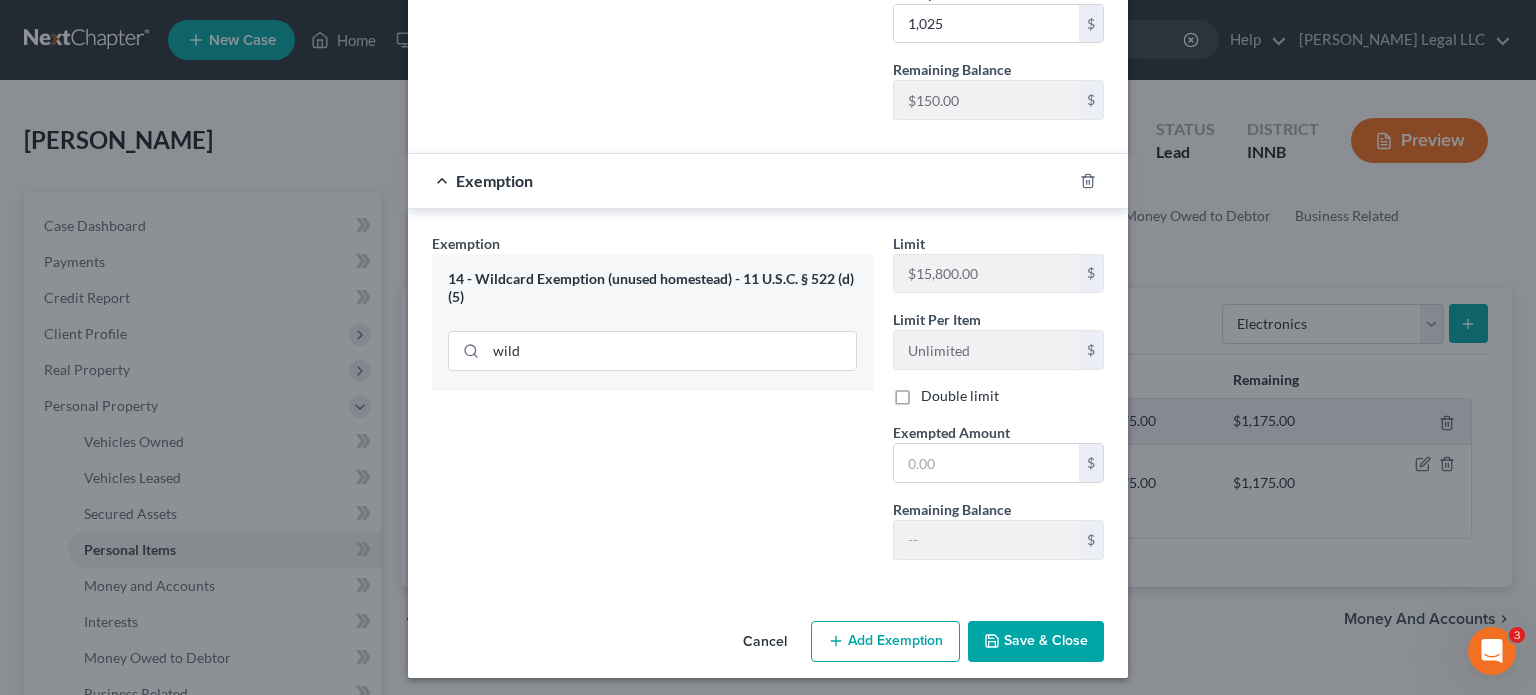 scroll, scrollTop: 620, scrollLeft: 0, axis: vertical 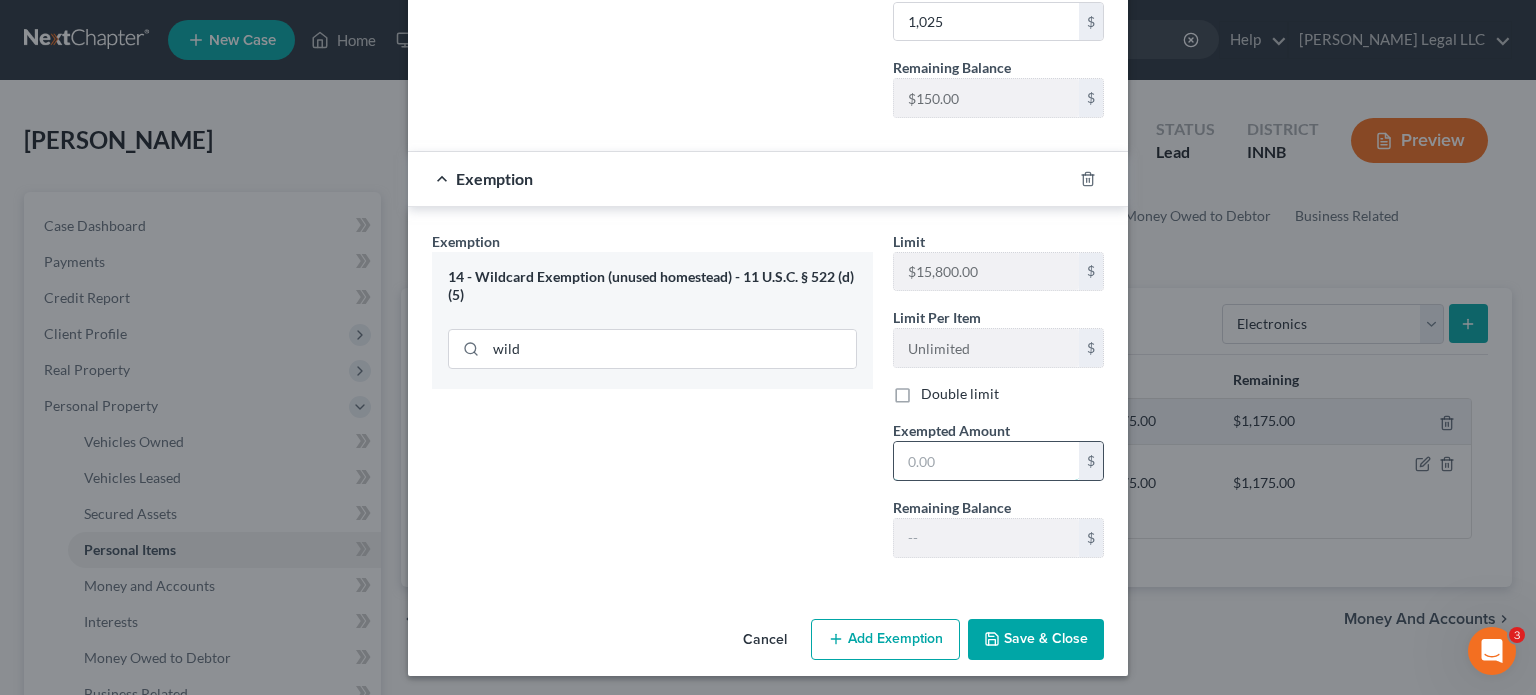 click at bounding box center [986, 461] 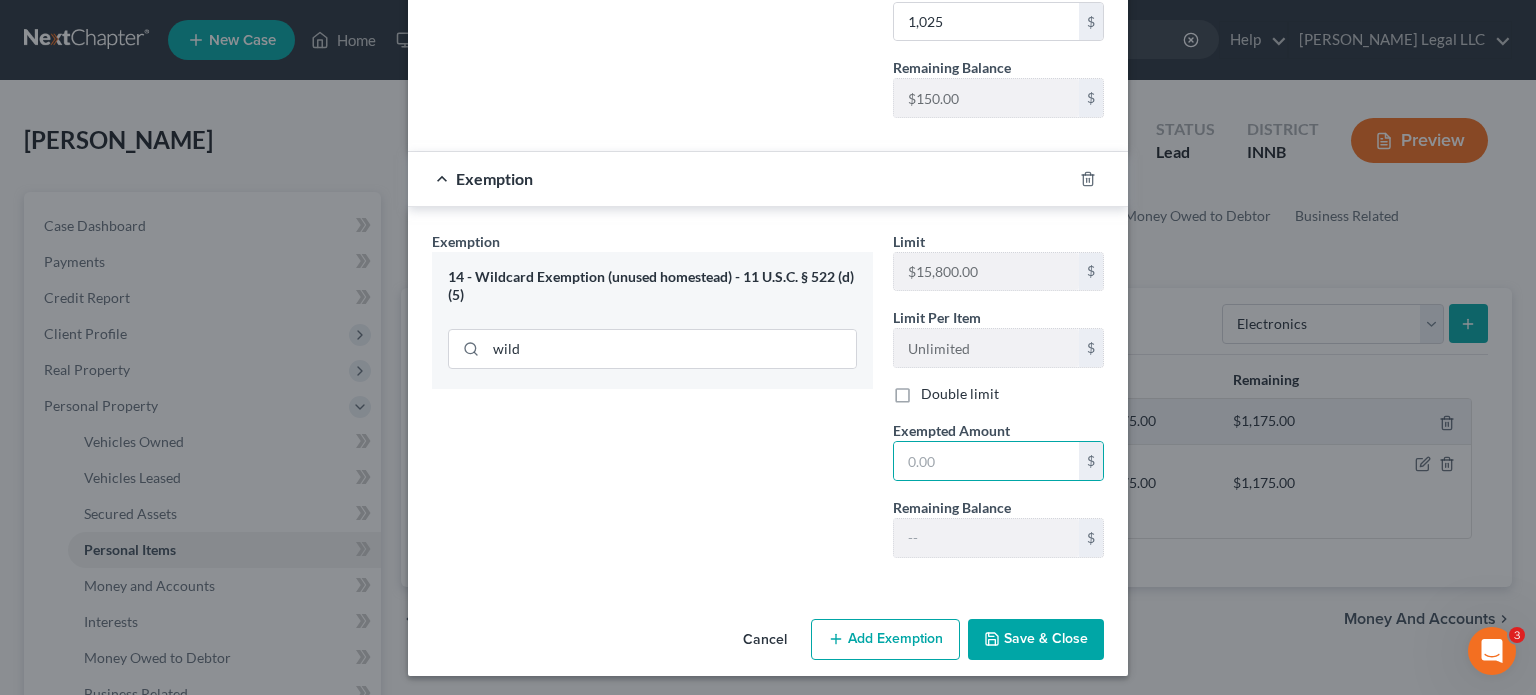 click on "Exemption Set must be selected for CA.
Exemption
*
14 - Wildcard Exemption (unused homestead) - 11 U.S.C. § 522 (d)(5)         wild" at bounding box center (652, 402) 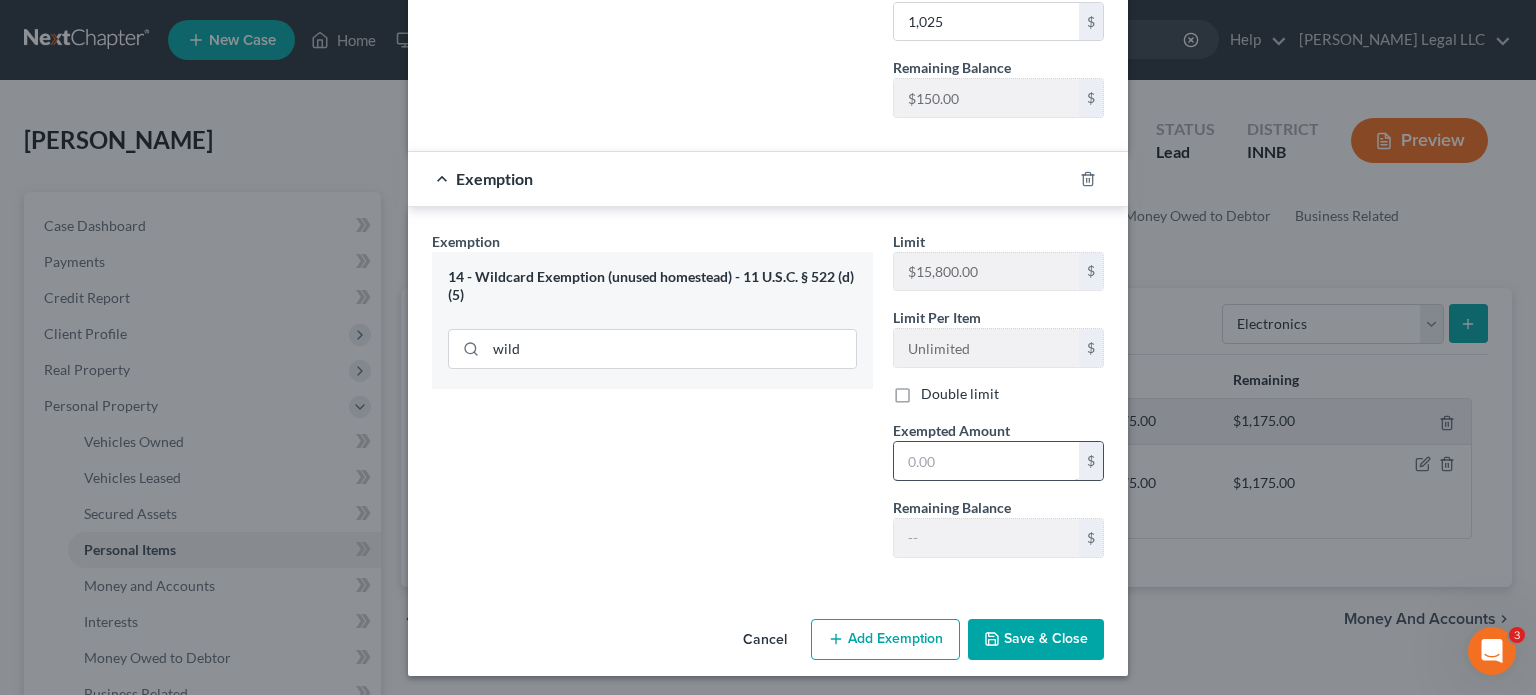 drag, startPoint x: 988, startPoint y: 459, endPoint x: 958, endPoint y: 459, distance: 30 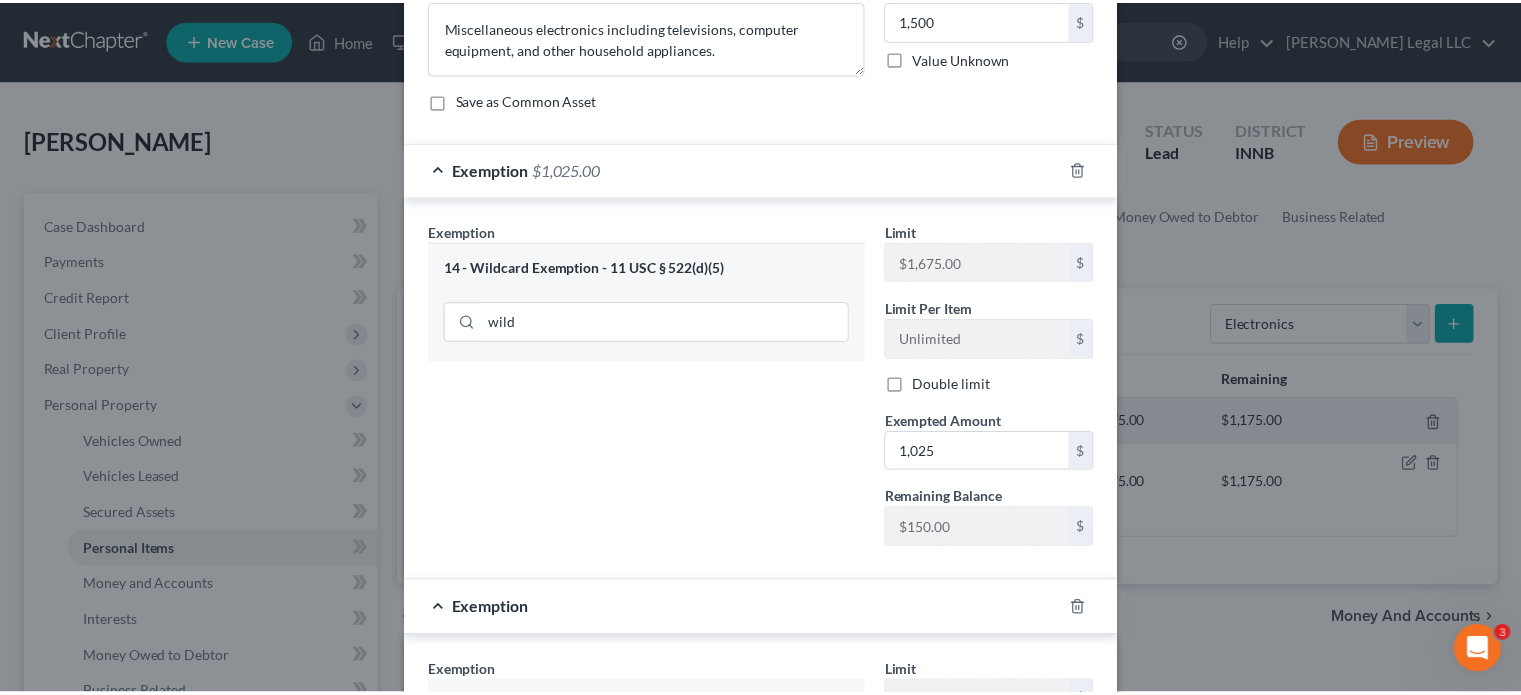 scroll, scrollTop: 620, scrollLeft: 0, axis: vertical 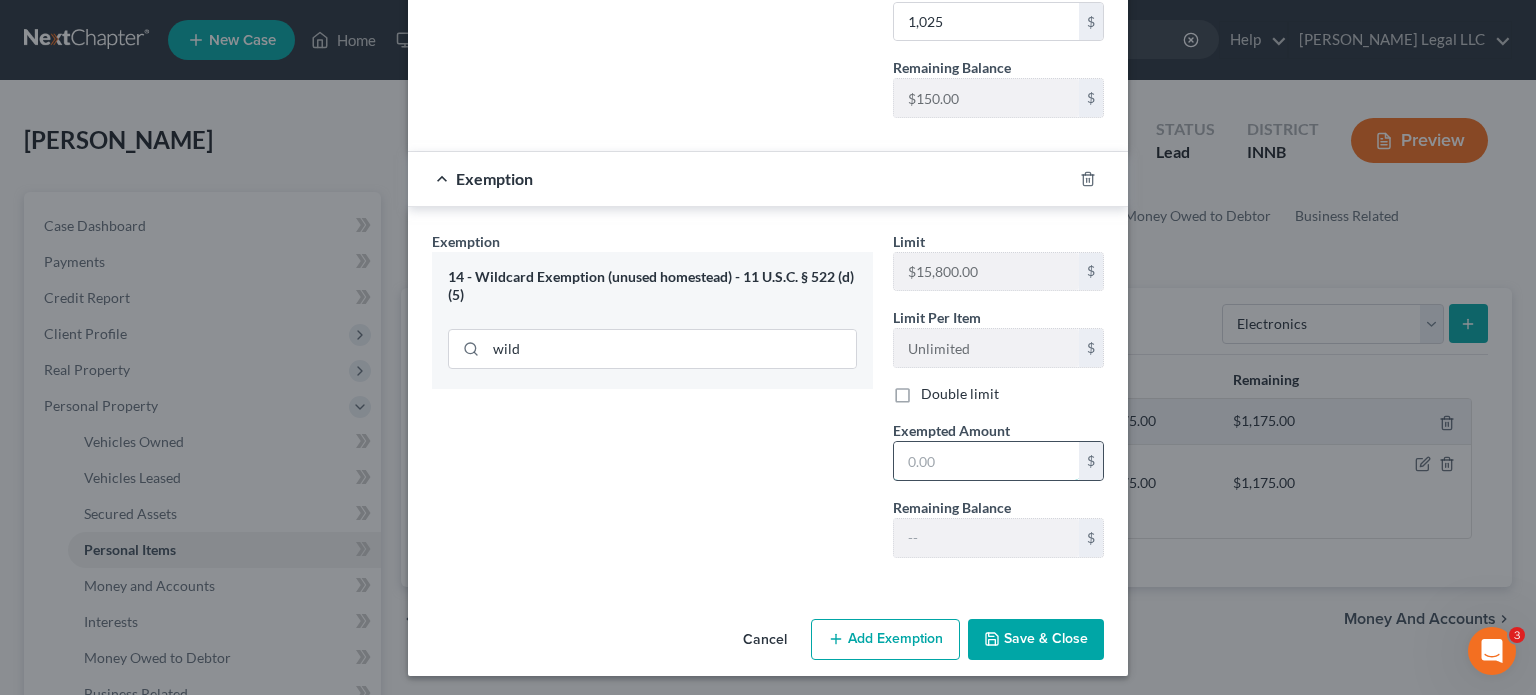 click at bounding box center (986, 461) 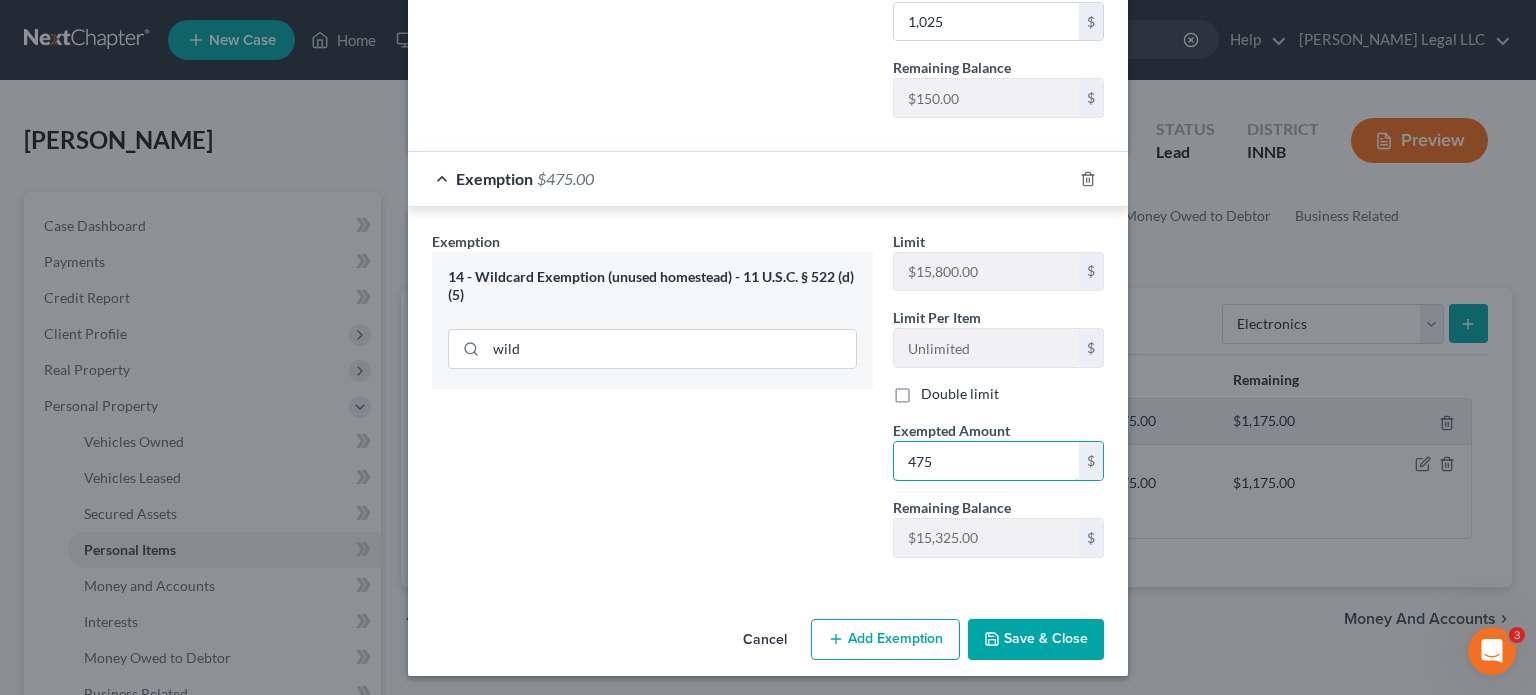 type on "475" 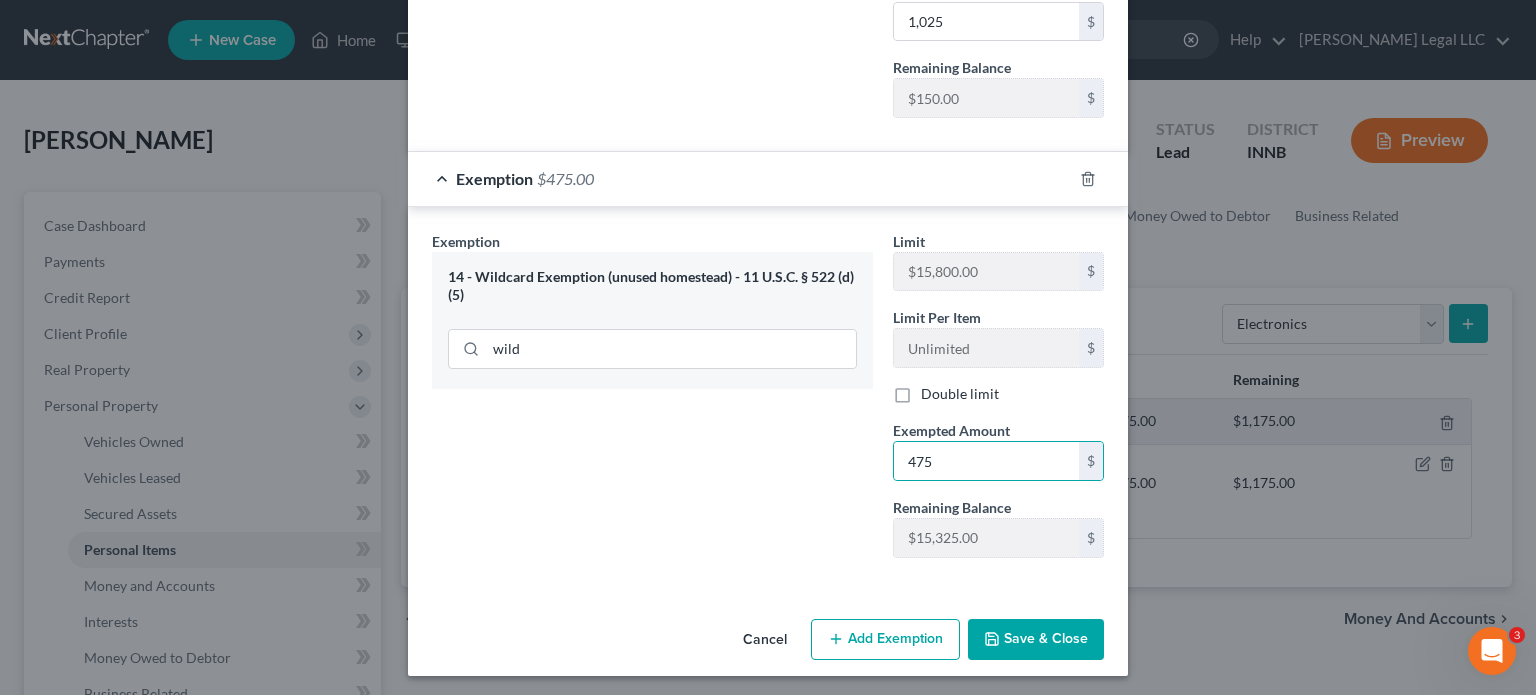 click on "Save & Close" at bounding box center [1036, 640] 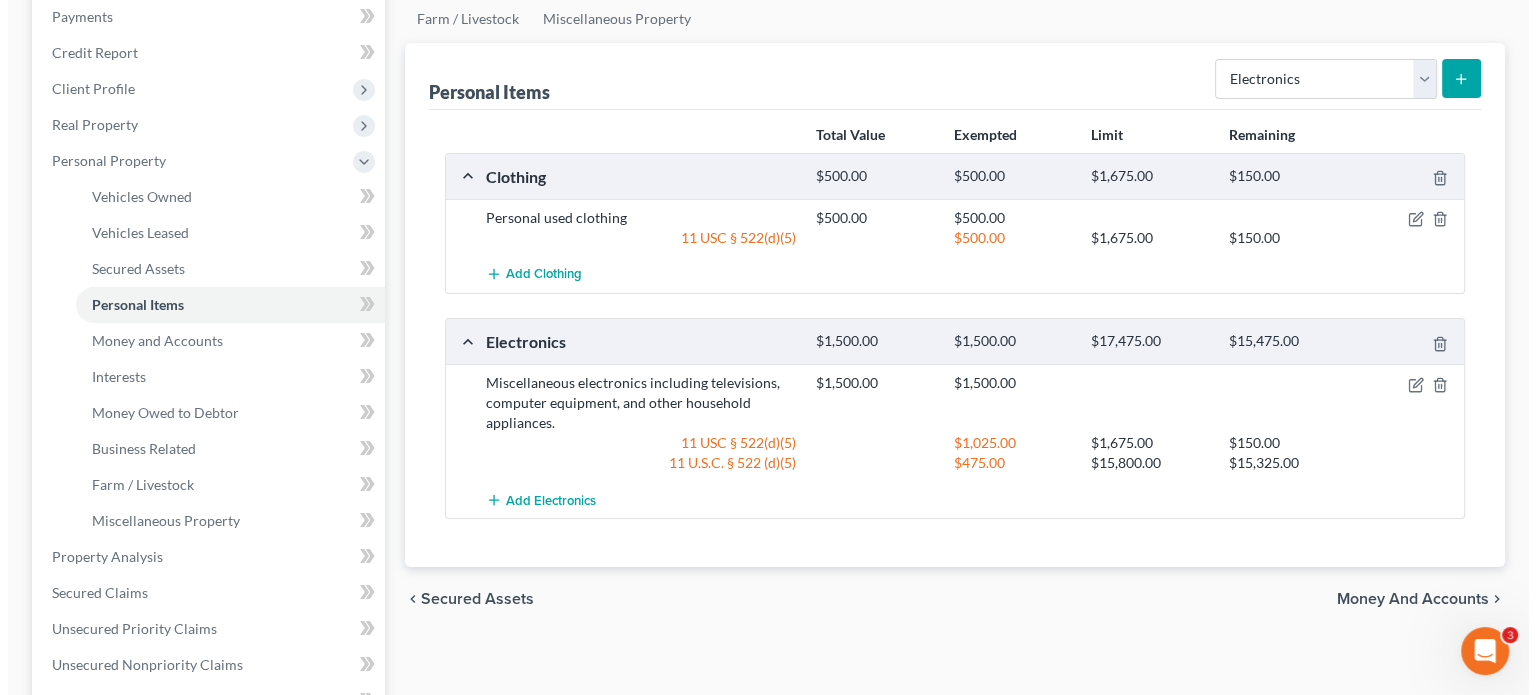 scroll, scrollTop: 200, scrollLeft: 0, axis: vertical 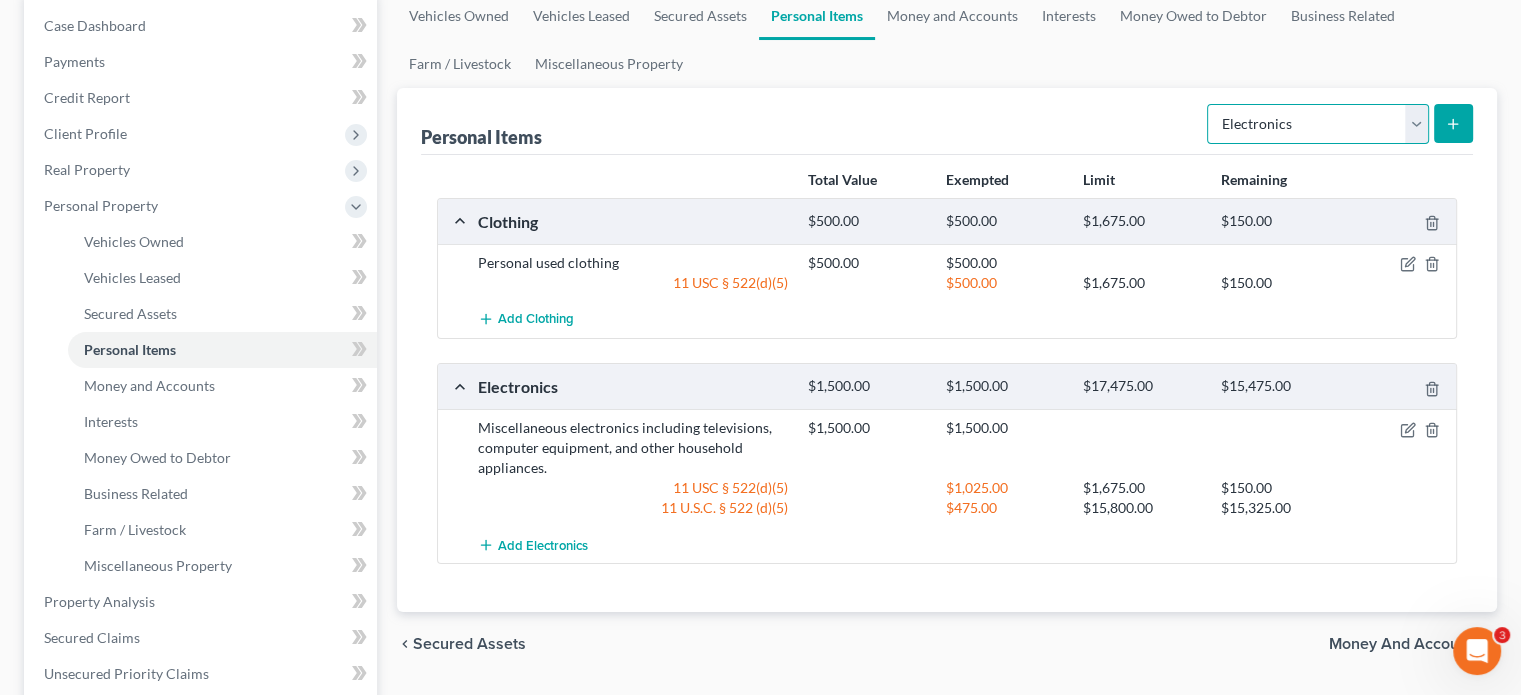 click on "Select Item Type Clothing Collectibles Of Value Electronics Firearms Household Goods Jewelry Other Pet(s) Sports & Hobby Equipment" at bounding box center [1318, 124] 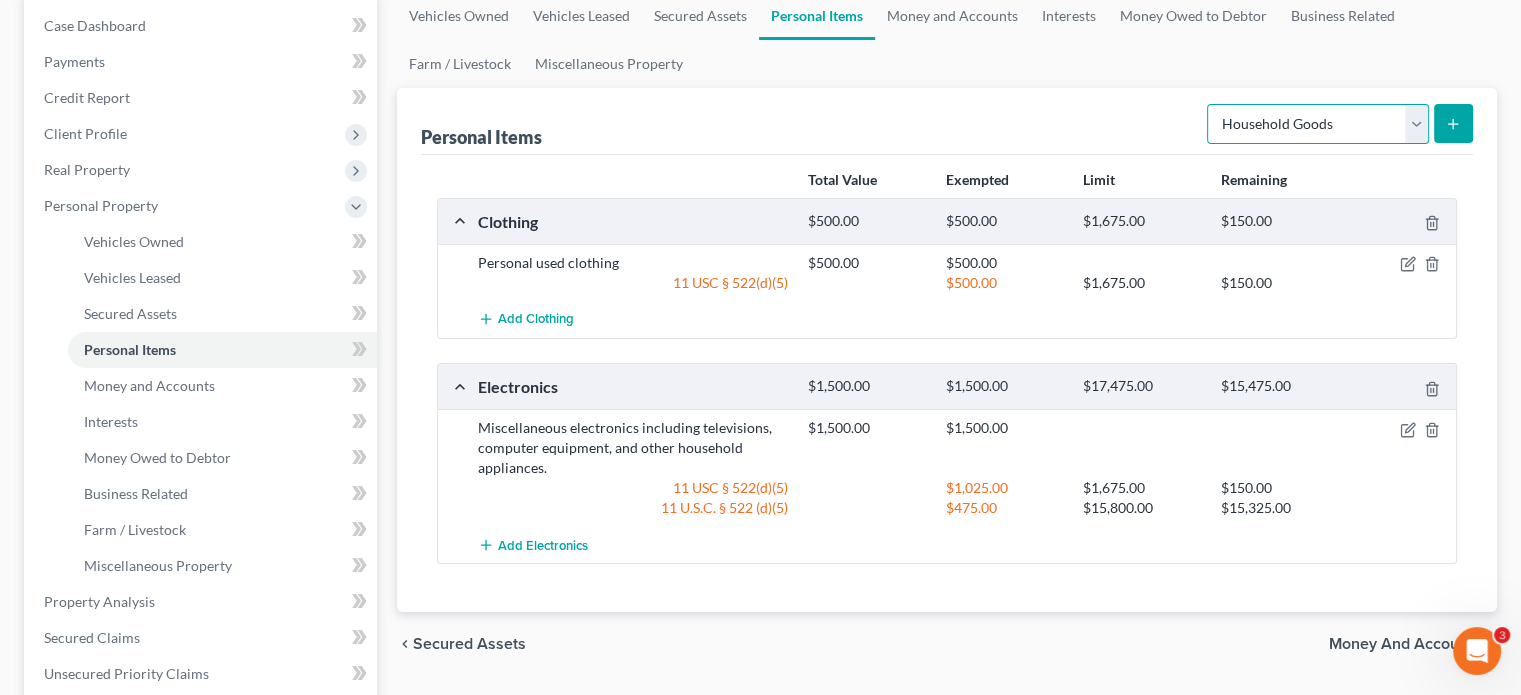 click on "Select Item Type Clothing Collectibles Of Value Electronics Firearms Household Goods Jewelry Other Pet(s) Sports & Hobby Equipment" at bounding box center (1318, 124) 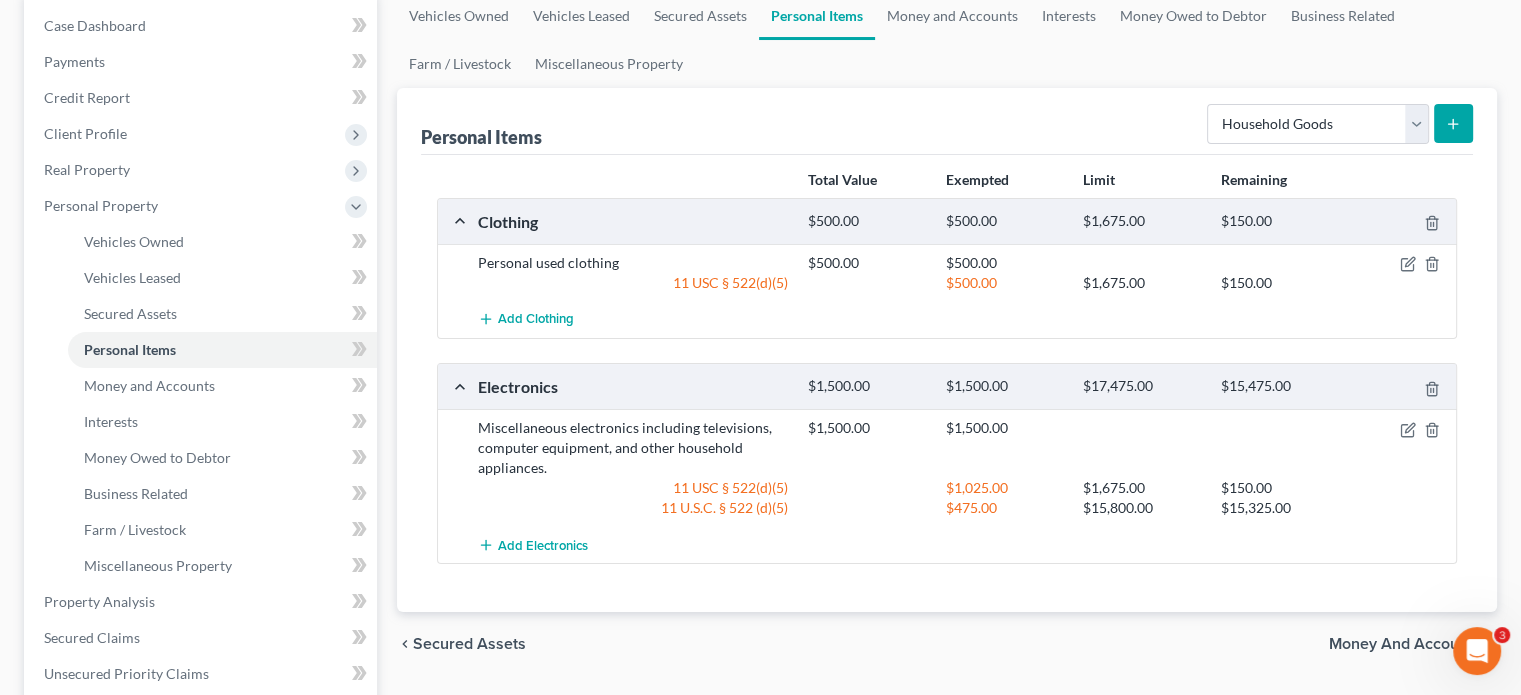 click 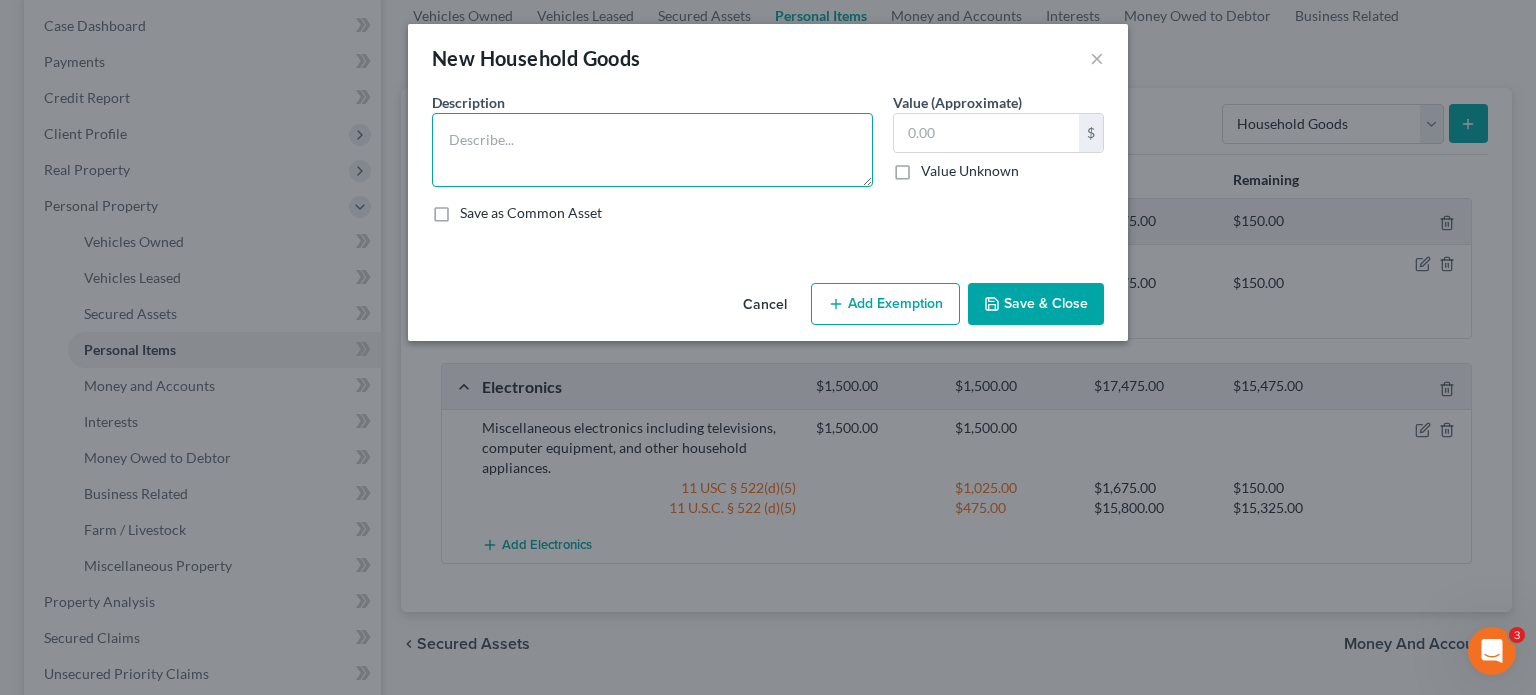 click at bounding box center (652, 150) 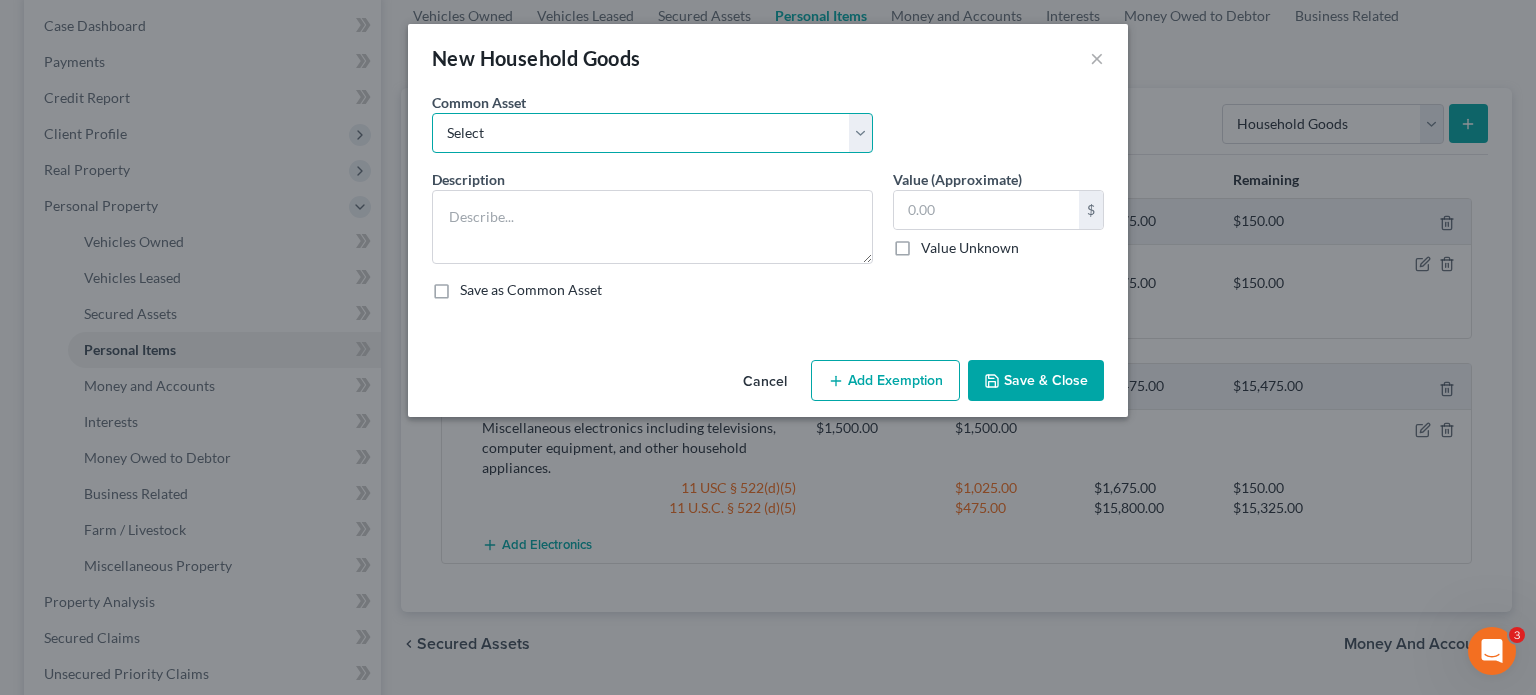 click on "Select Household furniture (bedrooms, kitchen, living area, etc.)" at bounding box center [652, 133] 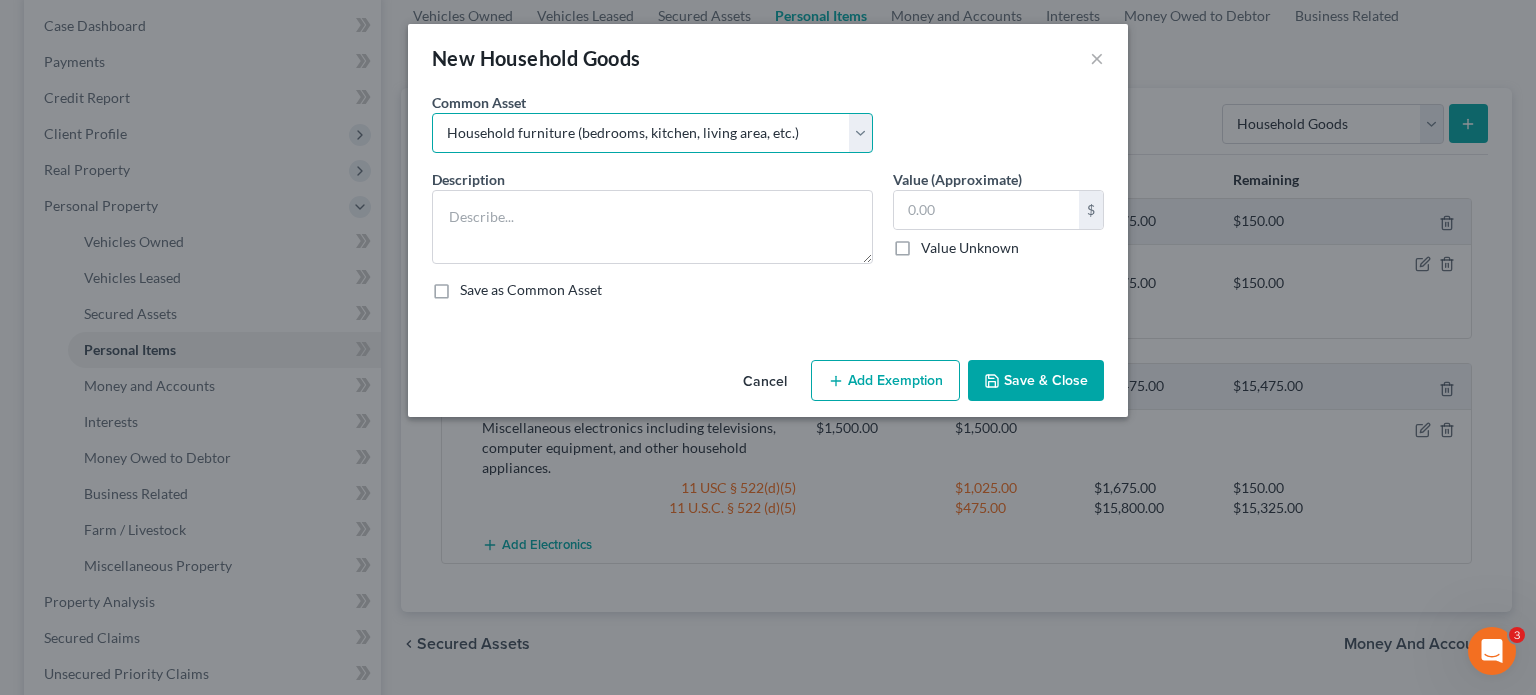click on "Select Household furniture (bedrooms, kitchen, living area, etc.)" at bounding box center [652, 133] 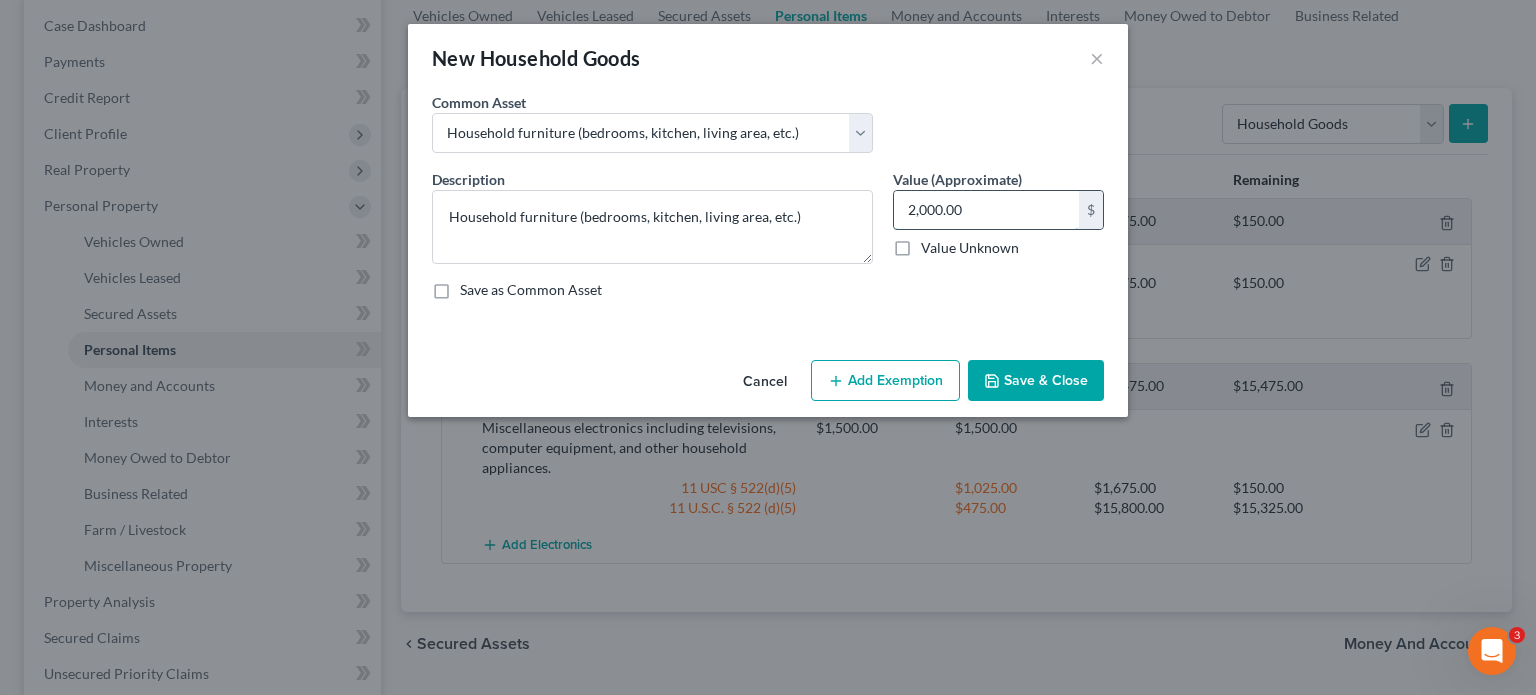 click on "2,000.00" at bounding box center (986, 210) 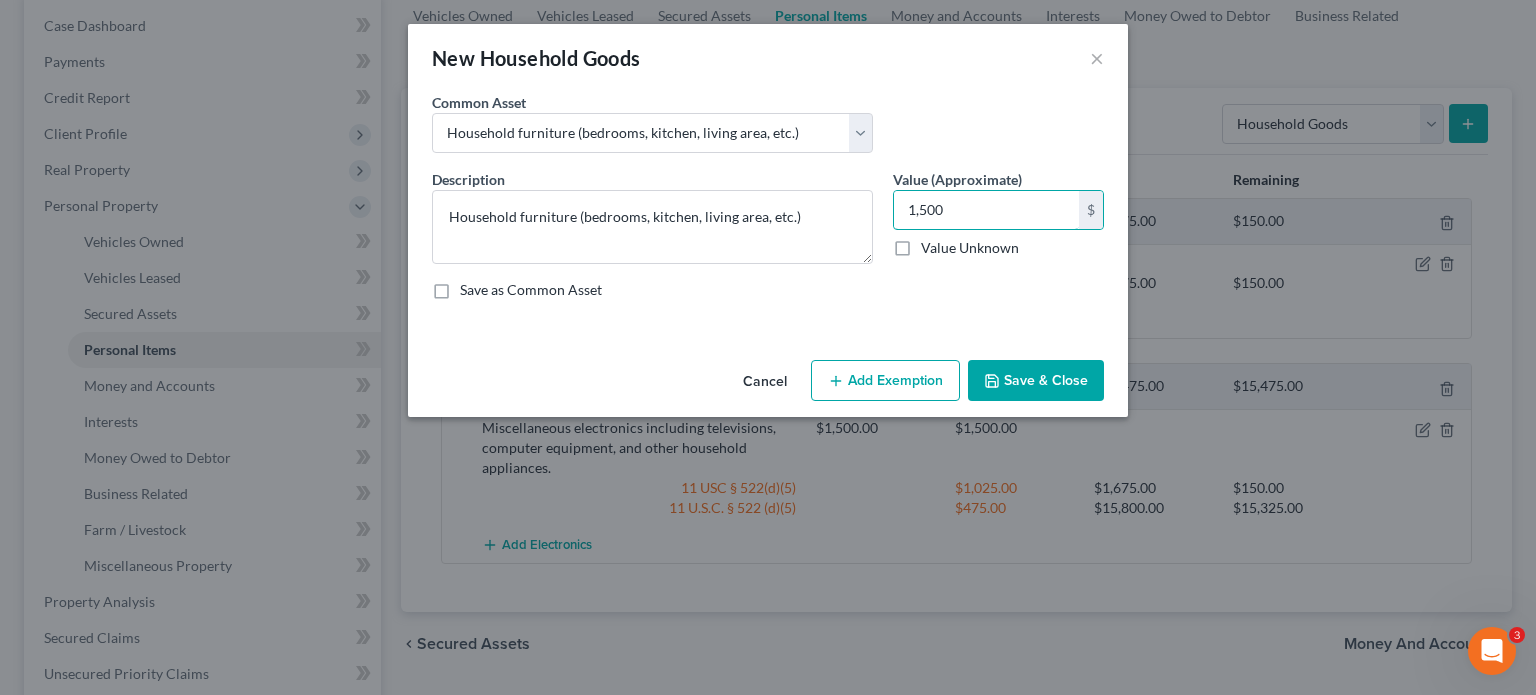 type on "1,500" 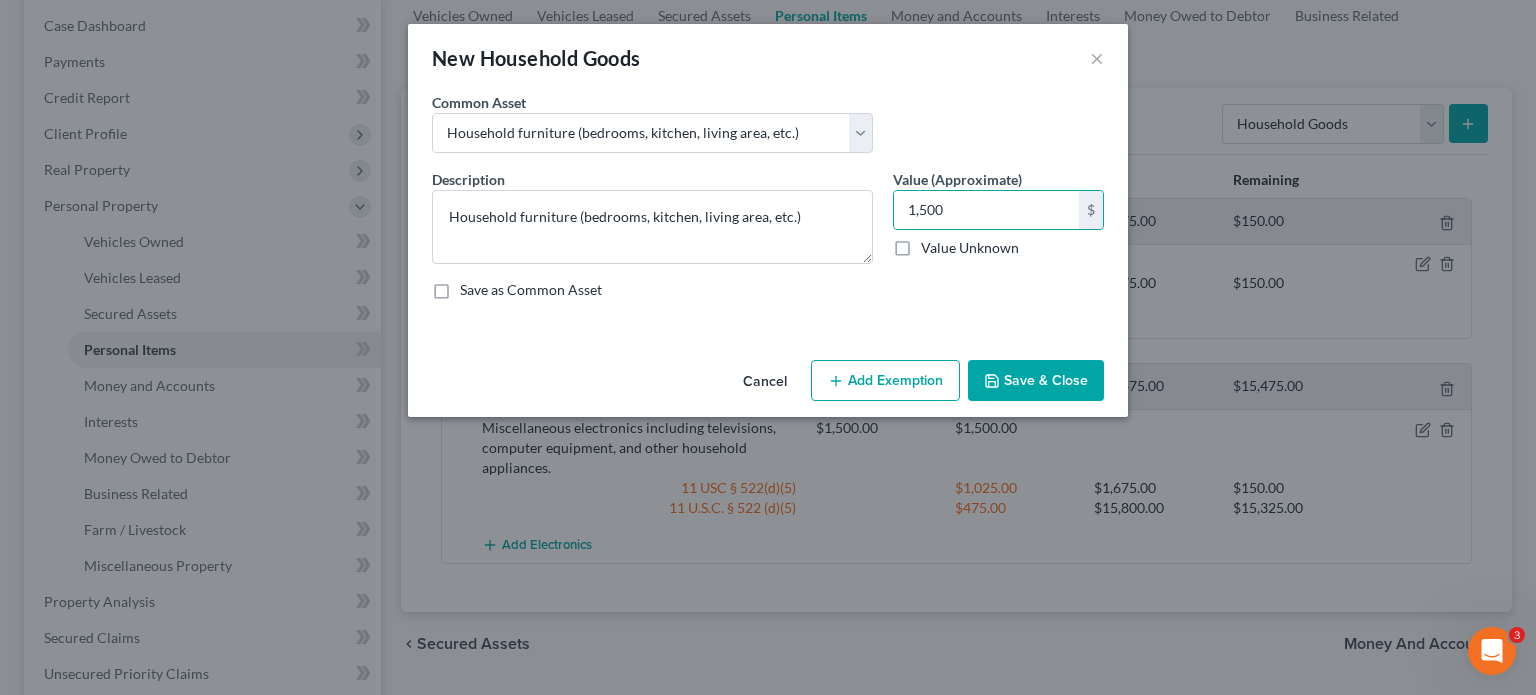 click on "Add Exemption" at bounding box center [885, 381] 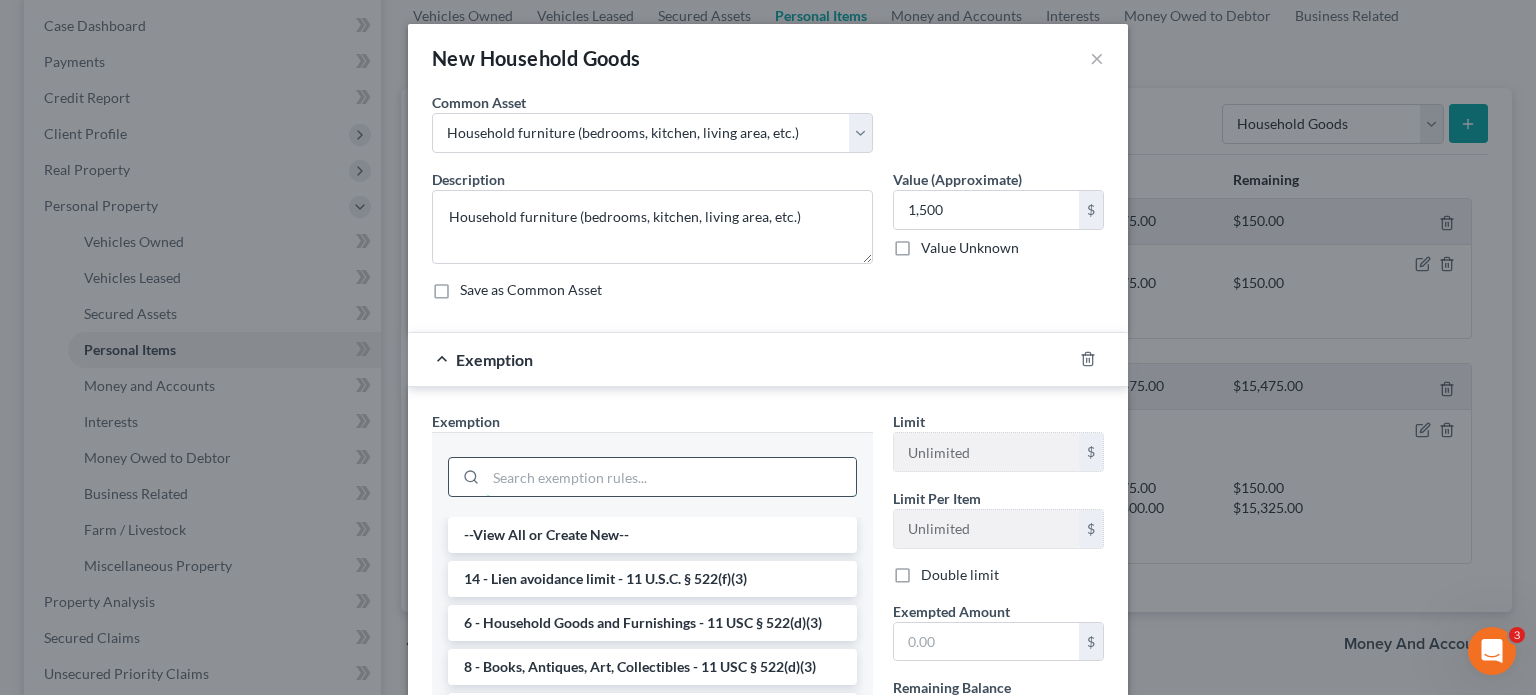 click at bounding box center (671, 477) 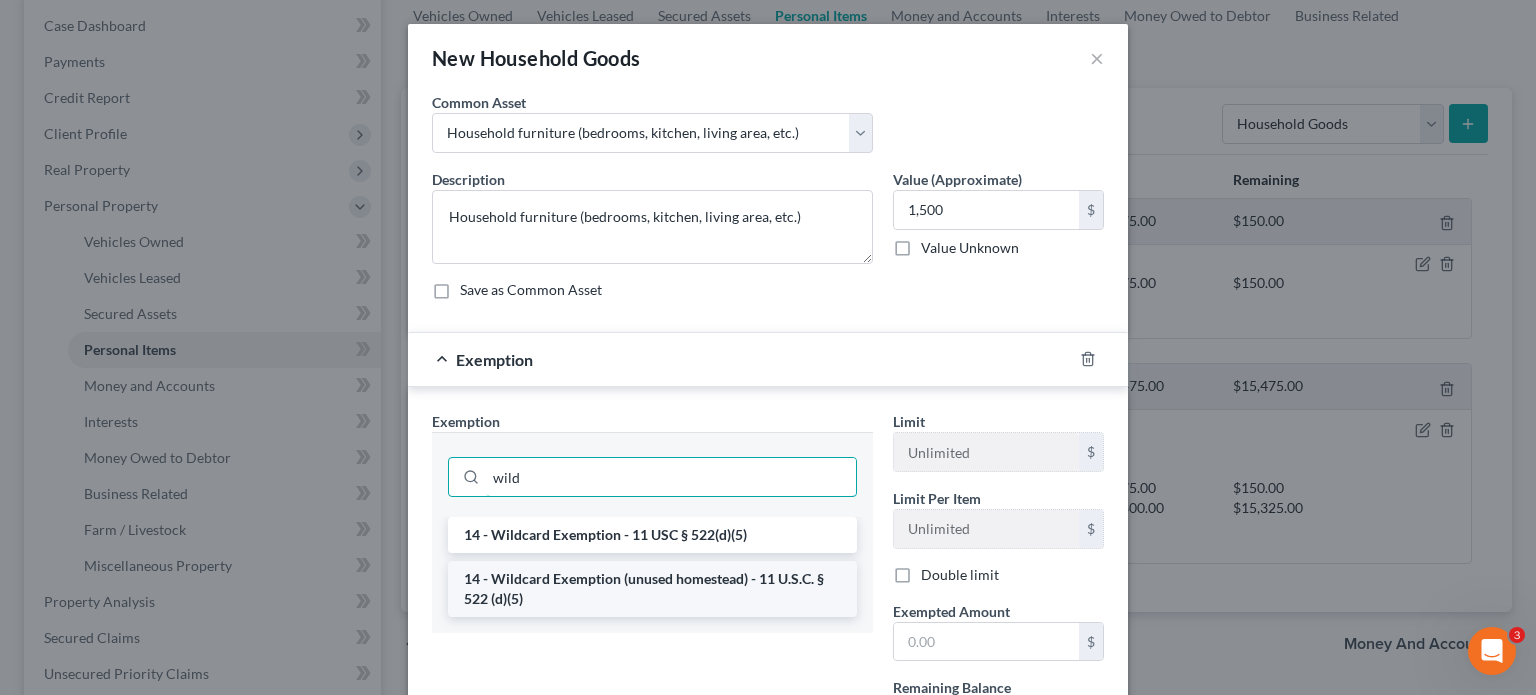 type on "wild" 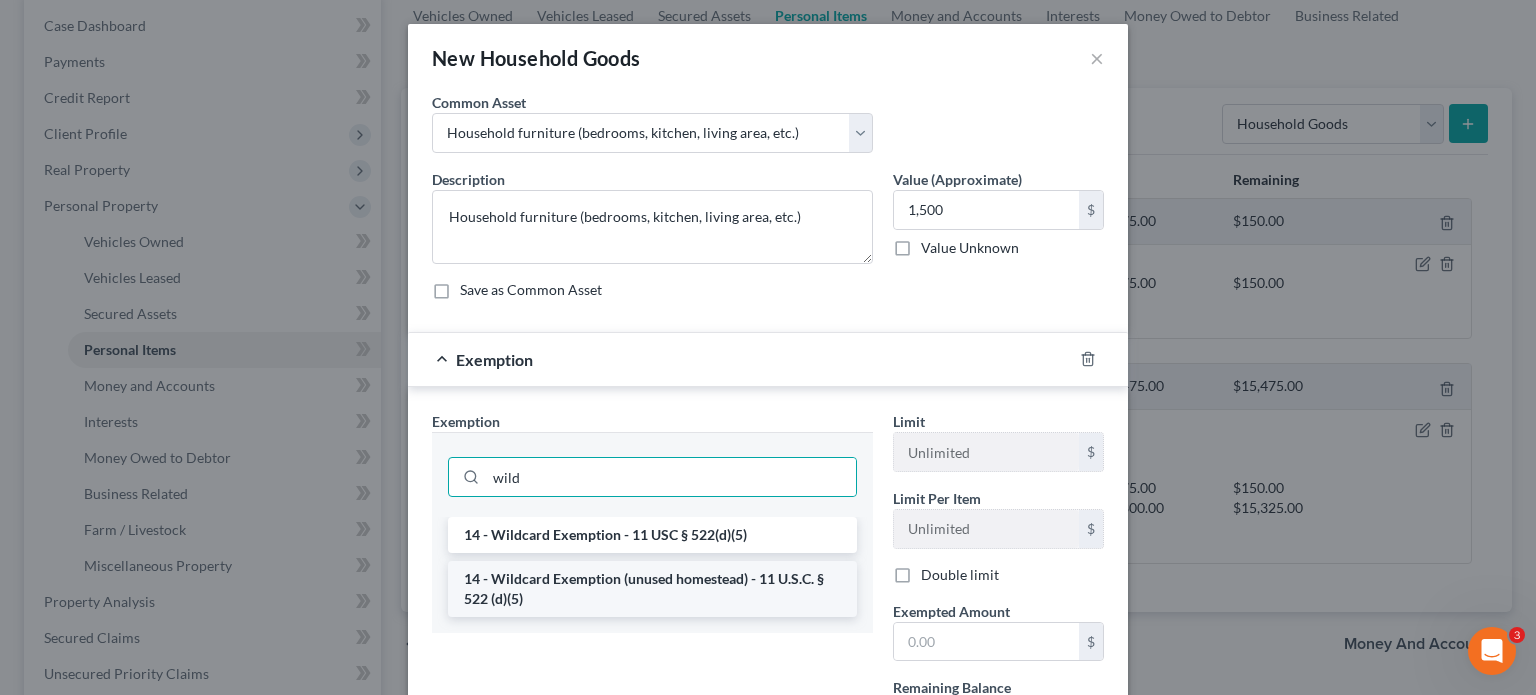 click on "14 - Wildcard Exemption (unused homestead) - 11 U.S.C. § 522 (d)(5)" at bounding box center [652, 589] 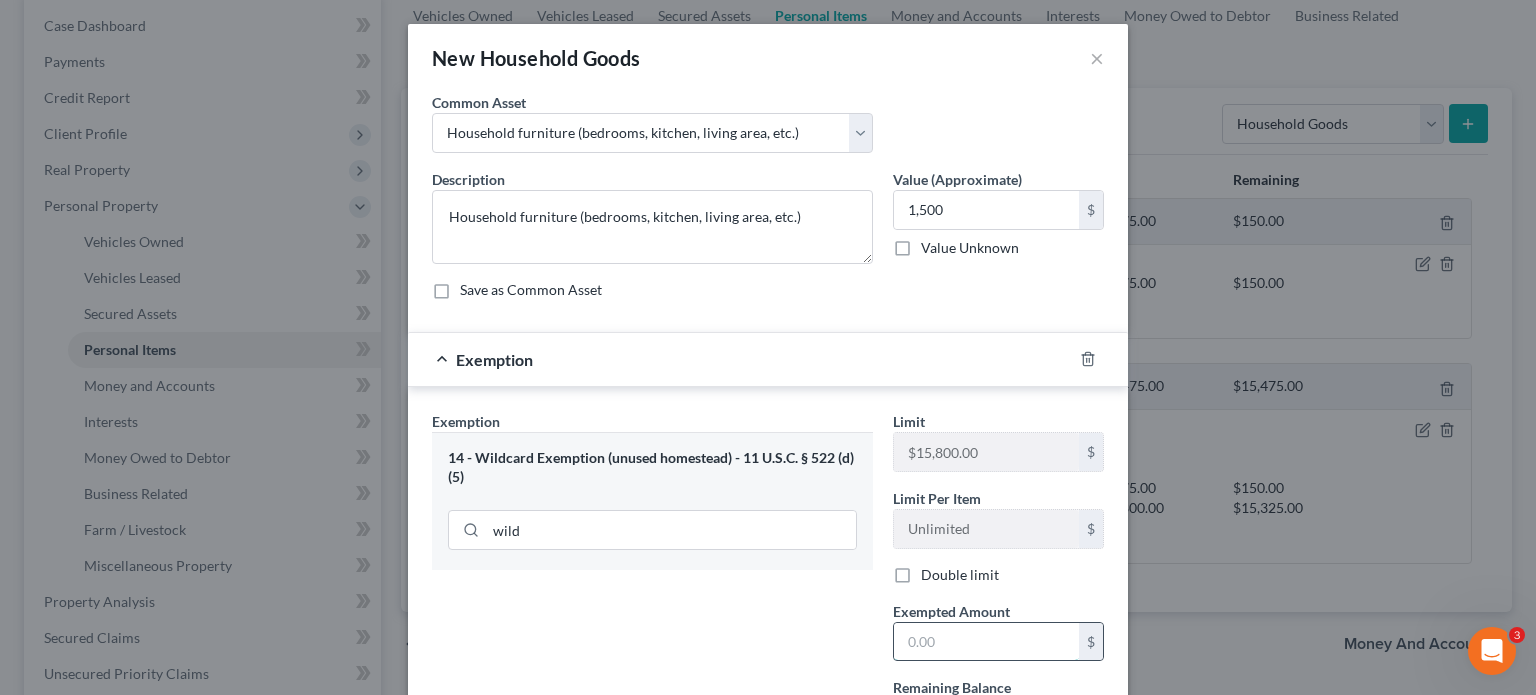 click at bounding box center [986, 642] 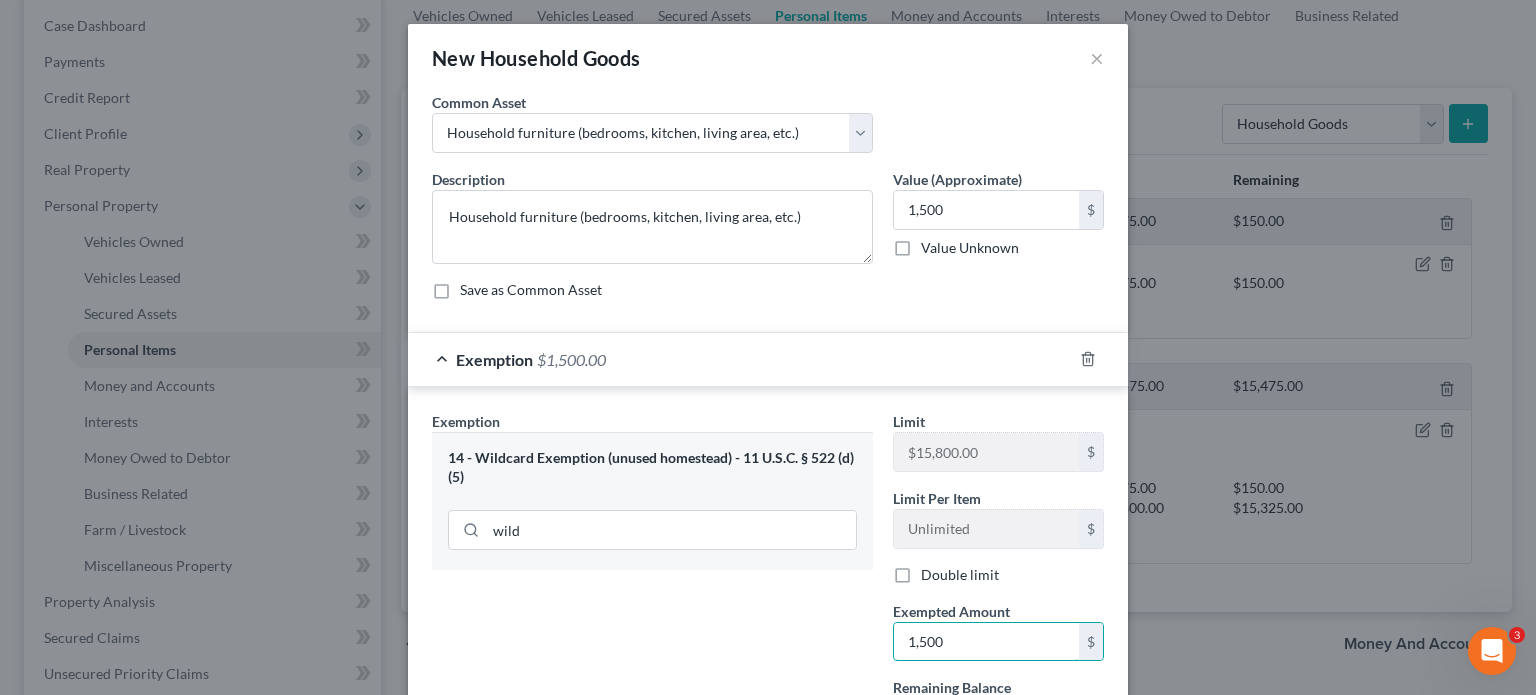type on "1,500" 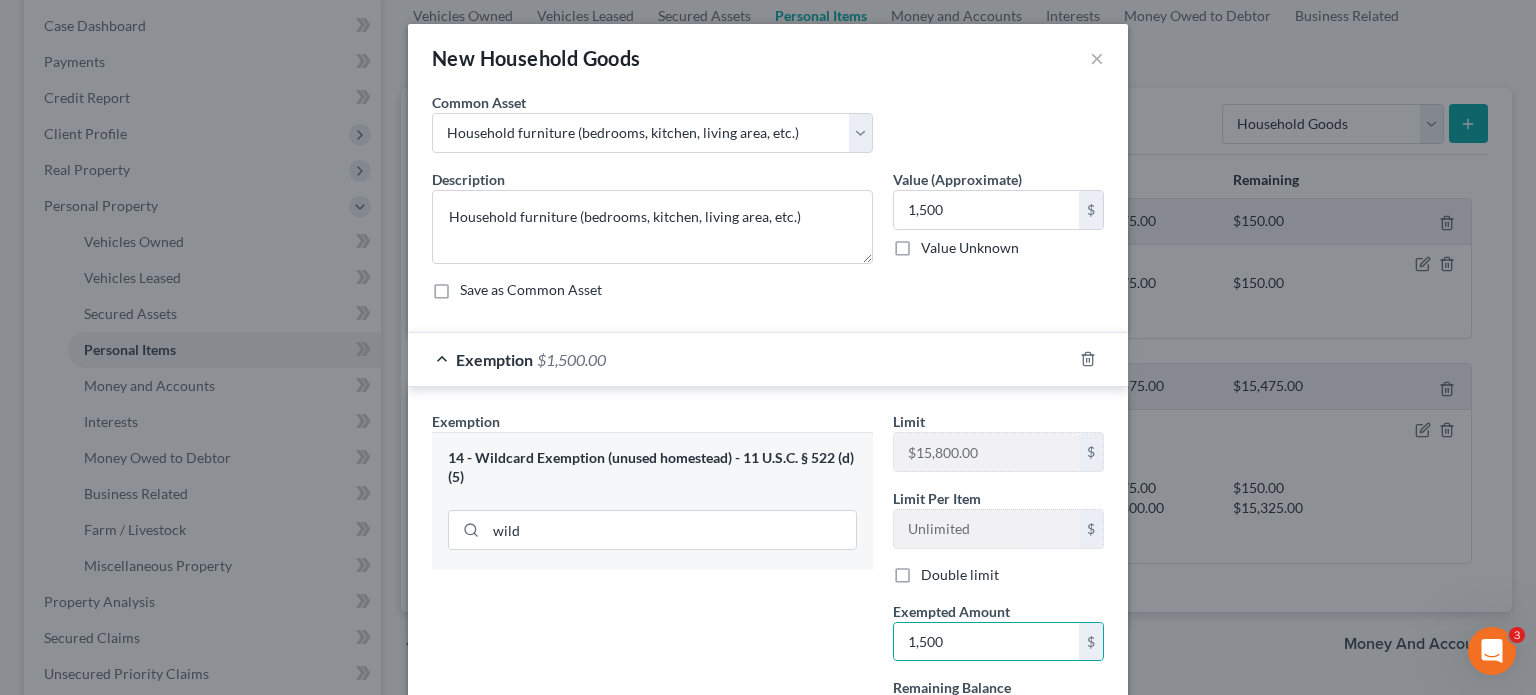 click on "Exemption Set must be selected for CA.
Exemption
*
14 - Wildcard Exemption (unused homestead) - 11 U.S.C. § 522 (d)(5)         wild" at bounding box center [652, 582] 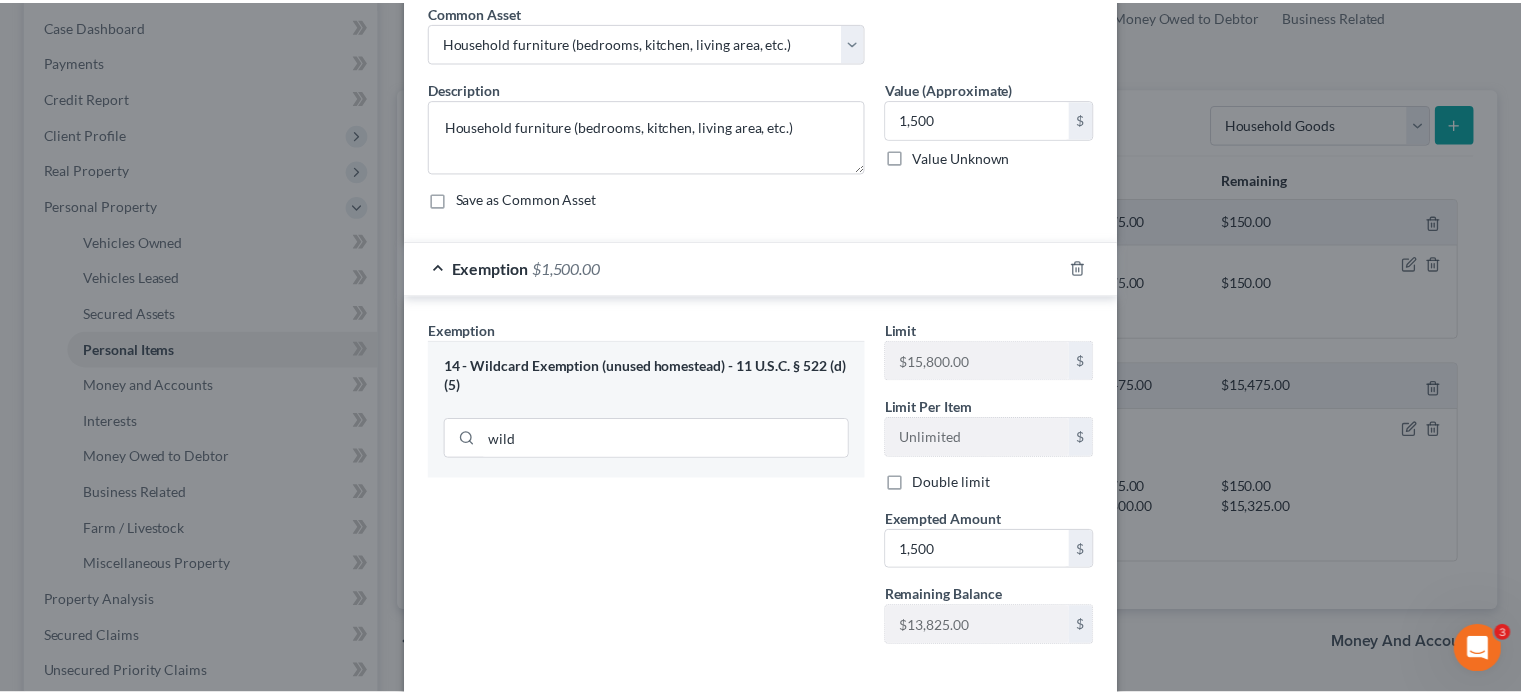 scroll, scrollTop: 183, scrollLeft: 0, axis: vertical 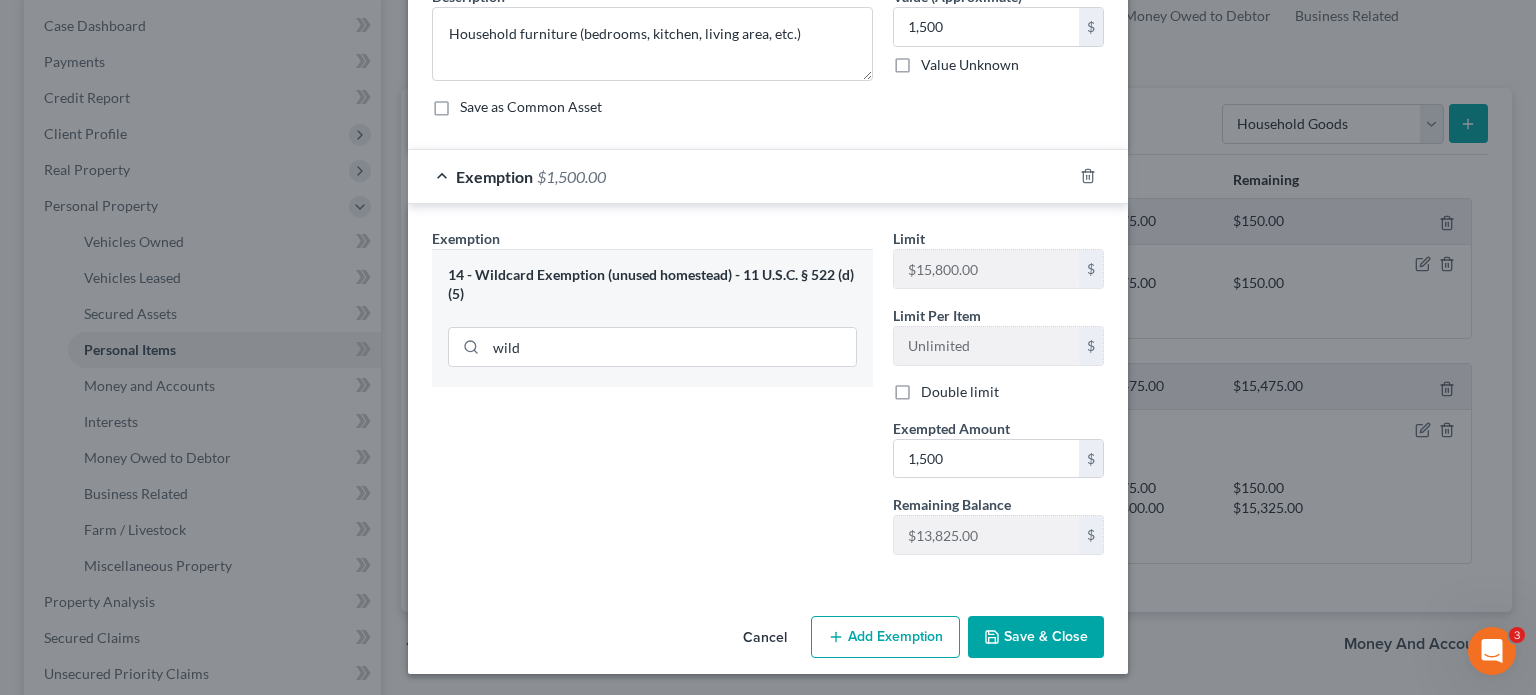 click on "Save & Close" at bounding box center [1036, 637] 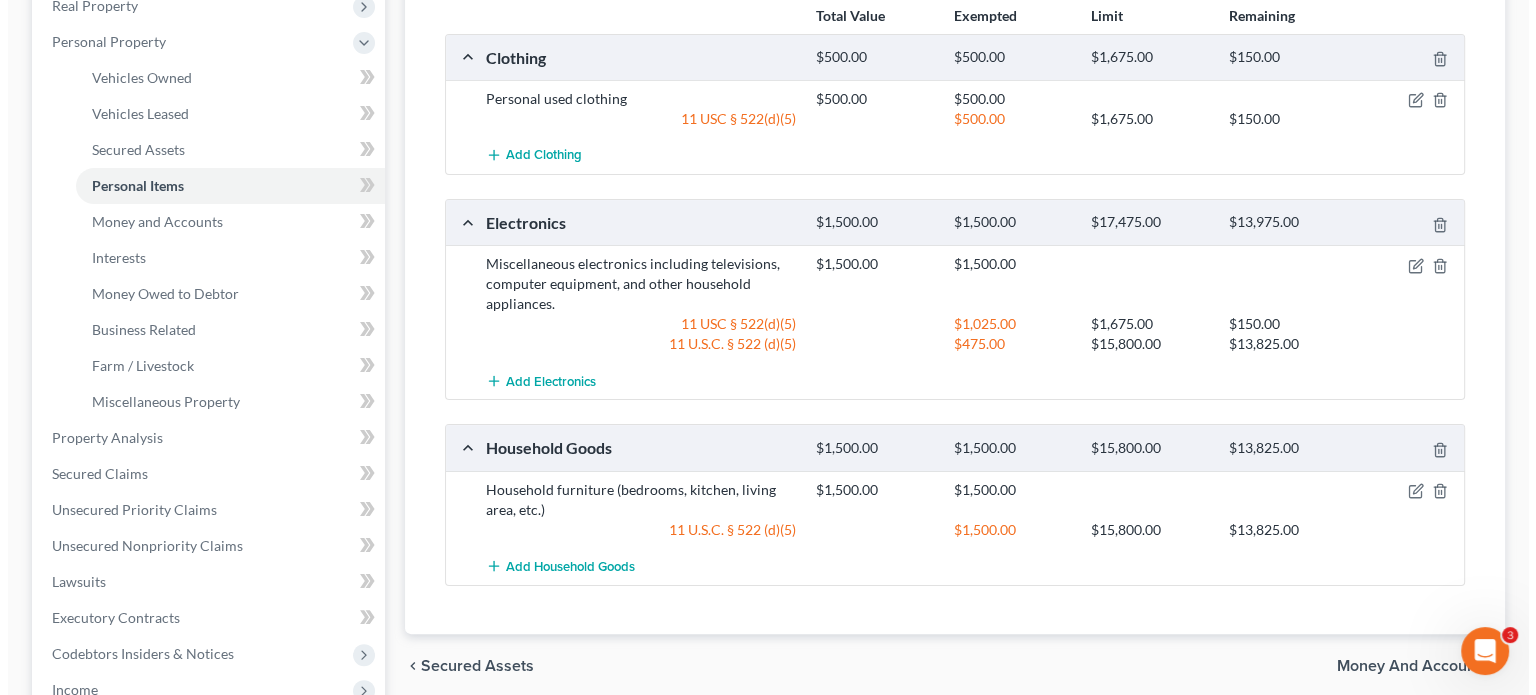 scroll, scrollTop: 200, scrollLeft: 0, axis: vertical 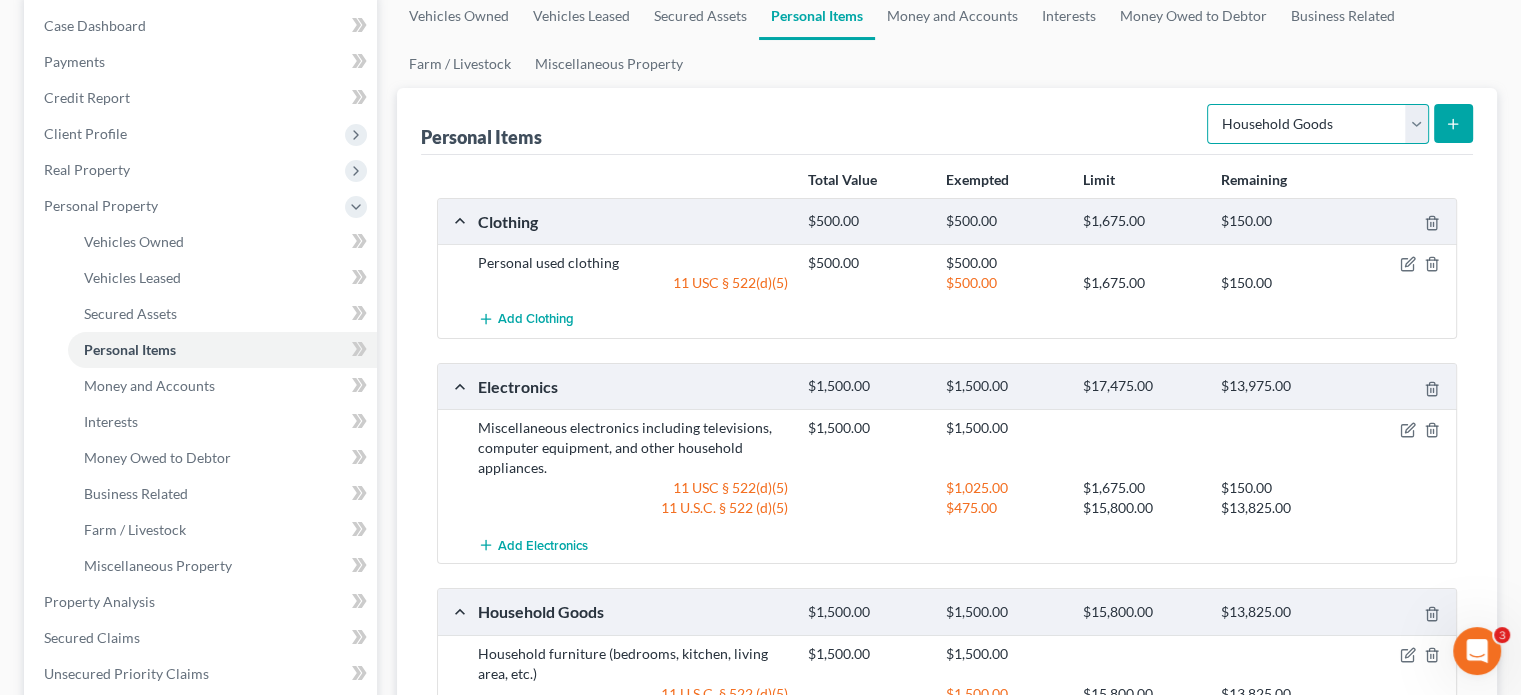 click on "Select Item Type Clothing Collectibles Of Value Electronics Firearms Household Goods Jewelry Other Pet(s) Sports & Hobby Equipment" at bounding box center (1318, 124) 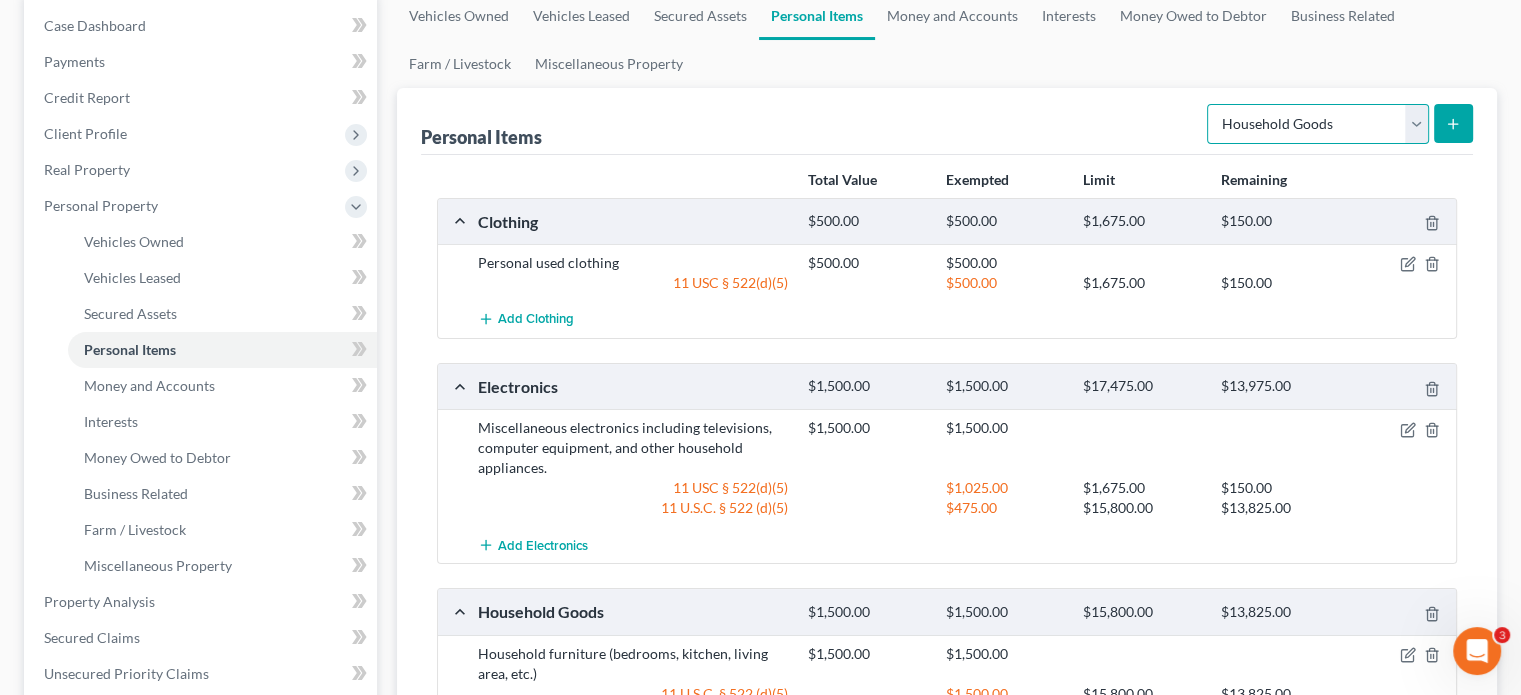 select on "jewelry" 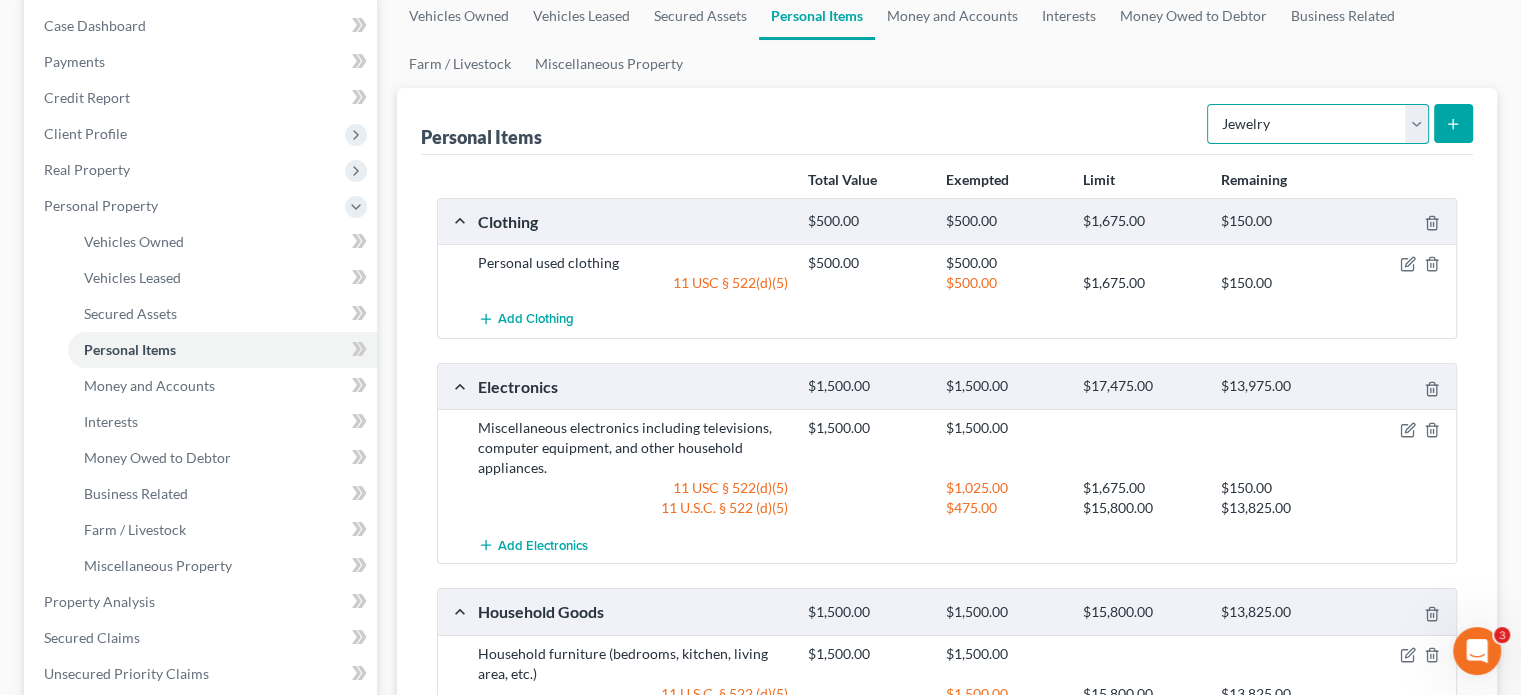 click on "Select Item Type Clothing Collectibles Of Value Electronics Firearms Household Goods Jewelry Other Pet(s) Sports & Hobby Equipment" at bounding box center (1318, 124) 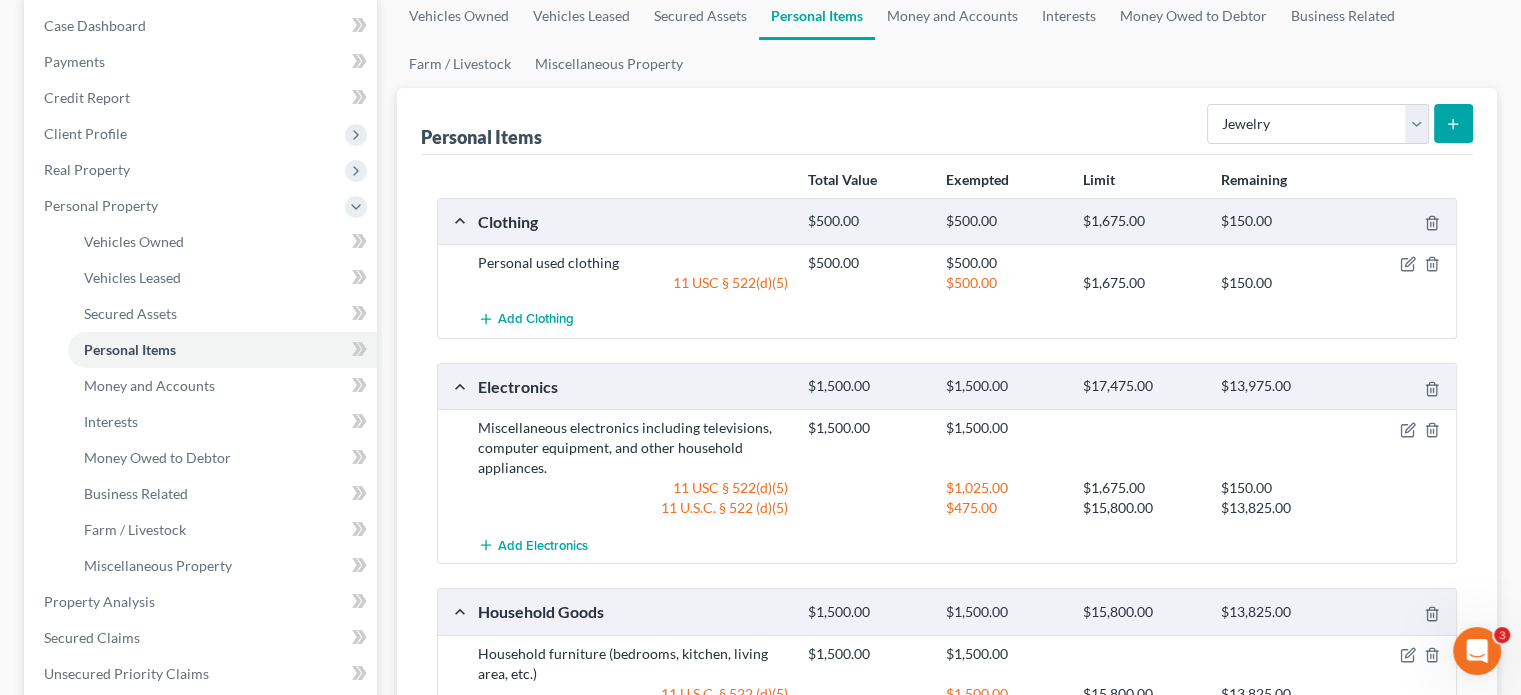 click 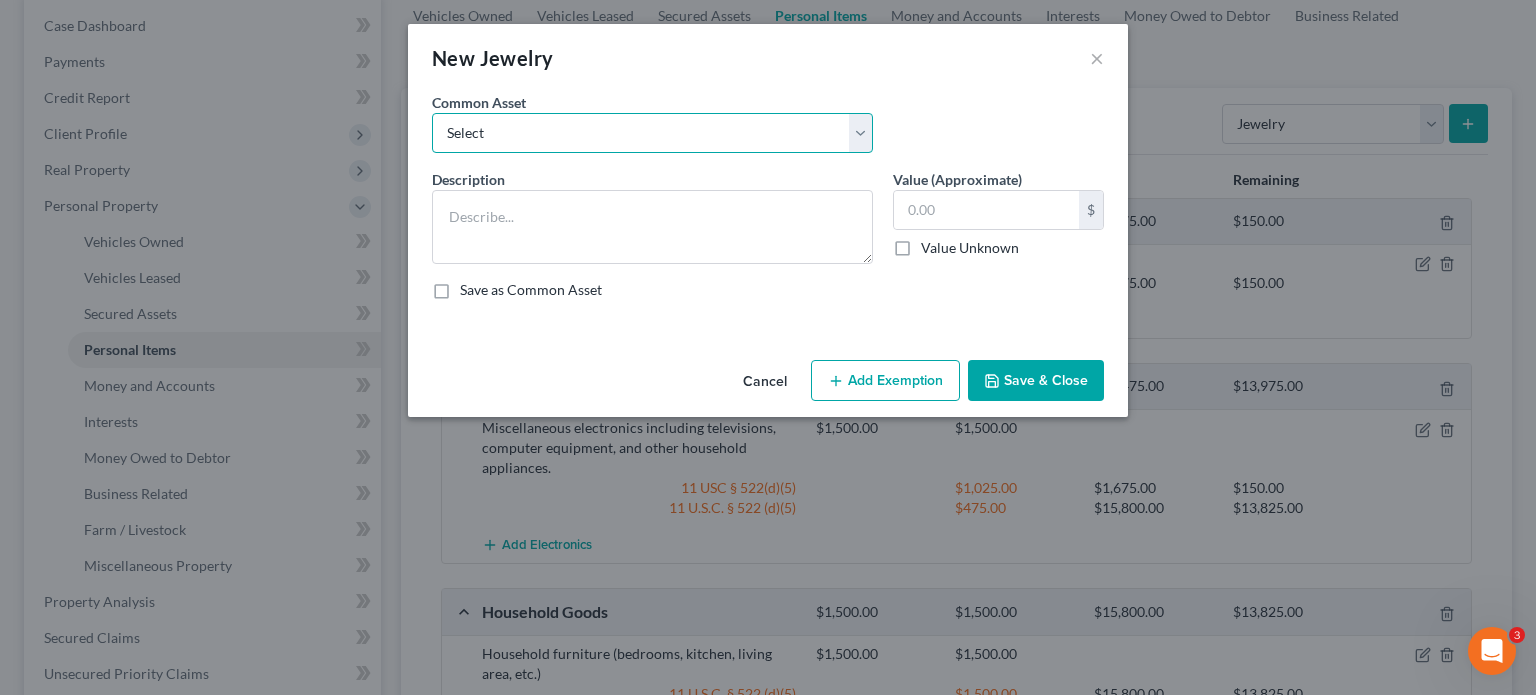 click on "Select Miscellaneous fine and costume jewelry, watches, and accessories." at bounding box center (652, 133) 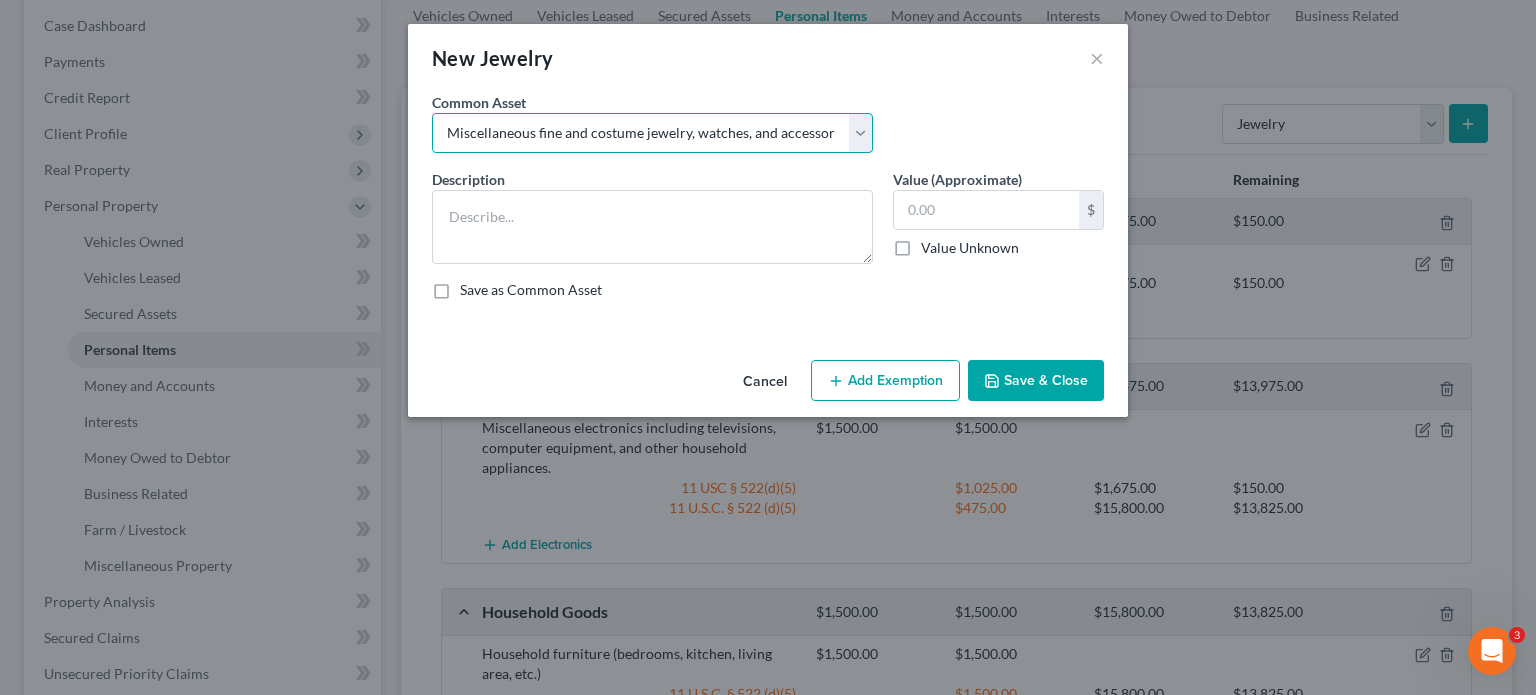 click on "Select Miscellaneous fine and costume jewelry, watches, and accessories." at bounding box center [652, 133] 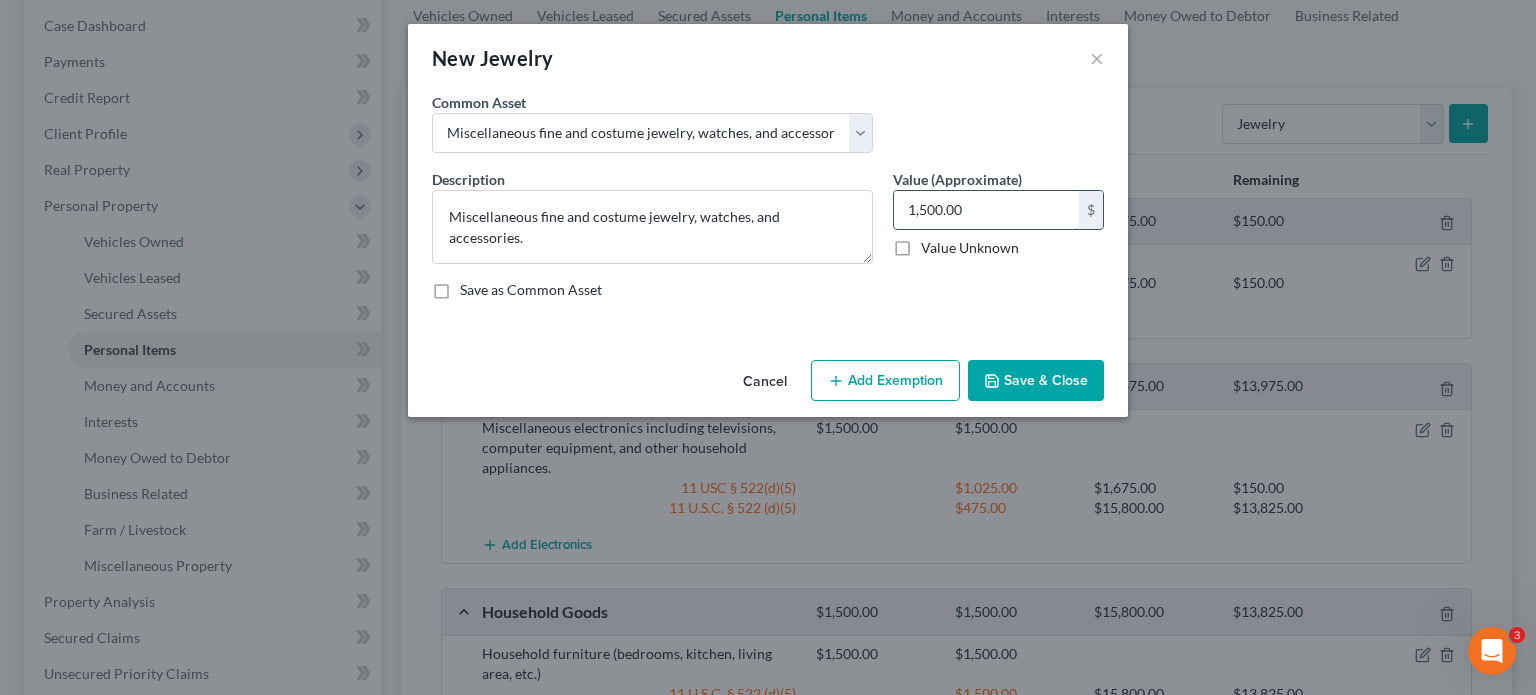 click on "1,500.00" at bounding box center [986, 210] 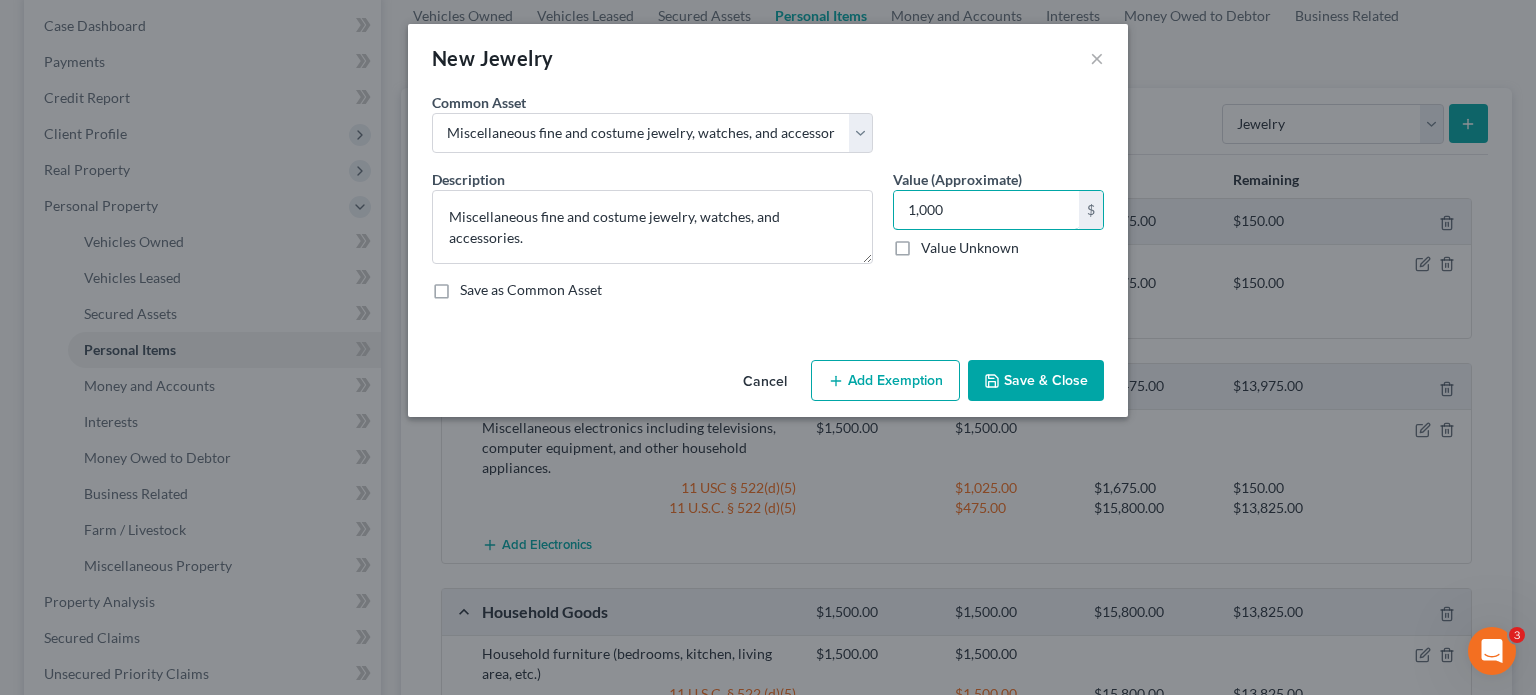 type on "1,000" 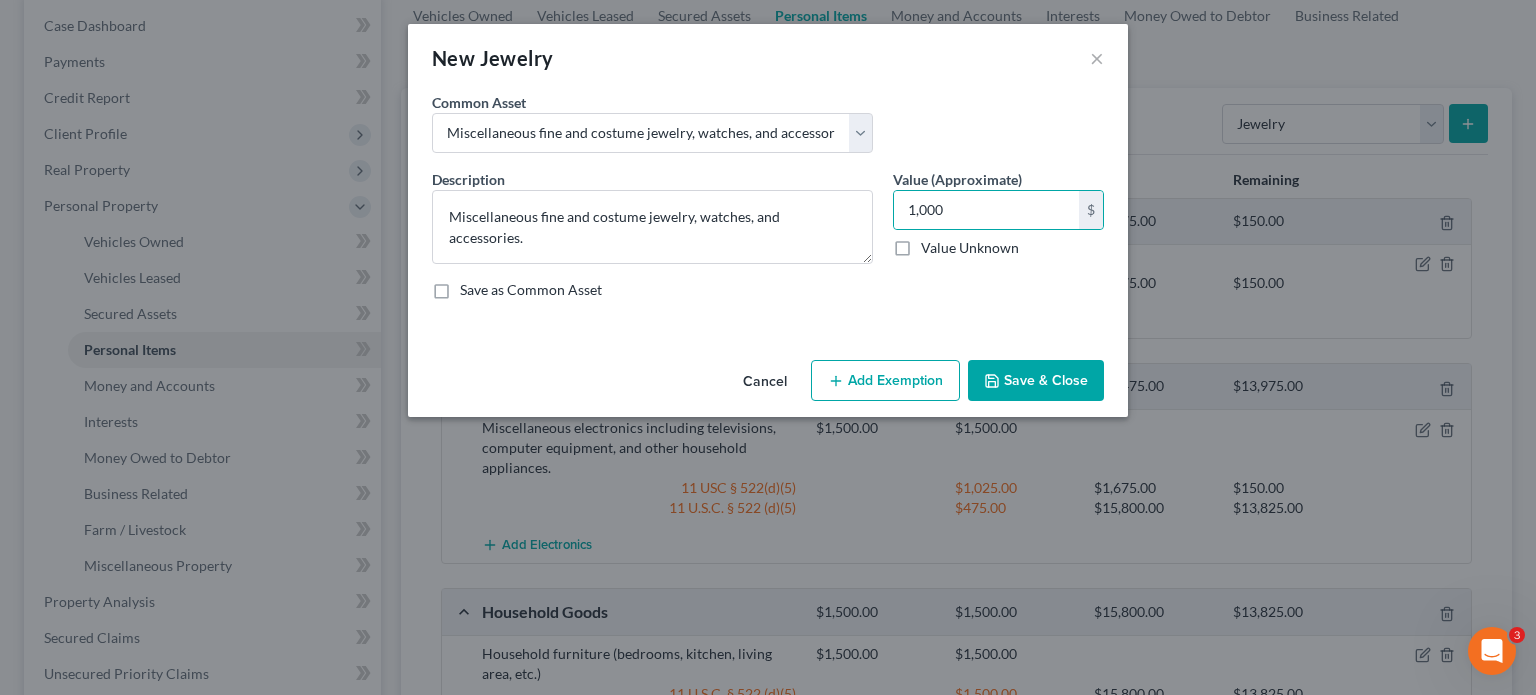 click on "Add Exemption" at bounding box center [885, 381] 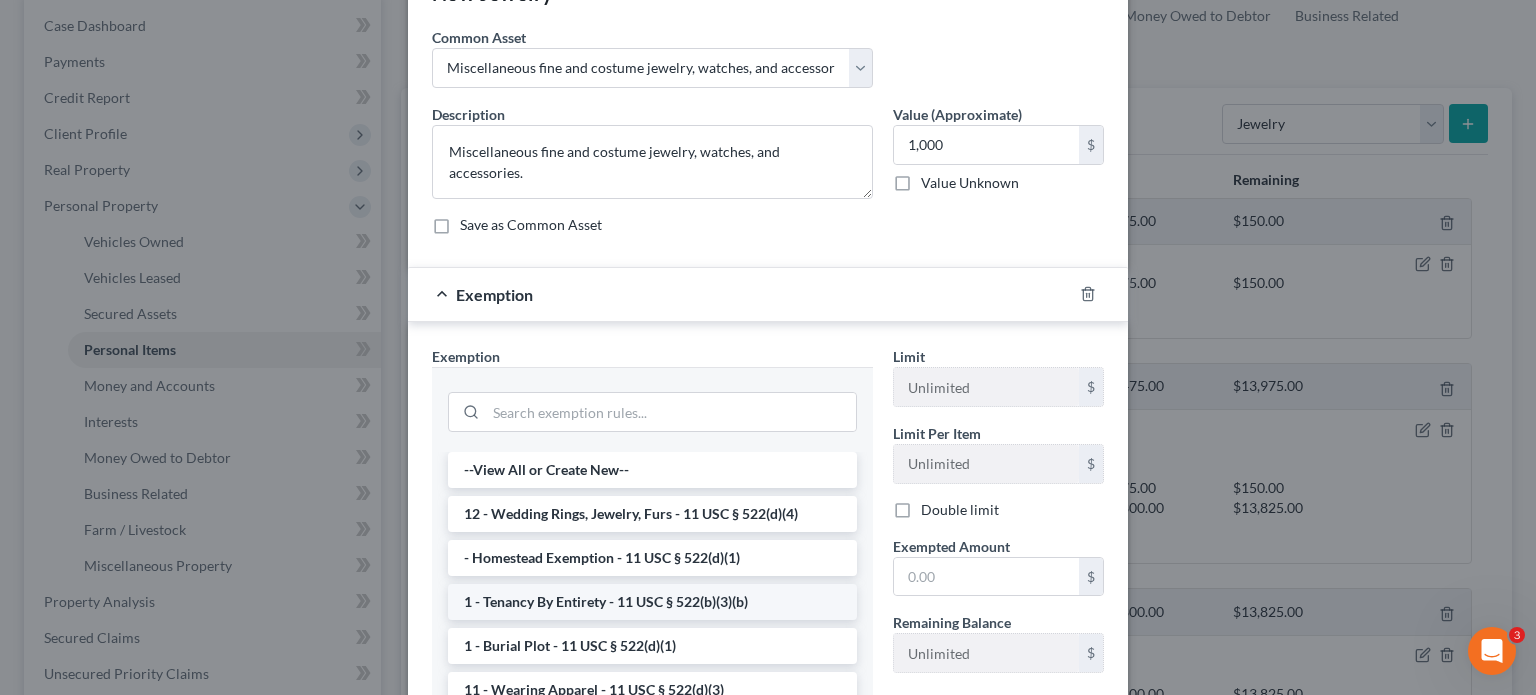 scroll, scrollTop: 200, scrollLeft: 0, axis: vertical 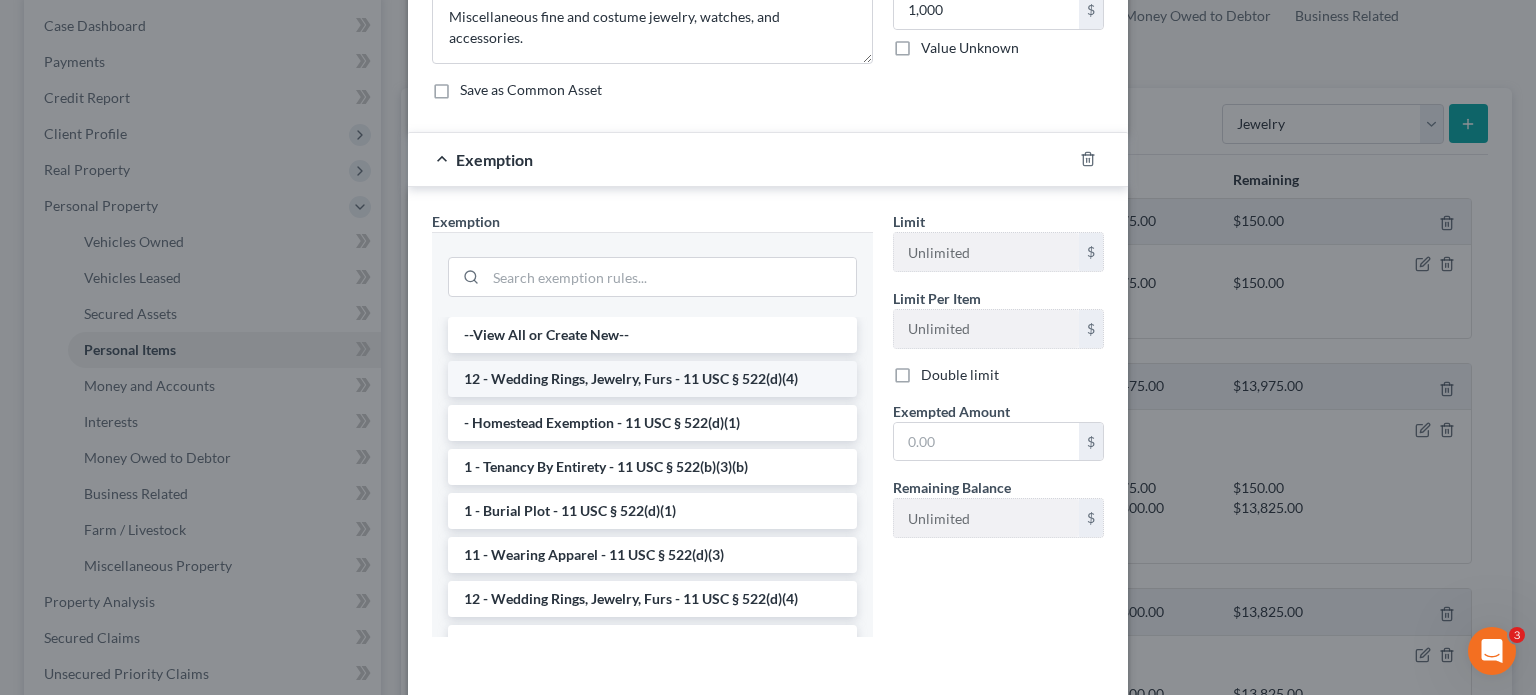 click on "12 - Wedding Rings, Jewelry, Furs - 11 USC § 522(d)(4)" at bounding box center (652, 379) 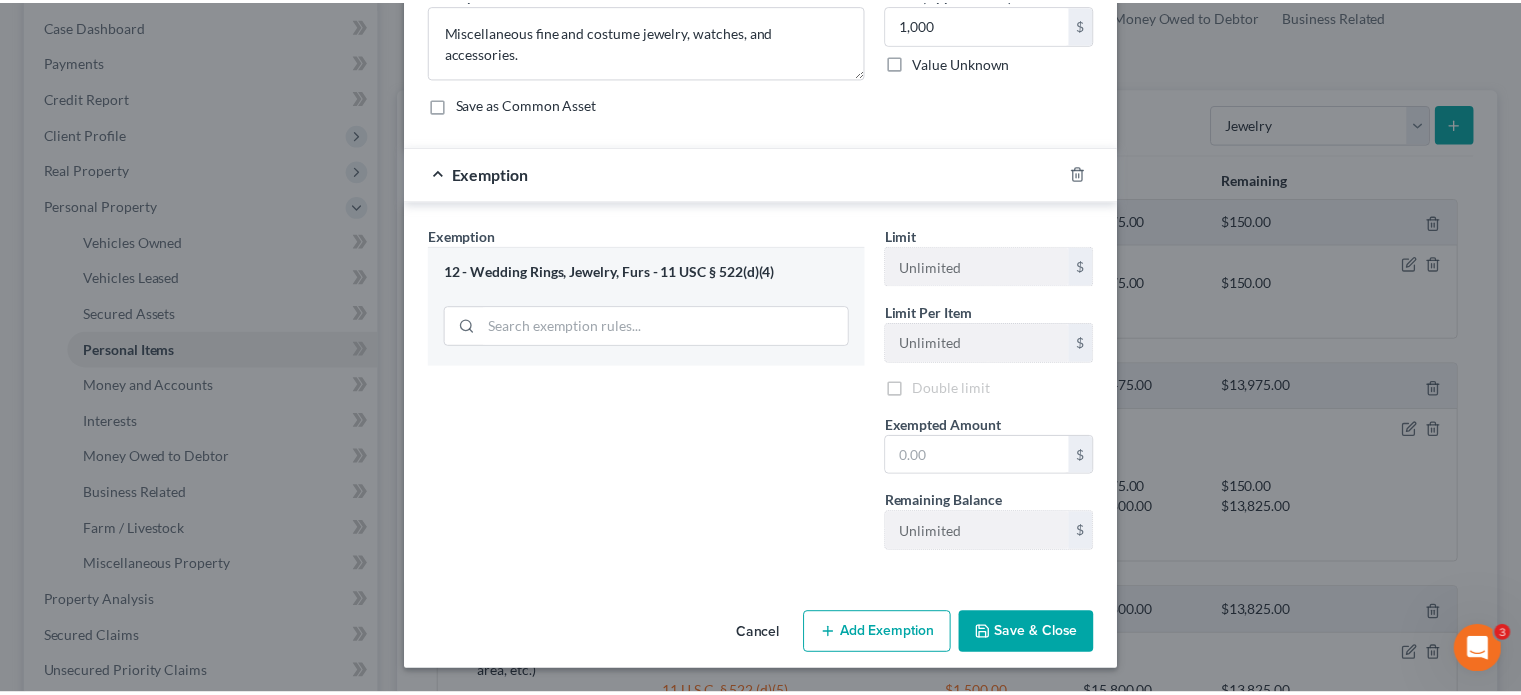 scroll, scrollTop: 183, scrollLeft: 0, axis: vertical 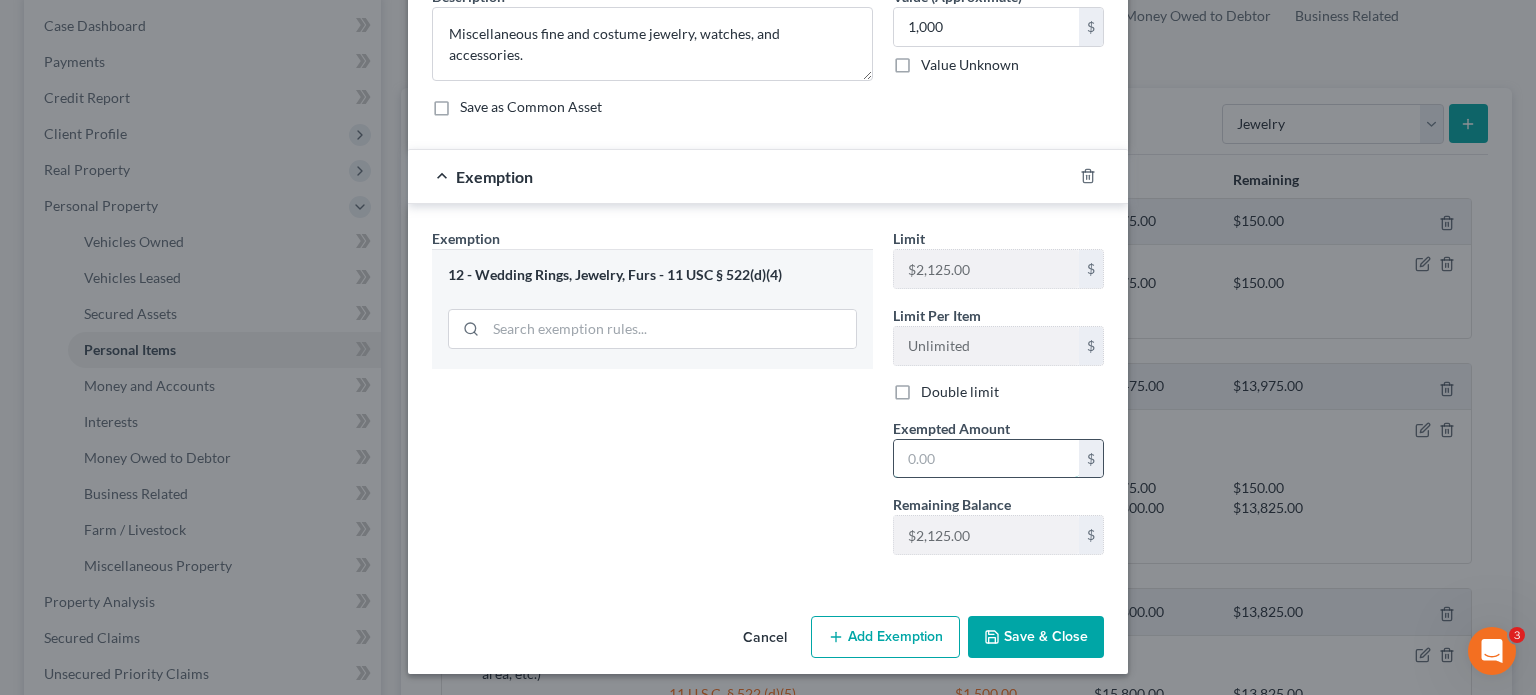 click at bounding box center (986, 459) 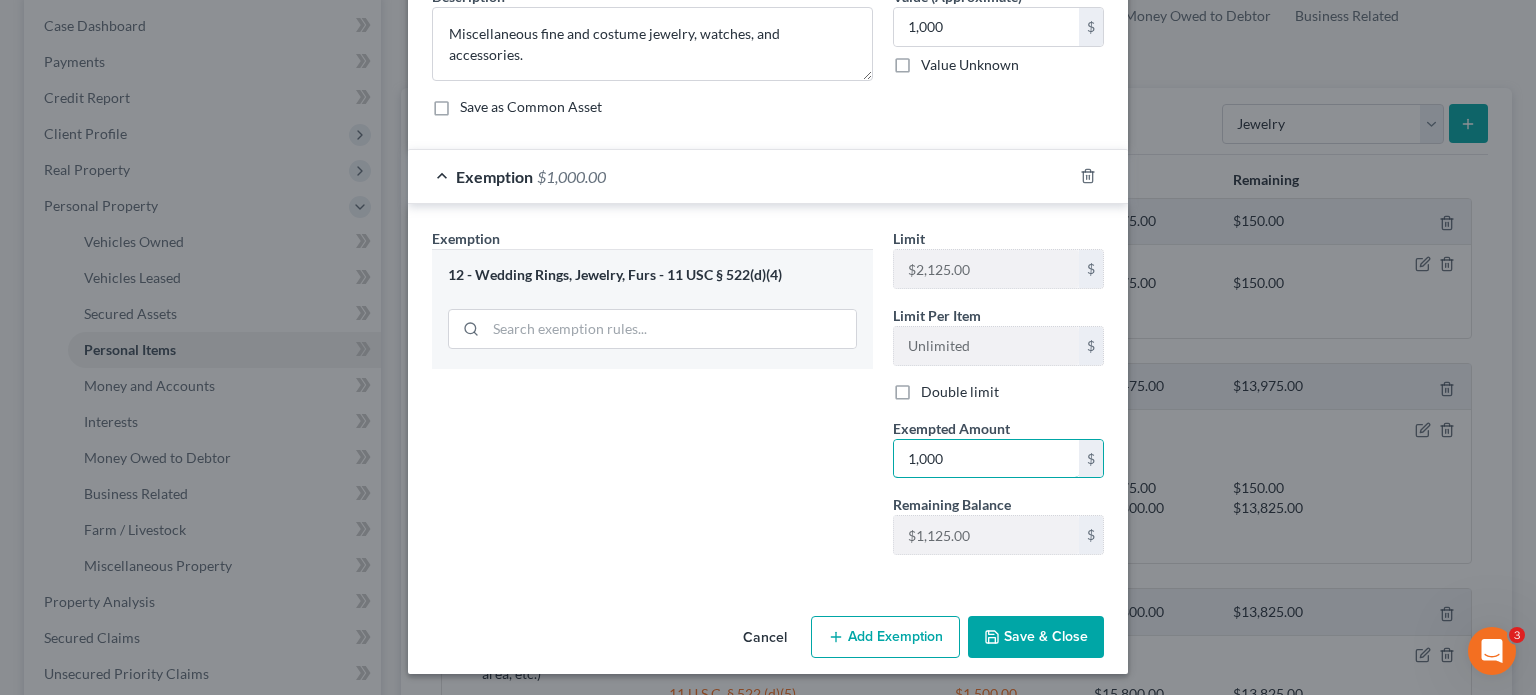 type on "1,000" 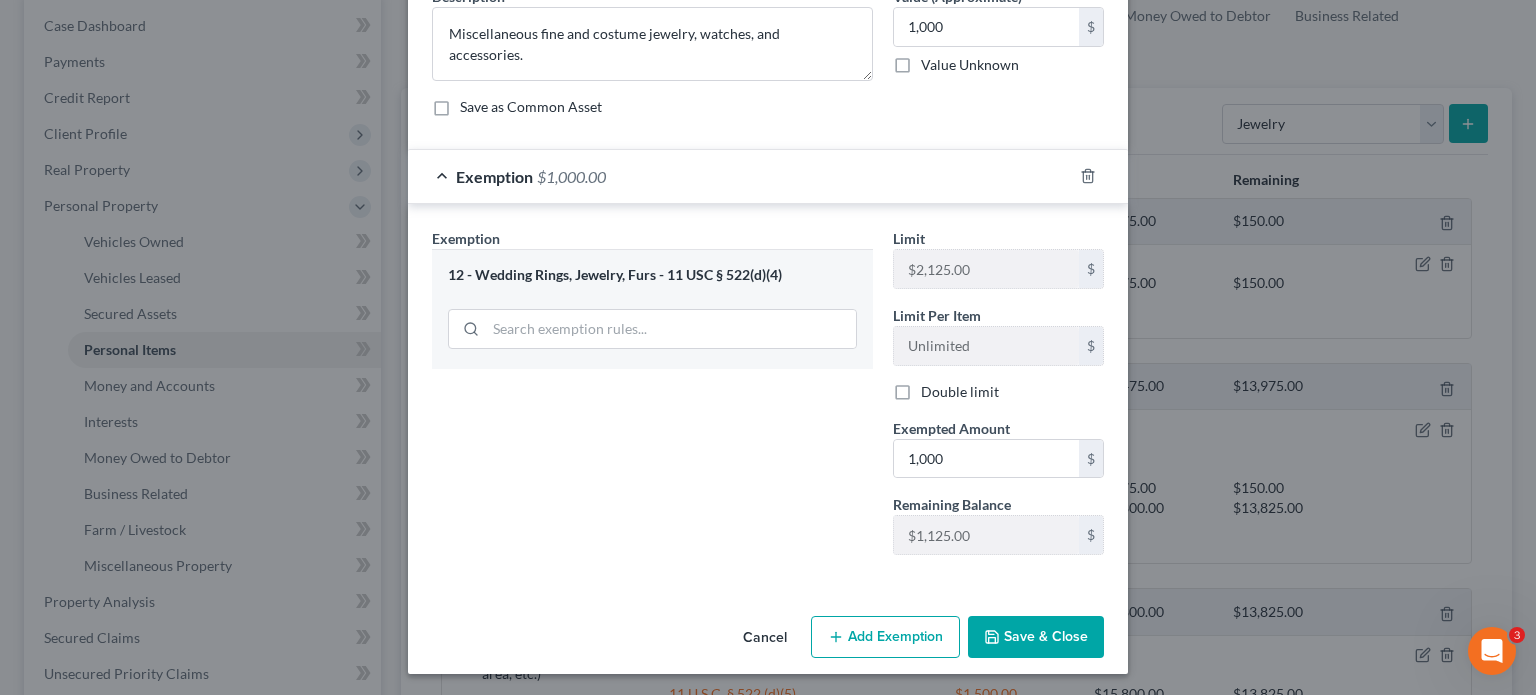 click on "Exemption Set must be selected for CA.
Exemption
*
12 - Wedding Rings, Jewelry, Furs - 11 USC § 522(d)(4)" at bounding box center [652, 399] 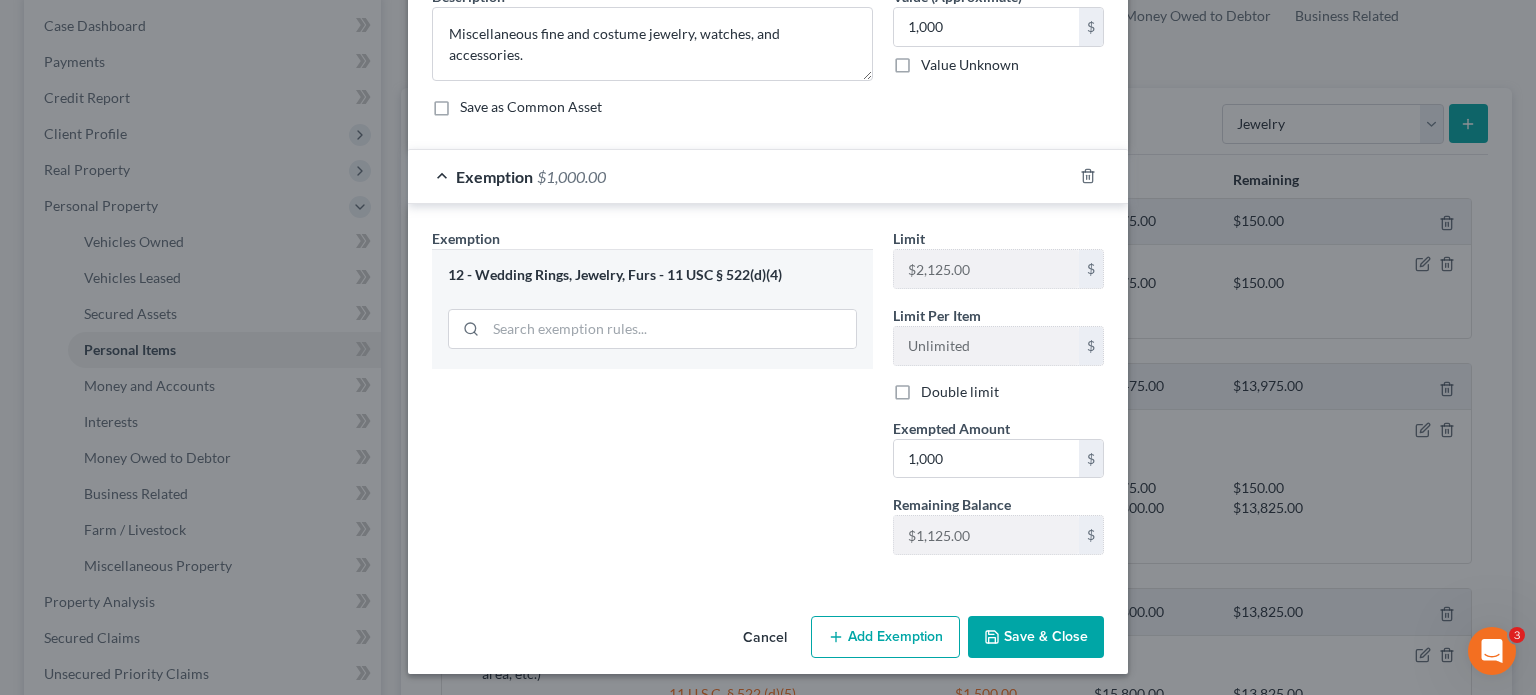 click on "Save & Close" at bounding box center (1036, 637) 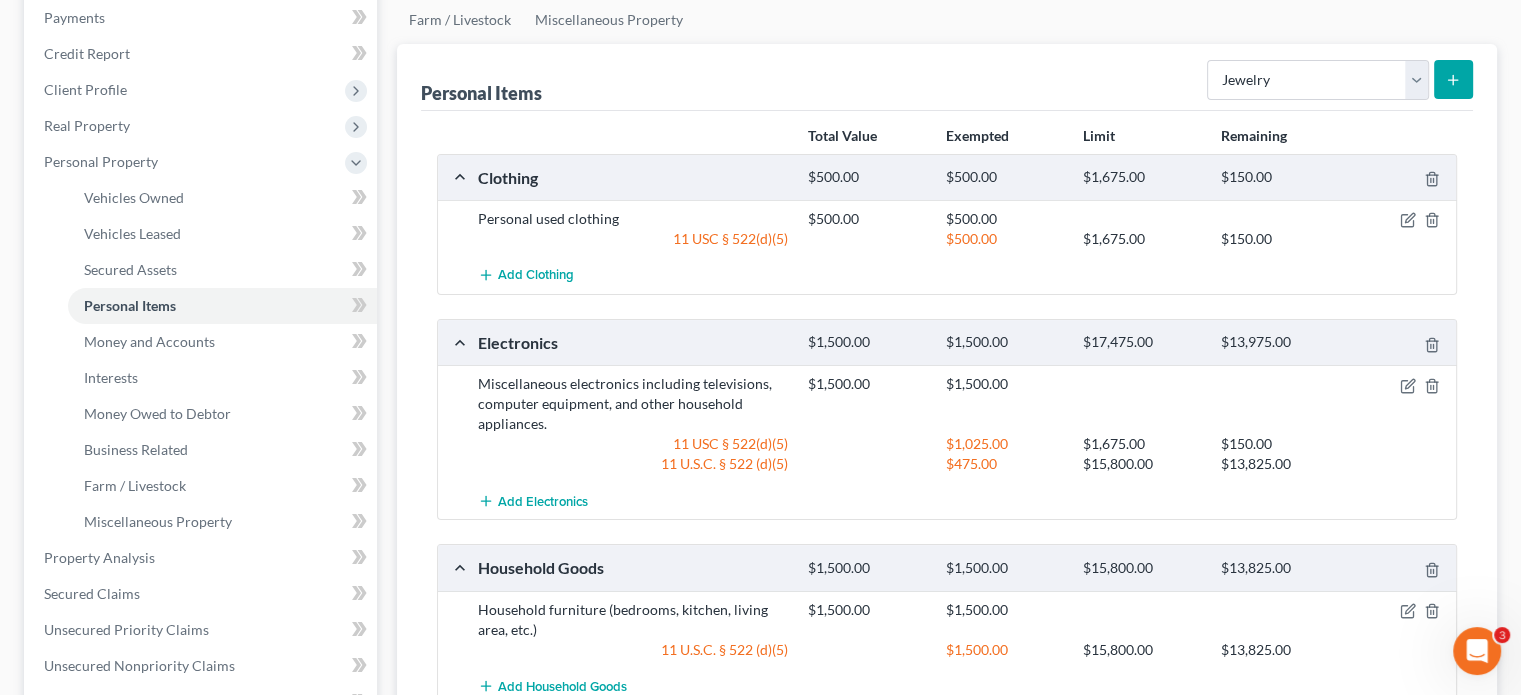scroll, scrollTop: 200, scrollLeft: 0, axis: vertical 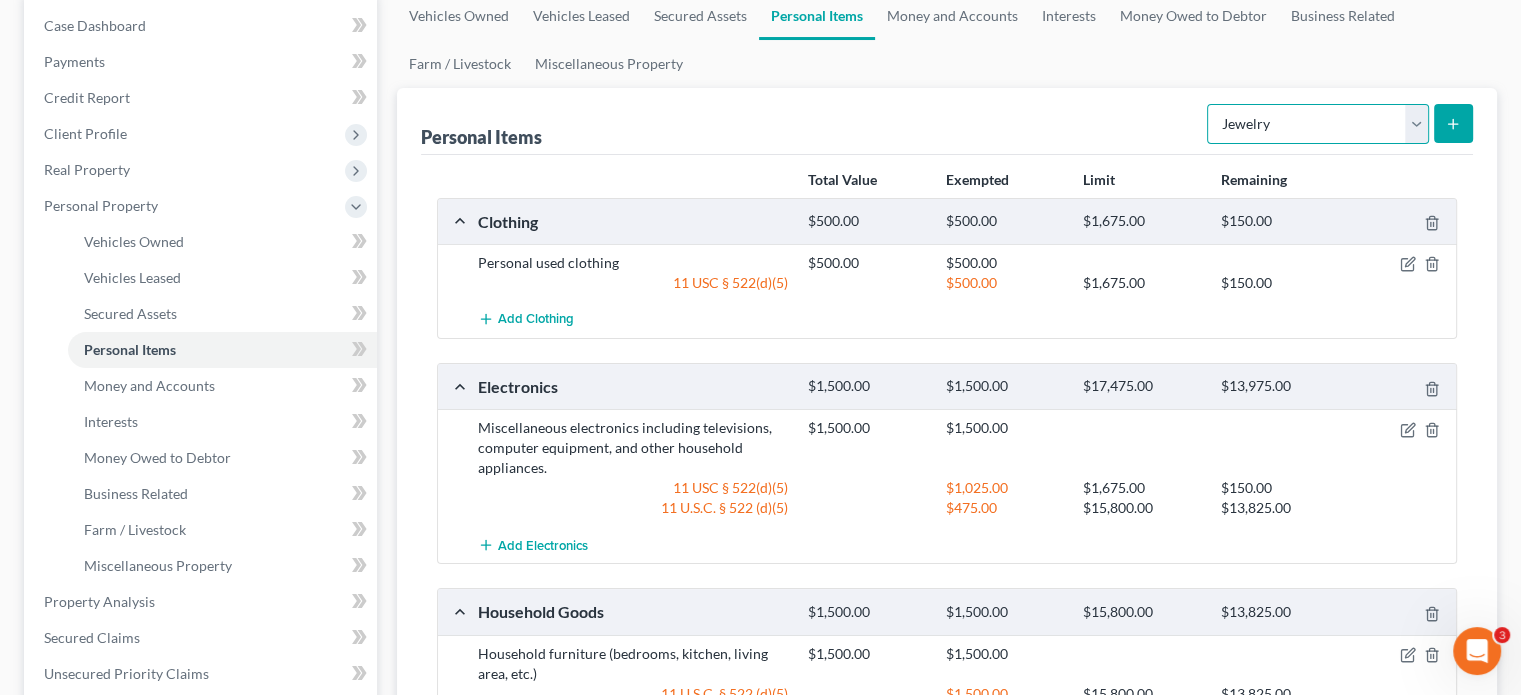 click on "Select Item Type Clothing Collectibles Of Value Electronics Firearms Household Goods Jewelry Other Pet(s) Sports & Hobby Equipment" at bounding box center [1318, 124] 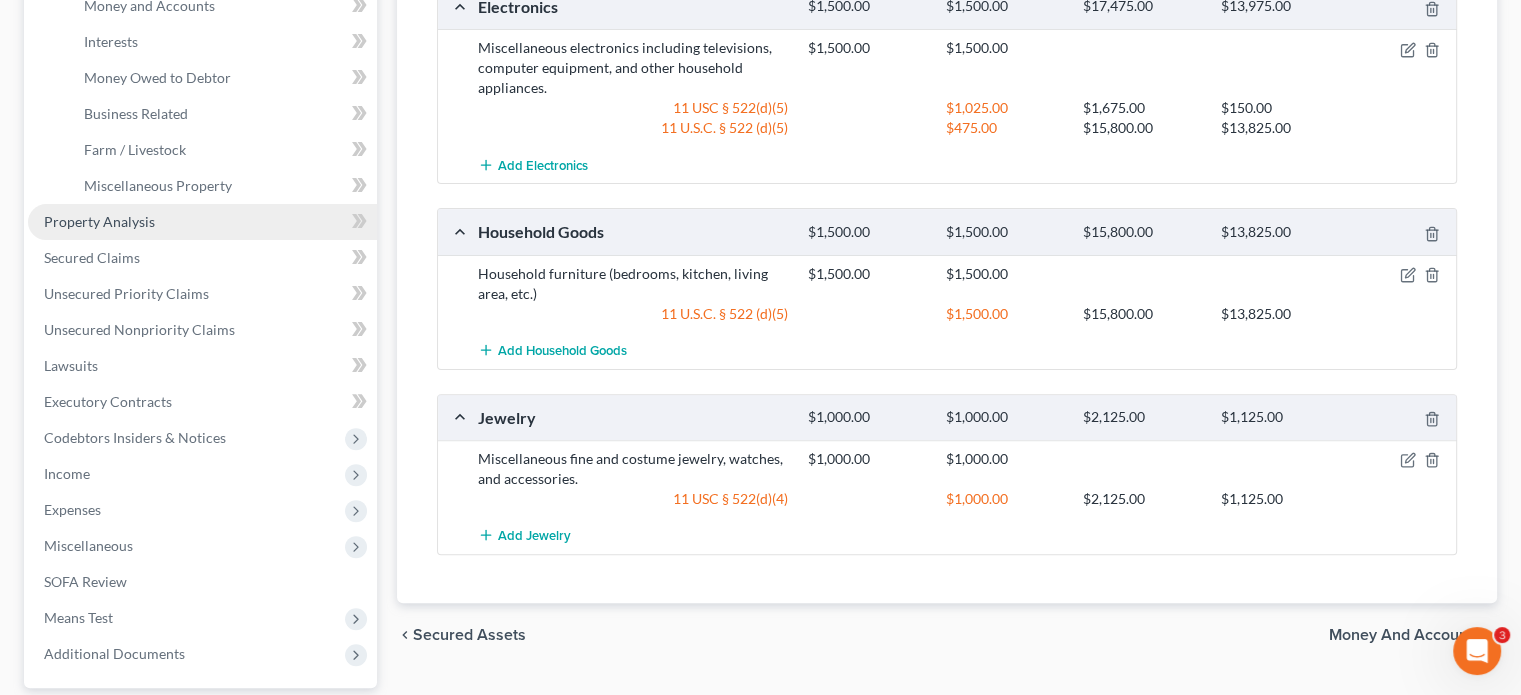 scroll, scrollTop: 462, scrollLeft: 0, axis: vertical 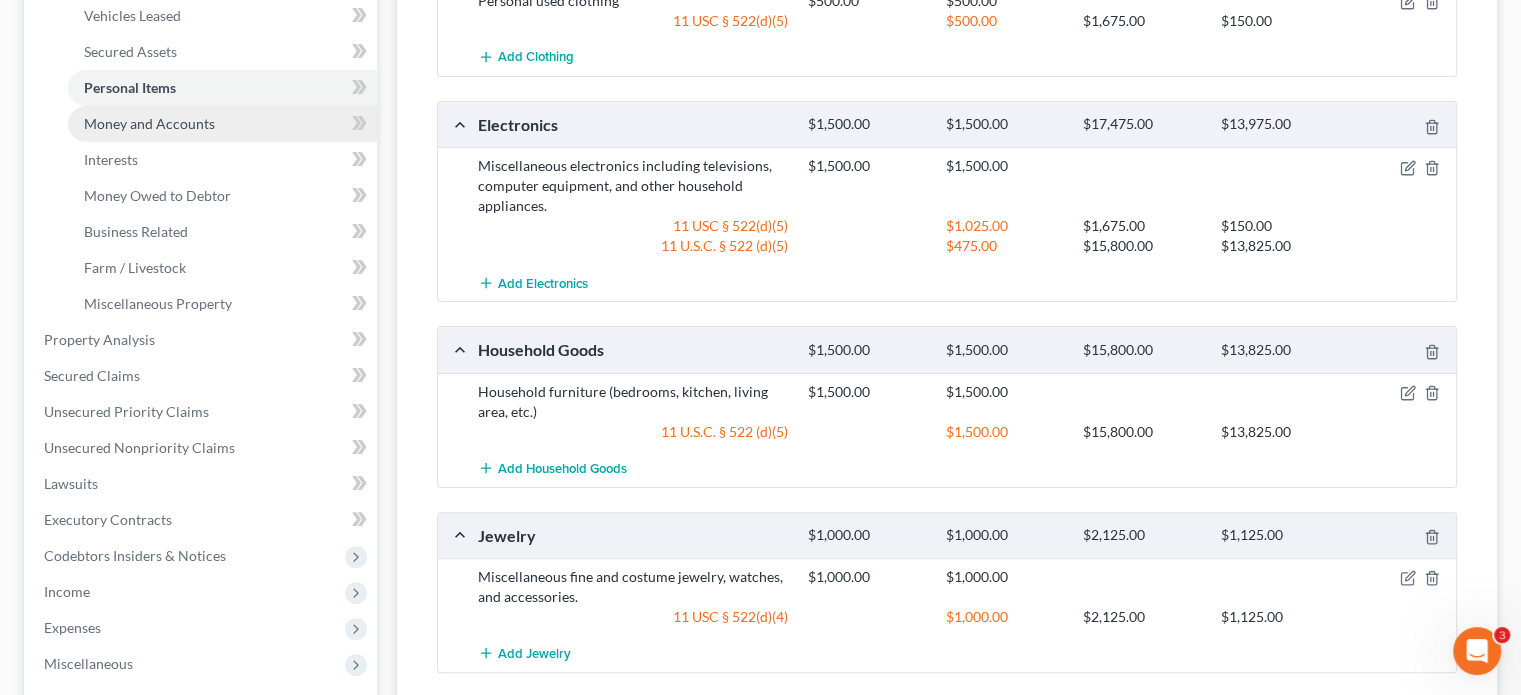 click on "Money and Accounts" at bounding box center [149, 123] 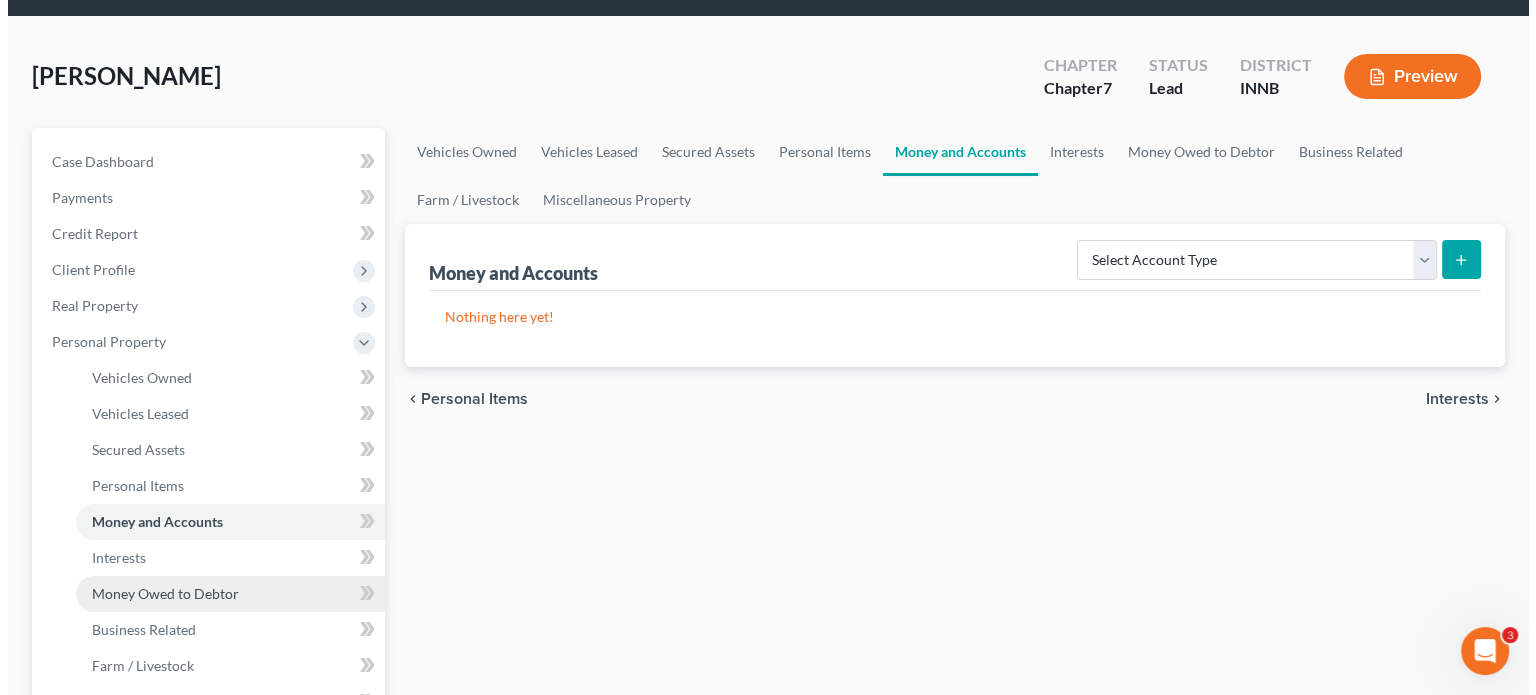 scroll, scrollTop: 100, scrollLeft: 0, axis: vertical 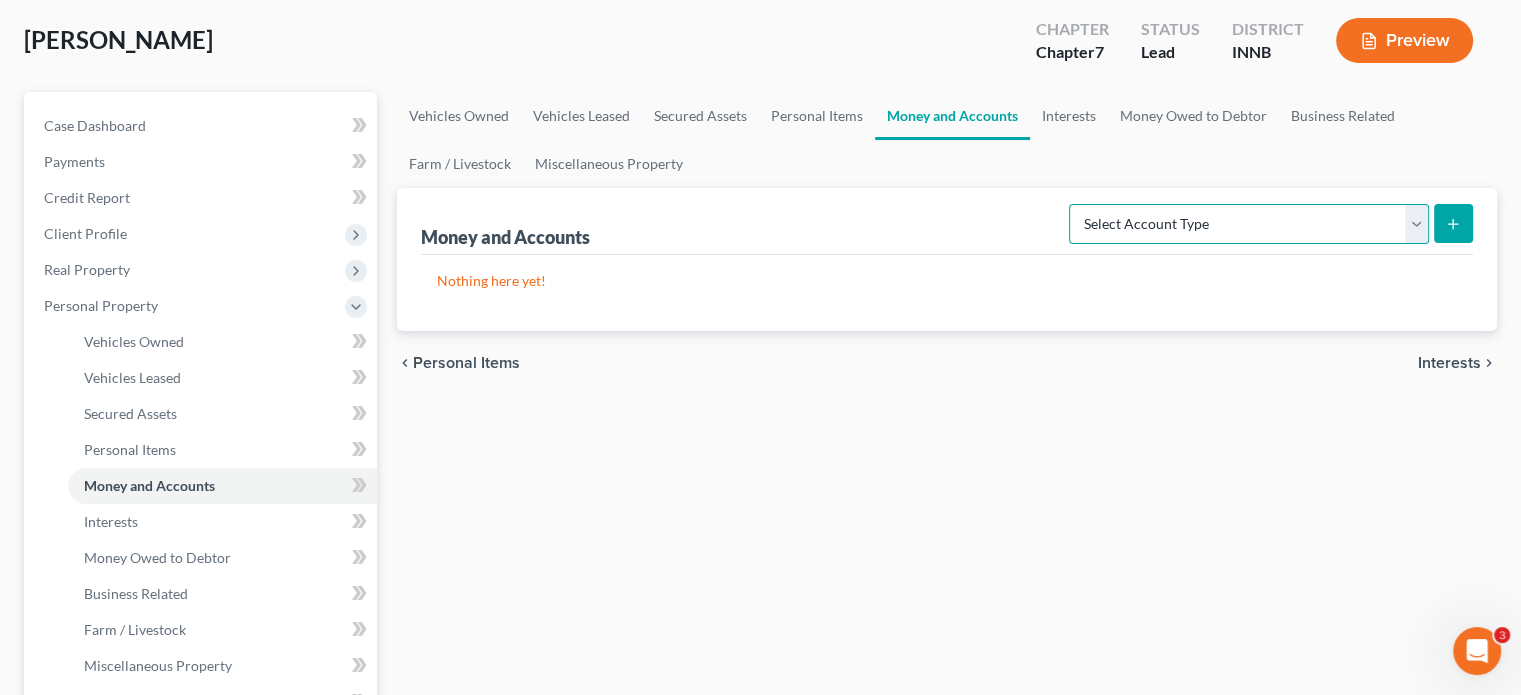 click on "Select Account Type Brokerage Cash on Hand Certificates of Deposit Checking Account Money Market Other (Credit Union, Health Savings Account, etc) Safe Deposit Box Savings Account Security Deposits or Prepayments" at bounding box center [1249, 224] 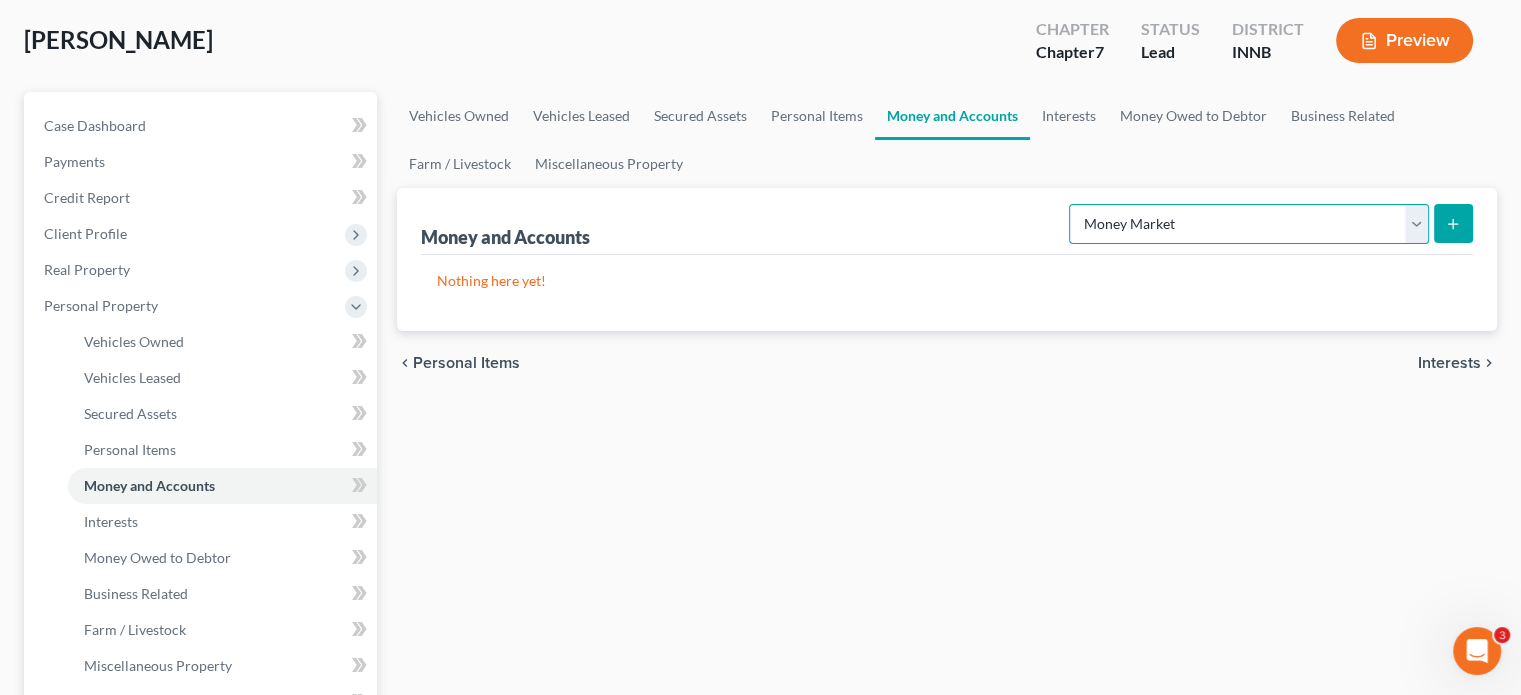 click on "Select Account Type Brokerage Cash on Hand Certificates of Deposit Checking Account Money Market Other (Credit Union, Health Savings Account, etc) Safe Deposit Box Savings Account Security Deposits or Prepayments" at bounding box center (1249, 224) 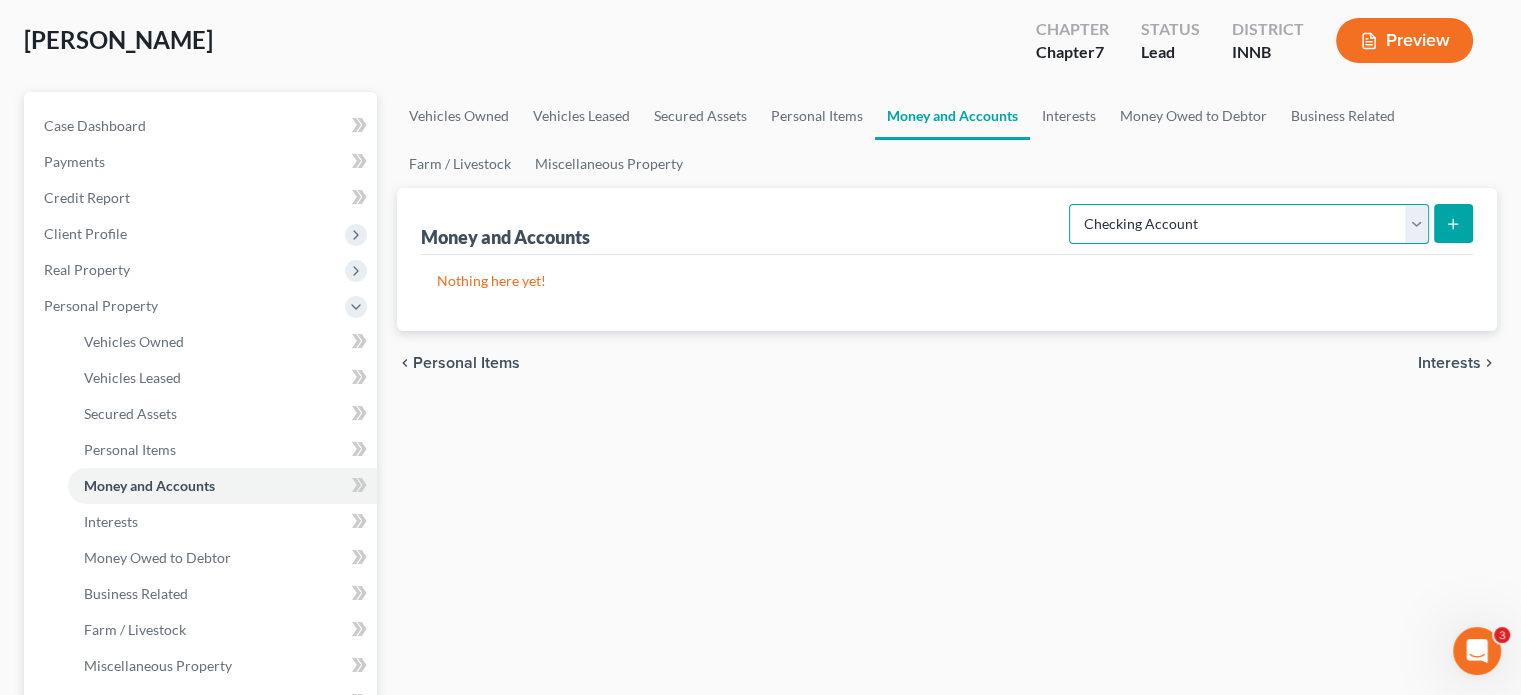 click on "Select Account Type Brokerage Cash on Hand Certificates of Deposit Checking Account Money Market Other (Credit Union, Health Savings Account, etc) Safe Deposit Box Savings Account Security Deposits or Prepayments" at bounding box center (1249, 224) 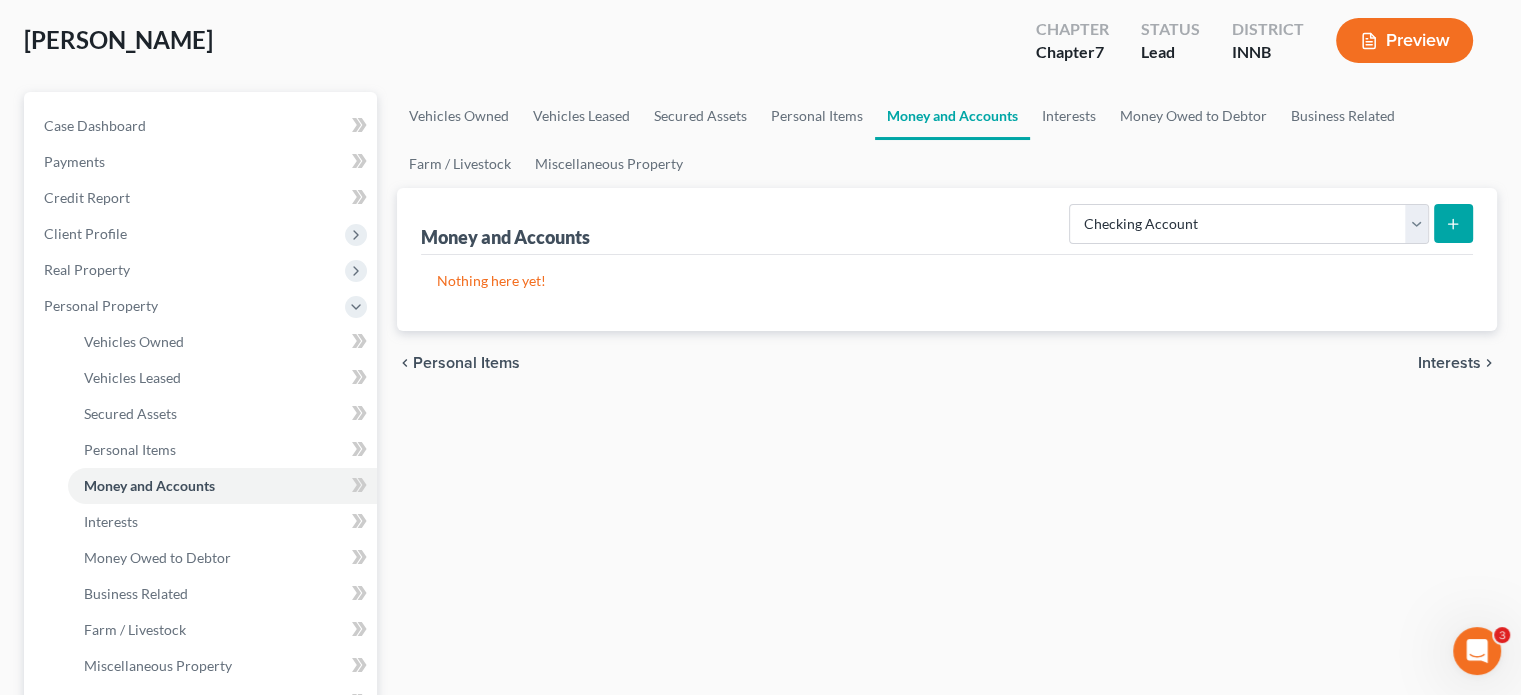 click at bounding box center (1453, 223) 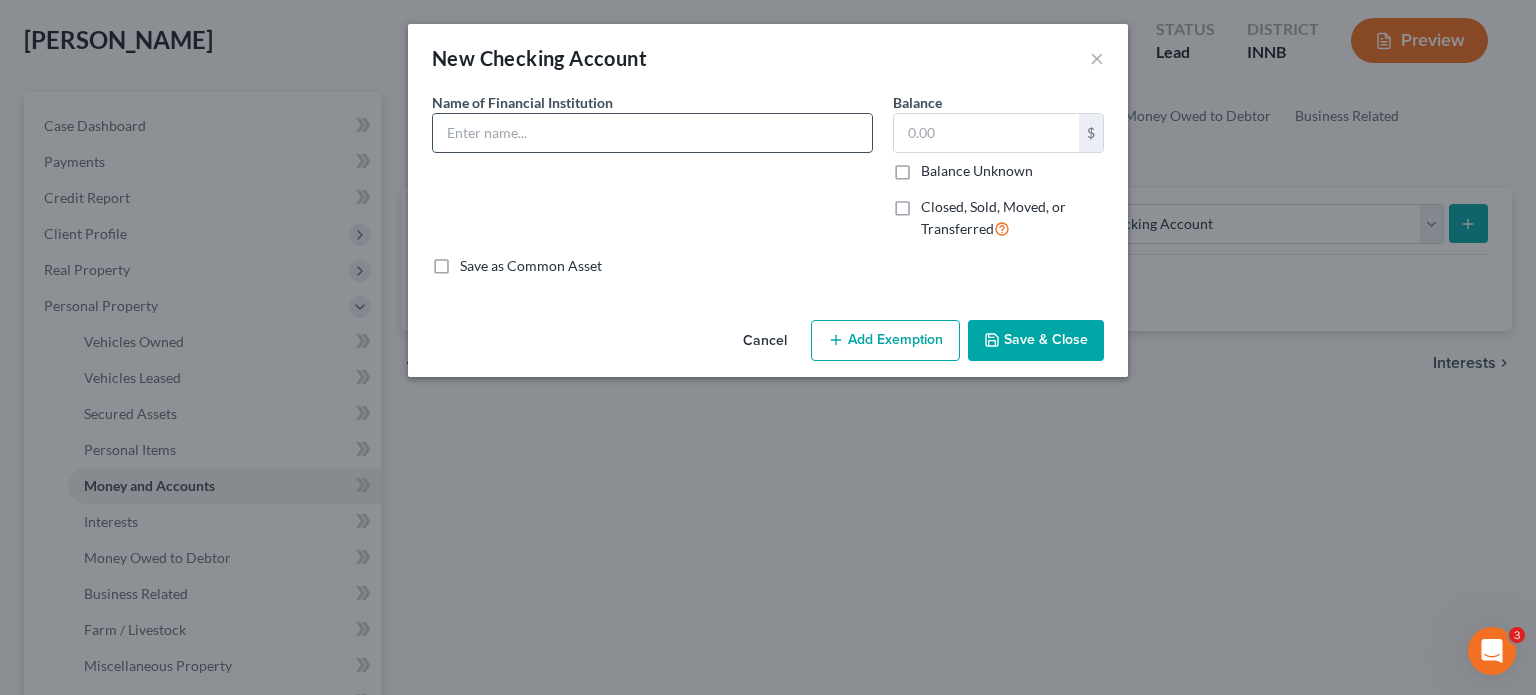 click at bounding box center [652, 133] 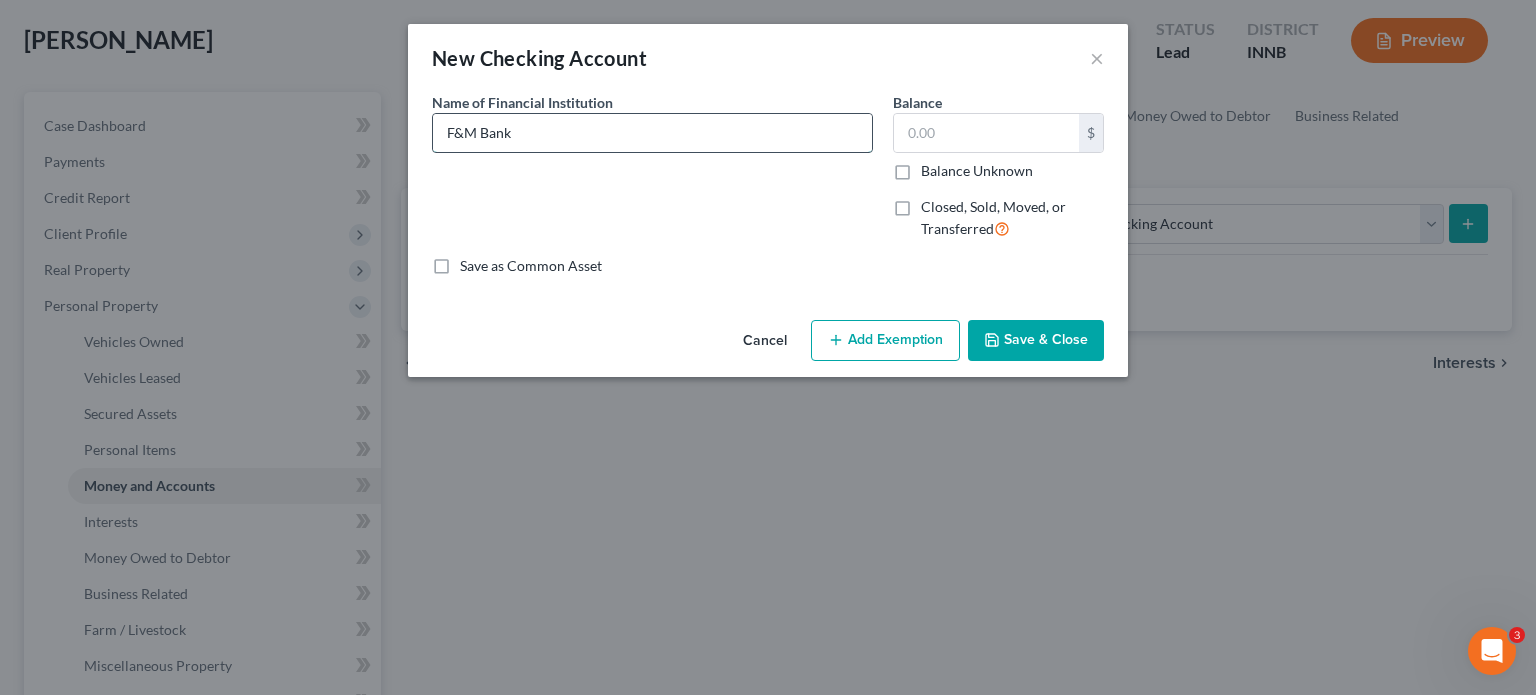 type on "F&M Bank" 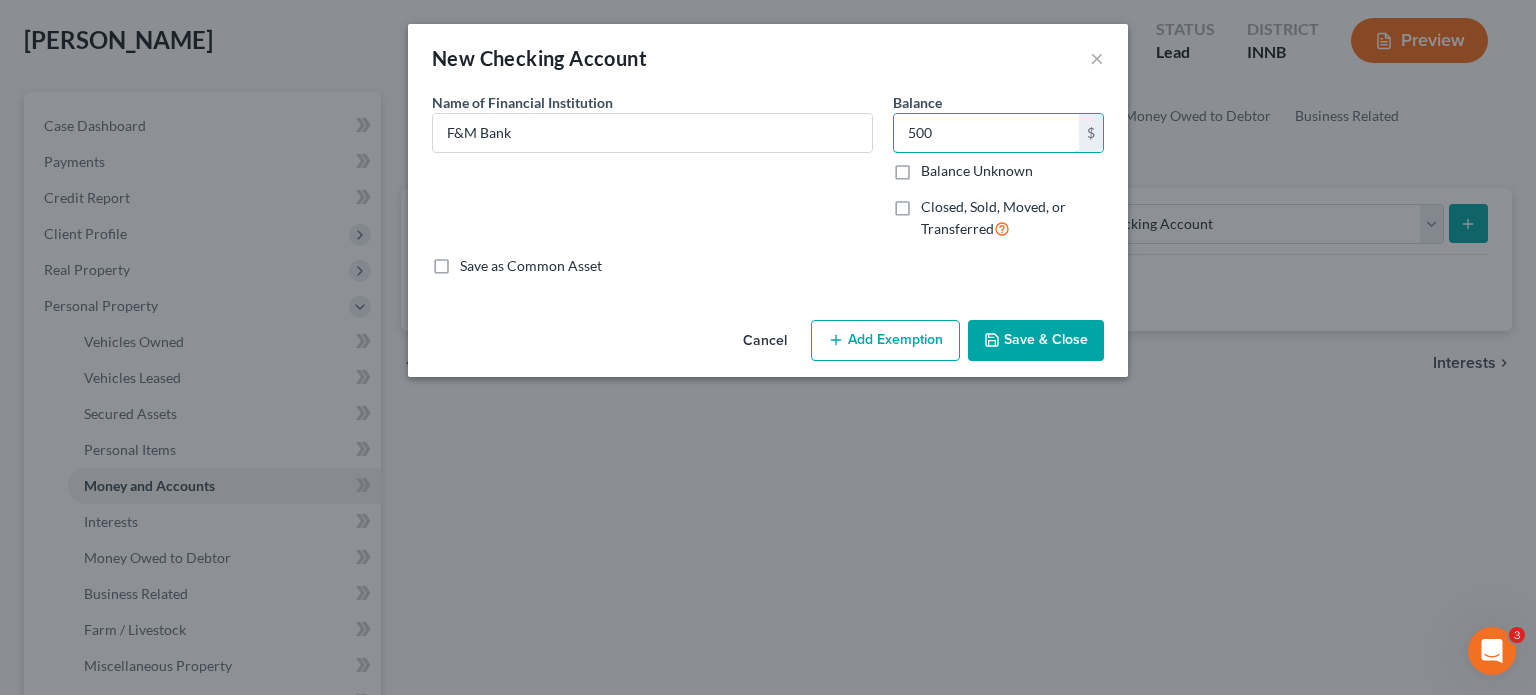 type on "500" 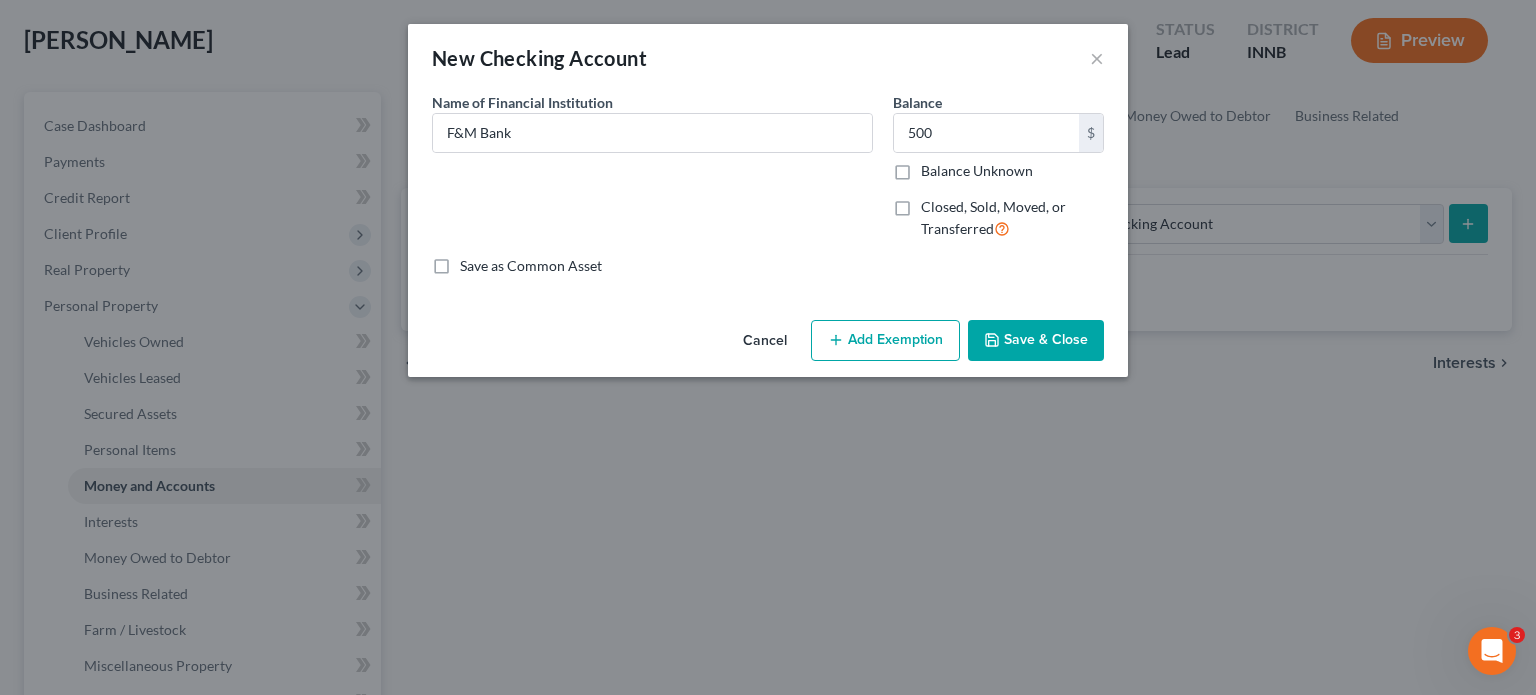 click on "Add Exemption" at bounding box center (885, 341) 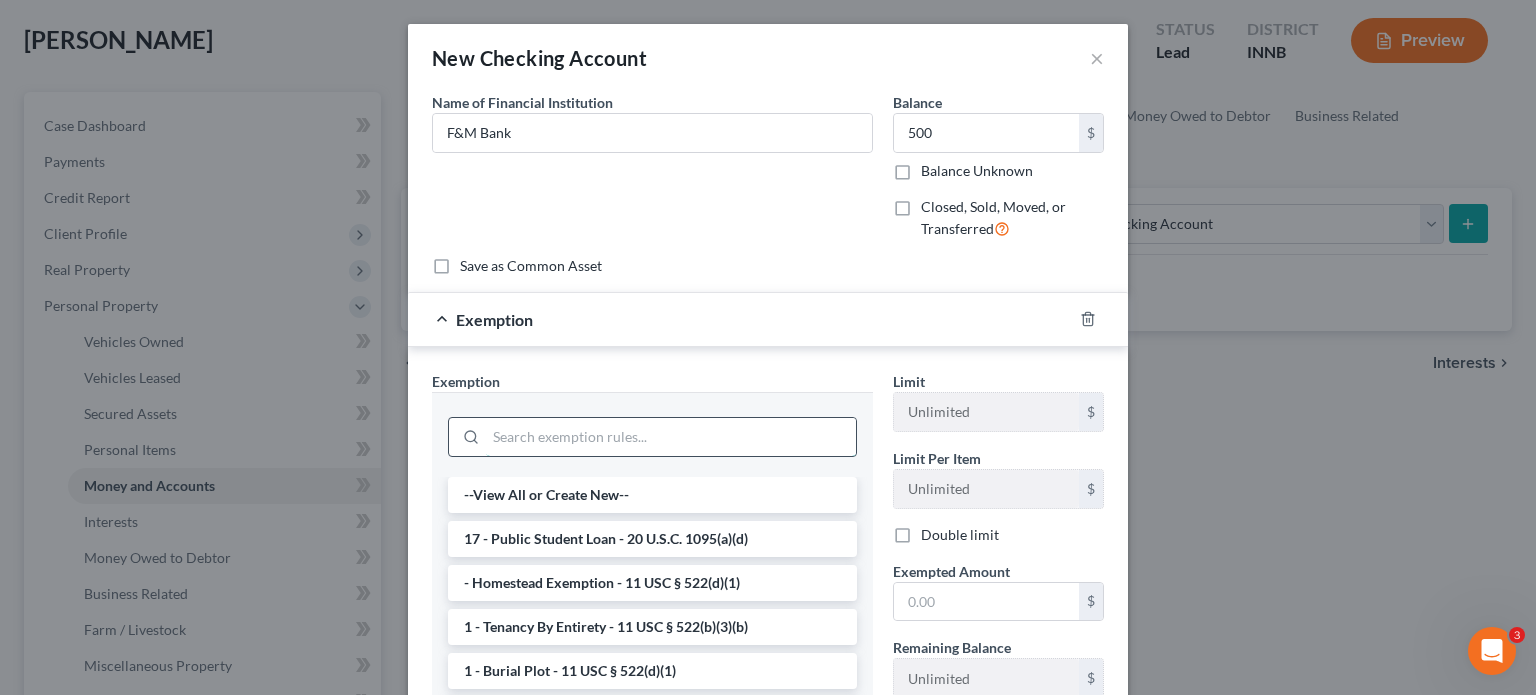 click at bounding box center (671, 437) 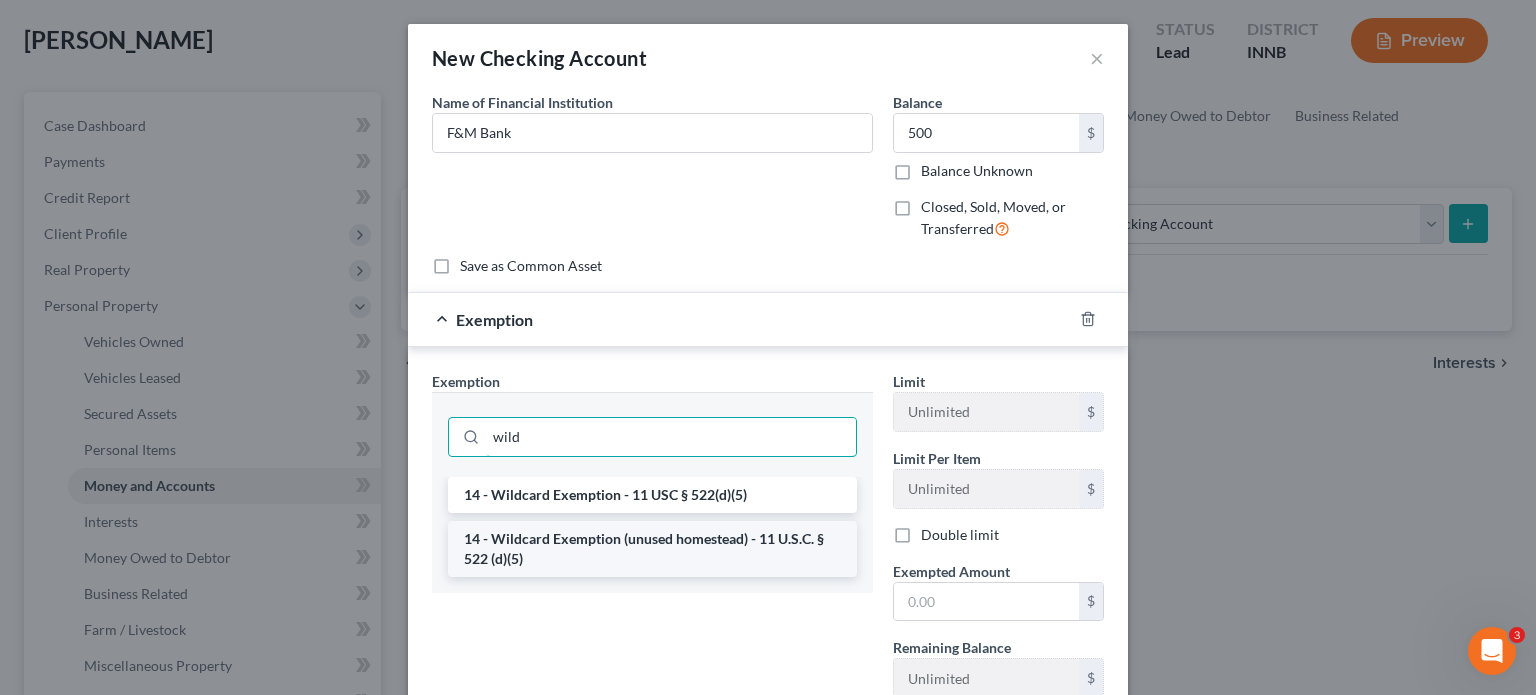 type on "wild" 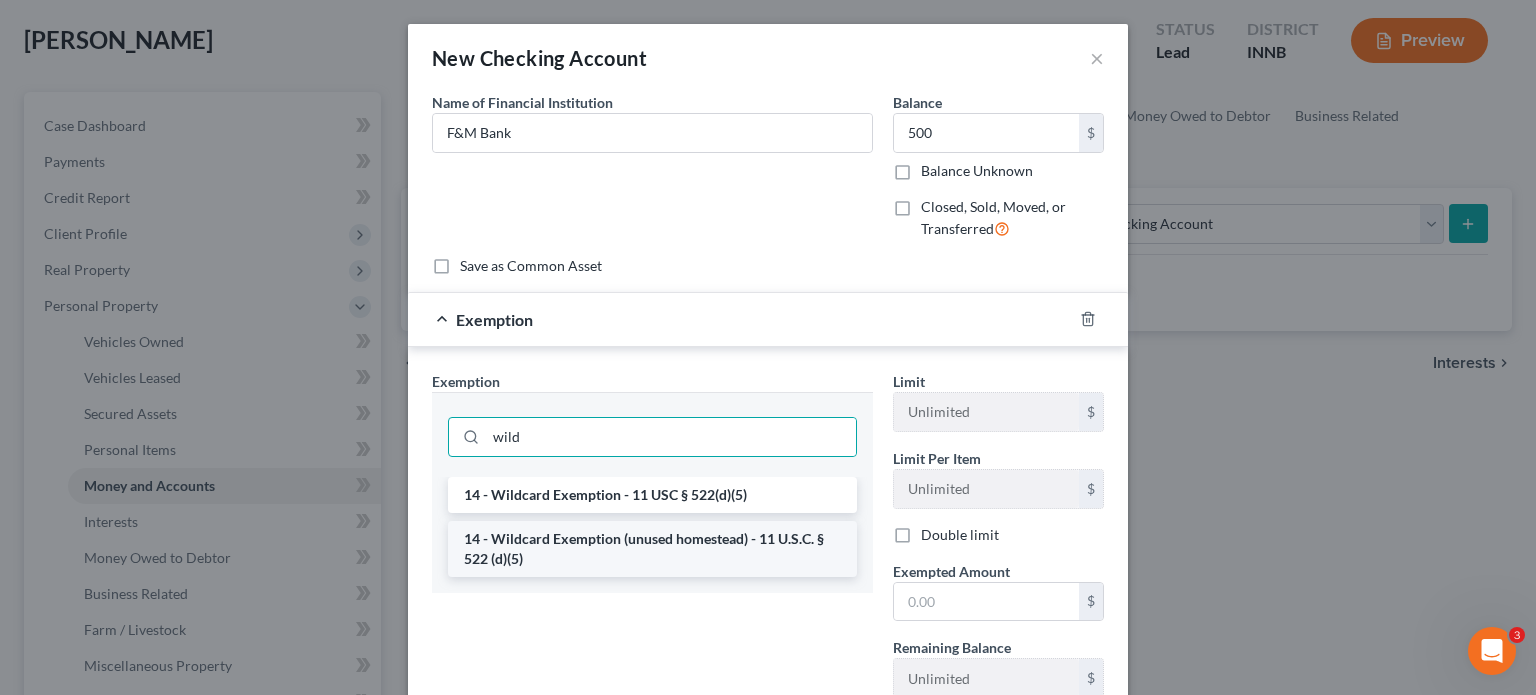 click on "14 - Wildcard Exemption (unused homestead) - 11 U.S.C. § 522 (d)(5)" at bounding box center (652, 549) 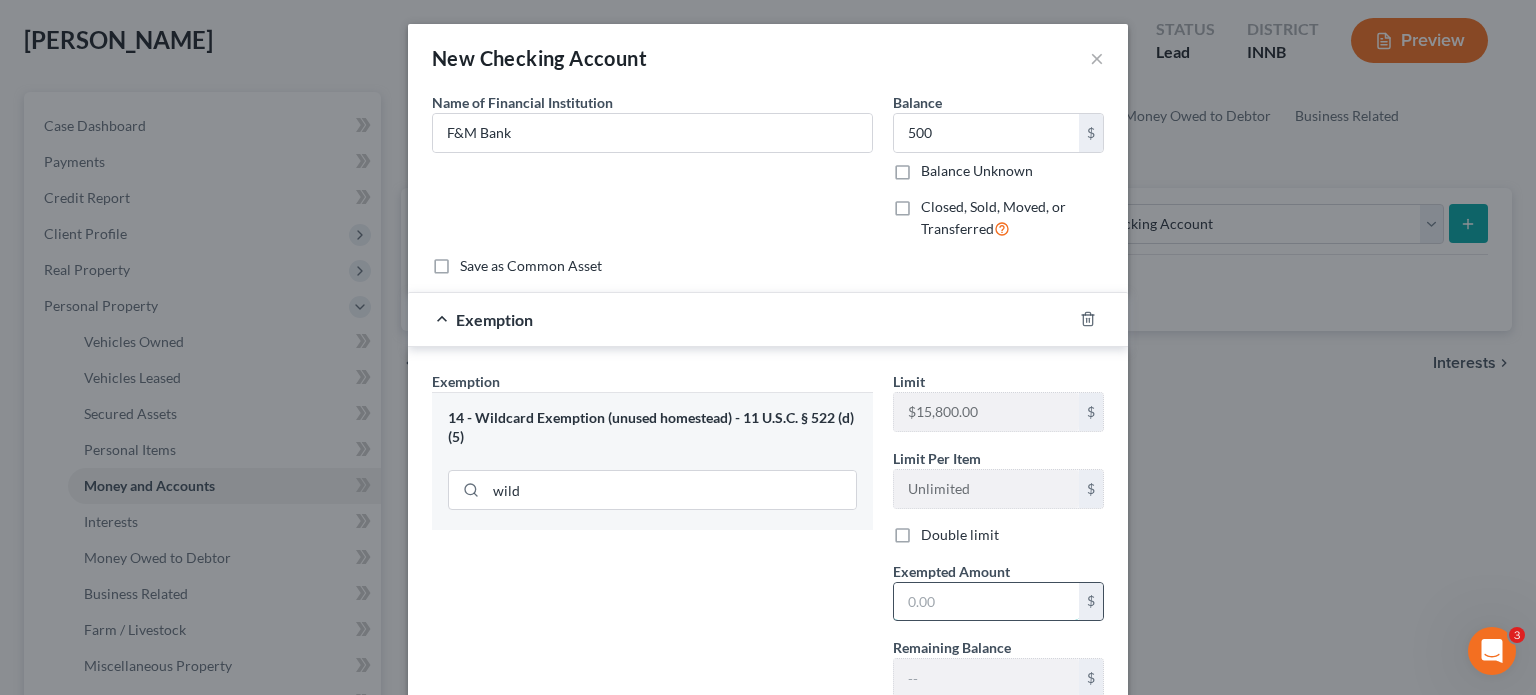 click at bounding box center (986, 602) 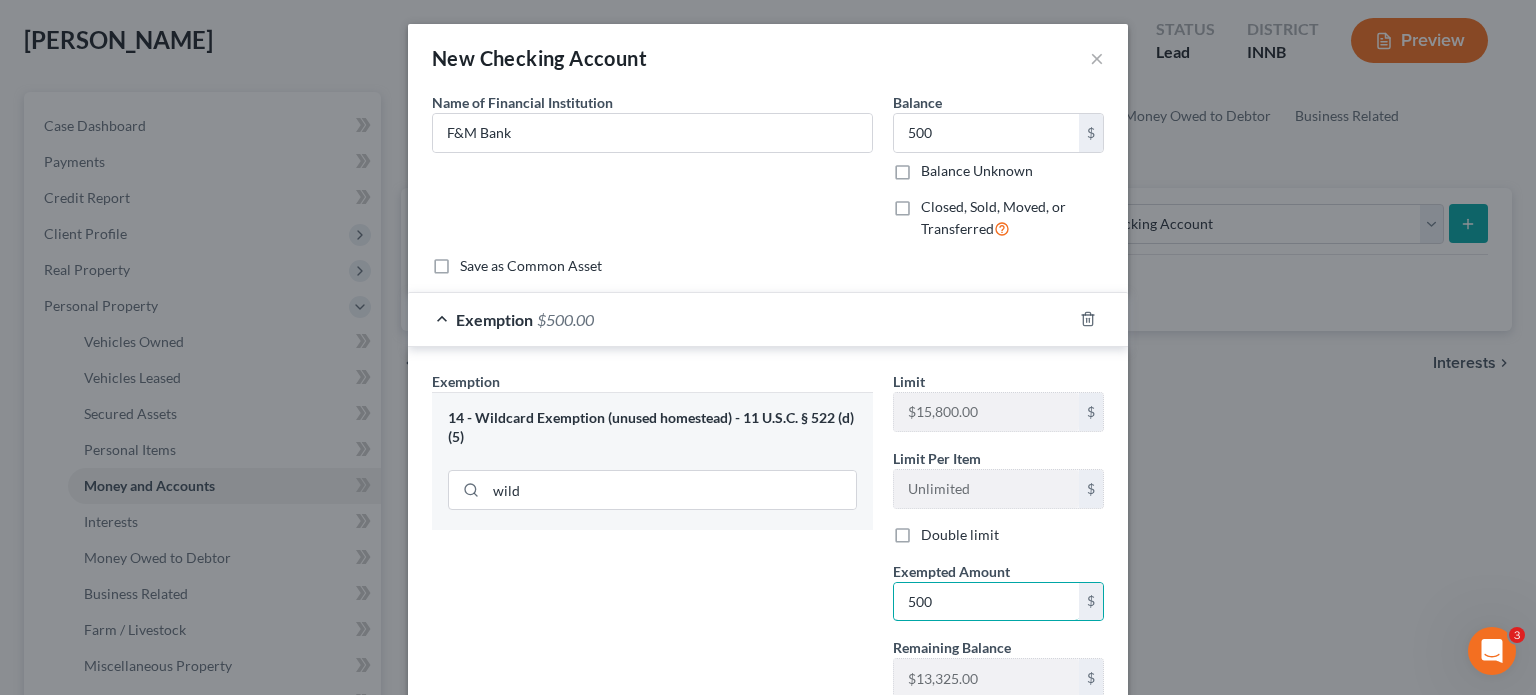 type on "500" 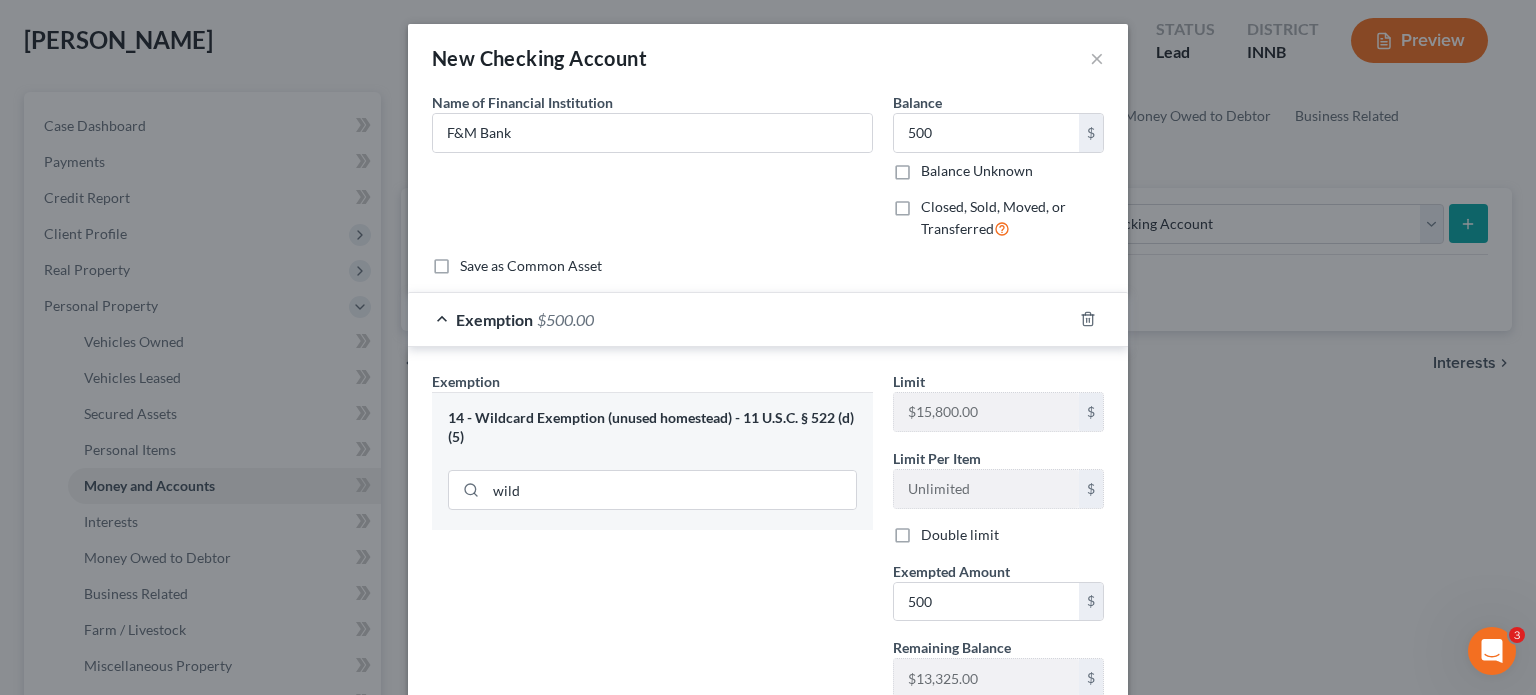 click on "Exemption Set must be selected for CA.
Exemption
*
14 - Wildcard Exemption (unused homestead) - 11 U.S.C. § 522 (d)(5)         wild" at bounding box center [652, 542] 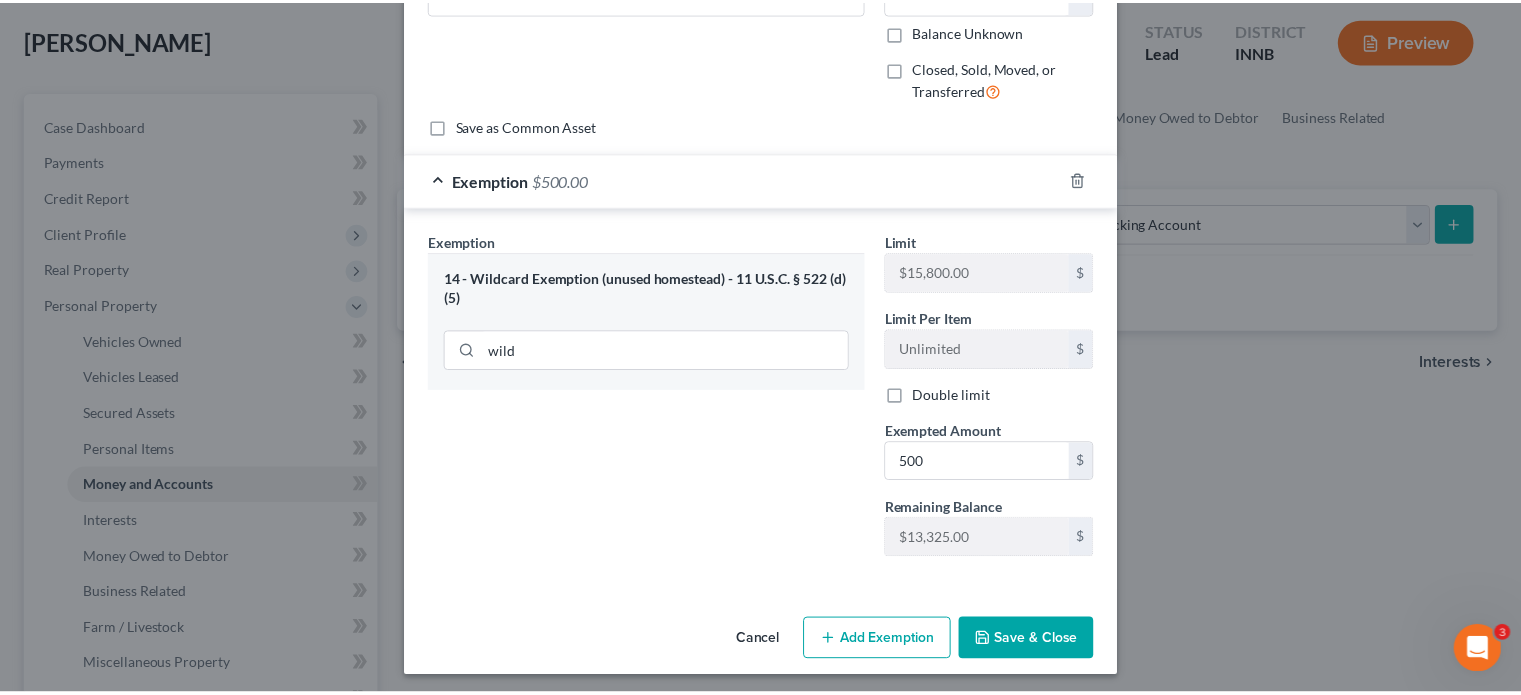 scroll, scrollTop: 143, scrollLeft: 0, axis: vertical 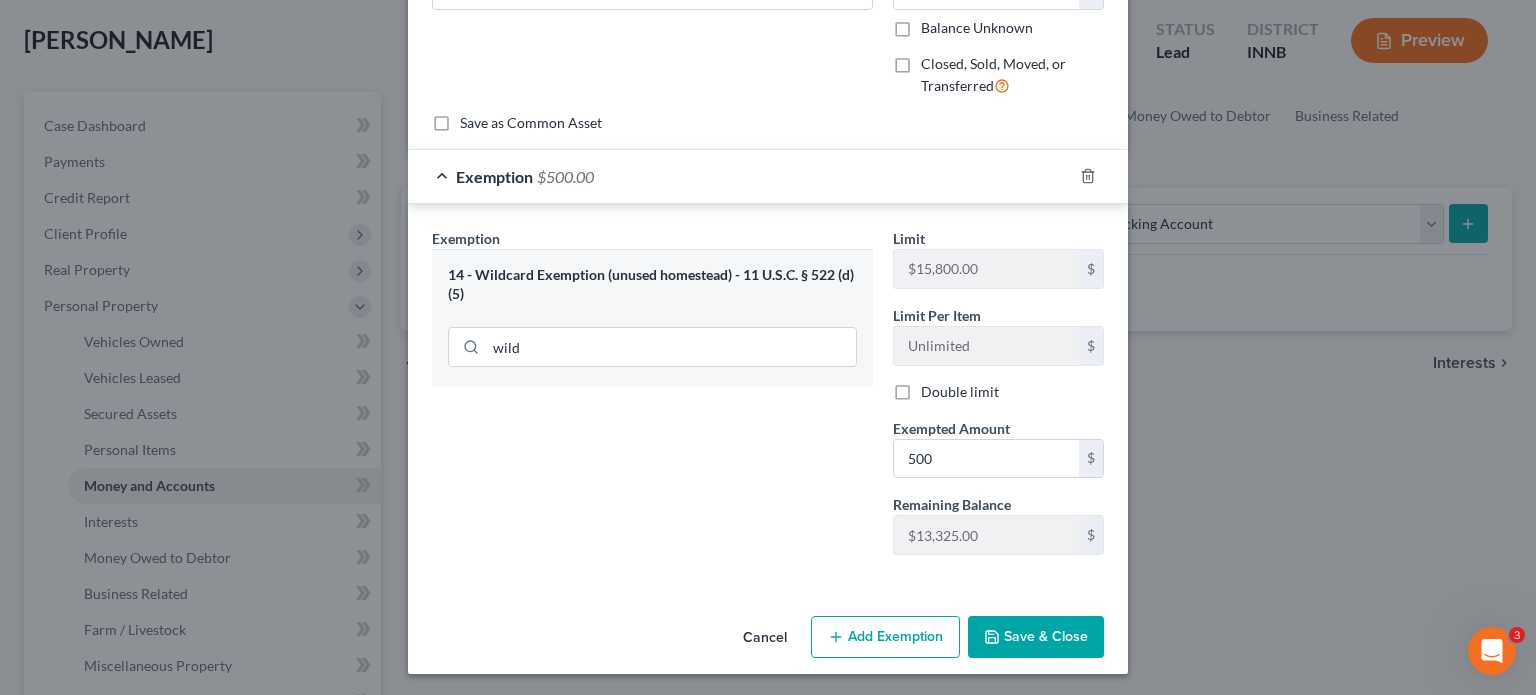 click on "Save & Close" at bounding box center (1036, 637) 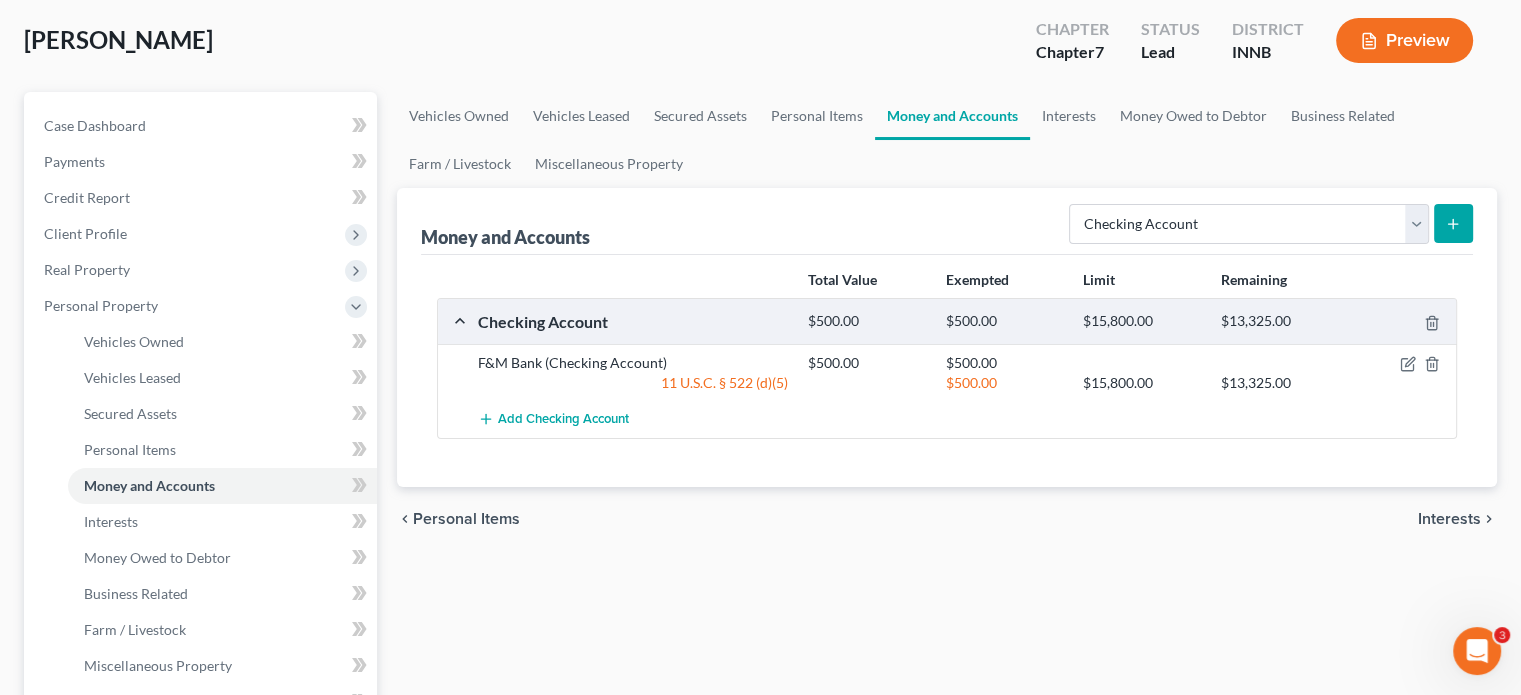 click on "chevron_left
Personal Items
Interests
chevron_right" at bounding box center [947, 519] 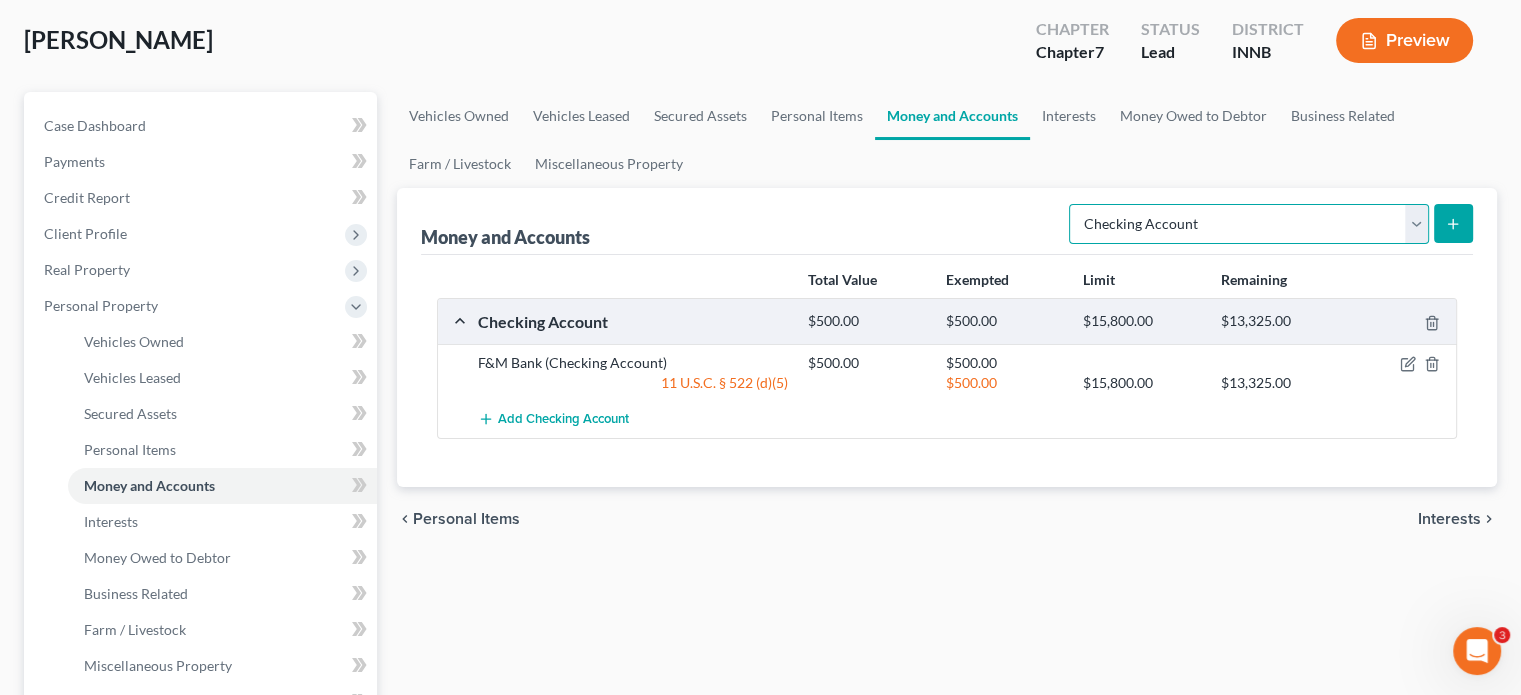 click on "Select Account Type Brokerage Cash on Hand Certificates of Deposit Checking Account Money Market Other (Credit Union, Health Savings Account, etc) Safe Deposit Box Savings Account Security Deposits or Prepayments" at bounding box center (1249, 224) 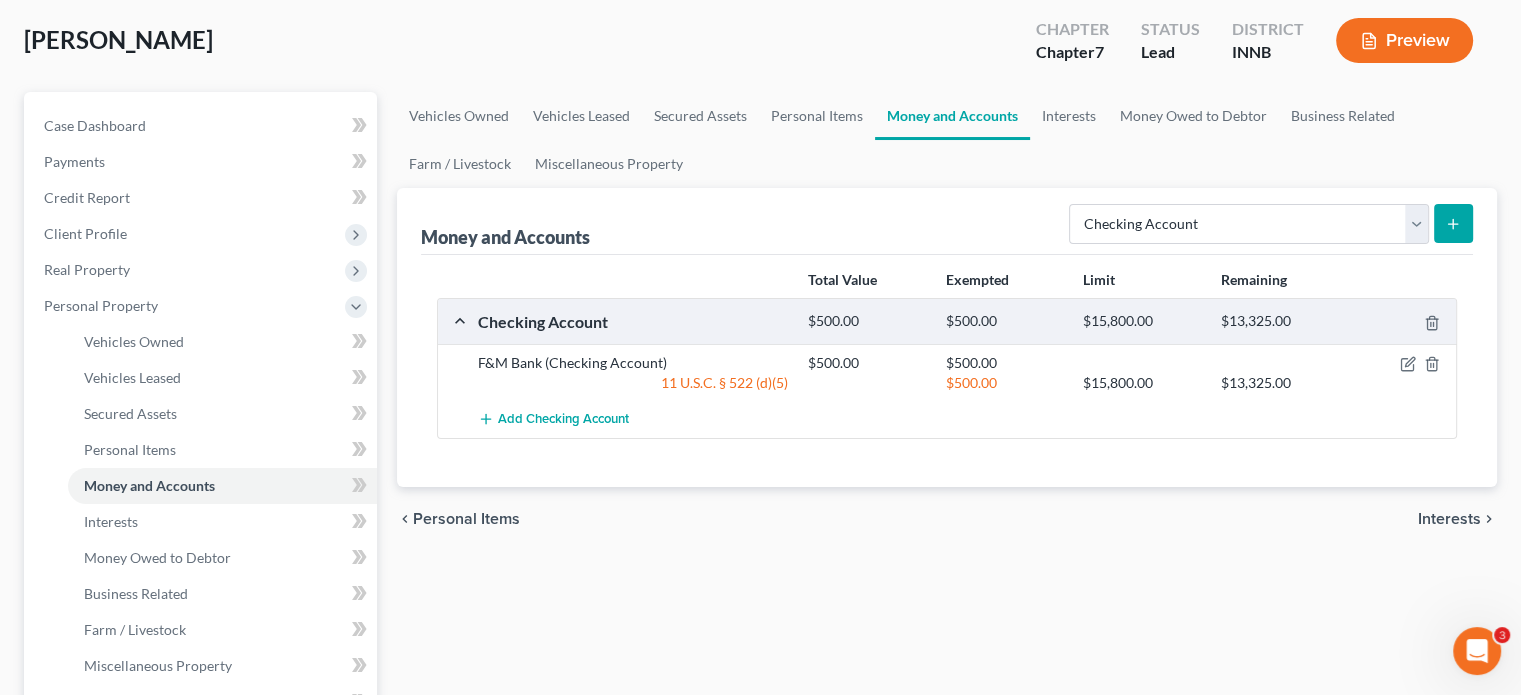 click on "Money and Accounts Select Account Type Brokerage Cash on Hand Certificates of Deposit Checking Account Money Market Other (Credit Union, Health Savings Account, etc) Safe Deposit Box Savings Account Security Deposits or Prepayments" at bounding box center [947, 221] 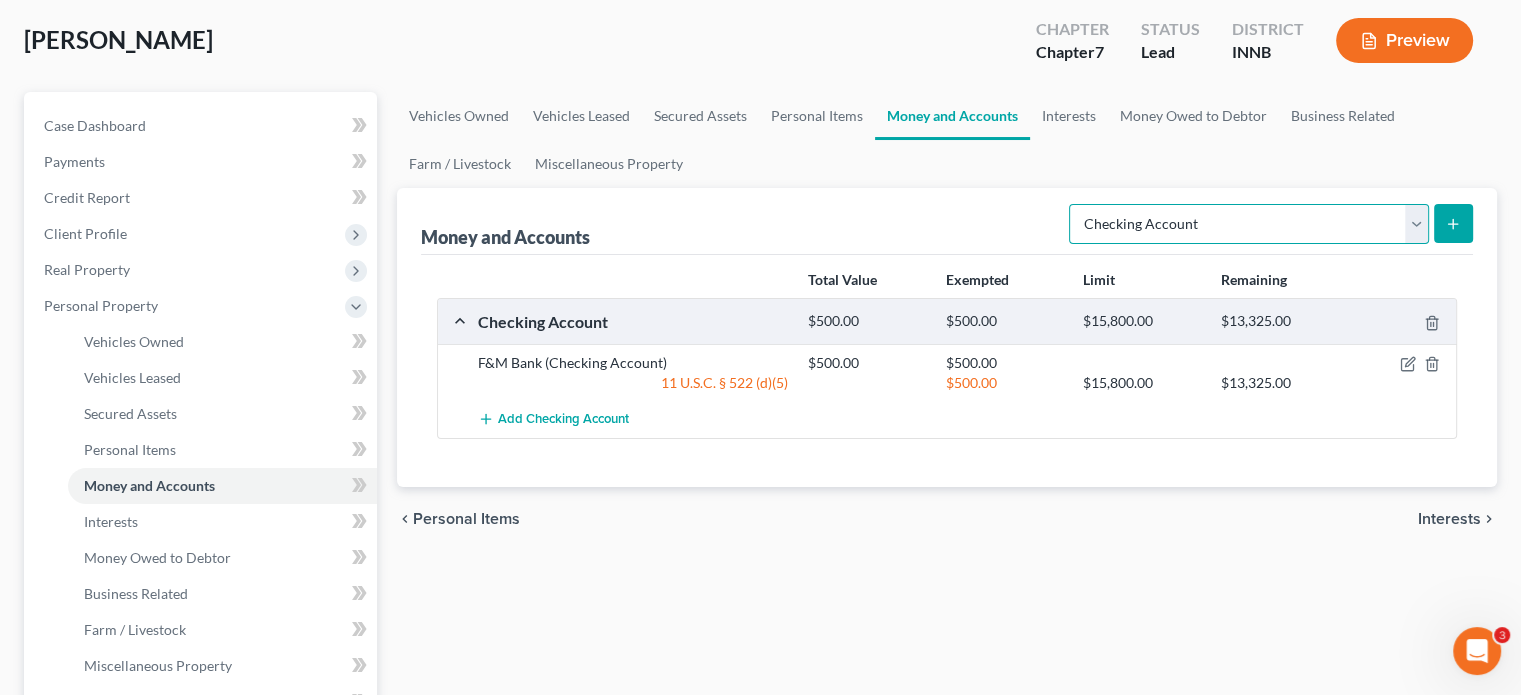 click on "Select Account Type Brokerage Cash on Hand Certificates of Deposit Checking Account Money Market Other (Credit Union, Health Savings Account, etc) Safe Deposit Box Savings Account Security Deposits or Prepayments" at bounding box center [1249, 224] 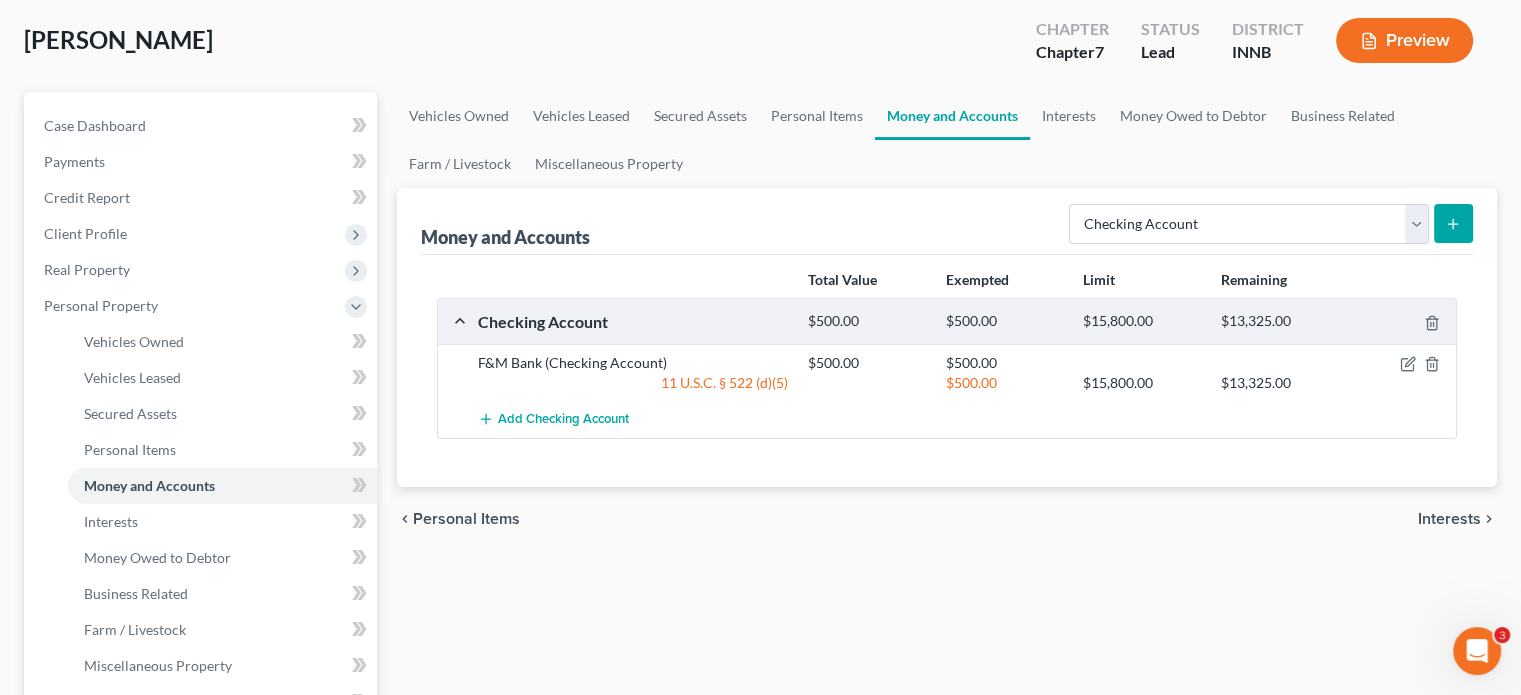 click on "Money and Accounts Select Account Type Brokerage Cash on Hand Certificates of Deposit Checking Account Money Market Other (Credit Union, Health Savings Account, etc) Safe Deposit Box Savings Account Security Deposits or Prepayments" at bounding box center [947, 221] 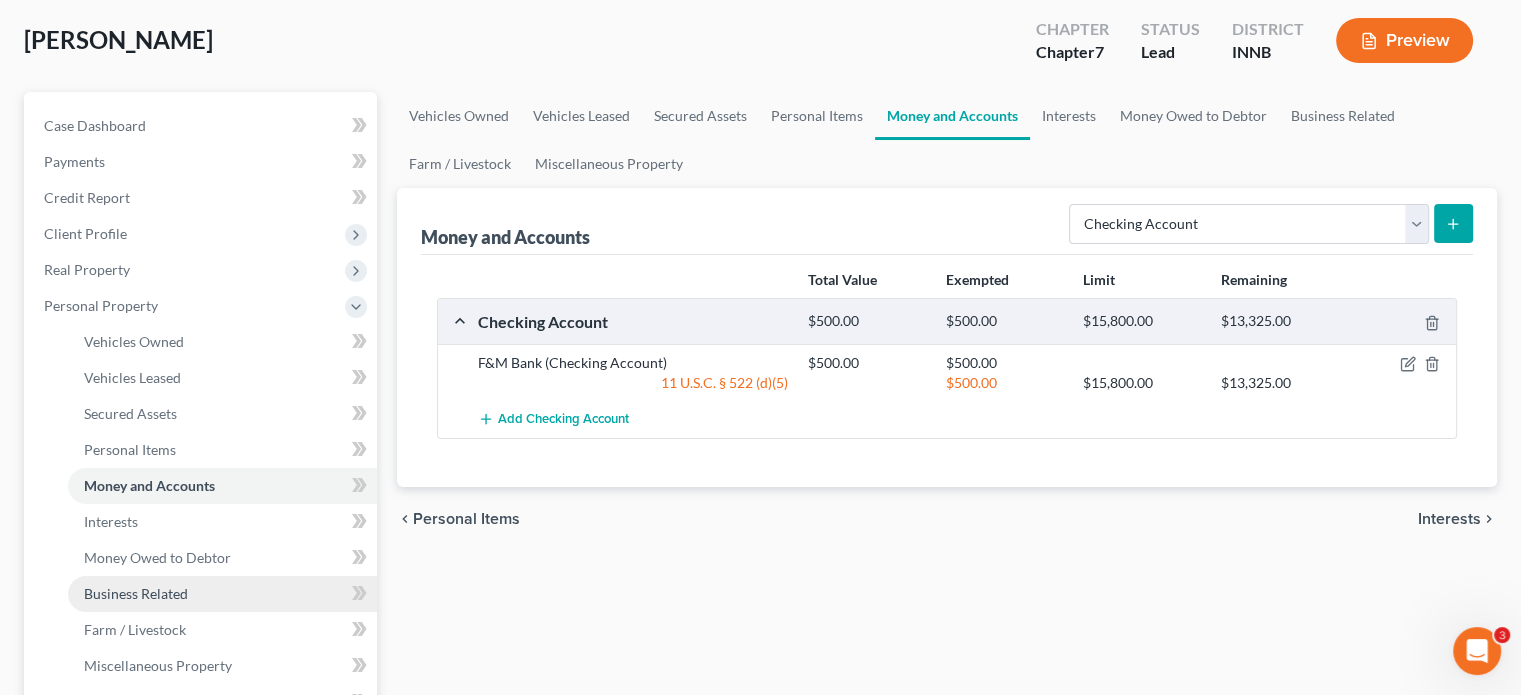 scroll, scrollTop: 300, scrollLeft: 0, axis: vertical 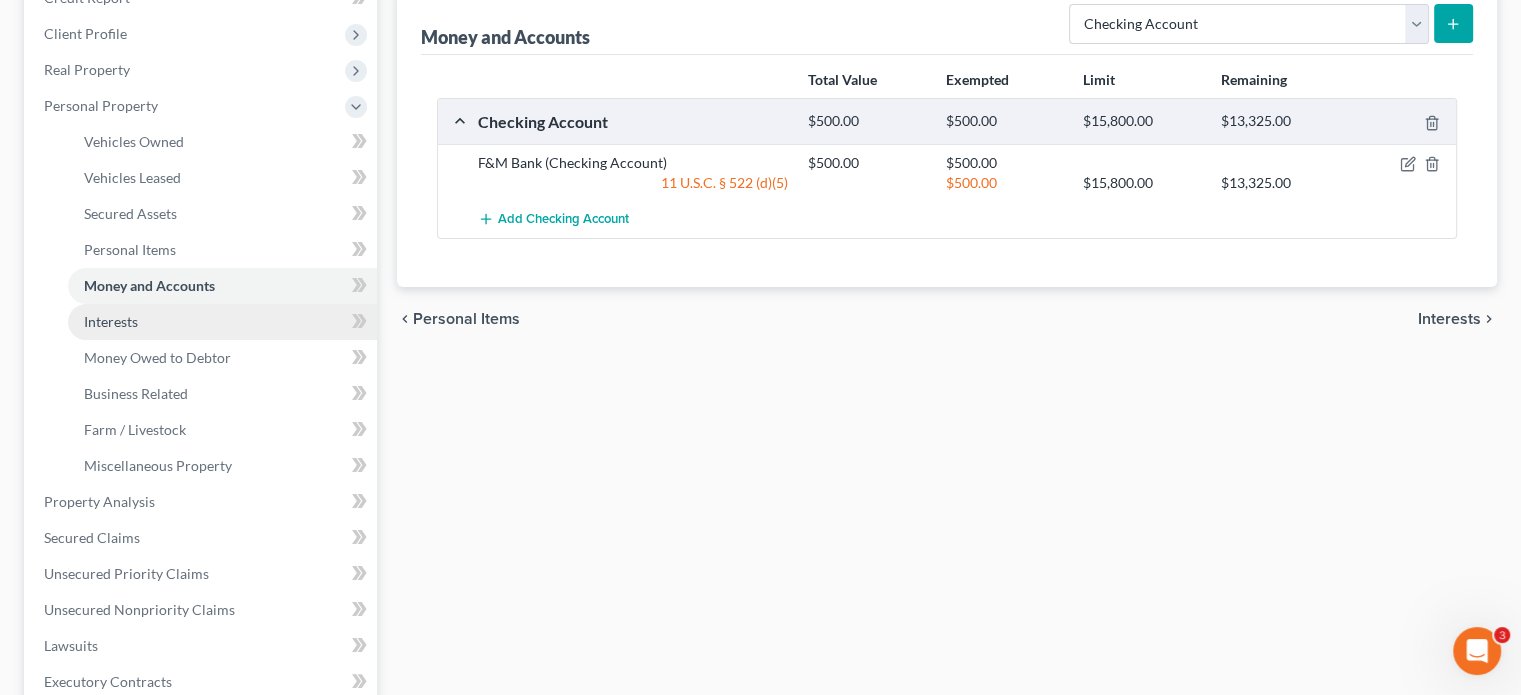 click on "Interests" at bounding box center [222, 322] 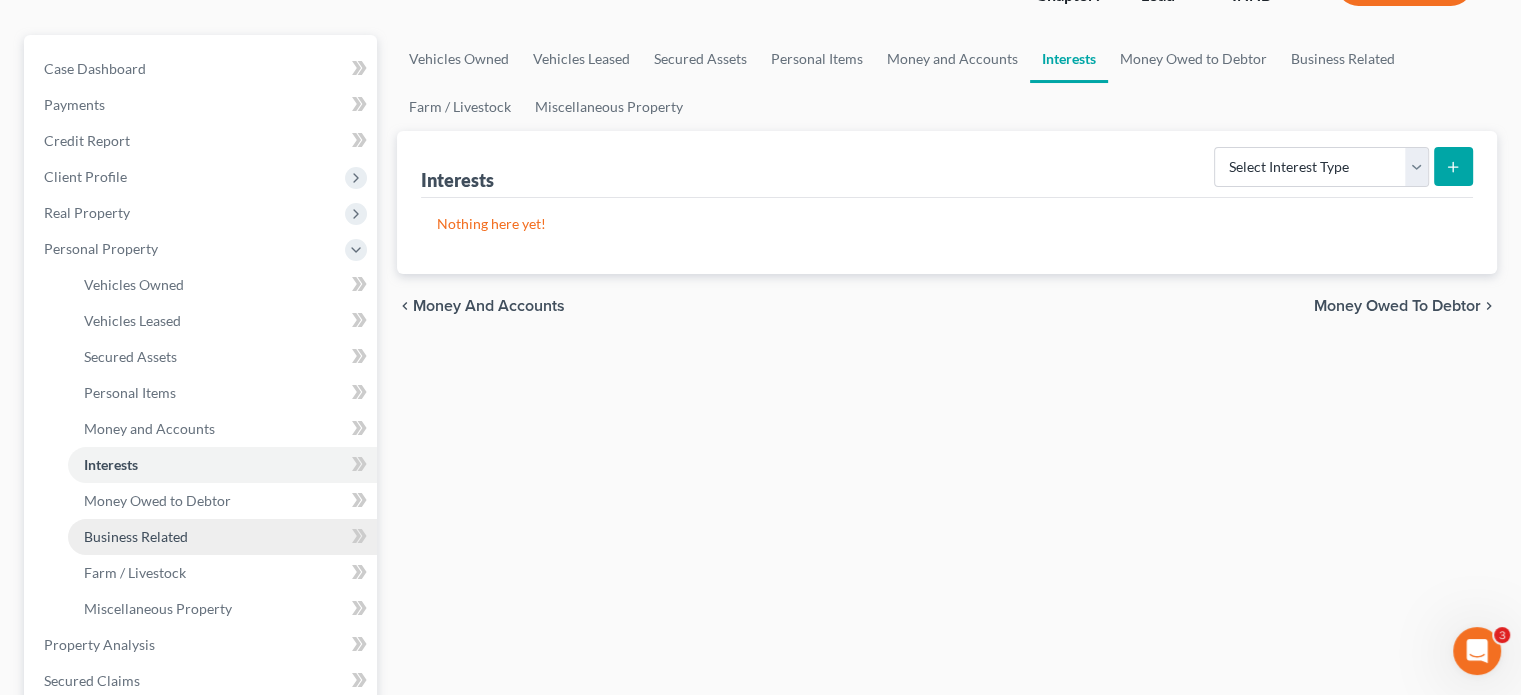 scroll, scrollTop: 400, scrollLeft: 0, axis: vertical 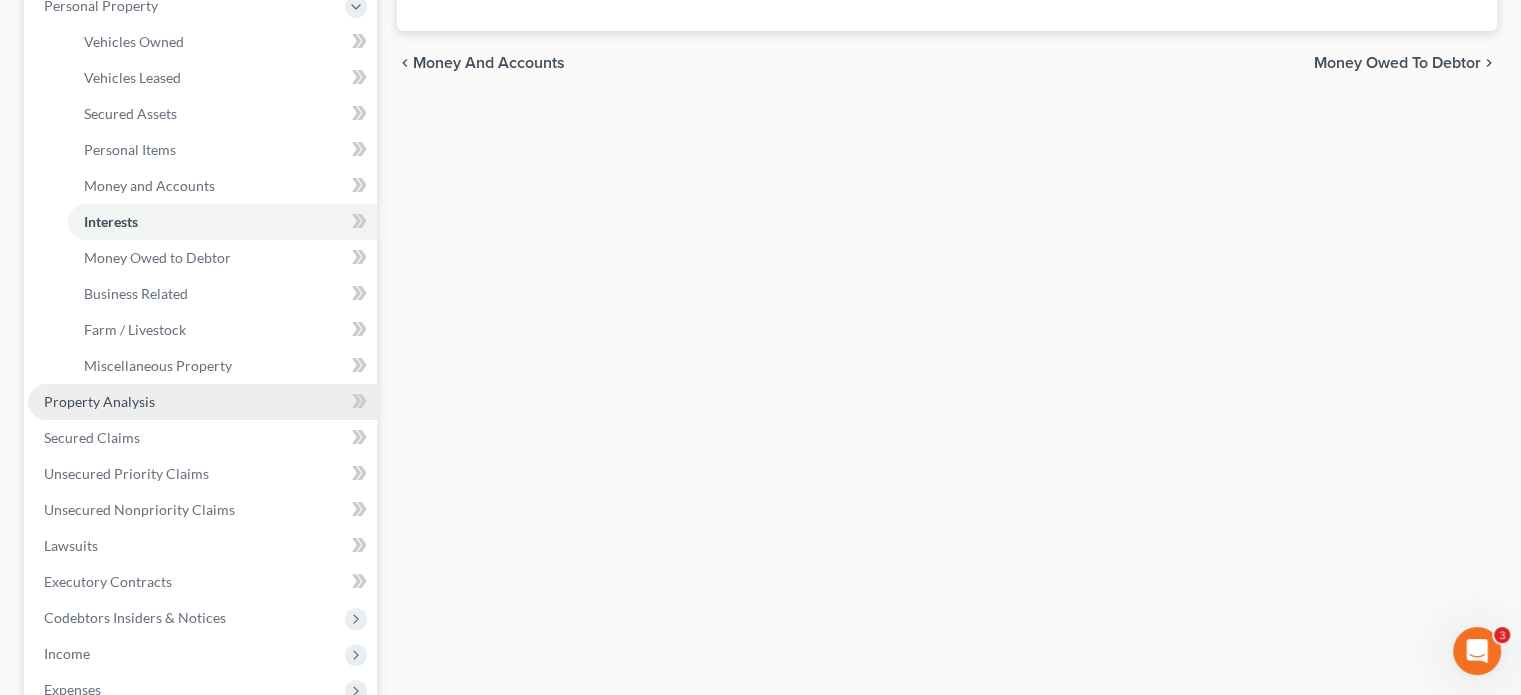 click on "Property Analysis" at bounding box center [99, 401] 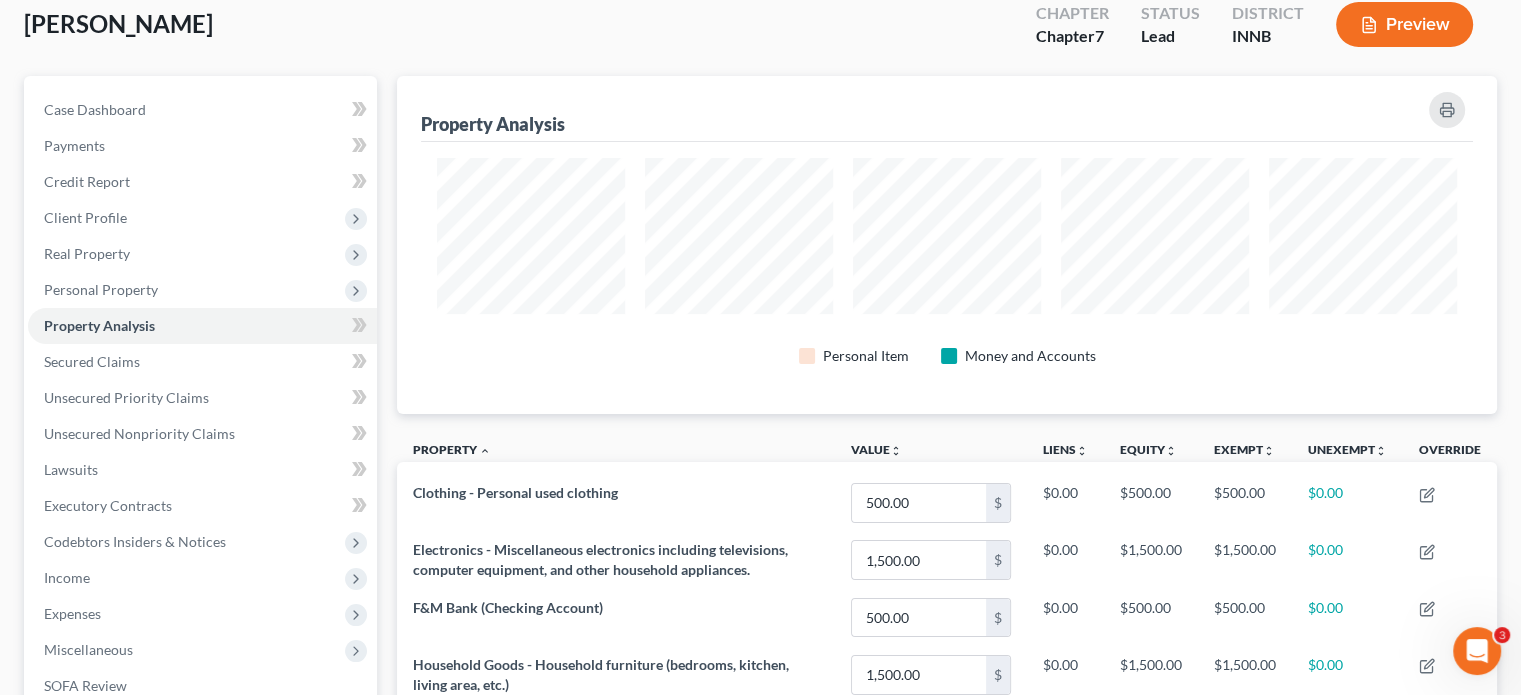 scroll, scrollTop: 0, scrollLeft: 0, axis: both 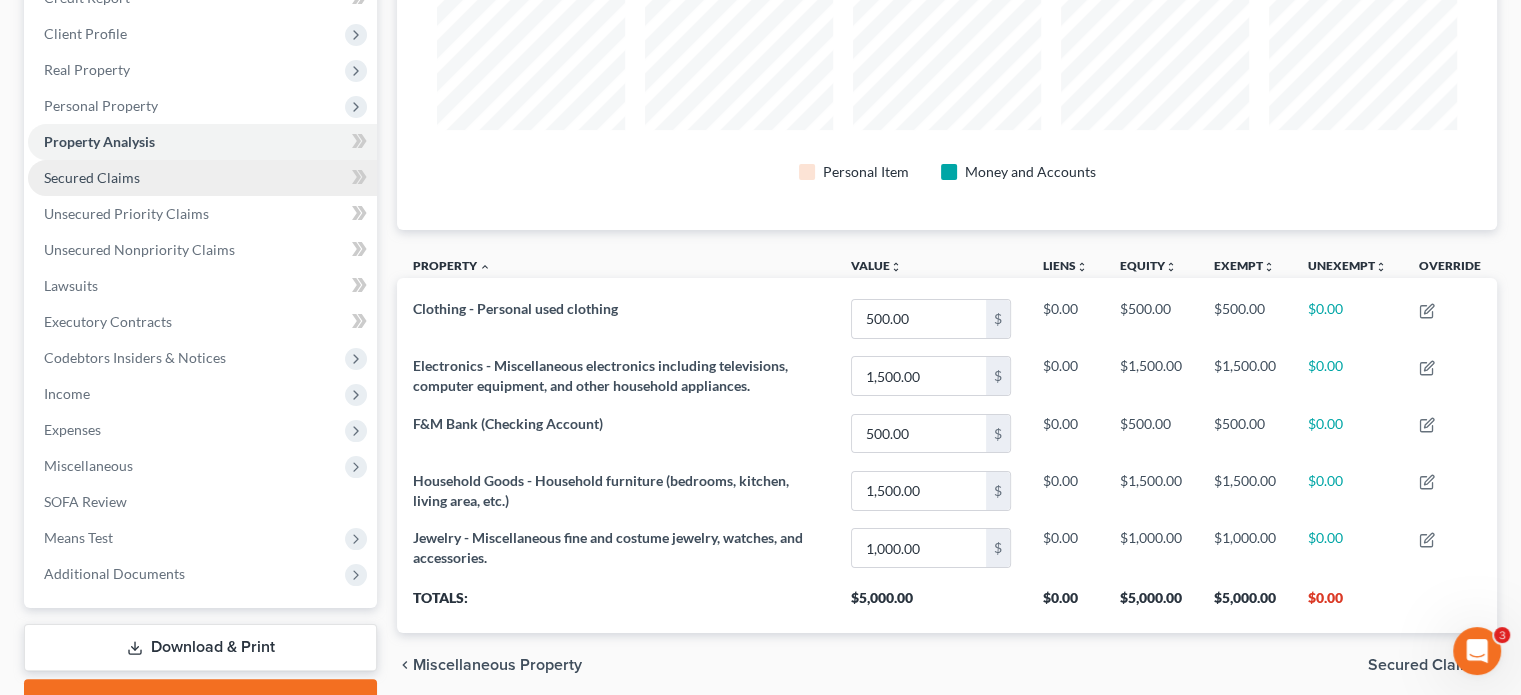 click on "Secured Claims" at bounding box center (92, 177) 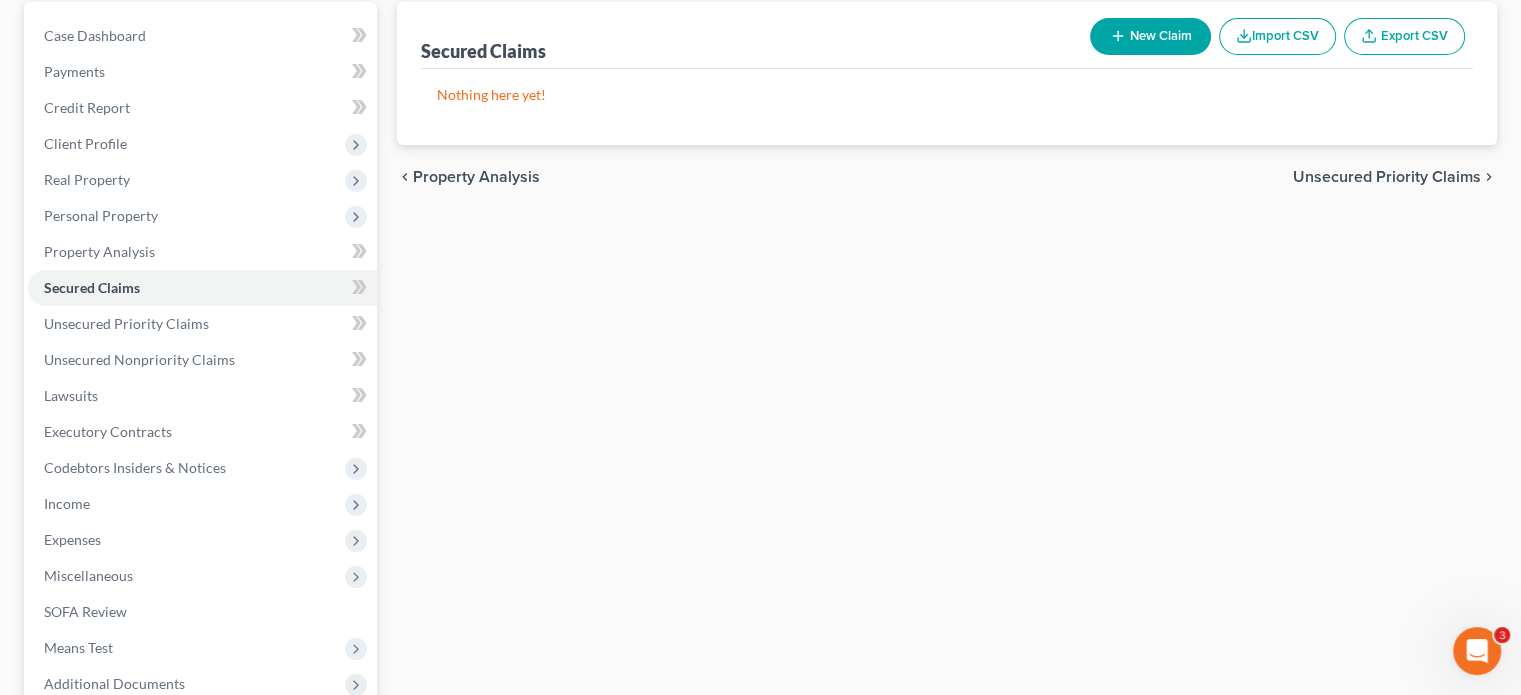 scroll, scrollTop: 0, scrollLeft: 0, axis: both 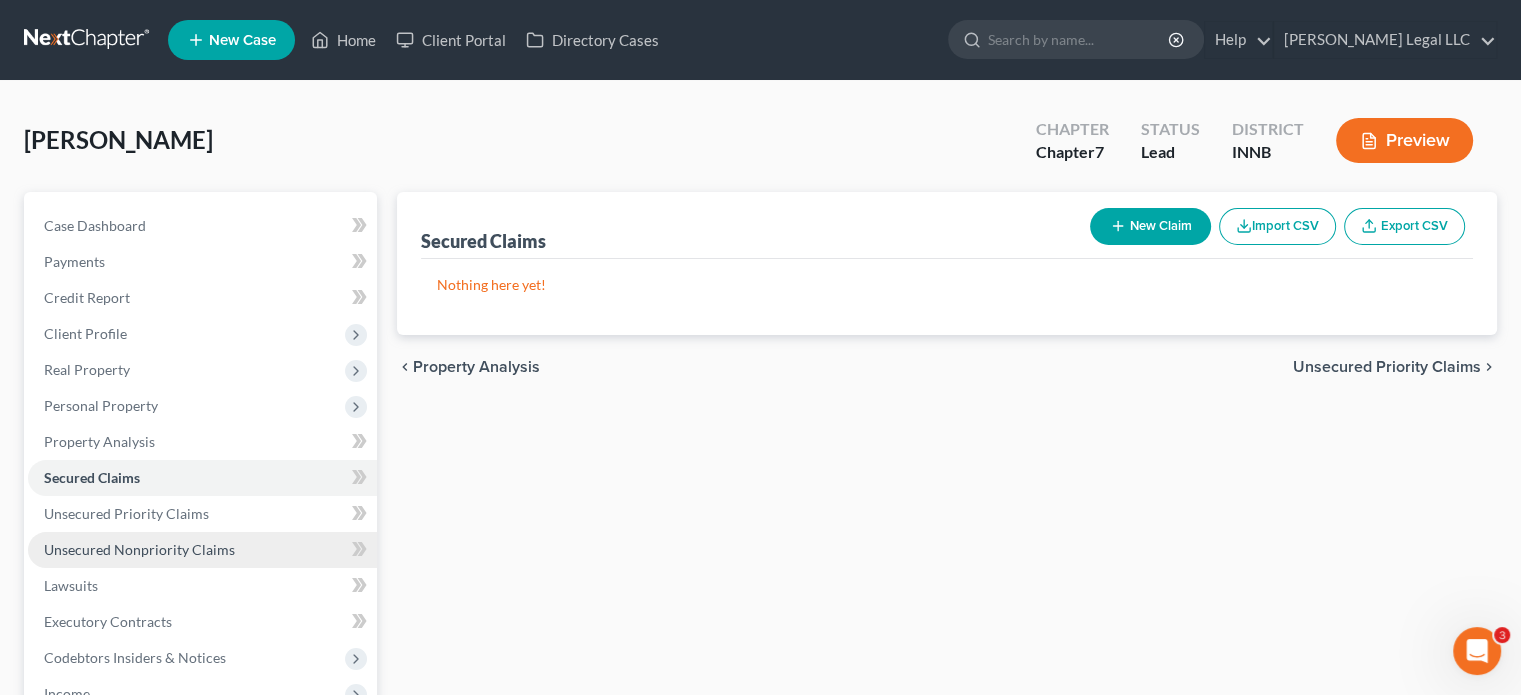 click on "Unsecured Nonpriority Claims" at bounding box center (139, 549) 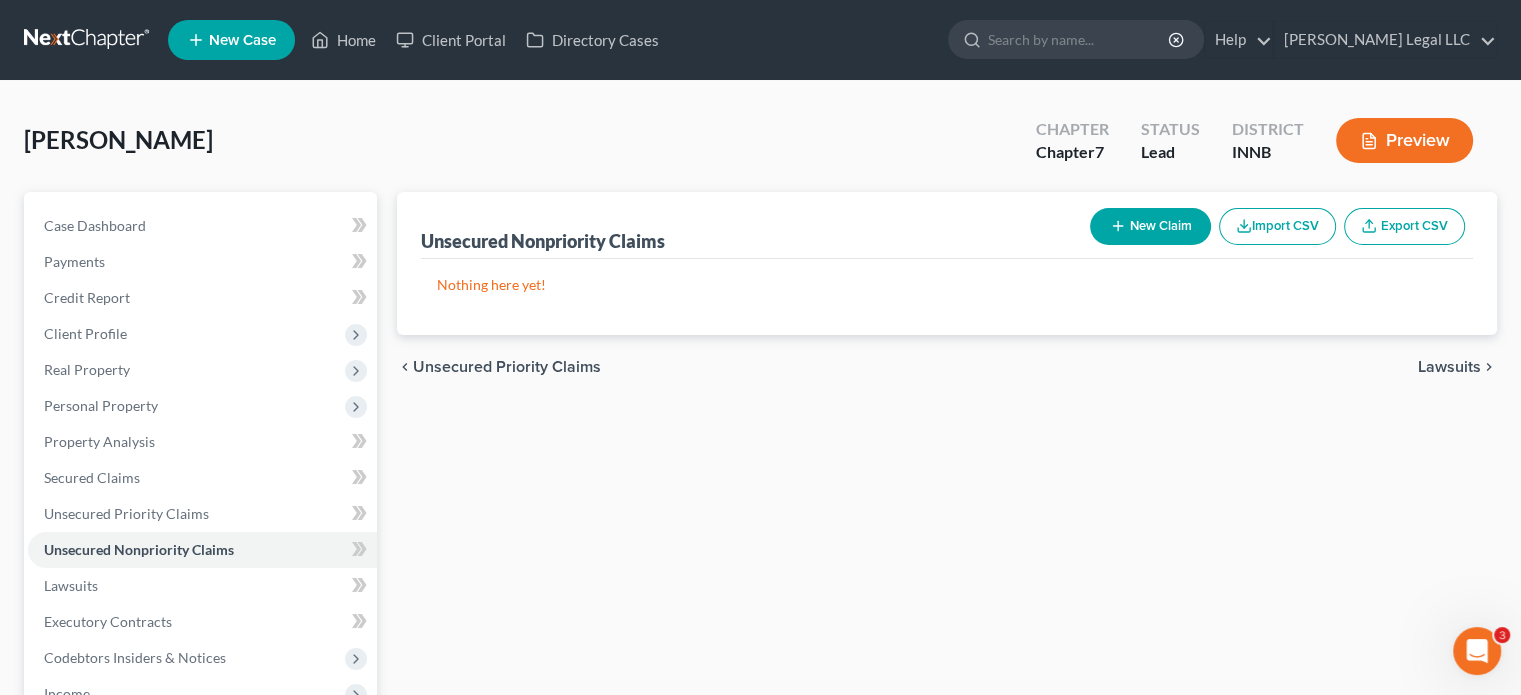click on "New Claim" at bounding box center (1150, 226) 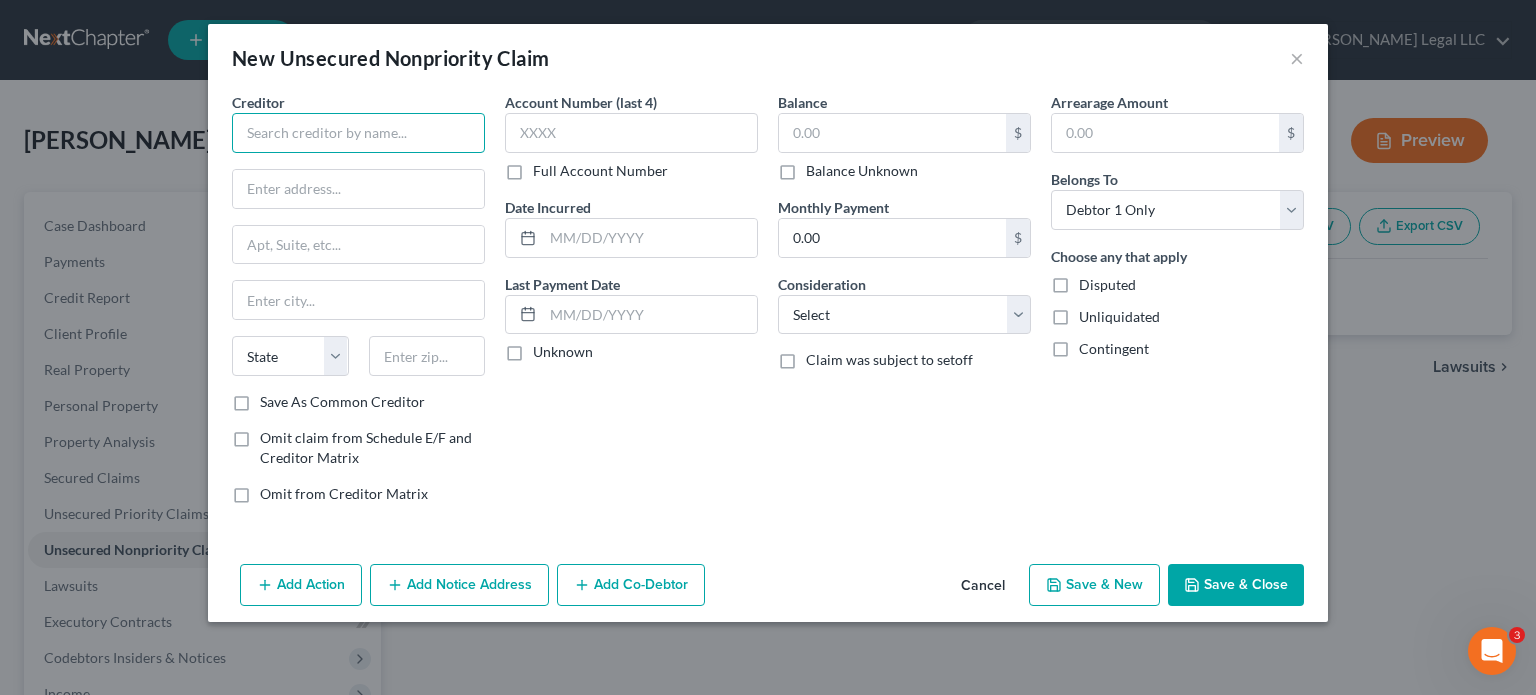 click at bounding box center (358, 133) 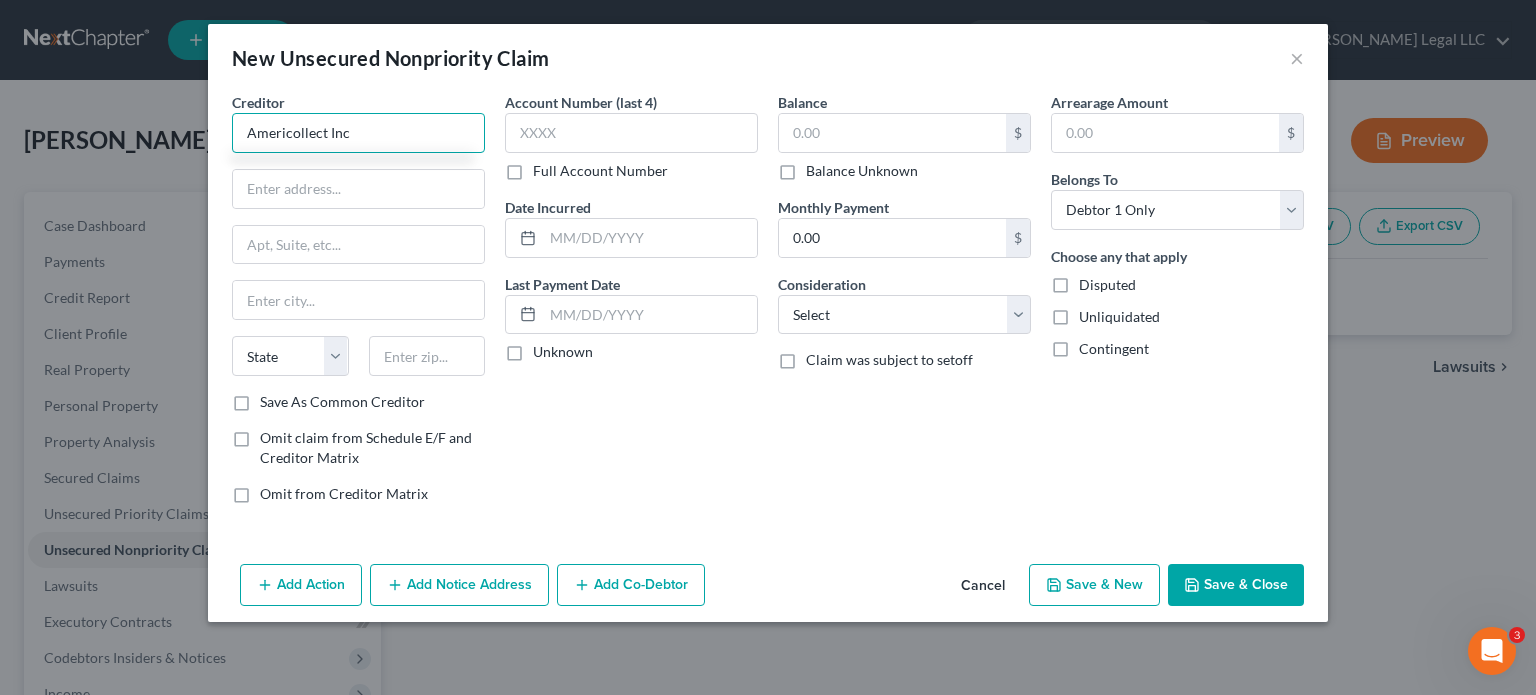 type on "Americollect Inc" 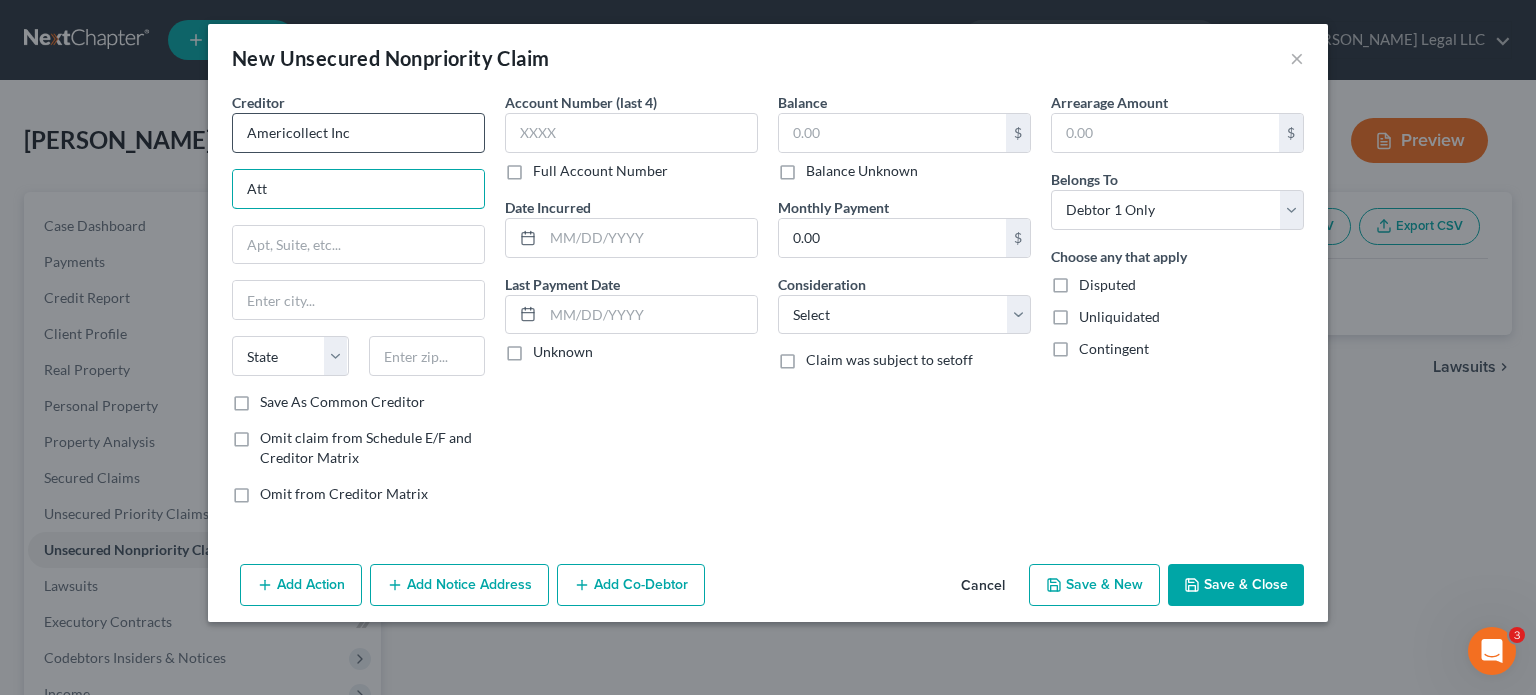 type on "Attn: Bankruptcy" 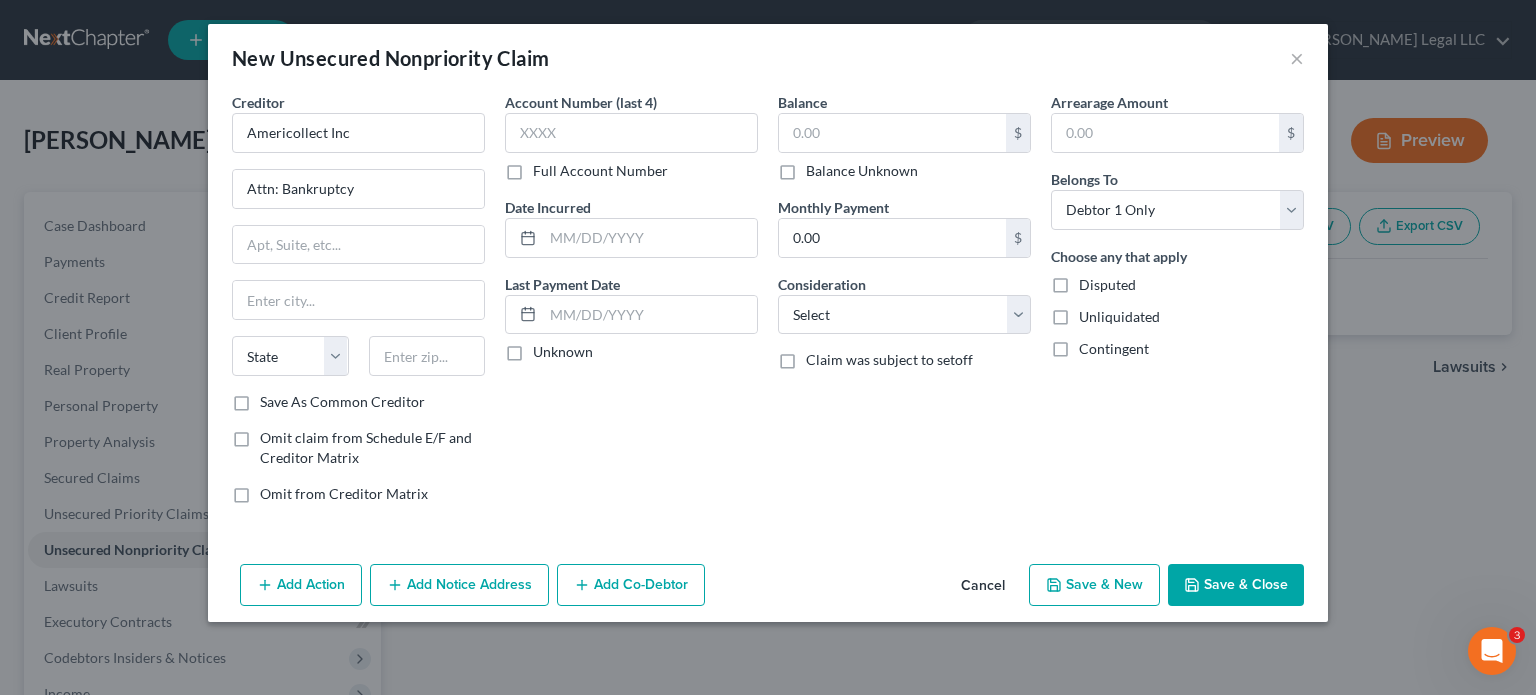 click on "Full Account Number" at bounding box center (600, 171) 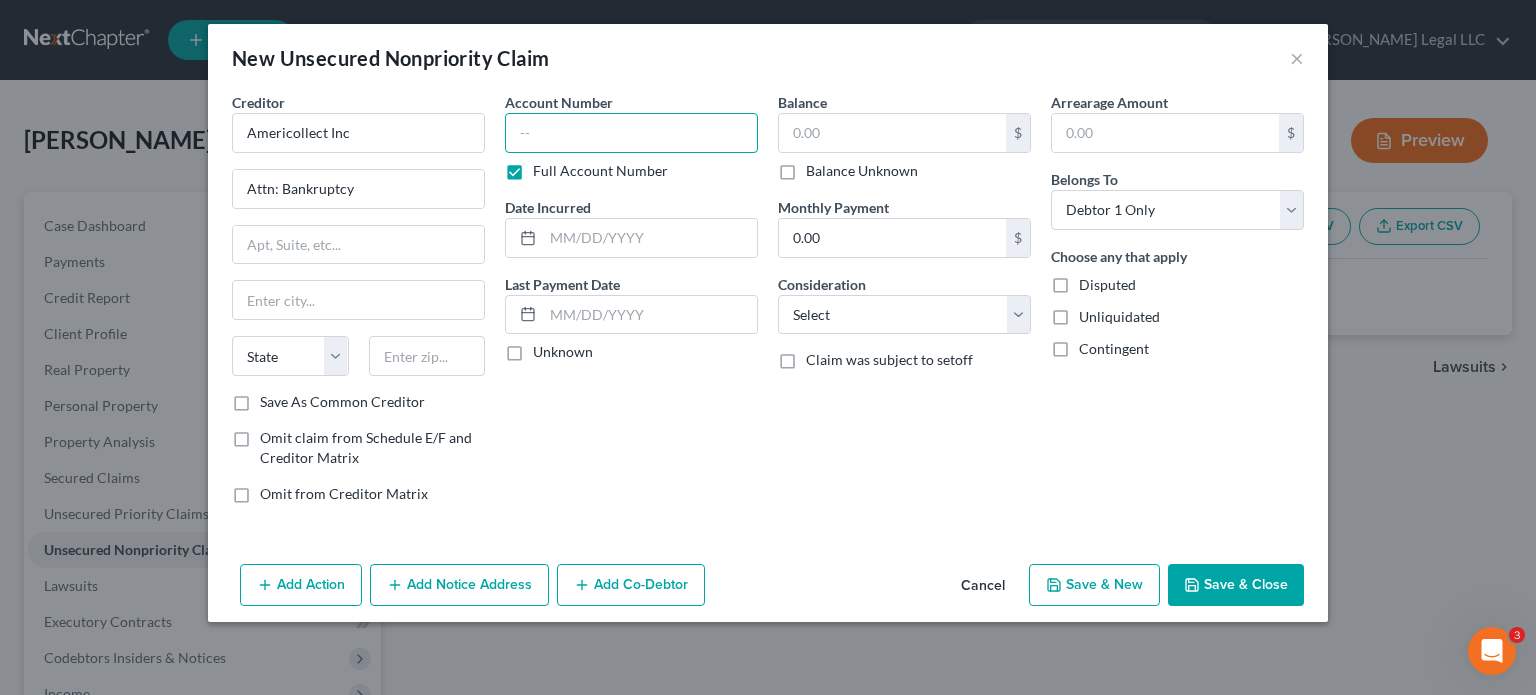 click at bounding box center (631, 133) 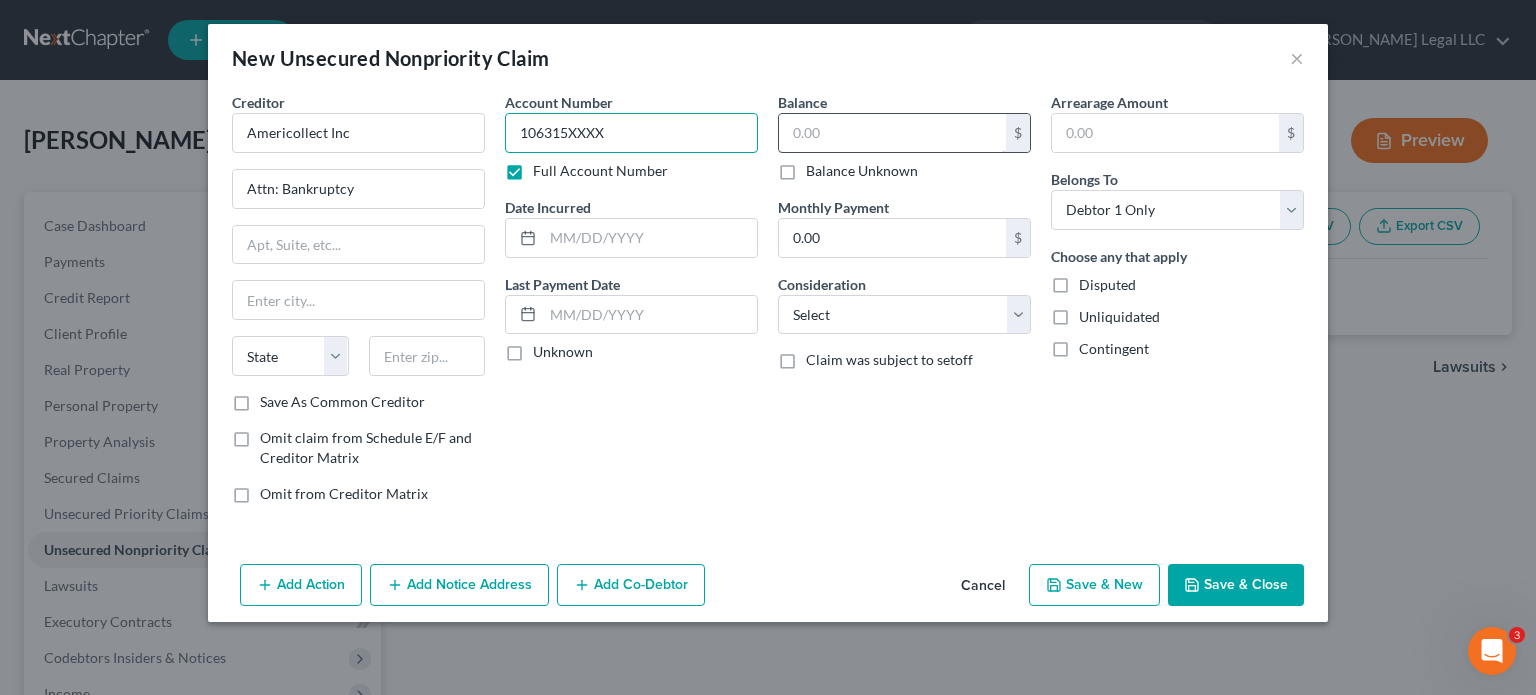 type on "106315XXXX" 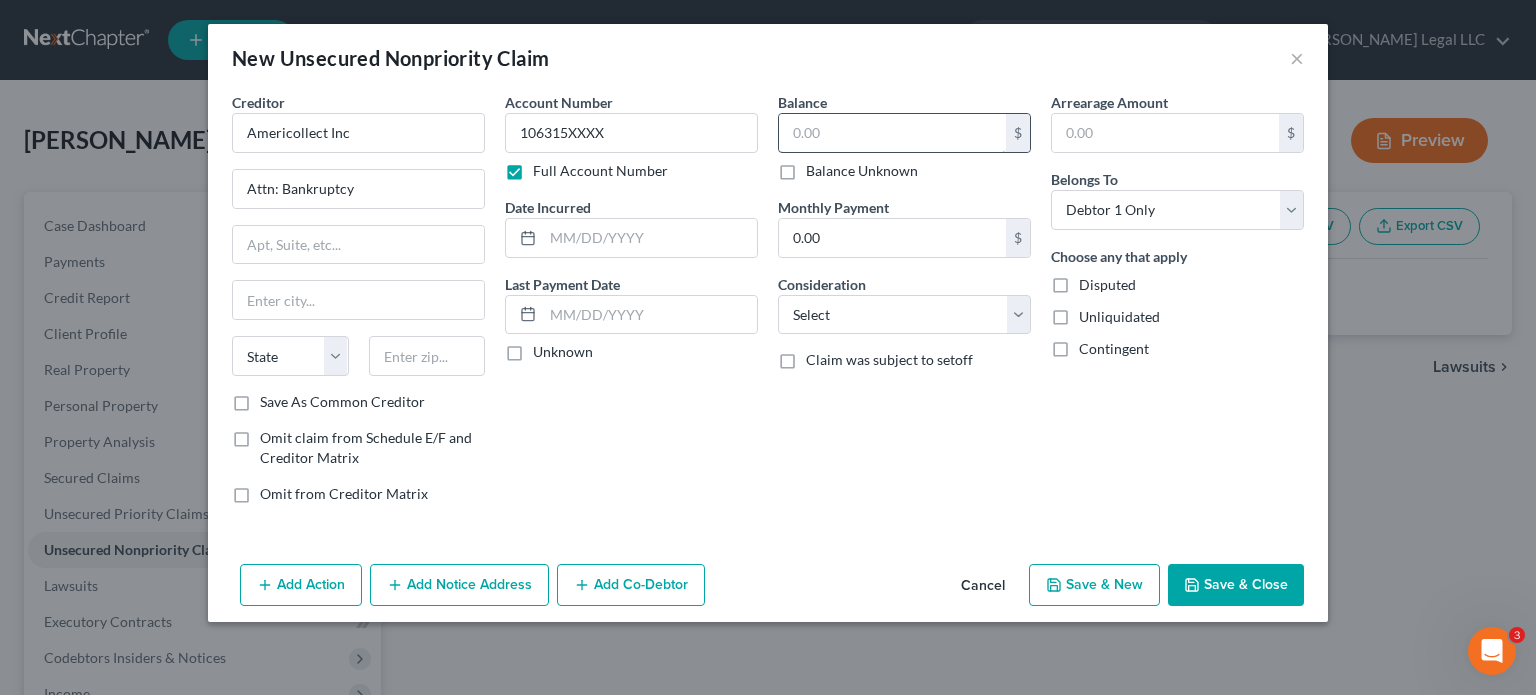 click at bounding box center [892, 133] 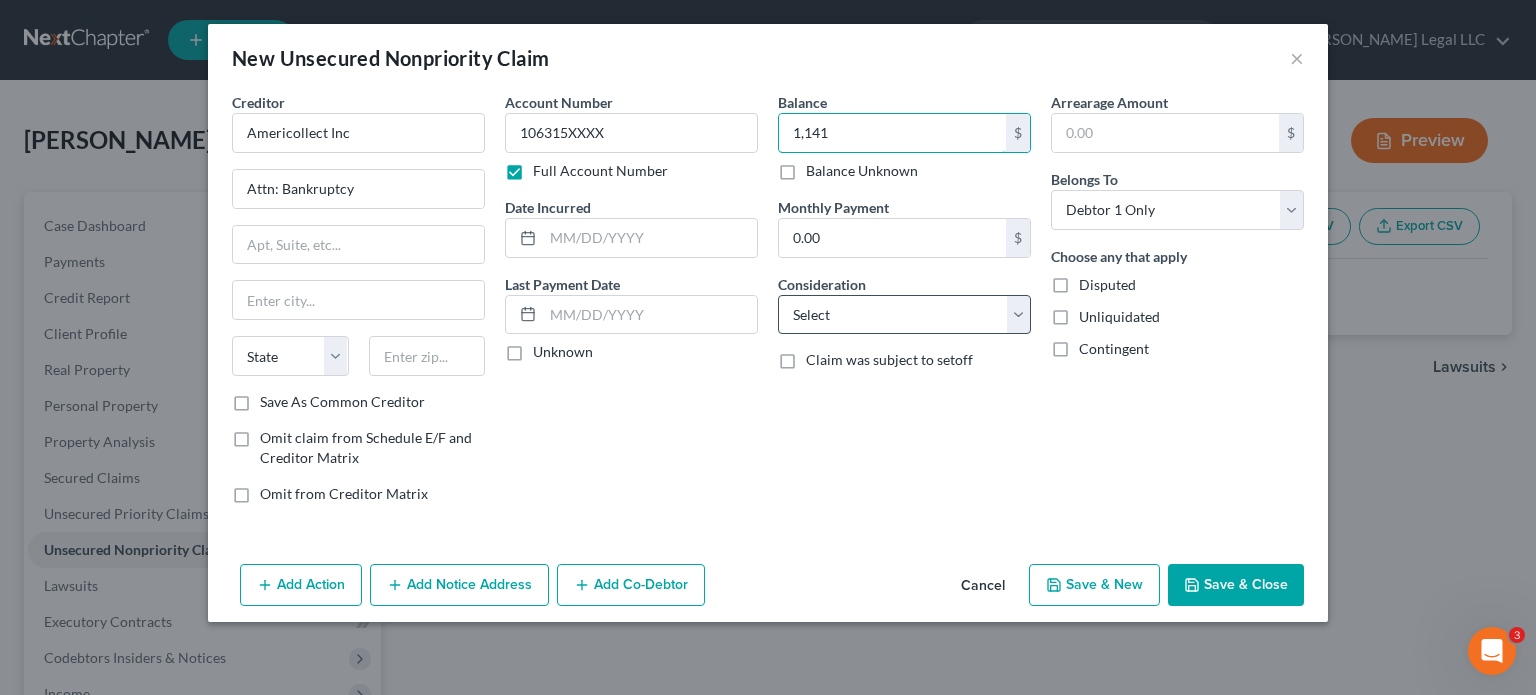 type on "1,141" 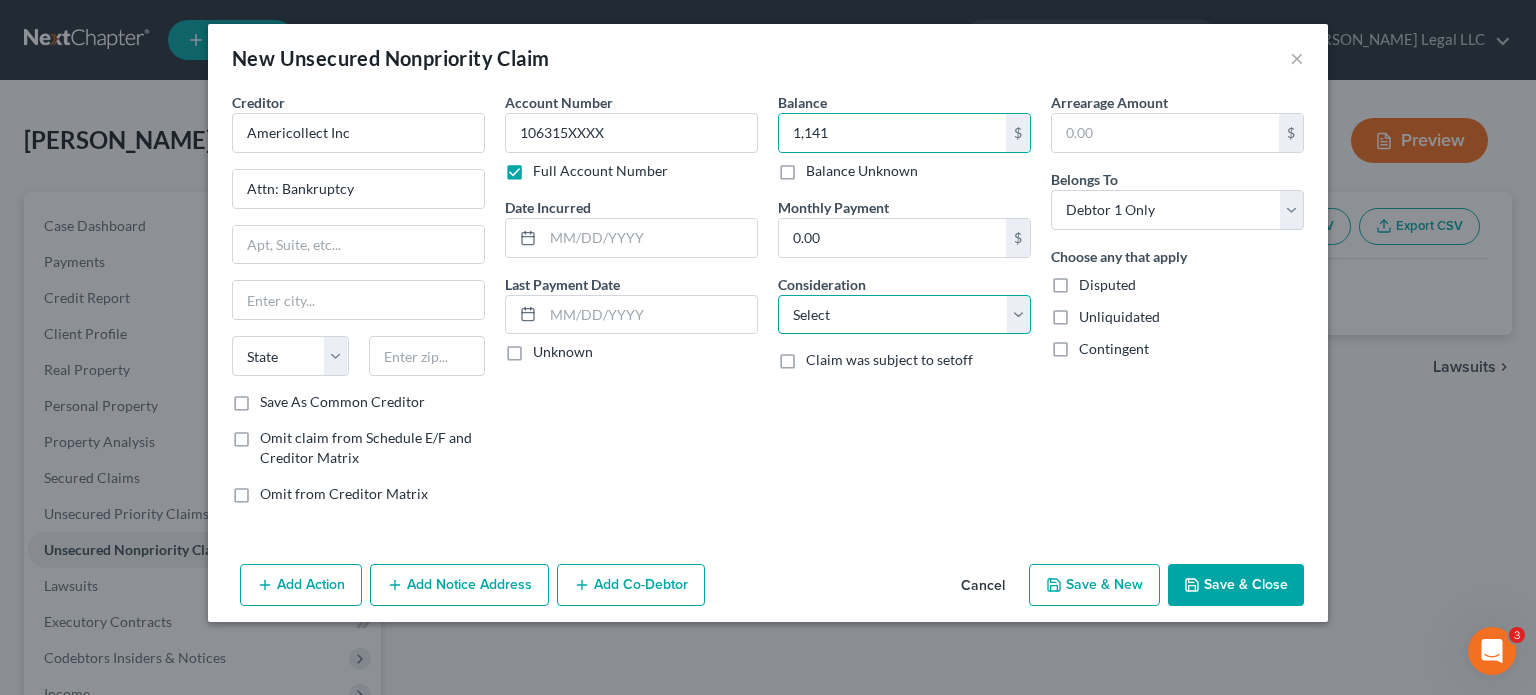 click on "Select Cable / Satellite Services Collection Agency Credit Card Debt Debt Counseling / Attorneys Deficiency Balance Domestic Support Obligations Home / Car Repairs Income Taxes Judgment Liens Medical Services Monies Loaned / Advanced Mortgage Obligation From Divorce Or Separation Obligation To Pensions Other Overdrawn Bank Account Promised To Help Pay Creditors Student Loans Suppliers And Vendors Telephone / Internet Services Utility Services" at bounding box center (904, 315) 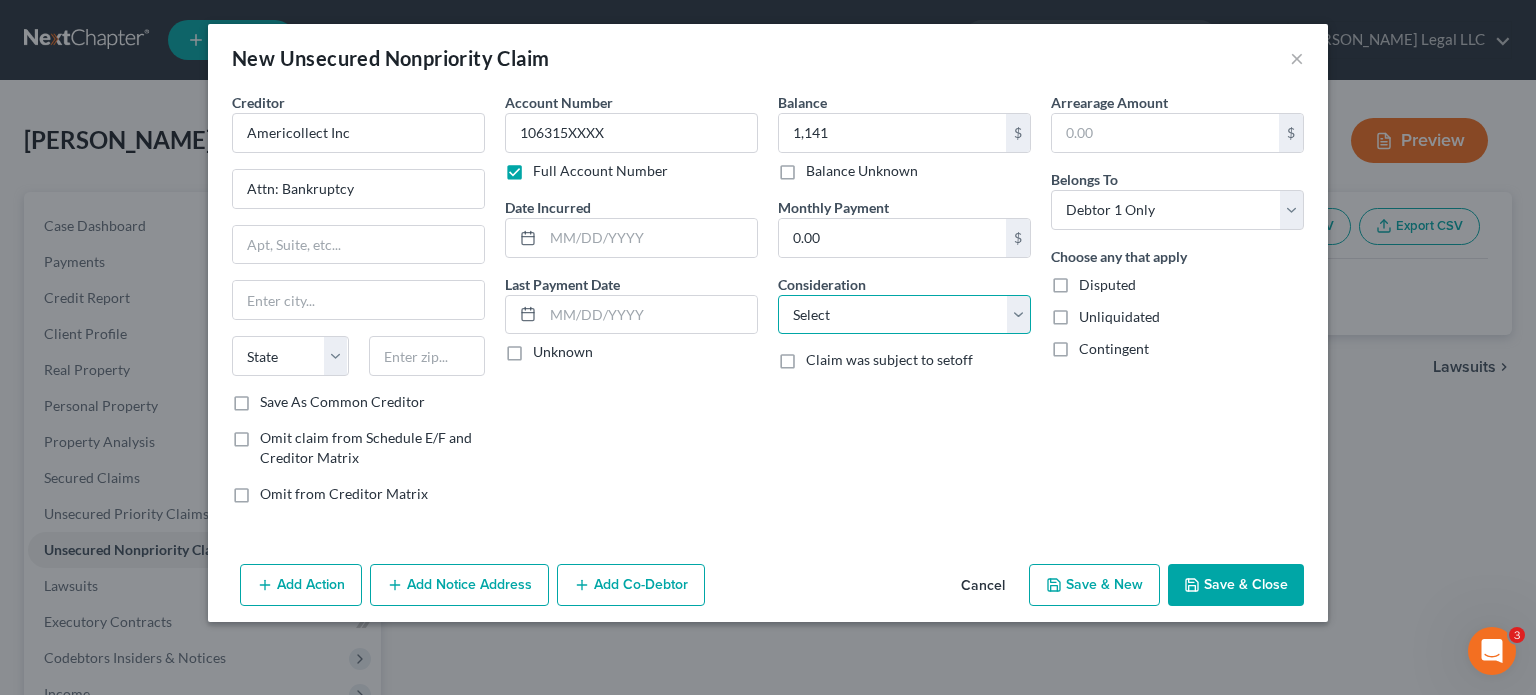 select on "1" 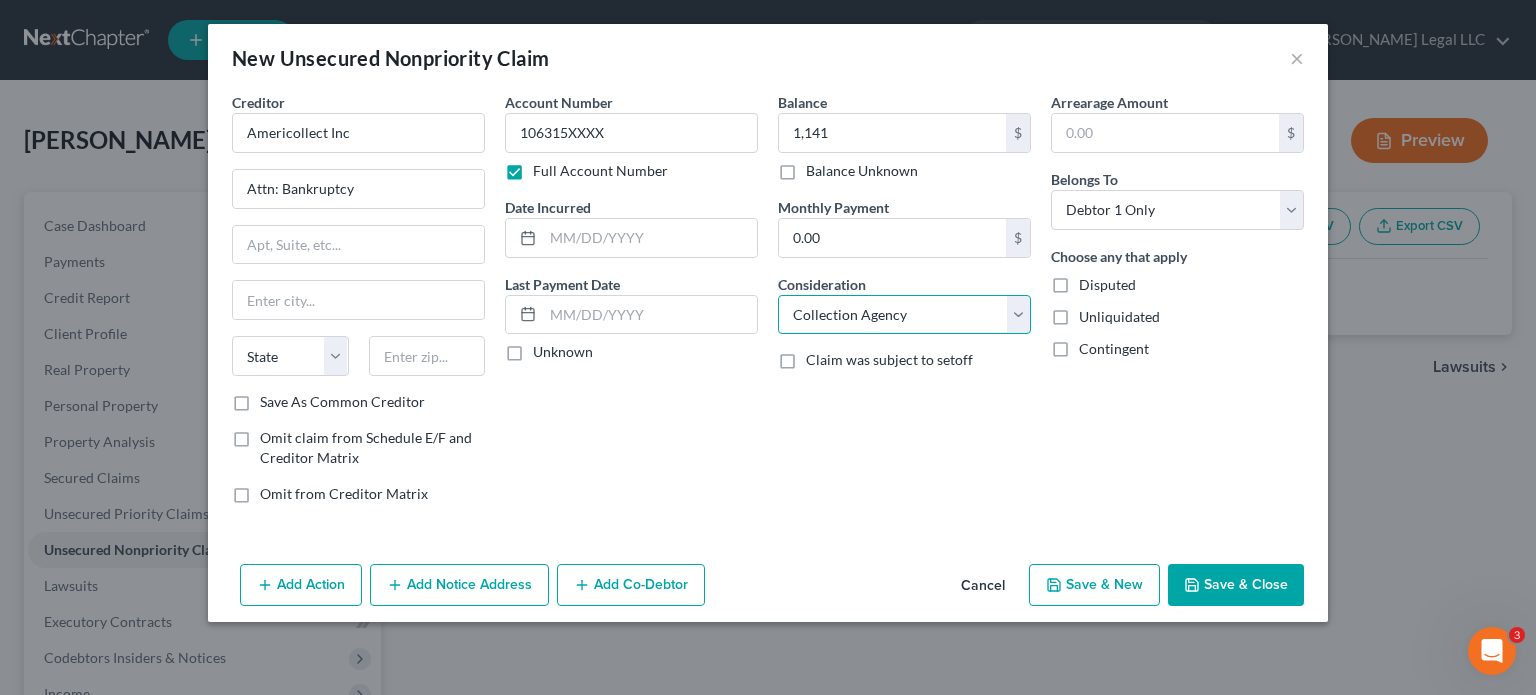 click on "Select Cable / Satellite Services Collection Agency Credit Card Debt Debt Counseling / Attorneys Deficiency Balance Domestic Support Obligations Home / Car Repairs Income Taxes Judgment Liens Medical Services Monies Loaned / Advanced Mortgage Obligation From Divorce Or Separation Obligation To Pensions Other Overdrawn Bank Account Promised To Help Pay Creditors Student Loans Suppliers And Vendors Telephone / Internet Services Utility Services" at bounding box center (904, 315) 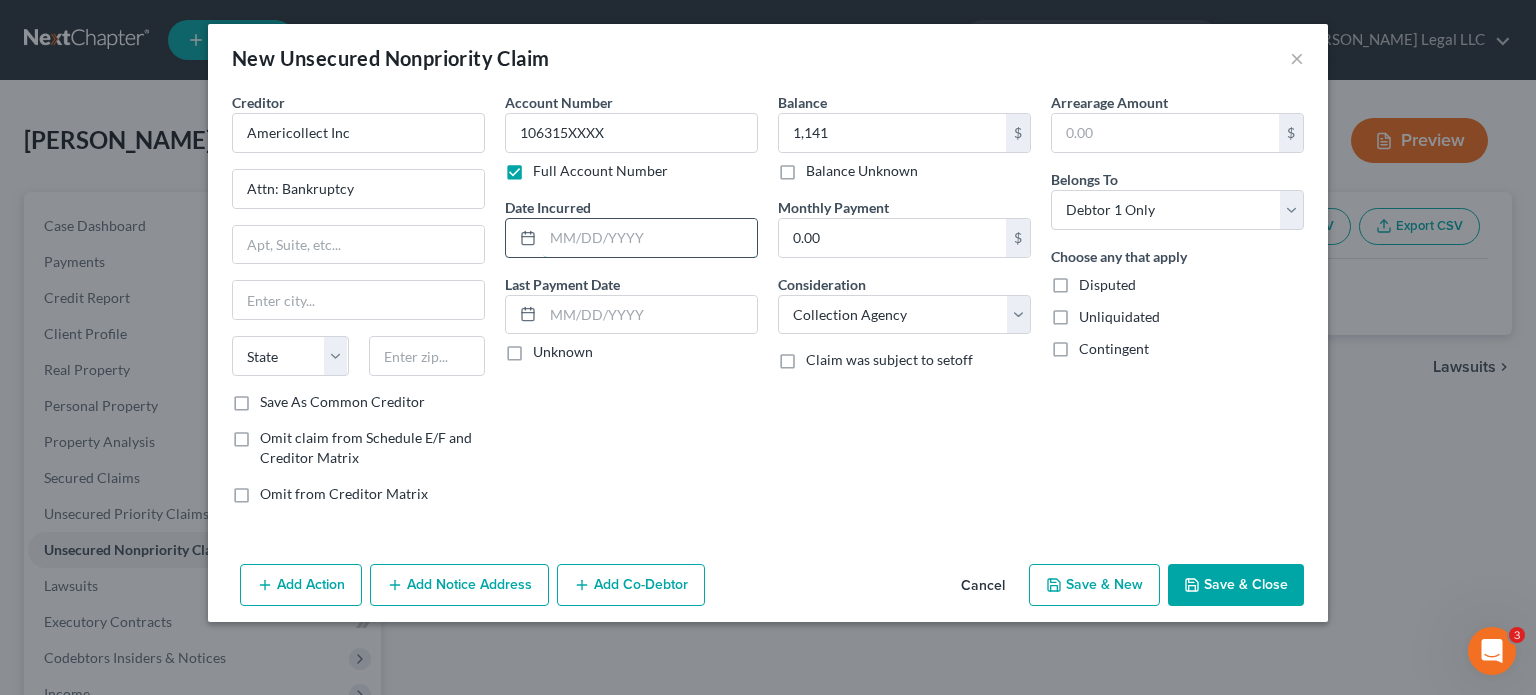 click at bounding box center [650, 238] 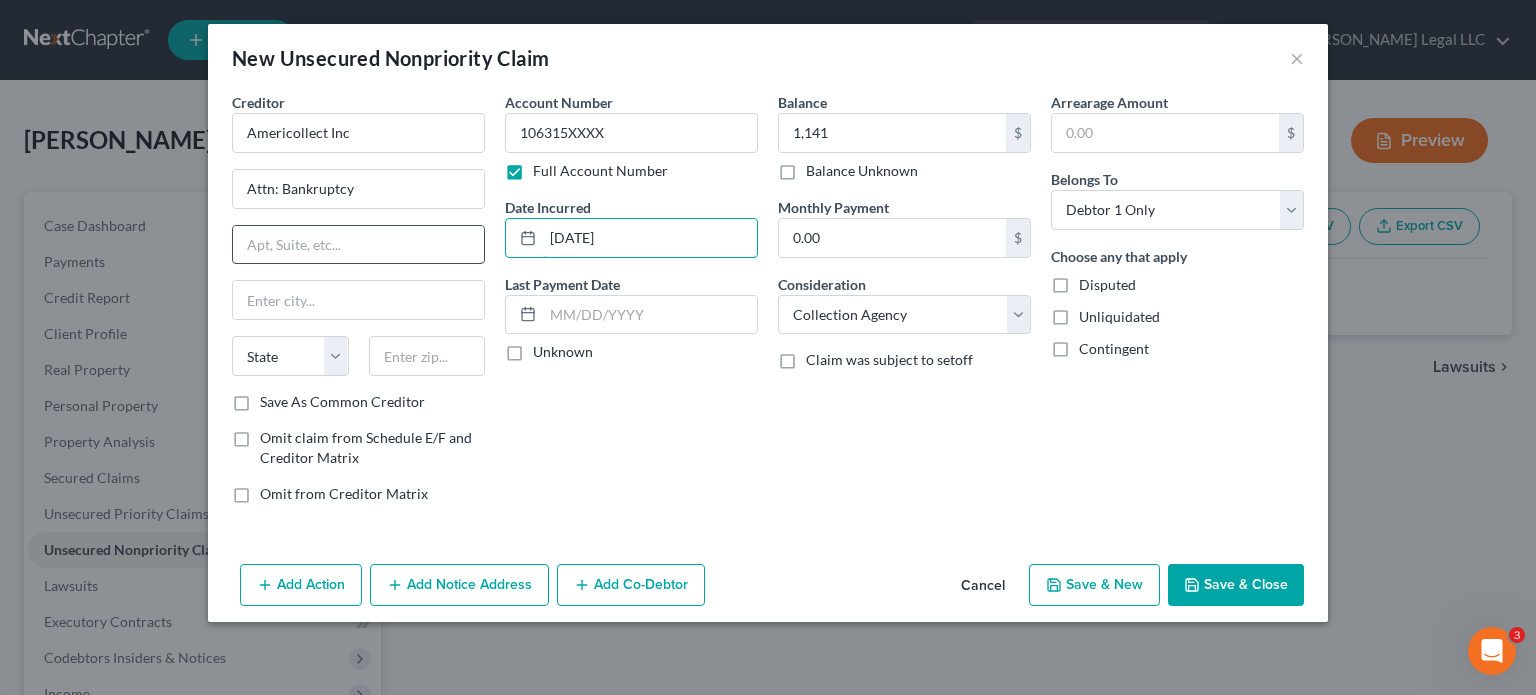 type on "[DATE]" 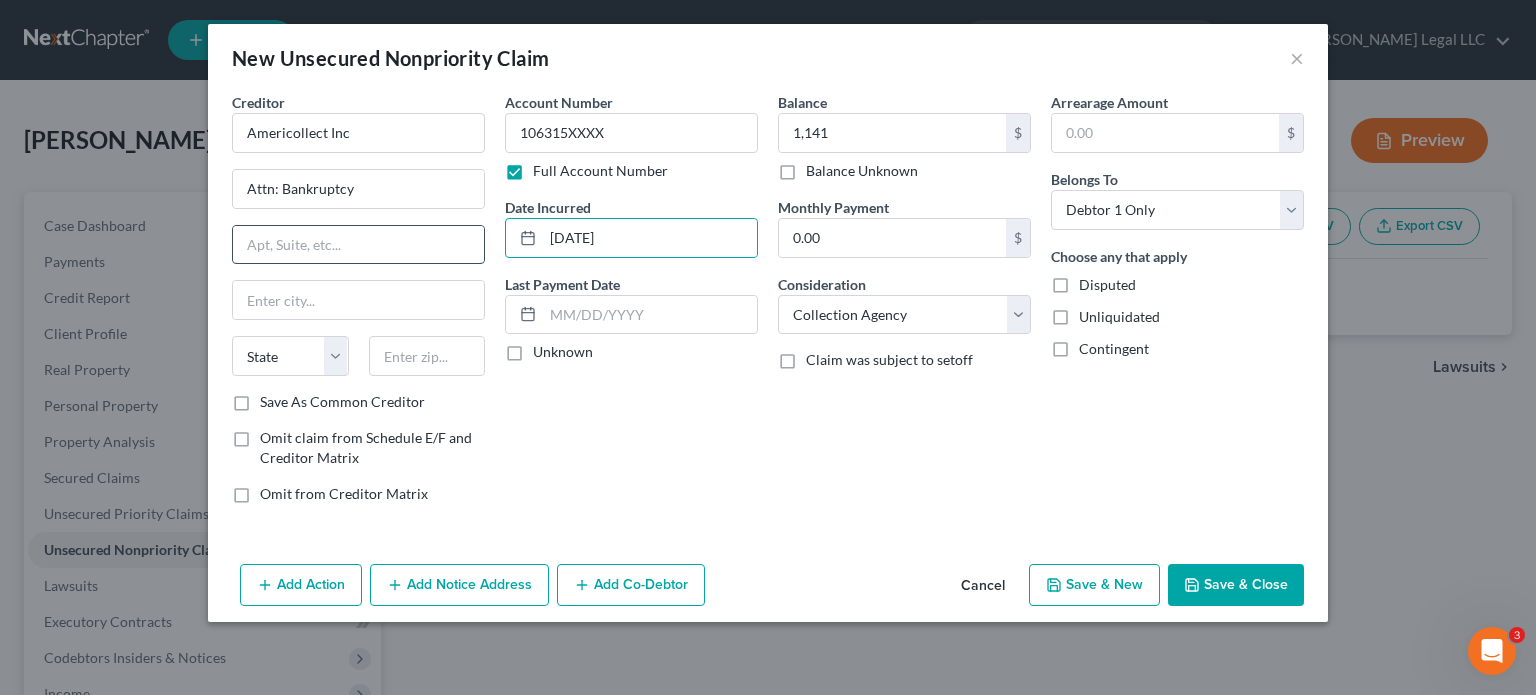 click at bounding box center [358, 245] 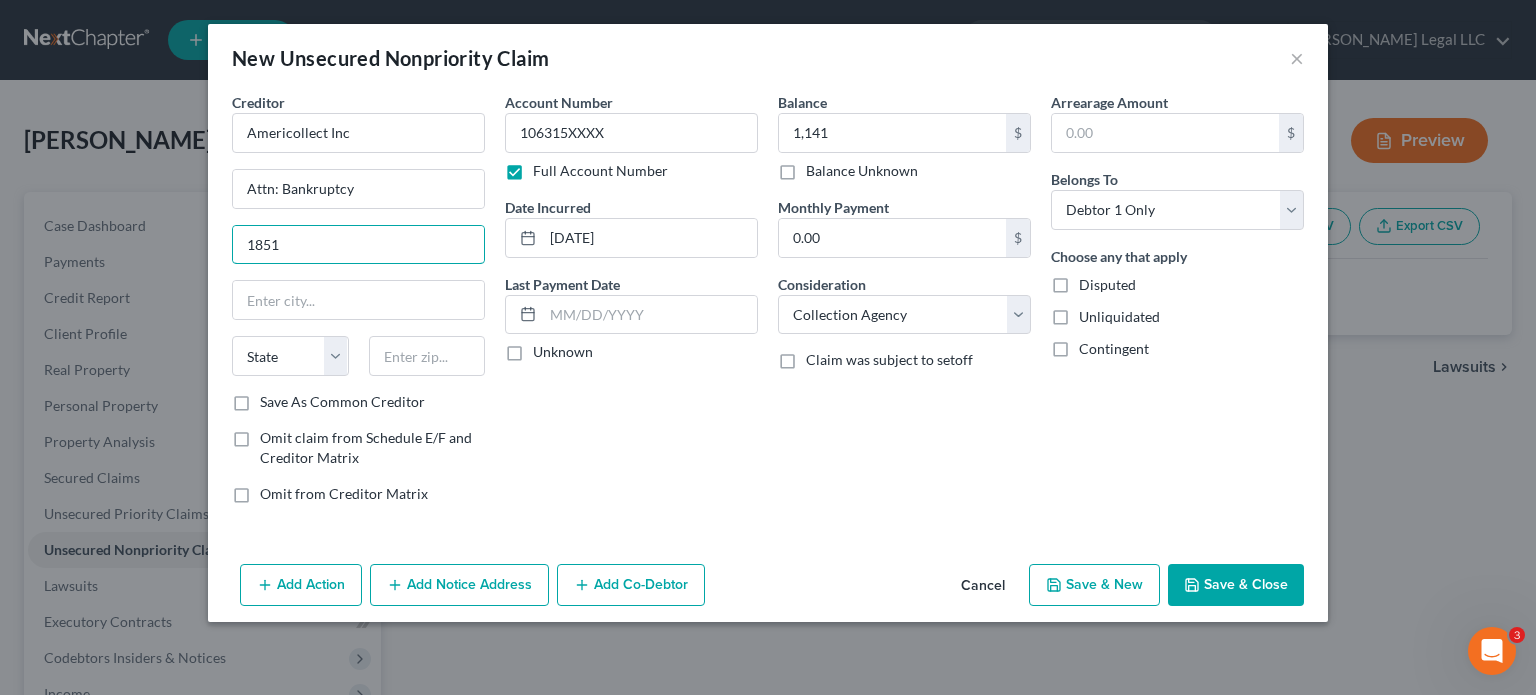 type on "[STREET_ADDRESS]" 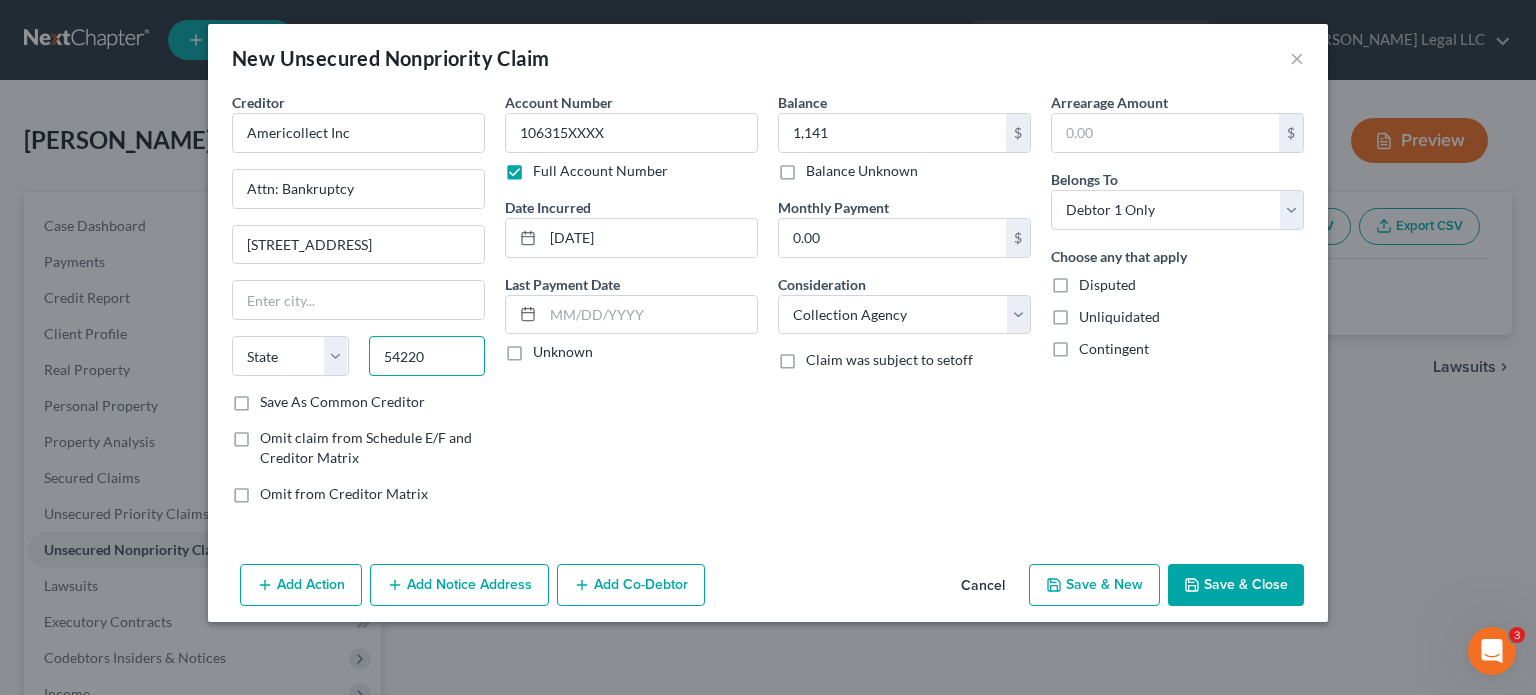 type on "54220" 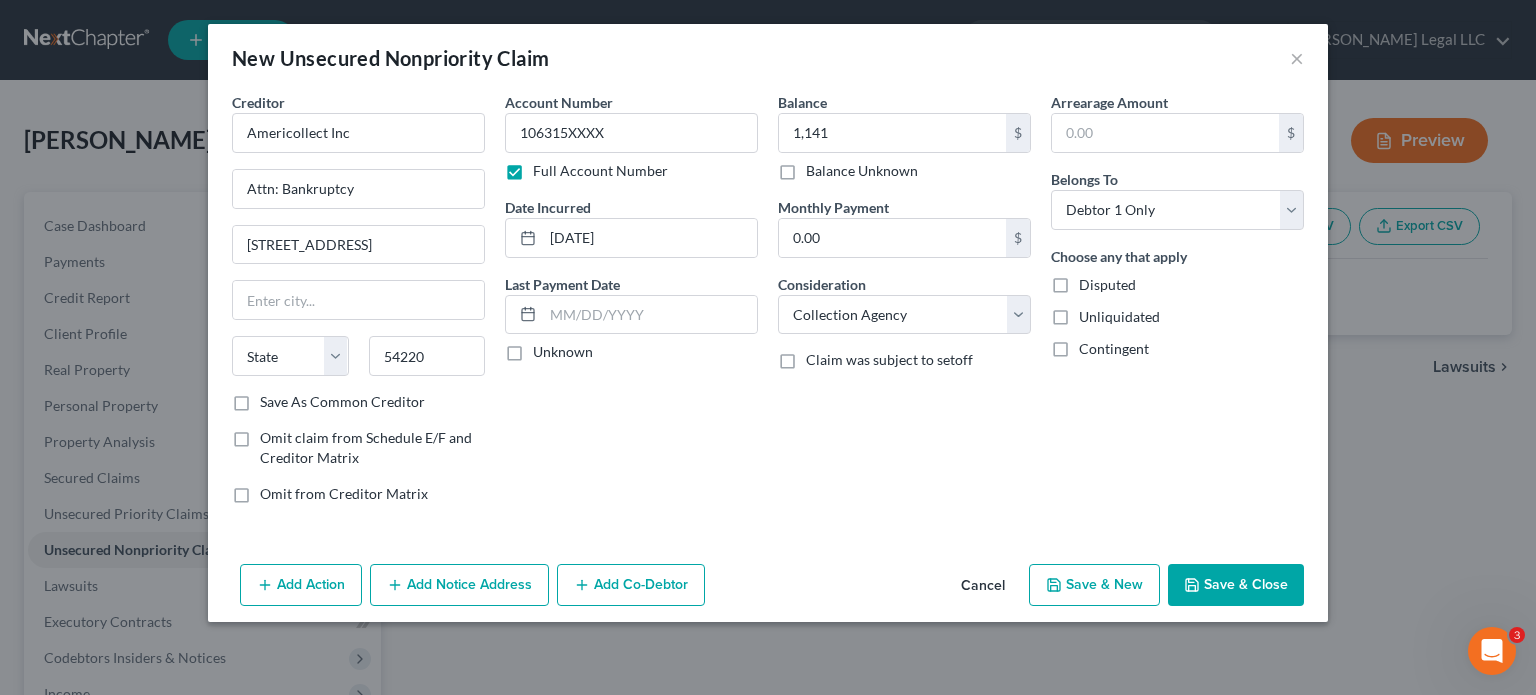 click on "Account Number
106315XXXX
Full Account Number
Date Incurred         [DATE] Last Payment Date         Unknown" at bounding box center (631, 306) 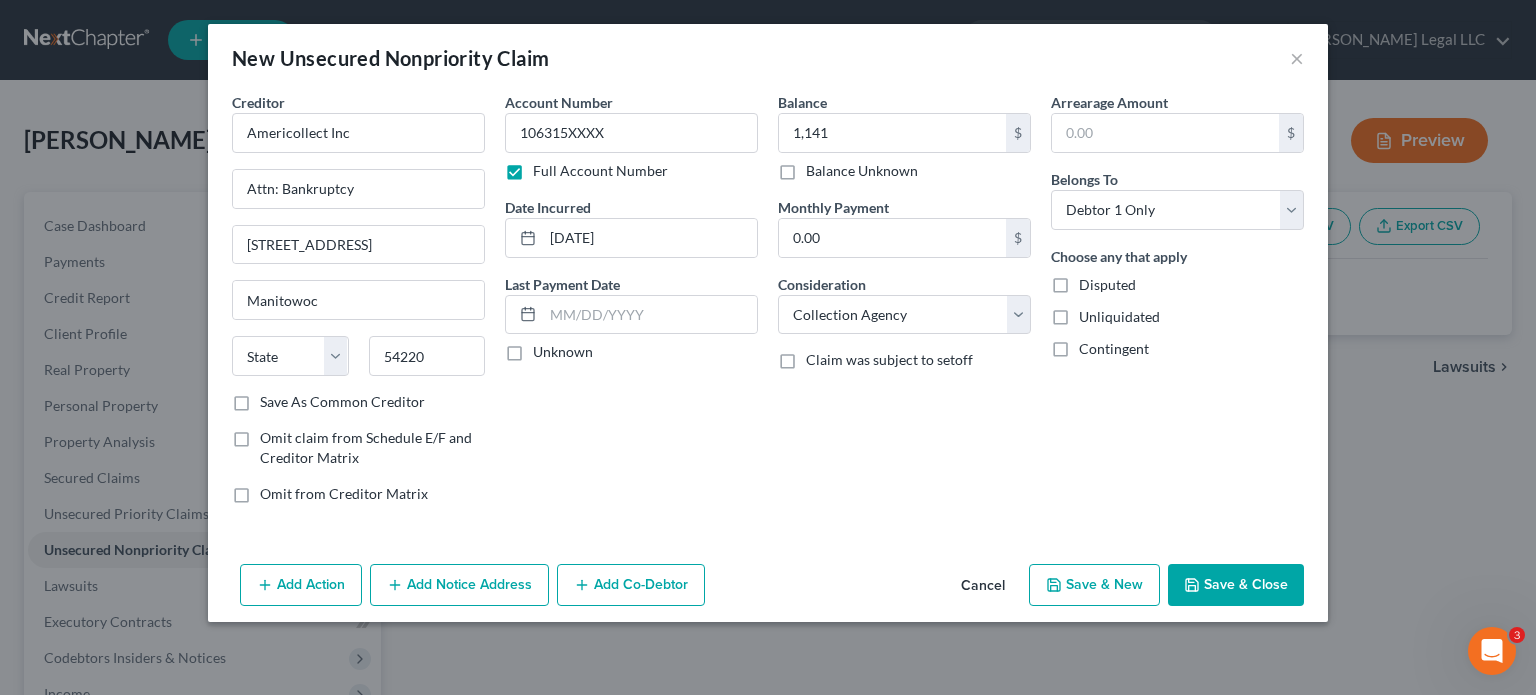 select on "52" 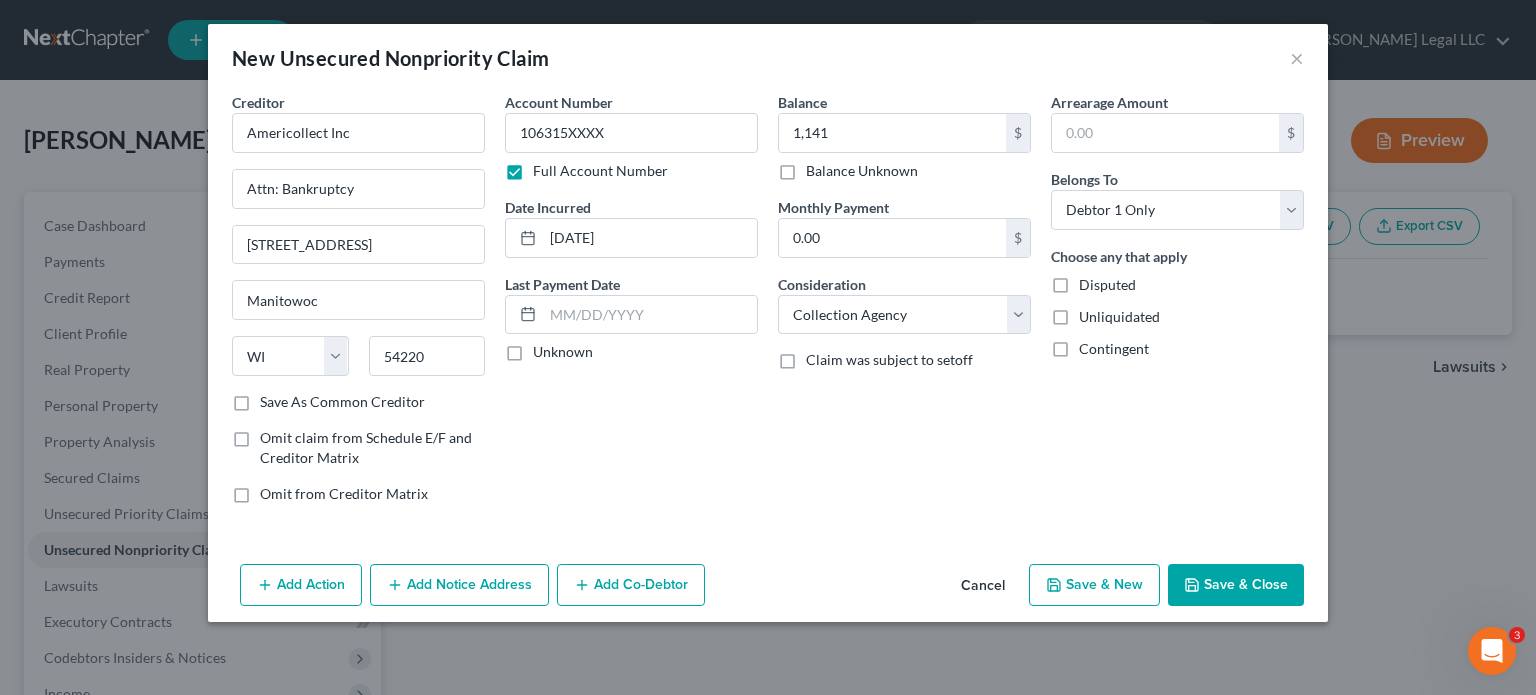 click on "Save & New" at bounding box center [1094, 585] 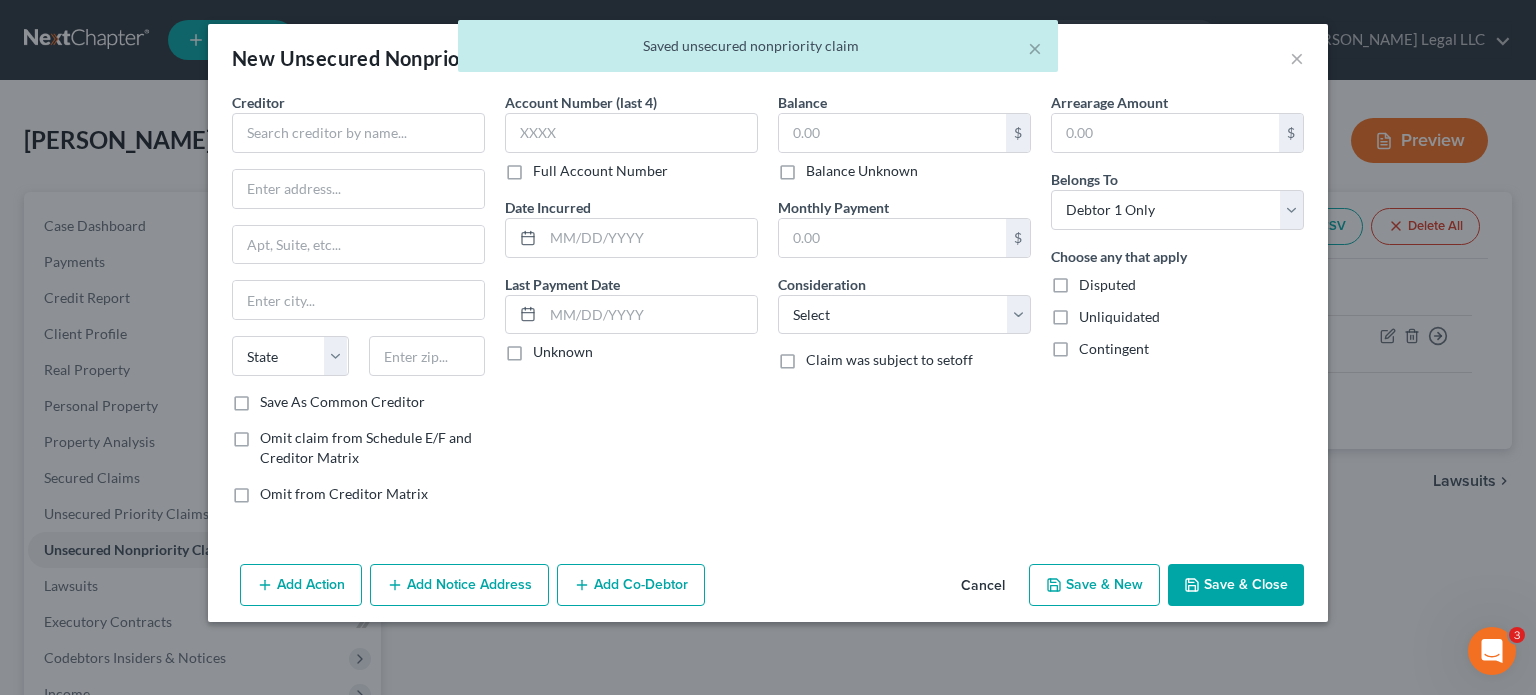 click on "Creditor *" at bounding box center [358, 122] 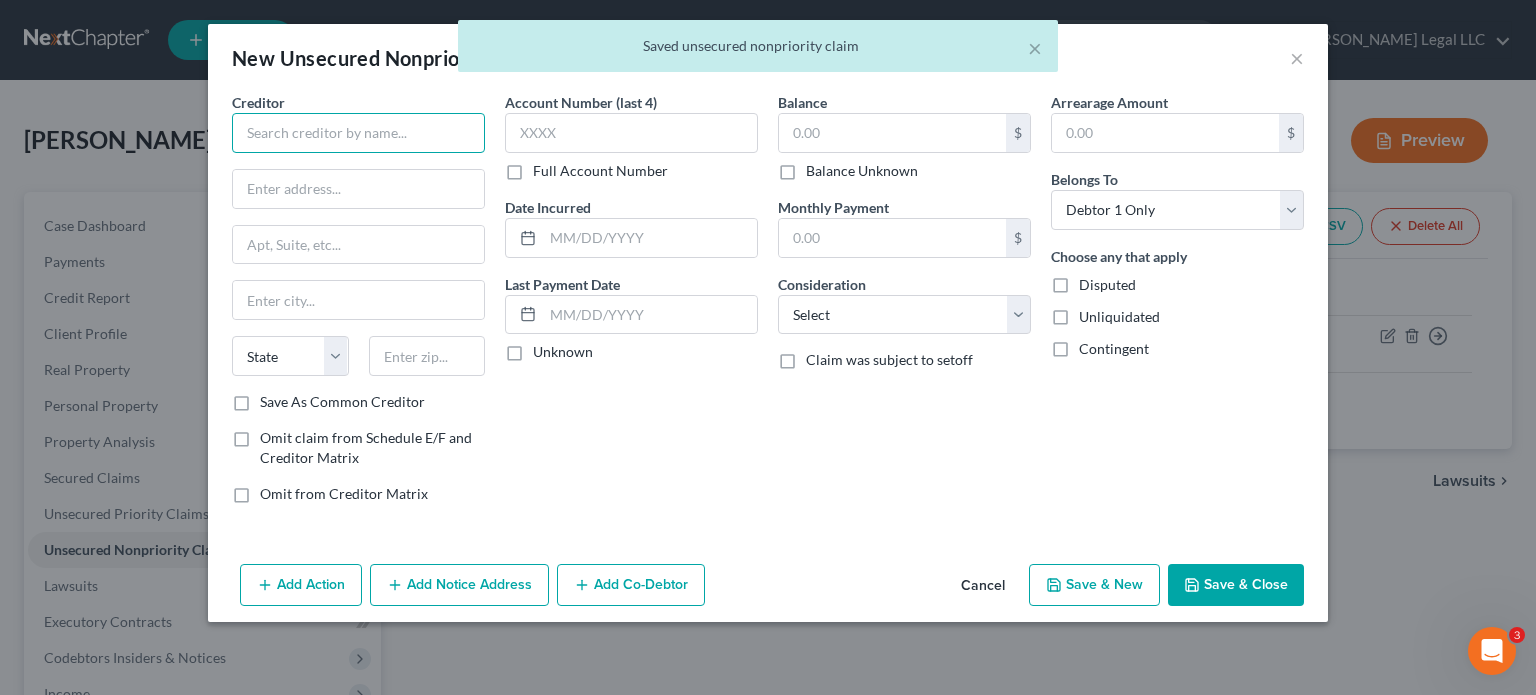 click at bounding box center (358, 133) 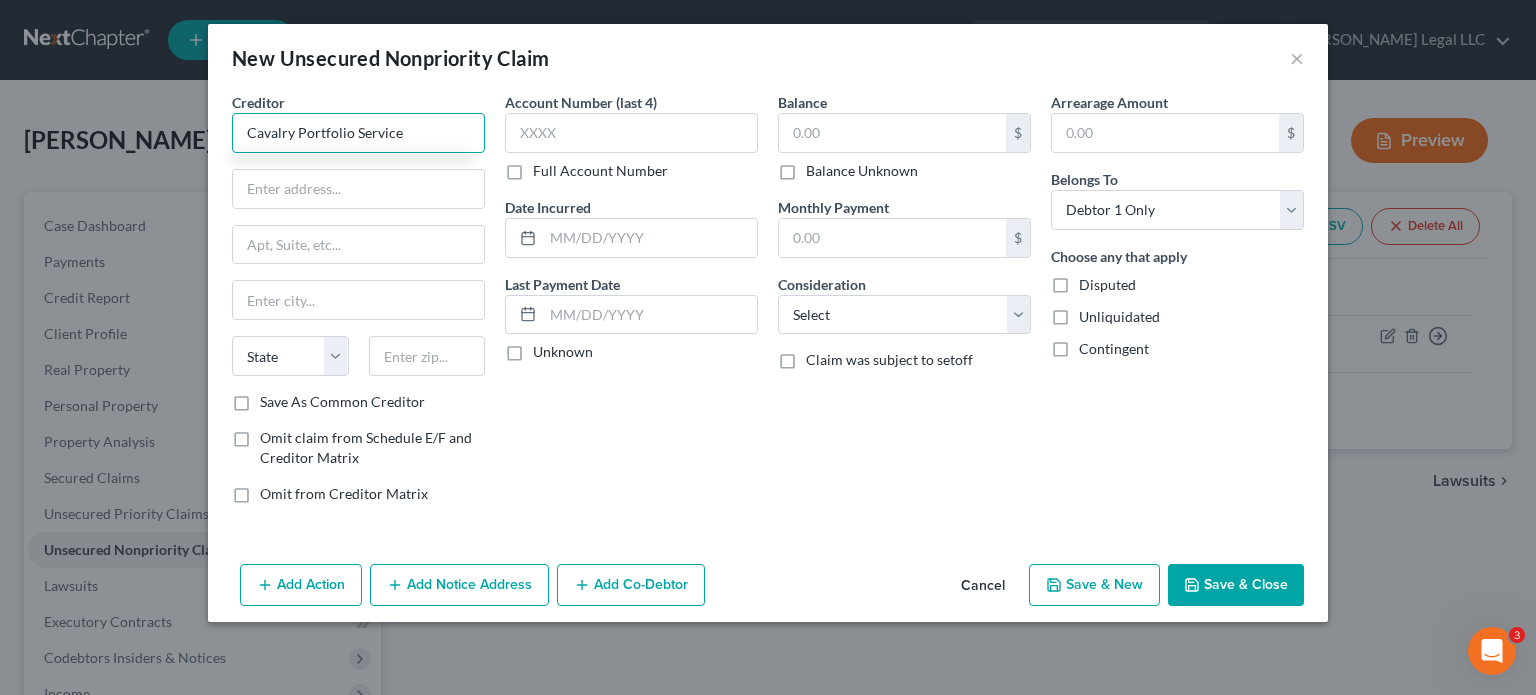 type on "Cavalry Portfolio Service" 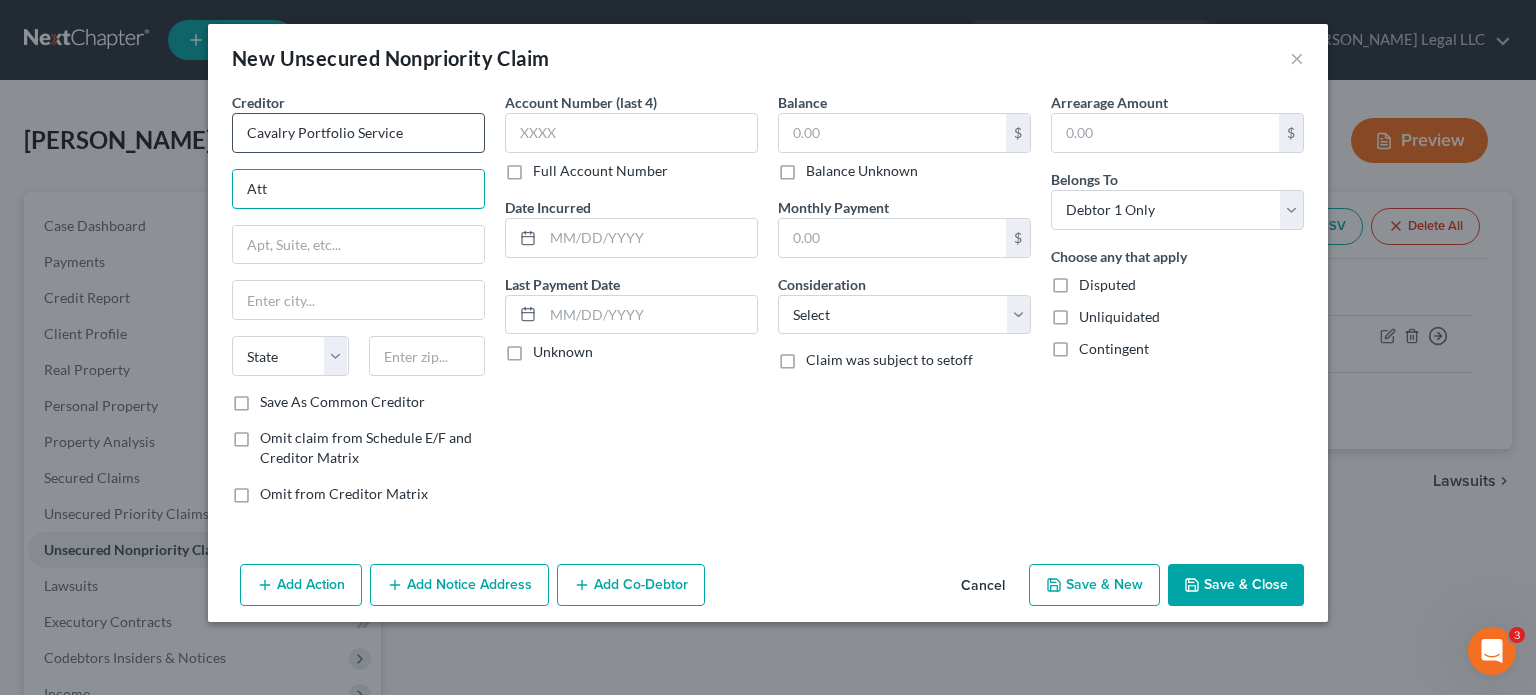 type on "Attn: Bankruptcy" 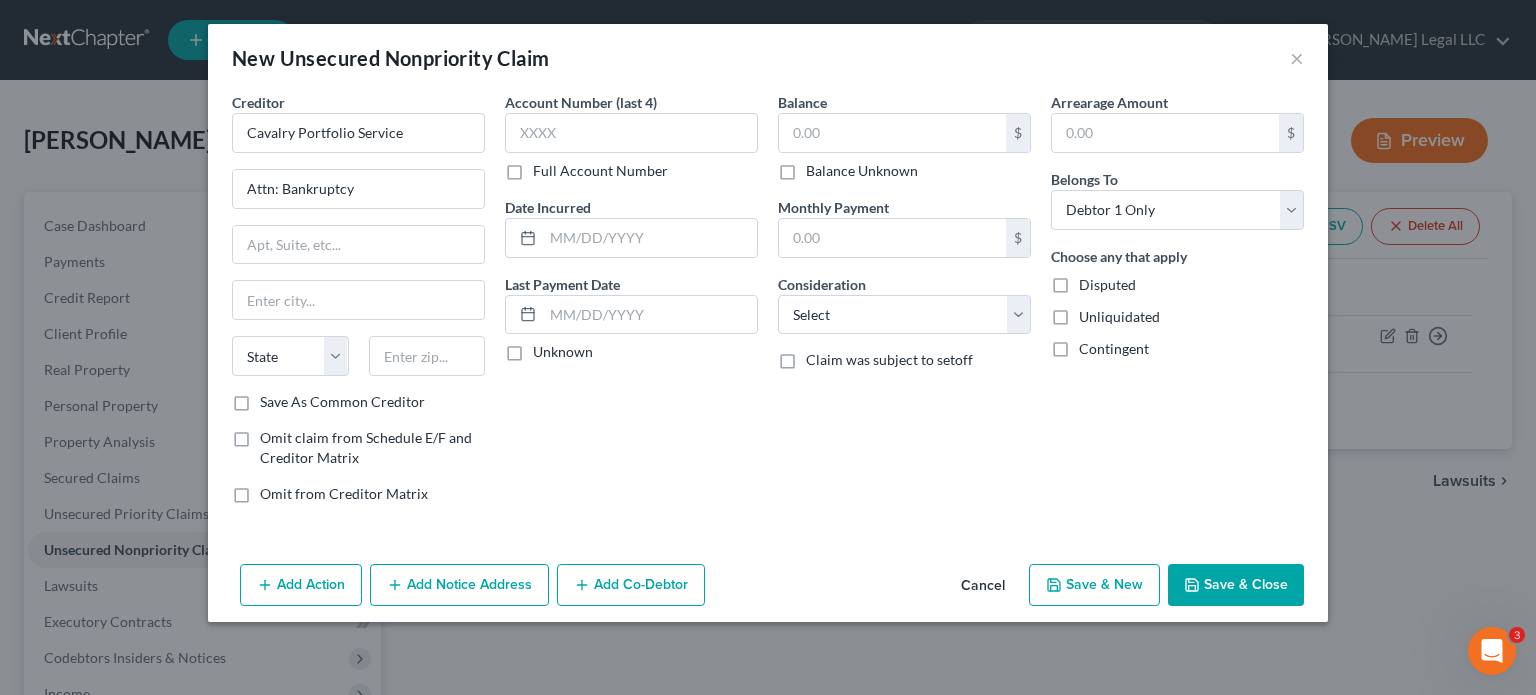 click on "Full Account Number" at bounding box center (600, 171) 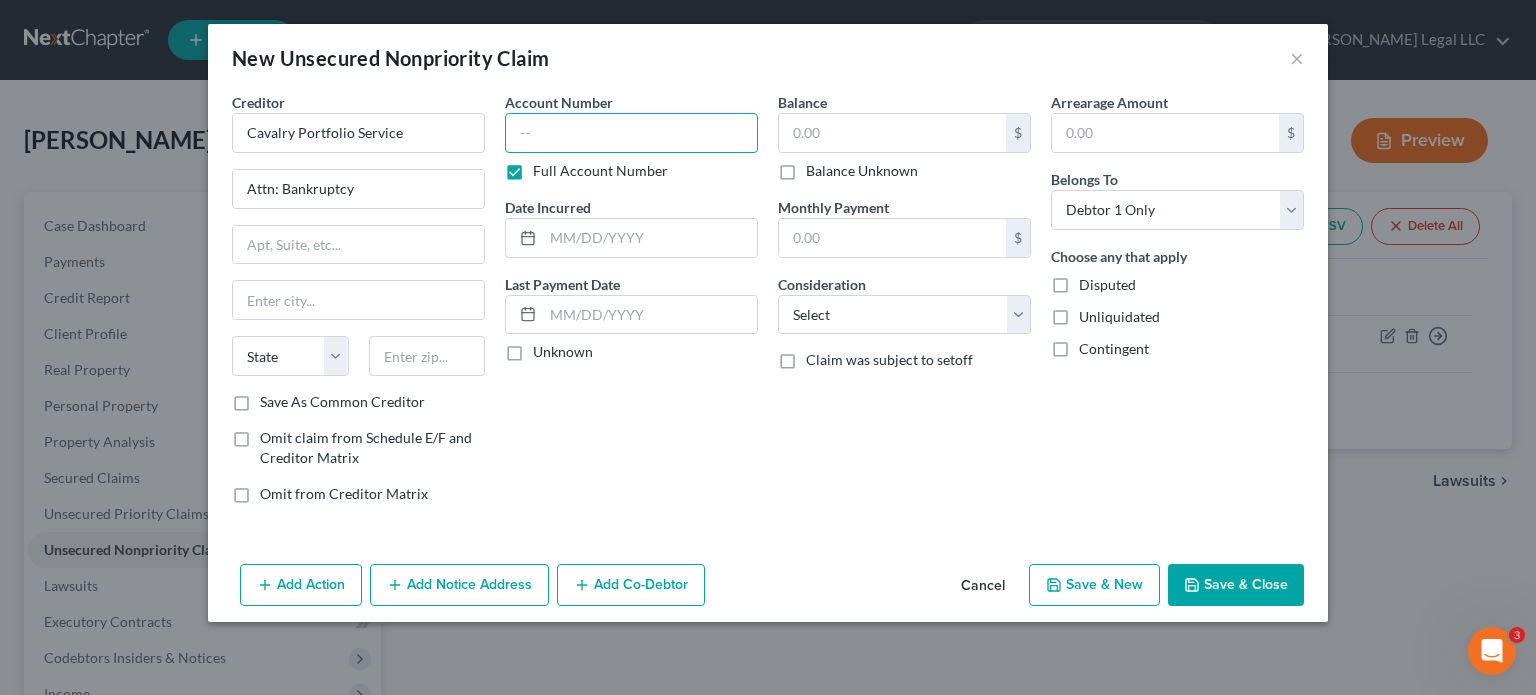 click at bounding box center (631, 133) 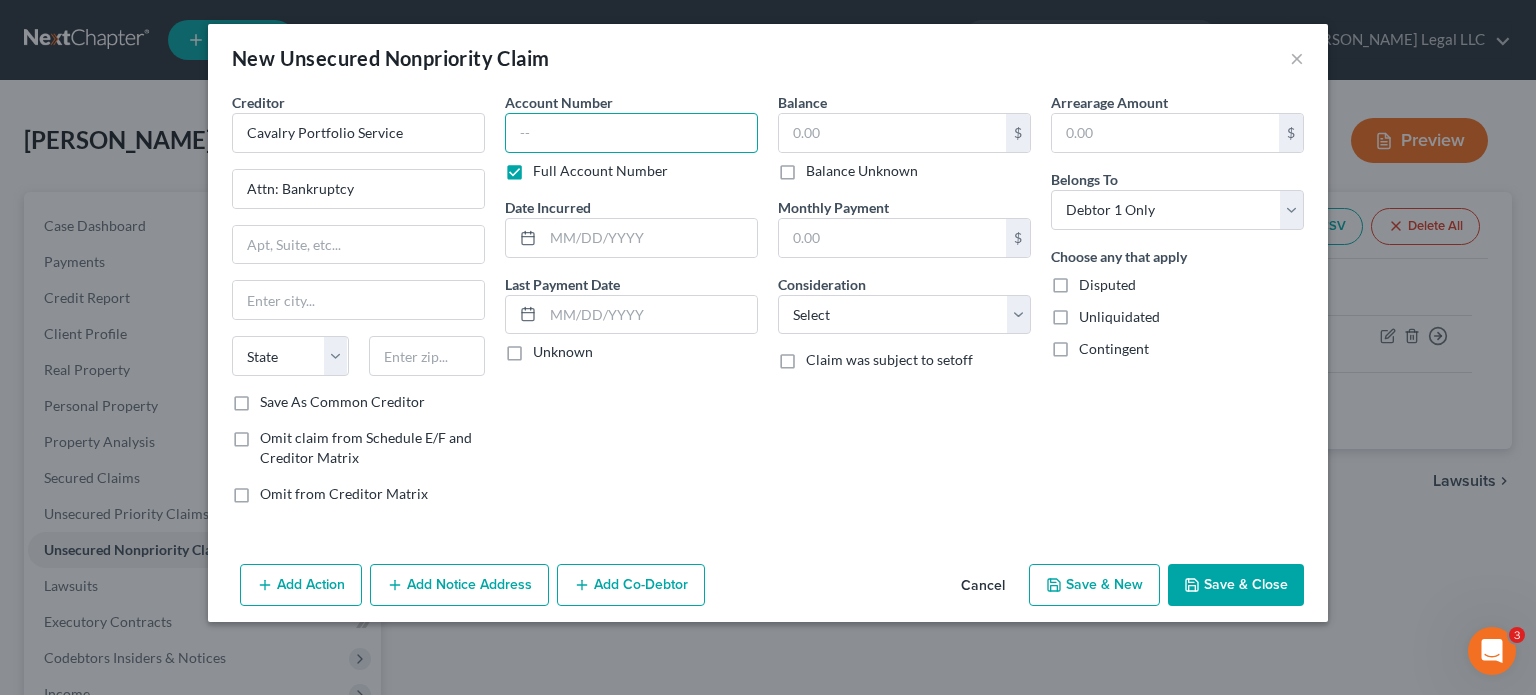 paste on "229715XX" 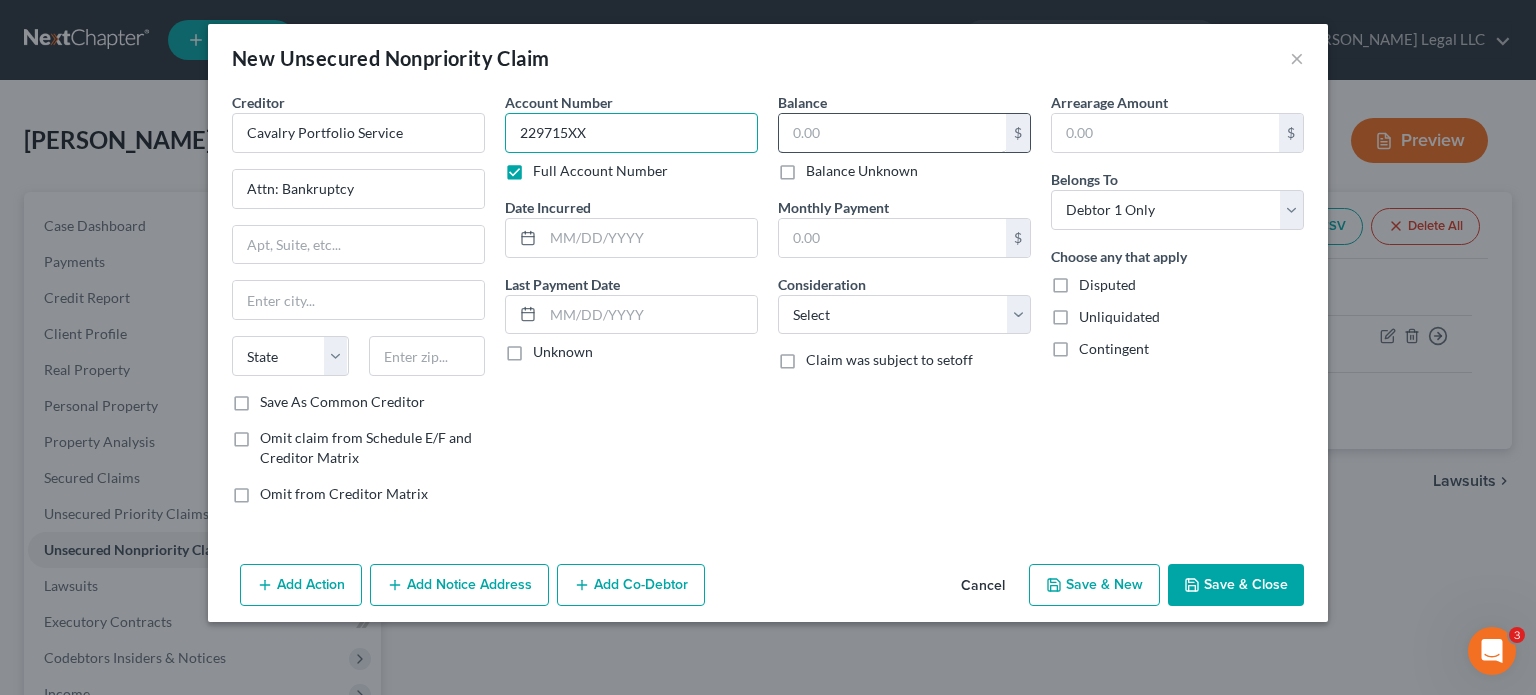type on "229715XX" 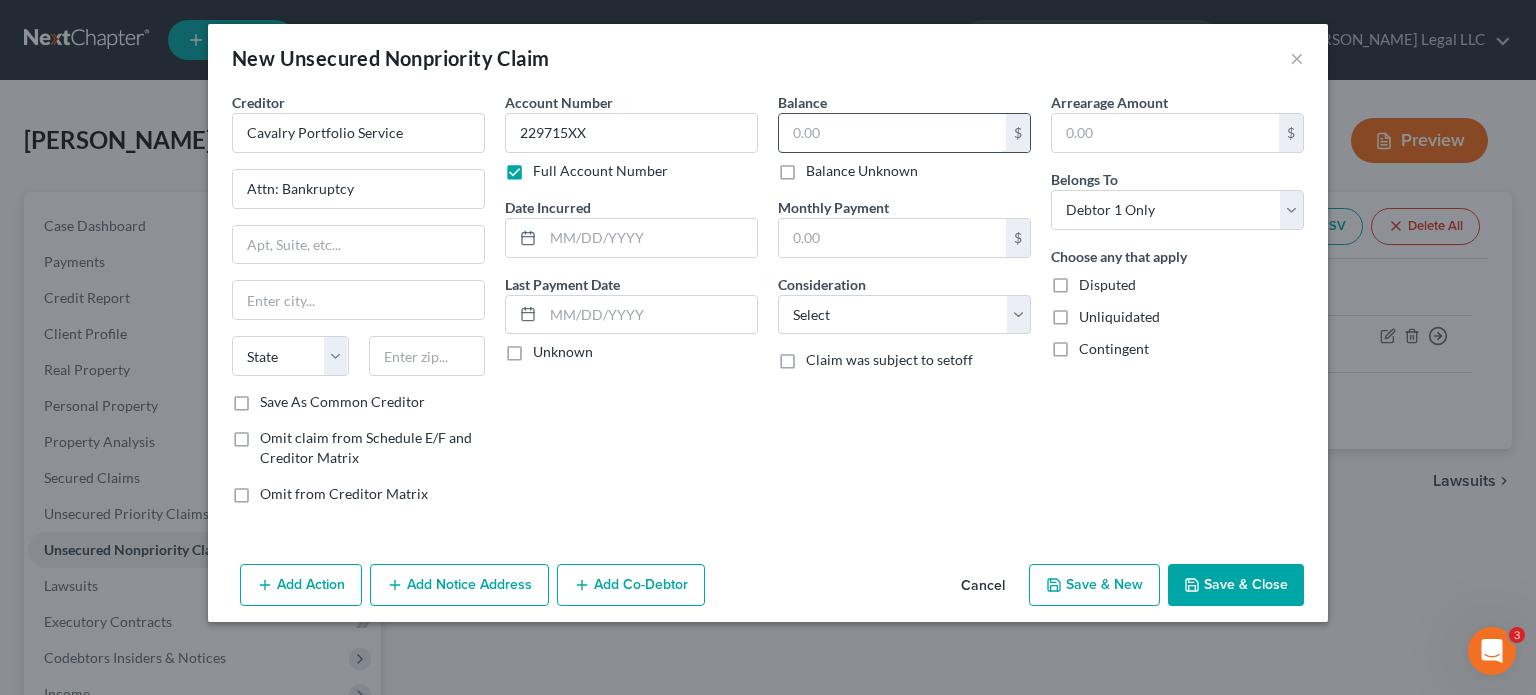 click at bounding box center [892, 133] 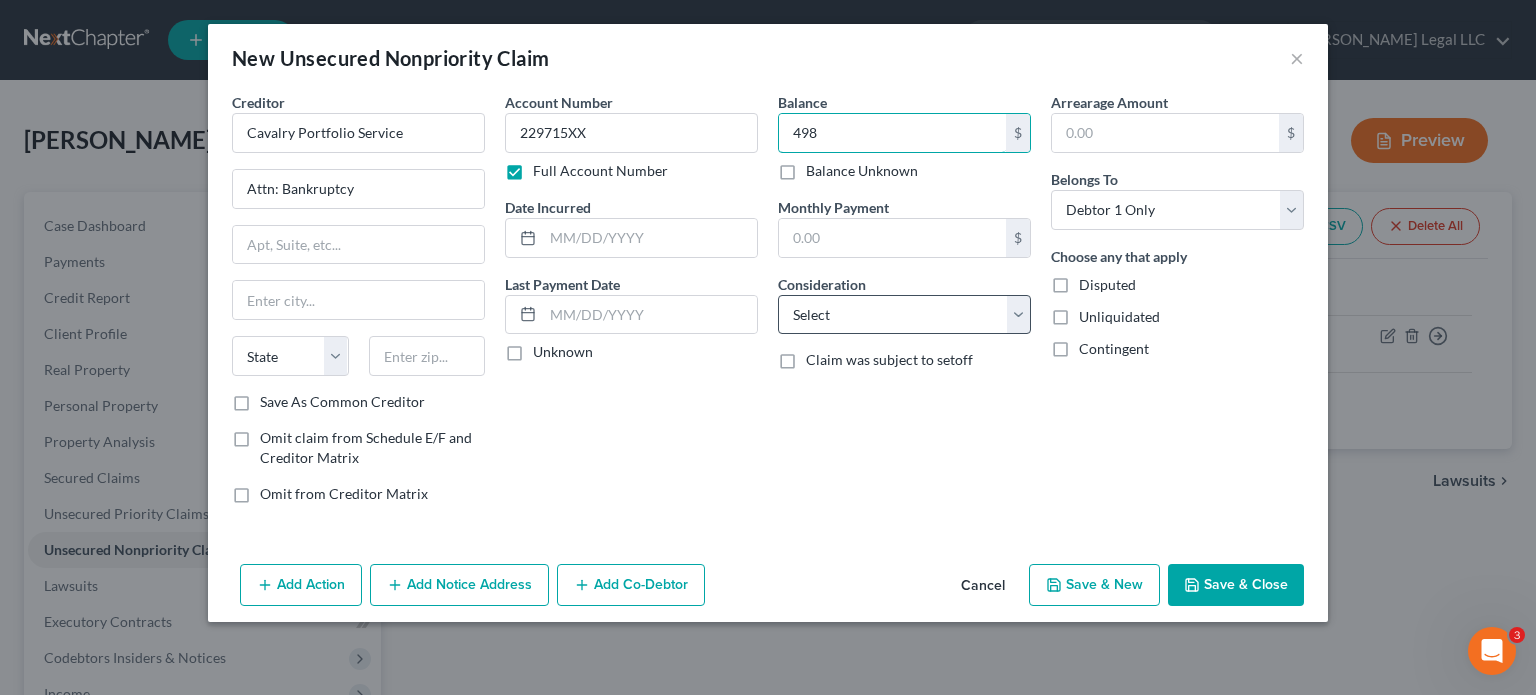 type on "498" 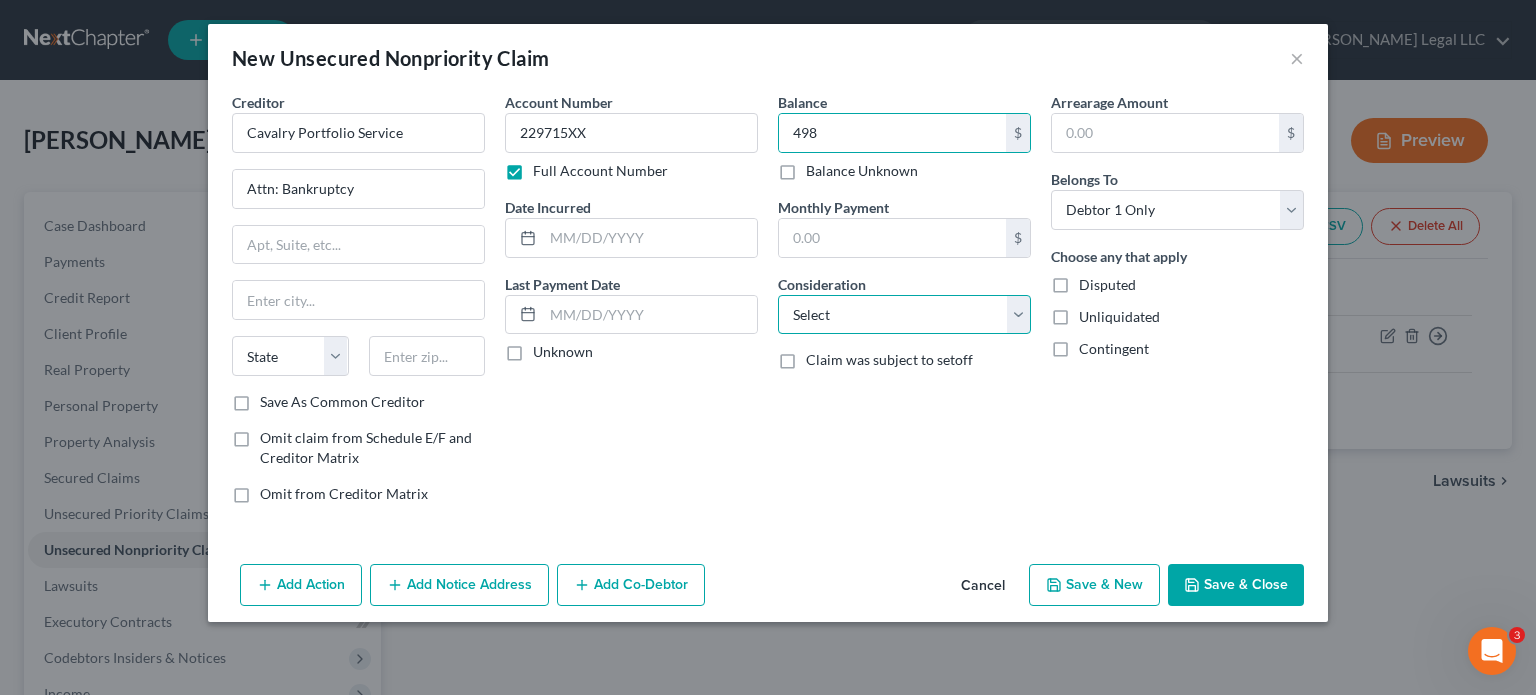 click on "Select Cable / Satellite Services Collection Agency Credit Card Debt Debt Counseling / Attorneys Deficiency Balance Domestic Support Obligations Home / Car Repairs Income Taxes Judgment Liens Medical Services Monies Loaned / Advanced Mortgage Obligation From Divorce Or Separation Obligation To Pensions Other Overdrawn Bank Account Promised To Help Pay Creditors Student Loans Suppliers And Vendors Telephone / Internet Services Utility Services" at bounding box center (904, 315) 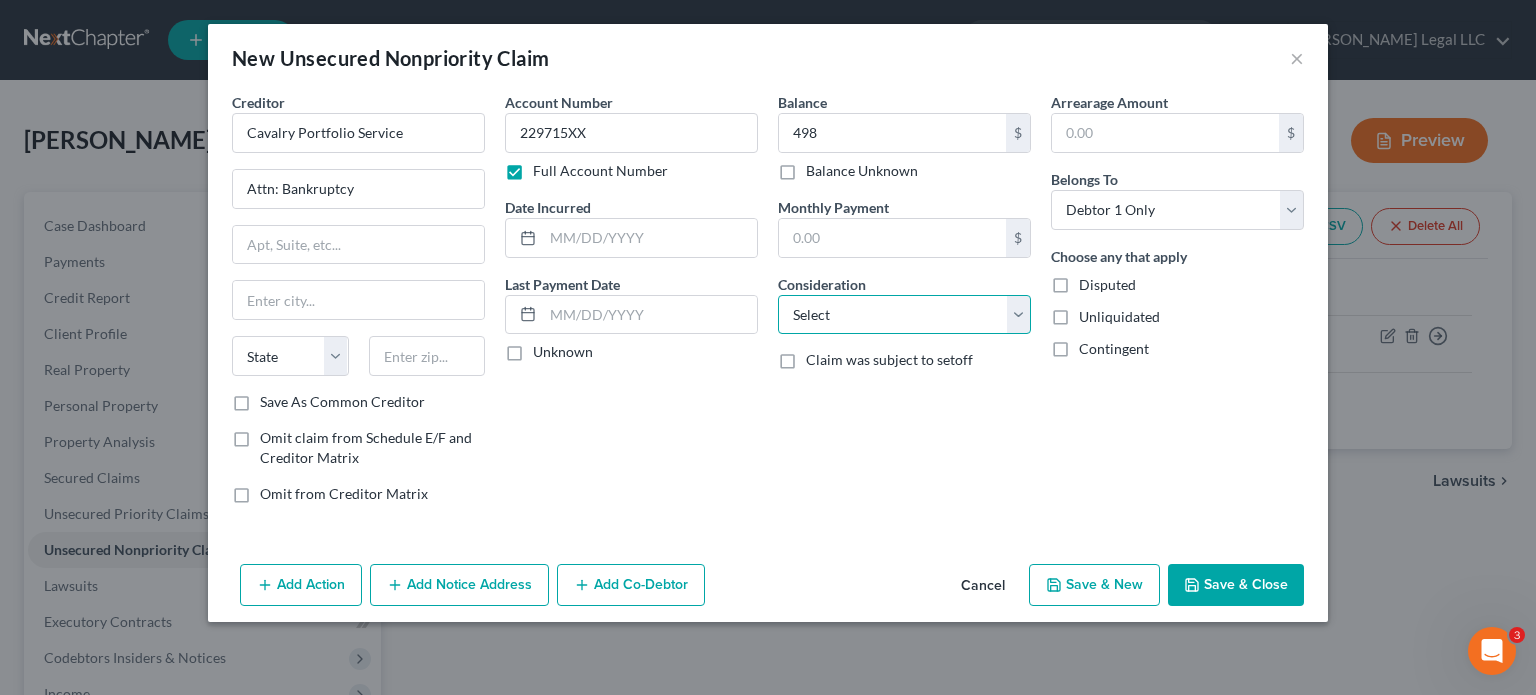 select on "1" 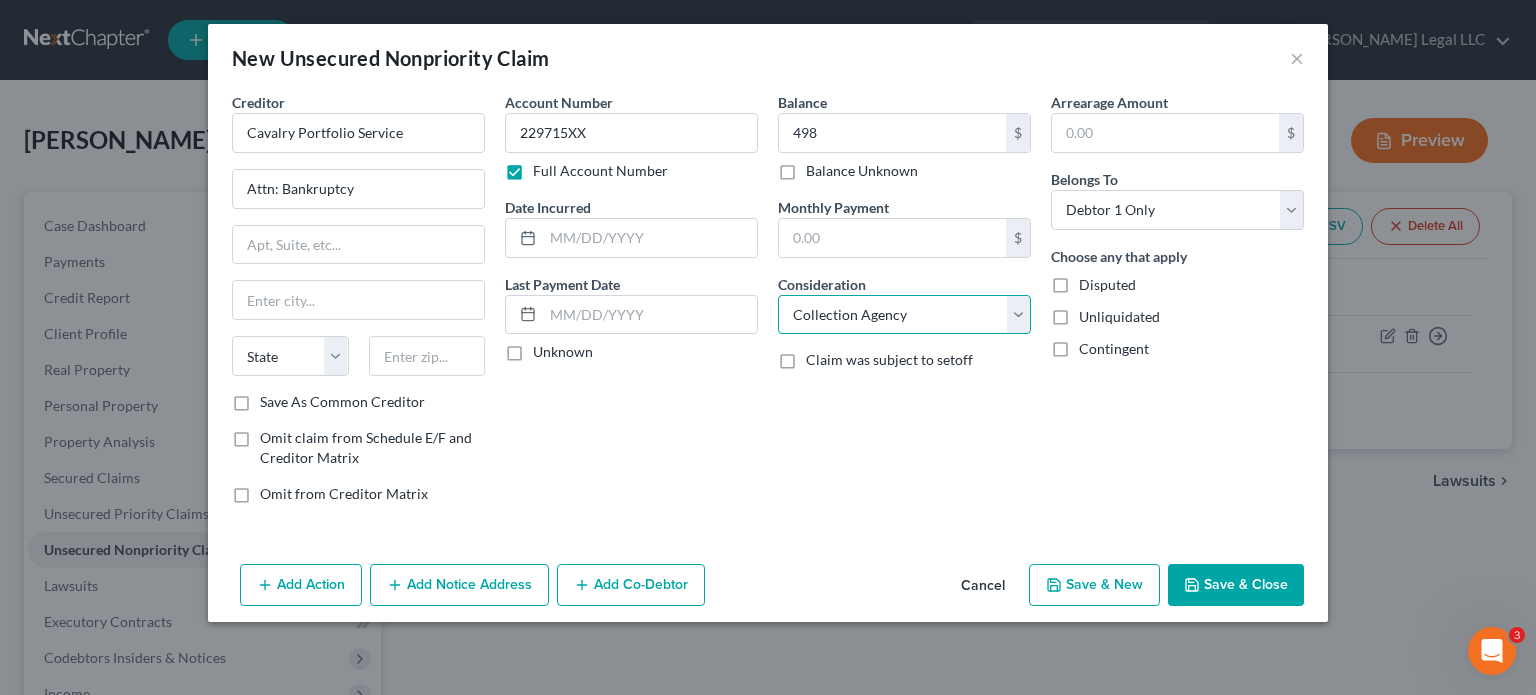 click on "Select Cable / Satellite Services Collection Agency Credit Card Debt Debt Counseling / Attorneys Deficiency Balance Domestic Support Obligations Home / Car Repairs Income Taxes Judgment Liens Medical Services Monies Loaned / Advanced Mortgage Obligation From Divorce Or Separation Obligation To Pensions Other Overdrawn Bank Account Promised To Help Pay Creditors Student Loans Suppliers And Vendors Telephone / Internet Services Utility Services" at bounding box center [904, 315] 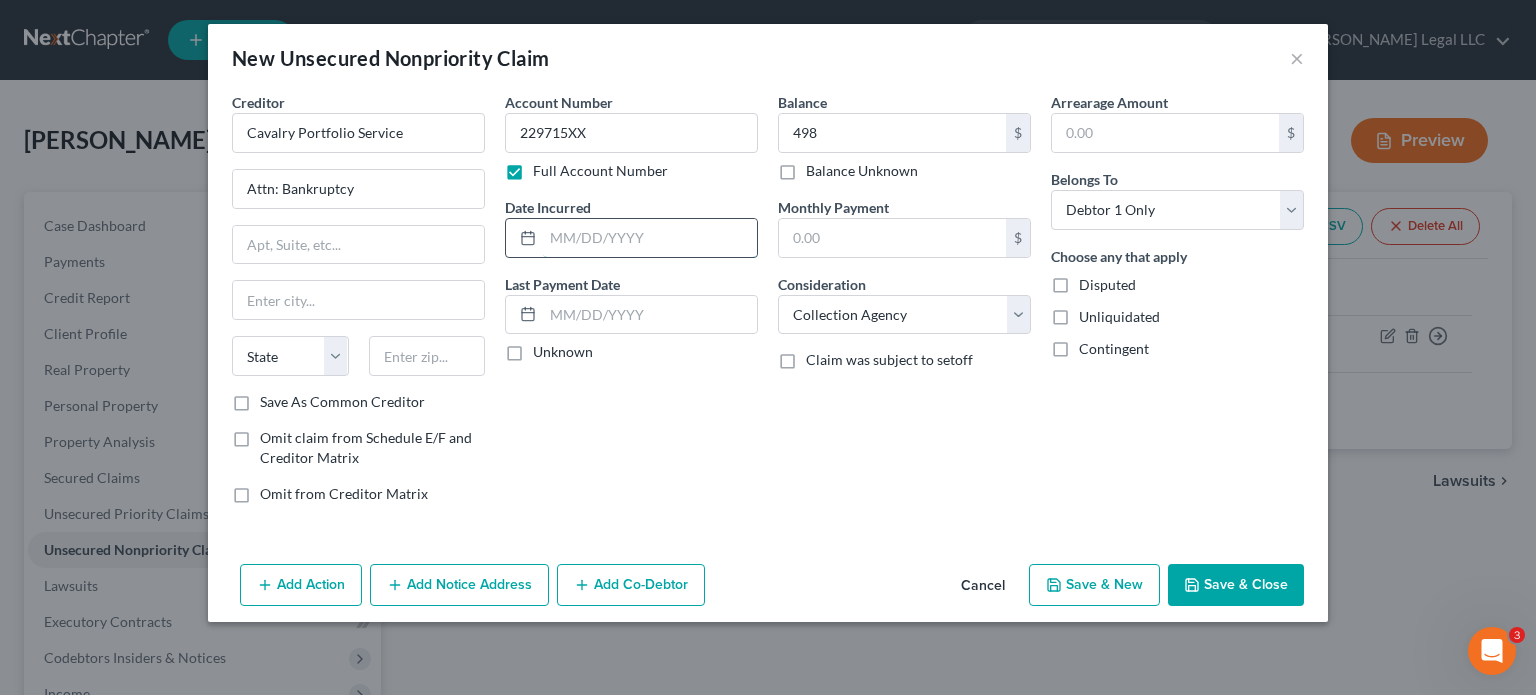 click at bounding box center [650, 238] 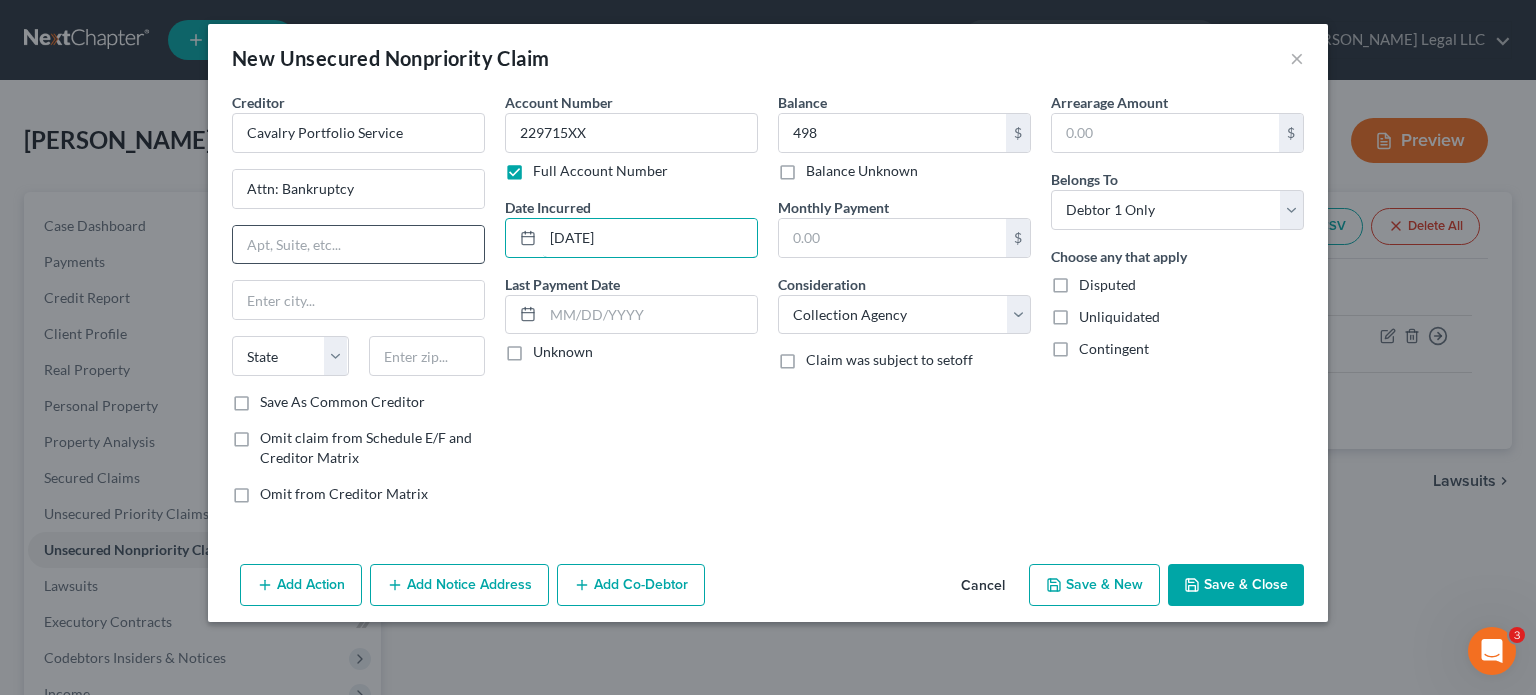 type on "[DATE]" 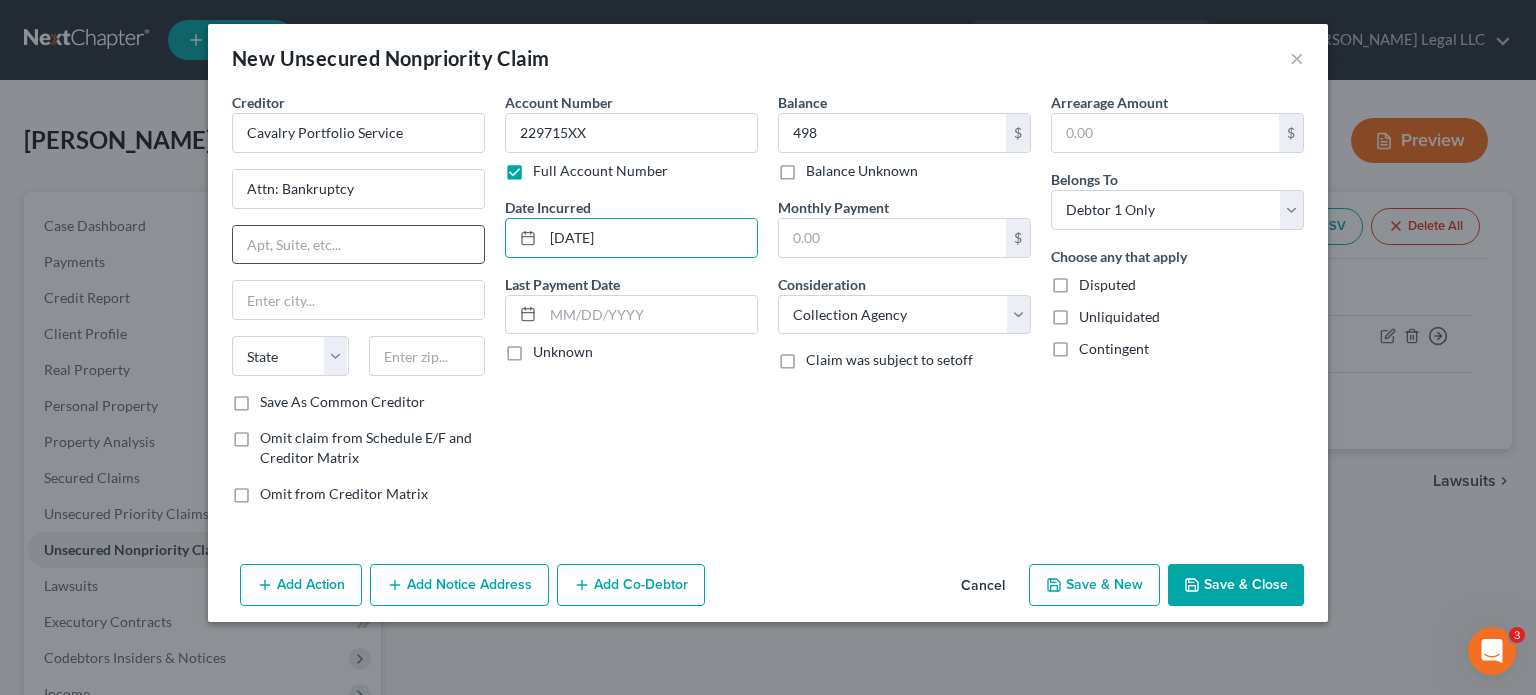 click at bounding box center (358, 245) 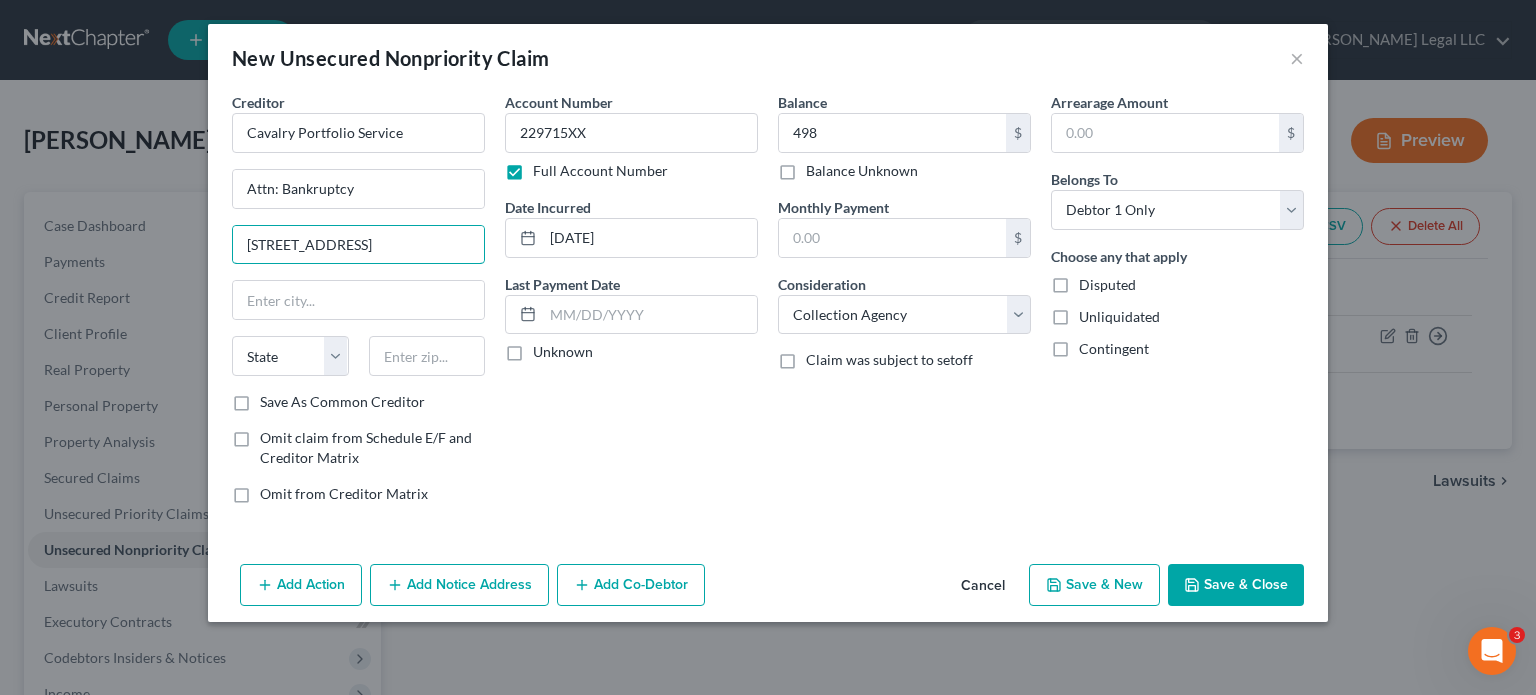 type on "[STREET_ADDRESS]" 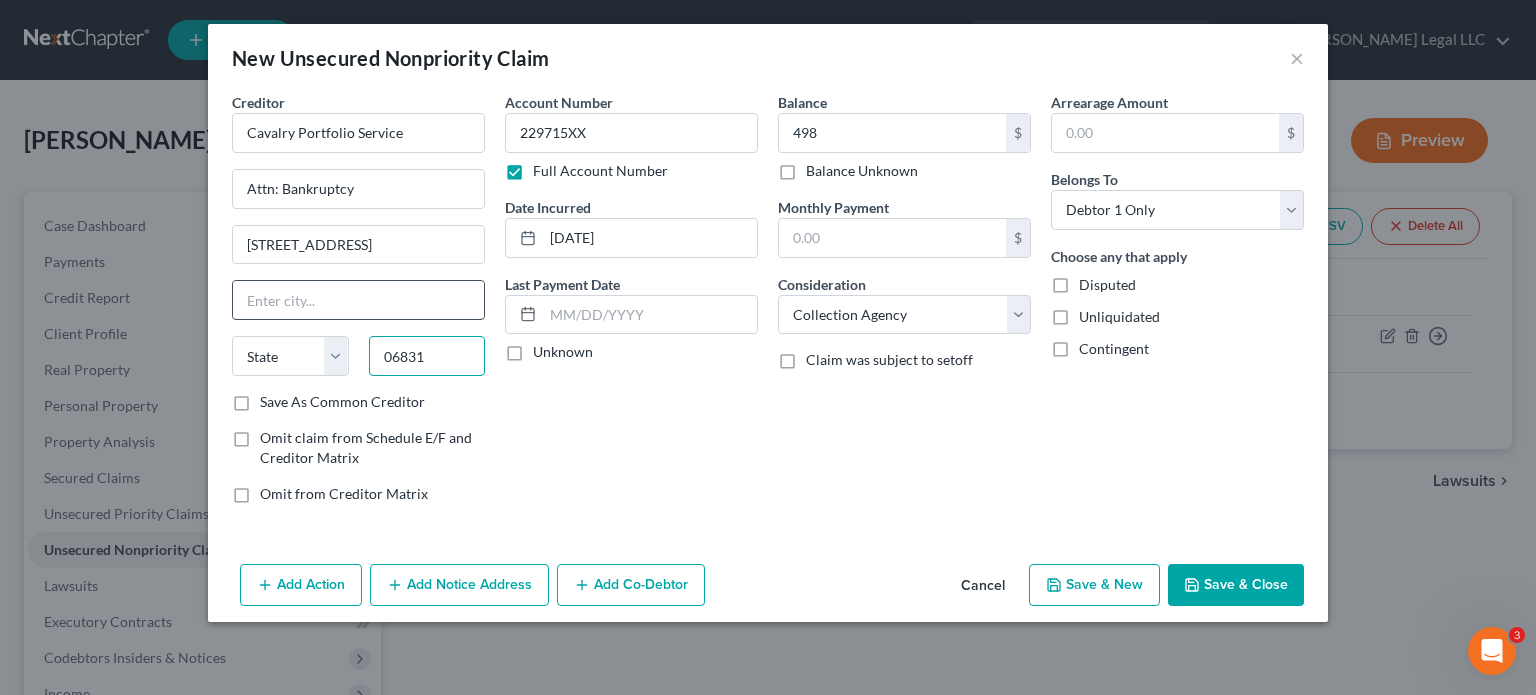 type on "06831" 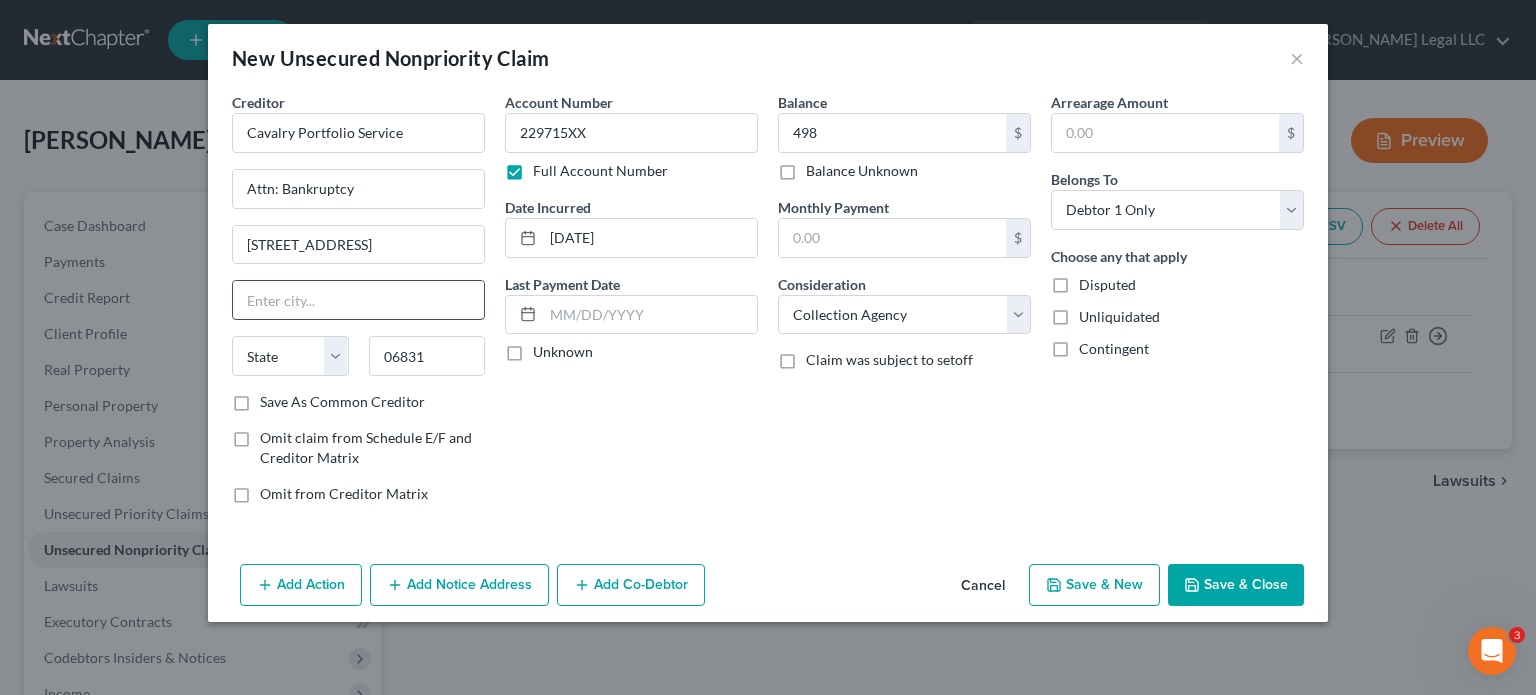 click at bounding box center (358, 300) 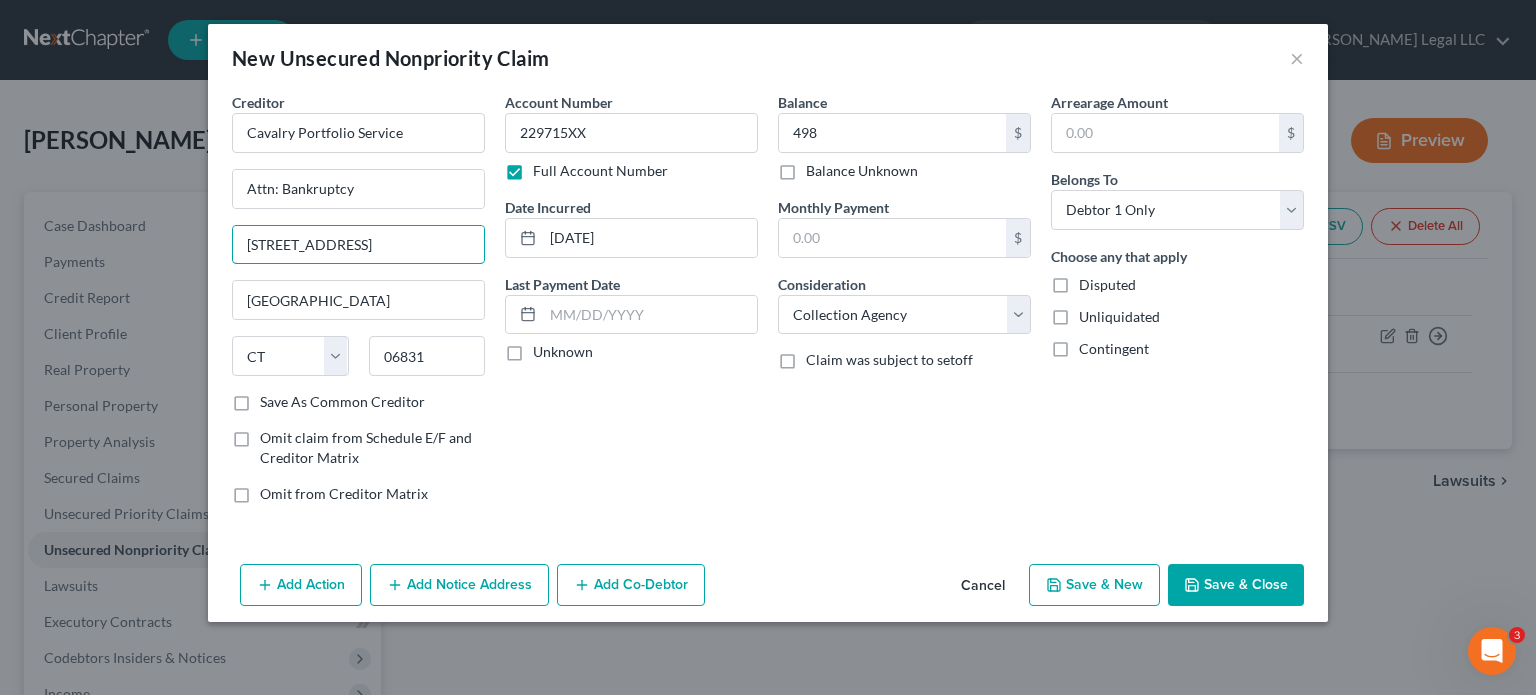 drag, startPoint x: 427, startPoint y: 234, endPoint x: 177, endPoint y: 211, distance: 251.05577 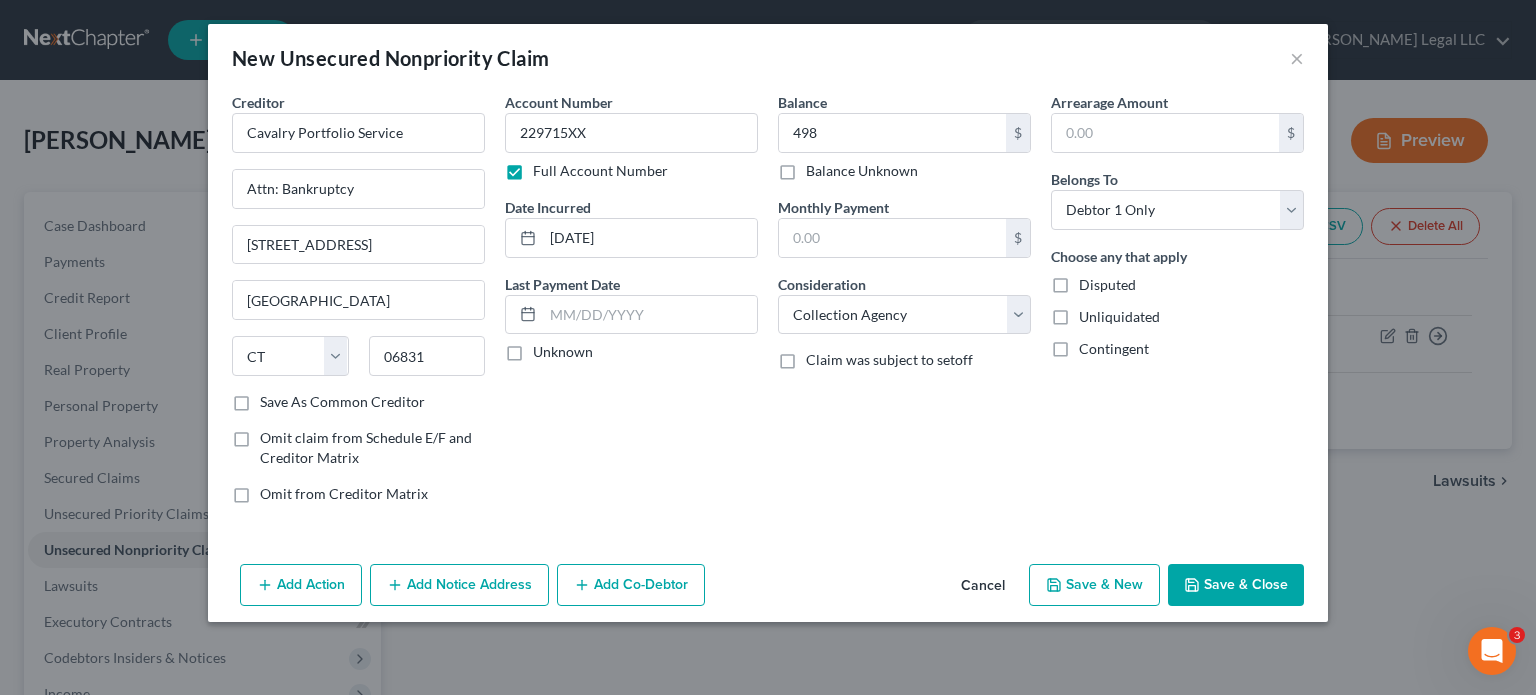 click on "Save & New" at bounding box center (1094, 585) 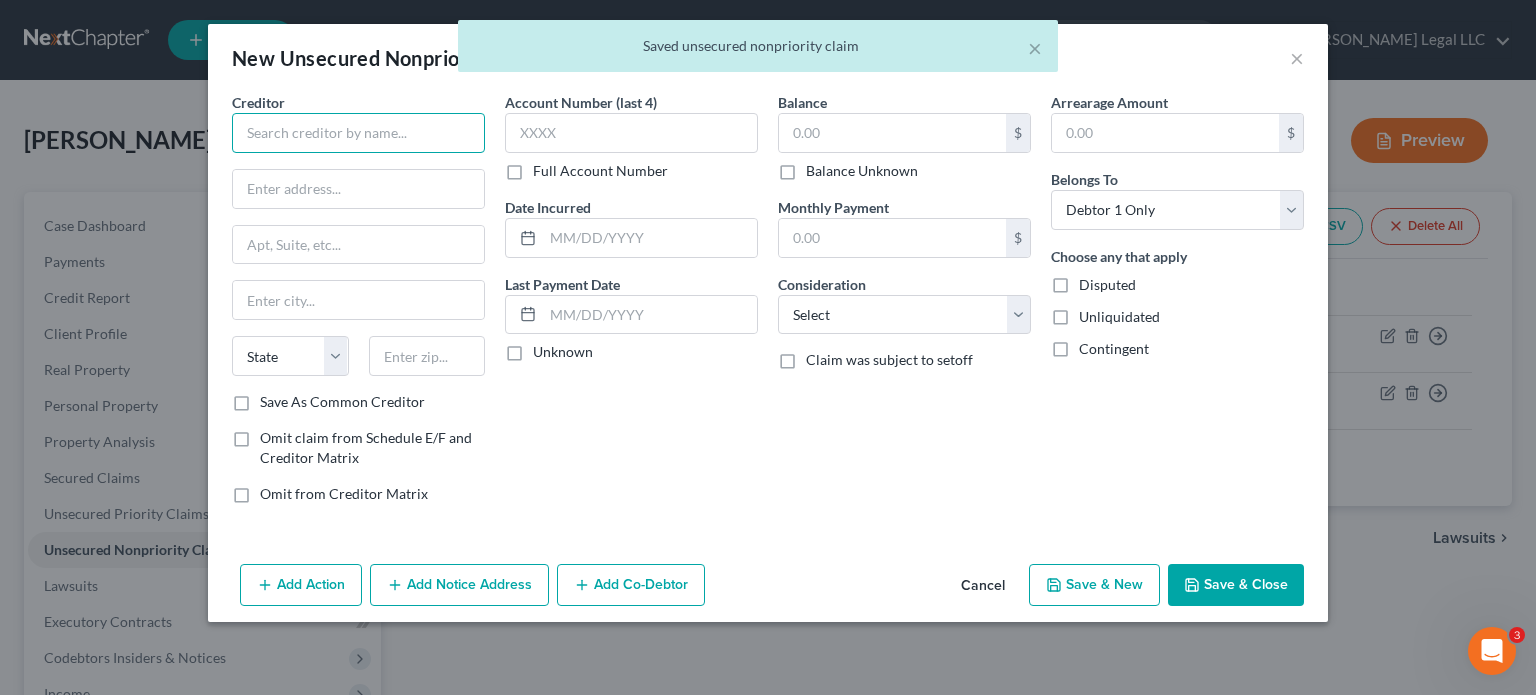 click at bounding box center [358, 133] 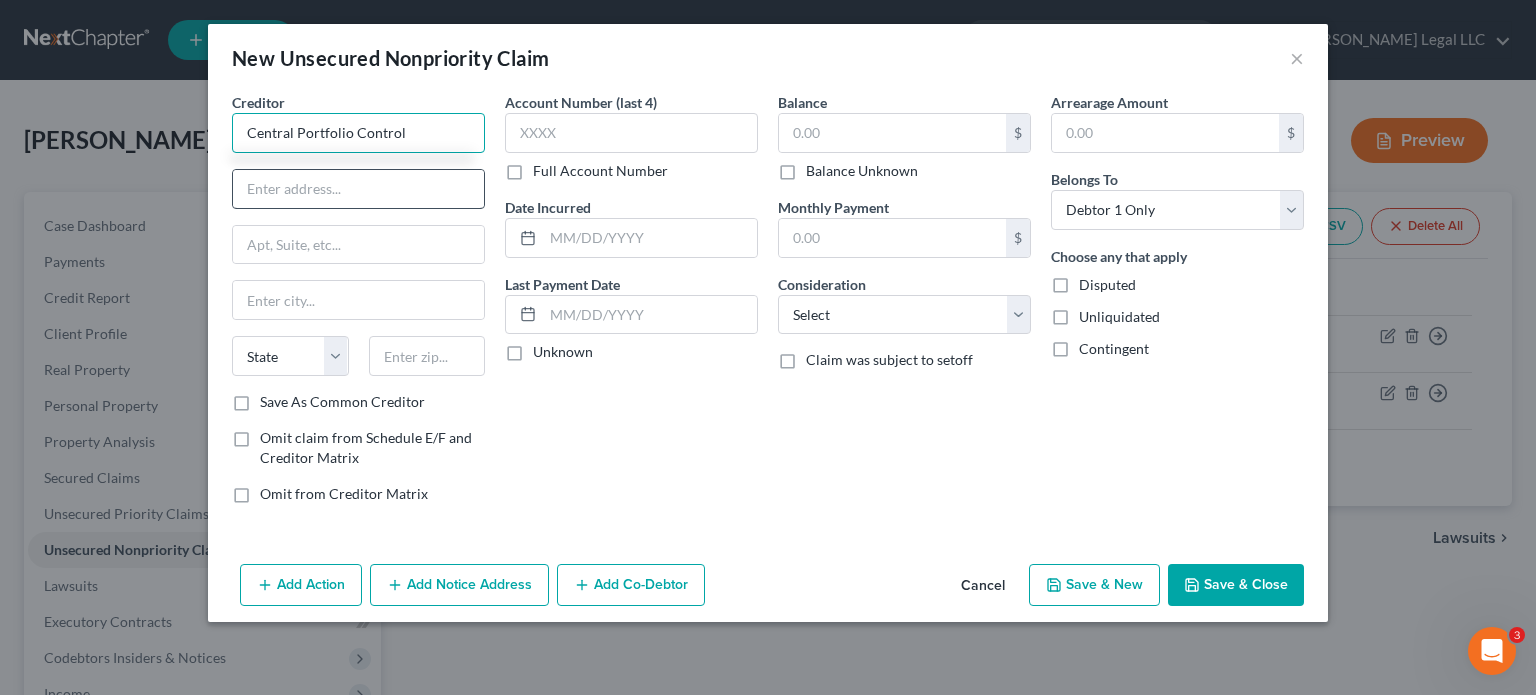 type on "Central Portfolio Control" 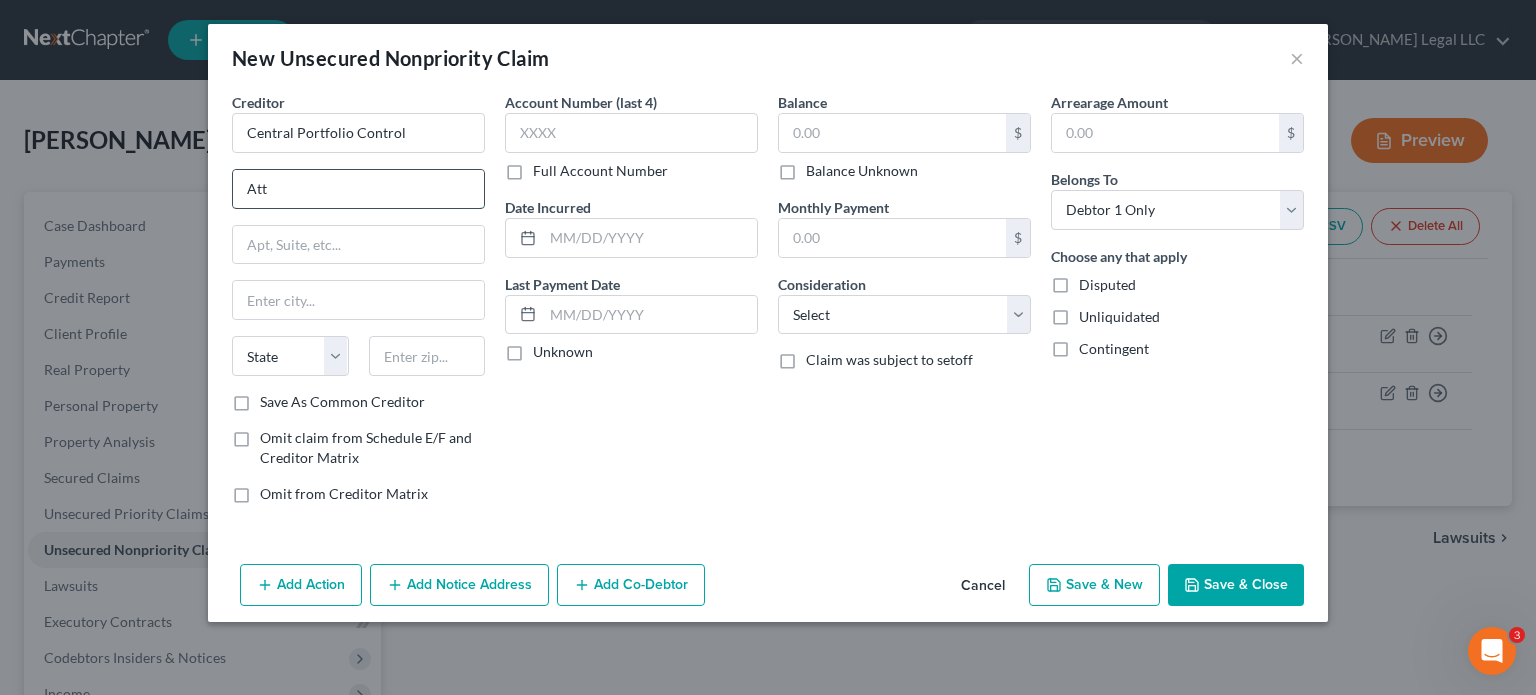 type on "Attn: Bankruptcy" 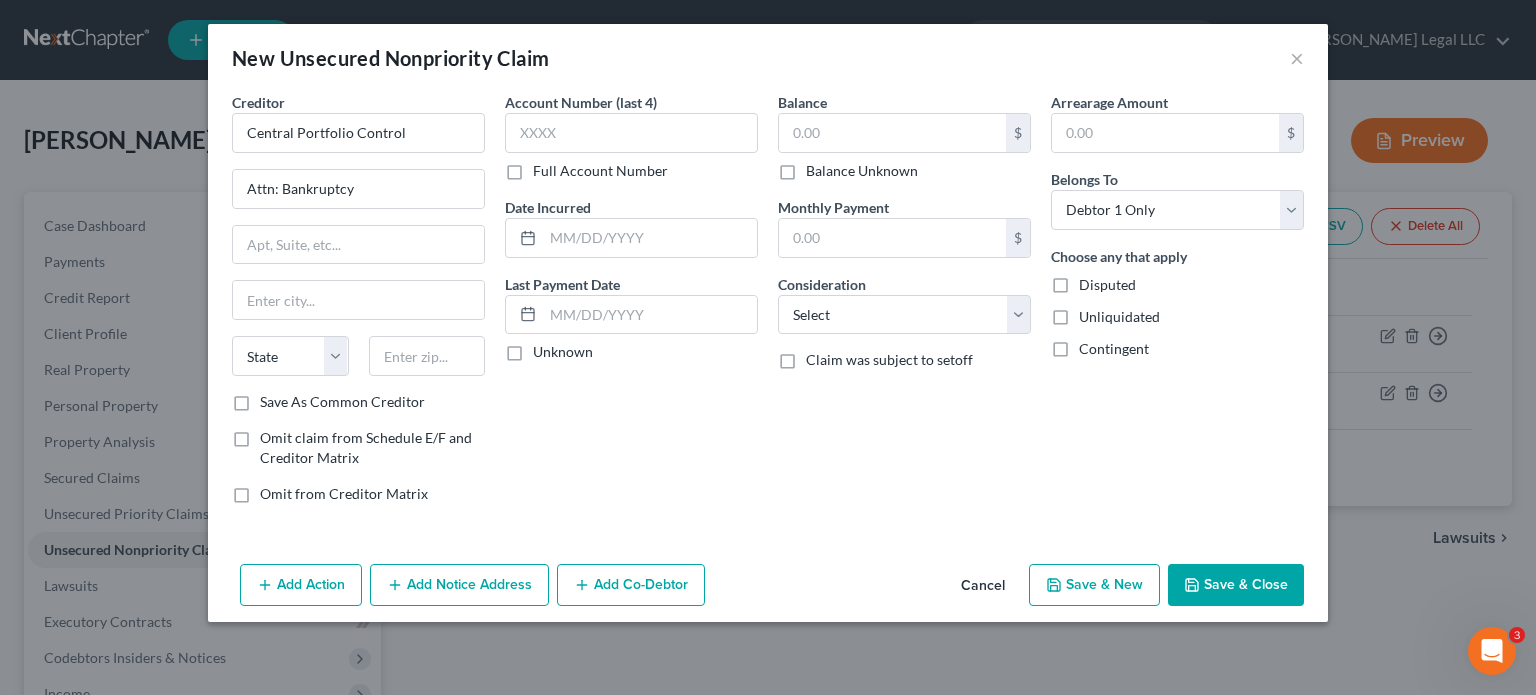 click on "Full Account Number" at bounding box center [600, 171] 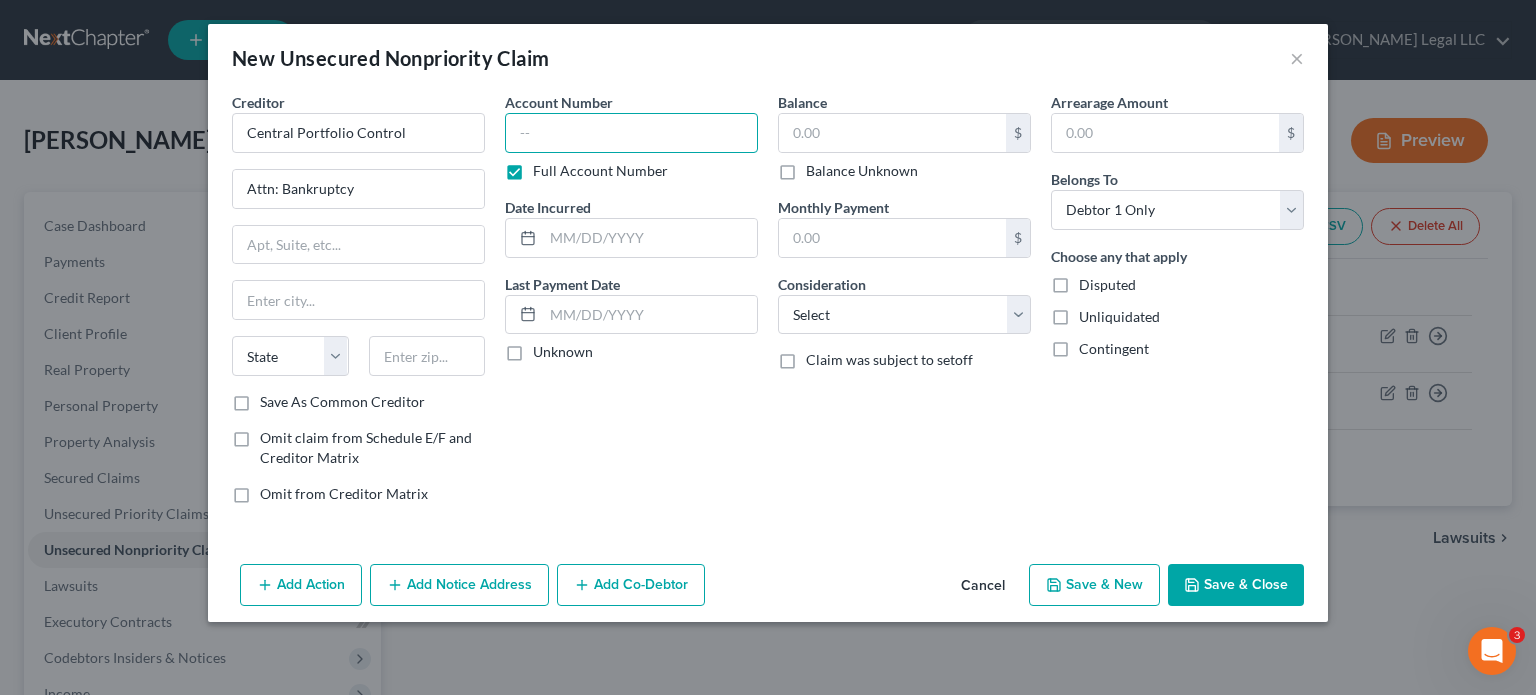 click at bounding box center [631, 133] 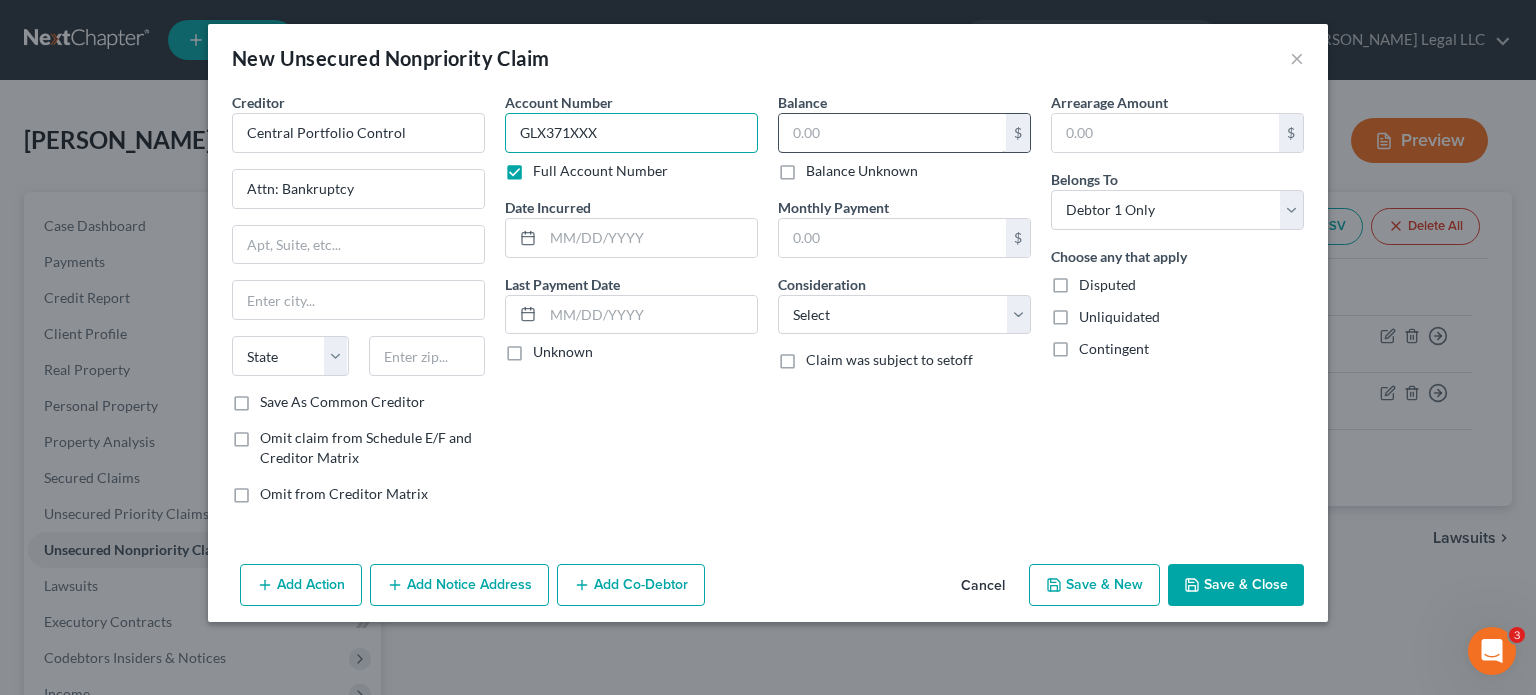 type on "GLX371XXX" 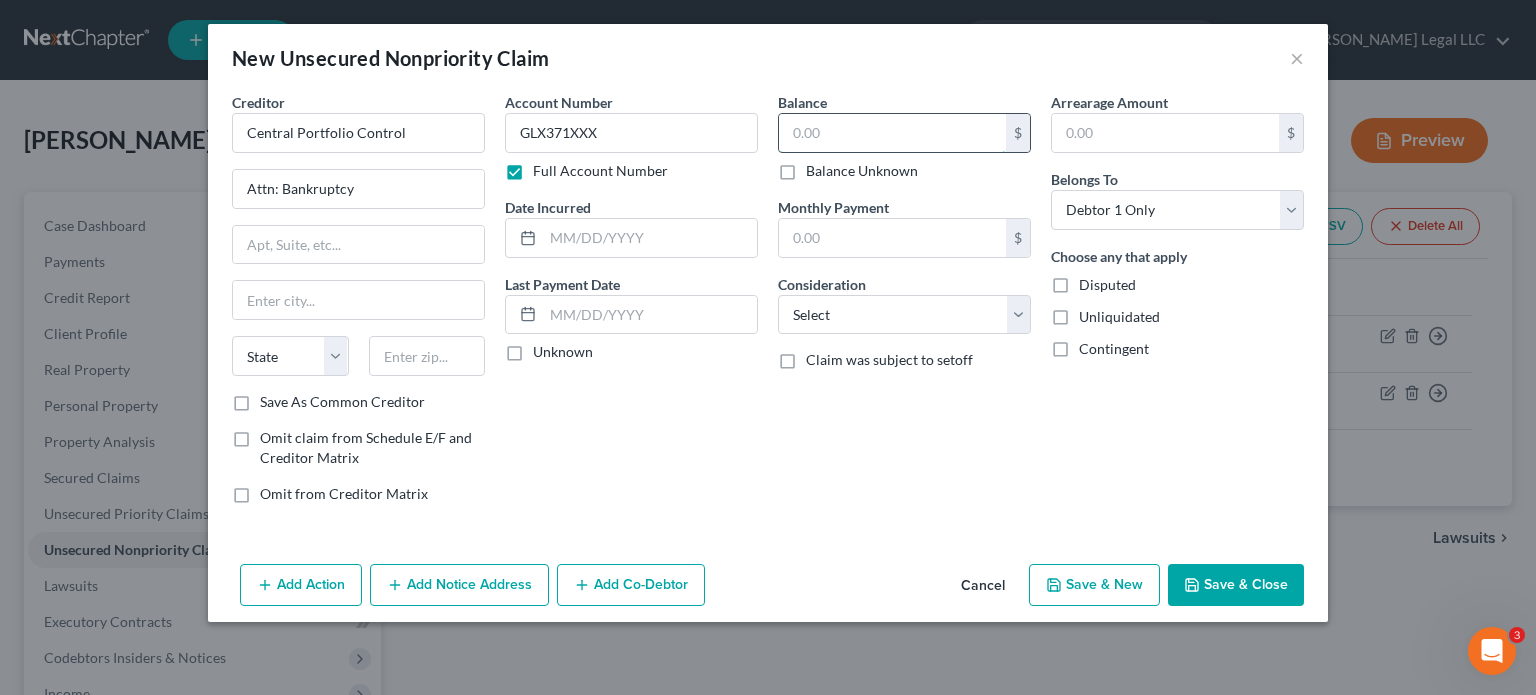 click at bounding box center [892, 133] 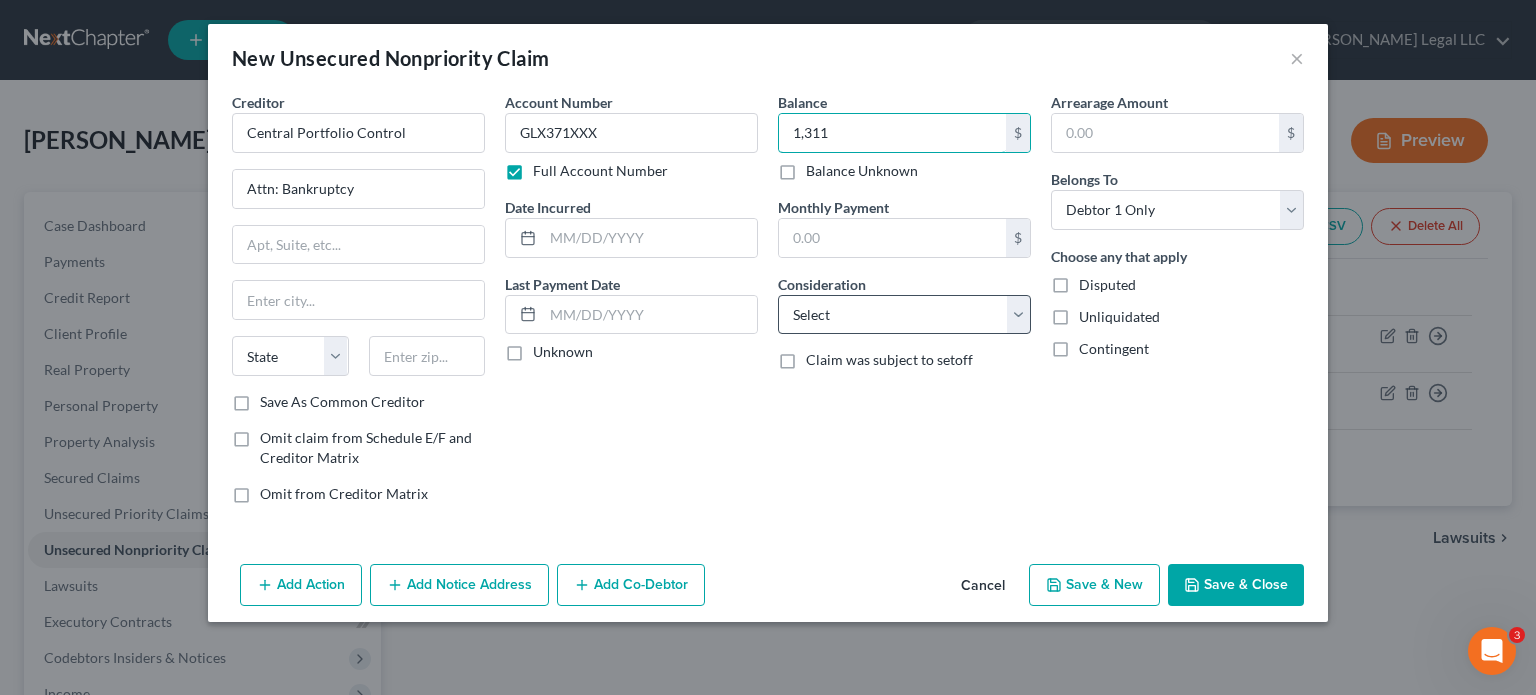 type on "1,311" 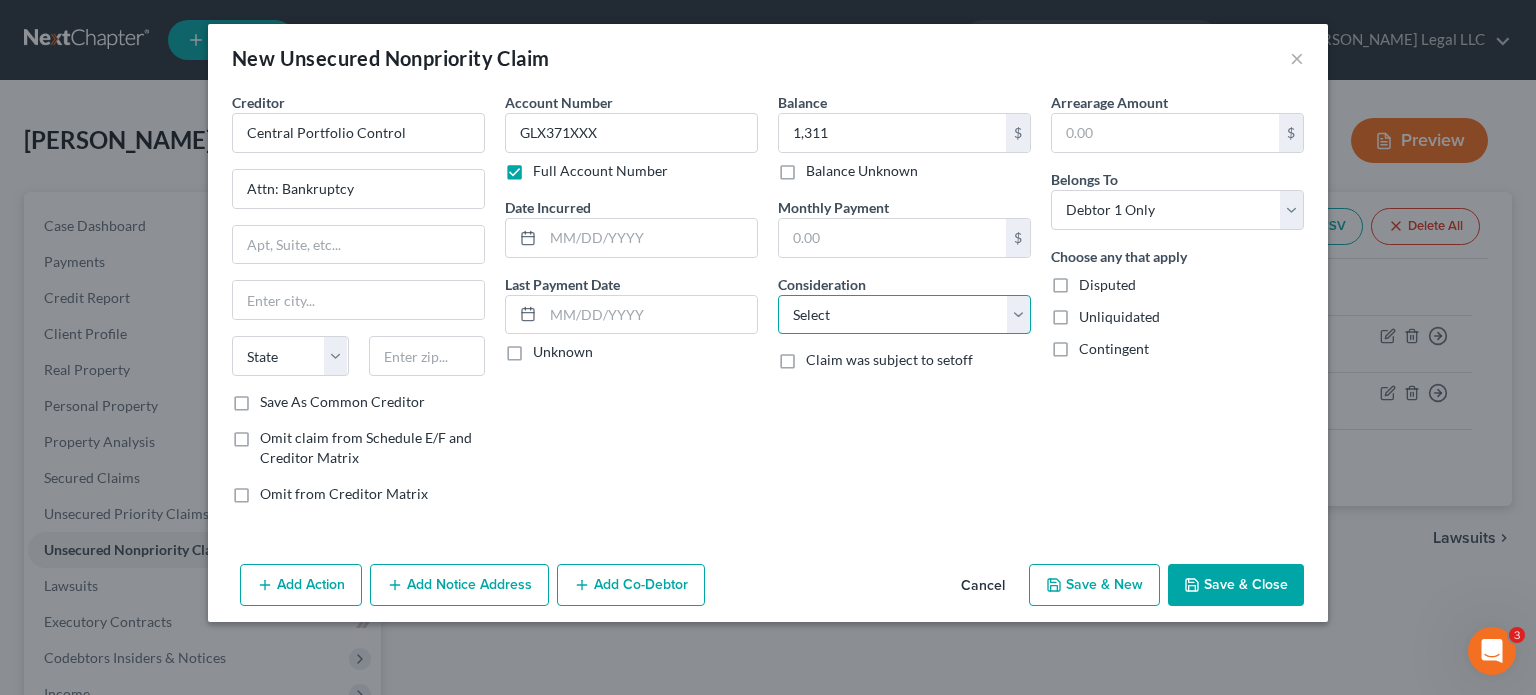 click on "Select Cable / Satellite Services Collection Agency Credit Card Debt Debt Counseling / Attorneys Deficiency Balance Domestic Support Obligations Home / Car Repairs Income Taxes Judgment Liens Medical Services Monies Loaned / Advanced Mortgage Obligation From Divorce Or Separation Obligation To Pensions Other Overdrawn Bank Account Promised To Help Pay Creditors Student Loans Suppliers And Vendors Telephone / Internet Services Utility Services" at bounding box center (904, 315) 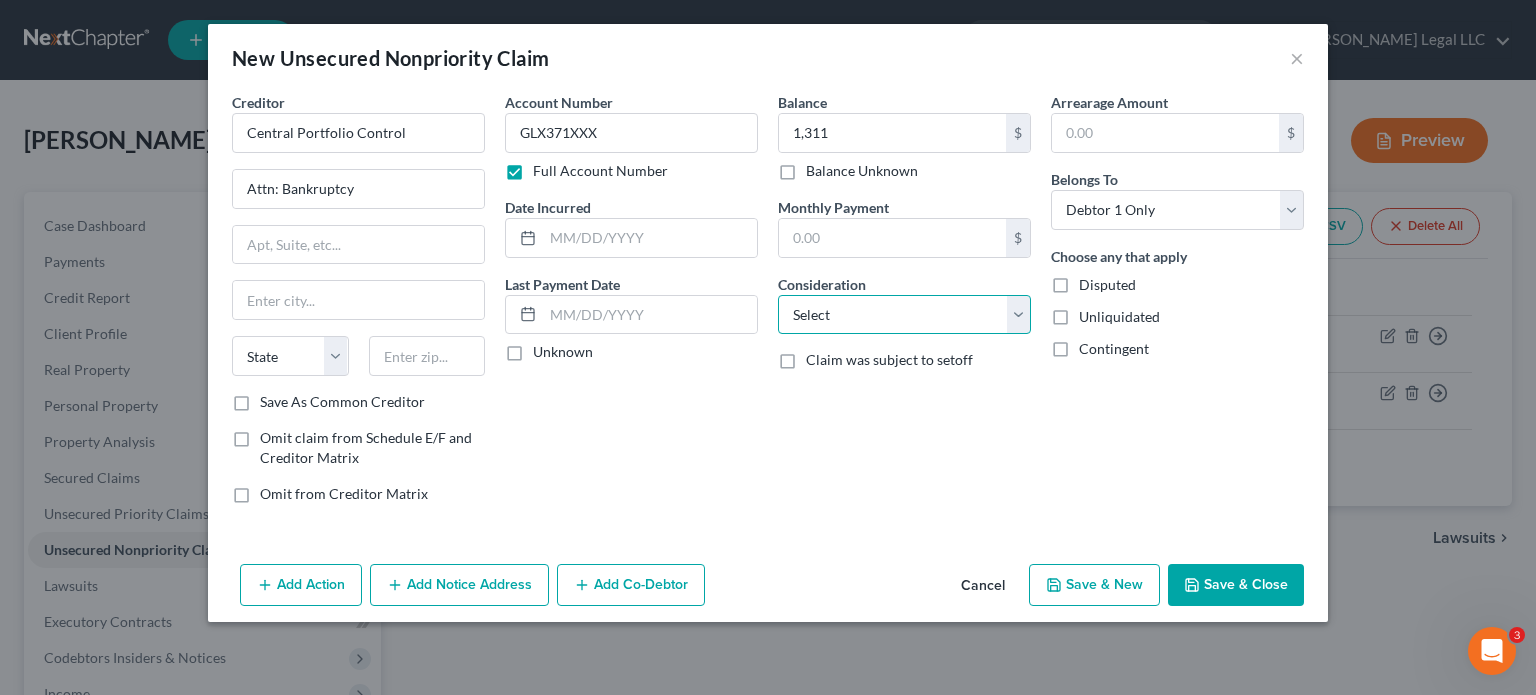 select on "1" 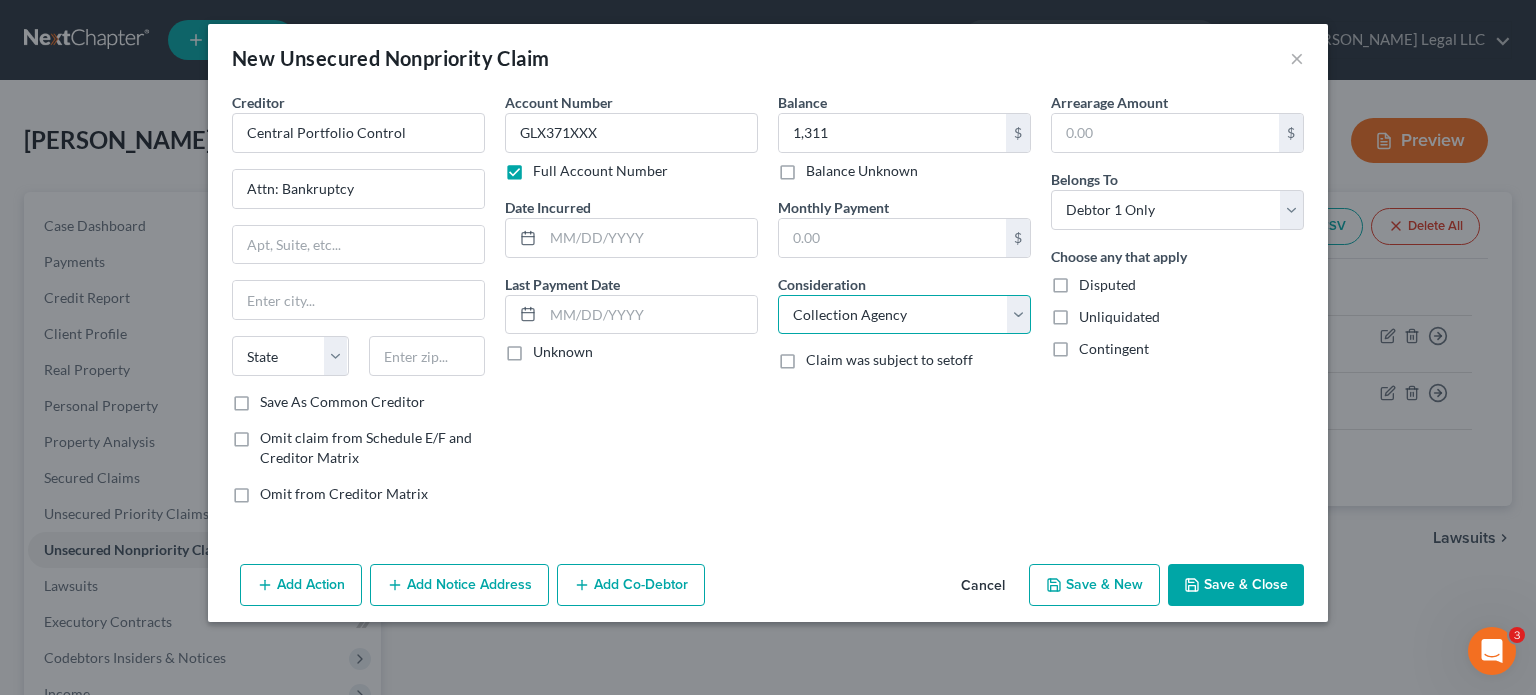 click on "Select Cable / Satellite Services Collection Agency Credit Card Debt Debt Counseling / Attorneys Deficiency Balance Domestic Support Obligations Home / Car Repairs Income Taxes Judgment Liens Medical Services Monies Loaned / Advanced Mortgage Obligation From Divorce Or Separation Obligation To Pensions Other Overdrawn Bank Account Promised To Help Pay Creditors Student Loans Suppliers And Vendors Telephone / Internet Services Utility Services" at bounding box center [904, 315] 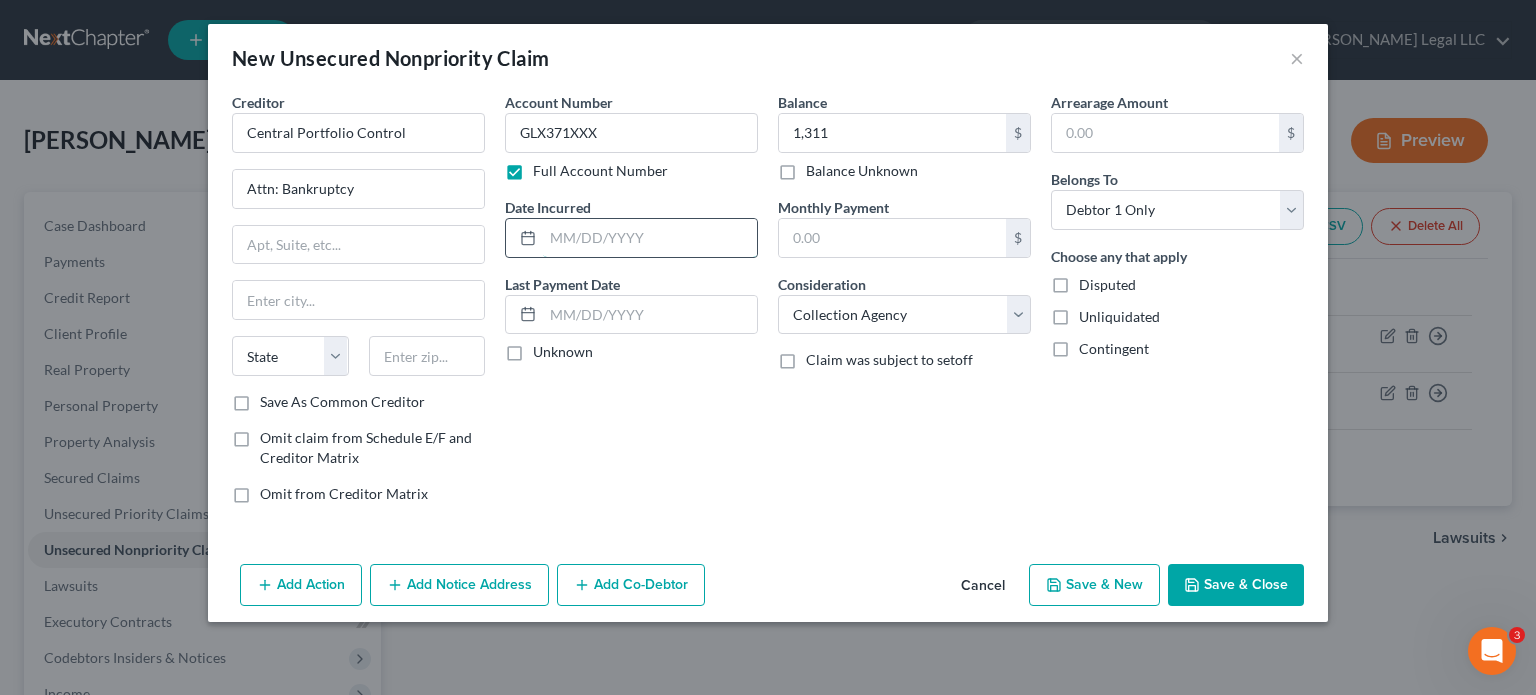 click at bounding box center [650, 238] 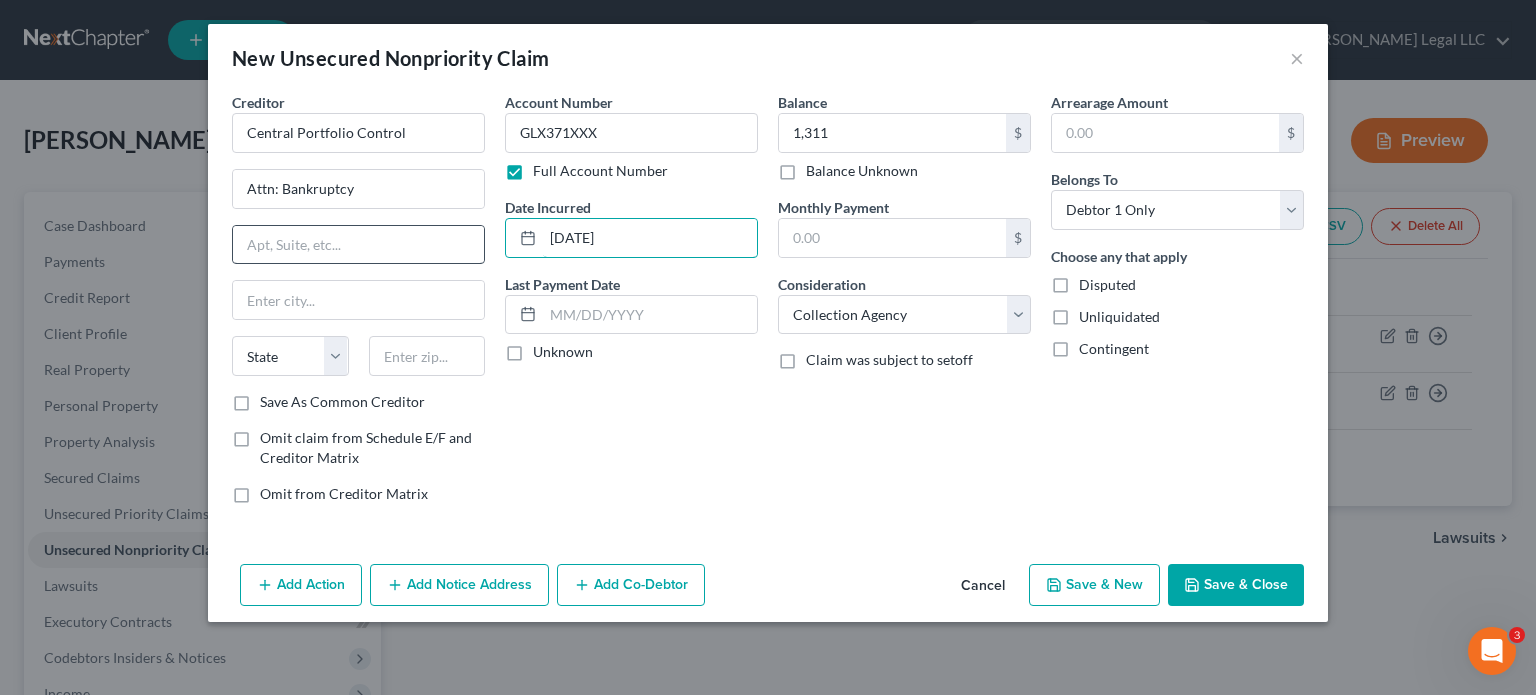 type on "[DATE]" 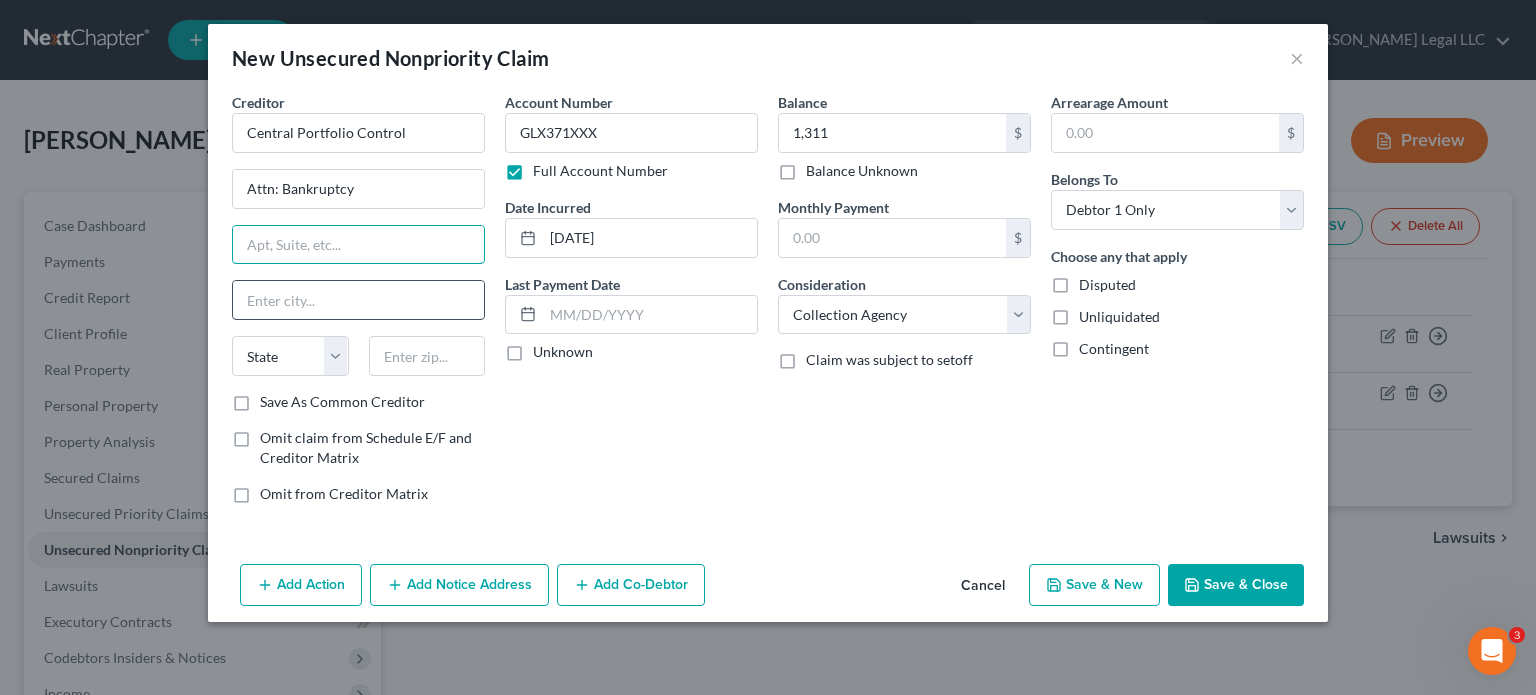 drag, startPoint x: 338, startPoint y: 244, endPoint x: 275, endPoint y: 283, distance: 74.094536 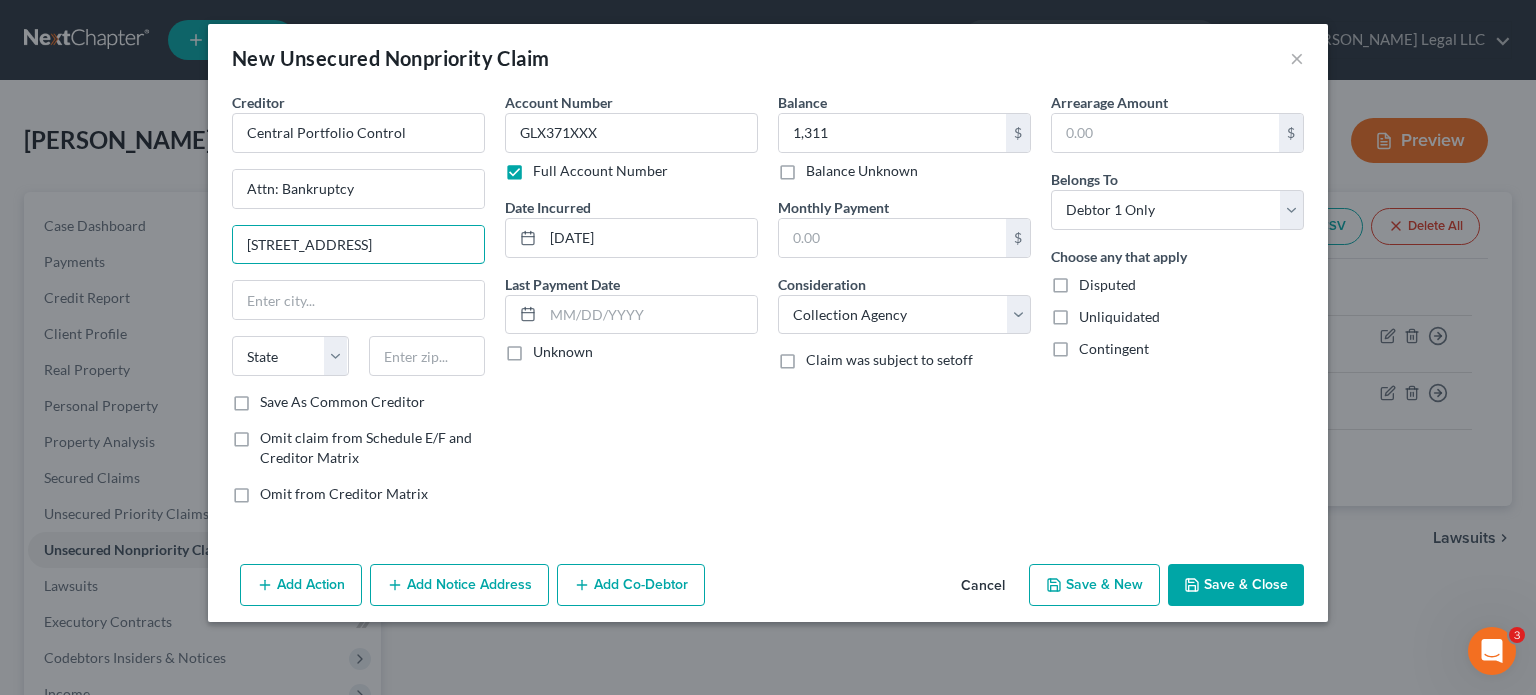 type on "[STREET_ADDRESS]" 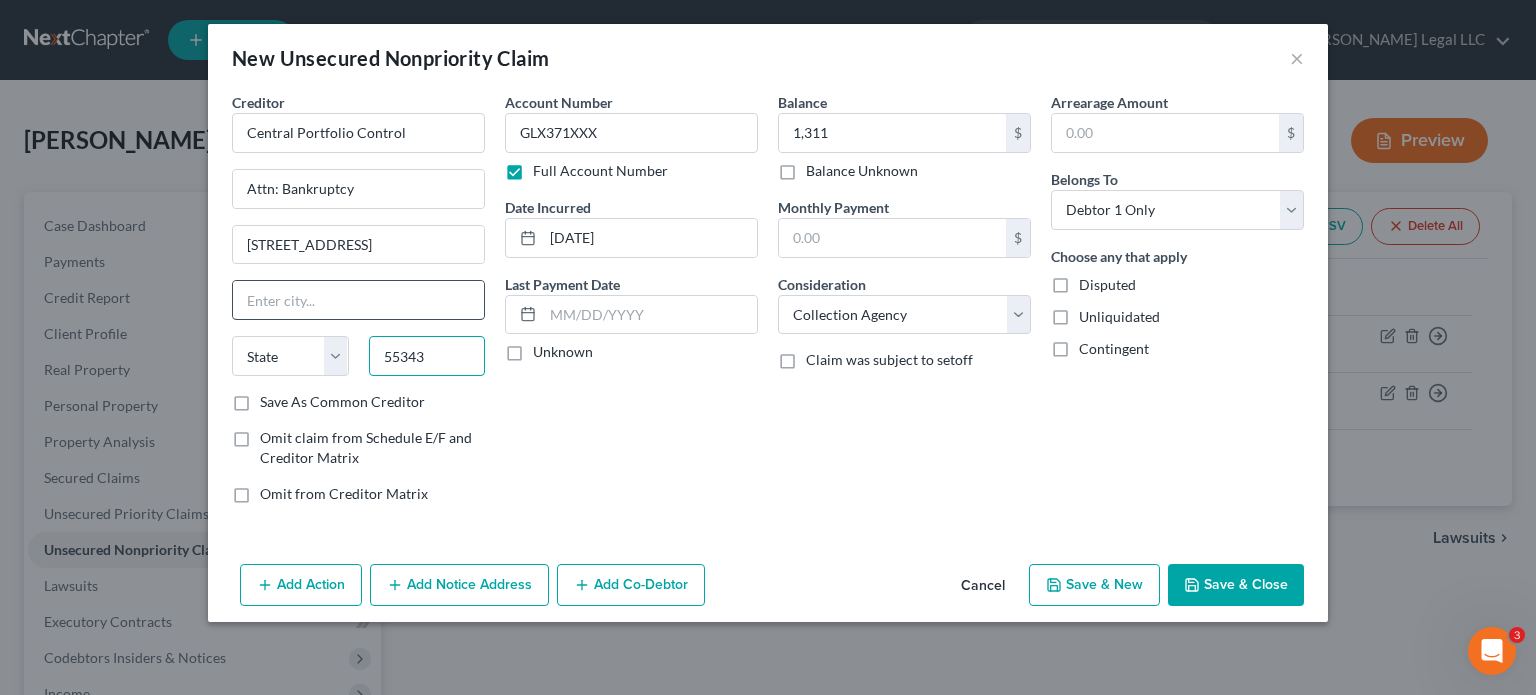 type on "55343" 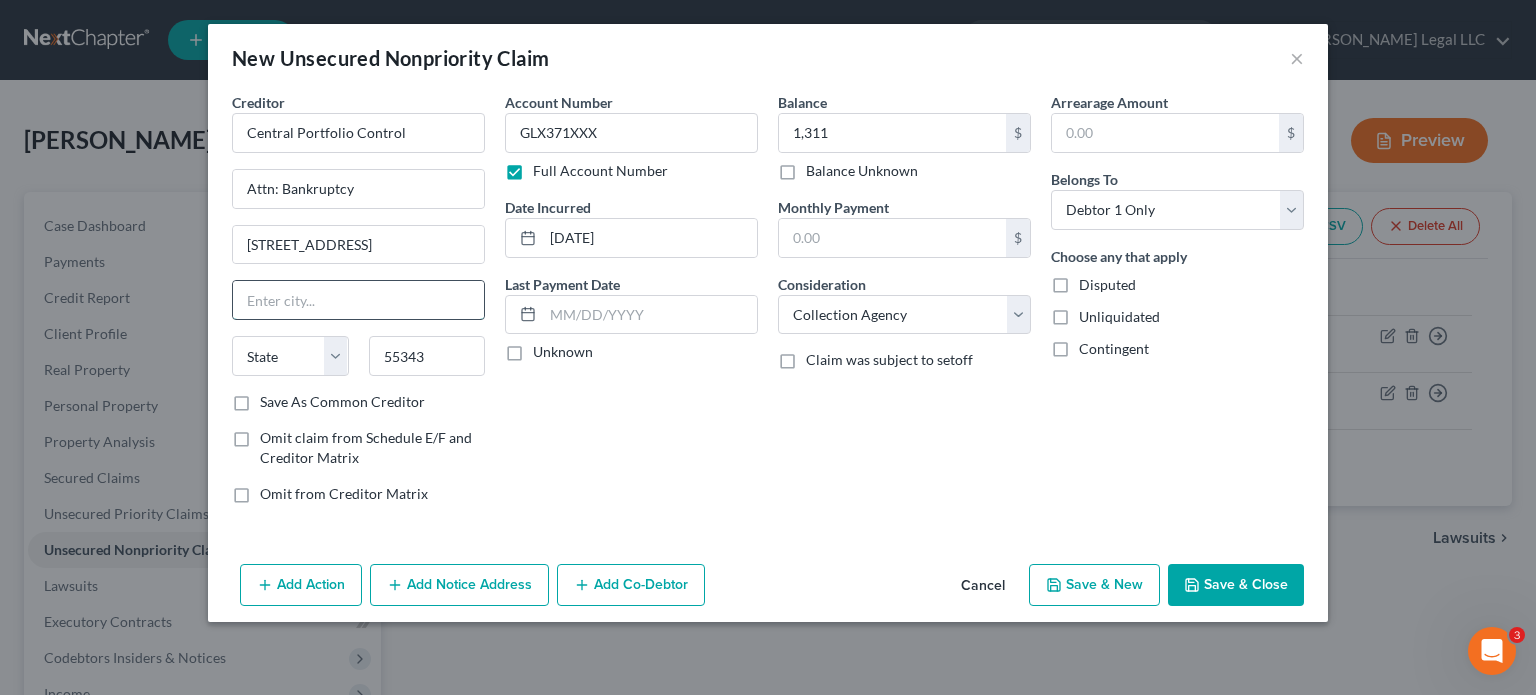 click at bounding box center (358, 300) 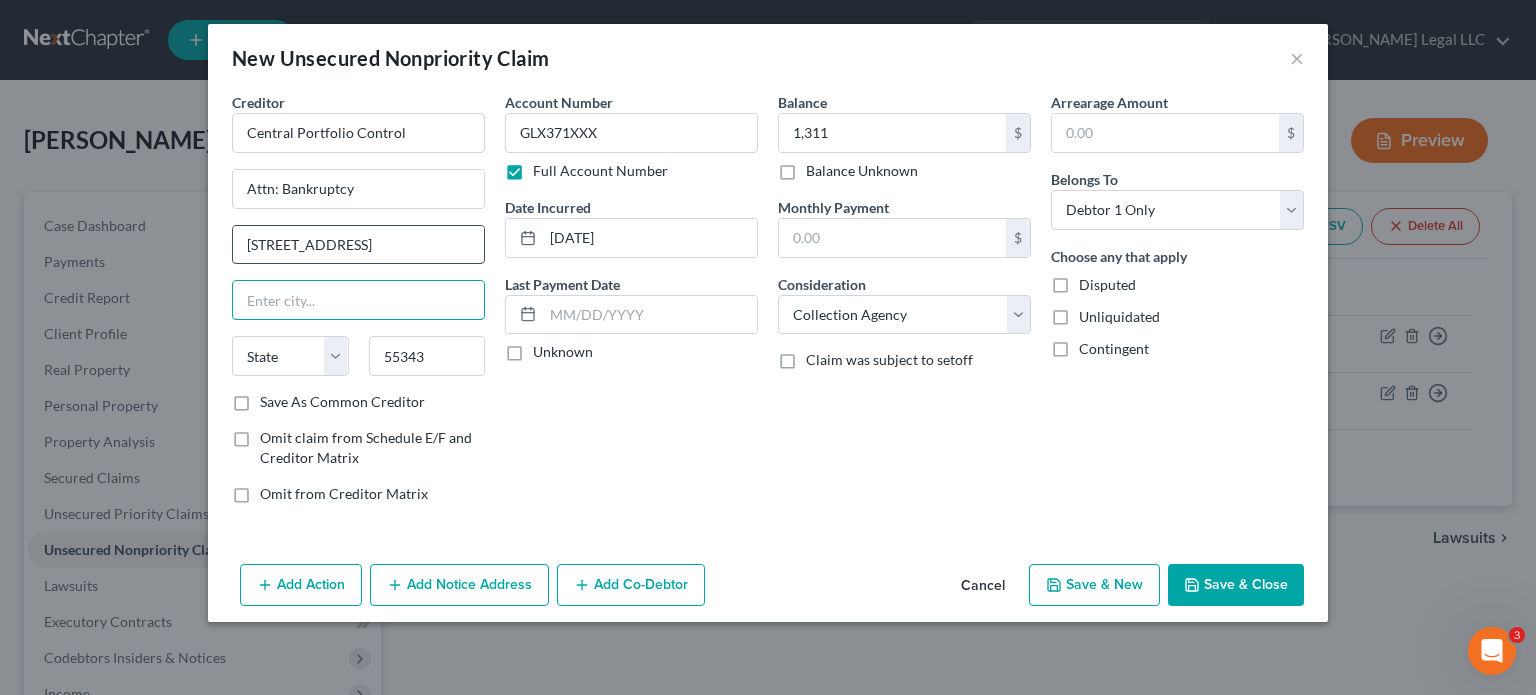 type on "[PERSON_NAME]" 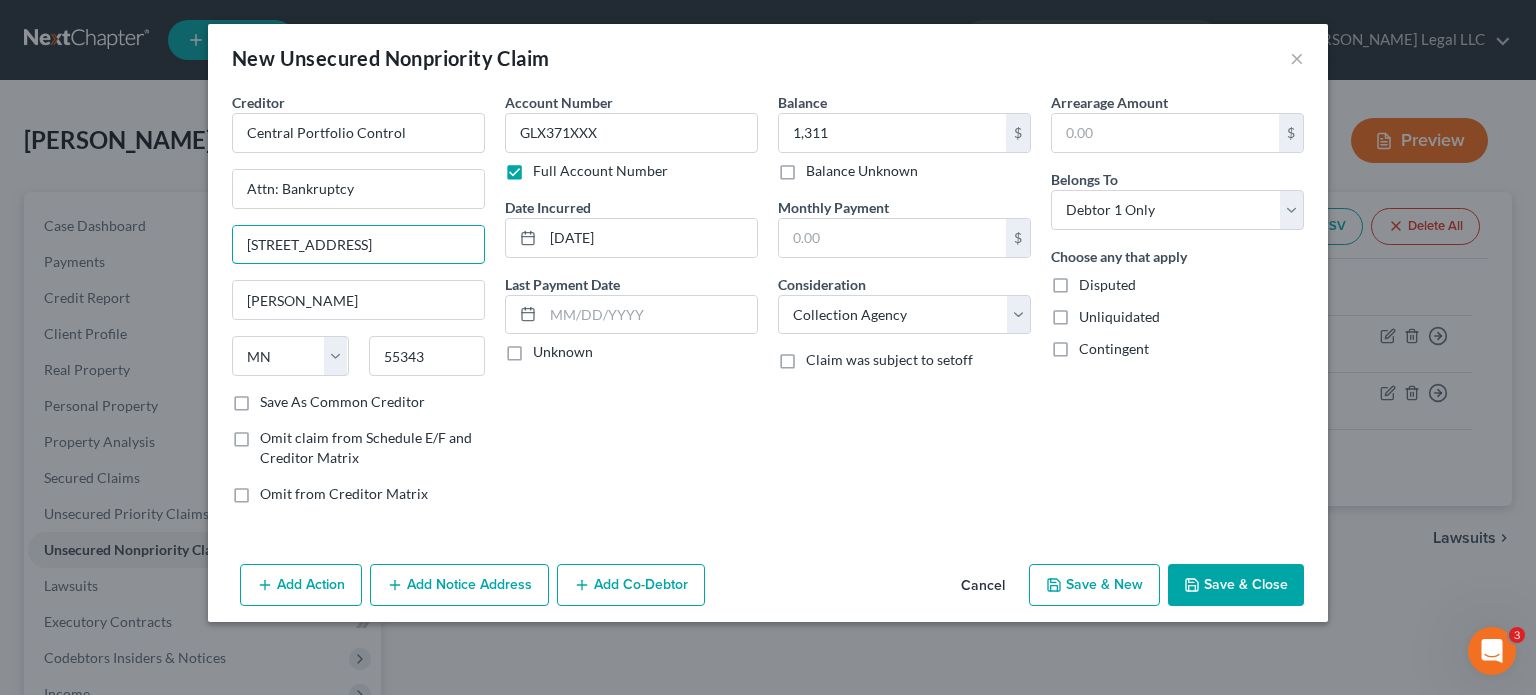 drag, startPoint x: 457, startPoint y: 248, endPoint x: 61, endPoint y: 231, distance: 396.36475 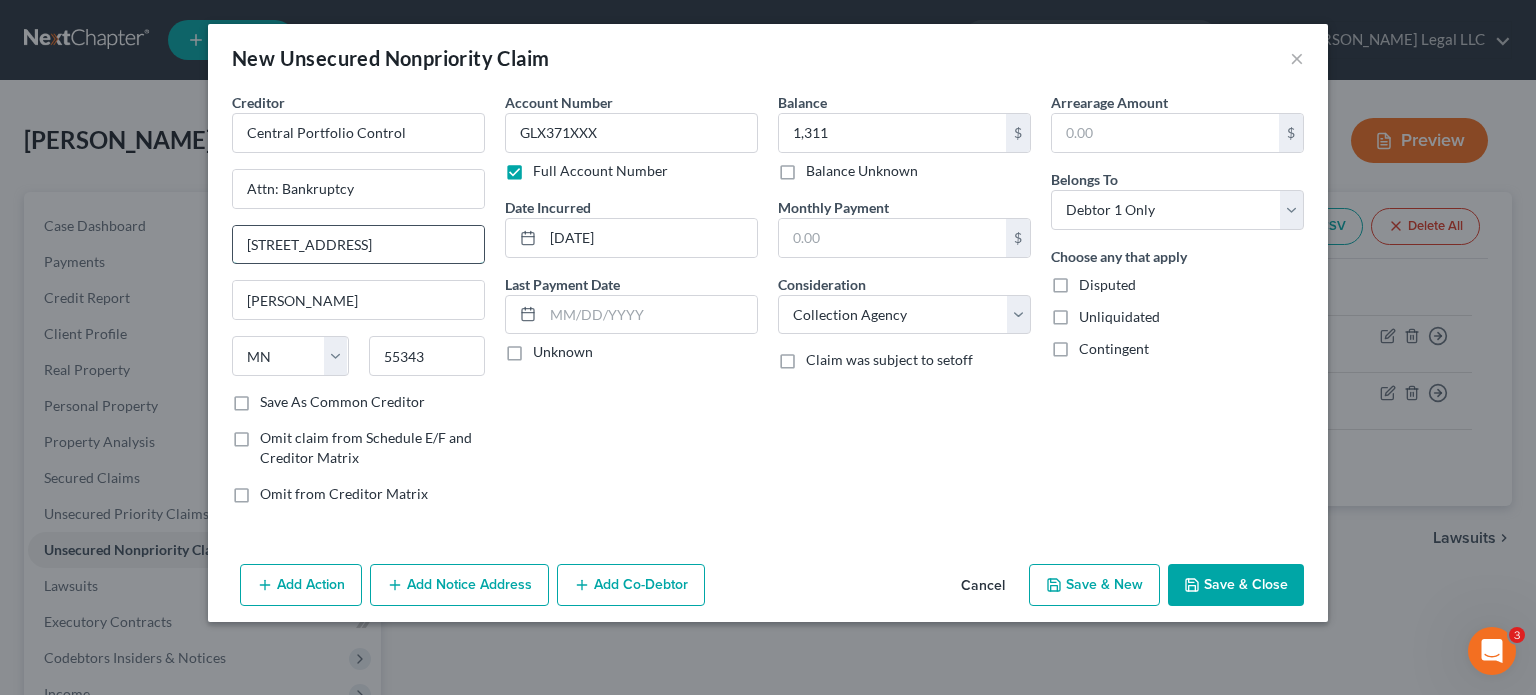 click on "[STREET_ADDRESS]" at bounding box center (358, 245) 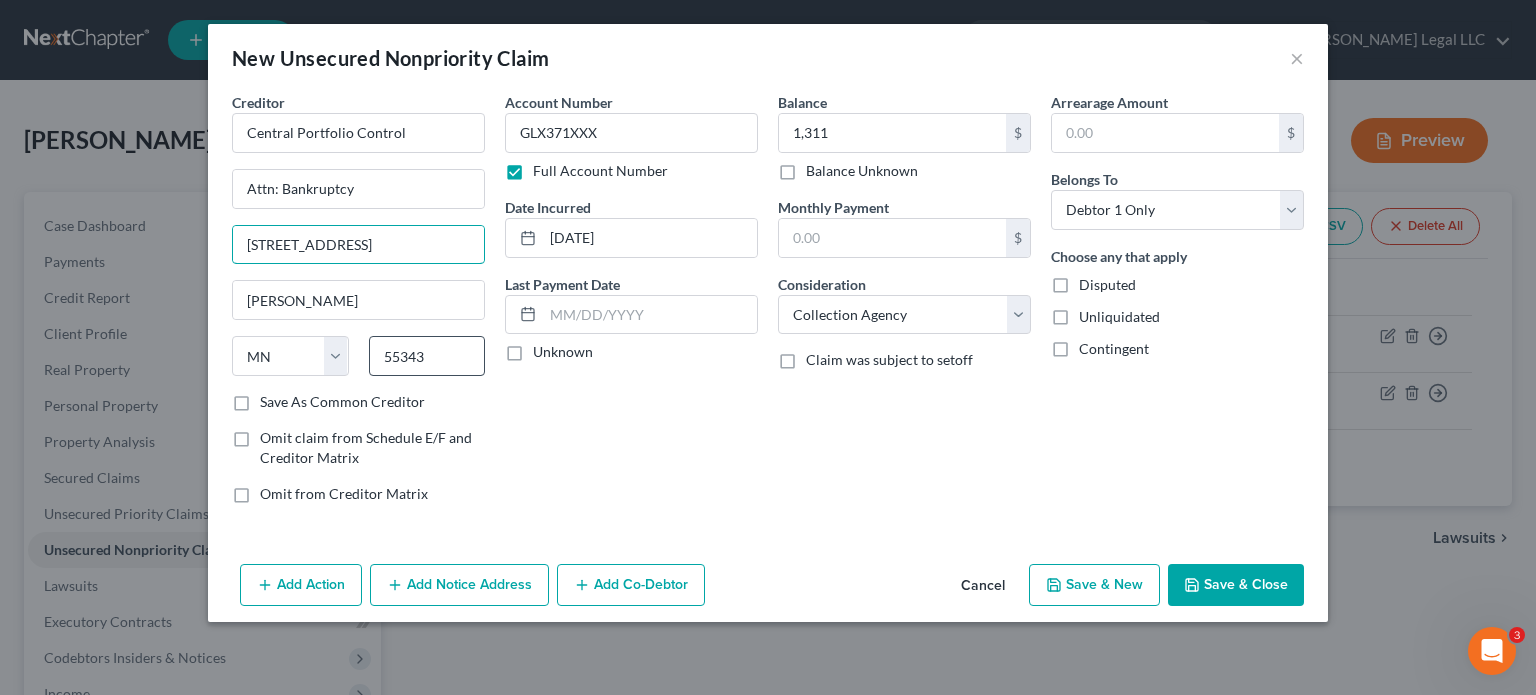 type on "[STREET_ADDRESS]" 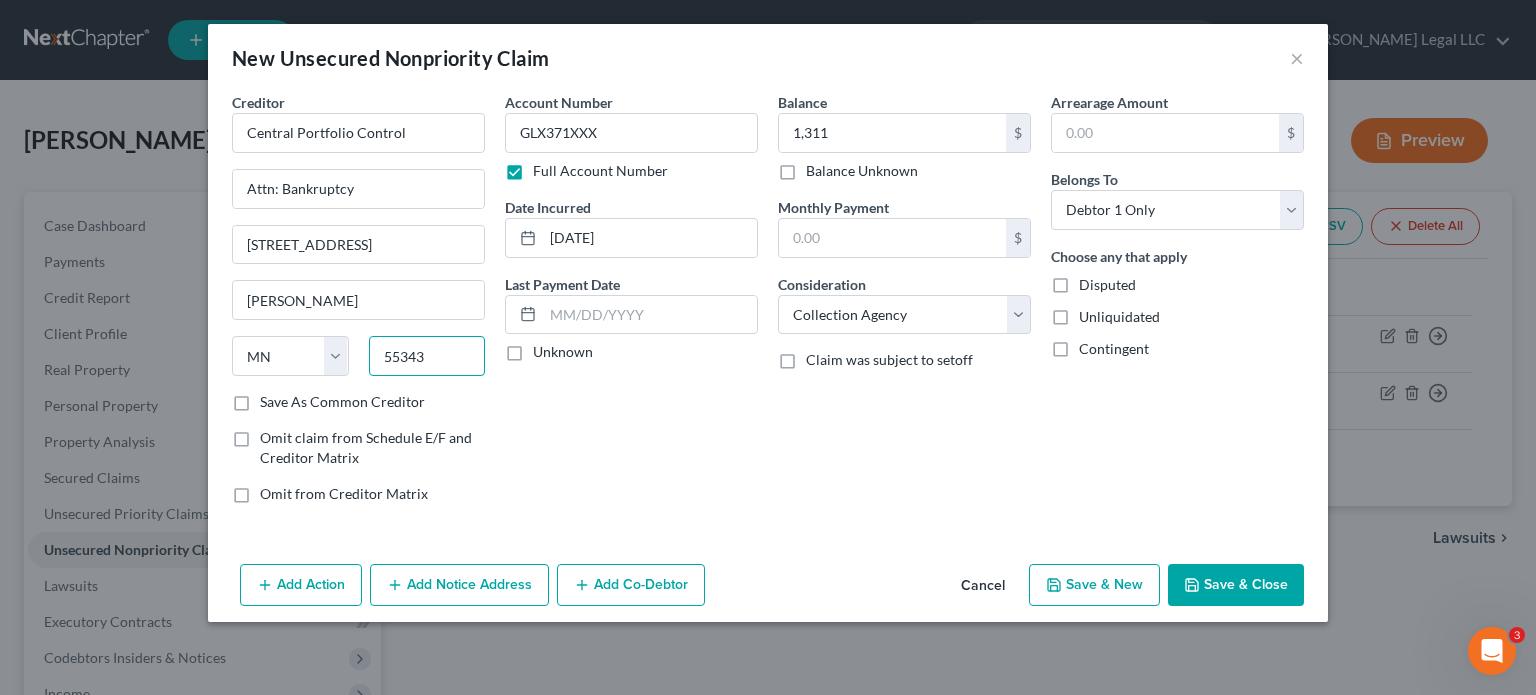 click on "55343" at bounding box center [427, 356] 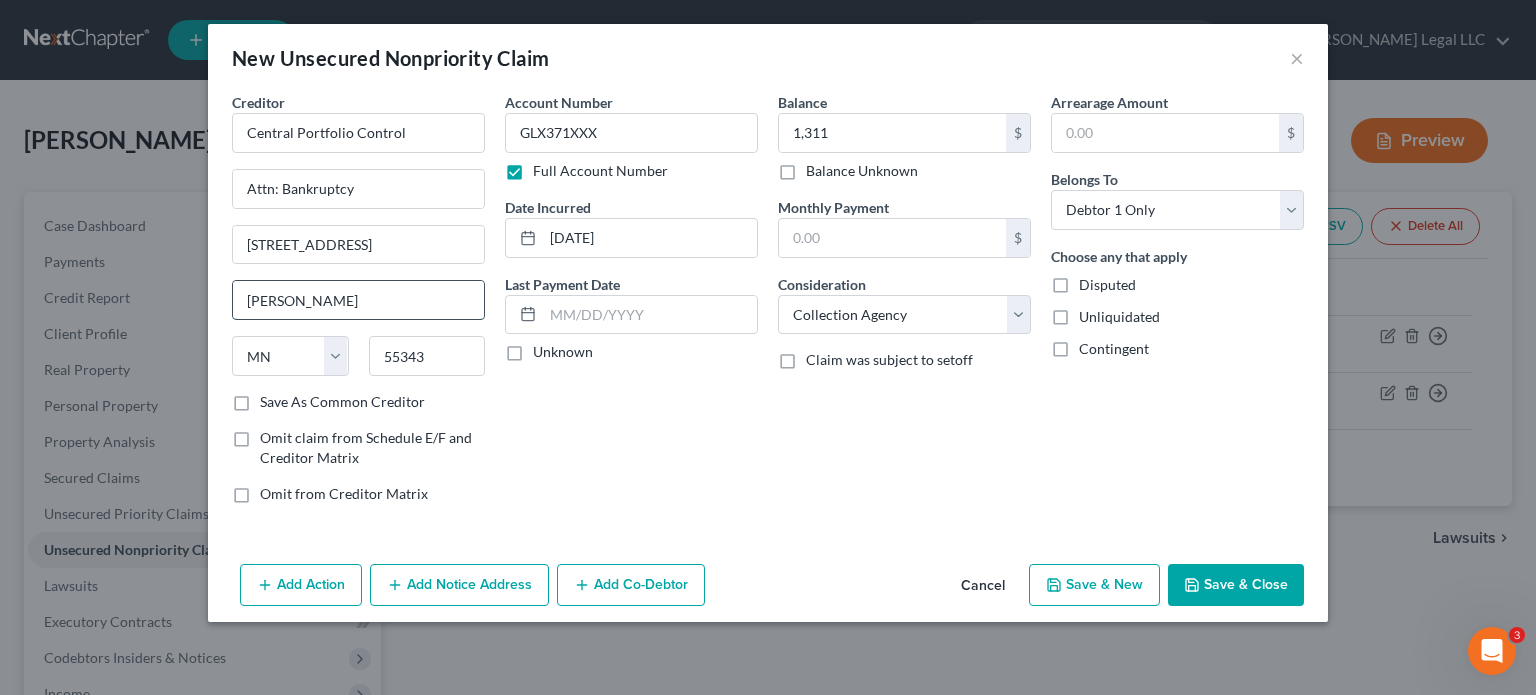 click on "[PERSON_NAME]" at bounding box center (358, 300) 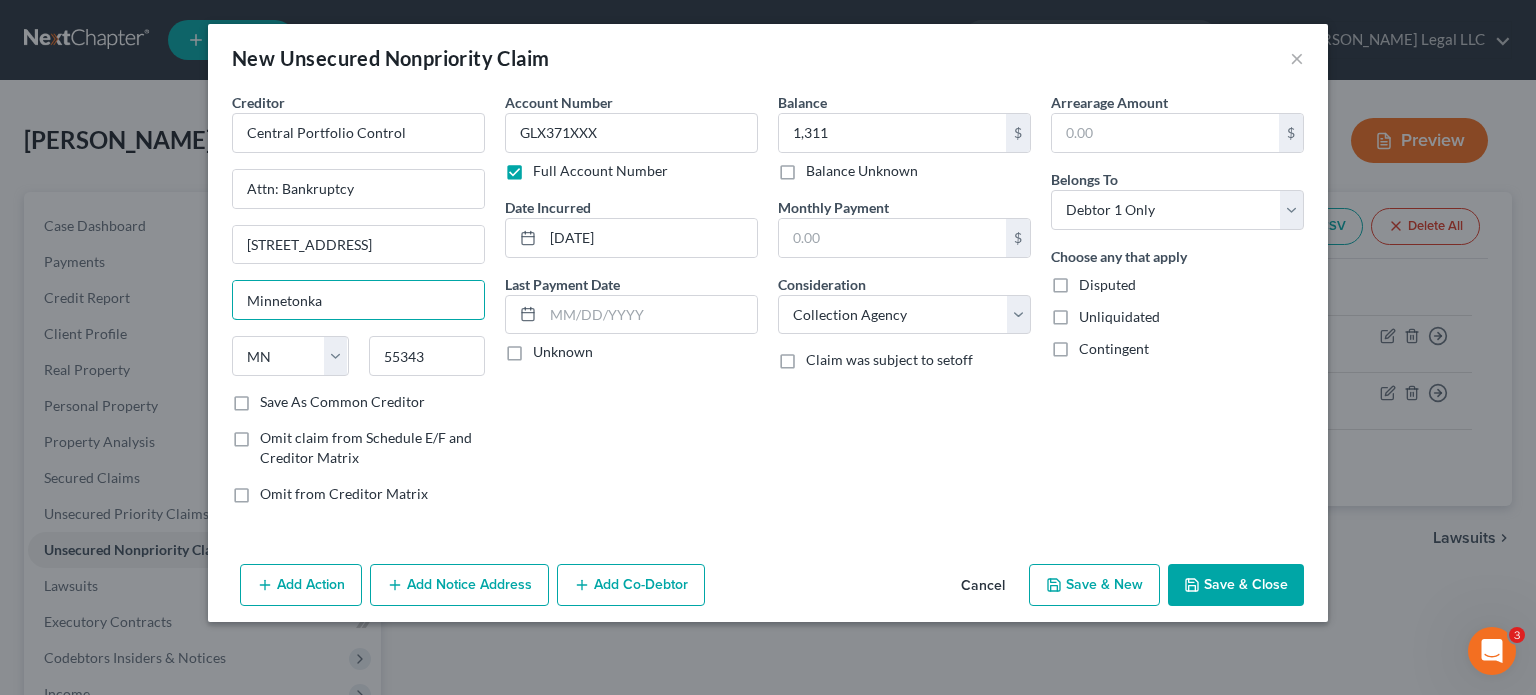 type on "Minnetonka" 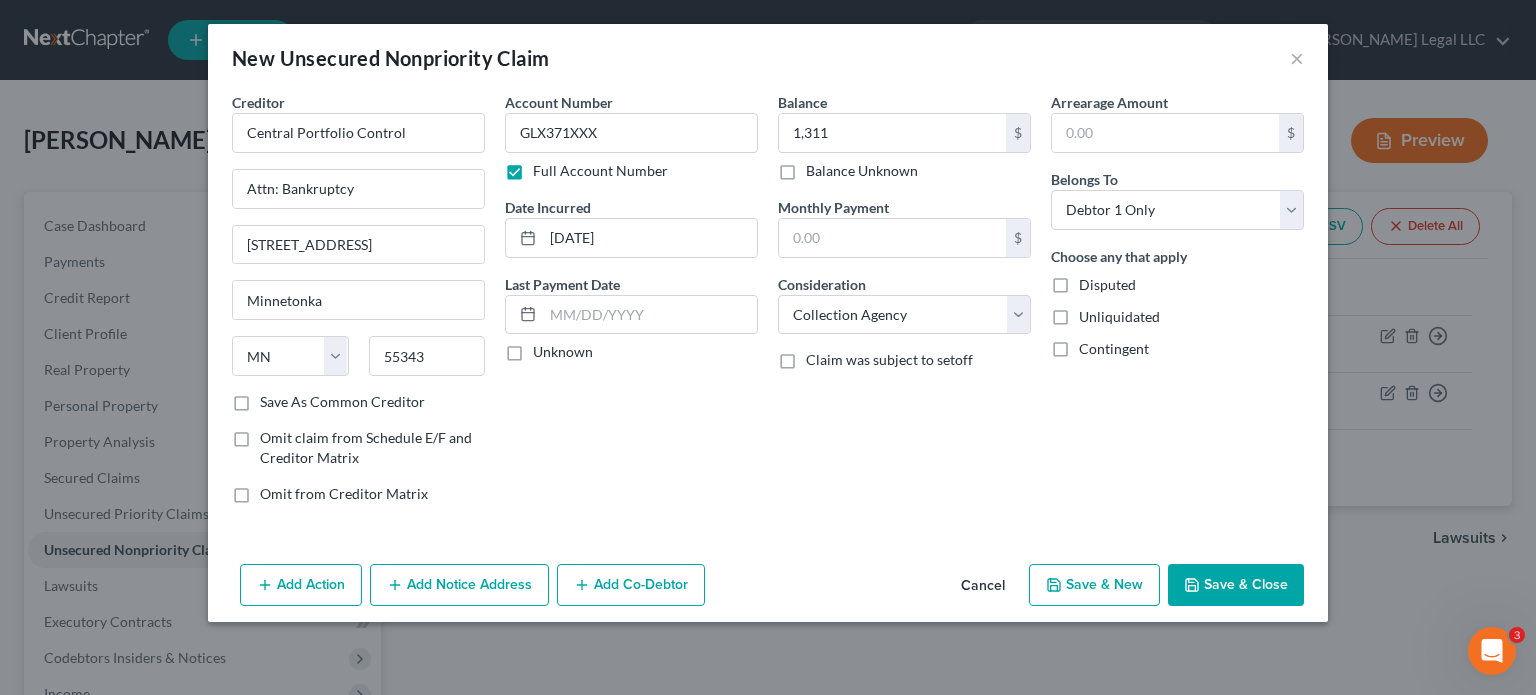 click on "Save & New" at bounding box center [1094, 585] 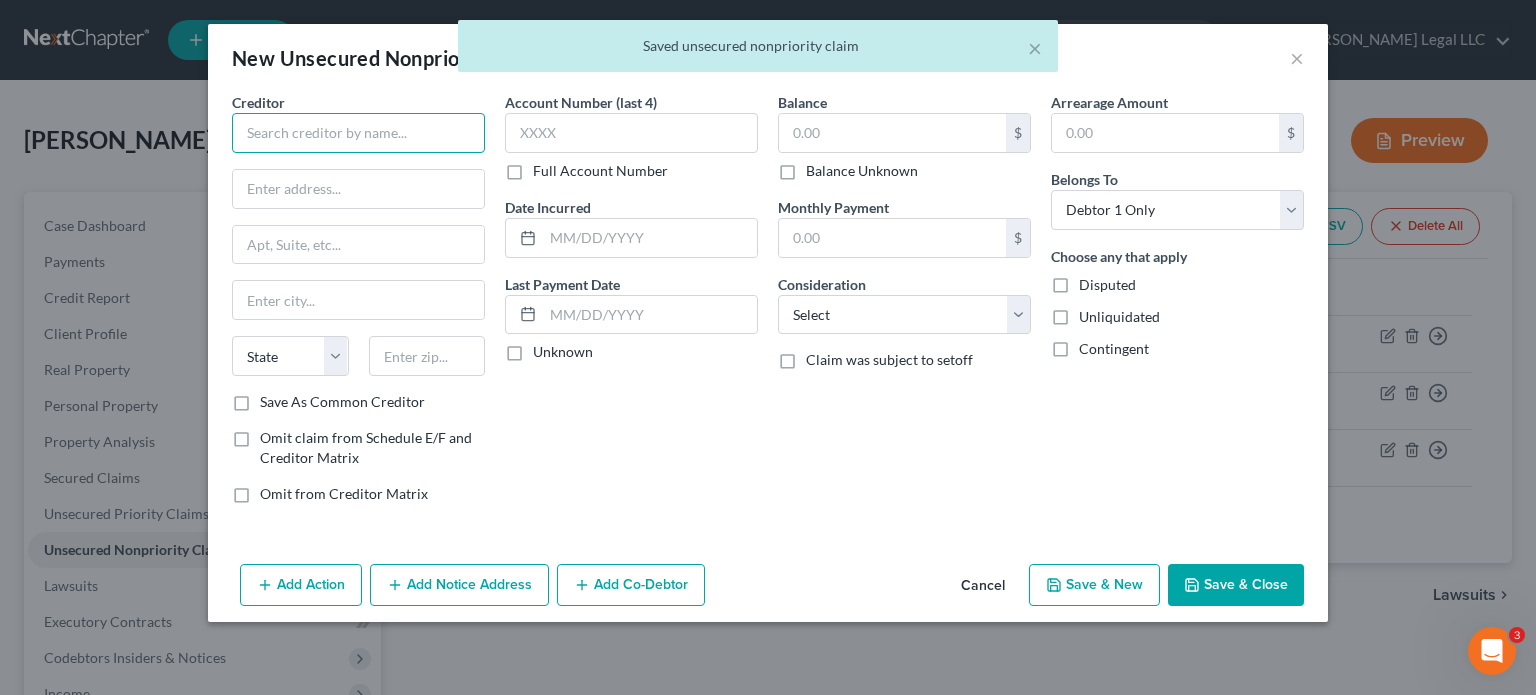 click at bounding box center (358, 133) 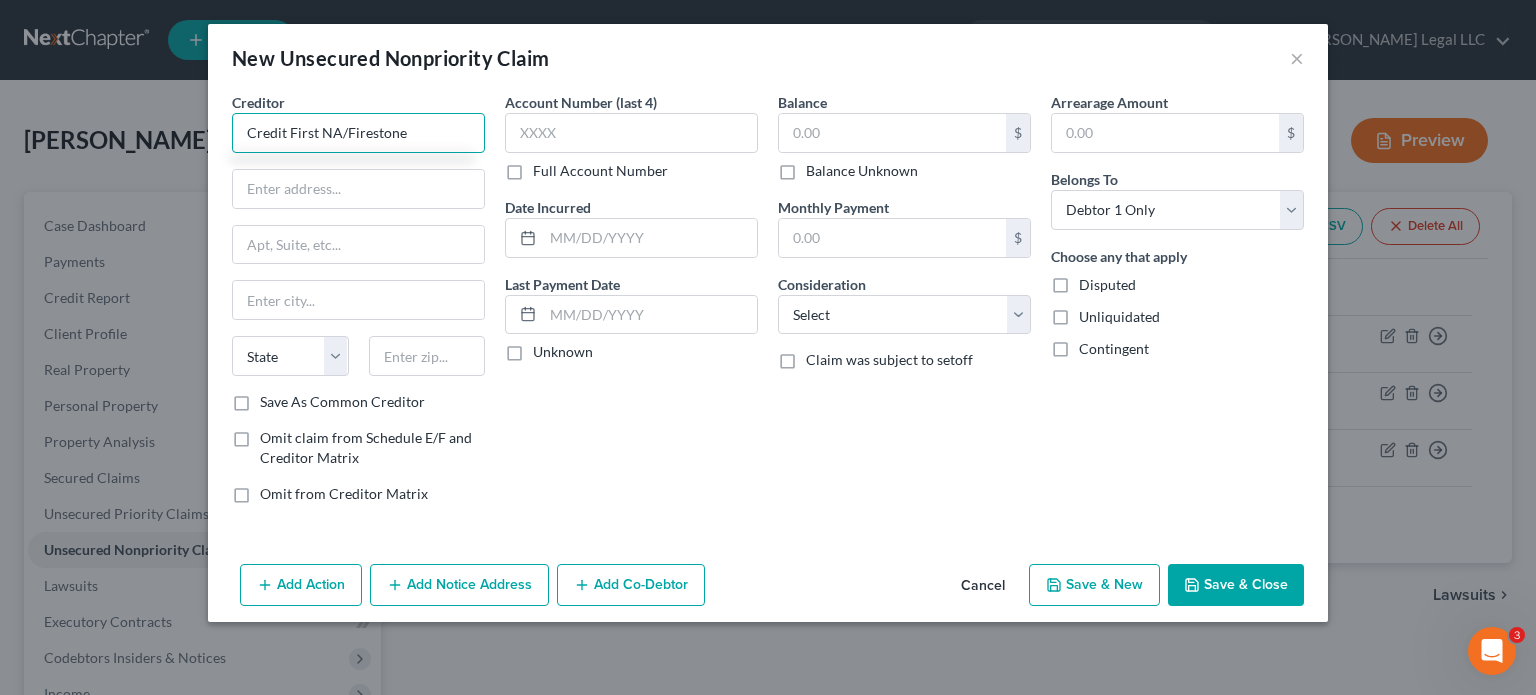 type on "Credit First NA/Firestone" 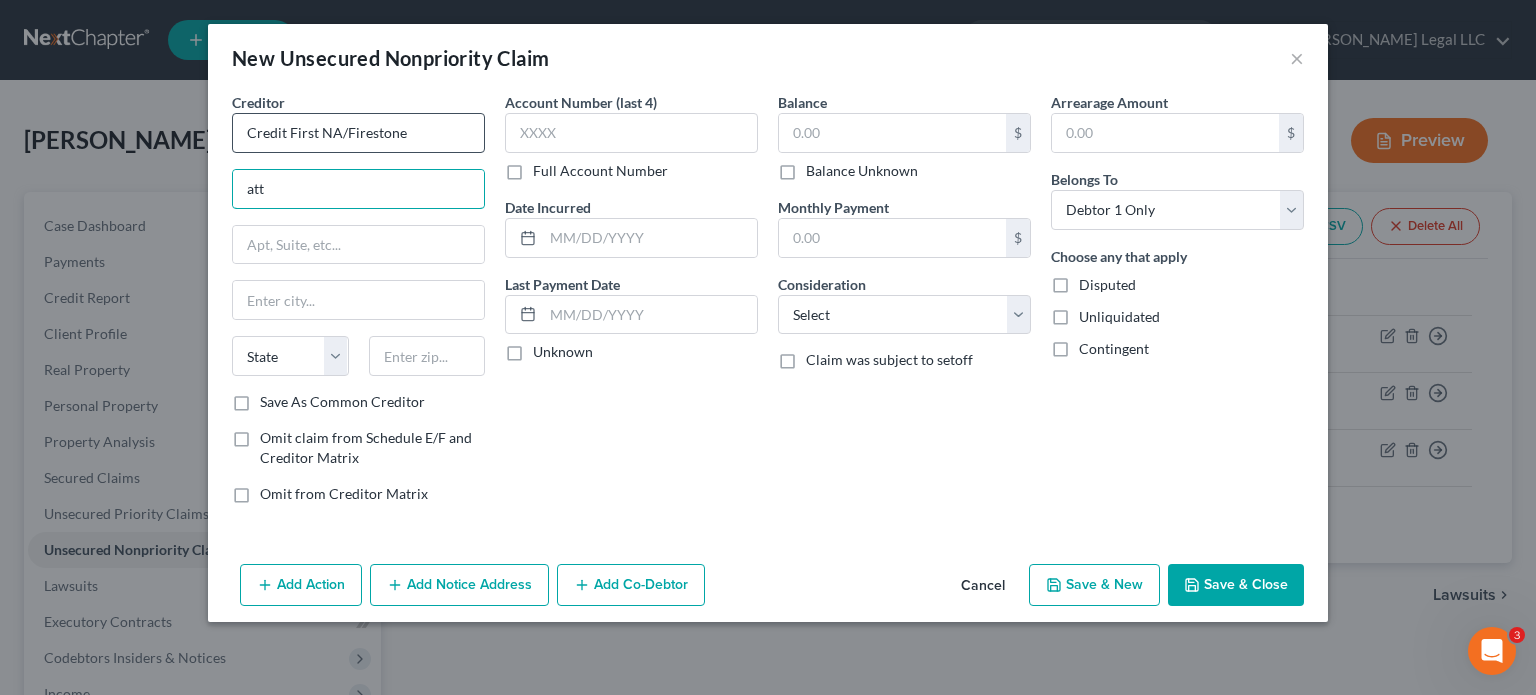 type on "Attn: Bankruptcy" 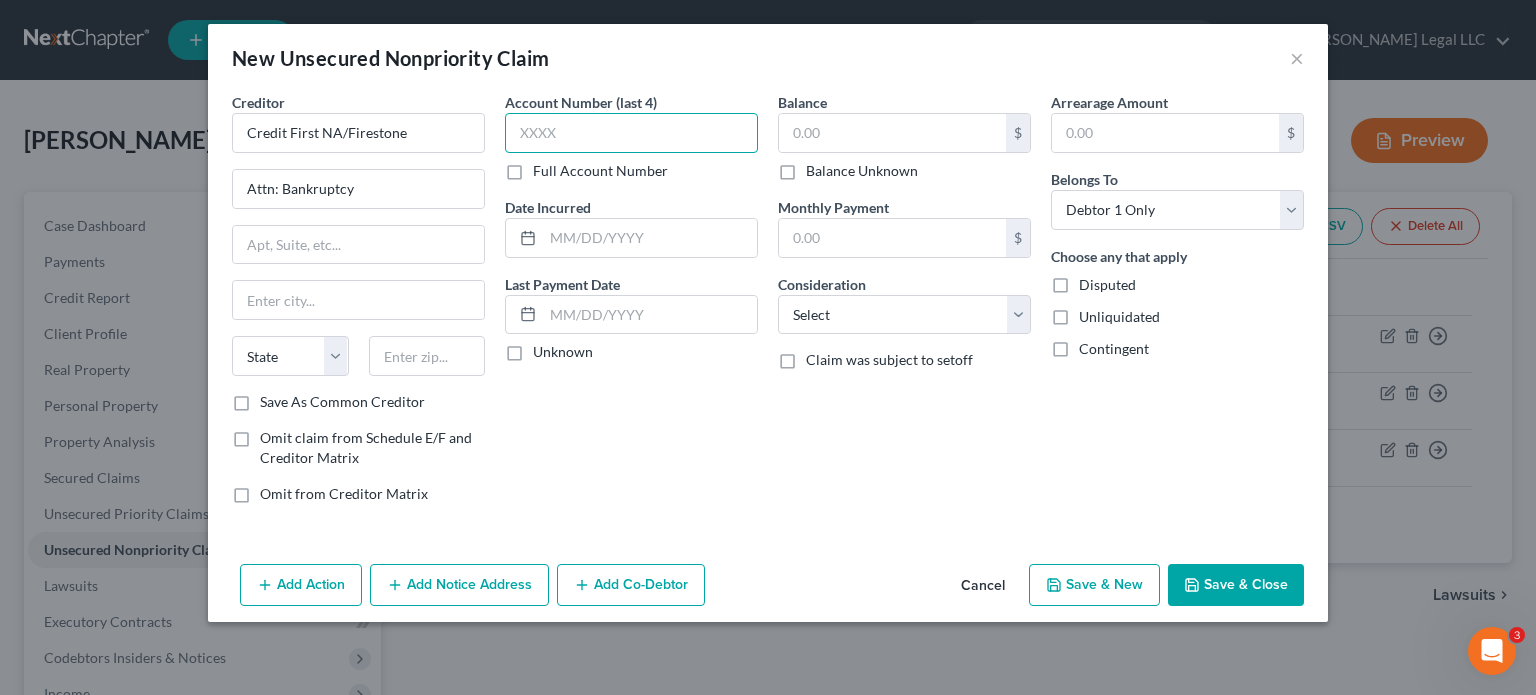 click at bounding box center (631, 133) 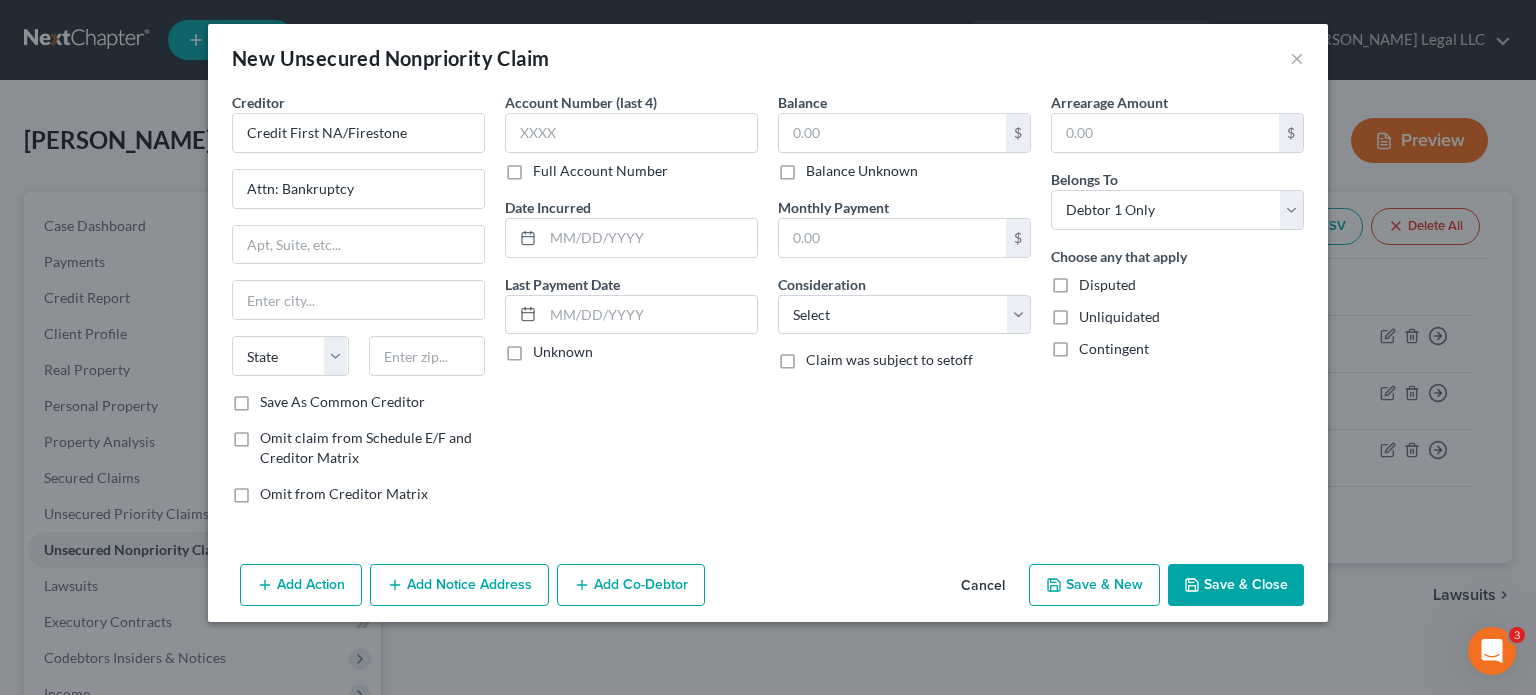 click on "Full Account Number" at bounding box center [631, 171] 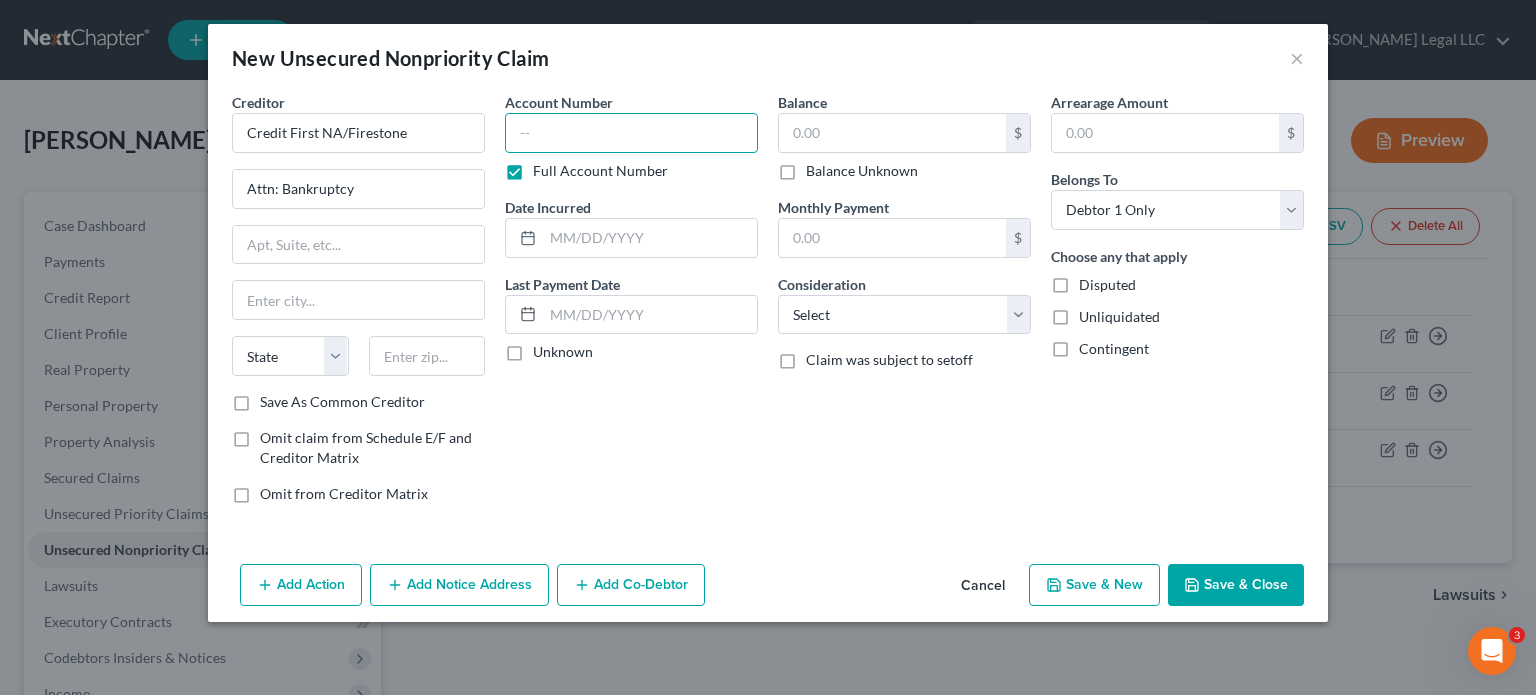 click at bounding box center (631, 133) 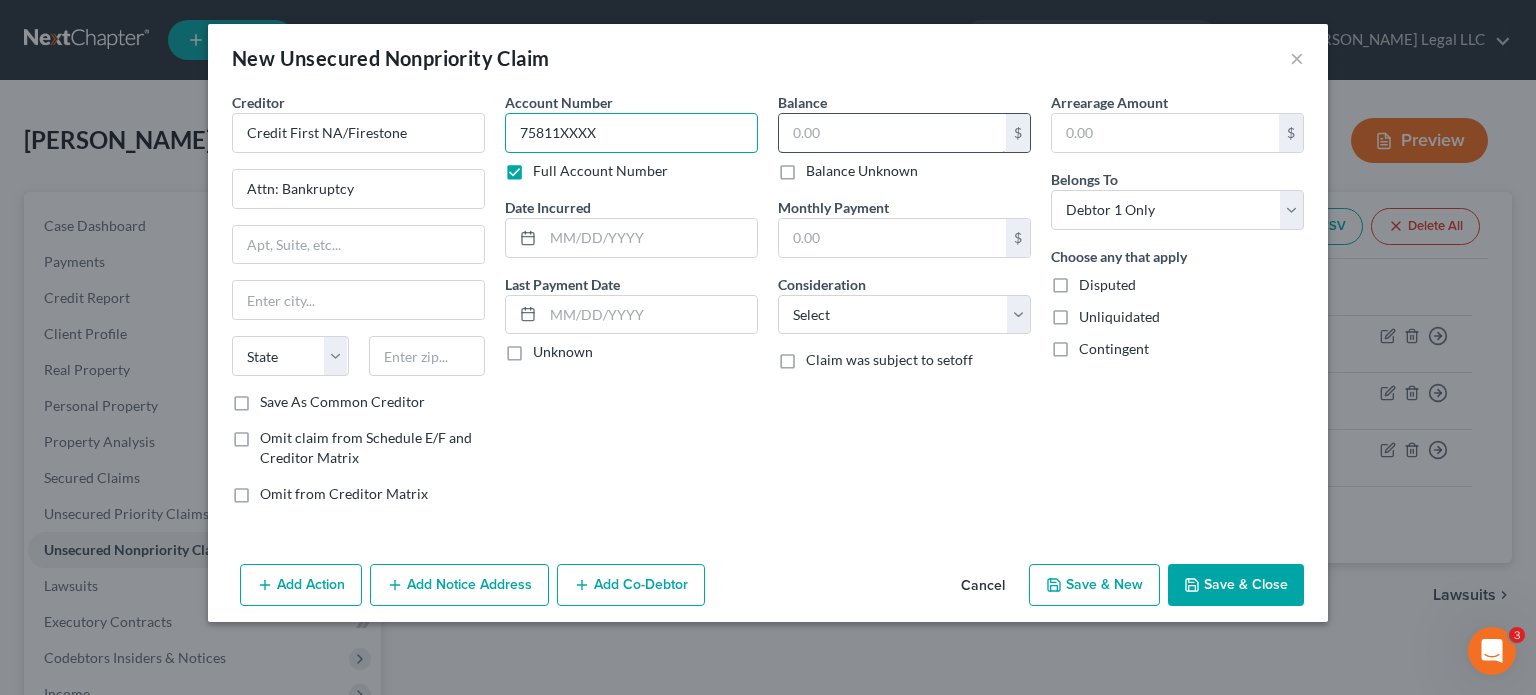 type on "75811XXXX" 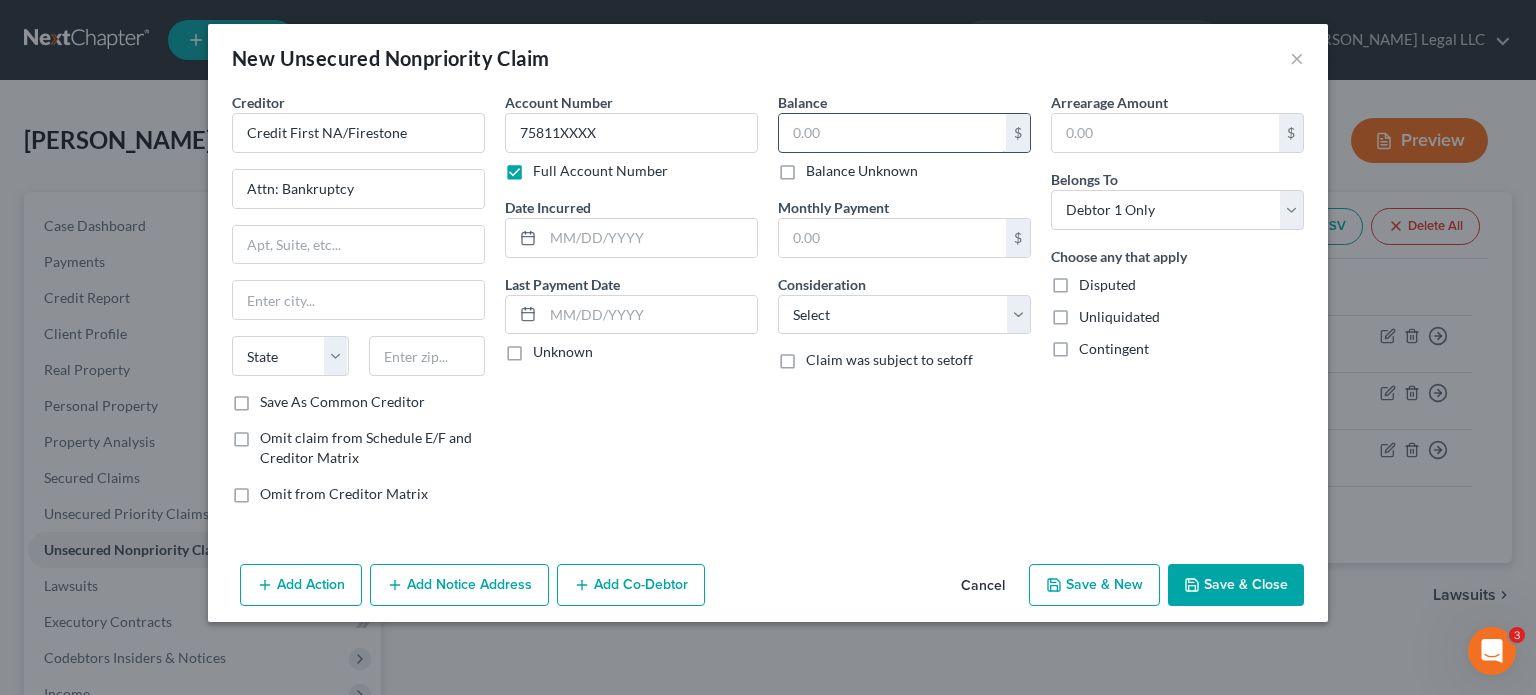 click at bounding box center [892, 133] 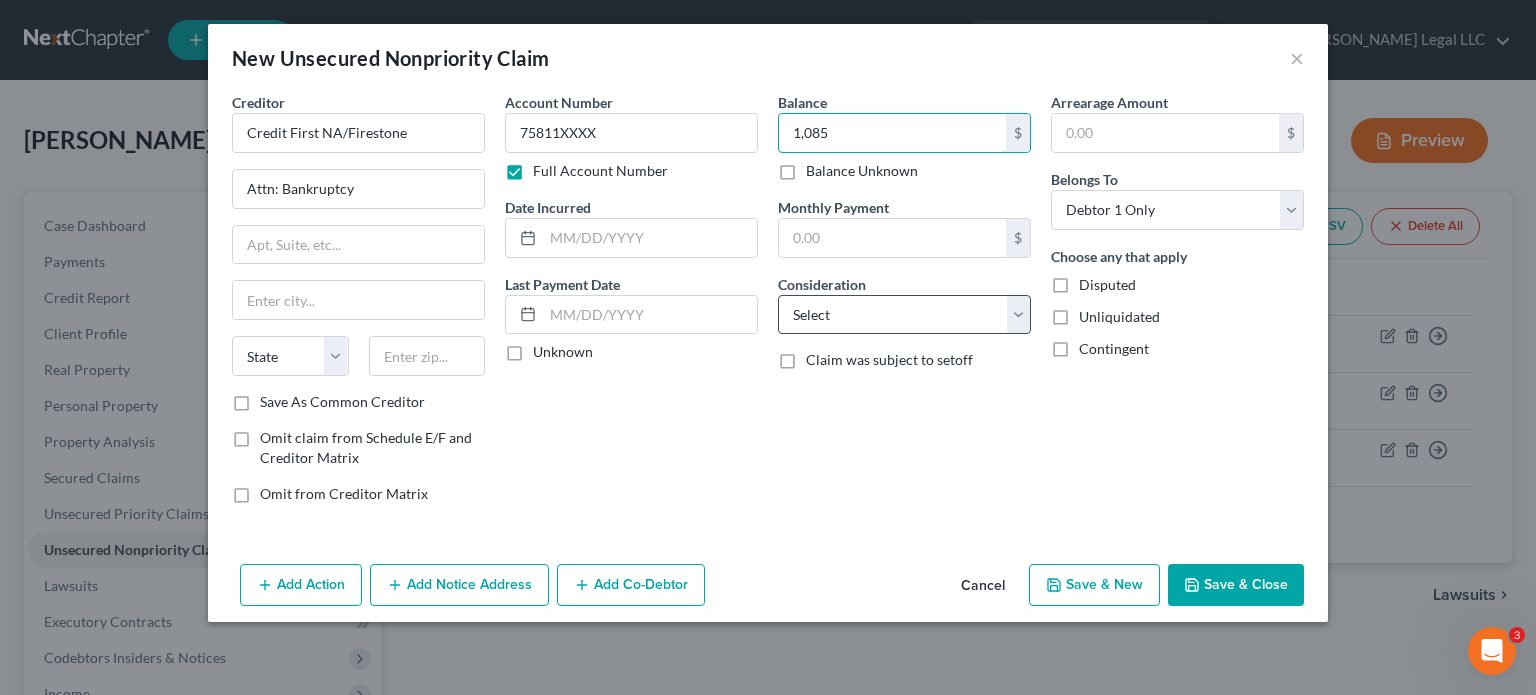 type on "1,085" 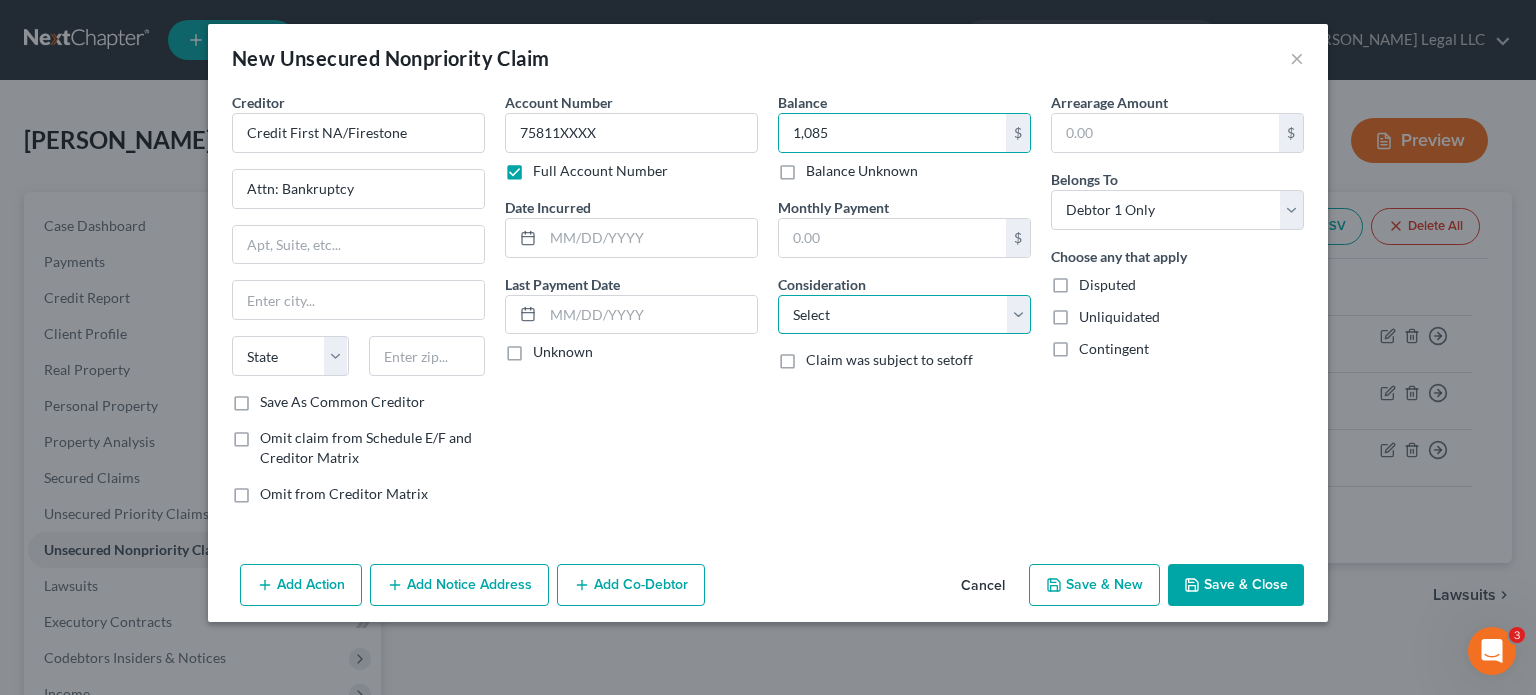 click on "Select Cable / Satellite Services Collection Agency Credit Card Debt Debt Counseling / Attorneys Deficiency Balance Domestic Support Obligations Home / Car Repairs Income Taxes Judgment Liens Medical Services Monies Loaned / Advanced Mortgage Obligation From Divorce Or Separation Obligation To Pensions Other Overdrawn Bank Account Promised To Help Pay Creditors Student Loans Suppliers And Vendors Telephone / Internet Services Utility Services" at bounding box center (904, 315) 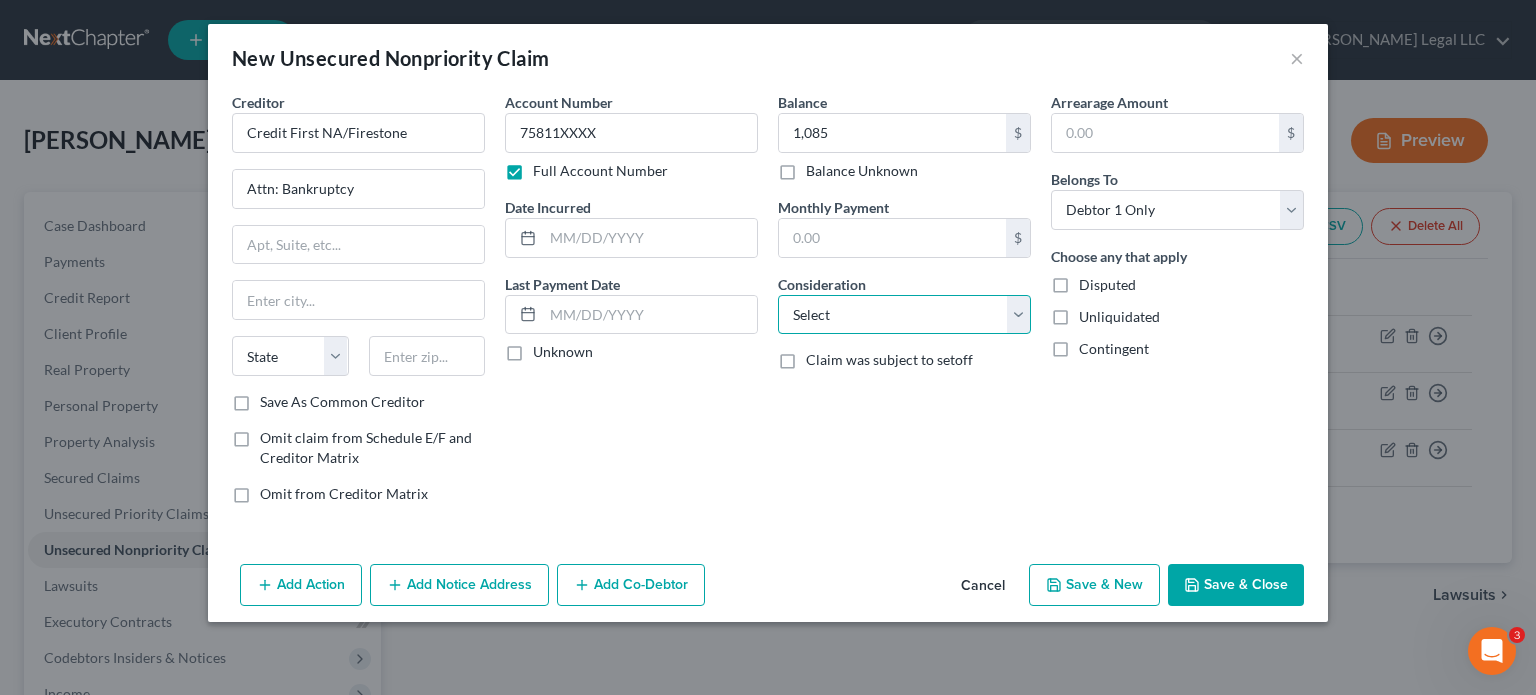 select on "2" 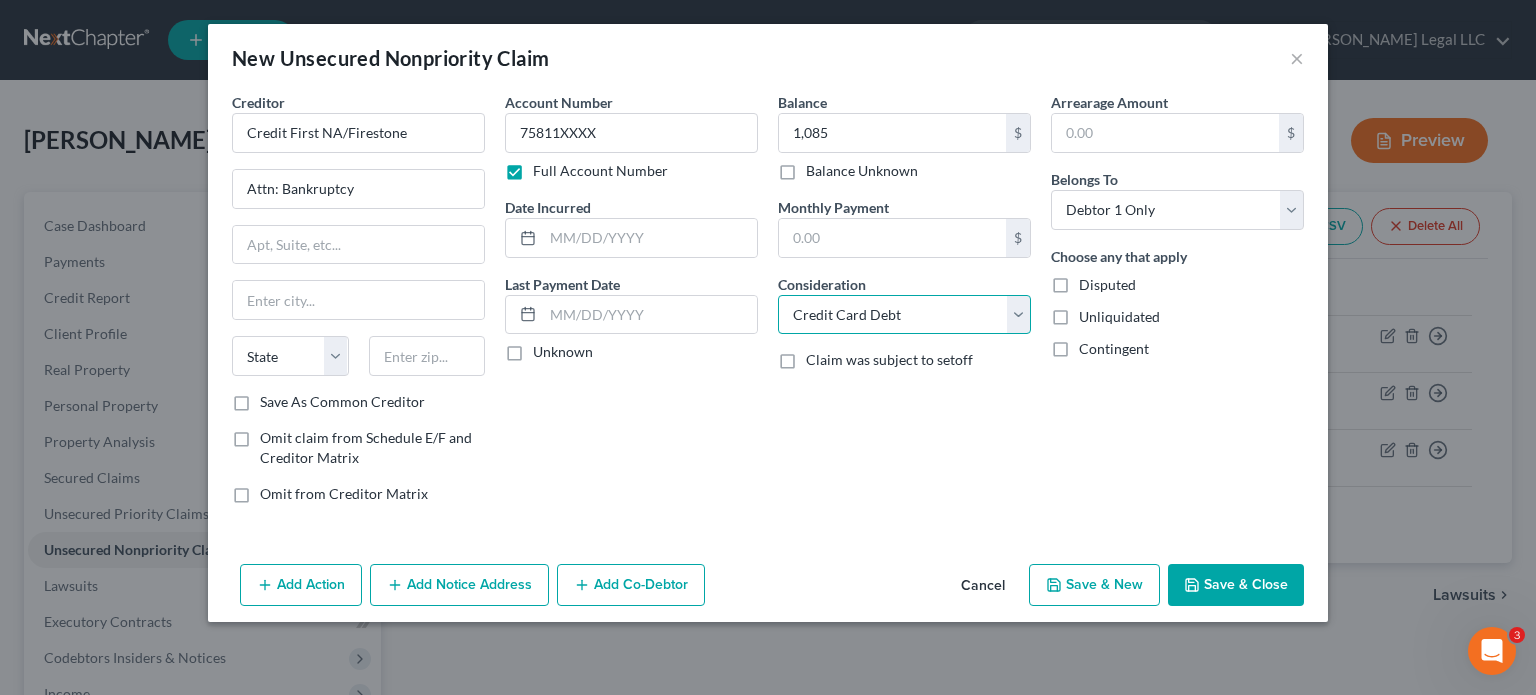 click on "Select Cable / Satellite Services Collection Agency Credit Card Debt Debt Counseling / Attorneys Deficiency Balance Domestic Support Obligations Home / Car Repairs Income Taxes Judgment Liens Medical Services Monies Loaned / Advanced Mortgage Obligation From Divorce Or Separation Obligation To Pensions Other Overdrawn Bank Account Promised To Help Pay Creditors Student Loans Suppliers And Vendors Telephone / Internet Services Utility Services" at bounding box center (904, 315) 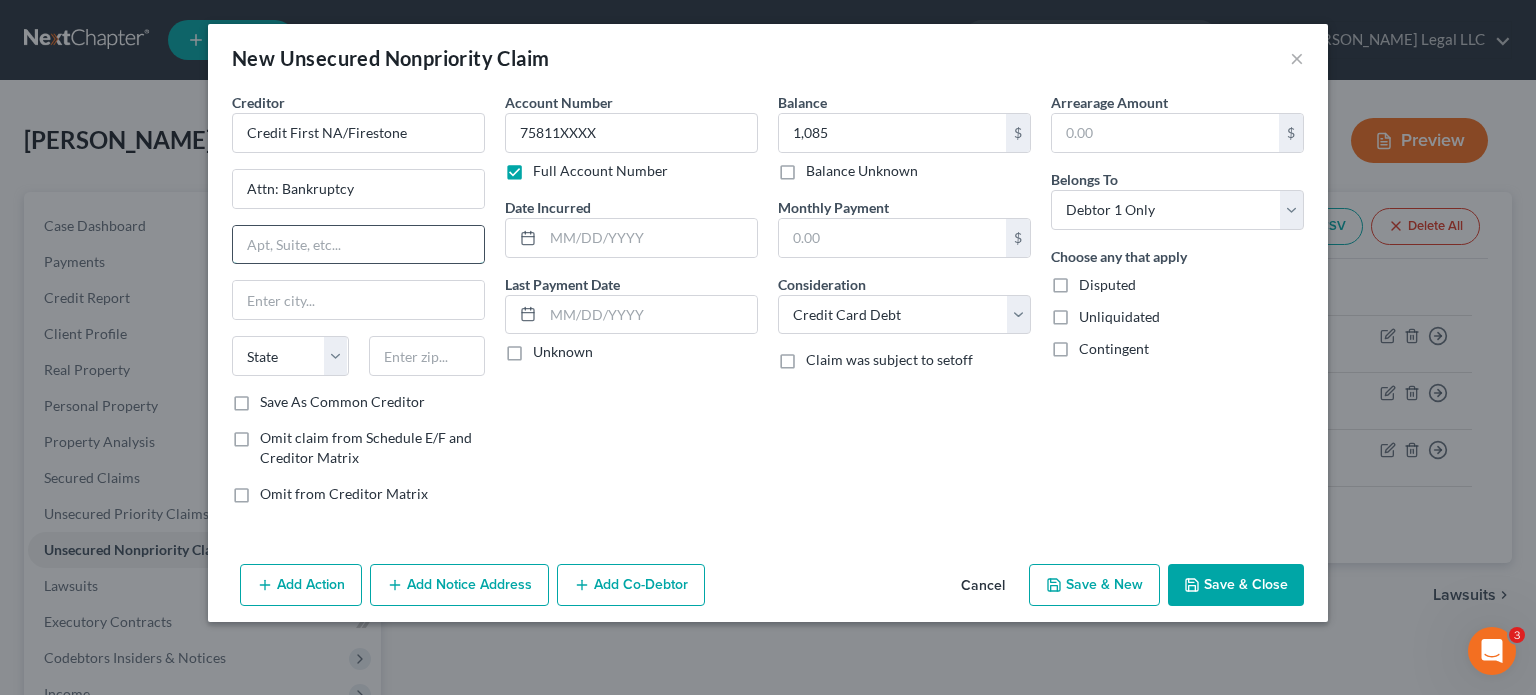 drag, startPoint x: 372, startPoint y: 234, endPoint x: 313, endPoint y: 260, distance: 64.4748 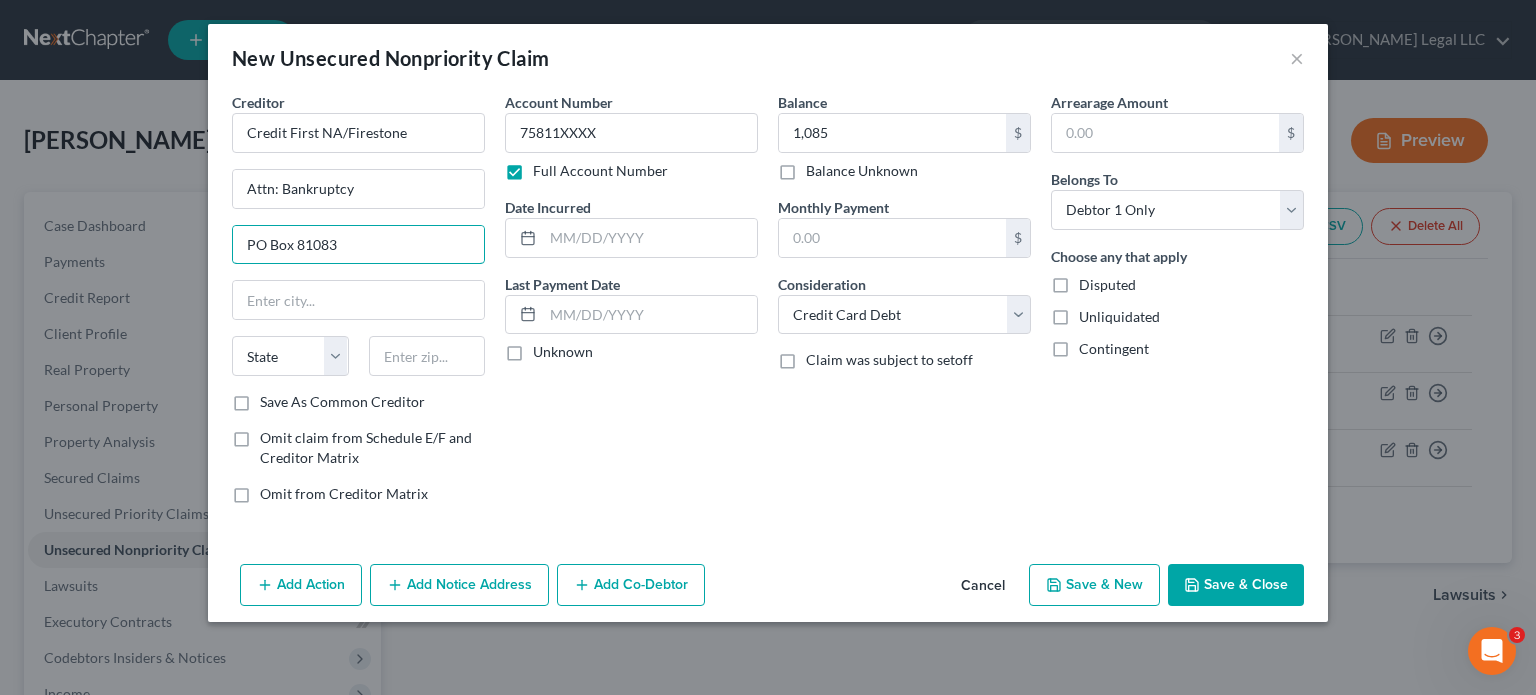 type on "PO Box 81083" 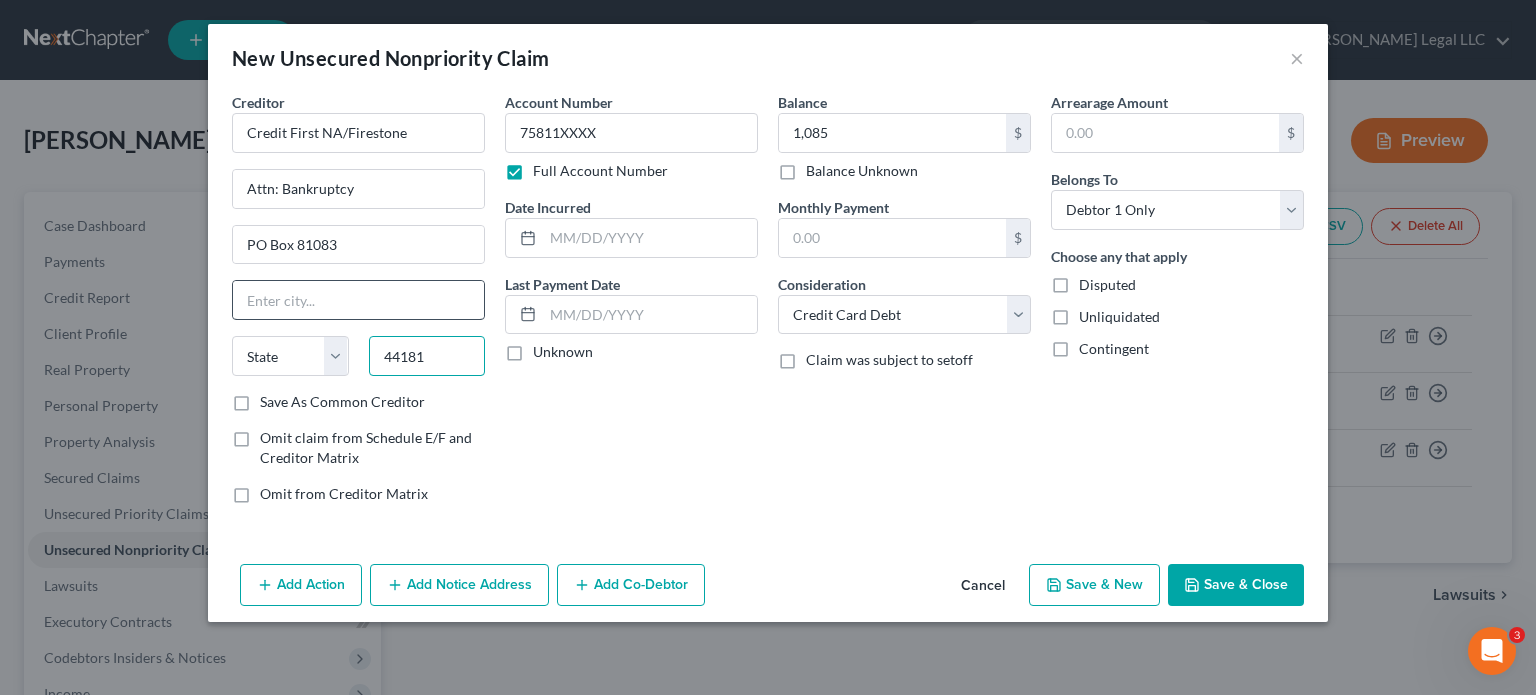 type on "44181" 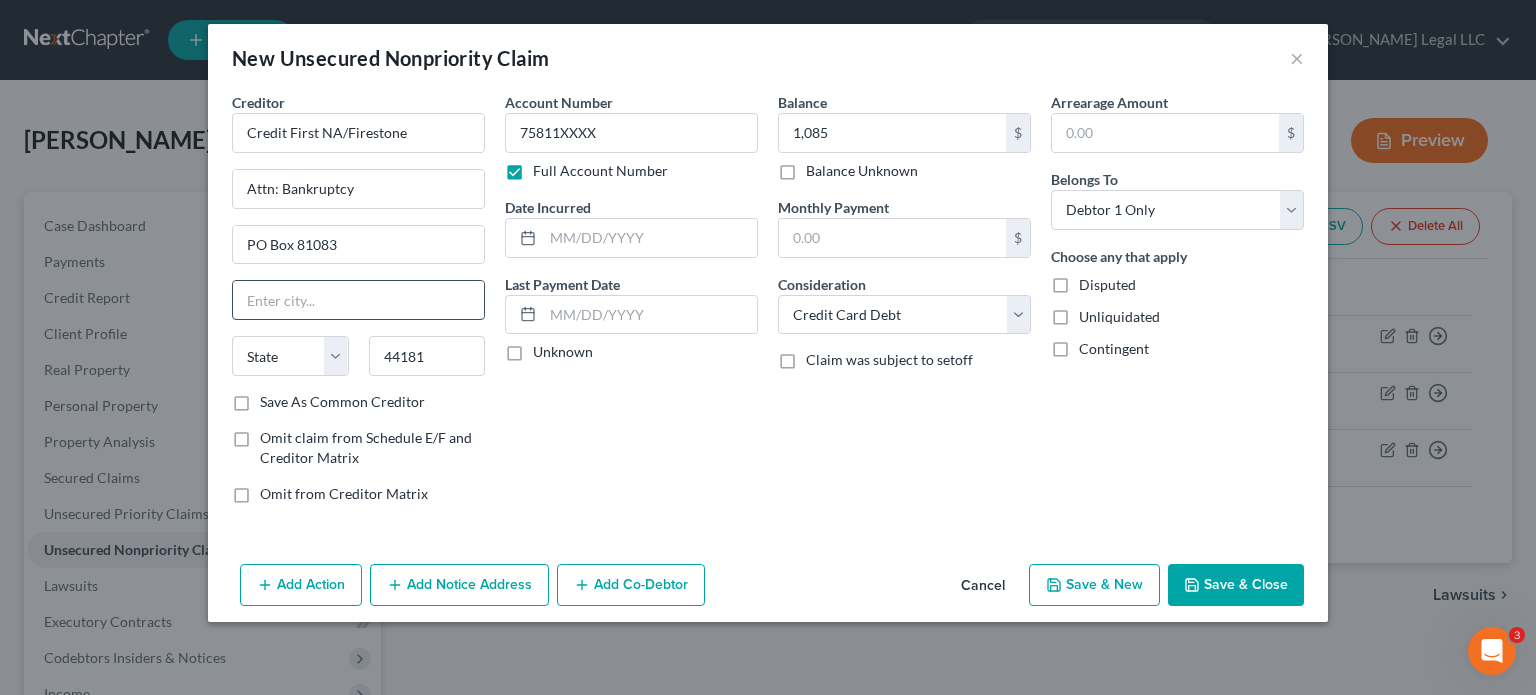 click at bounding box center (358, 300) 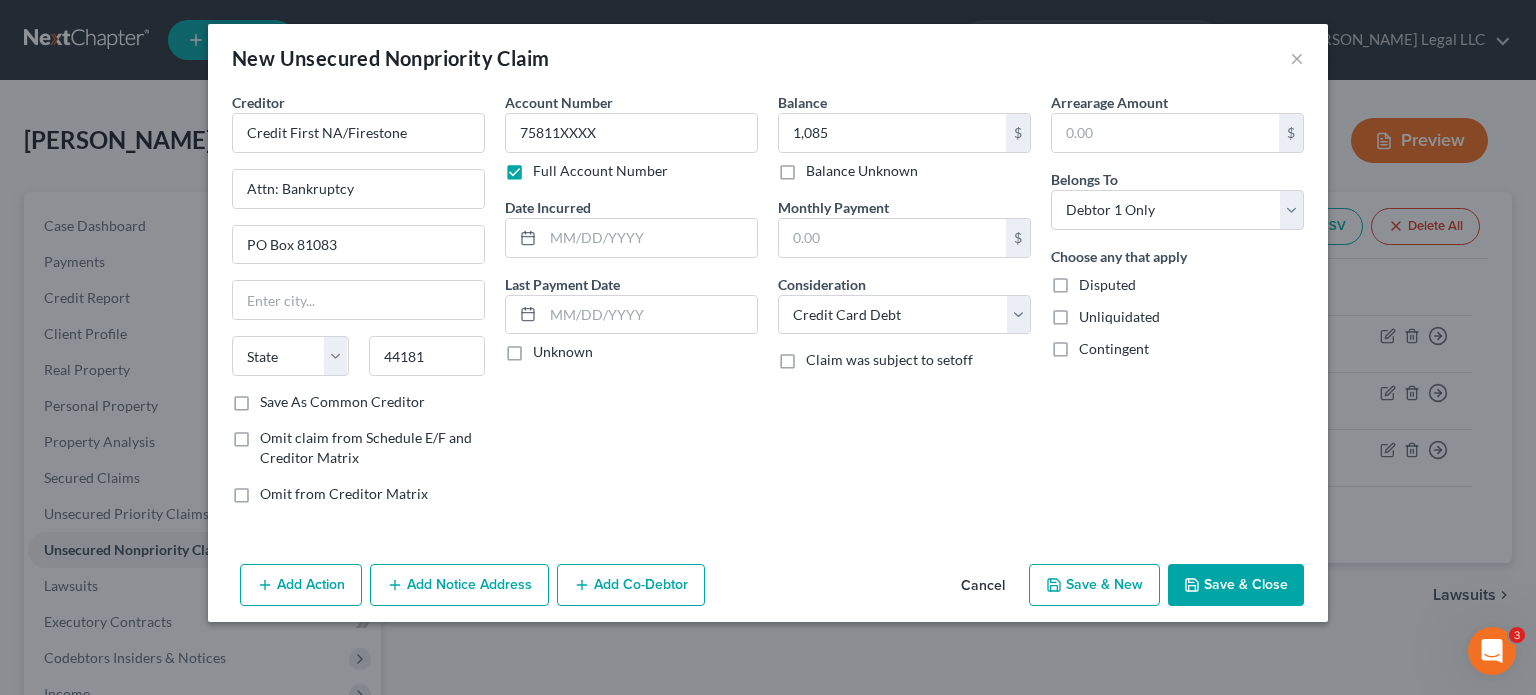 click on "Account Number
75811XXXX
Full Account Number
Date Incurred         Last Payment Date         Unknown" at bounding box center [631, 306] 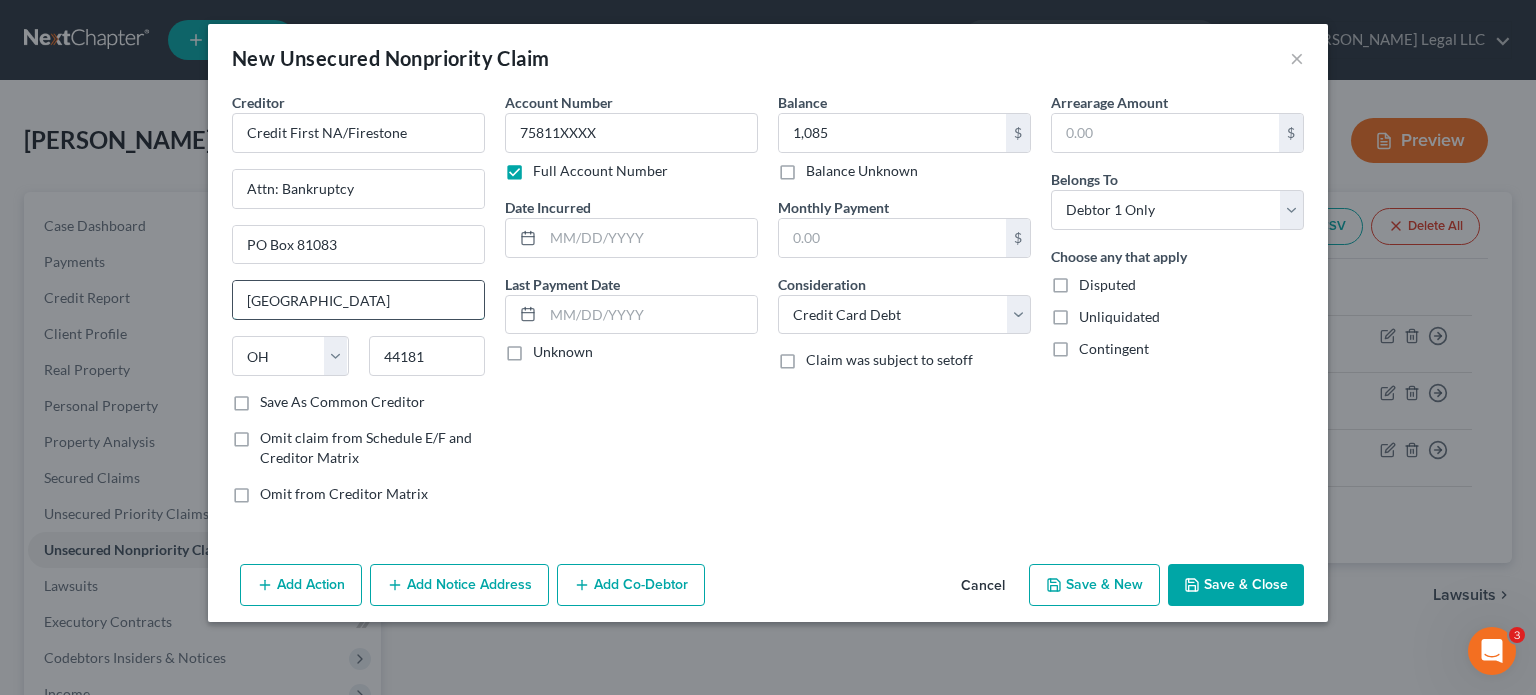 click on "[GEOGRAPHIC_DATA]" at bounding box center (358, 300) 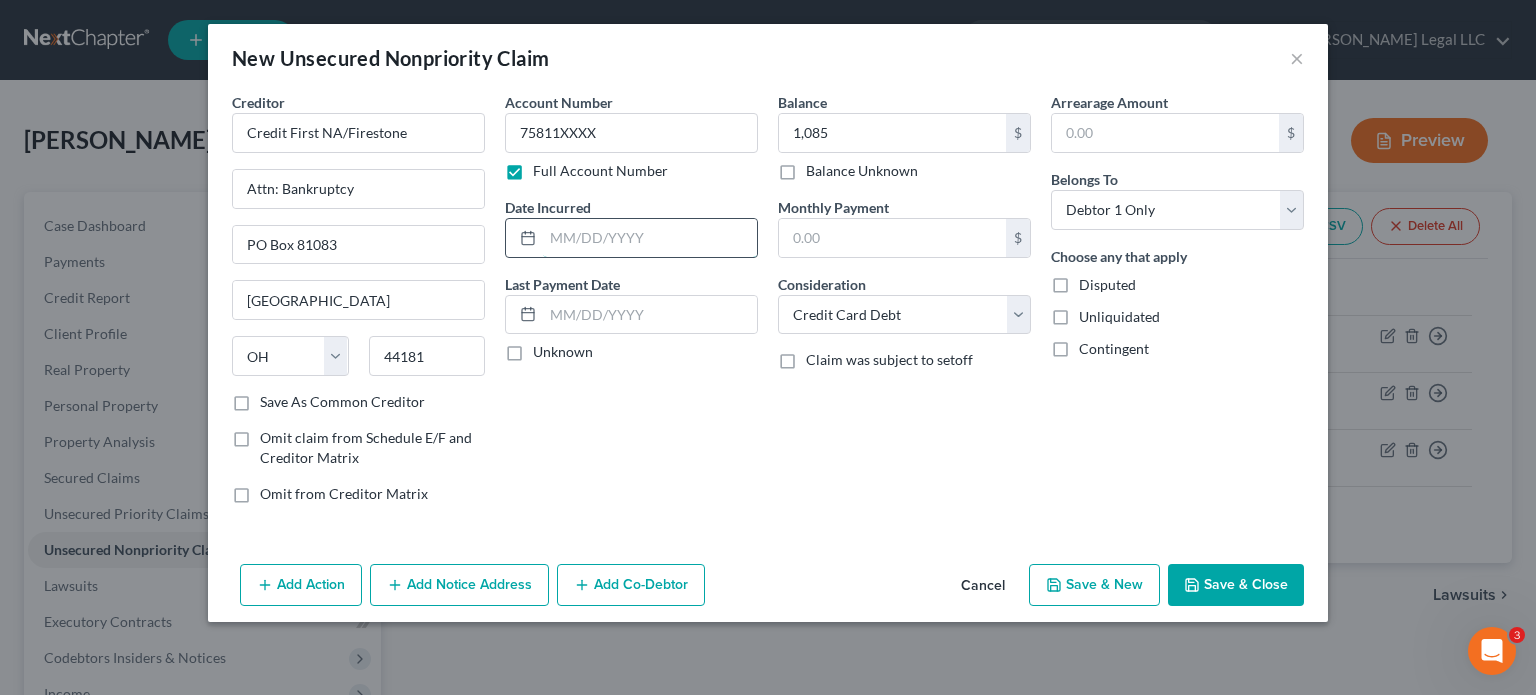 click at bounding box center [650, 238] 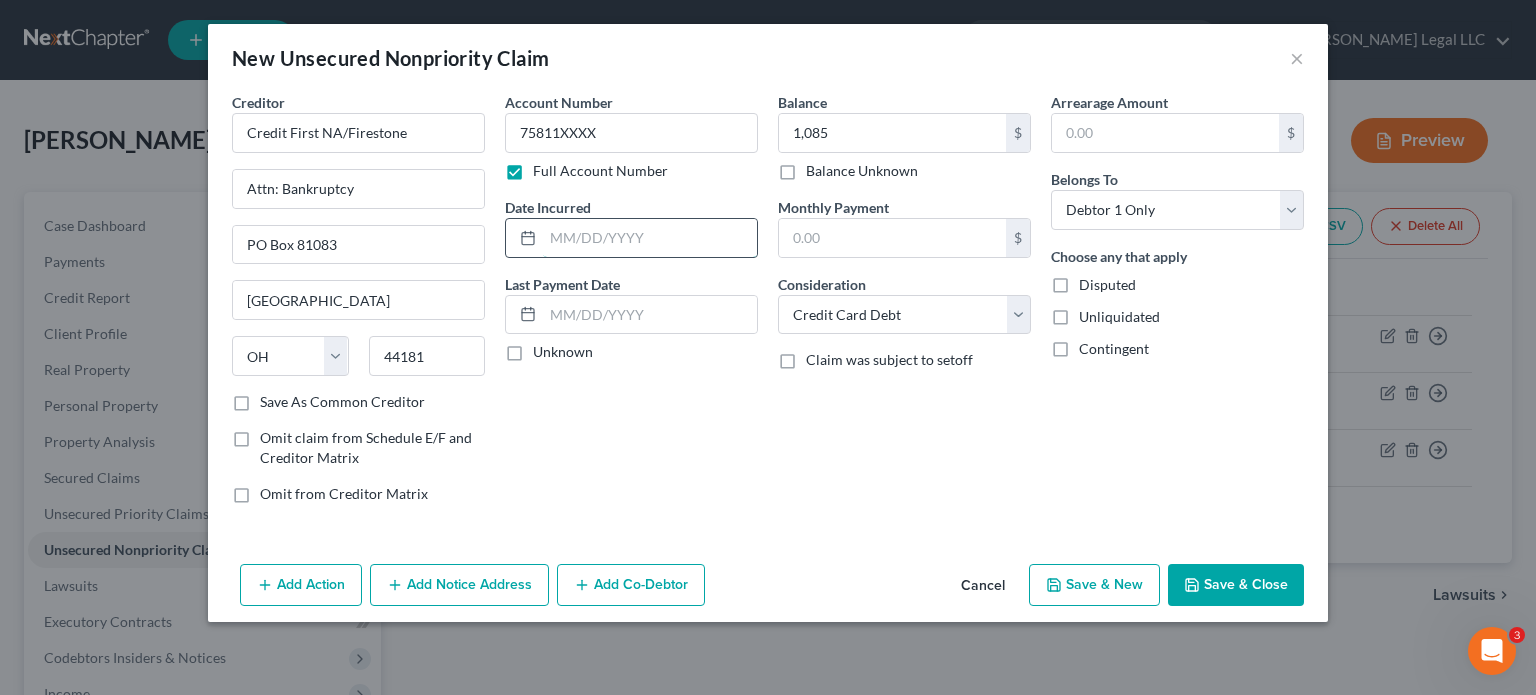 click at bounding box center (650, 238) 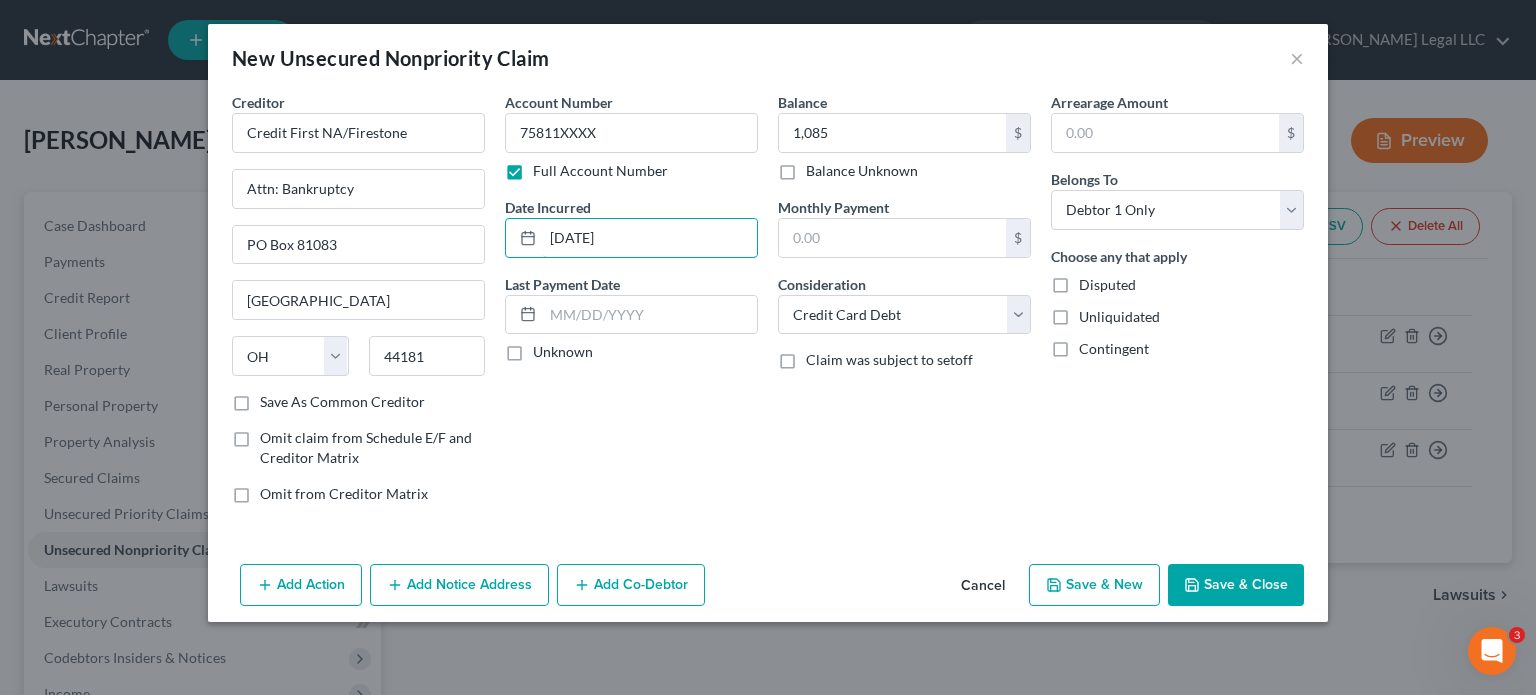 type on "[DATE]" 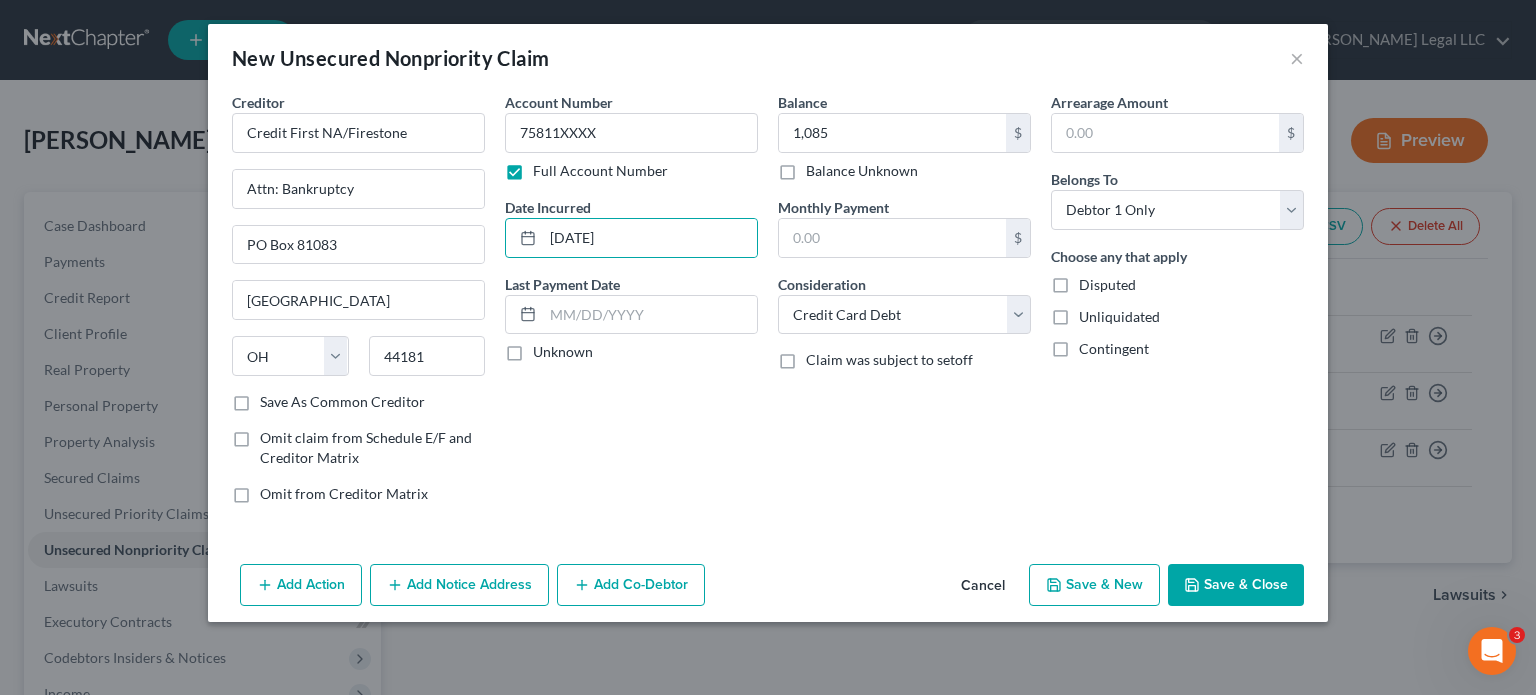 click on "Balance
1,085.00 $
Balance Unknown
Balance Undetermined
1,085 $
Balance Unknown
Monthly Payment $ Consideration Select Cable / Satellite Services Collection Agency Credit Card Debt Debt Counseling / Attorneys Deficiency Balance Domestic Support Obligations Home / Car Repairs Income Taxes Judgment Liens Medical Services Monies Loaned / Advanced Mortgage Obligation From Divorce Or Separation Obligation To Pensions Other Overdrawn Bank Account Promised To Help Pay Creditors Student Loans Suppliers And Vendors Telephone / Internet Services Utility Services Claim was subject to setoff" at bounding box center (904, 306) 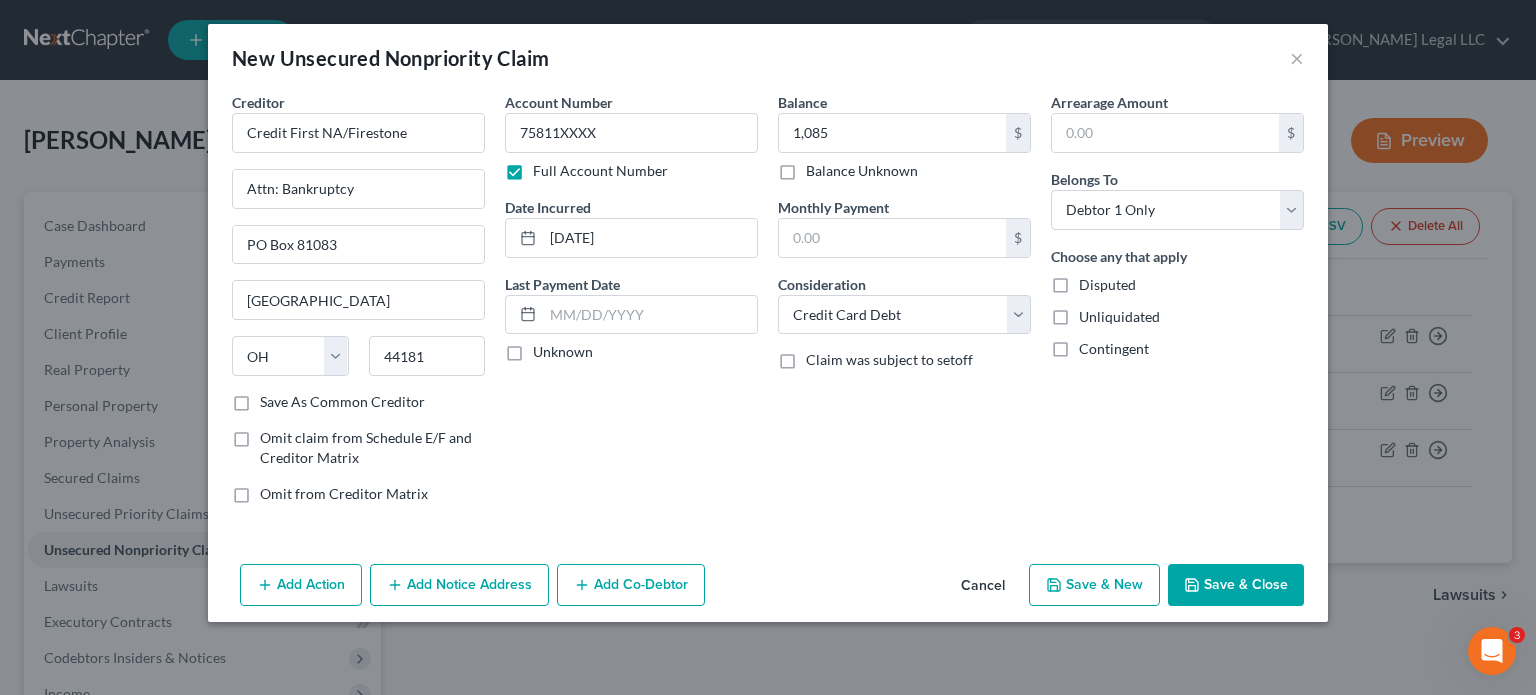click on "Save & New" at bounding box center [1094, 585] 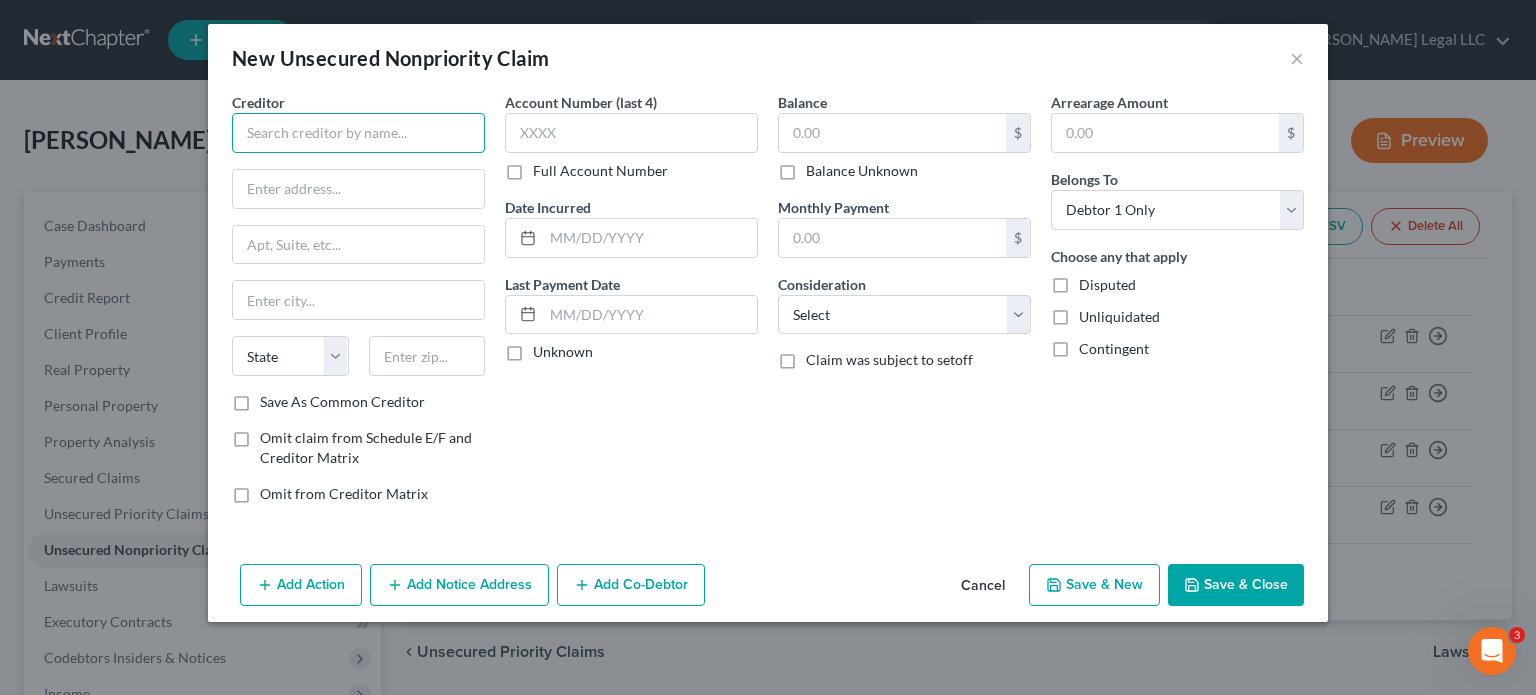 click at bounding box center [358, 133] 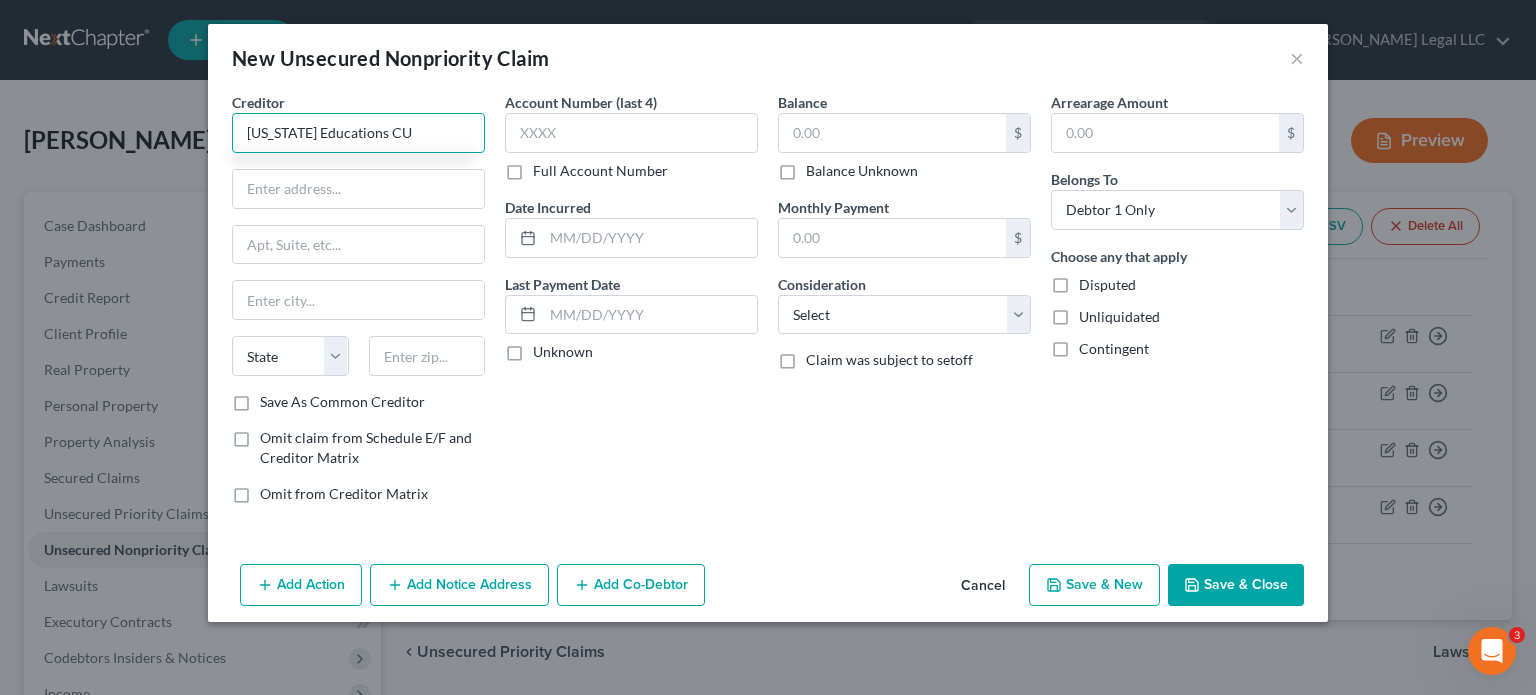 type on "[US_STATE] Educations CU" 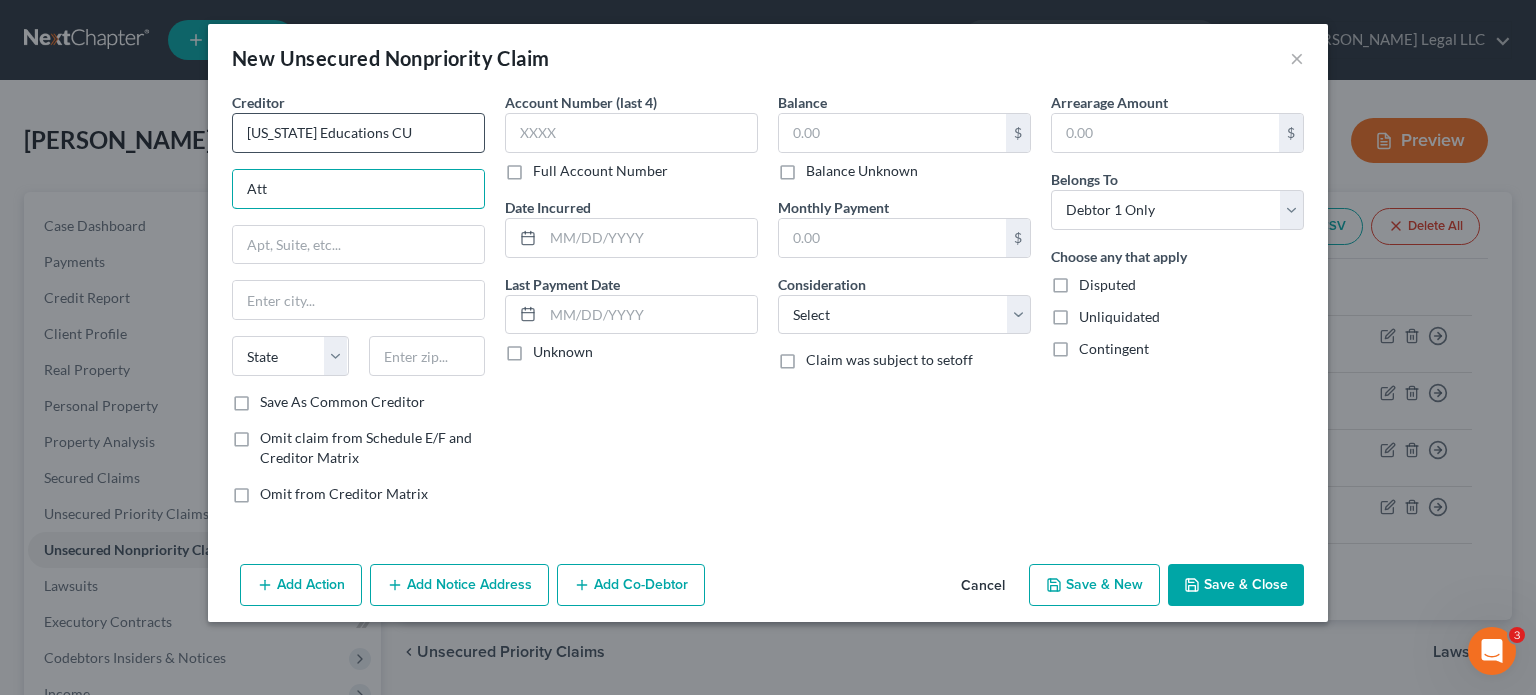 type on "Attn: Bankruptcy" 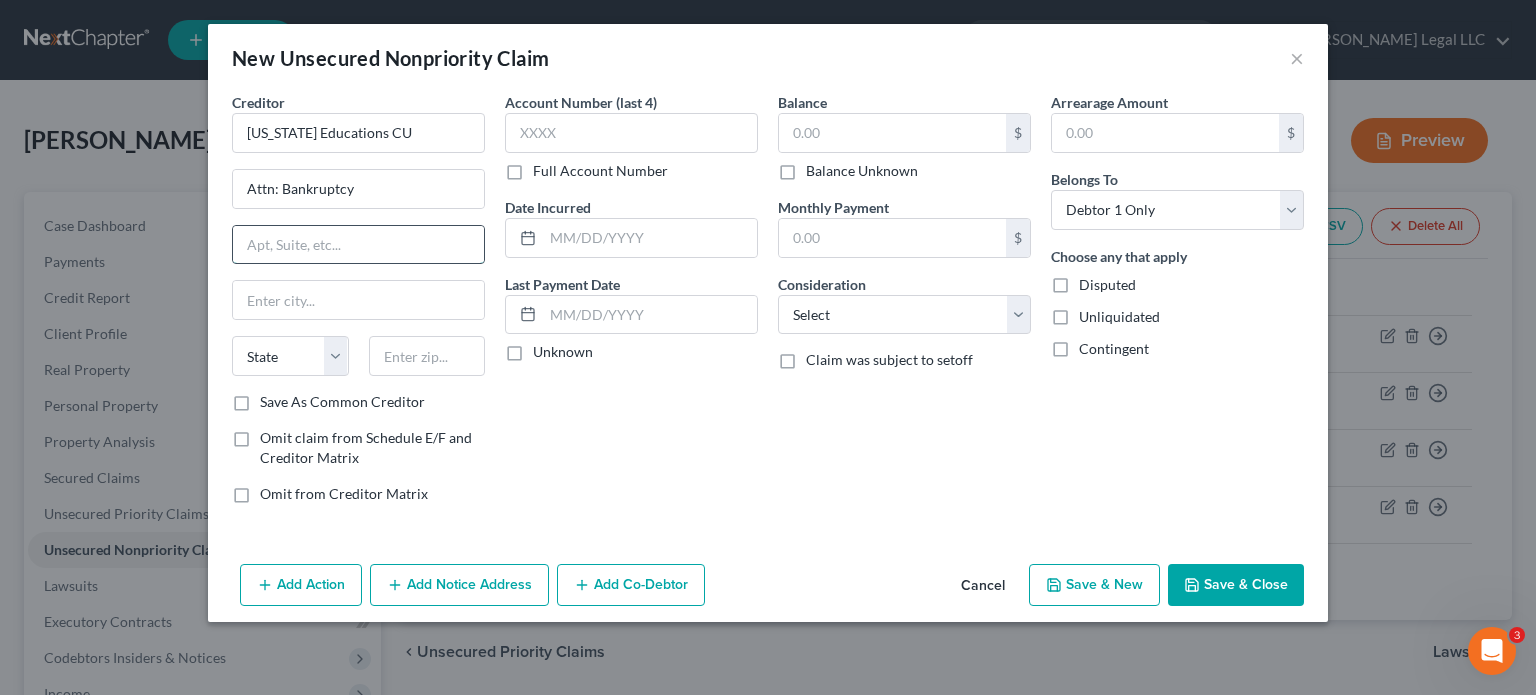 click at bounding box center [358, 245] 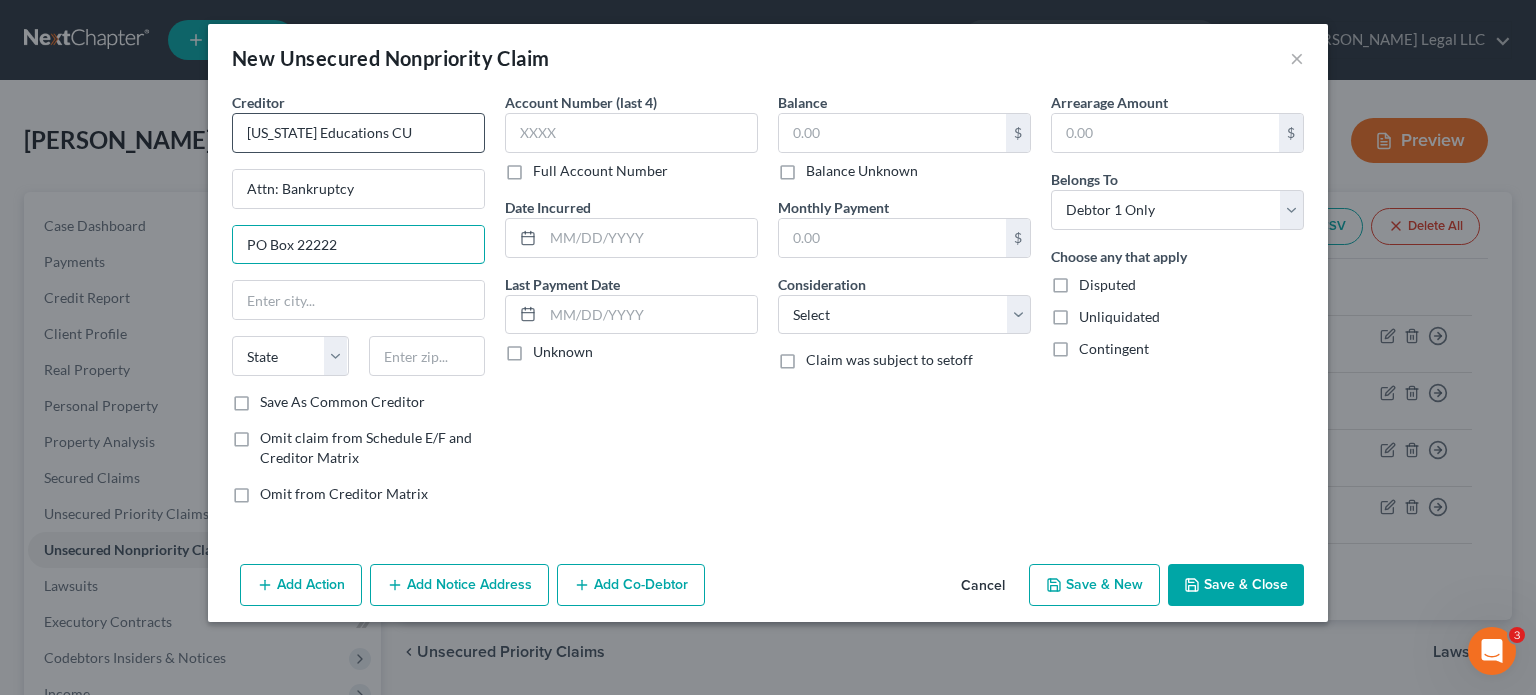 type on "PO Box 22222" 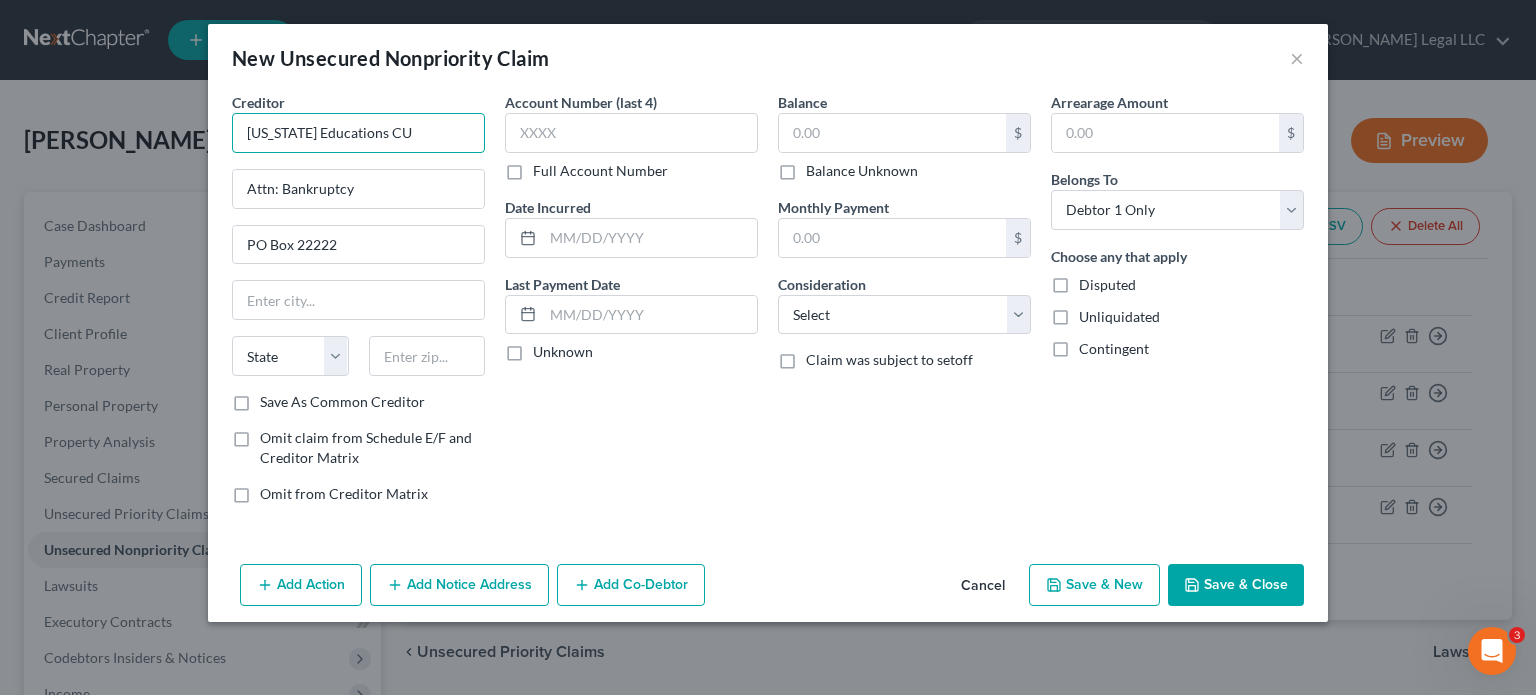 click on "[US_STATE] Educations CU" at bounding box center [358, 133] 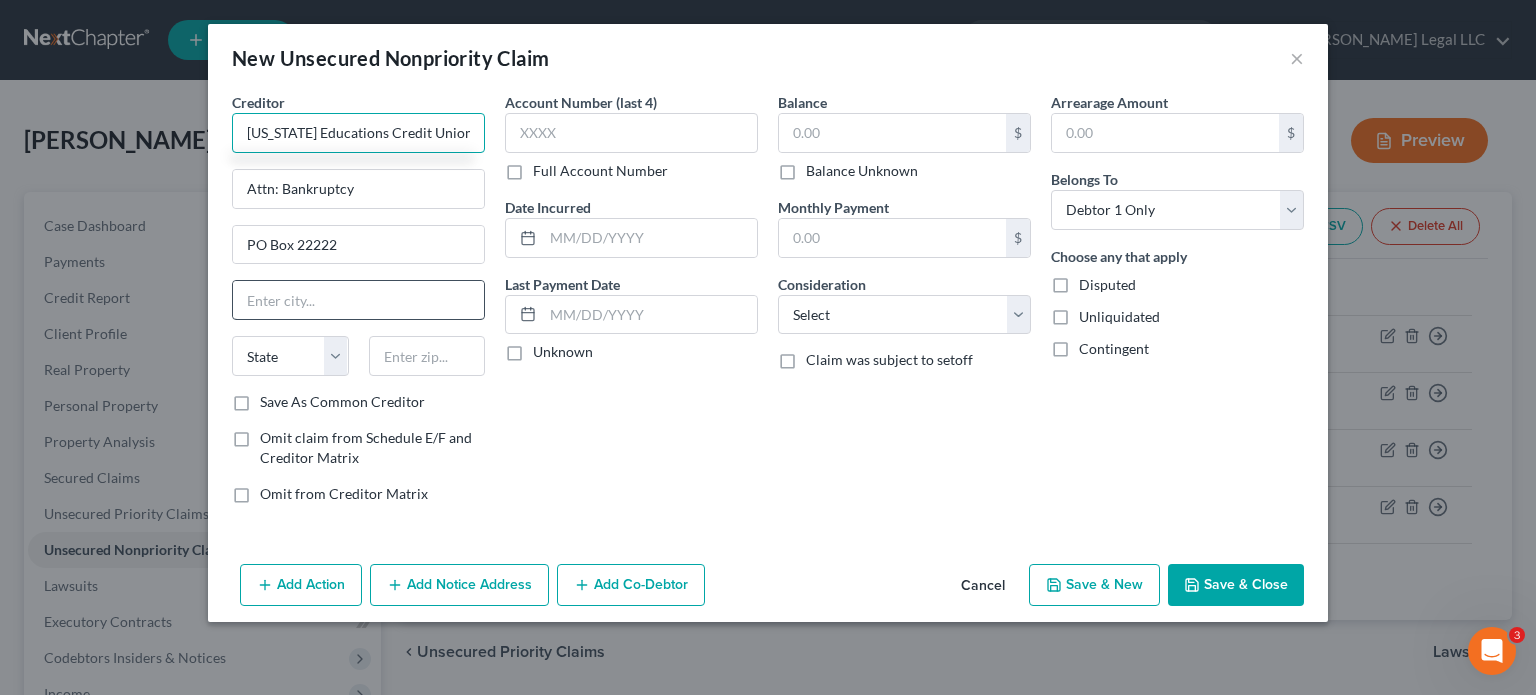 type on "[US_STATE] Educations Credit Union" 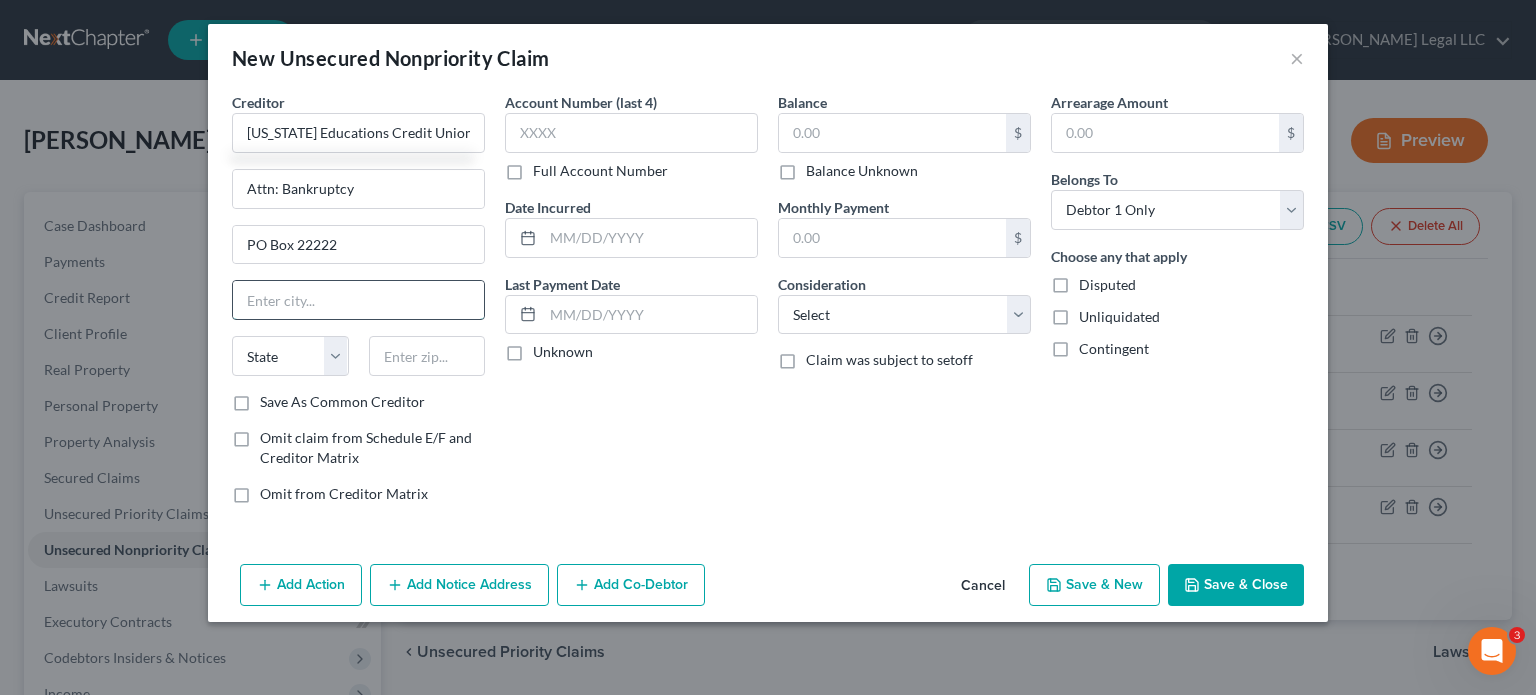 click at bounding box center (358, 300) 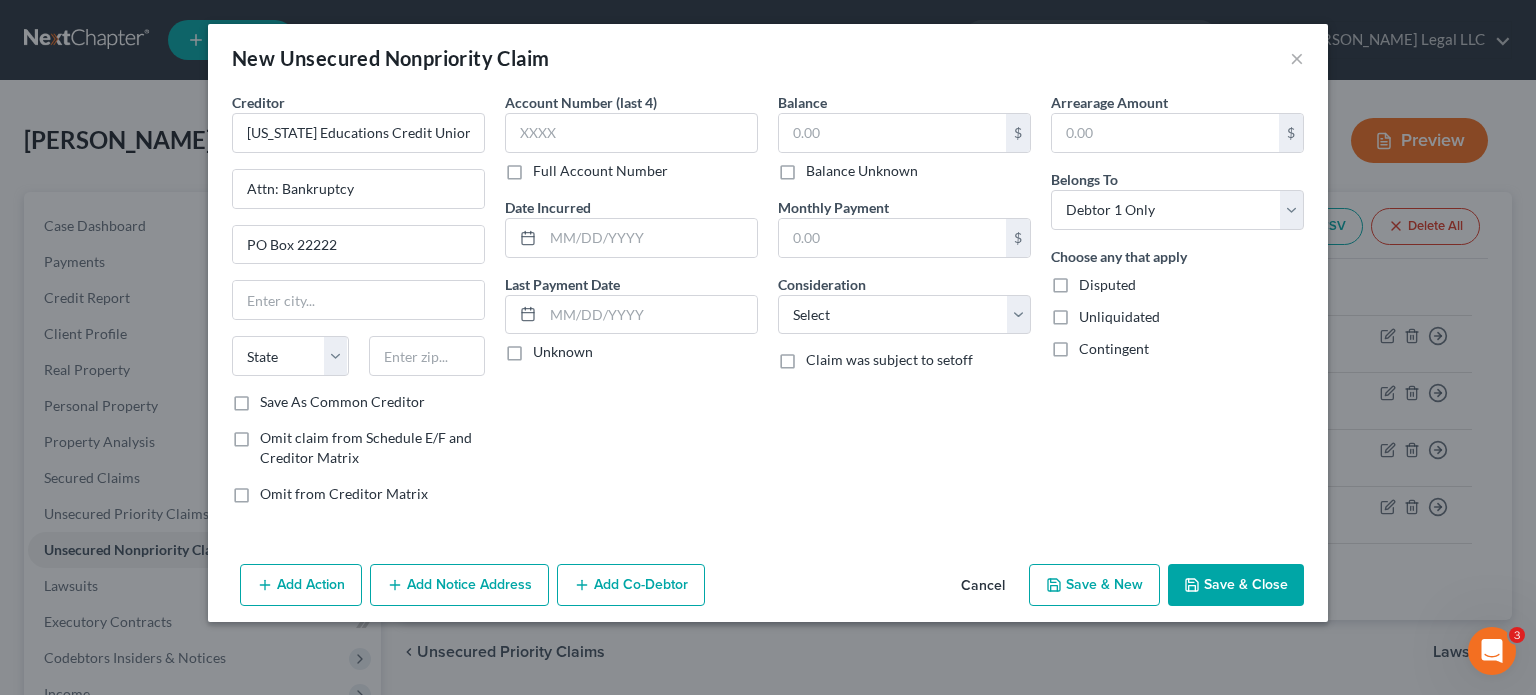drag, startPoint x: 629, startPoint y: 447, endPoint x: 530, endPoint y: 414, distance: 104.35516 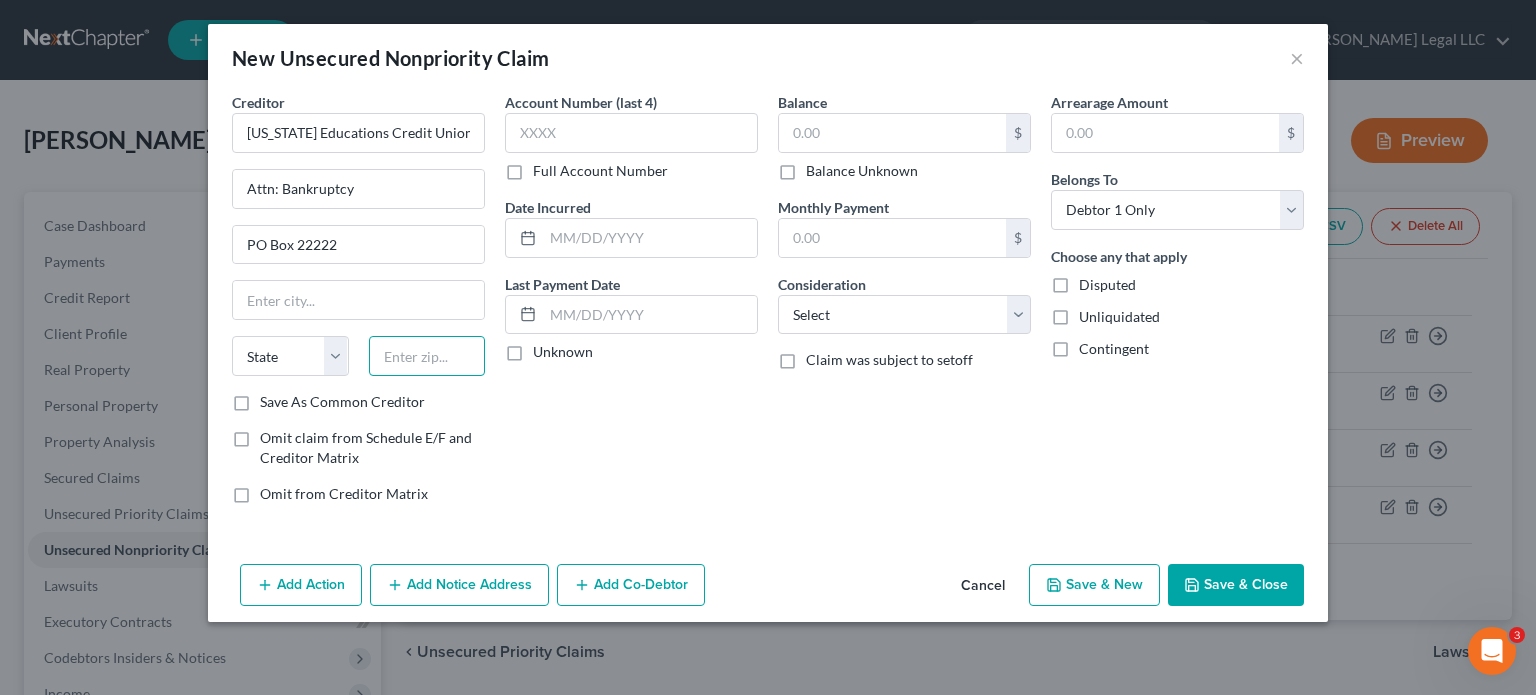 click at bounding box center (427, 356) 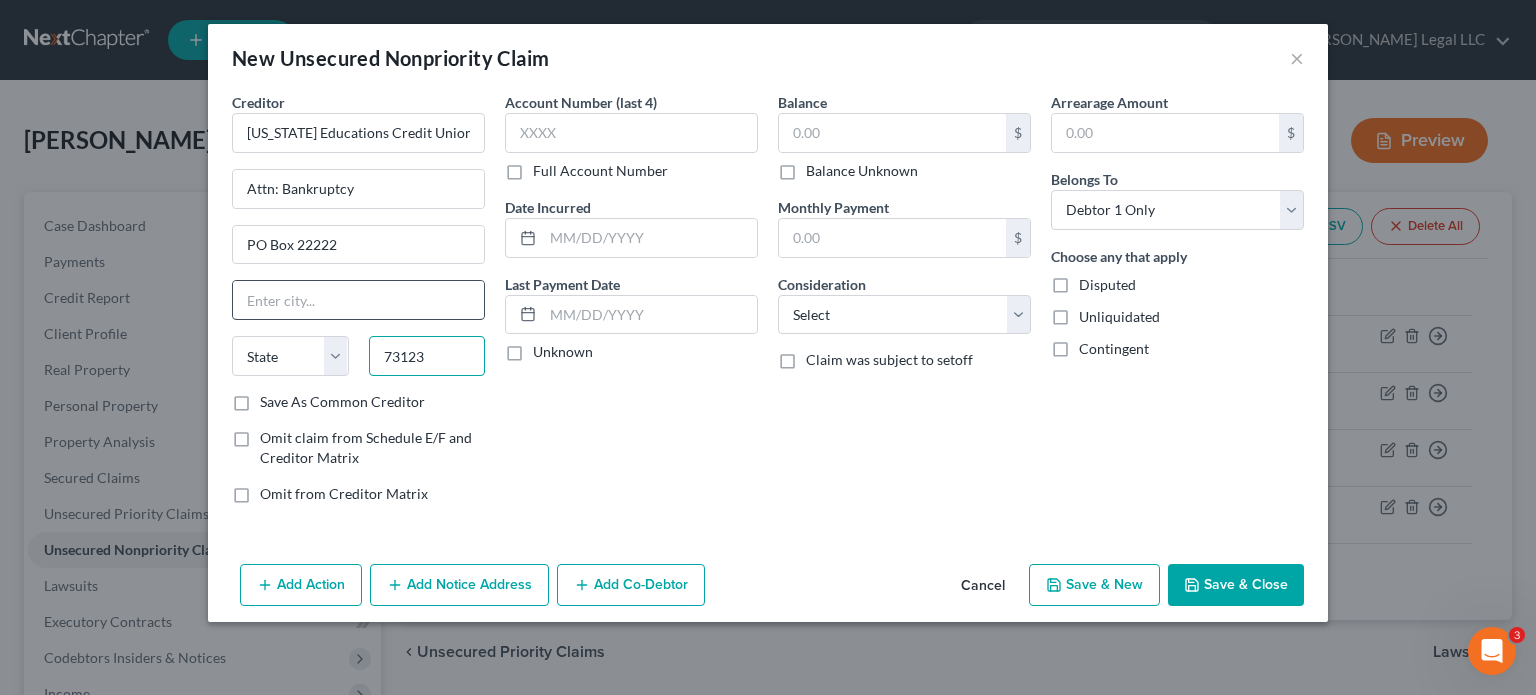 type on "73123" 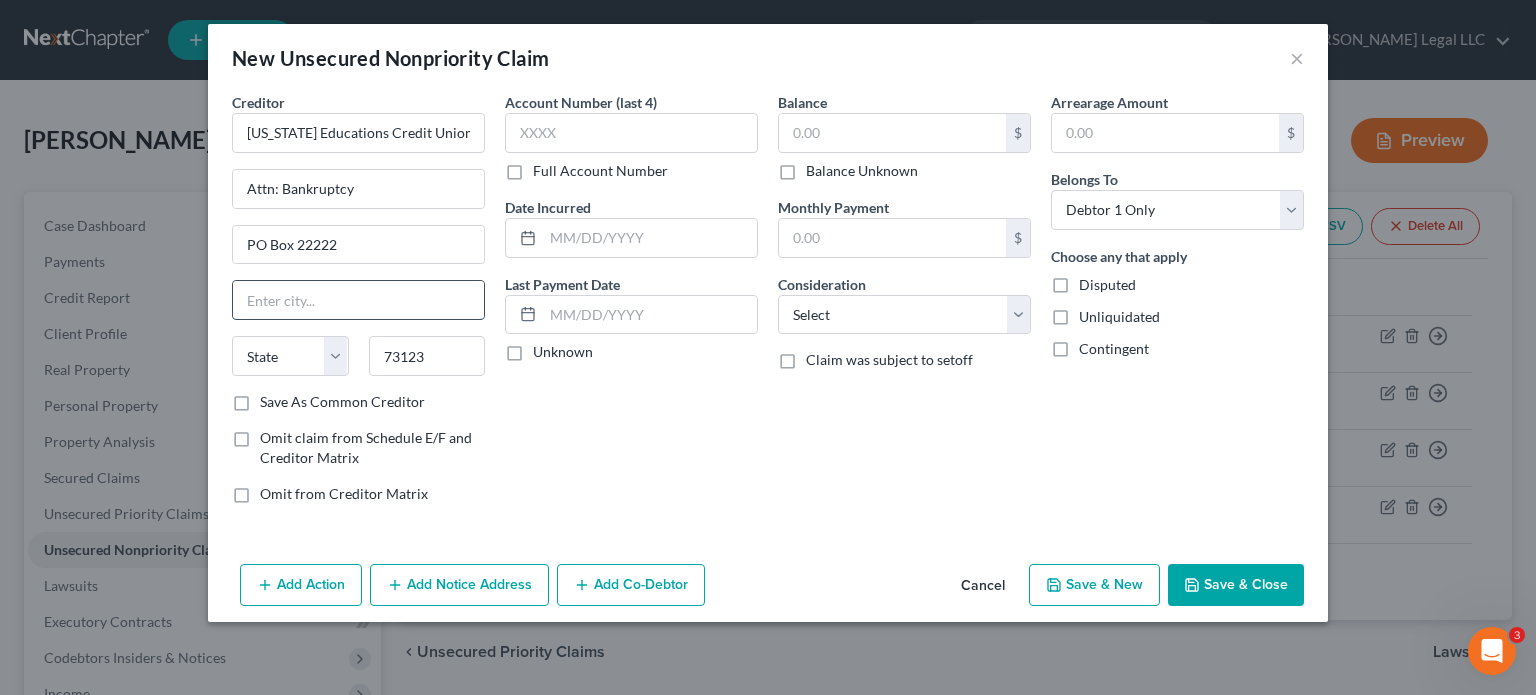 drag, startPoint x: 423, startPoint y: 291, endPoint x: 446, endPoint y: 317, distance: 34.713108 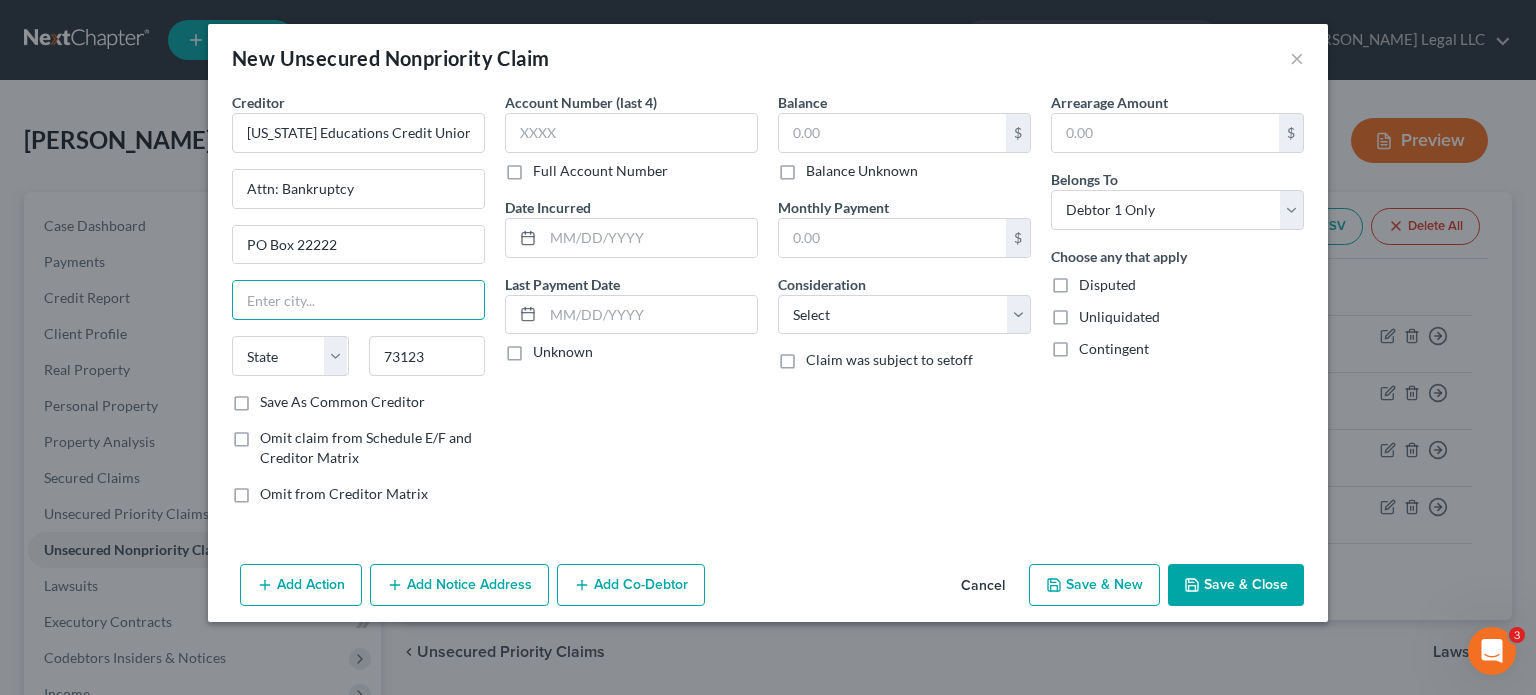 type on "[US_STATE][GEOGRAPHIC_DATA]" 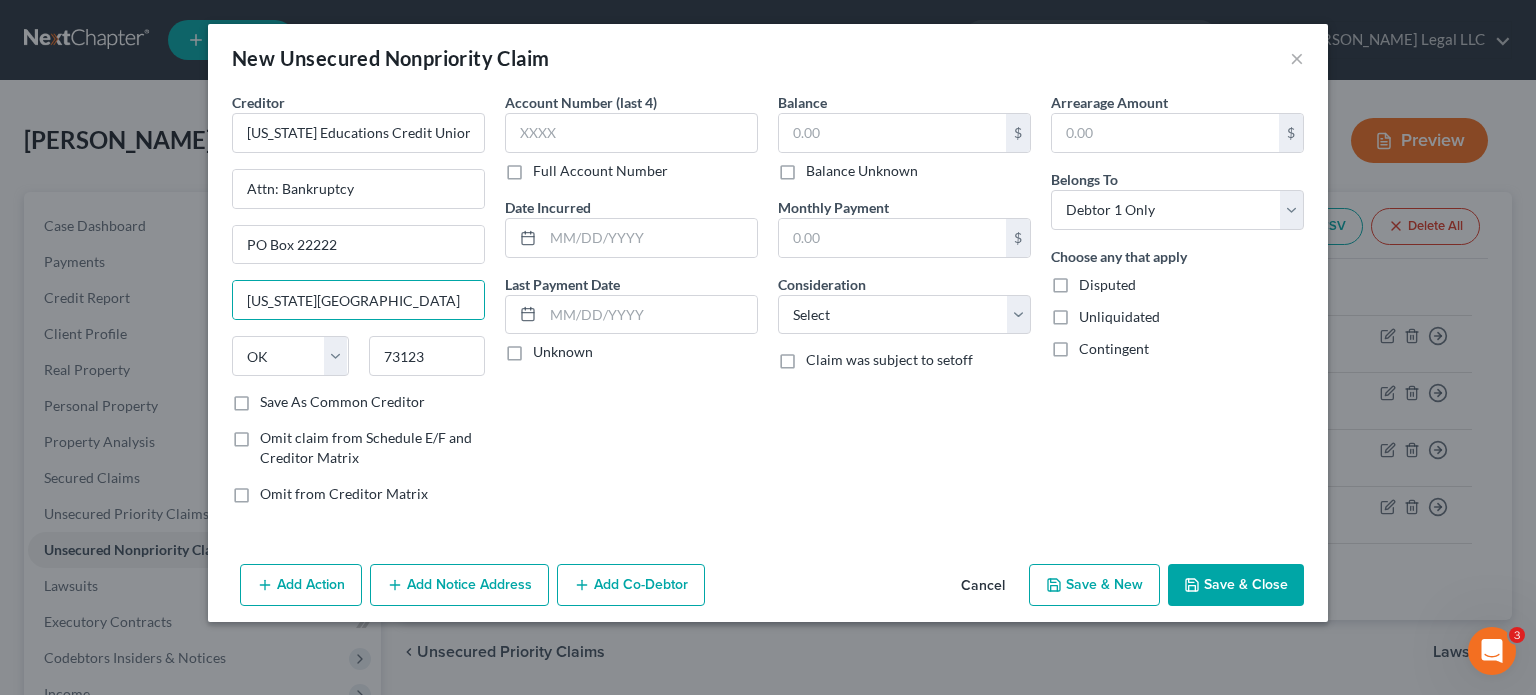 click on "Account Number (last 4)
Full Account Number
Date Incurred         Last Payment Date         Unknown" at bounding box center (631, 306) 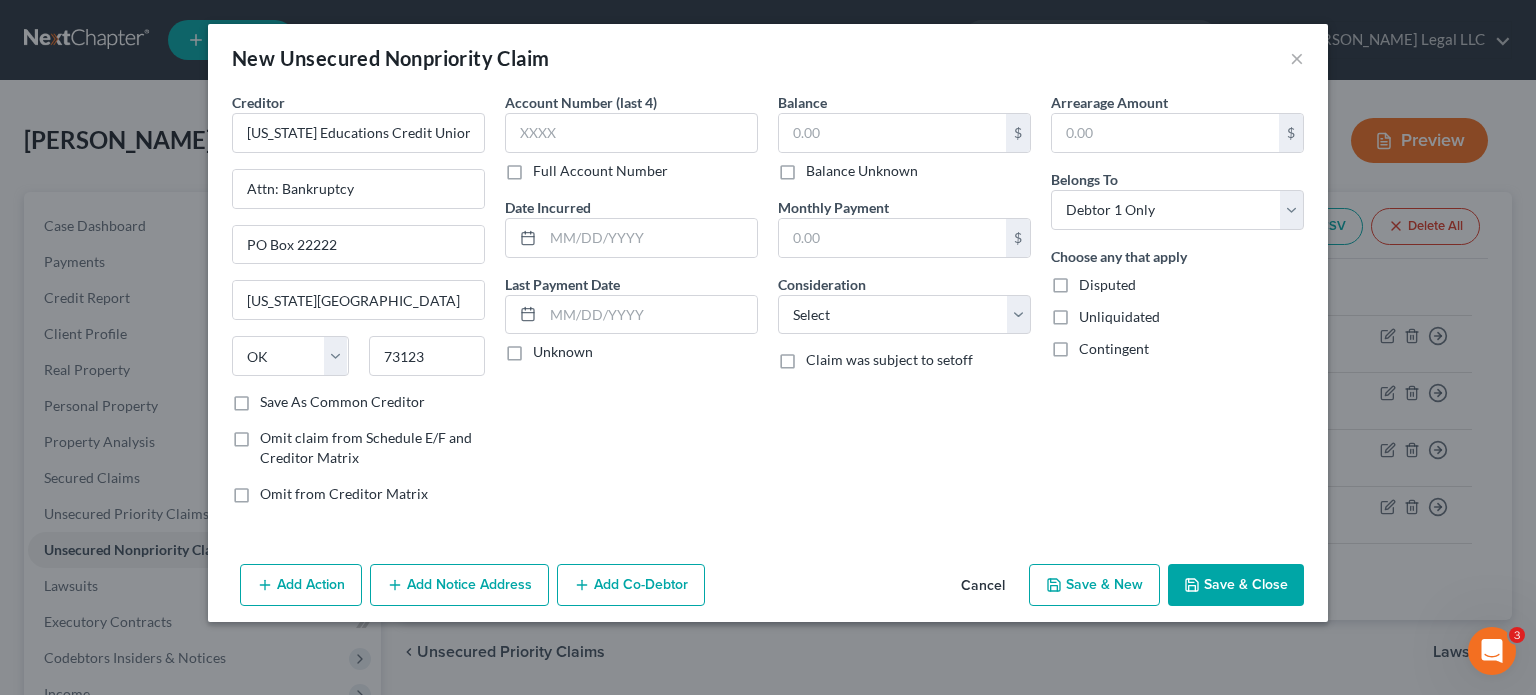 click on "Account Number (last 4)
Full Account Number
Date Incurred         Last Payment Date         Unknown" at bounding box center (631, 306) 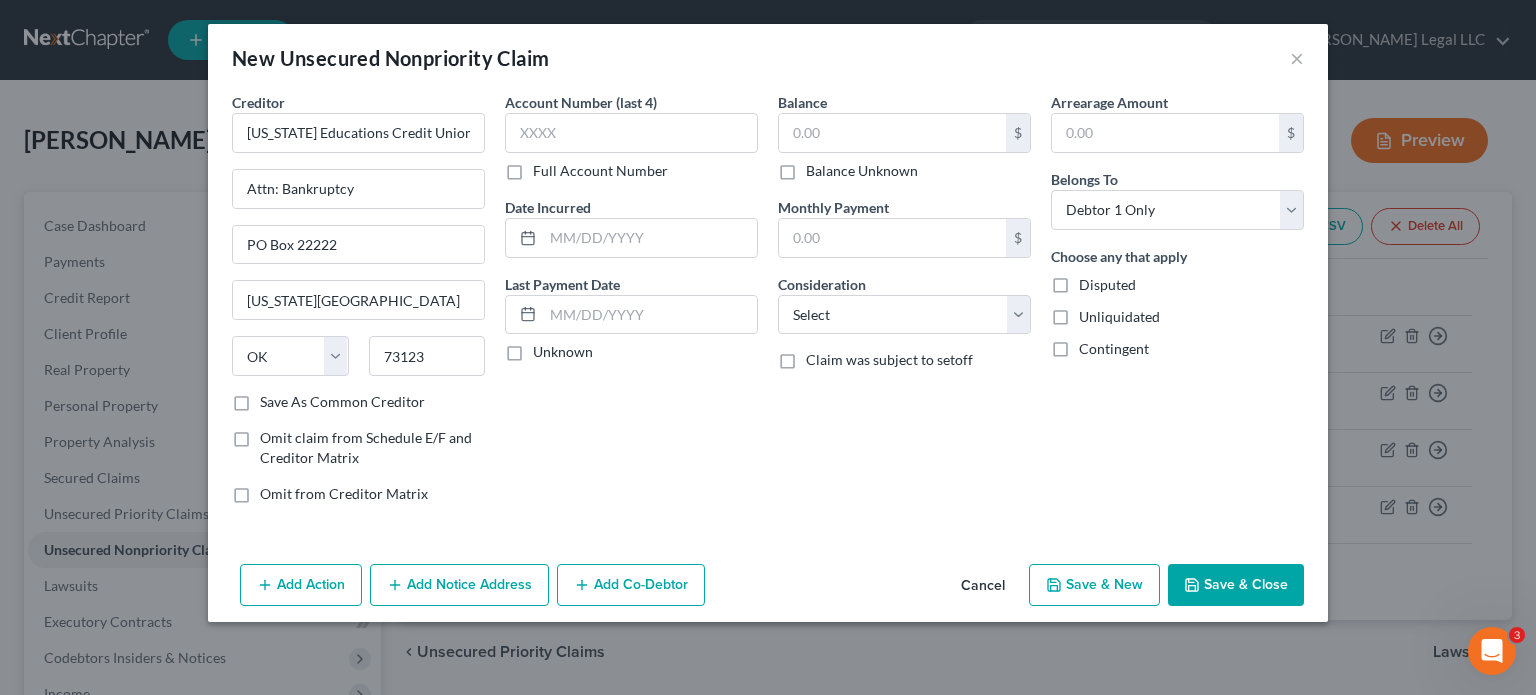 click on "Full Account Number" at bounding box center [547, 167] 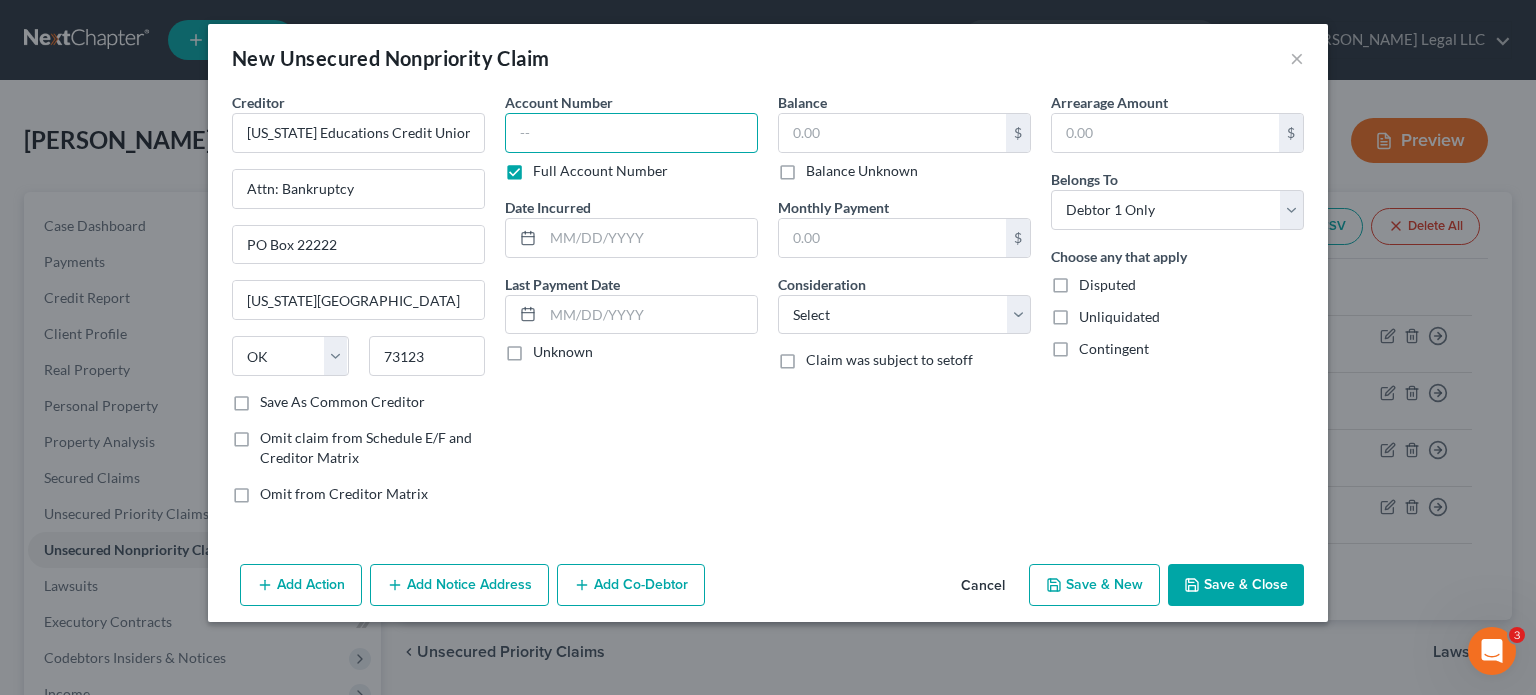 click at bounding box center (631, 133) 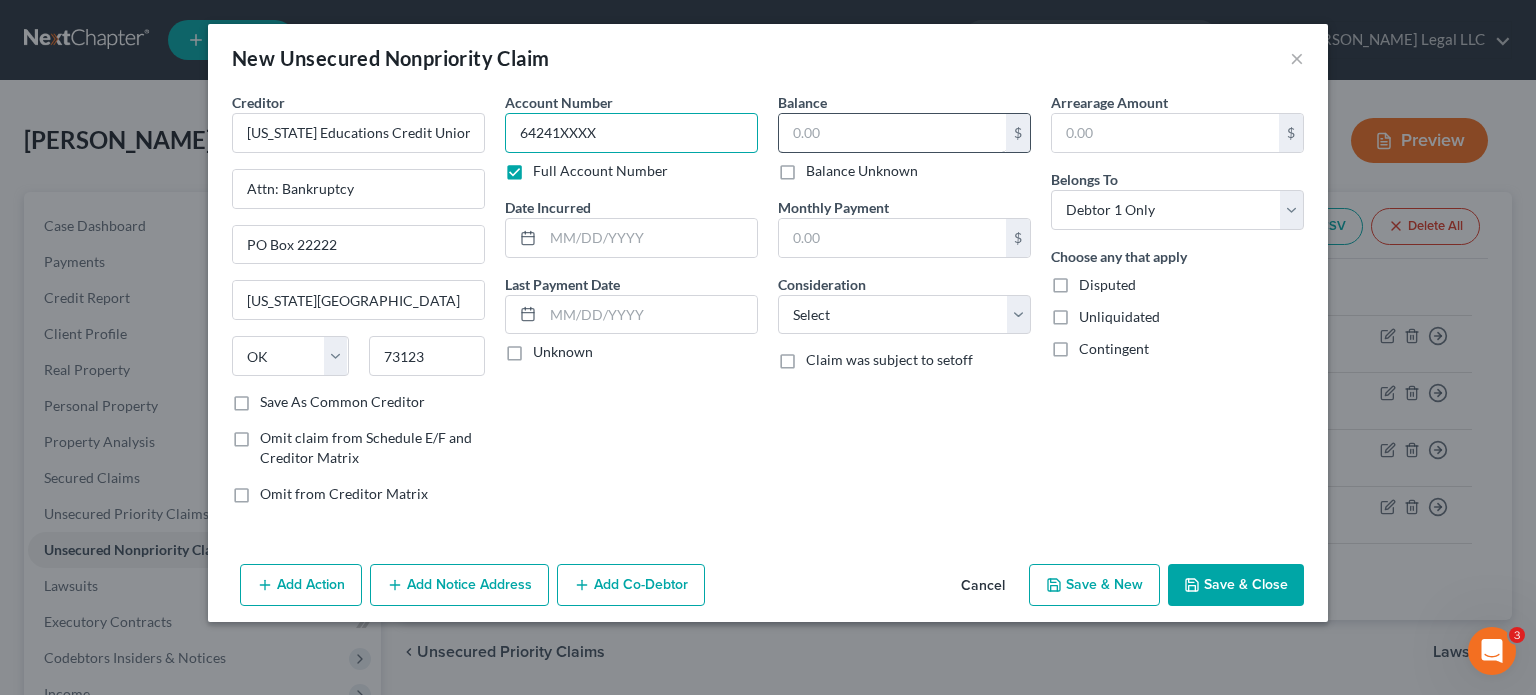 type on "64241XXXX" 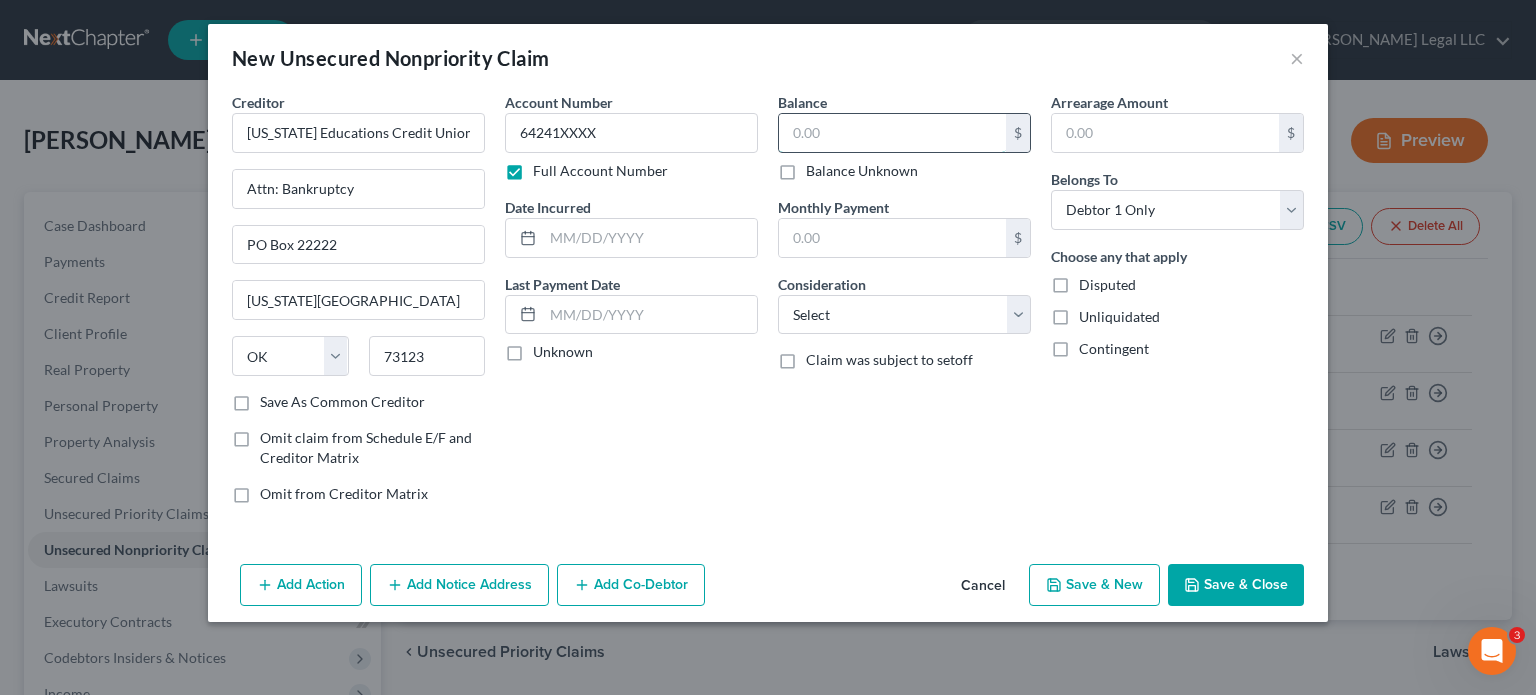 click at bounding box center (892, 133) 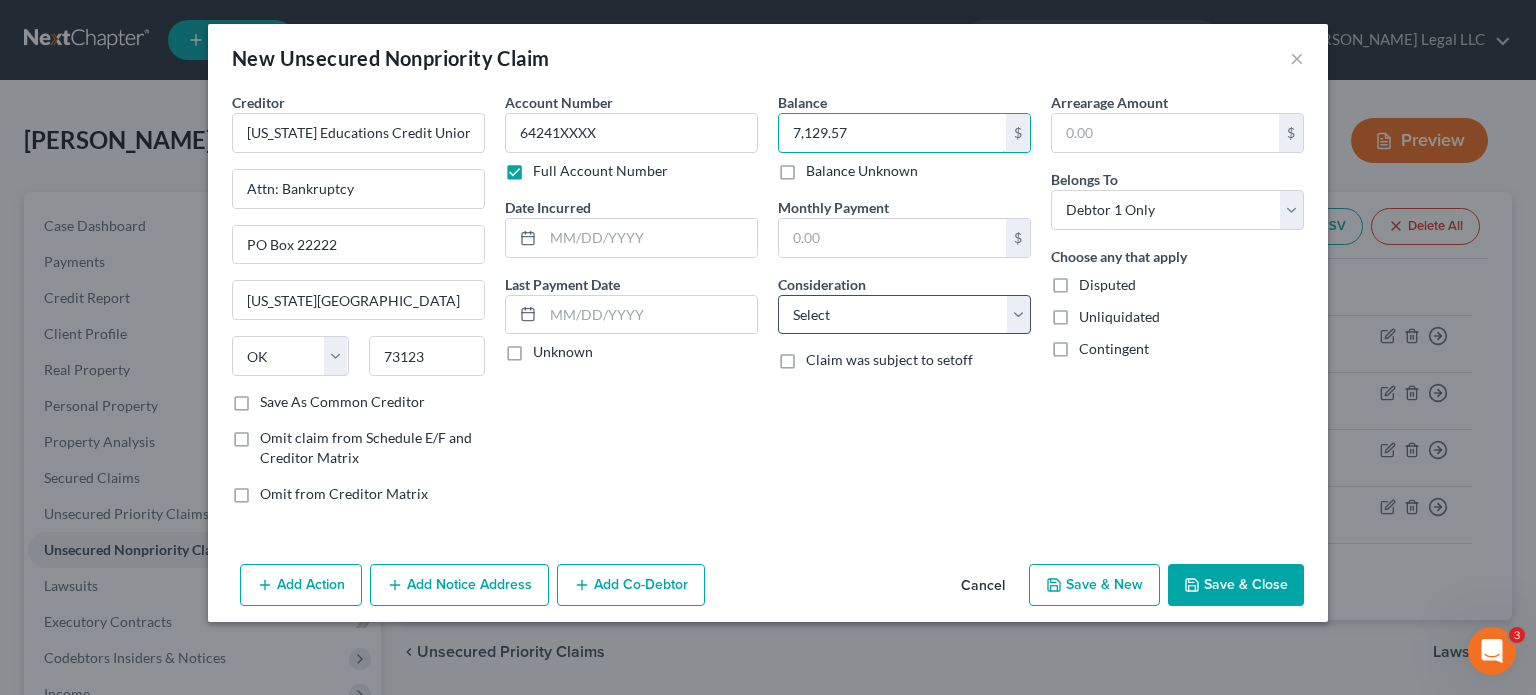 type on "7,129.57" 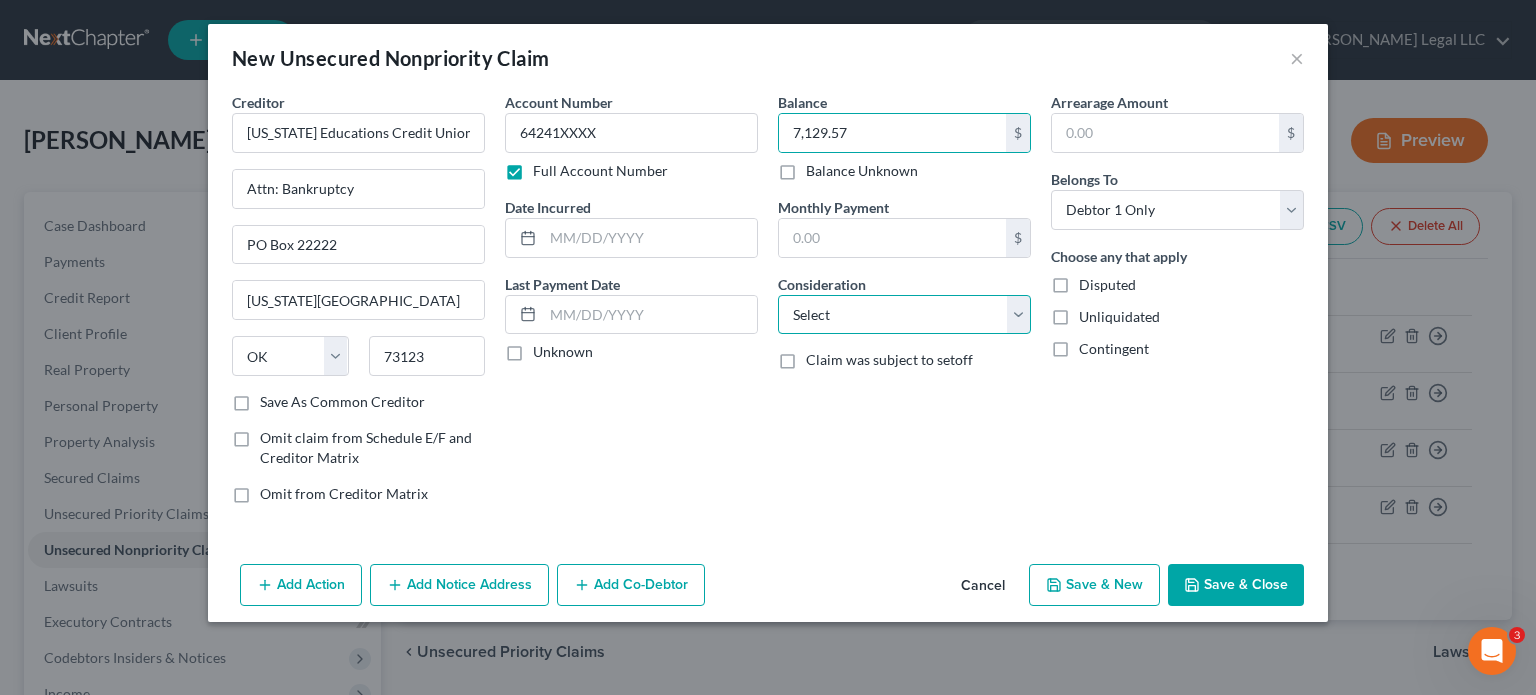 click on "Select Cable / Satellite Services Collection Agency Credit Card Debt Debt Counseling / Attorneys Deficiency Balance Domestic Support Obligations Home / Car Repairs Income Taxes Judgment Liens Medical Services Monies Loaned / Advanced Mortgage Obligation From Divorce Or Separation Obligation To Pensions Other Overdrawn Bank Account Promised To Help Pay Creditors Student Loans Suppliers And Vendors Telephone / Internet Services Utility Services" at bounding box center [904, 315] 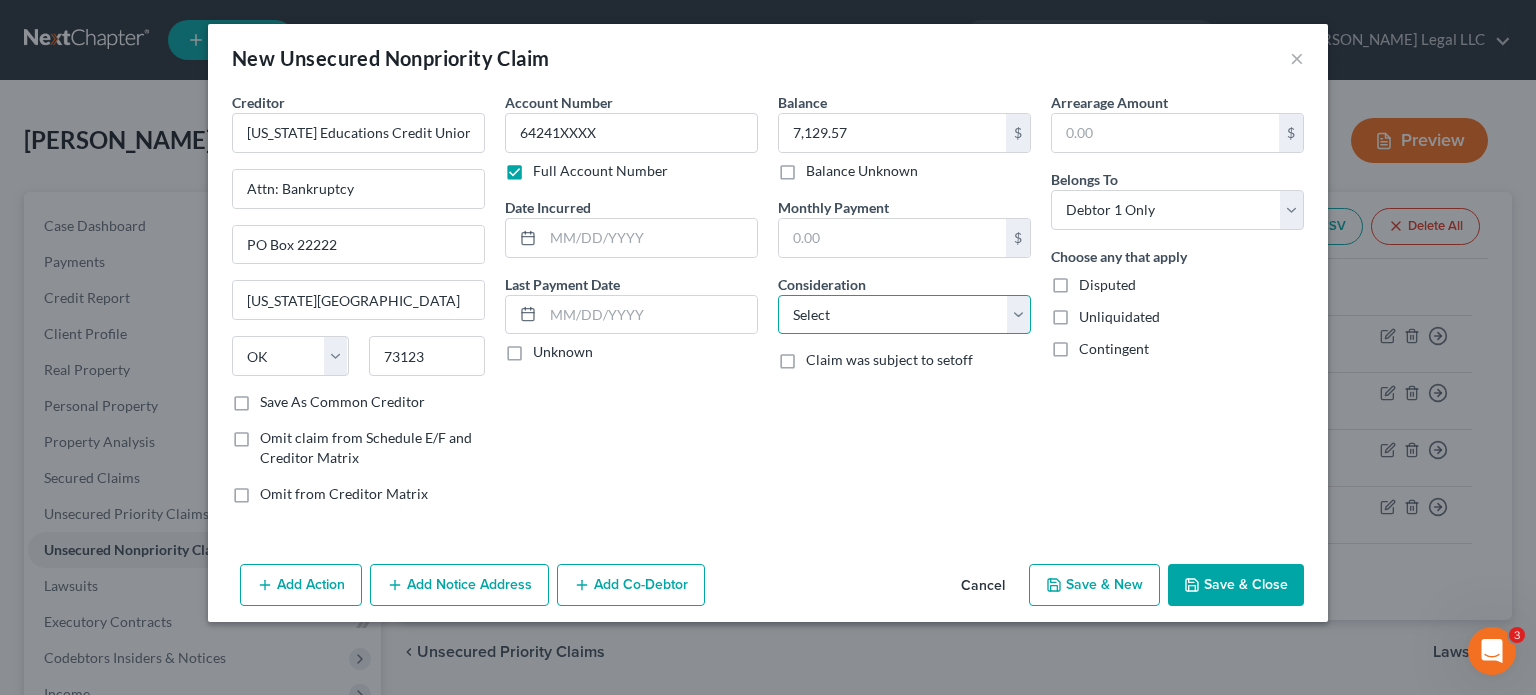 select on "4" 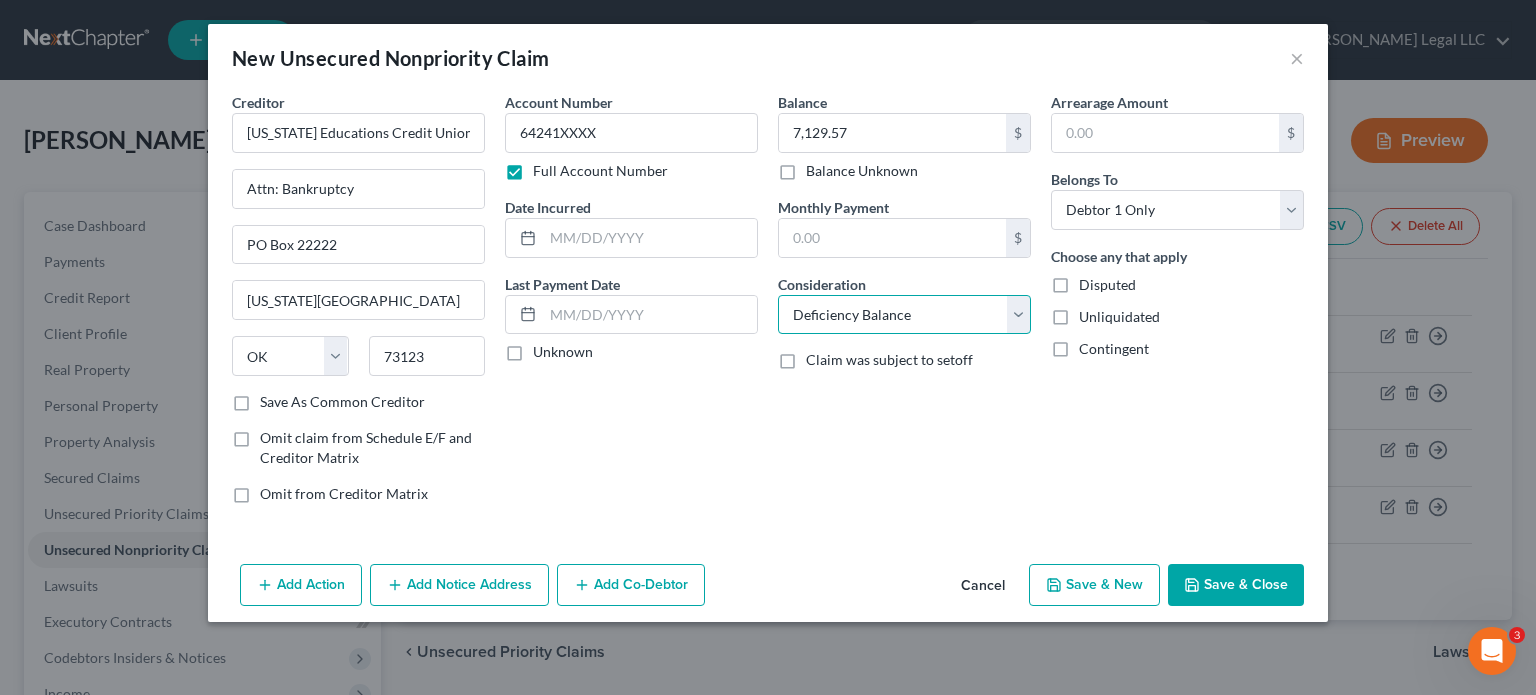 click on "Select Cable / Satellite Services Collection Agency Credit Card Debt Debt Counseling / Attorneys Deficiency Balance Domestic Support Obligations Home / Car Repairs Income Taxes Judgment Liens Medical Services Monies Loaned / Advanced Mortgage Obligation From Divorce Or Separation Obligation To Pensions Other Overdrawn Bank Account Promised To Help Pay Creditors Student Loans Suppliers And Vendors Telephone / Internet Services Utility Services" at bounding box center (904, 315) 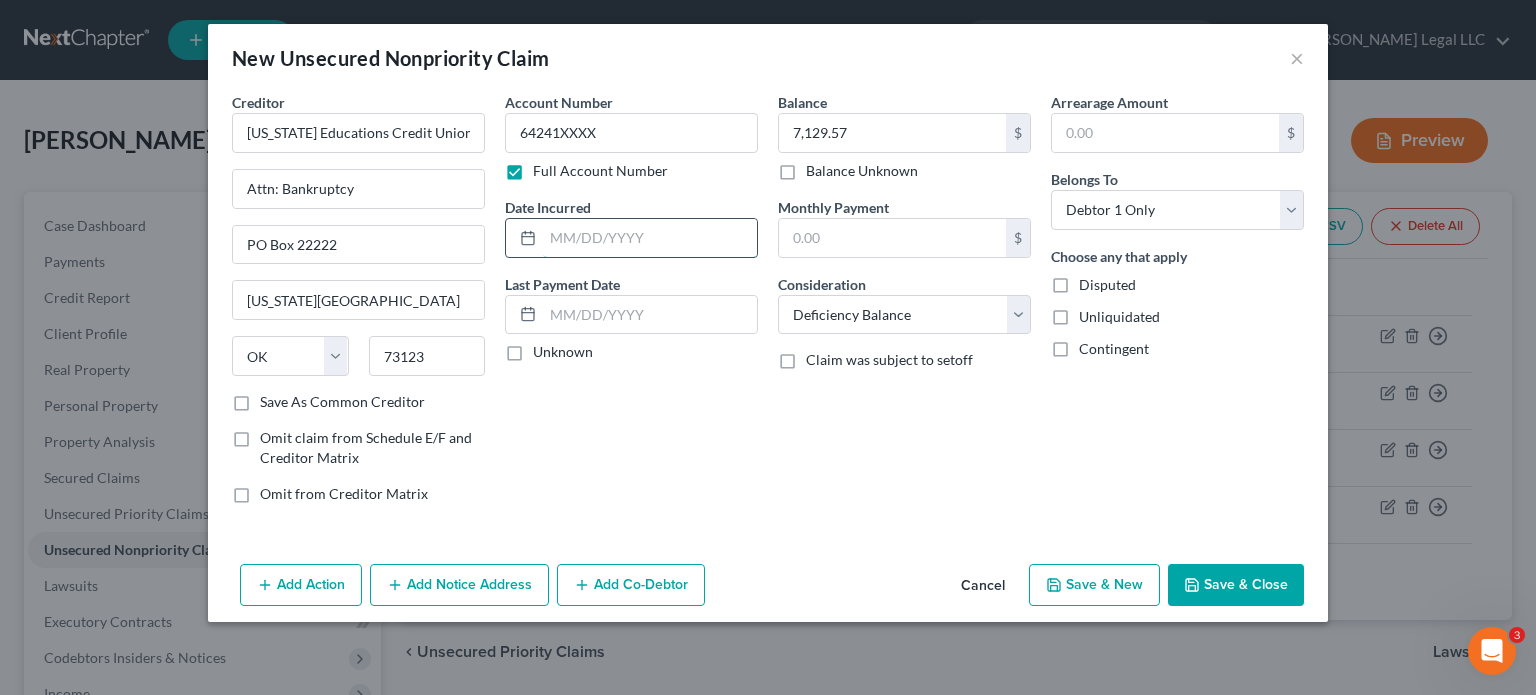 click at bounding box center (650, 238) 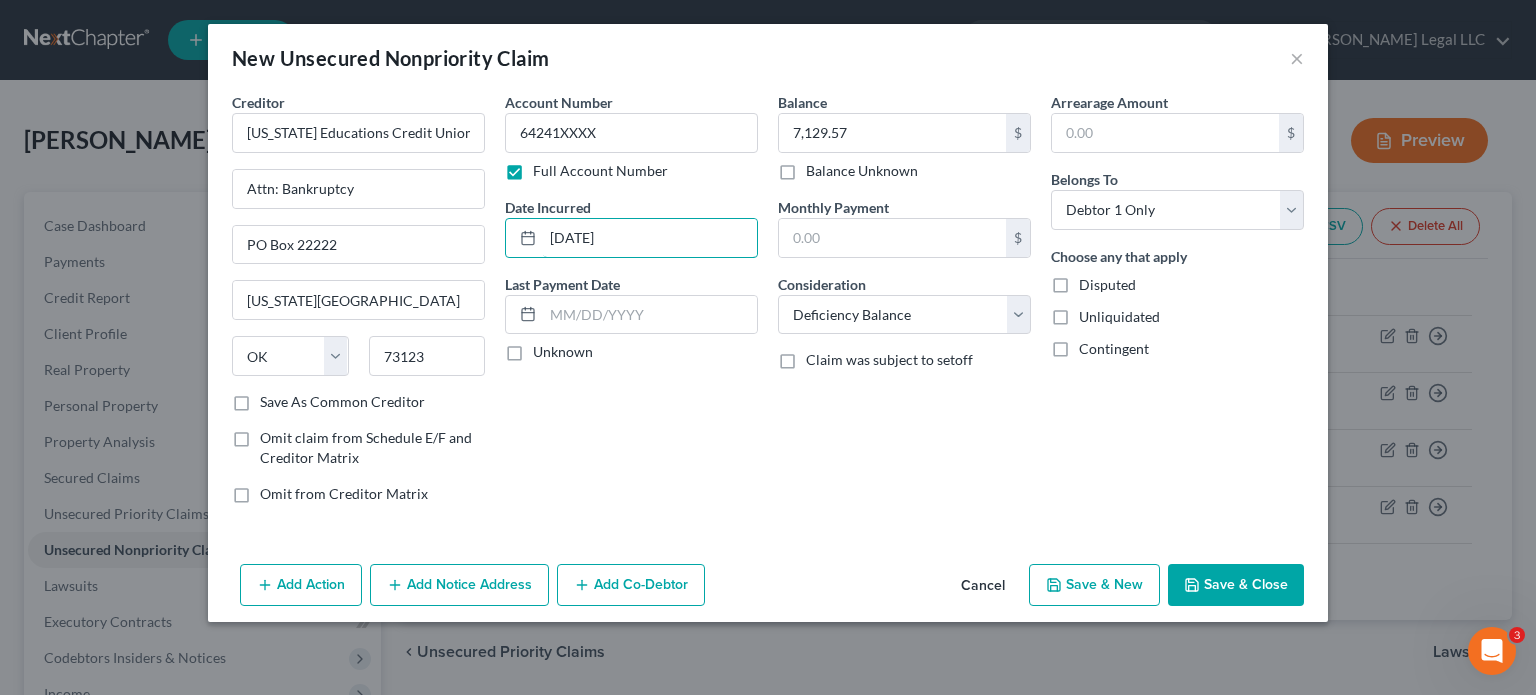 type on "[DATE]" 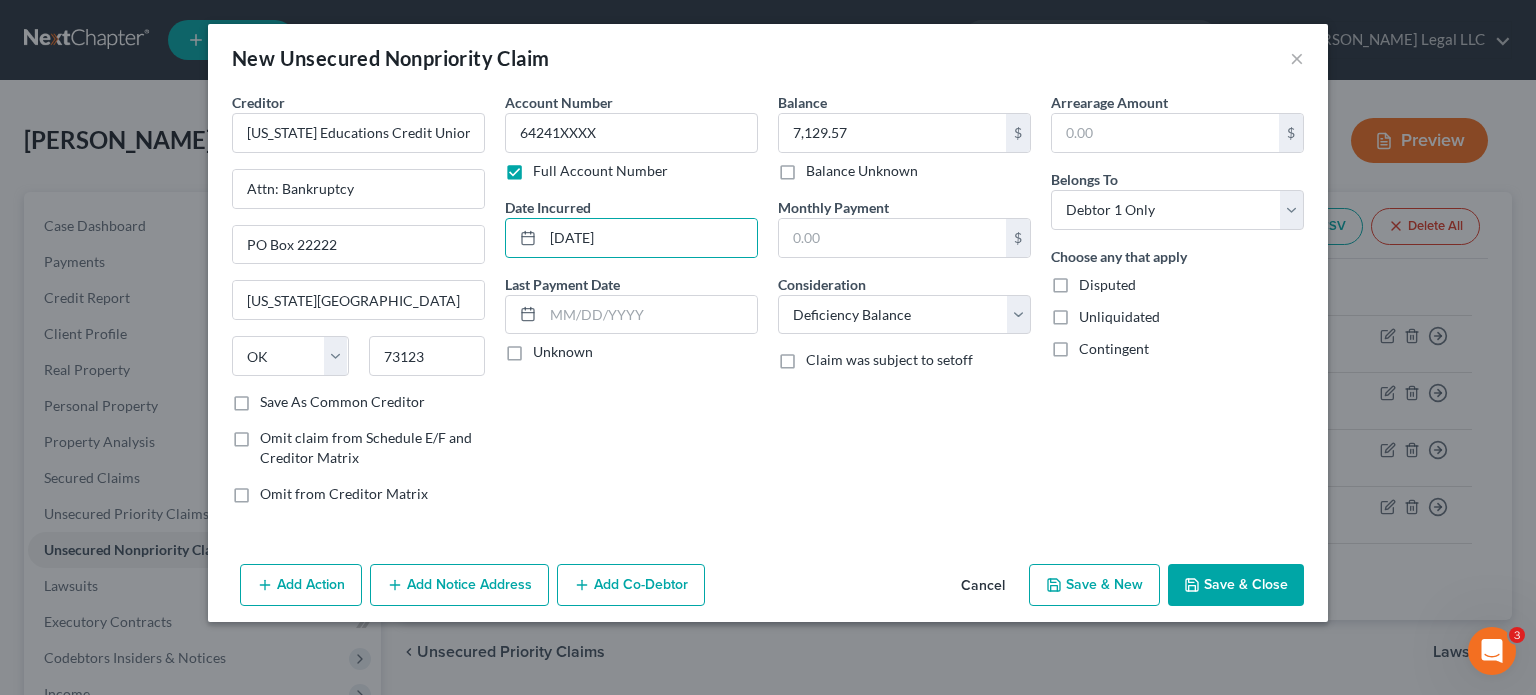 click on "Account Number
64241XXXX
Full Account Number
Date Incurred         [DATE] Last Payment Date         Unknown" at bounding box center (631, 306) 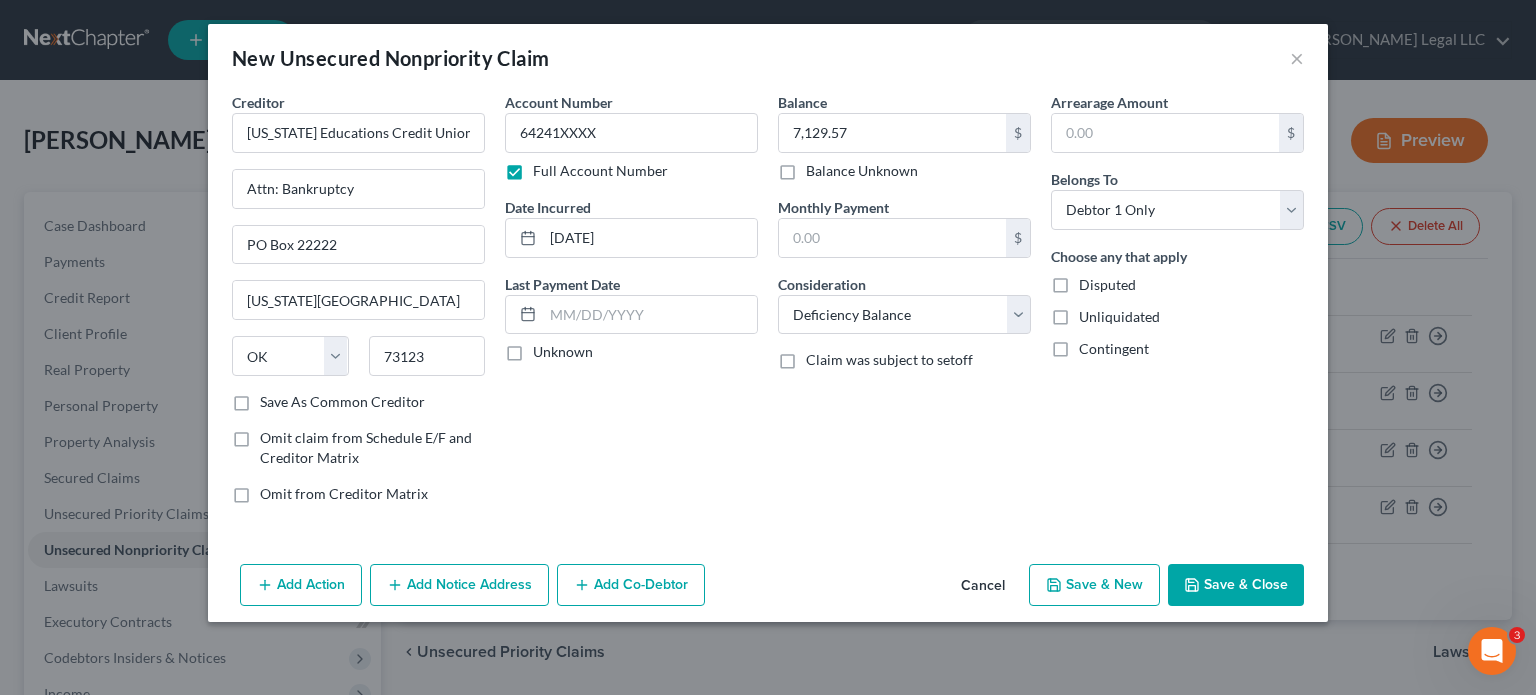 click on "Save & New" at bounding box center [1094, 585] 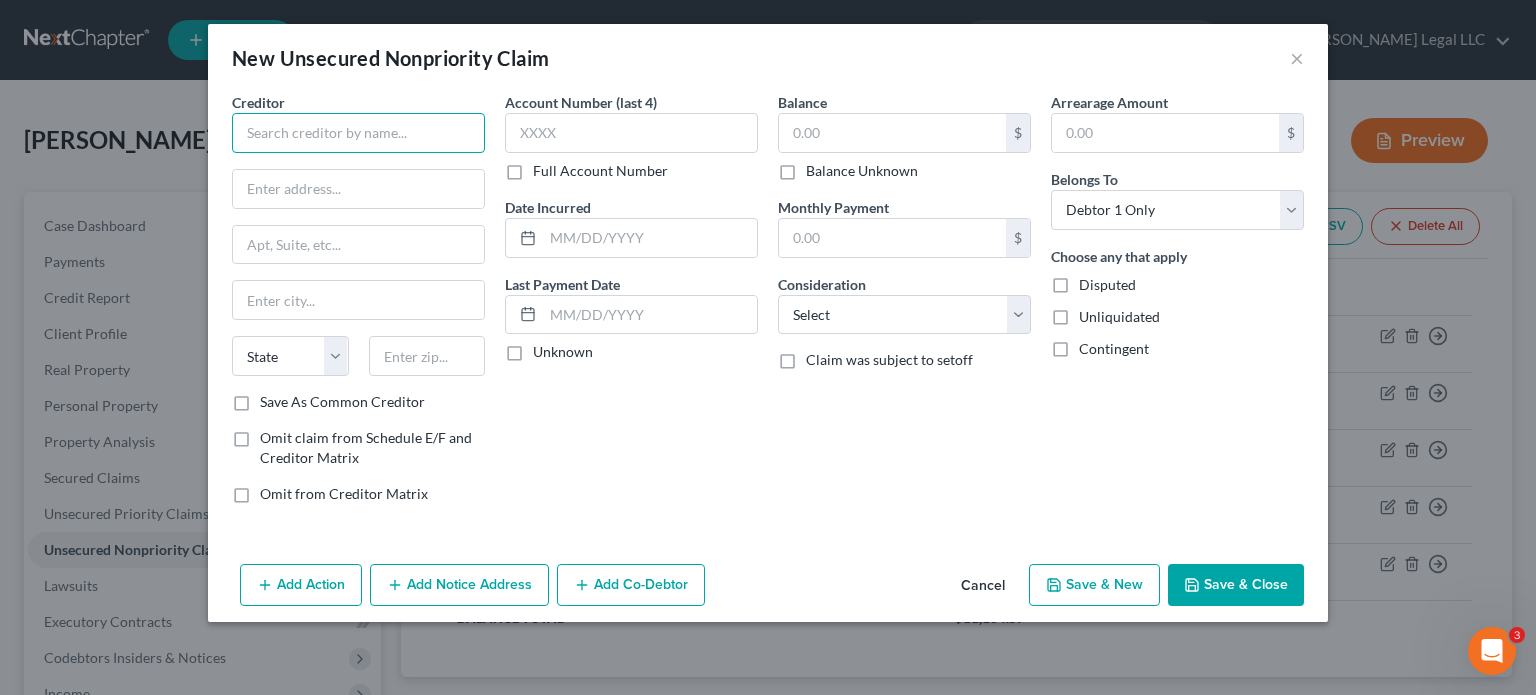 click at bounding box center [358, 133] 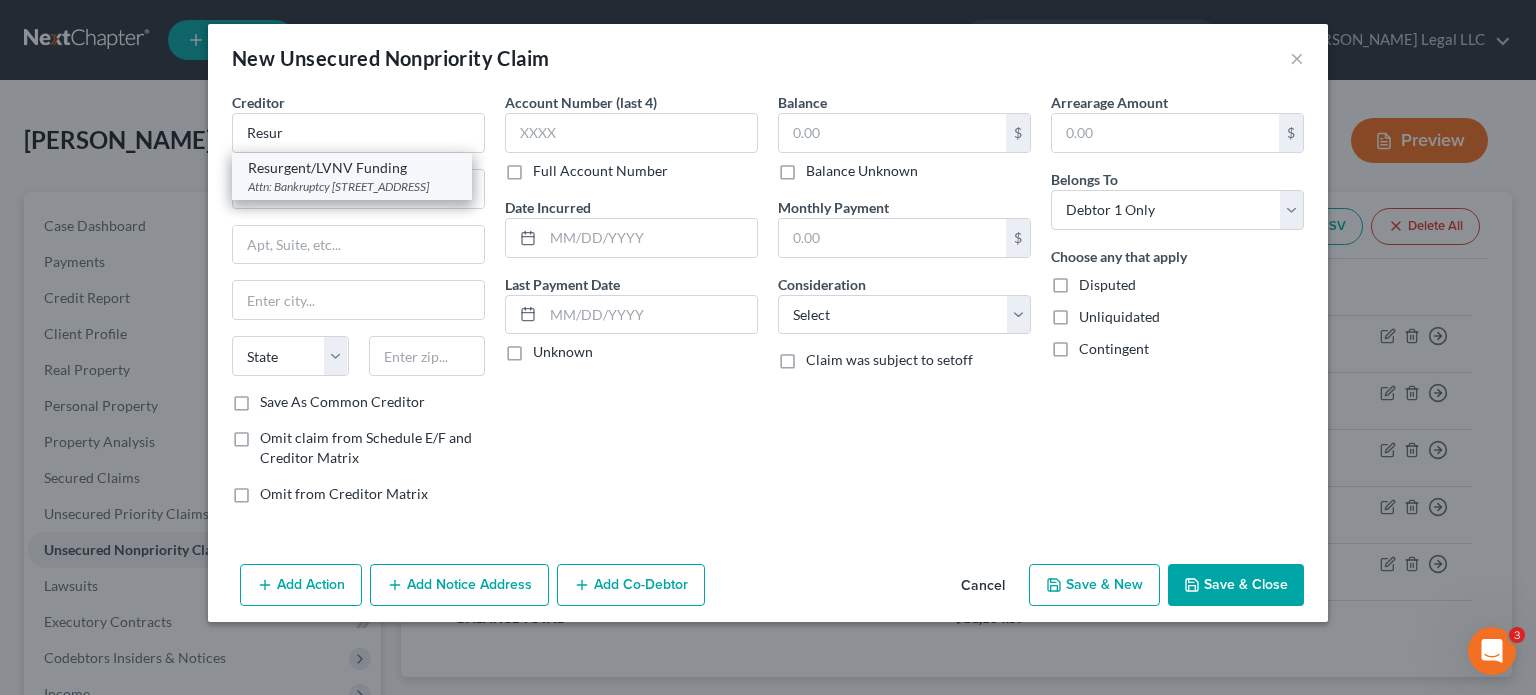 click on "Attn: Bankruptcy [STREET_ADDRESS]" at bounding box center (352, 186) 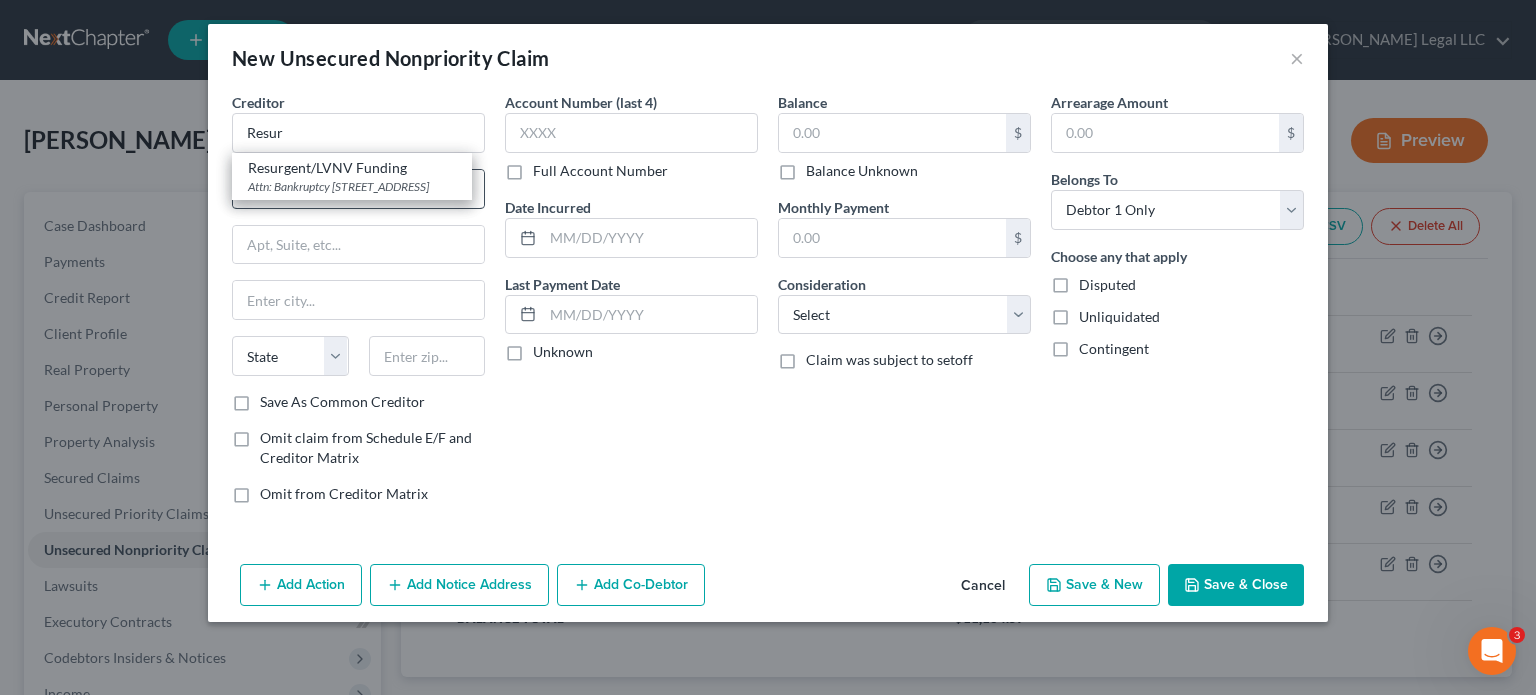 type on "Resurgent/LVNV Funding" 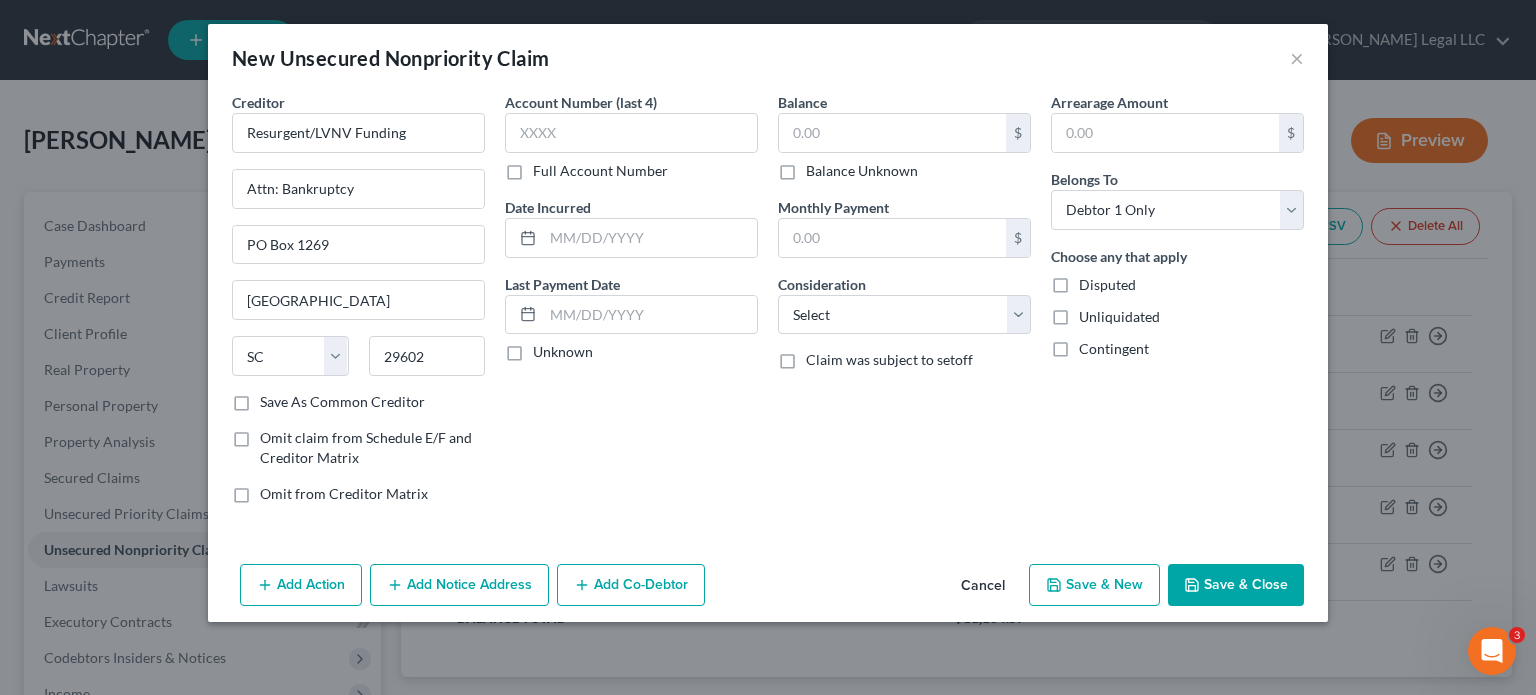 click on "Full Account Number" at bounding box center [600, 171] 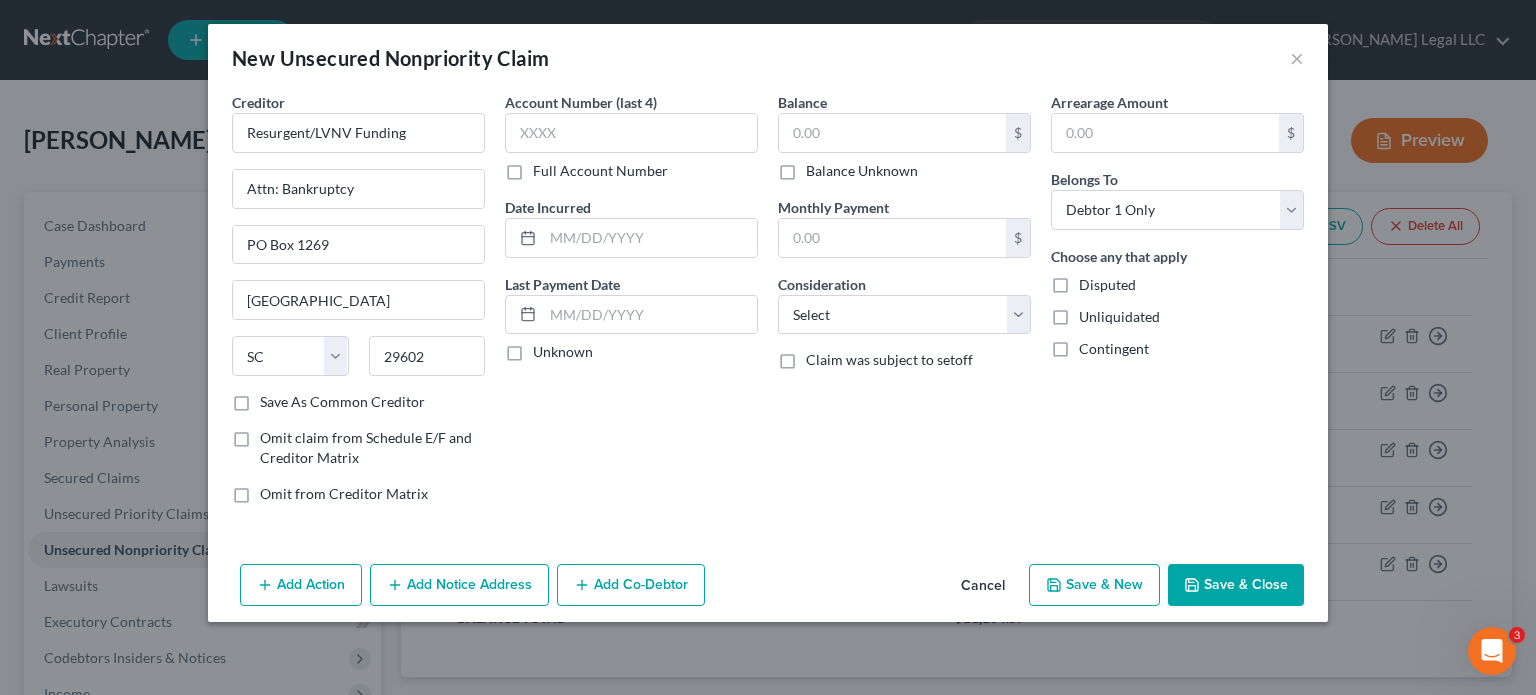 click on "Full Account Number" at bounding box center (547, 167) 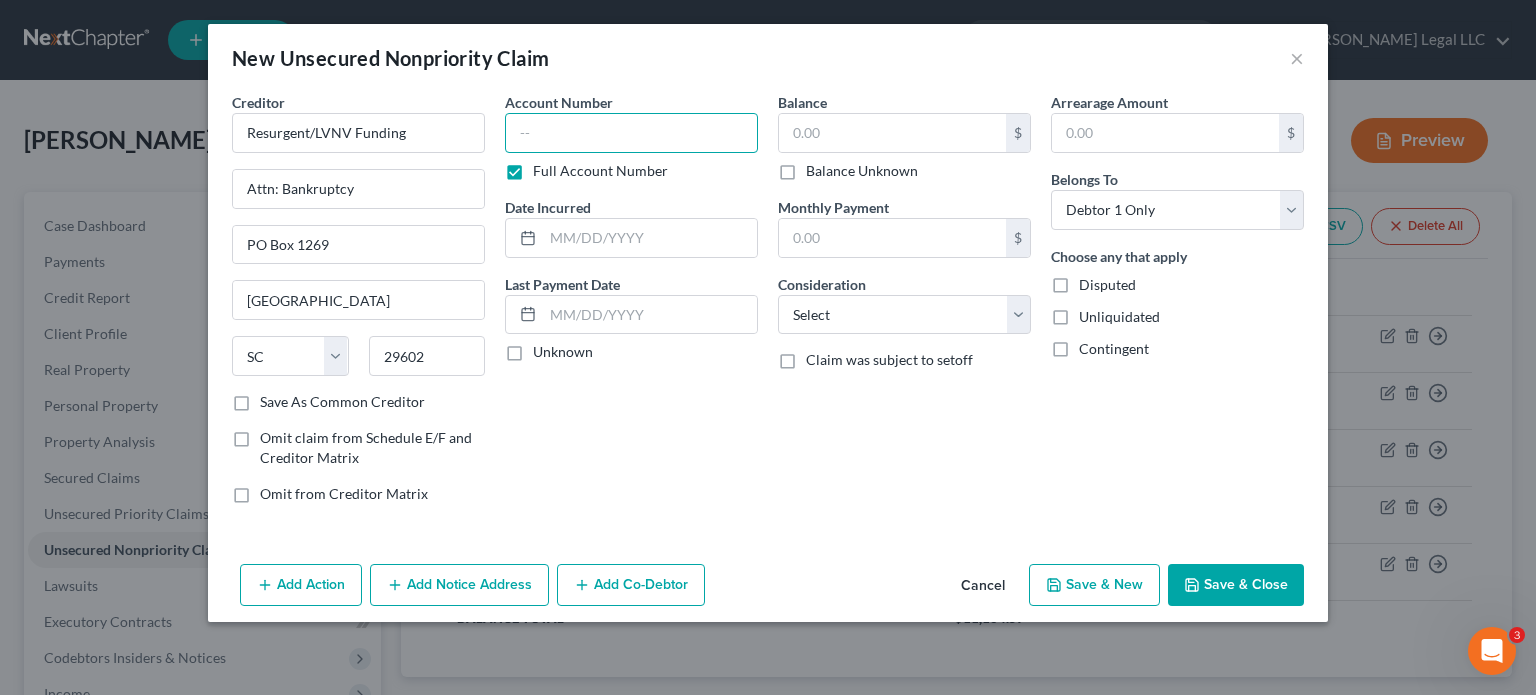 click at bounding box center (631, 133) 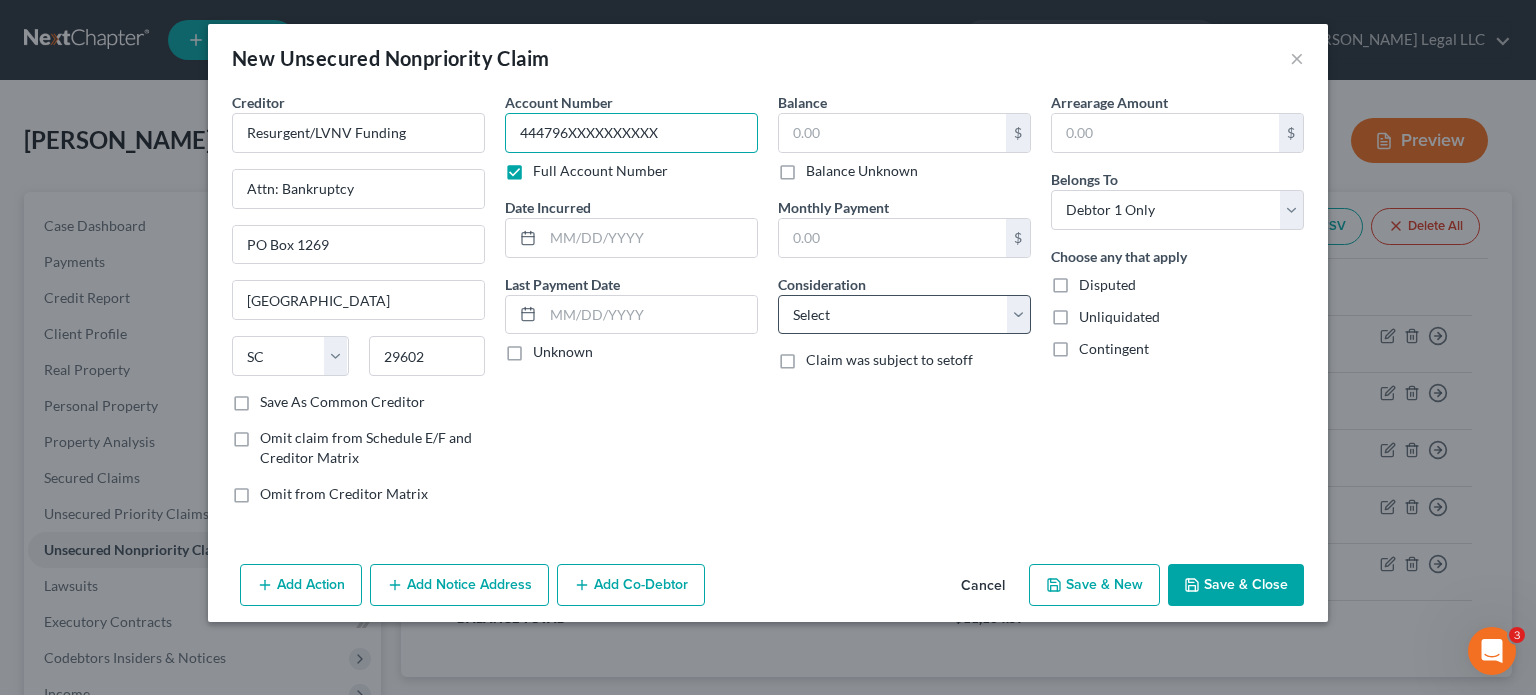 type on "444796XXXXXXXXXX" 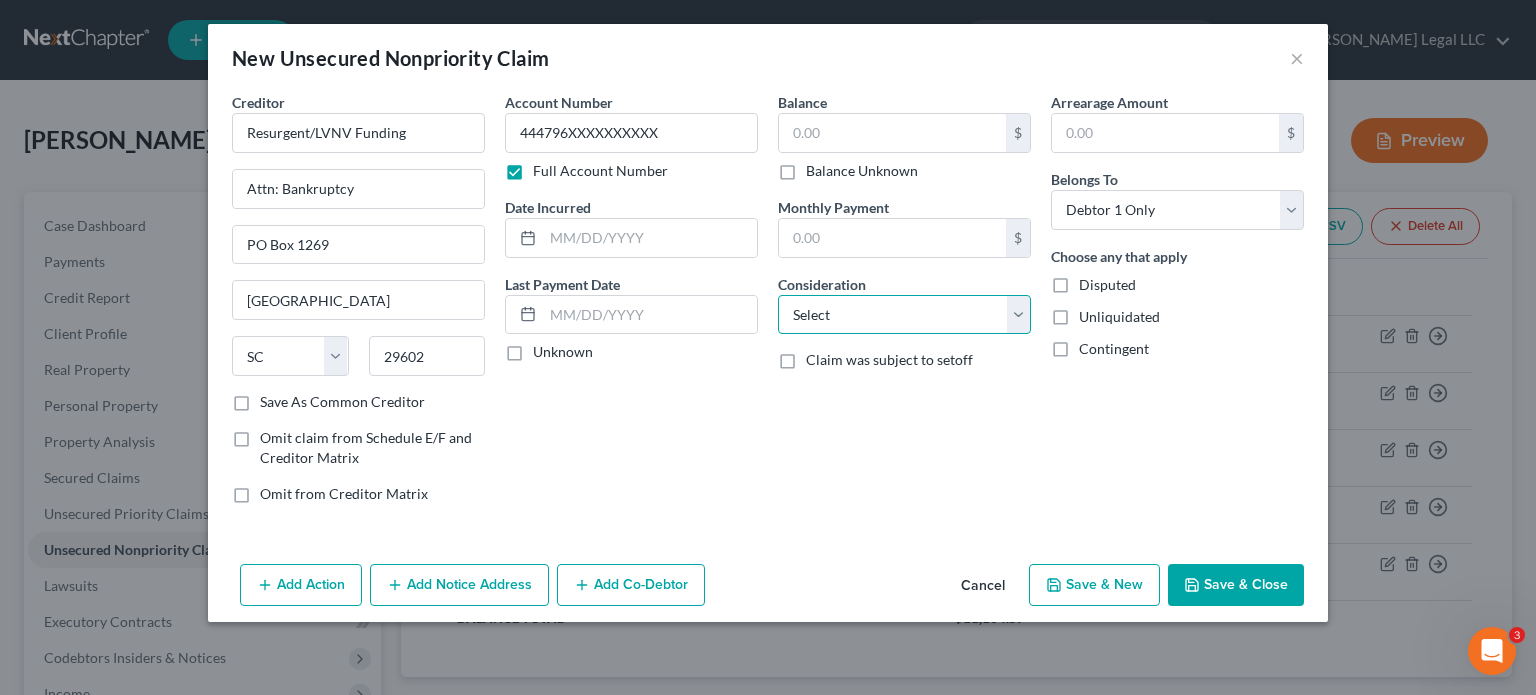 click on "Select Cable / Satellite Services Collection Agency Credit Card Debt Debt Counseling / Attorneys Deficiency Balance Domestic Support Obligations Home / Car Repairs Income Taxes Judgment Liens Medical Services Monies Loaned / Advanced Mortgage Obligation From Divorce Or Separation Obligation To Pensions Other Overdrawn Bank Account Promised To Help Pay Creditors Student Loans Suppliers And Vendors Telephone / Internet Services Utility Services" at bounding box center (904, 315) 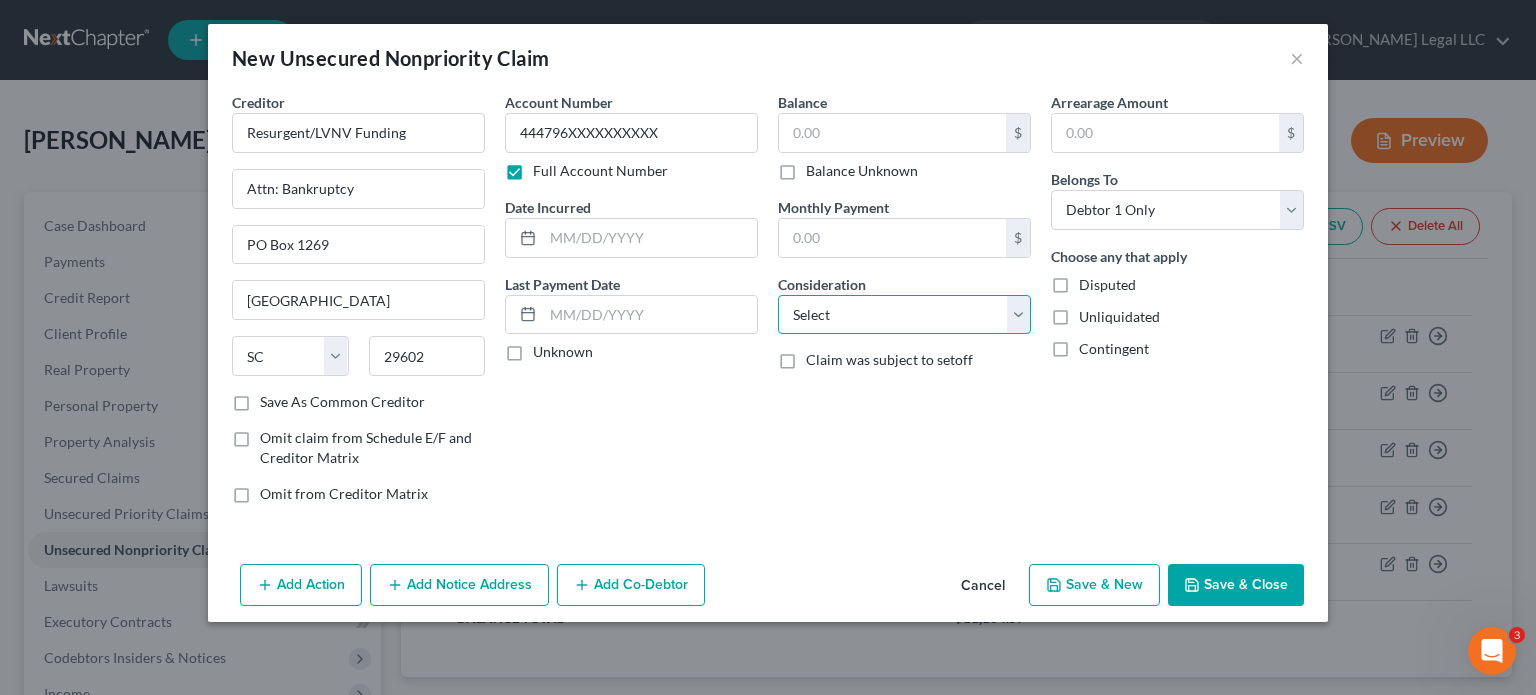 select on "1" 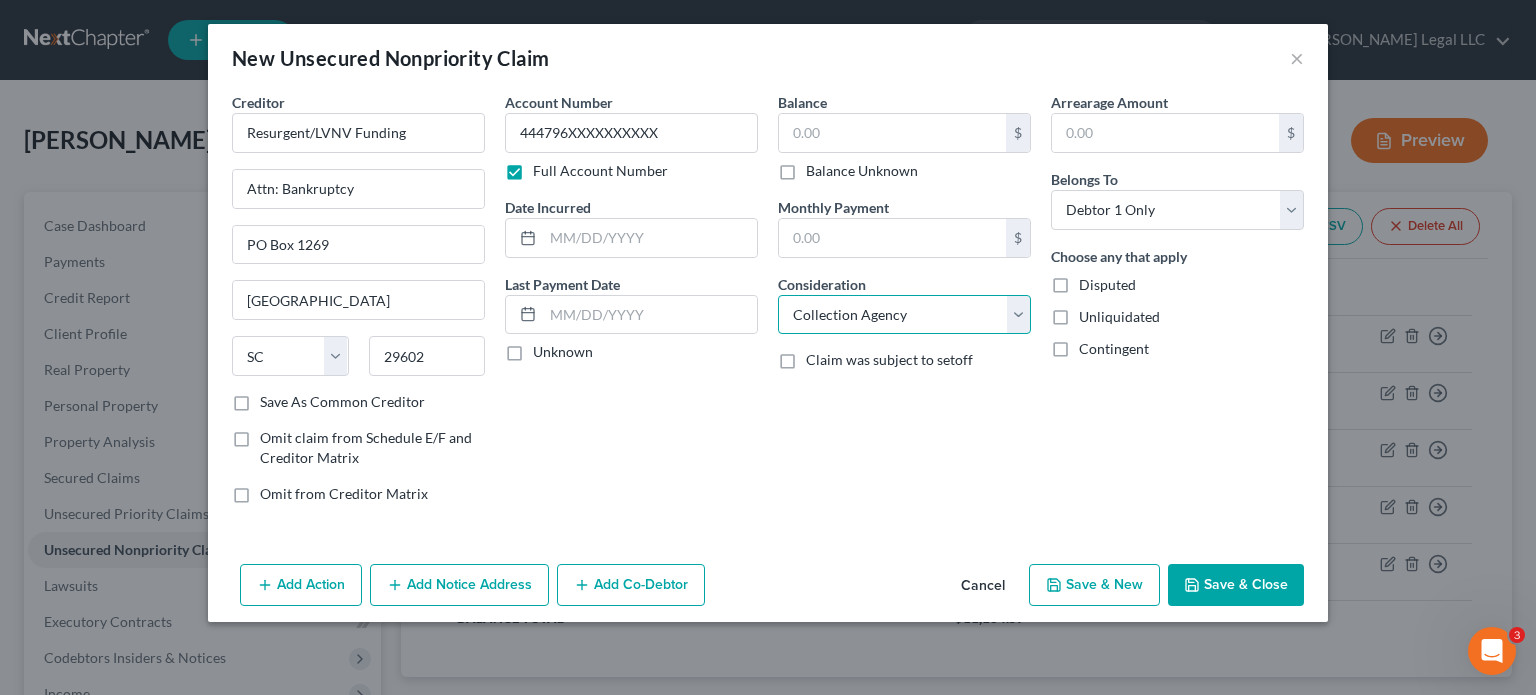 click on "Select Cable / Satellite Services Collection Agency Credit Card Debt Debt Counseling / Attorneys Deficiency Balance Domestic Support Obligations Home / Car Repairs Income Taxes Judgment Liens Medical Services Monies Loaned / Advanced Mortgage Obligation From Divorce Or Separation Obligation To Pensions Other Overdrawn Bank Account Promised To Help Pay Creditors Student Loans Suppliers And Vendors Telephone / Internet Services Utility Services" at bounding box center (904, 315) 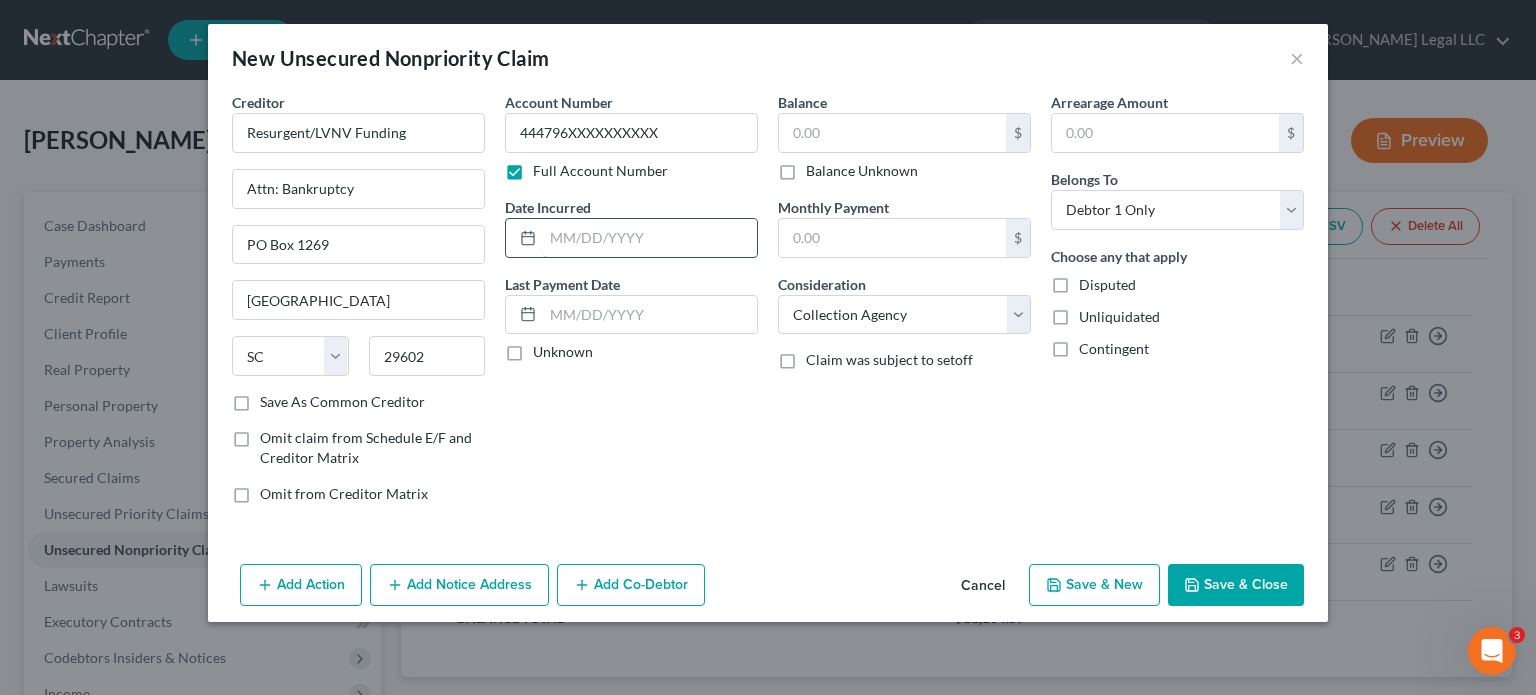 drag, startPoint x: 620, startPoint y: 228, endPoint x: 16, endPoint y: 333, distance: 613.0587 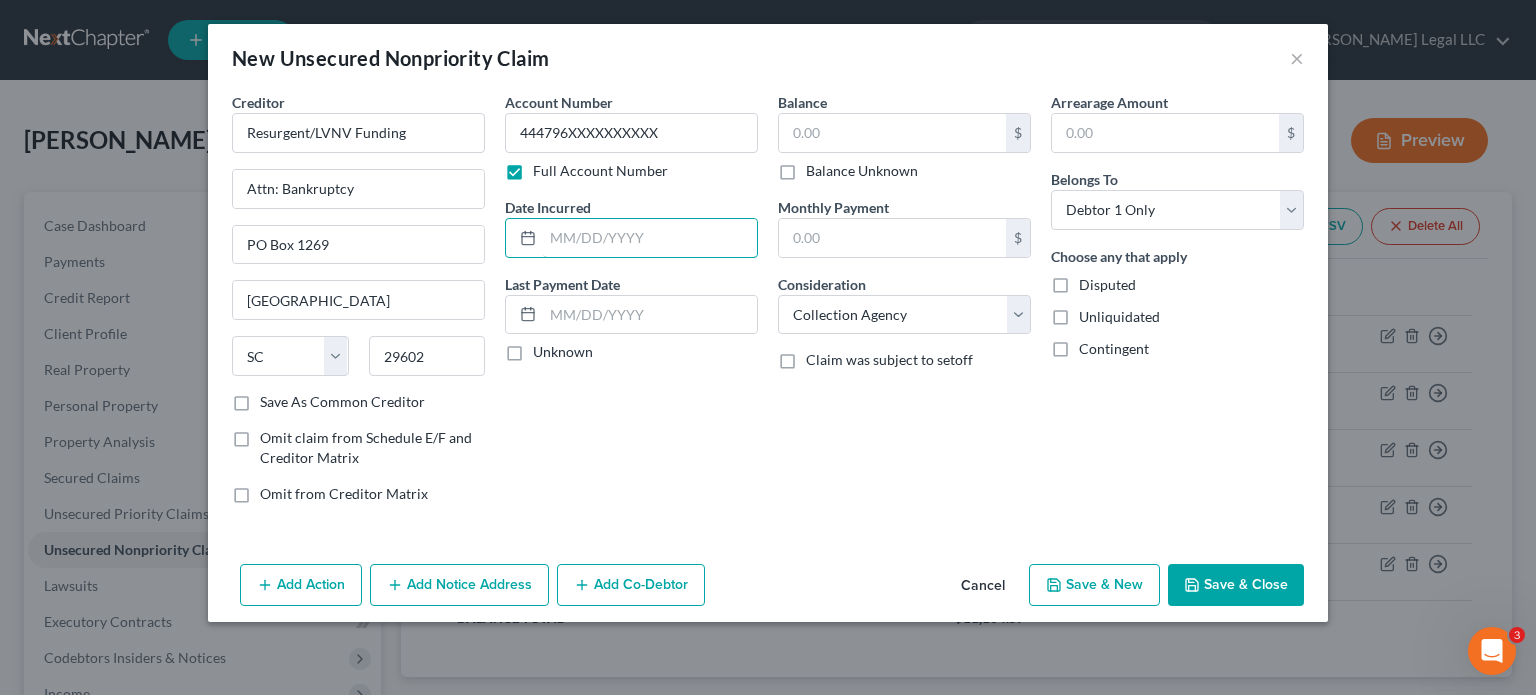 click at bounding box center (650, 238) 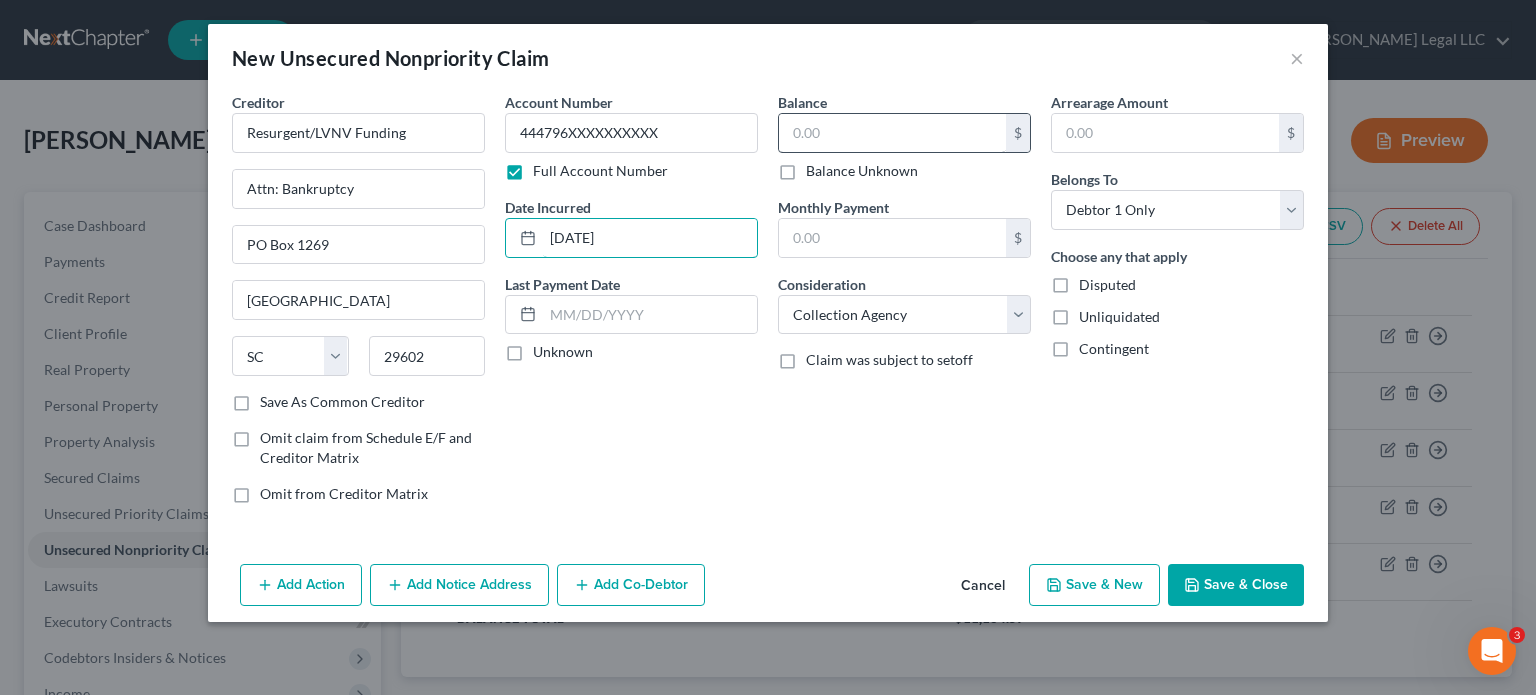 type on "[DATE]" 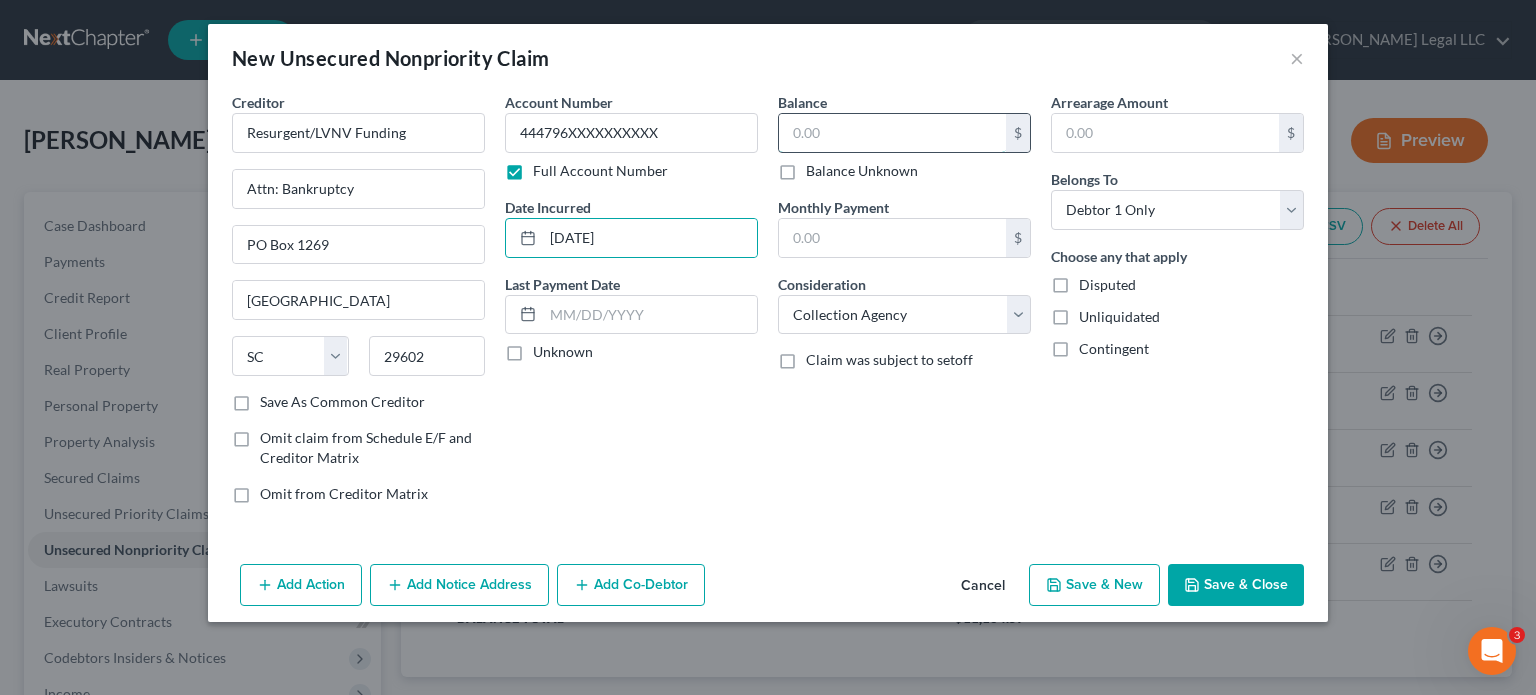 click at bounding box center [892, 133] 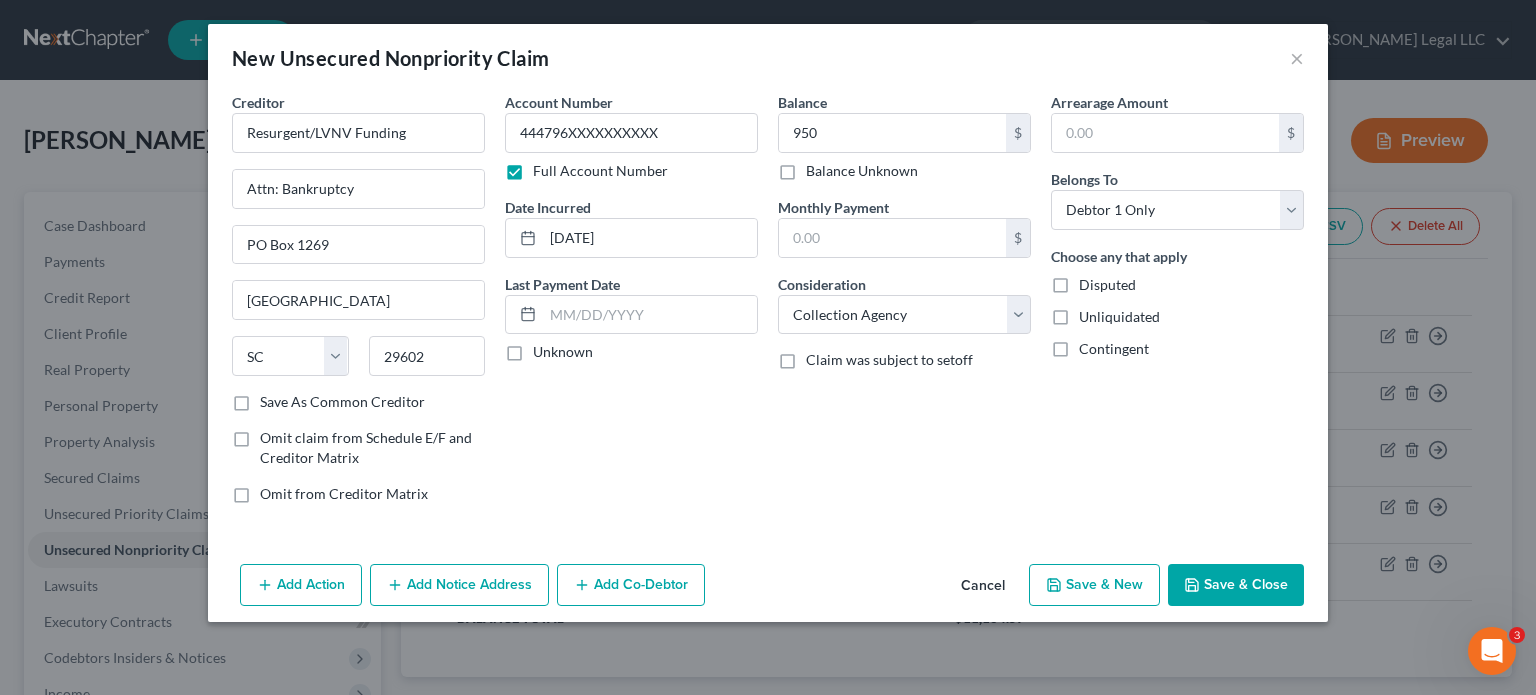 click on "Save & New" at bounding box center (1094, 585) 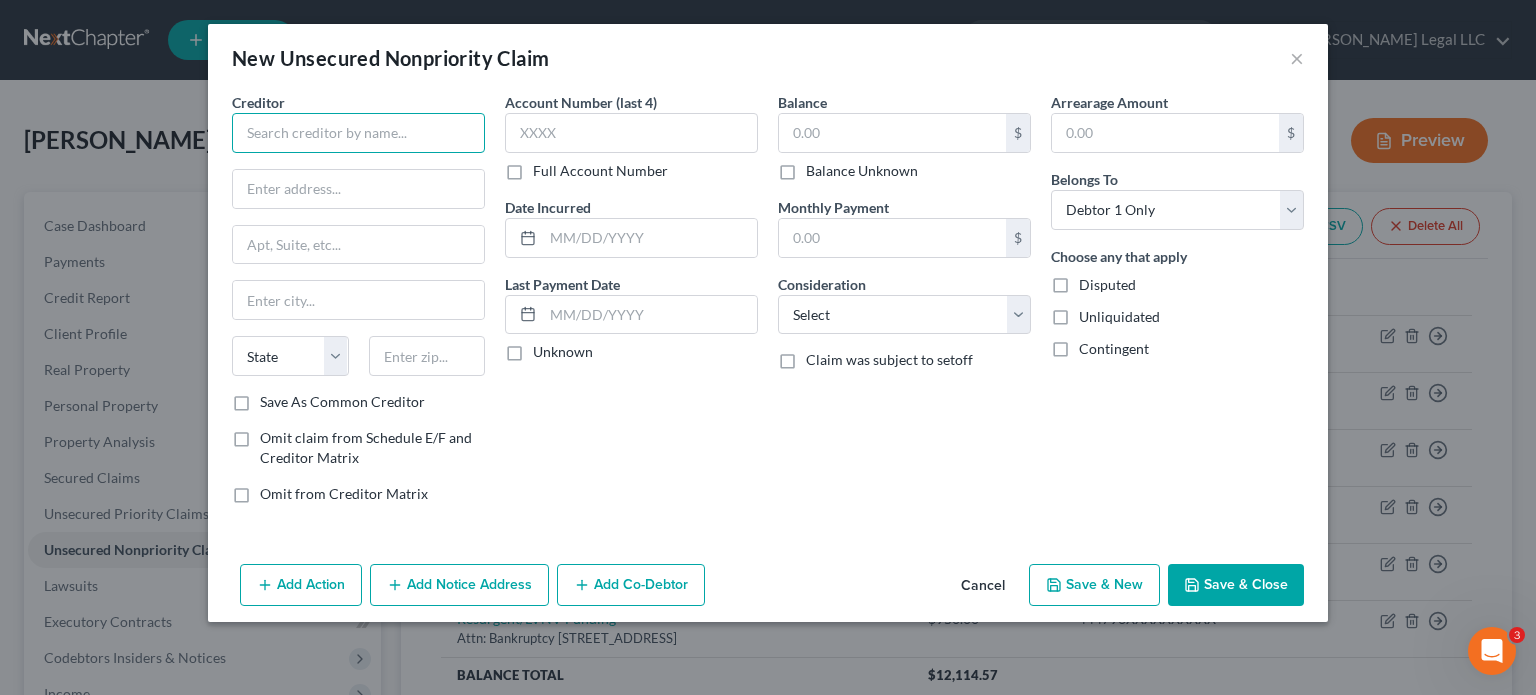 click at bounding box center (358, 133) 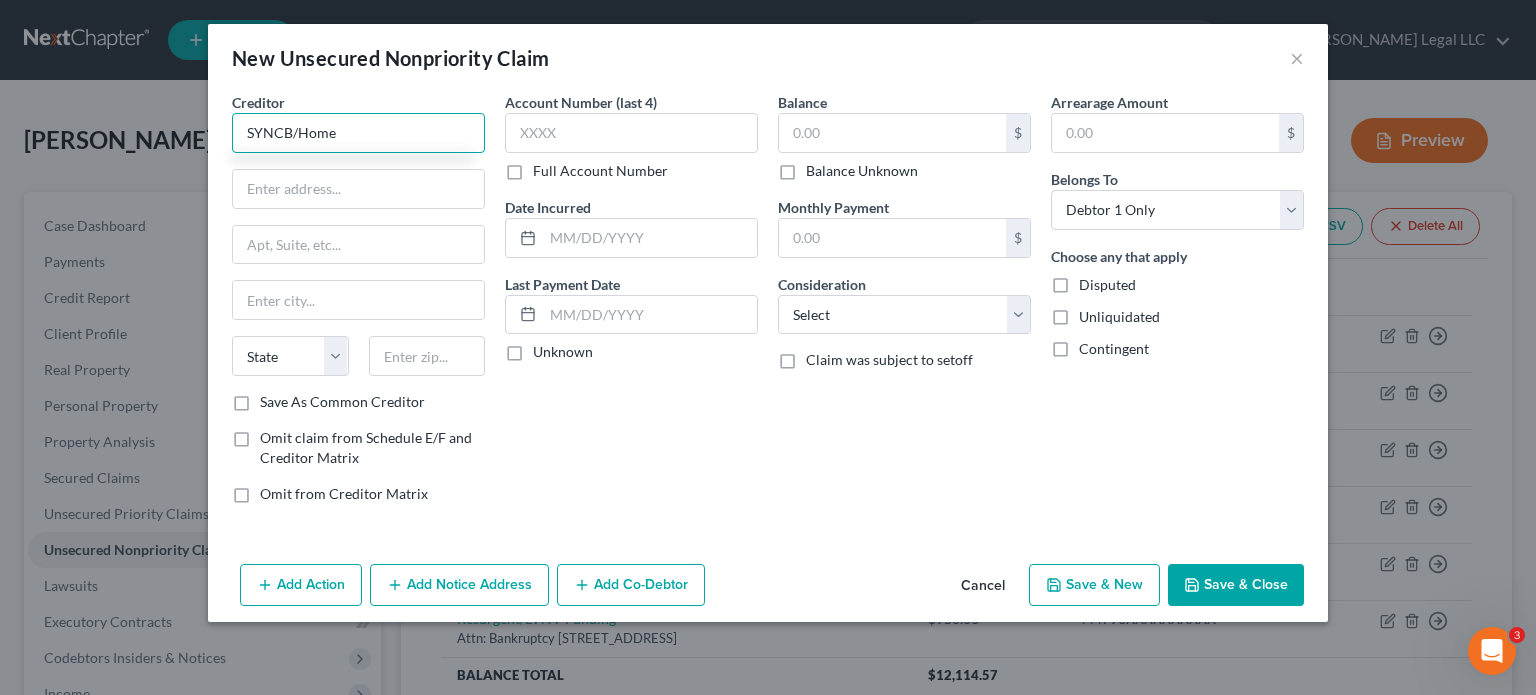 type on "SYNCB/Home" 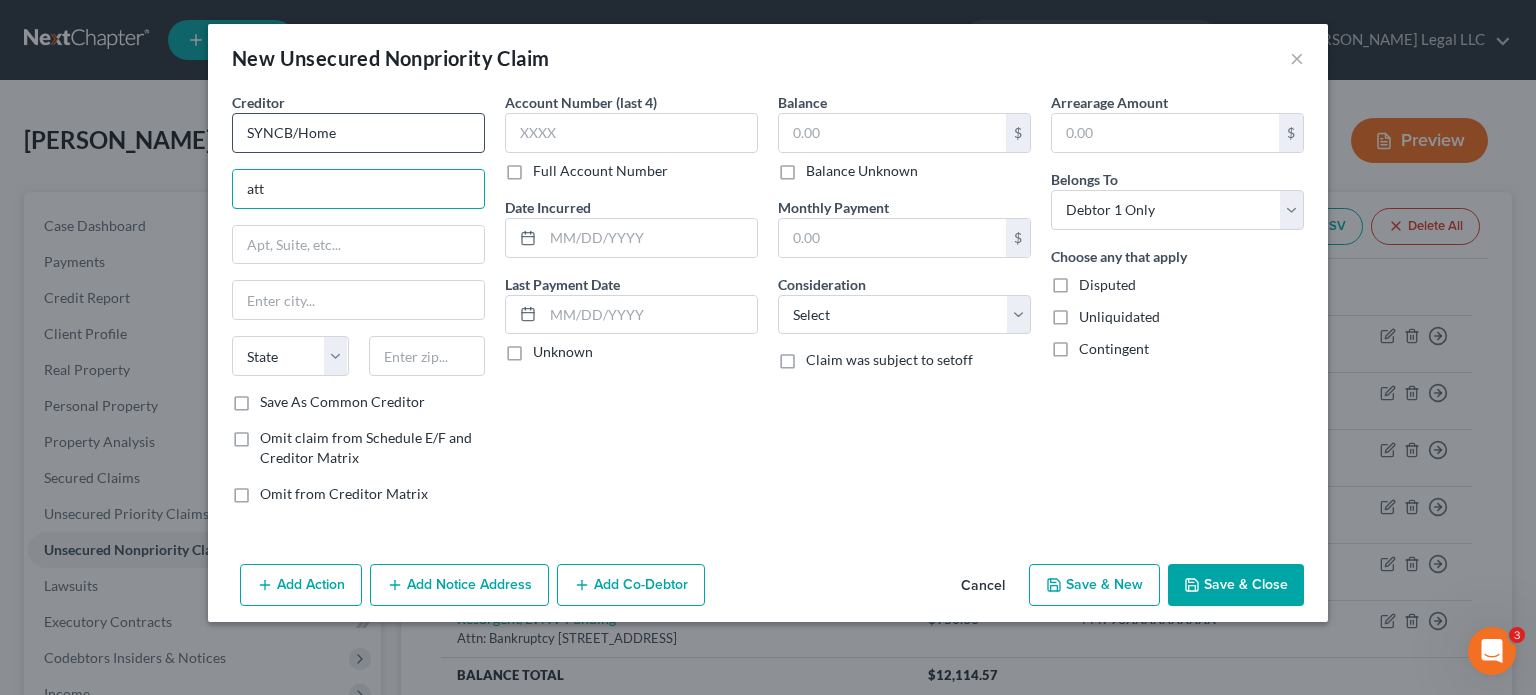type on "Attn: Bankruptcy" 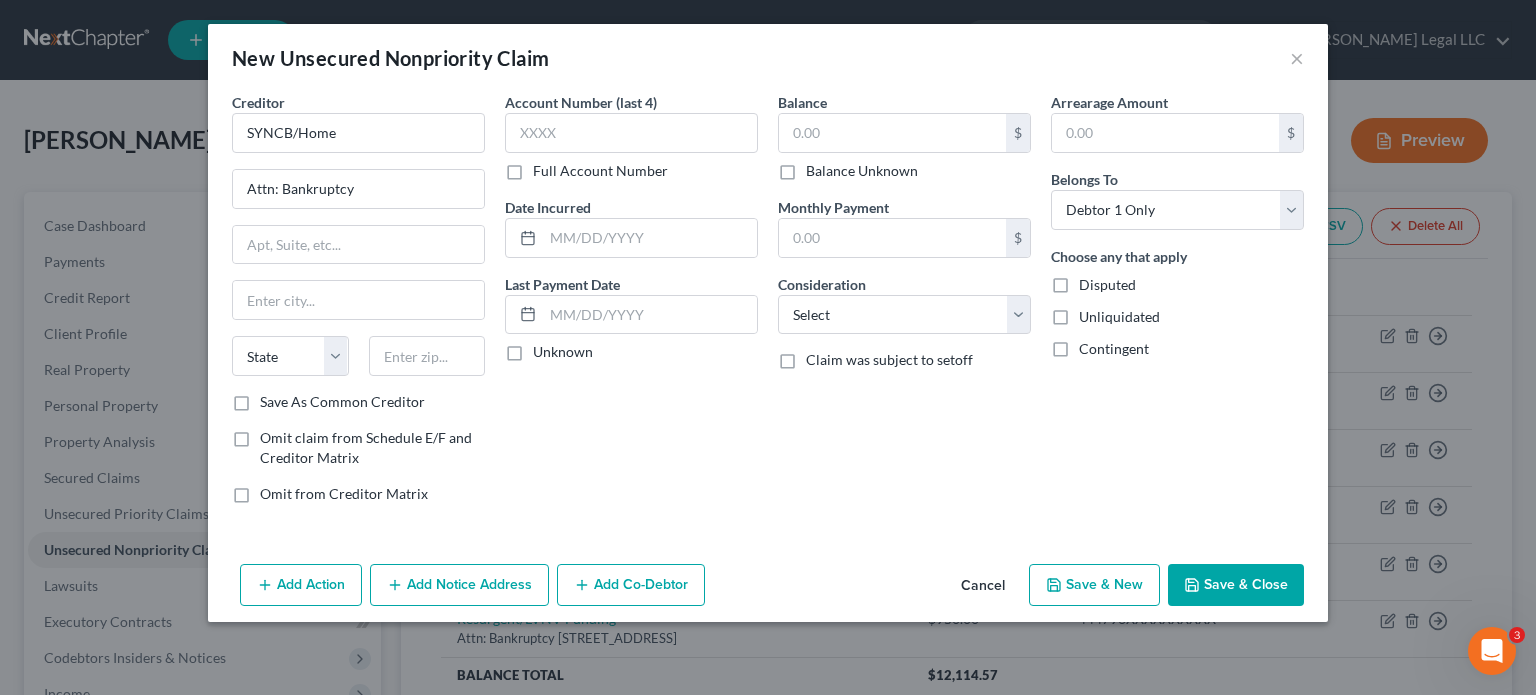 click on "Full Account Number" at bounding box center [600, 171] 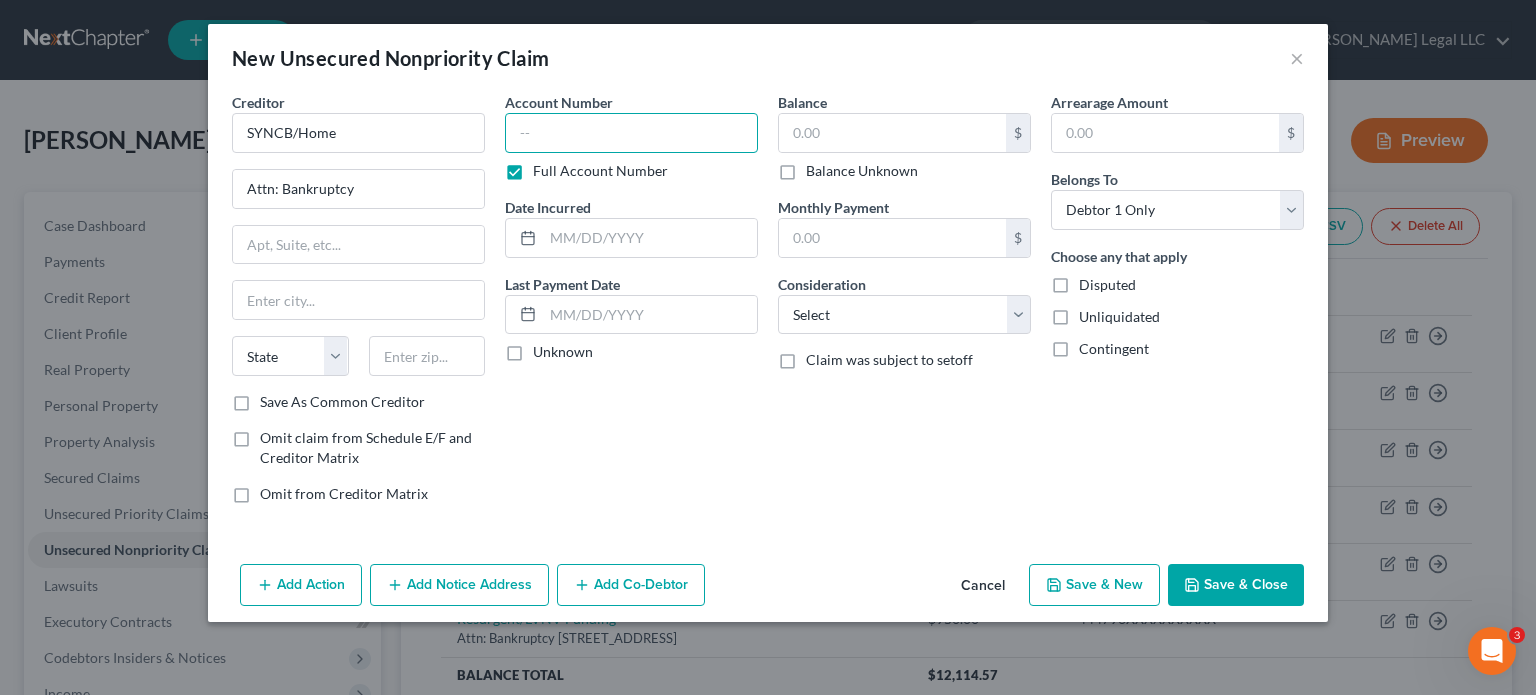 click at bounding box center (631, 133) 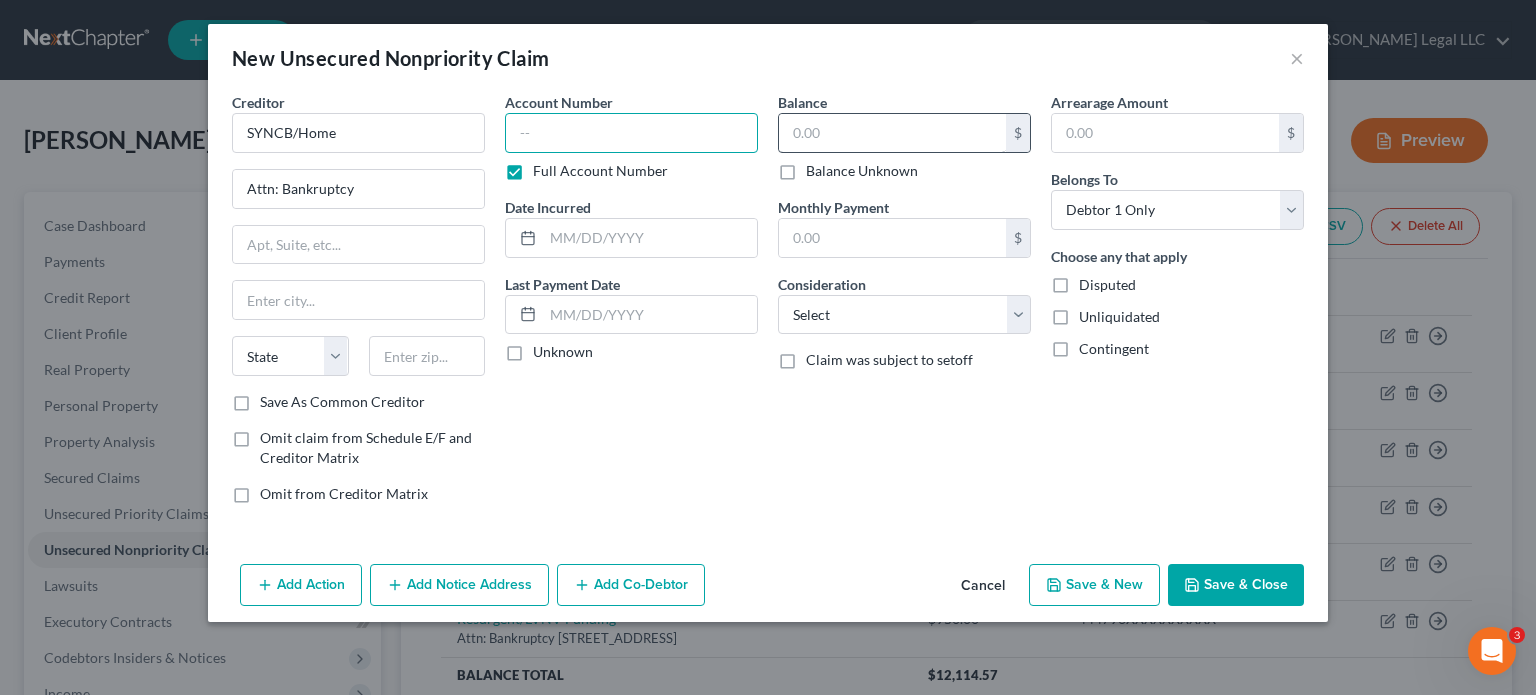 paste on "650172XXXXXXXXXX" 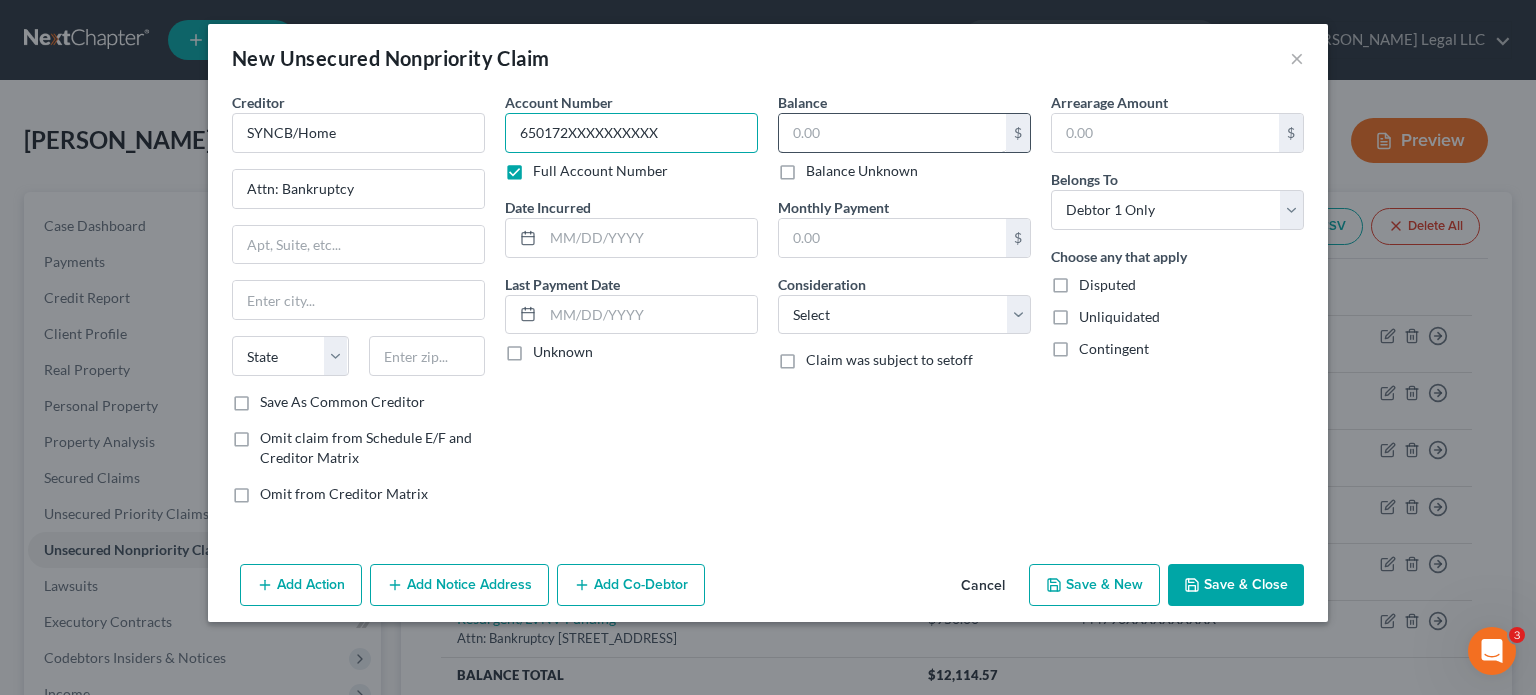 type on "650172XXXXXXXXXX" 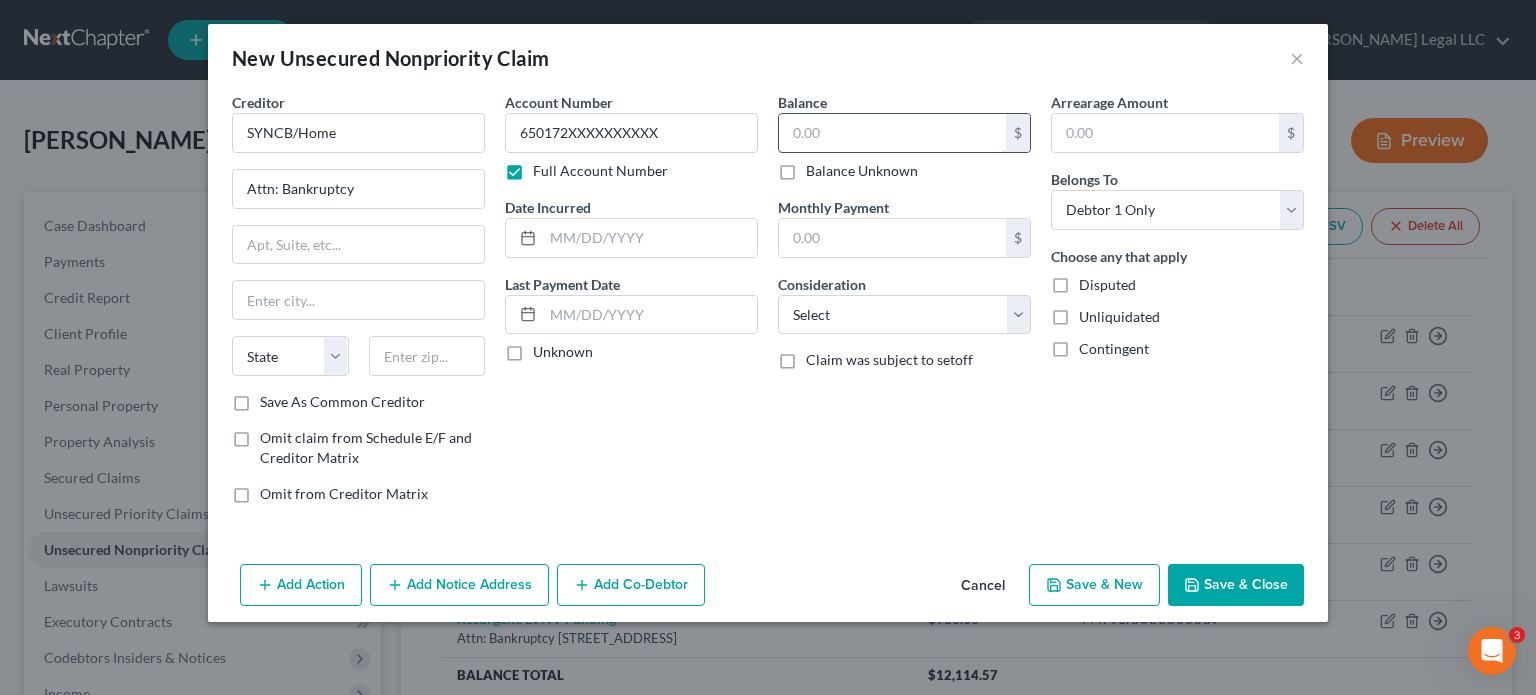 click at bounding box center [892, 133] 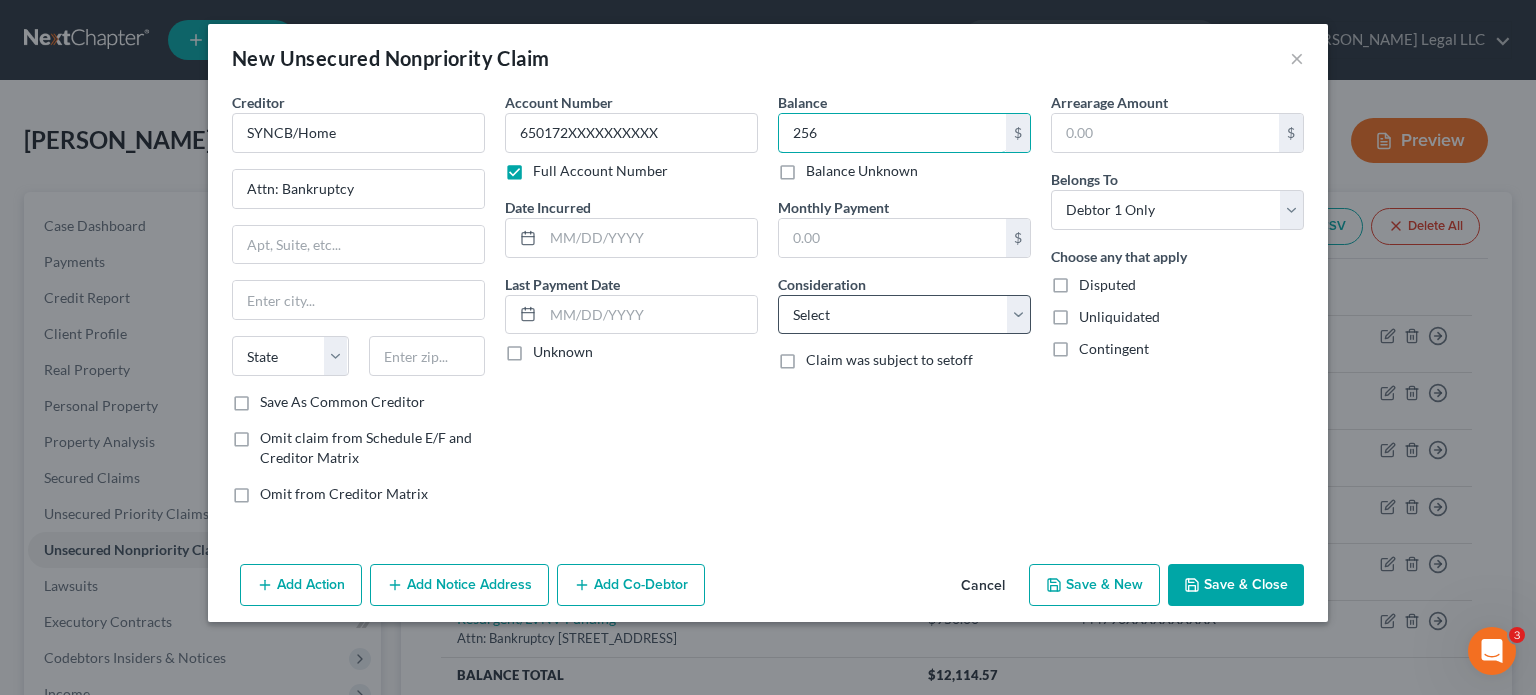 type on "256" 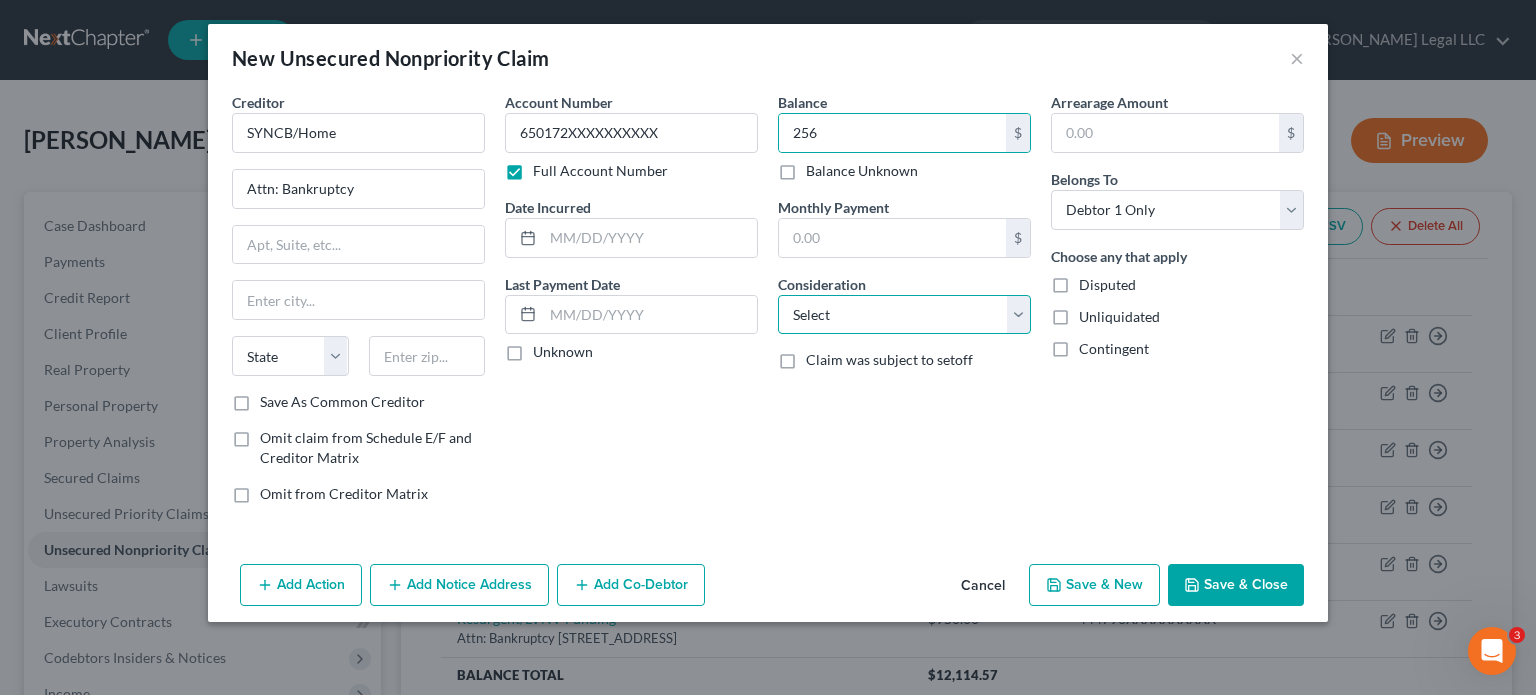 click on "Select Cable / Satellite Services Collection Agency Credit Card Debt Debt Counseling / Attorneys Deficiency Balance Domestic Support Obligations Home / Car Repairs Income Taxes Judgment Liens Medical Services Monies Loaned / Advanced Mortgage Obligation From Divorce Or Separation Obligation To Pensions Other Overdrawn Bank Account Promised To Help Pay Creditors Student Loans Suppliers And Vendors Telephone / Internet Services Utility Services" at bounding box center (904, 315) 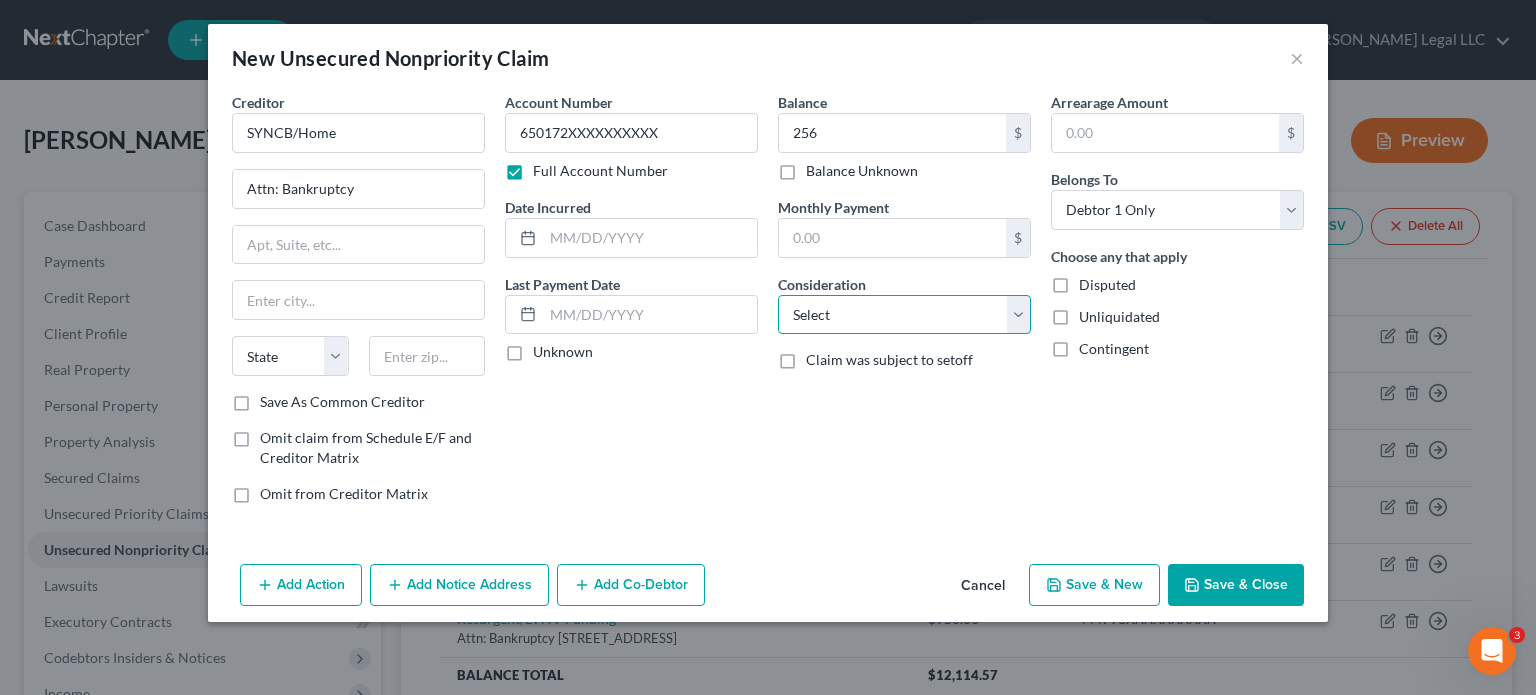 select on "2" 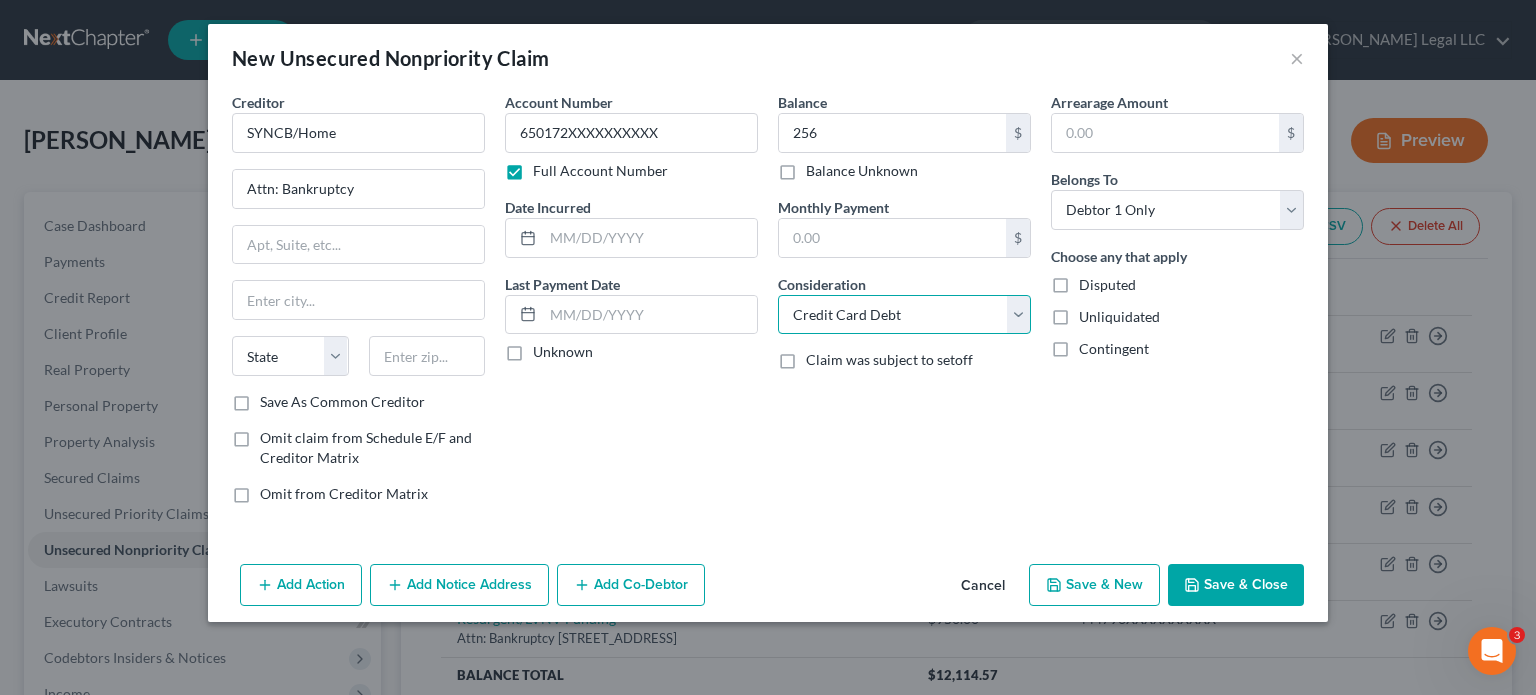 click on "Select Cable / Satellite Services Collection Agency Credit Card Debt Debt Counseling / Attorneys Deficiency Balance Domestic Support Obligations Home / Car Repairs Income Taxes Judgment Liens Medical Services Monies Loaned / Advanced Mortgage Obligation From Divorce Or Separation Obligation To Pensions Other Overdrawn Bank Account Promised To Help Pay Creditors Student Loans Suppliers And Vendors Telephone / Internet Services Utility Services" at bounding box center [904, 315] 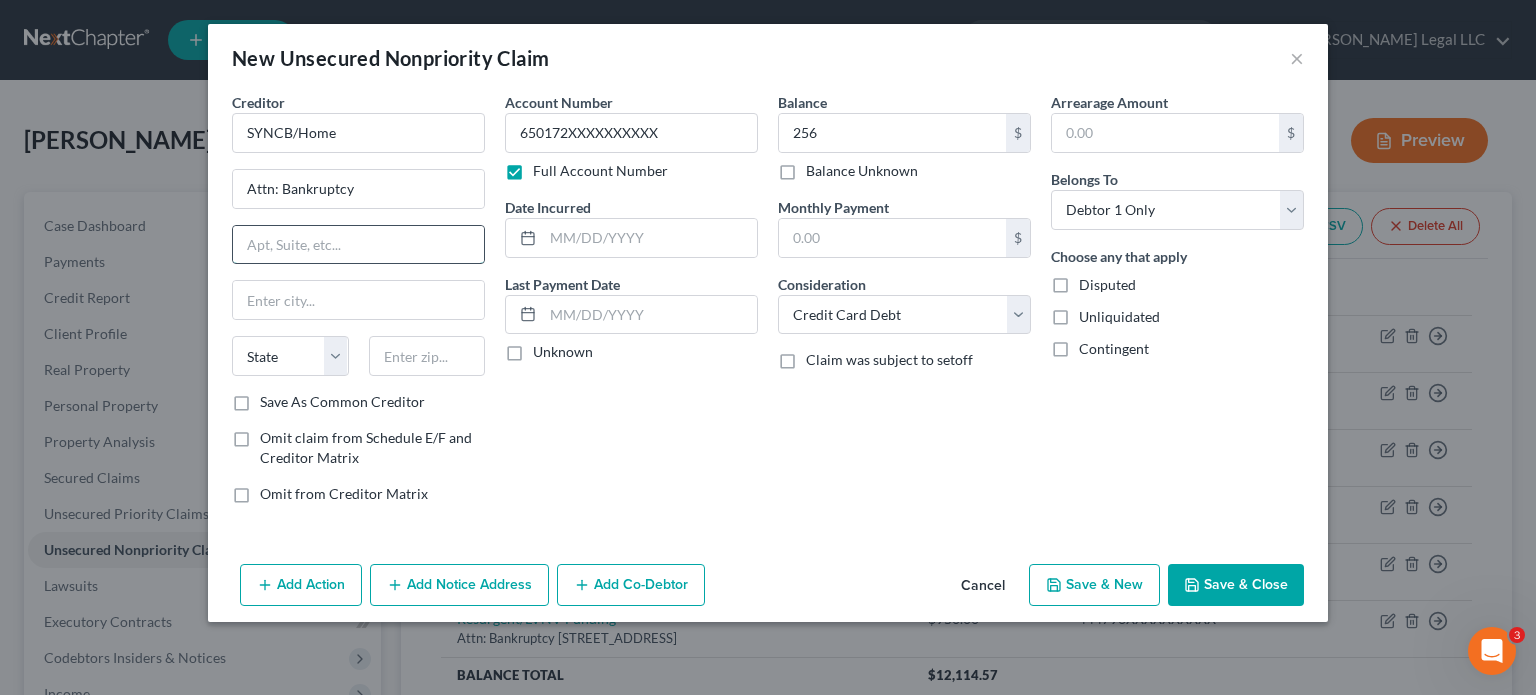 click at bounding box center [358, 245] 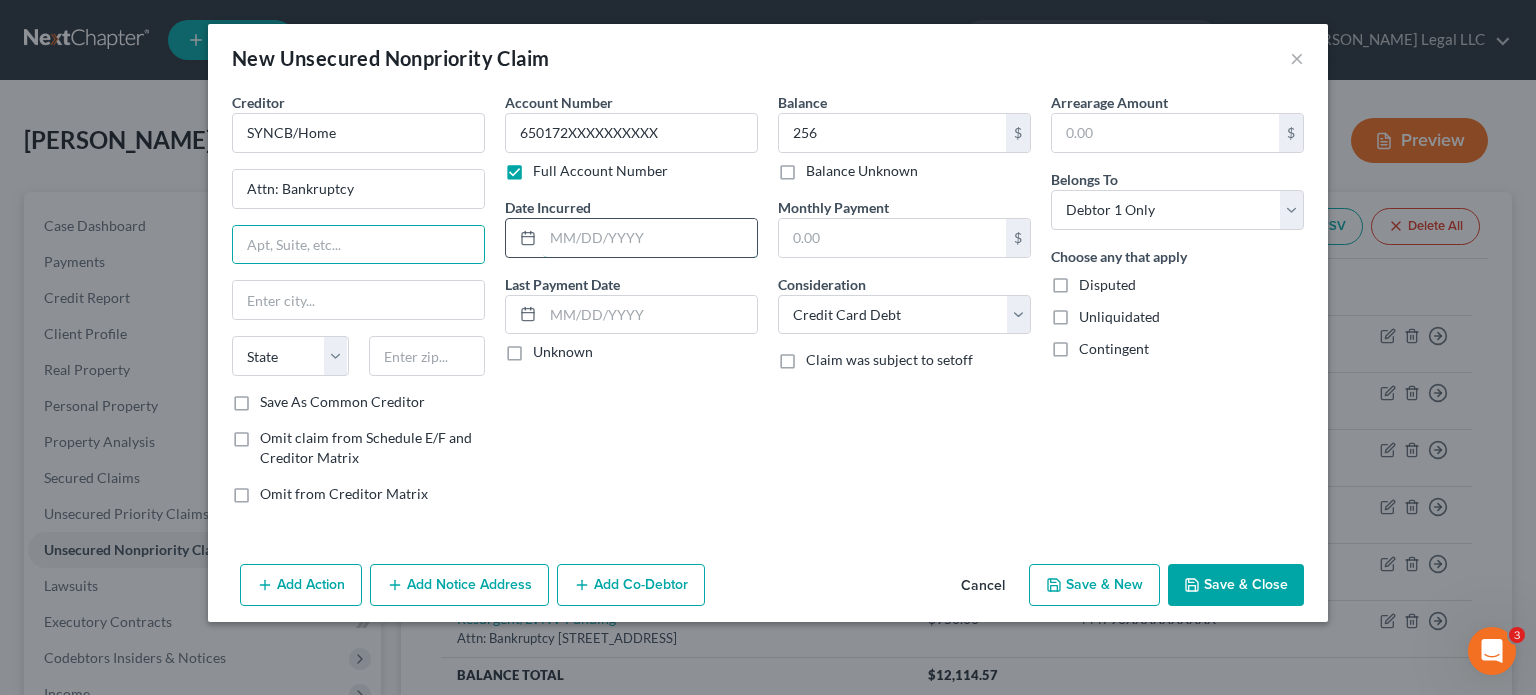 click at bounding box center [650, 238] 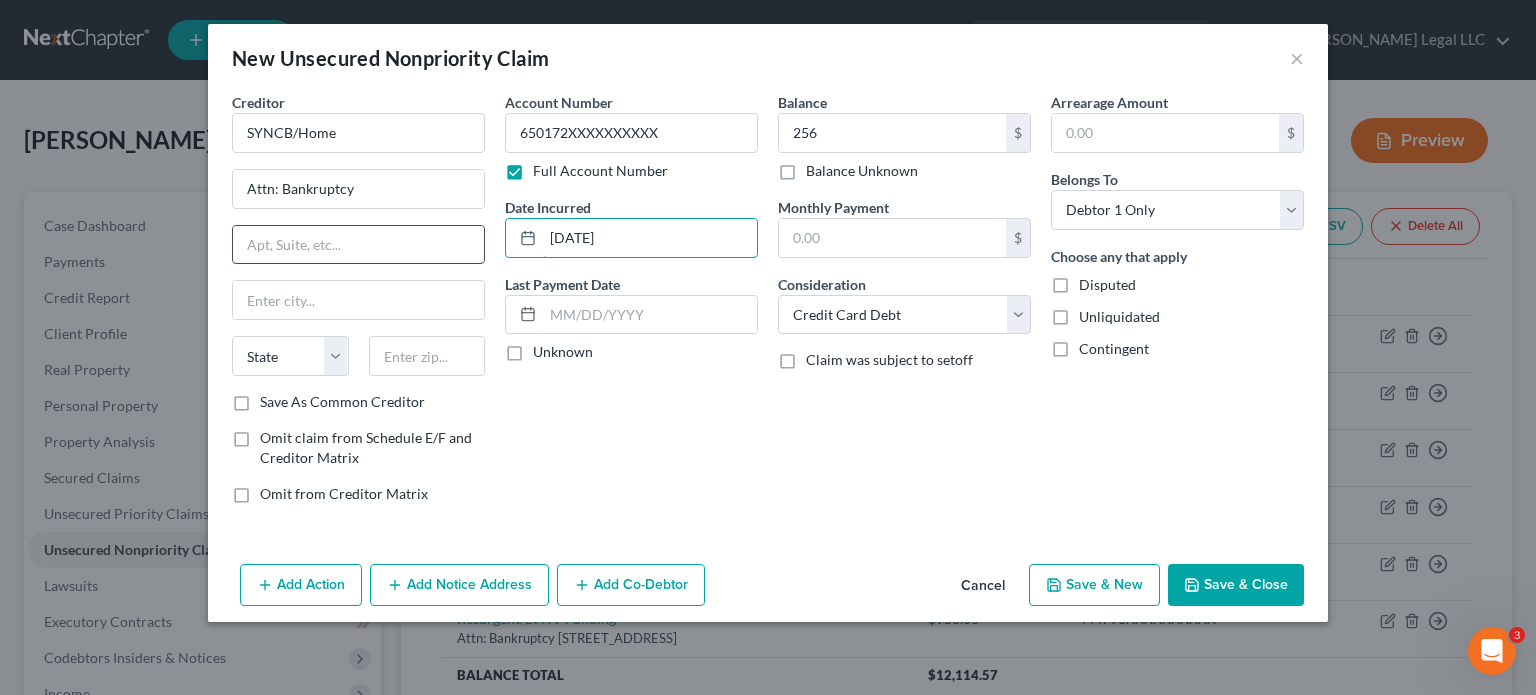 type on "[DATE]" 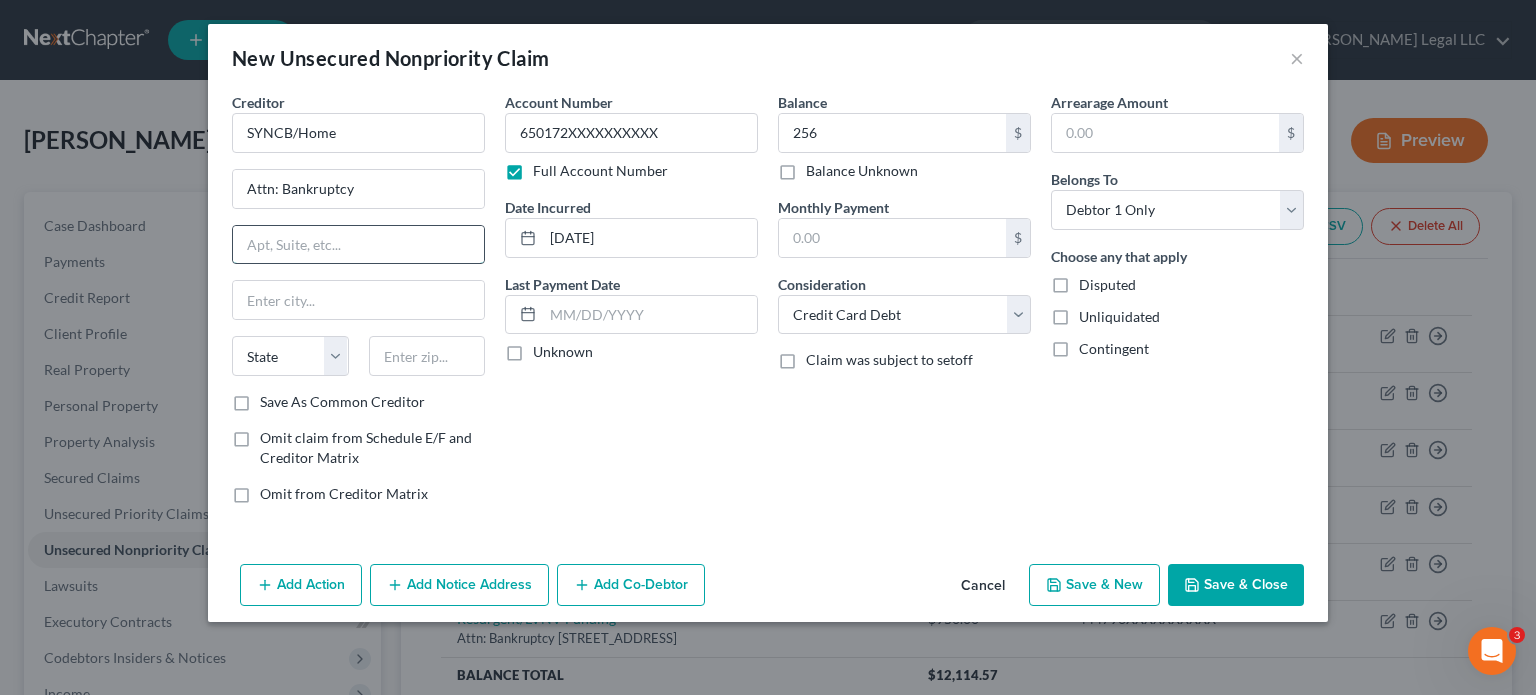 click at bounding box center [358, 245] 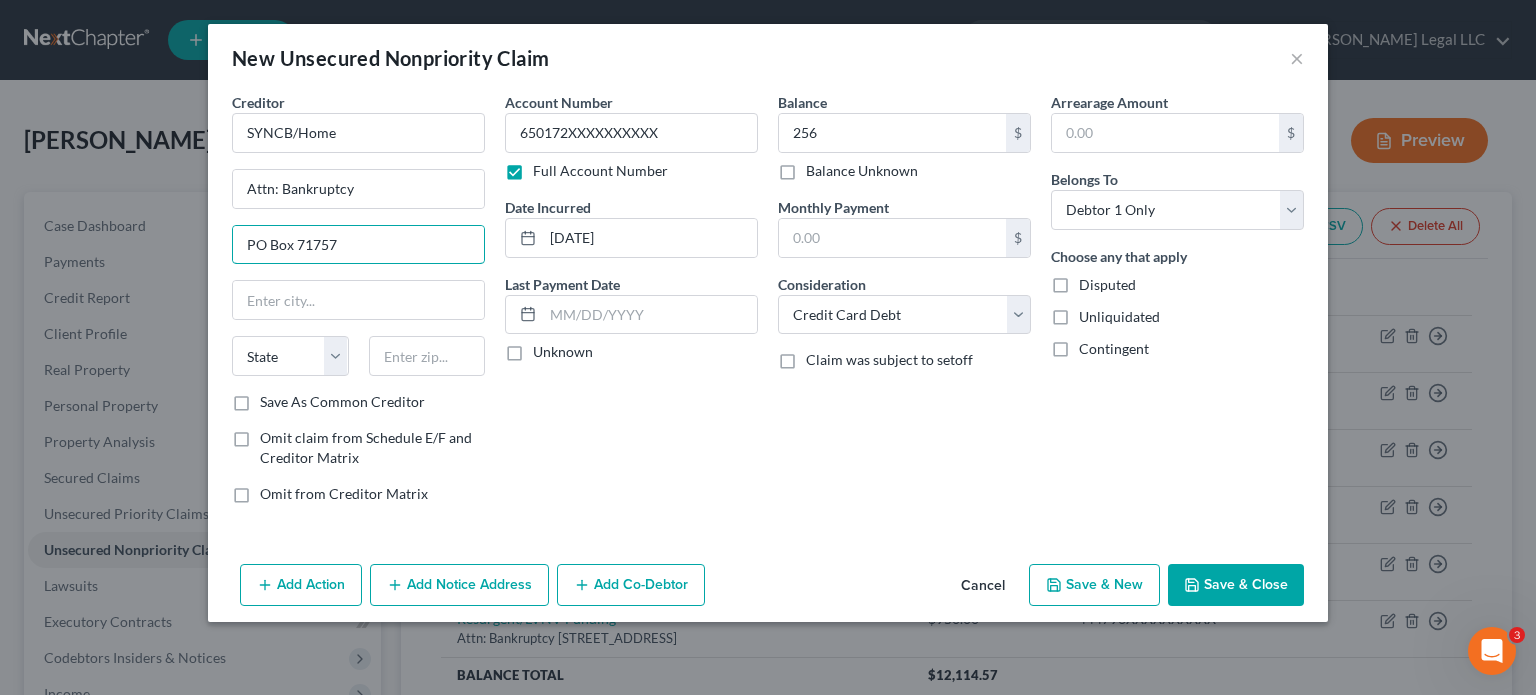 type on "PO Box 71757" 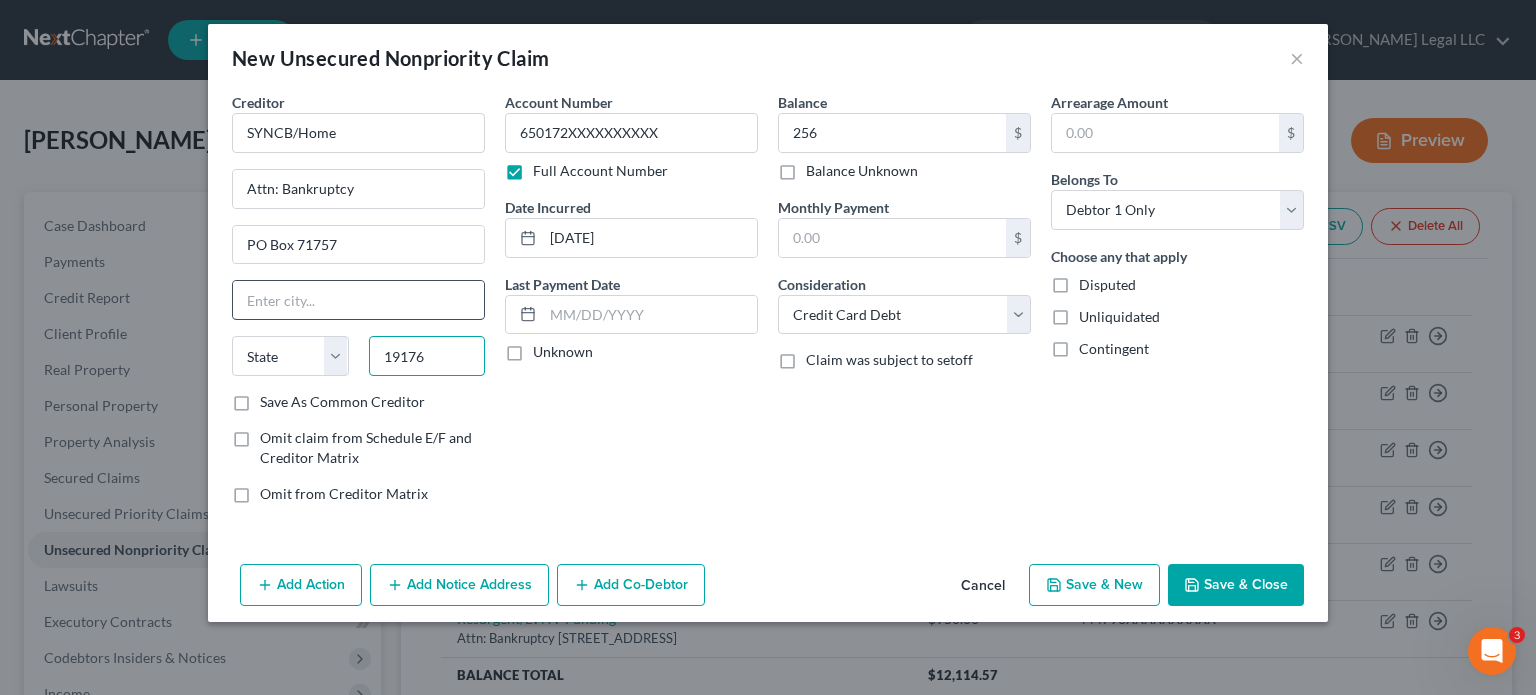 type on "19176" 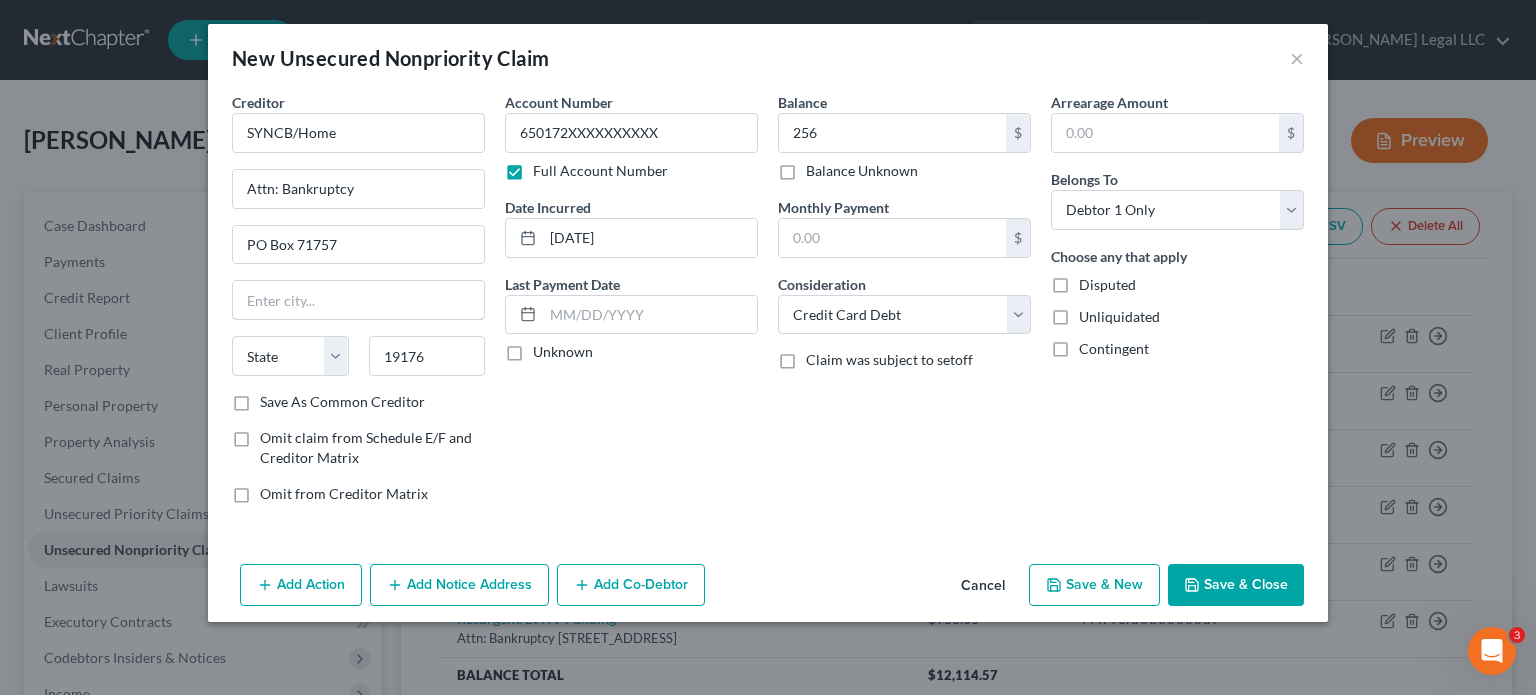 drag, startPoint x: 305, startPoint y: 298, endPoint x: 327, endPoint y: 323, distance: 33.30165 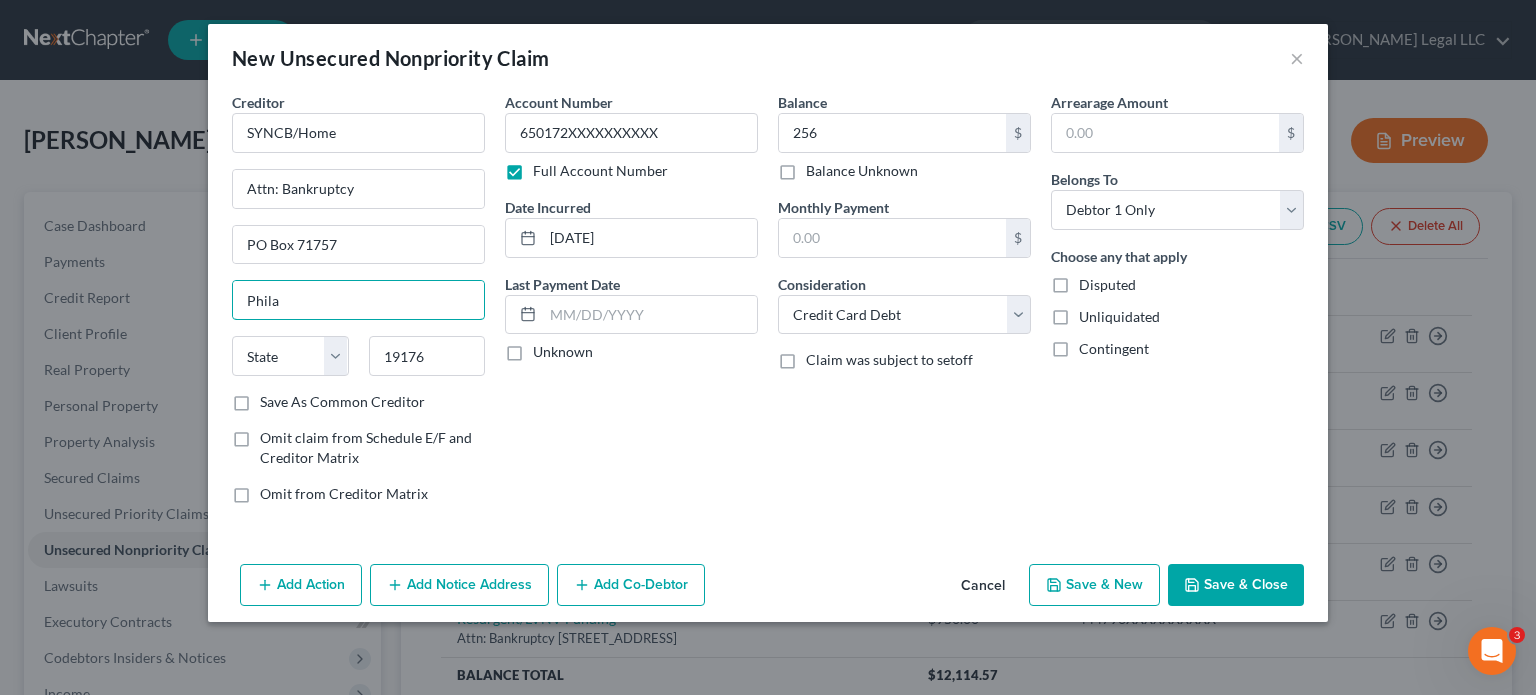 type on "[GEOGRAPHIC_DATA]" 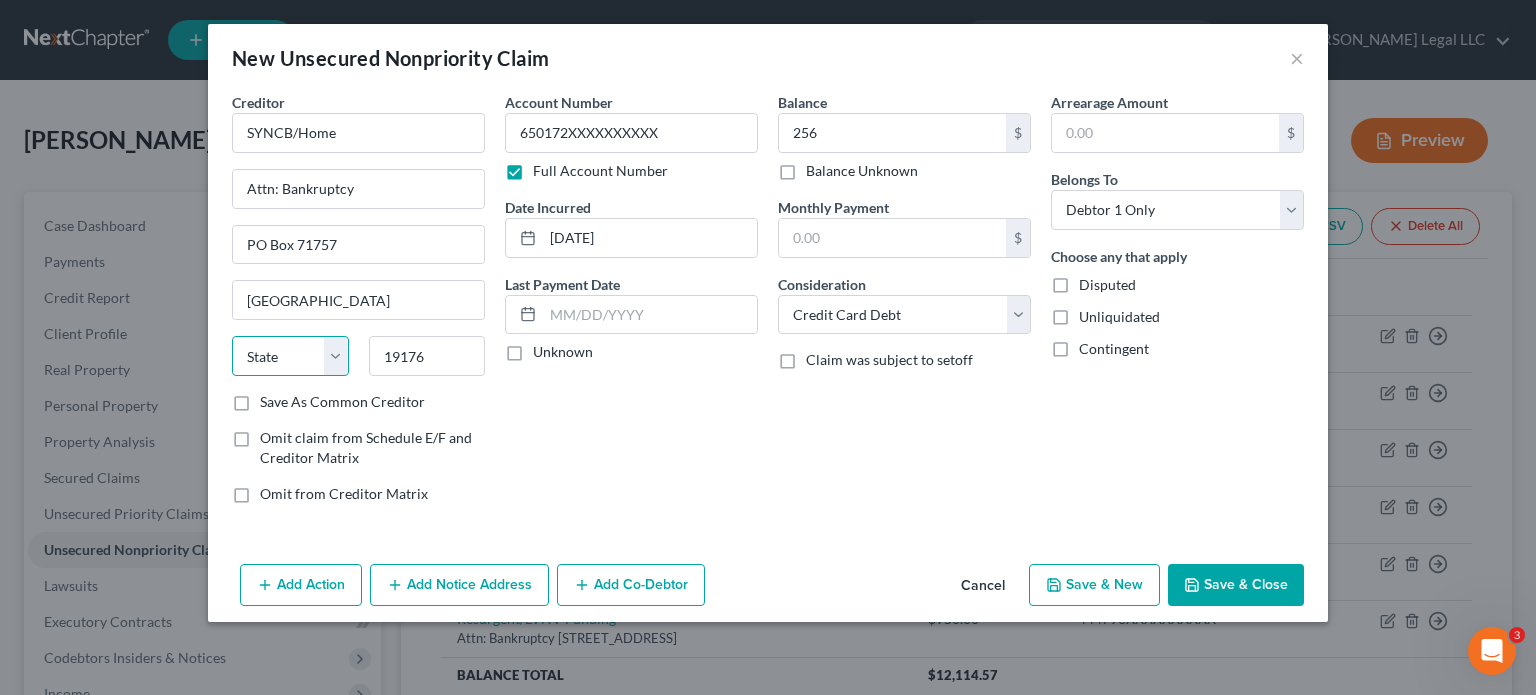 select on "39" 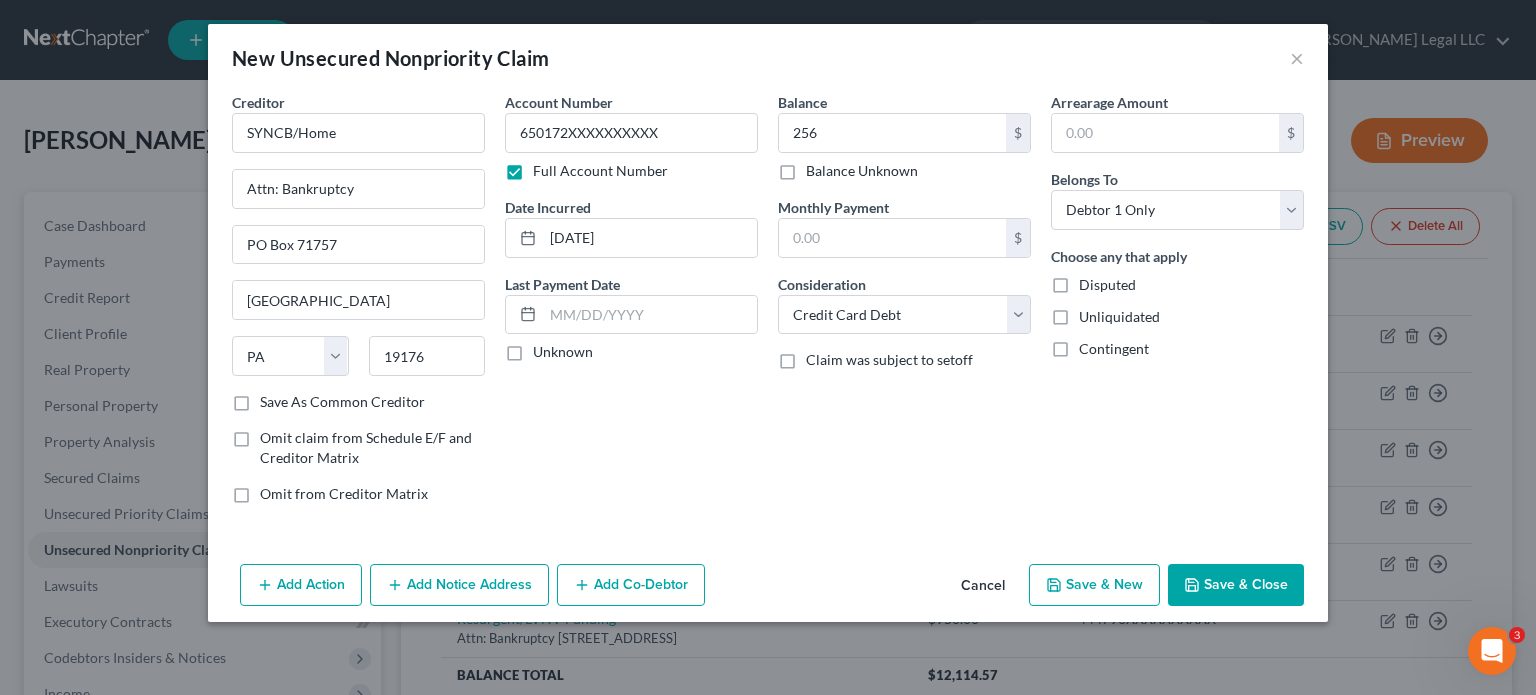 click on "Account Number
650172XXXXXXXXXX
Full Account Number
Date Incurred         [DATE] Last Payment Date         Unknown" at bounding box center (631, 306) 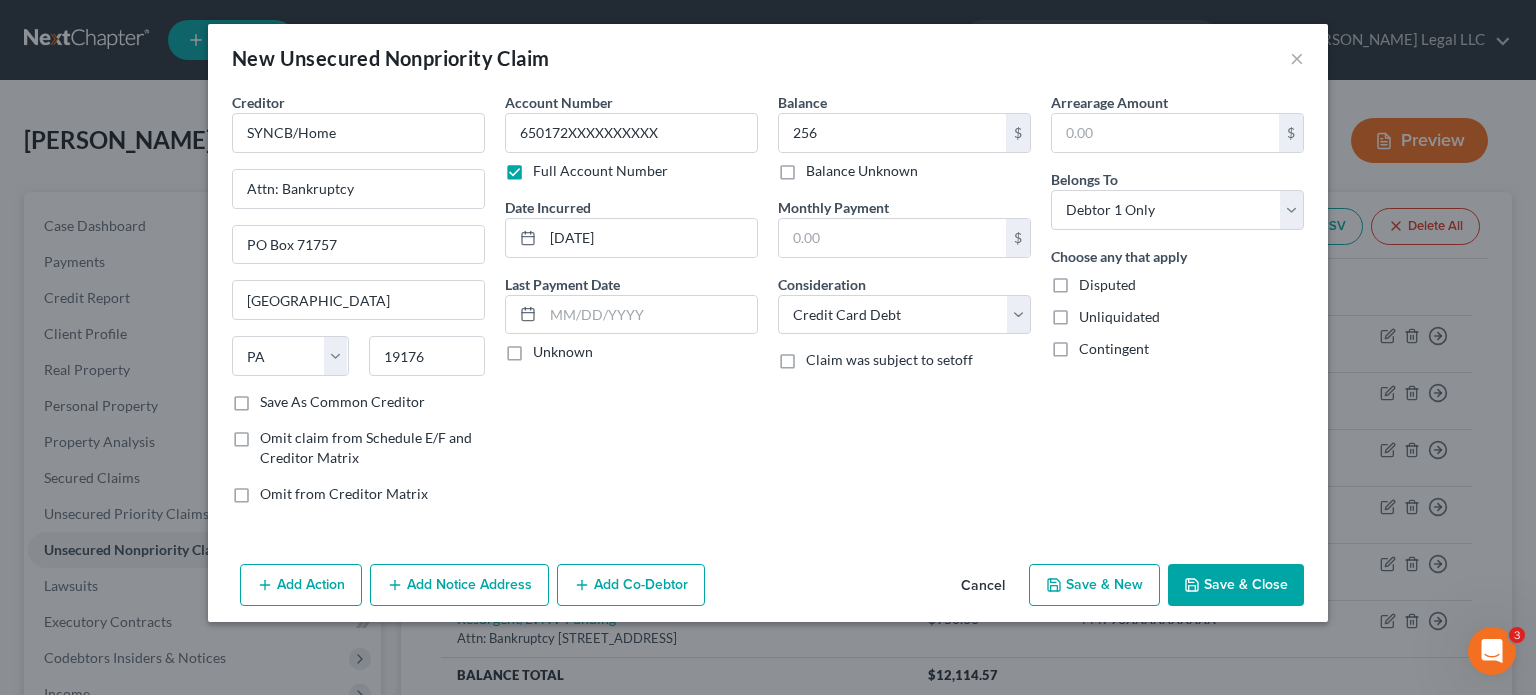 click on "Save & New" at bounding box center [1094, 585] 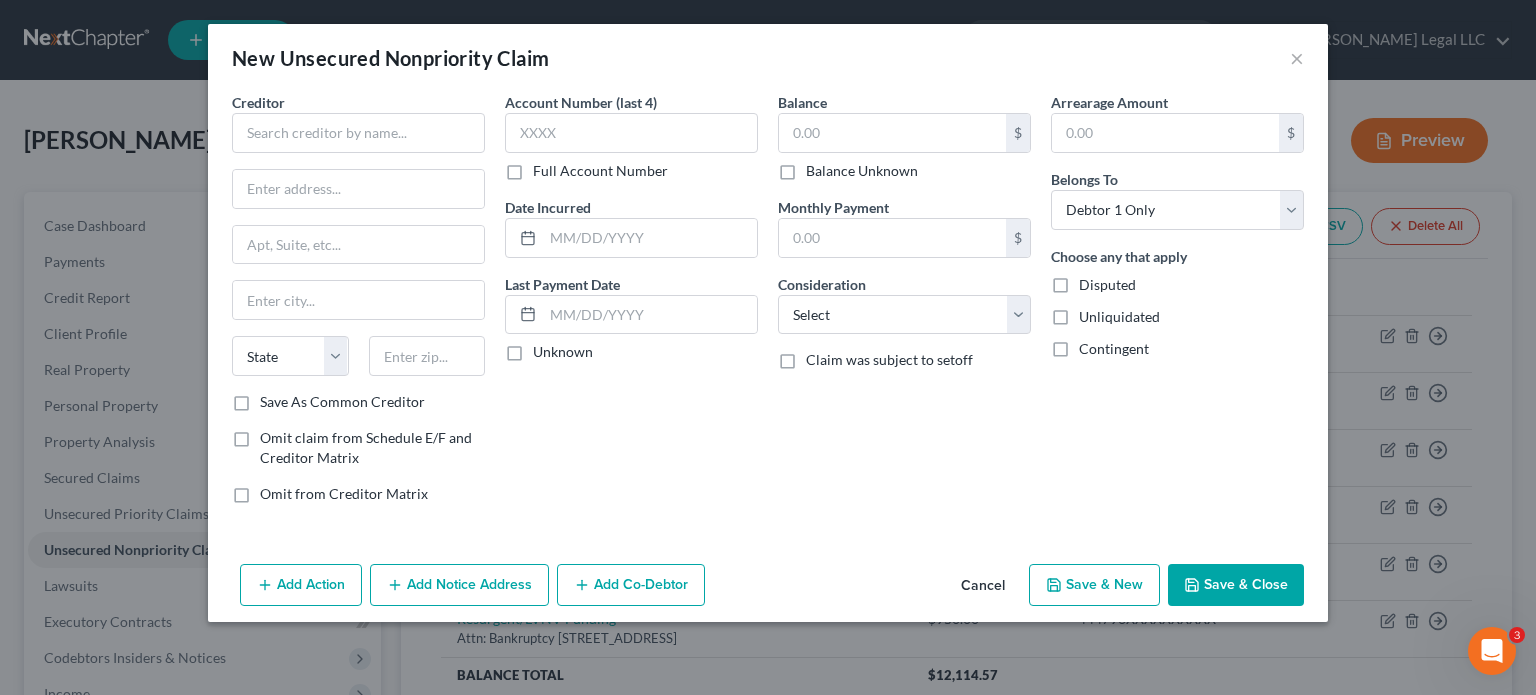 type on "256.00" 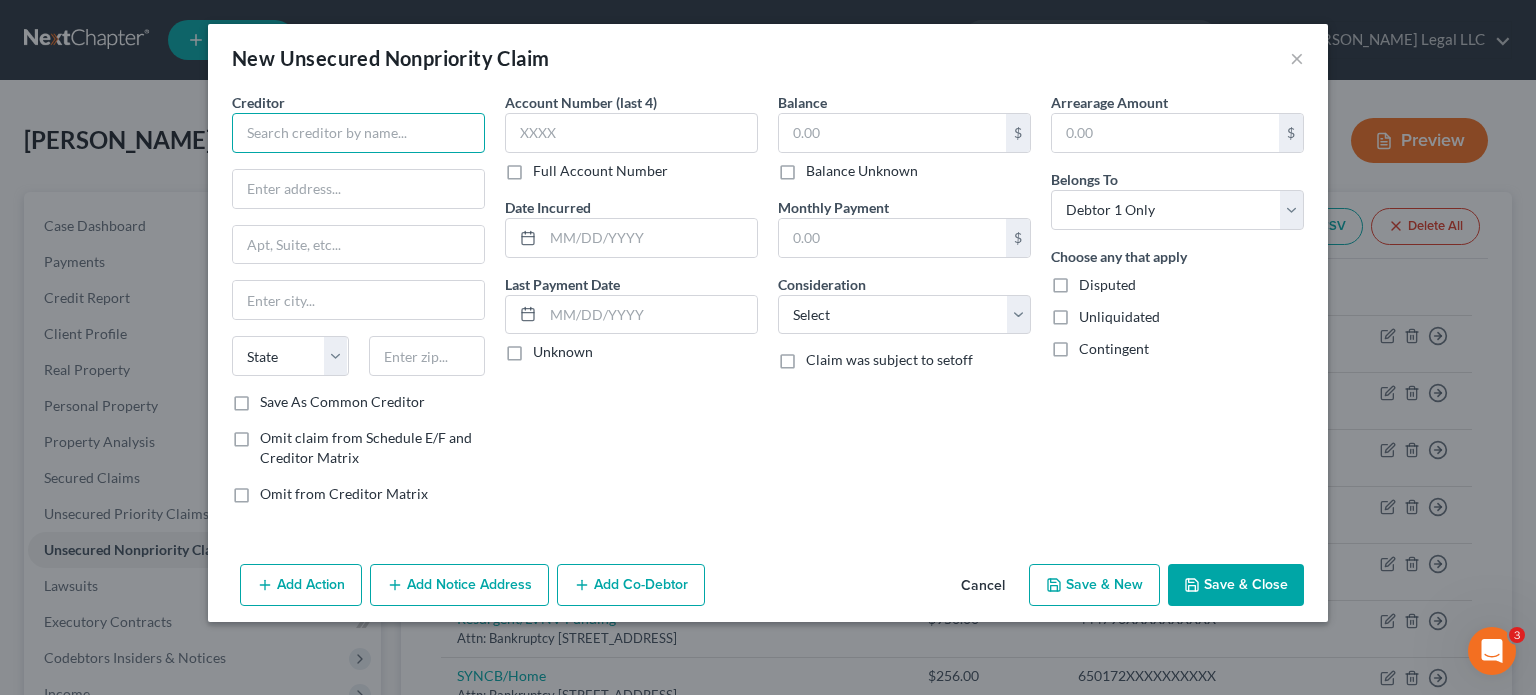 click at bounding box center (358, 133) 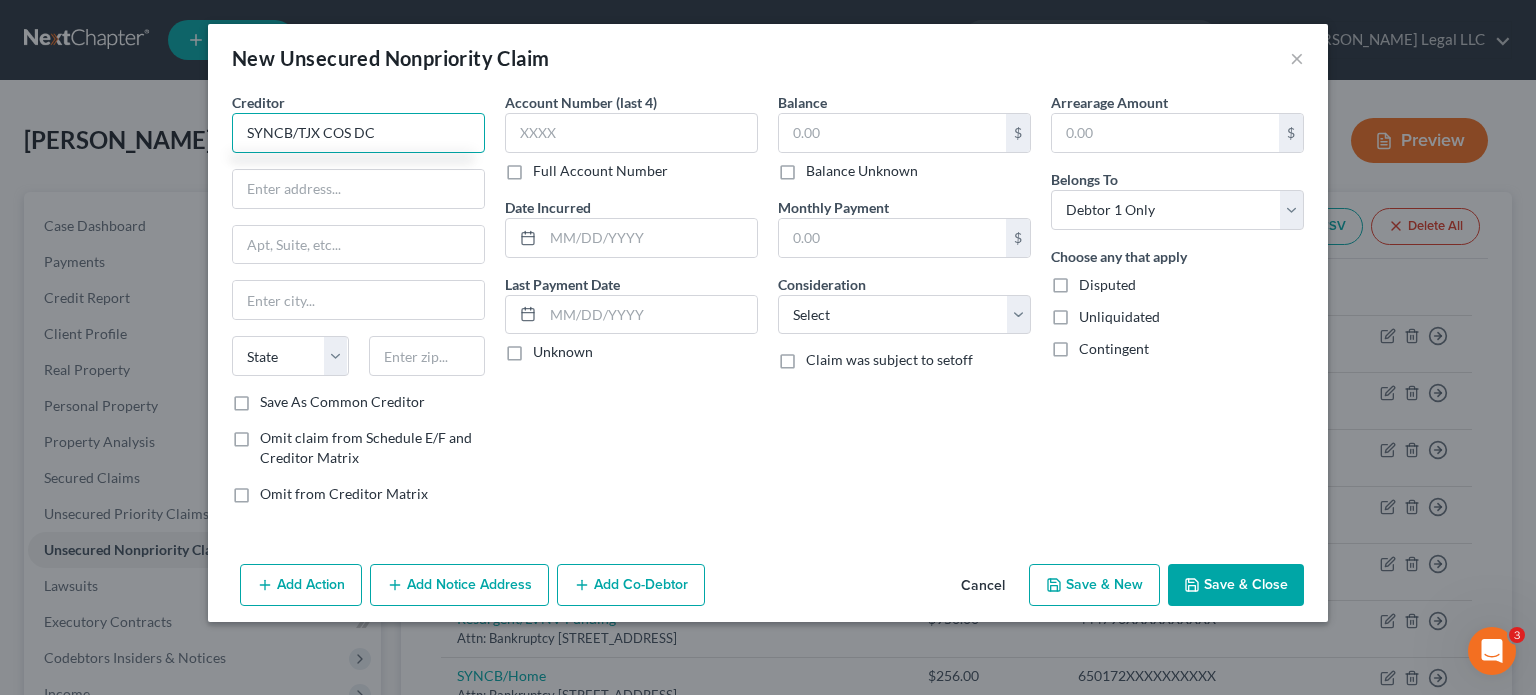 type on "SYNCB/TJX COS DC" 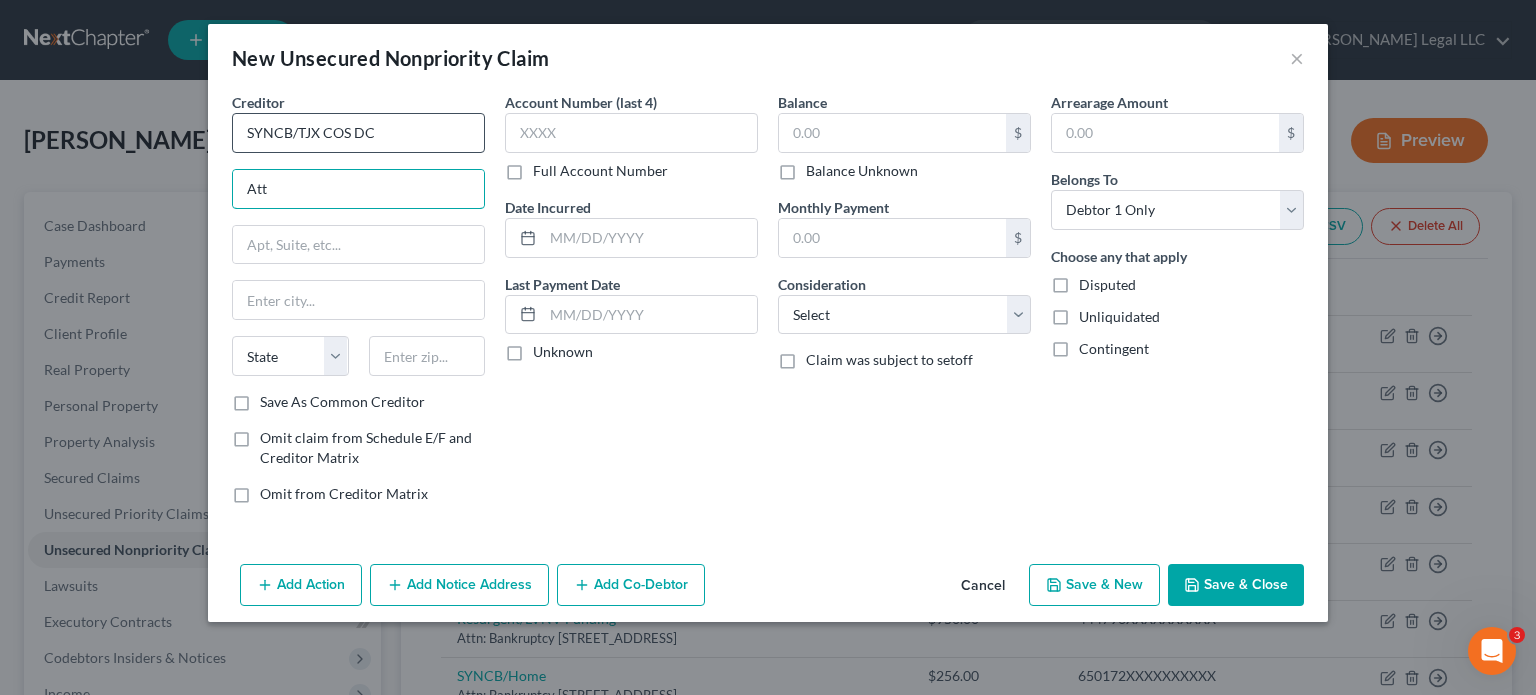 type on "Attn: Bankruptcy" 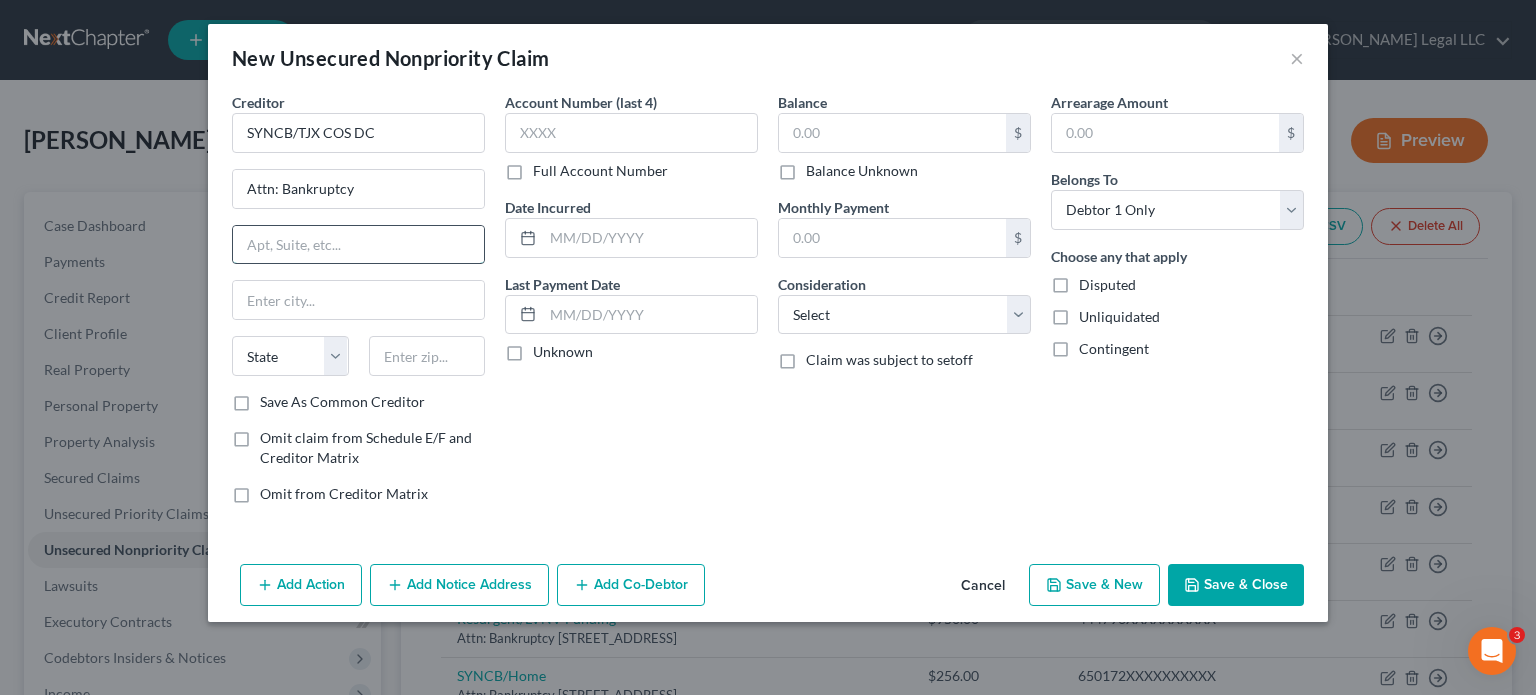 click at bounding box center [358, 245] 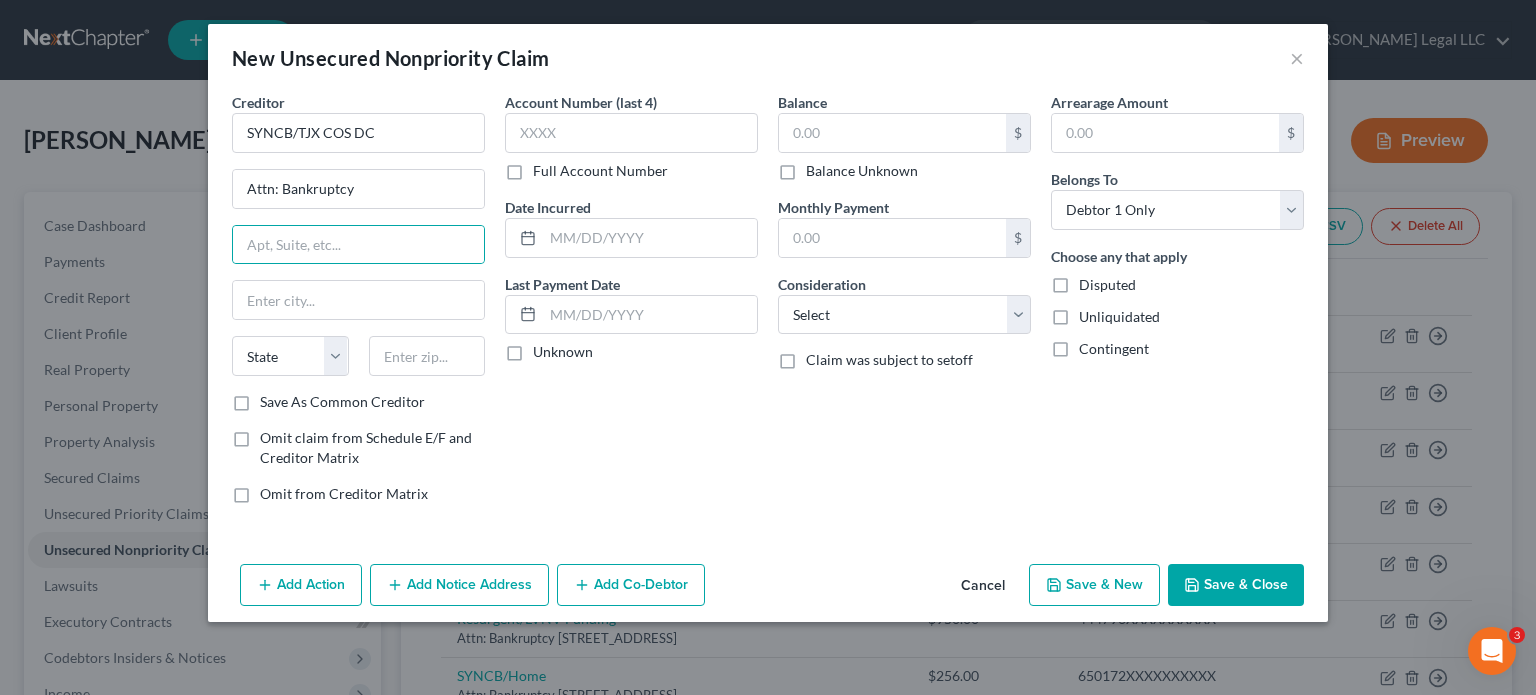 click on "Full Account Number" at bounding box center (600, 171) 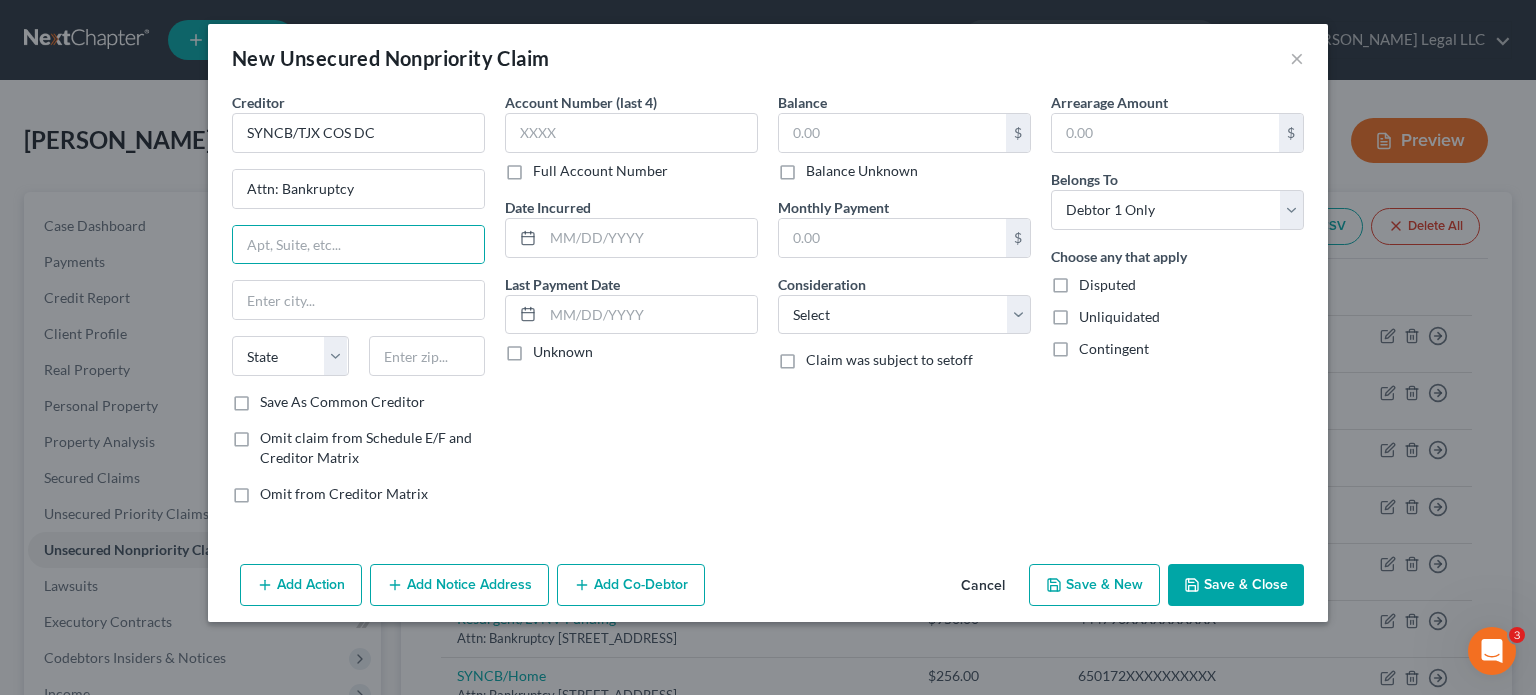 click on "Full Account Number" at bounding box center (547, 167) 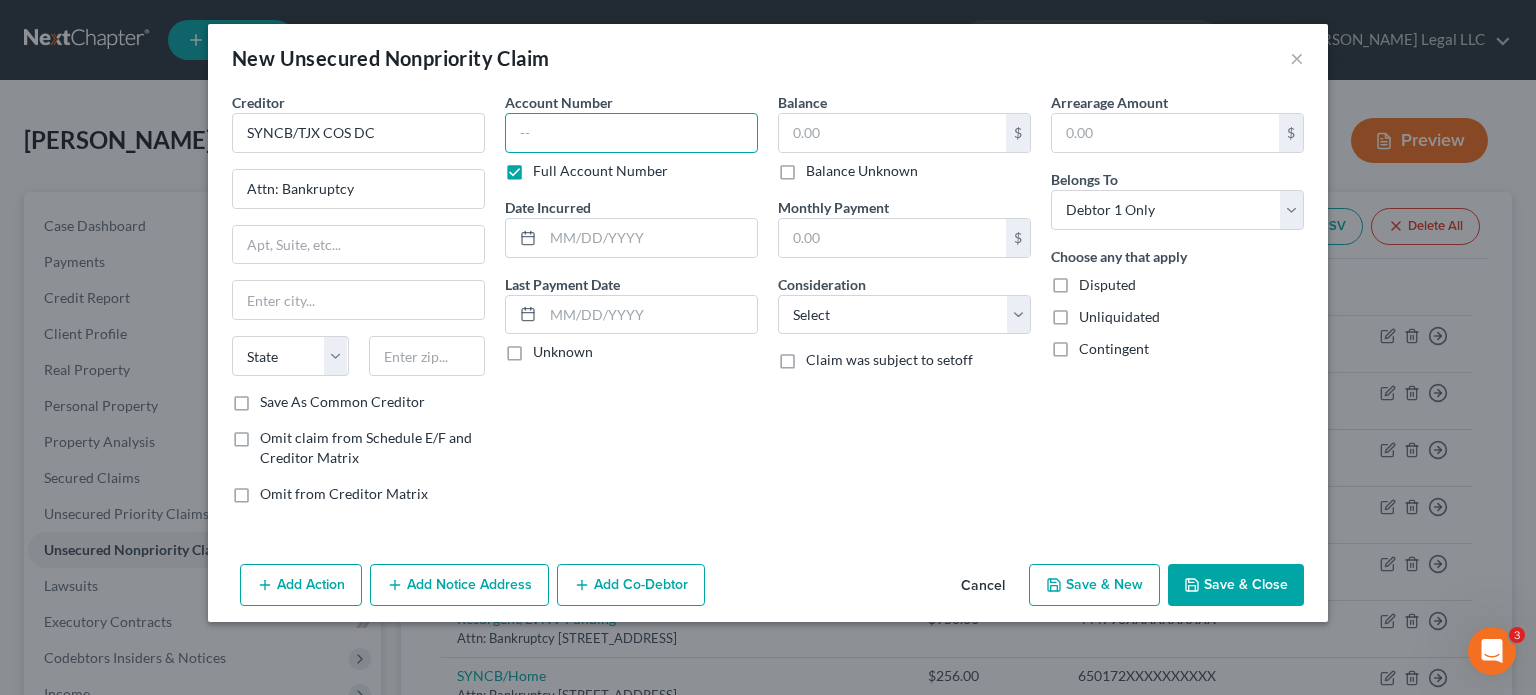 click at bounding box center (631, 133) 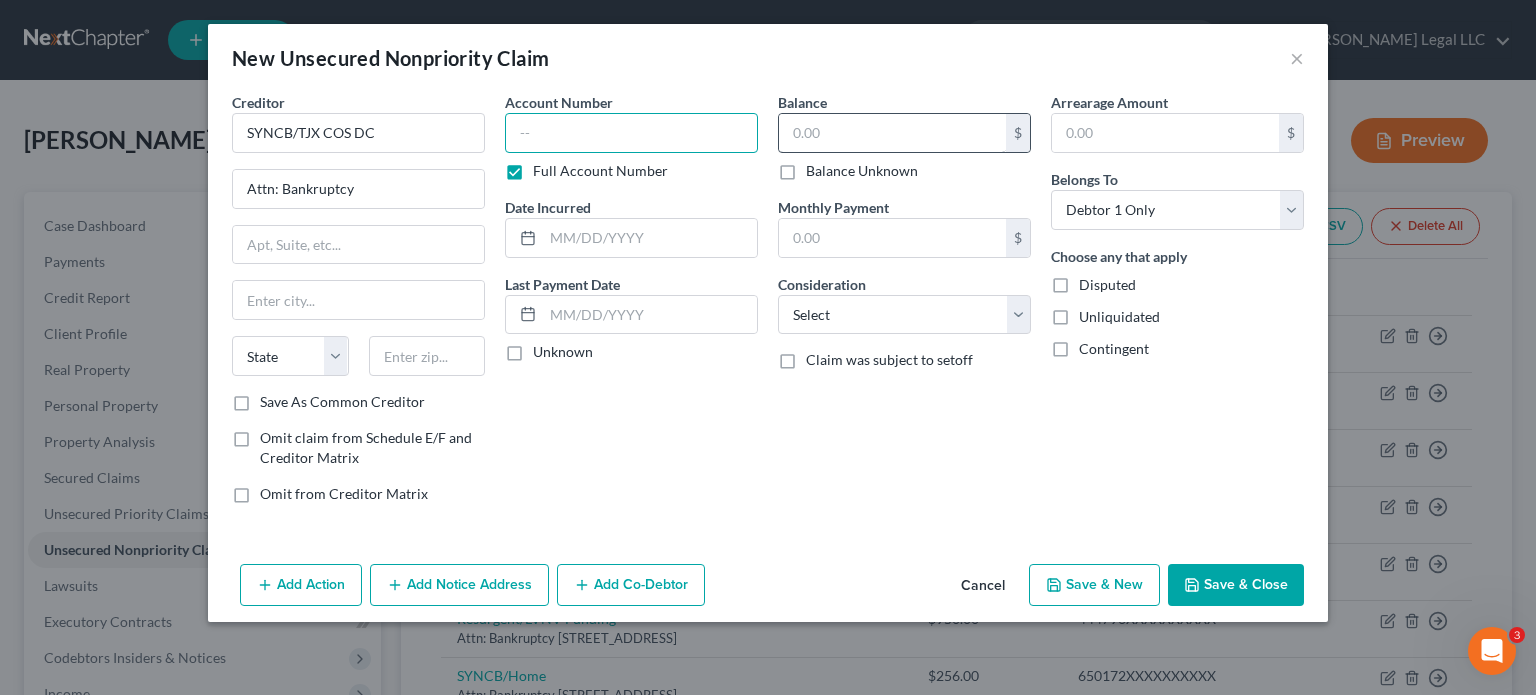 paste on "524366XXXXXXXXXX" 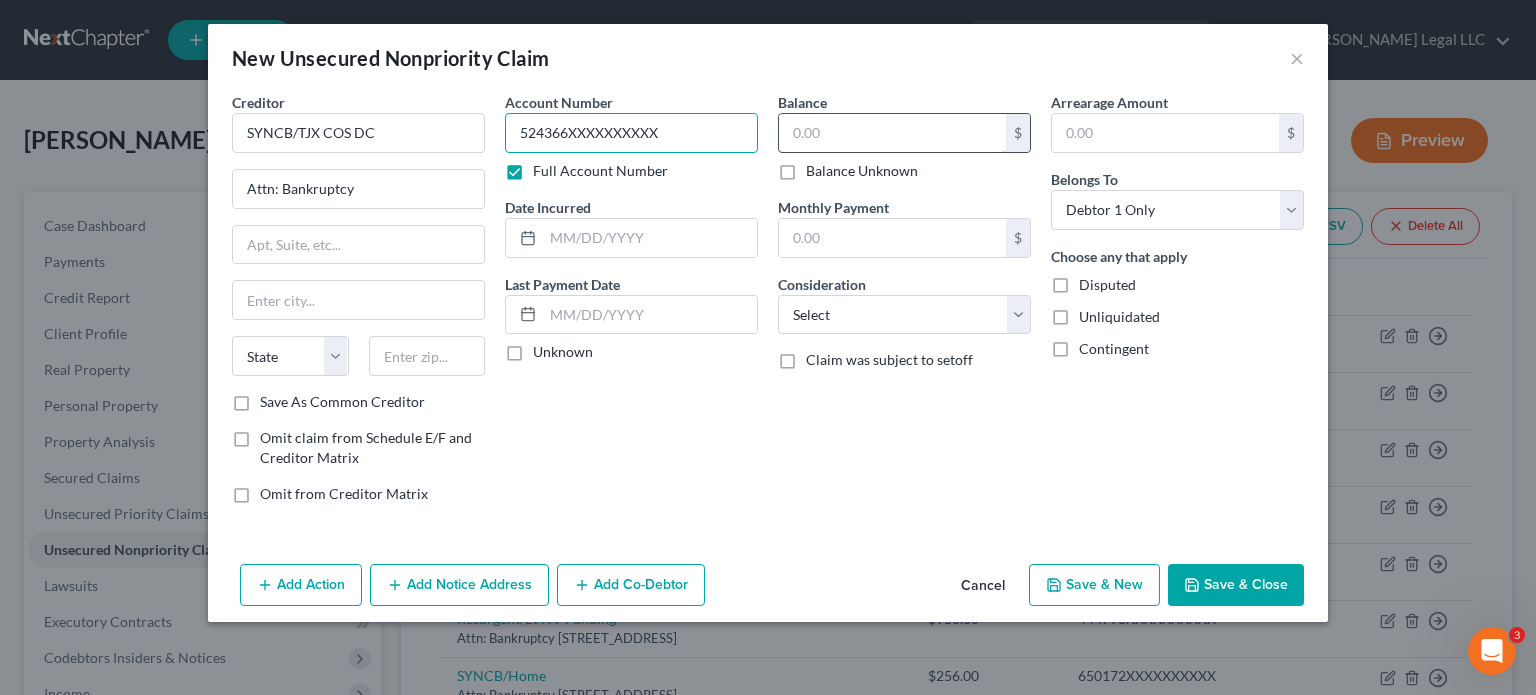 type on "524366XXXXXXXXXX" 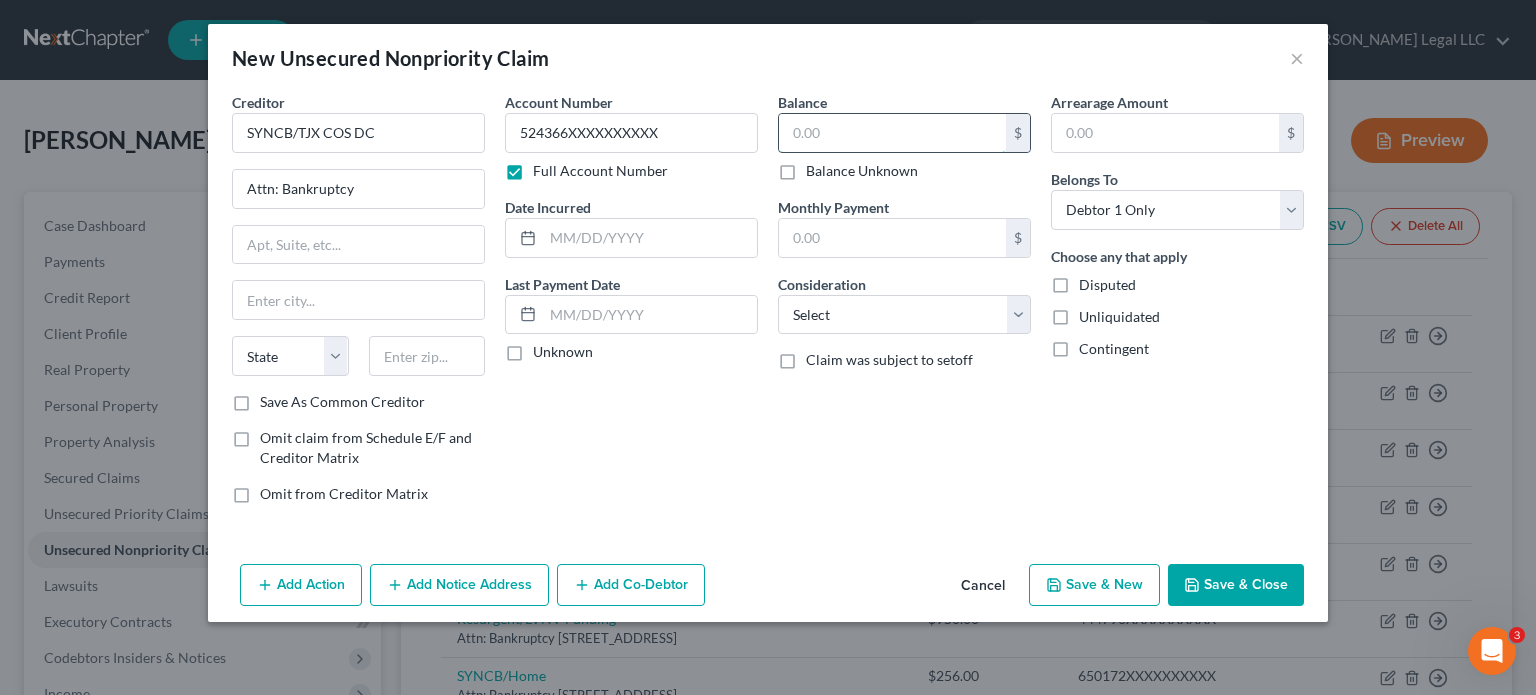 drag, startPoint x: 812, startPoint y: 135, endPoint x: 126, endPoint y: 311, distance: 708.21747 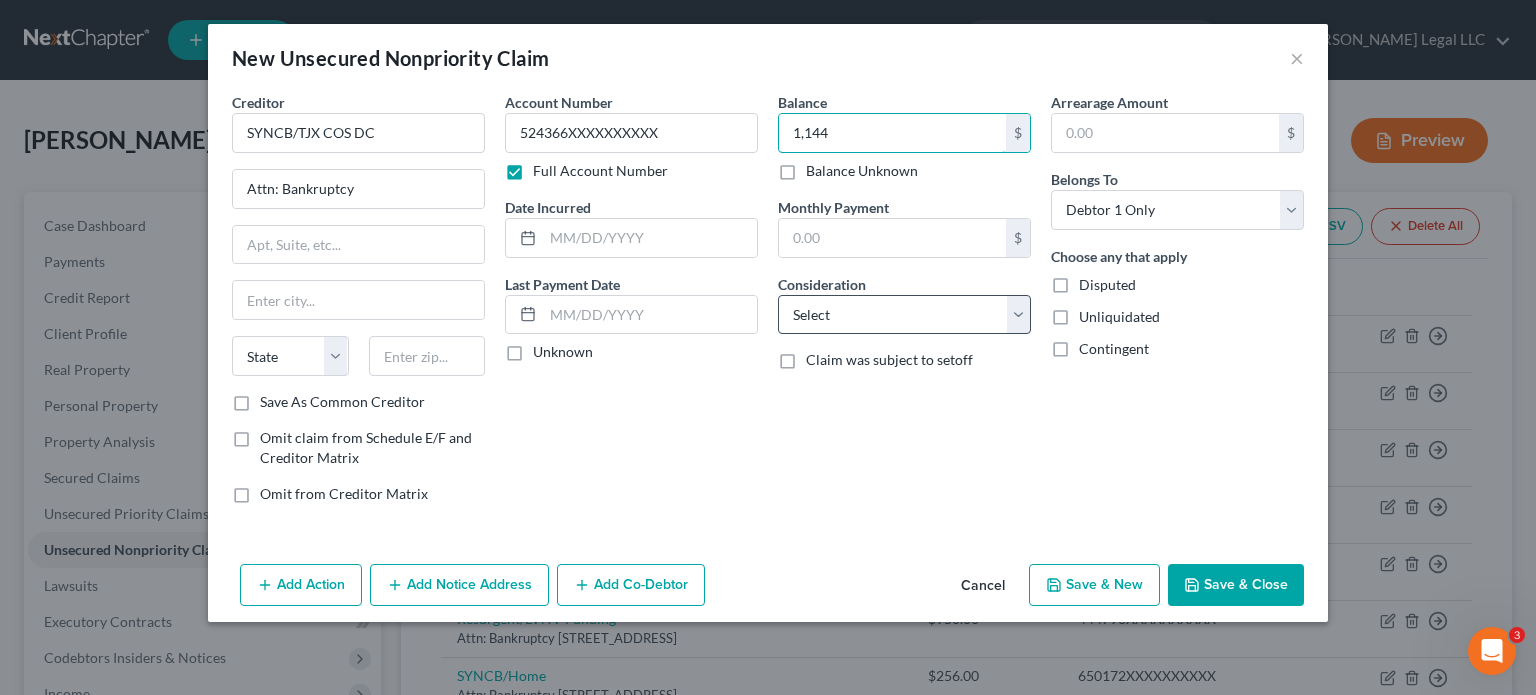 type on "1,144" 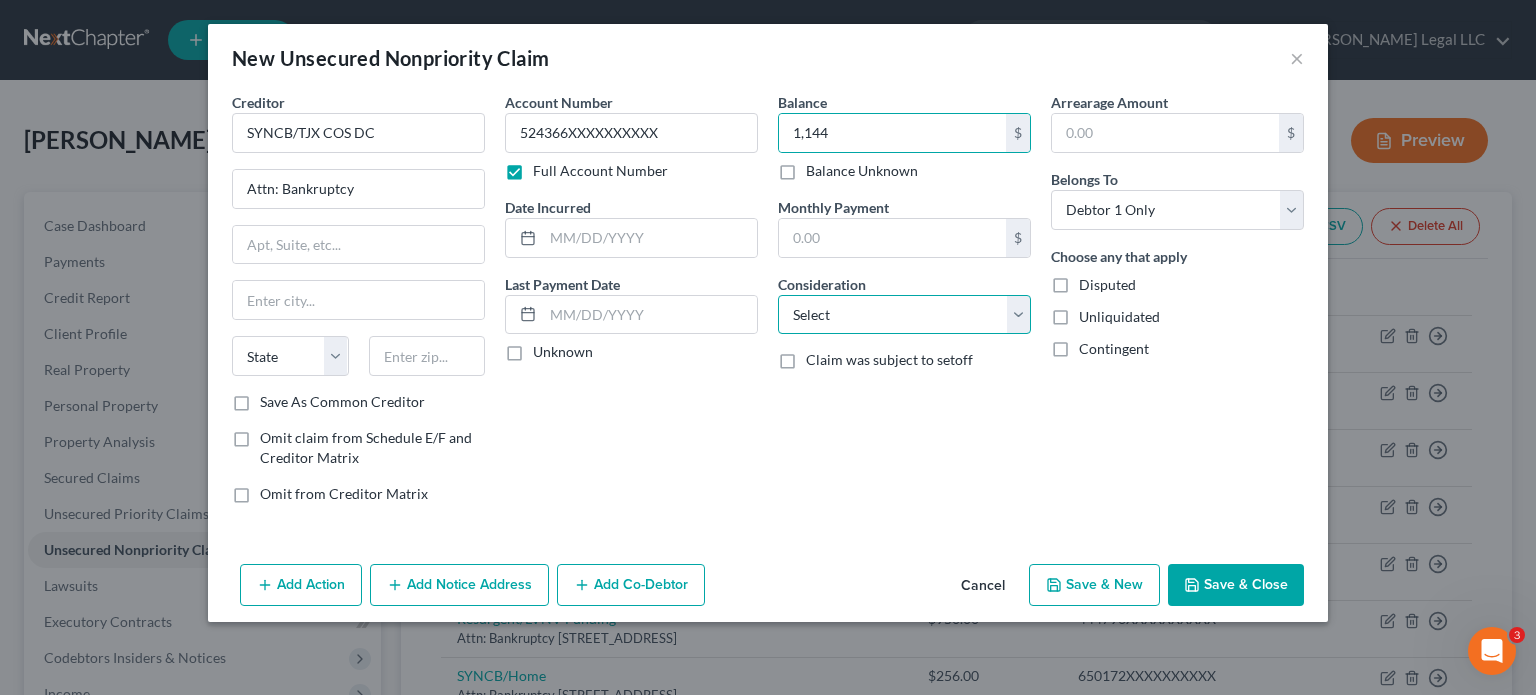 click on "Select Cable / Satellite Services Collection Agency Credit Card Debt Debt Counseling / Attorneys Deficiency Balance Domestic Support Obligations Home / Car Repairs Income Taxes Judgment Liens Medical Services Monies Loaned / Advanced Mortgage Obligation From Divorce Or Separation Obligation To Pensions Other Overdrawn Bank Account Promised To Help Pay Creditors Student Loans Suppliers And Vendors Telephone / Internet Services Utility Services" at bounding box center [904, 315] 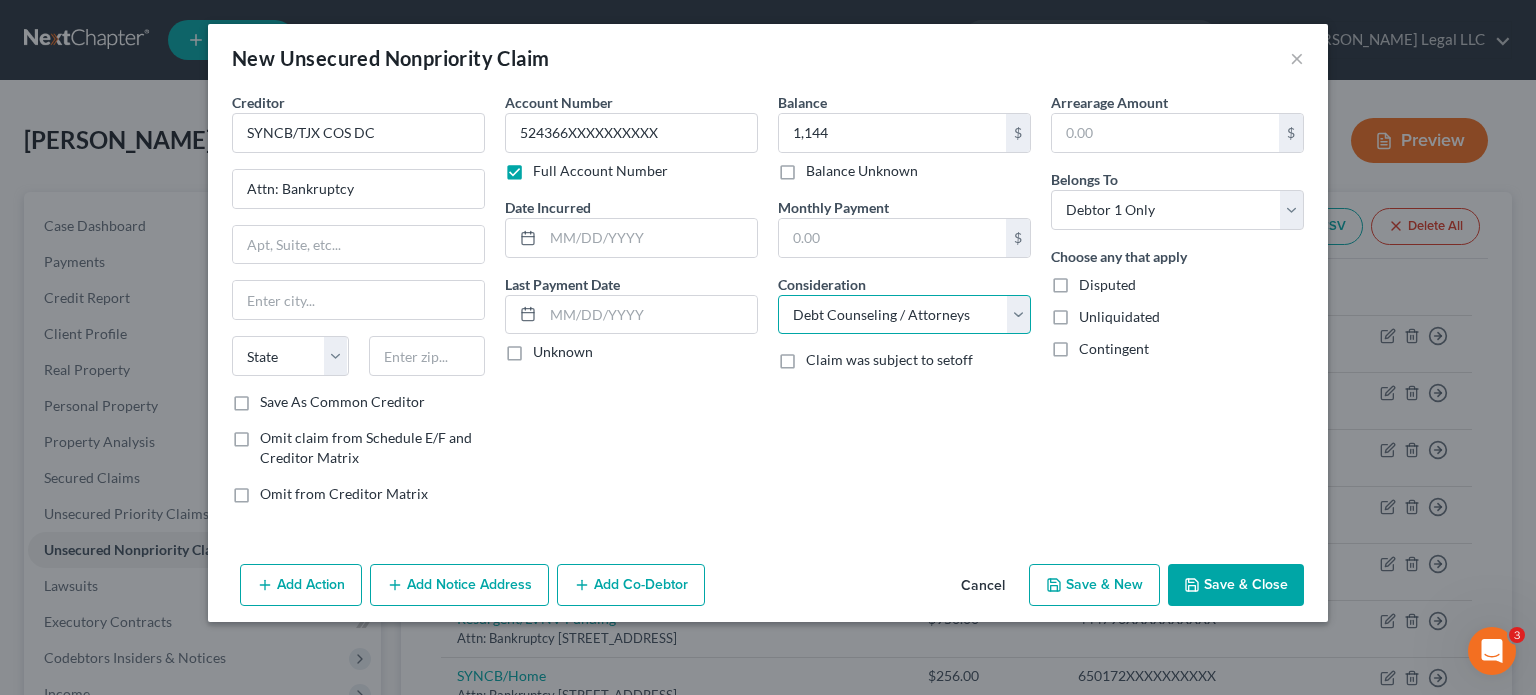 click on "Select Cable / Satellite Services Collection Agency Credit Card Debt Debt Counseling / Attorneys Deficiency Balance Domestic Support Obligations Home / Car Repairs Income Taxes Judgment Liens Medical Services Monies Loaned / Advanced Mortgage Obligation From Divorce Or Separation Obligation To Pensions Other Overdrawn Bank Account Promised To Help Pay Creditors Student Loans Suppliers And Vendors Telephone / Internet Services Utility Services" at bounding box center (904, 315) 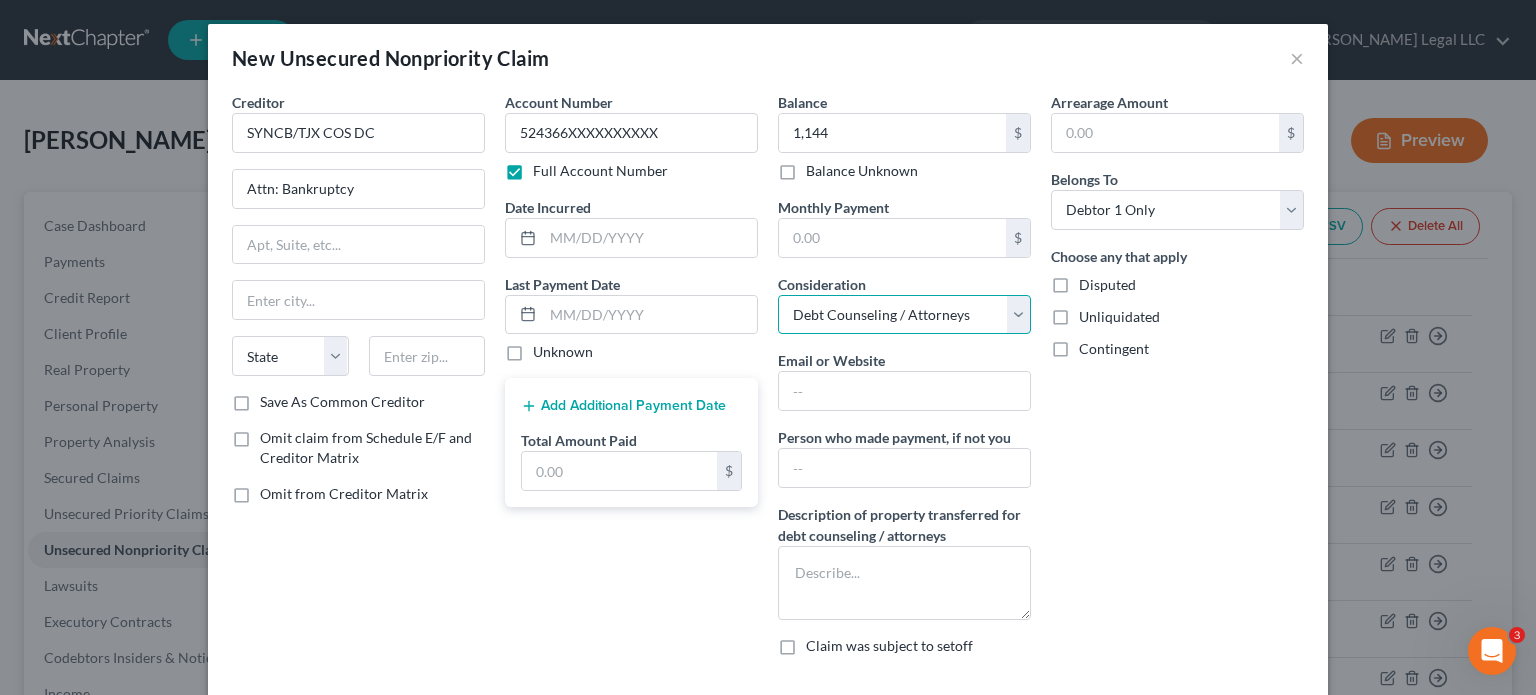 drag, startPoint x: 825, startPoint y: 295, endPoint x: 824, endPoint y: 313, distance: 18.027756 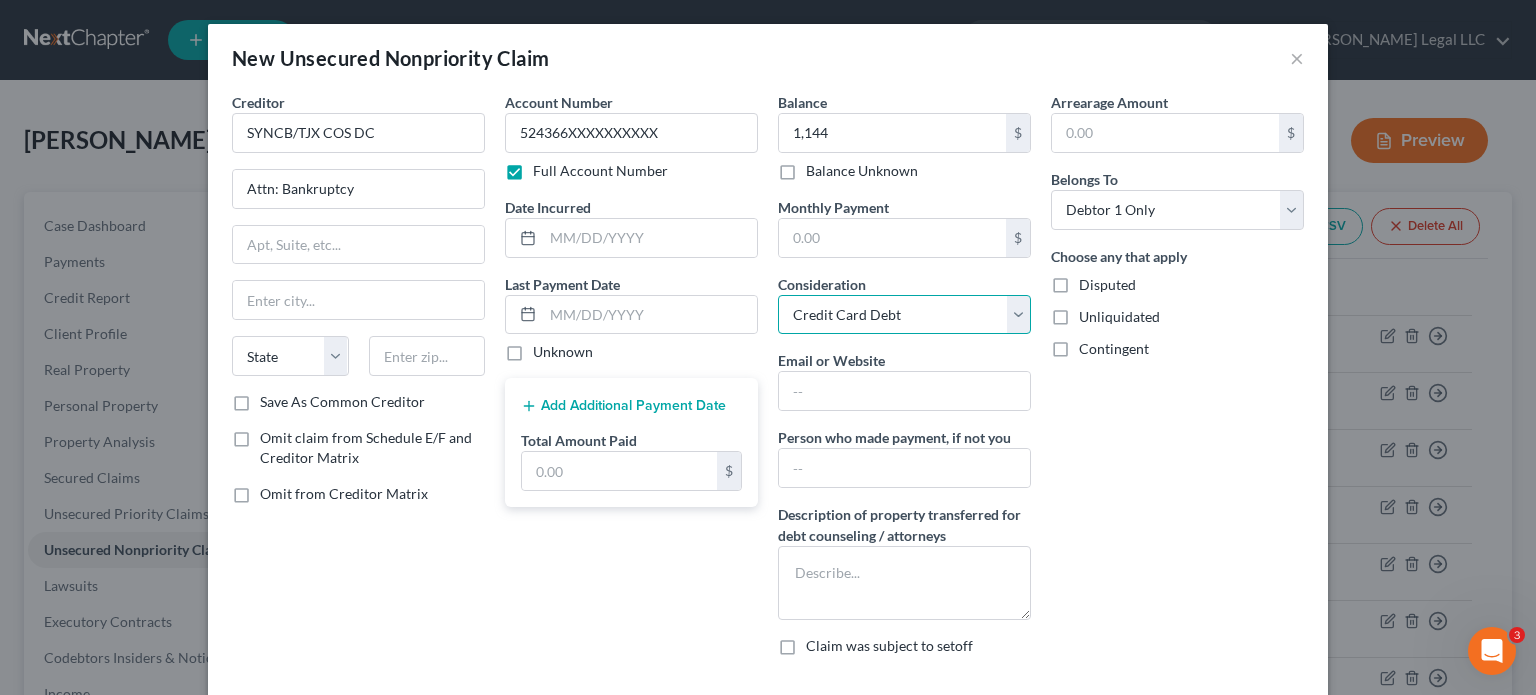 click on "Select Cable / Satellite Services Collection Agency Credit Card Debt Debt Counseling / Attorneys Deficiency Balance Domestic Support Obligations Home / Car Repairs Income Taxes Judgment Liens Medical Services Monies Loaned / Advanced Mortgage Obligation From Divorce Or Separation Obligation To Pensions Other Overdrawn Bank Account Promised To Help Pay Creditors Student Loans Suppliers And Vendors Telephone / Internet Services Utility Services" at bounding box center (904, 315) 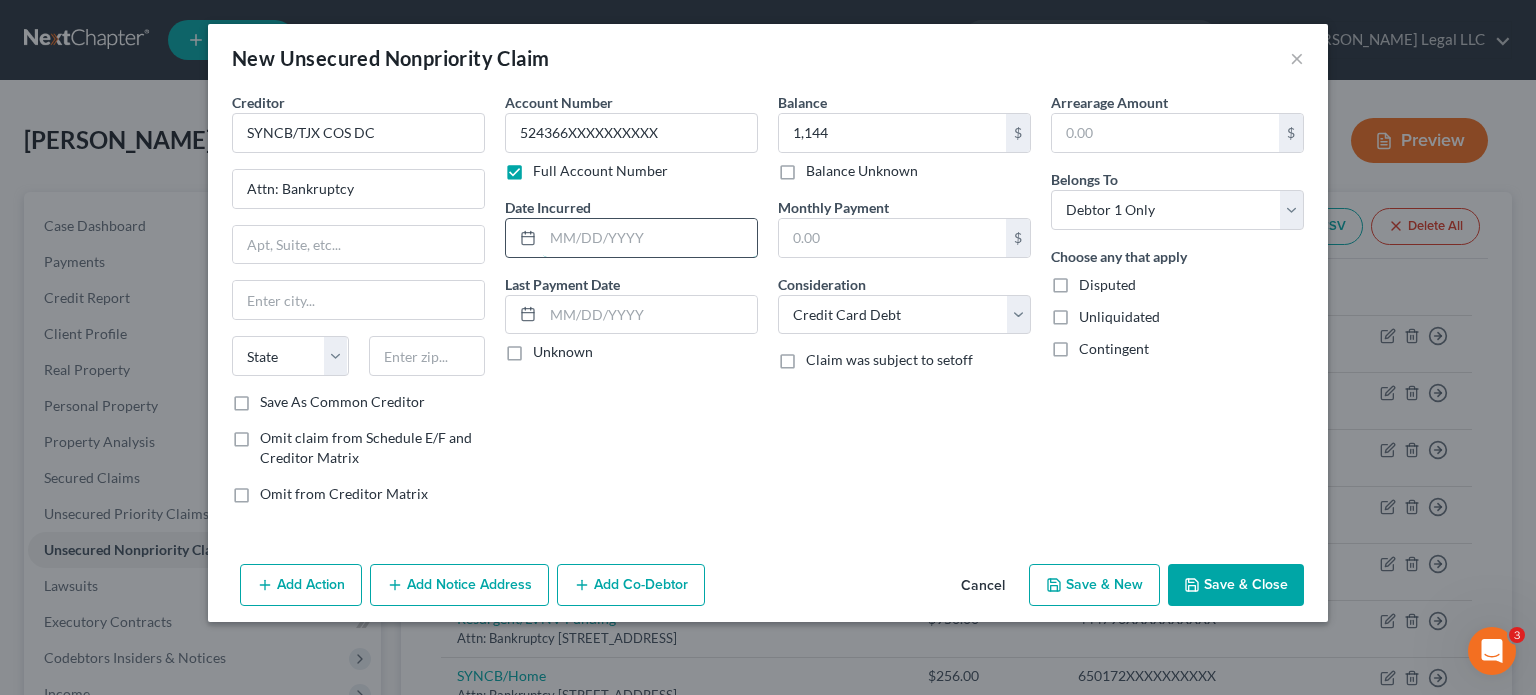 click at bounding box center (650, 238) 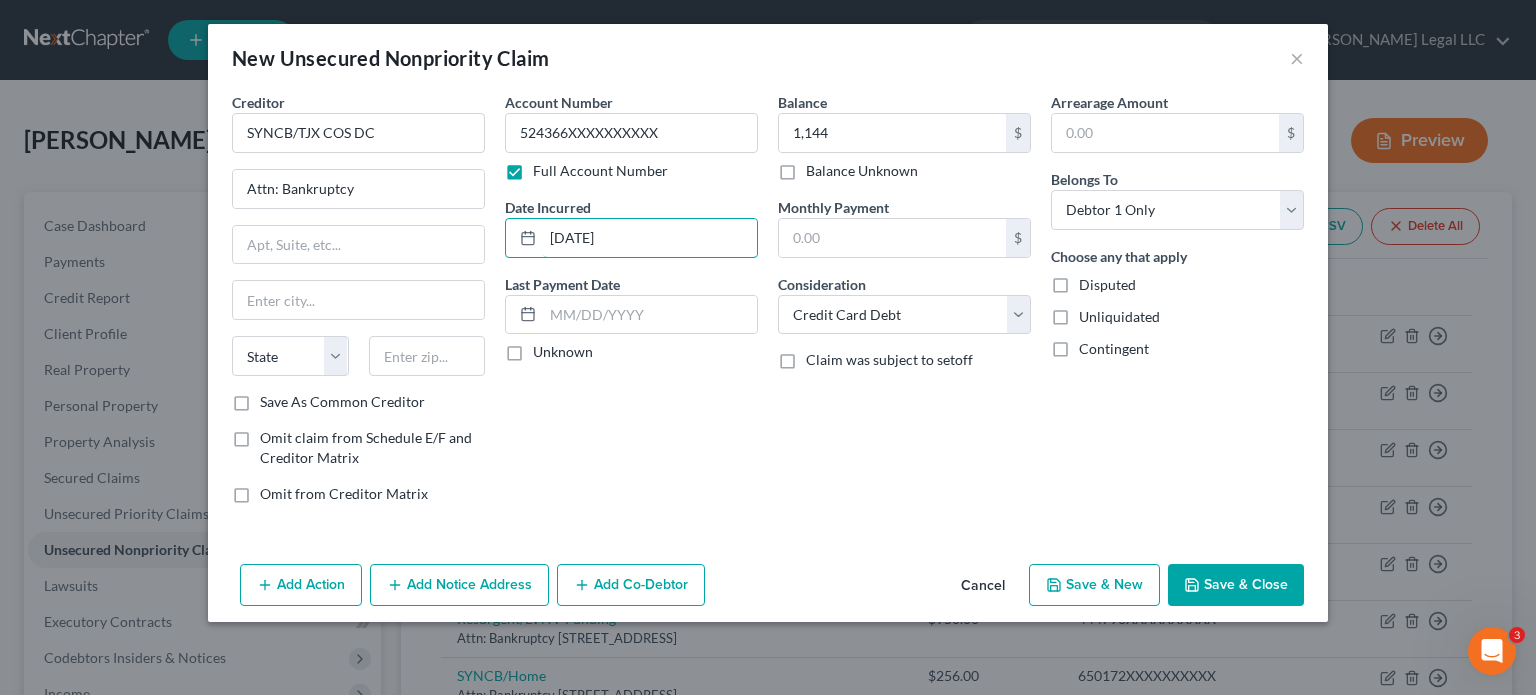 type on "[DATE]" 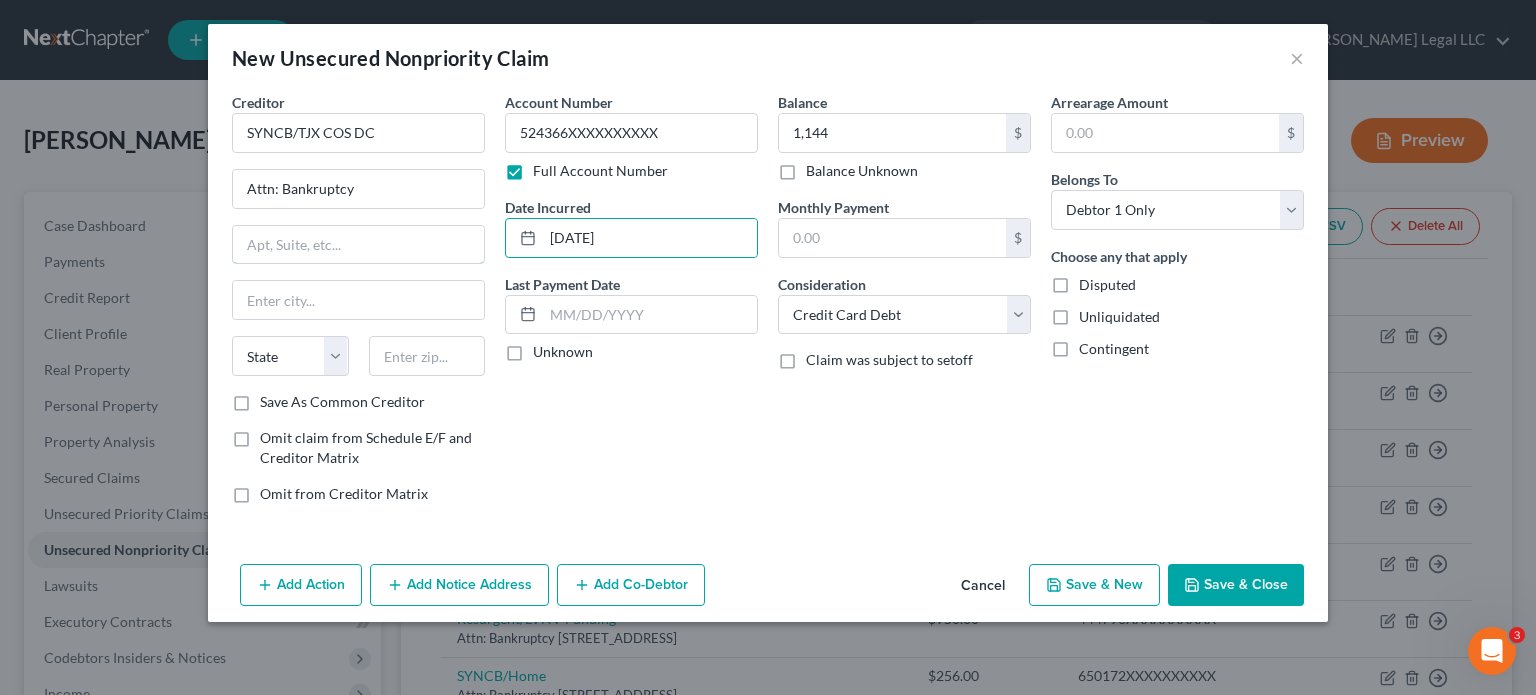 click at bounding box center (358, 245) 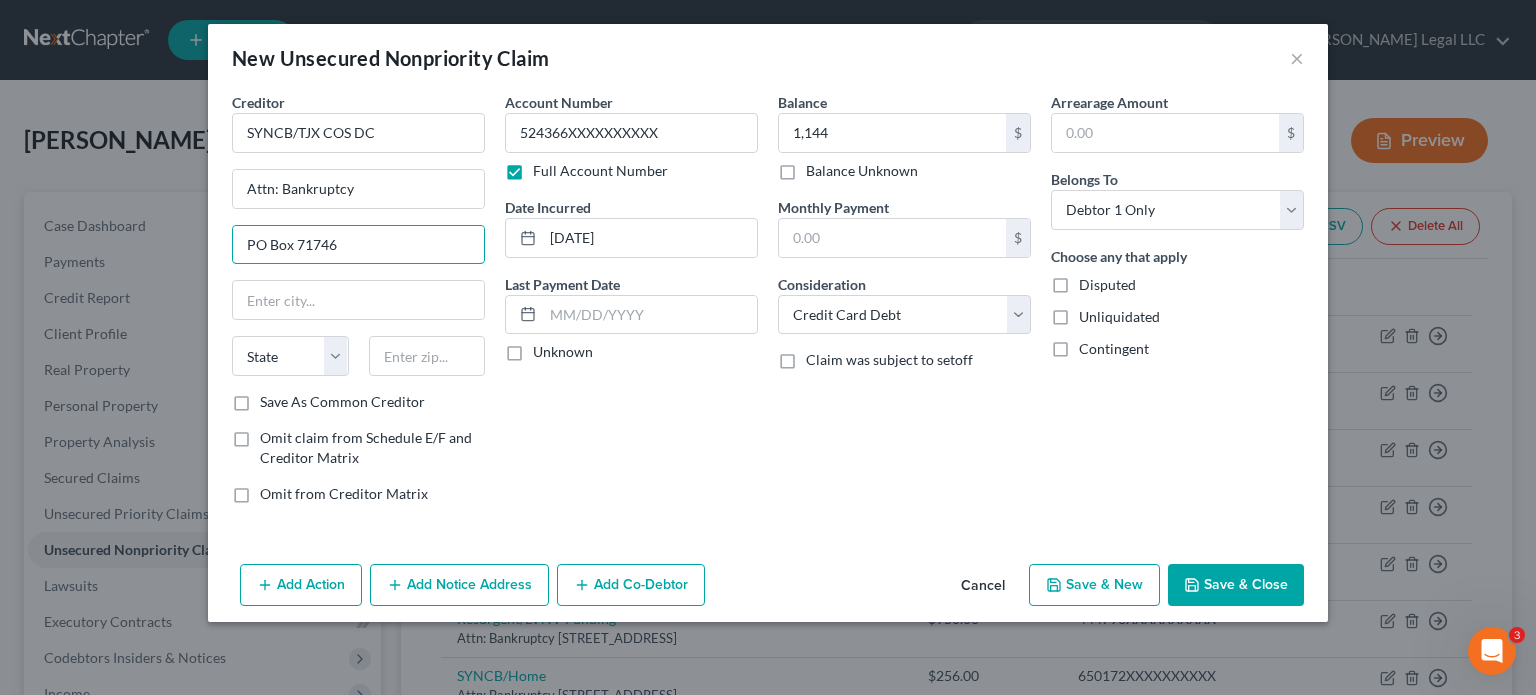 type on "PO Box 71746" 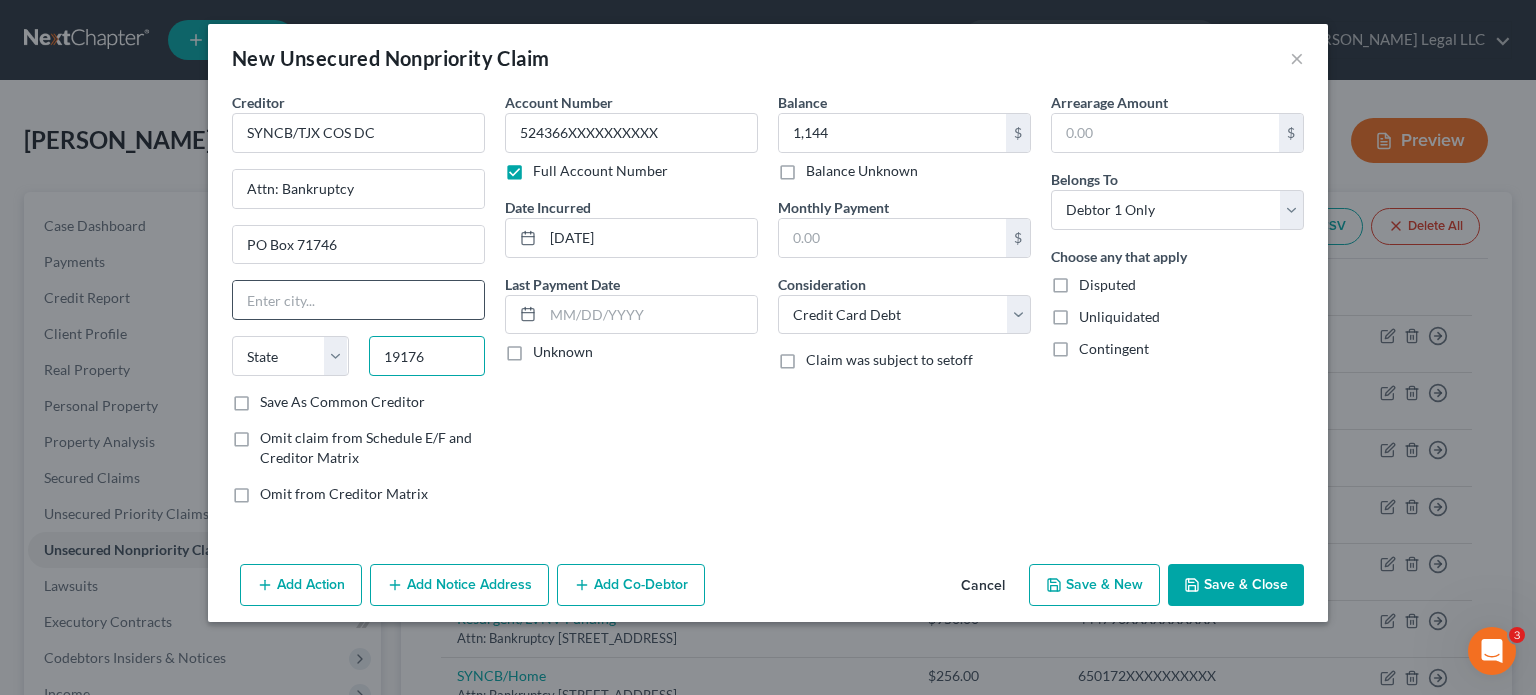 type on "19176" 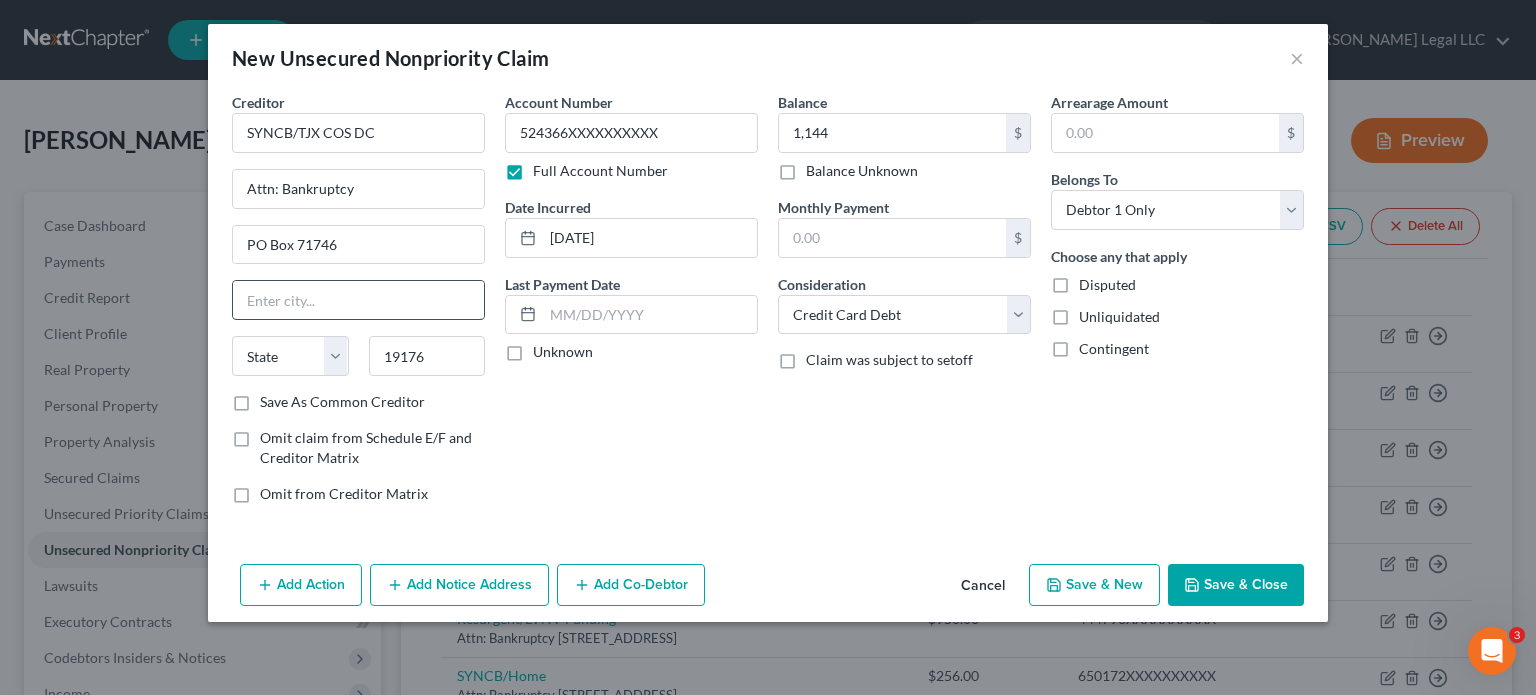 drag, startPoint x: 294, startPoint y: 295, endPoint x: 325, endPoint y: 303, distance: 32.01562 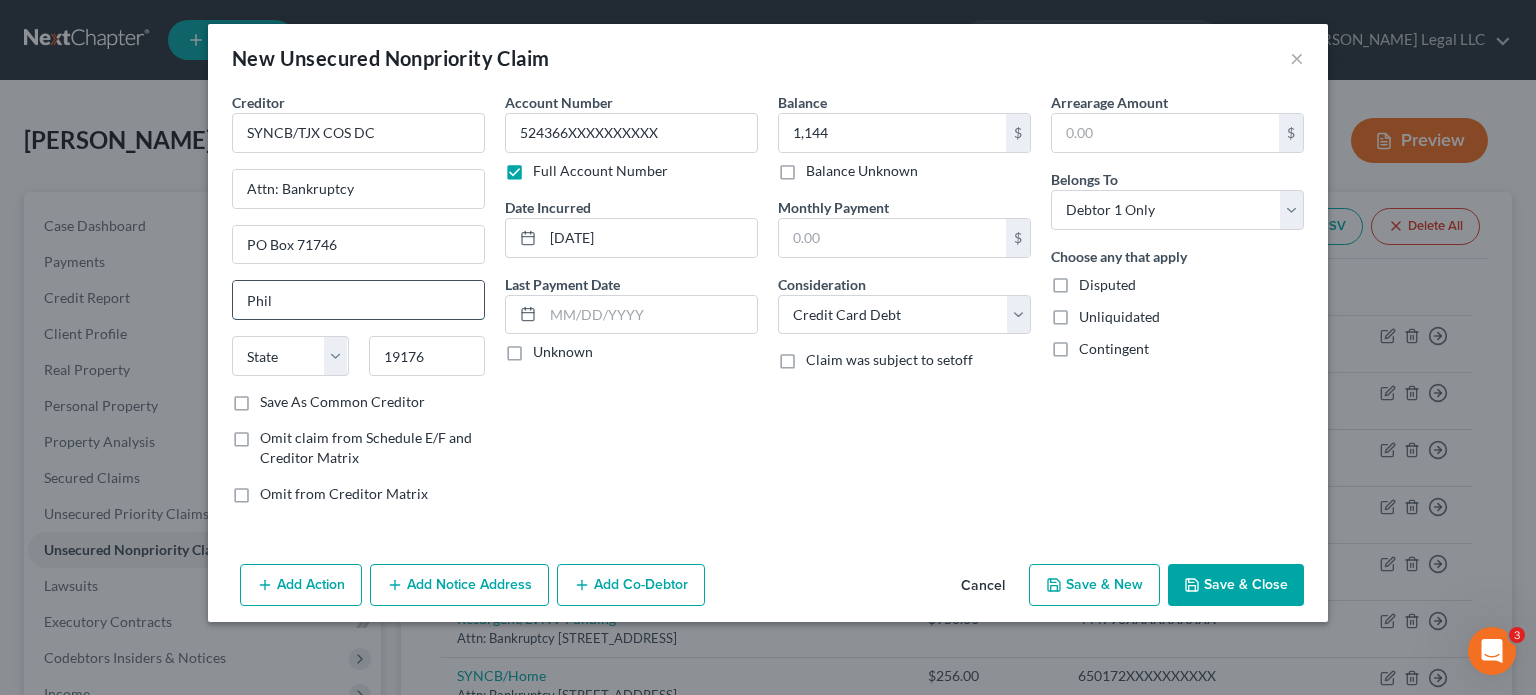 type on "[GEOGRAPHIC_DATA]" 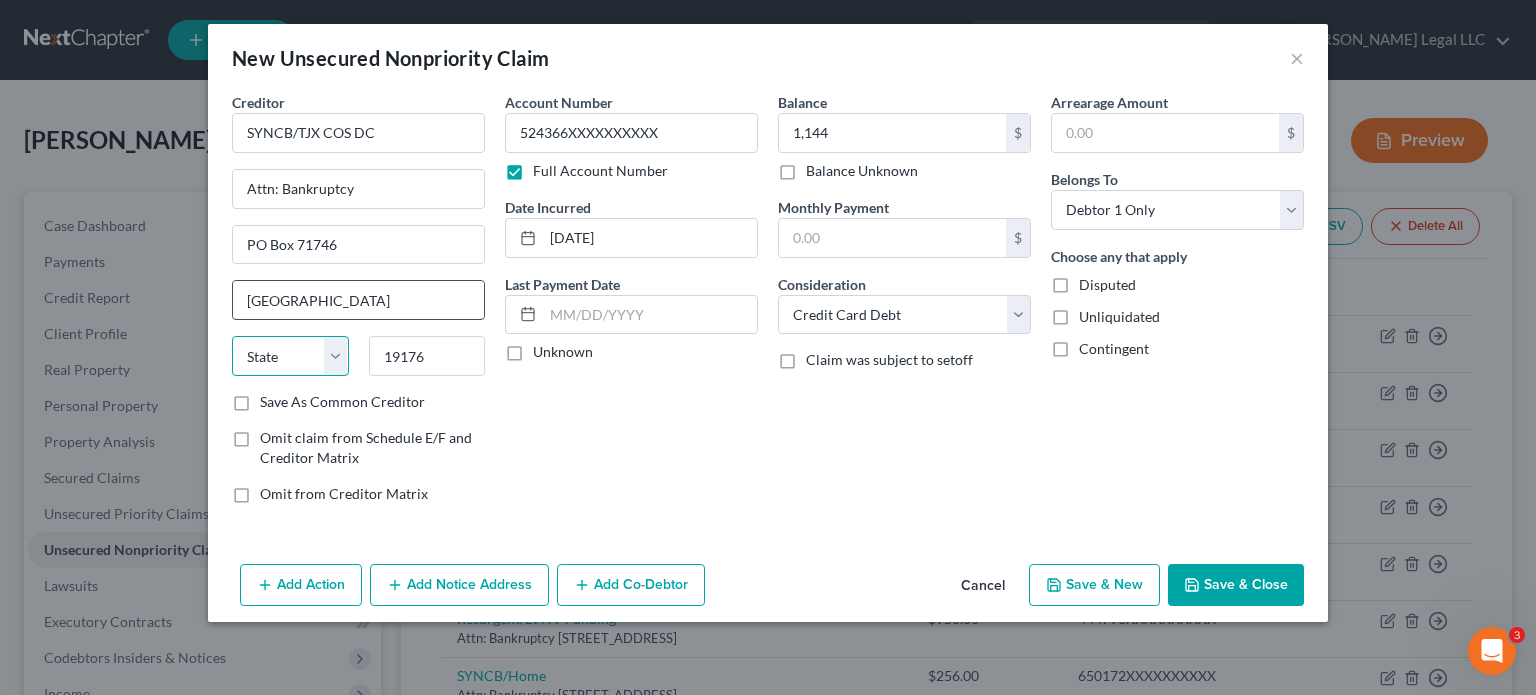 select on "39" 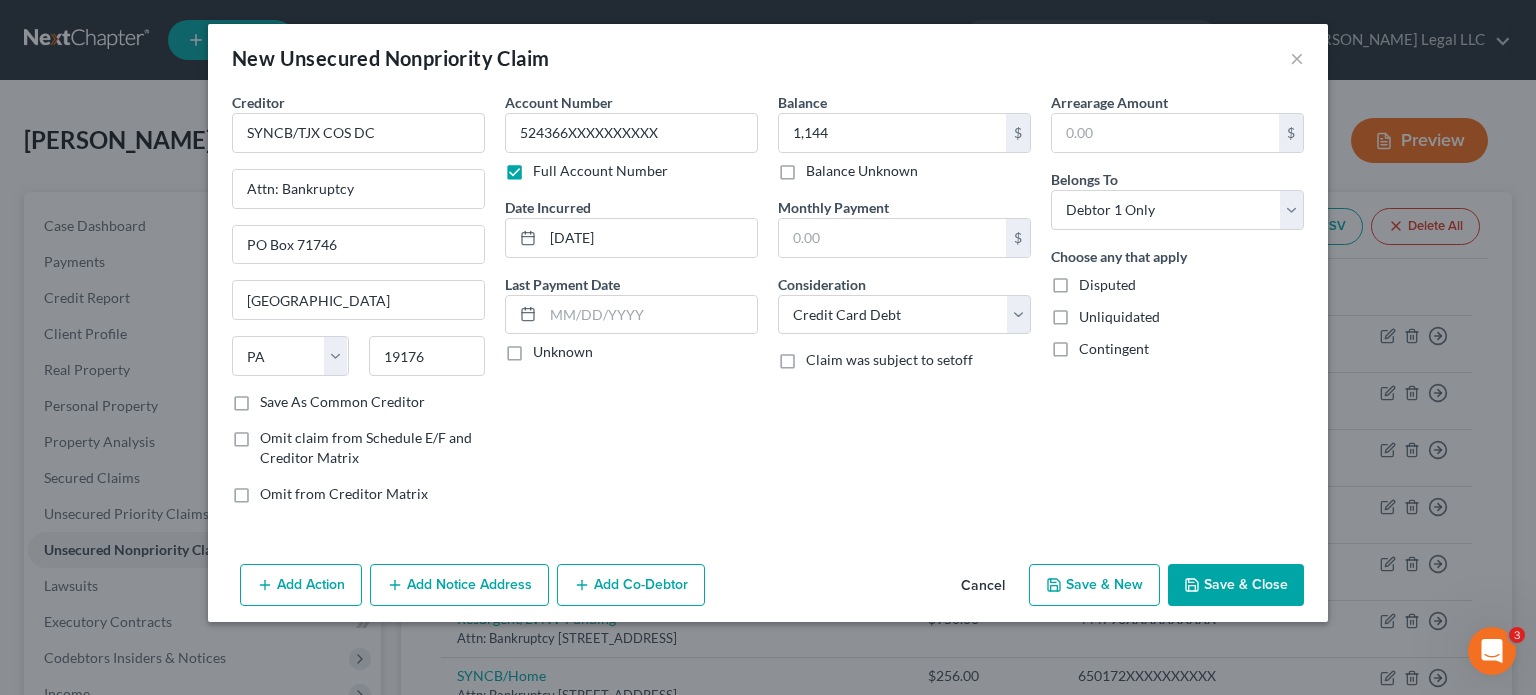 click on "Balance
1,144.00 $
Balance Unknown
Balance Undetermined
1,144 $
Balance Unknown
Monthly Payment $ Consideration Select Cable / Satellite Services Collection Agency Credit Card Debt Debt Counseling / Attorneys Deficiency Balance Domestic Support Obligations Home / Car Repairs Income Taxes Judgment Liens Medical Services Monies Loaned / Advanced Mortgage Obligation From Divorce Or Separation Obligation To Pensions Other Overdrawn Bank Account Promised To Help Pay Creditors Student Loans Suppliers And Vendors Telephone / Internet Services Utility Services Claim was subject to setoff" at bounding box center (904, 306) 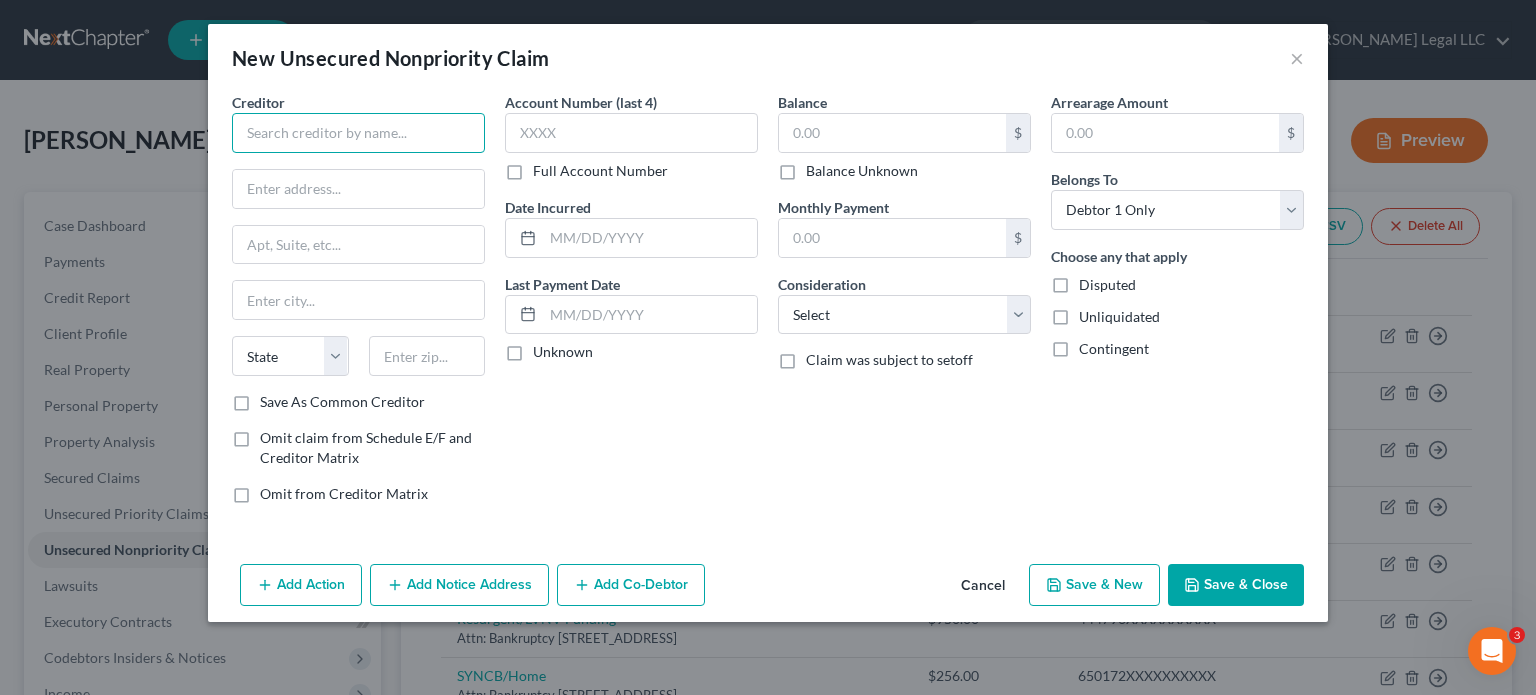 click at bounding box center [358, 133] 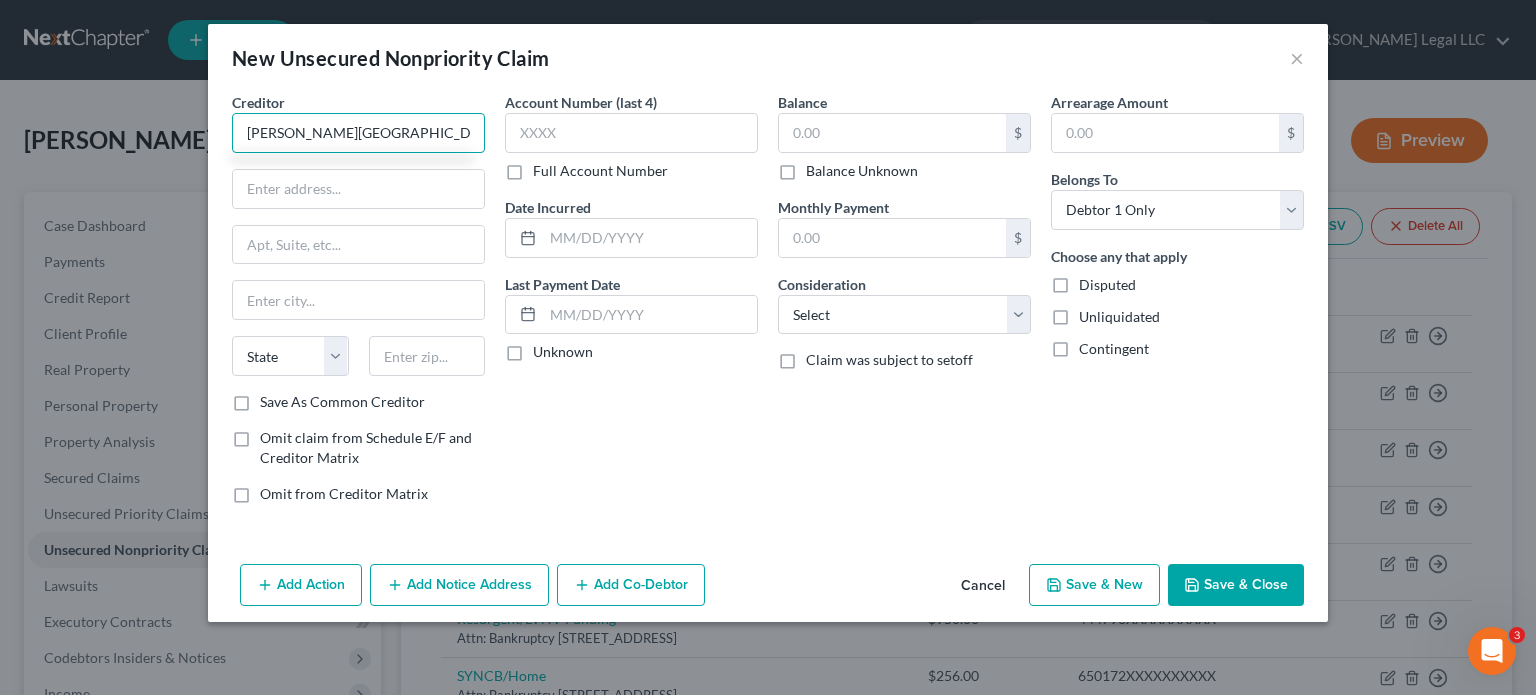 type on "[PERSON_NAME][GEOGRAPHIC_DATA]" 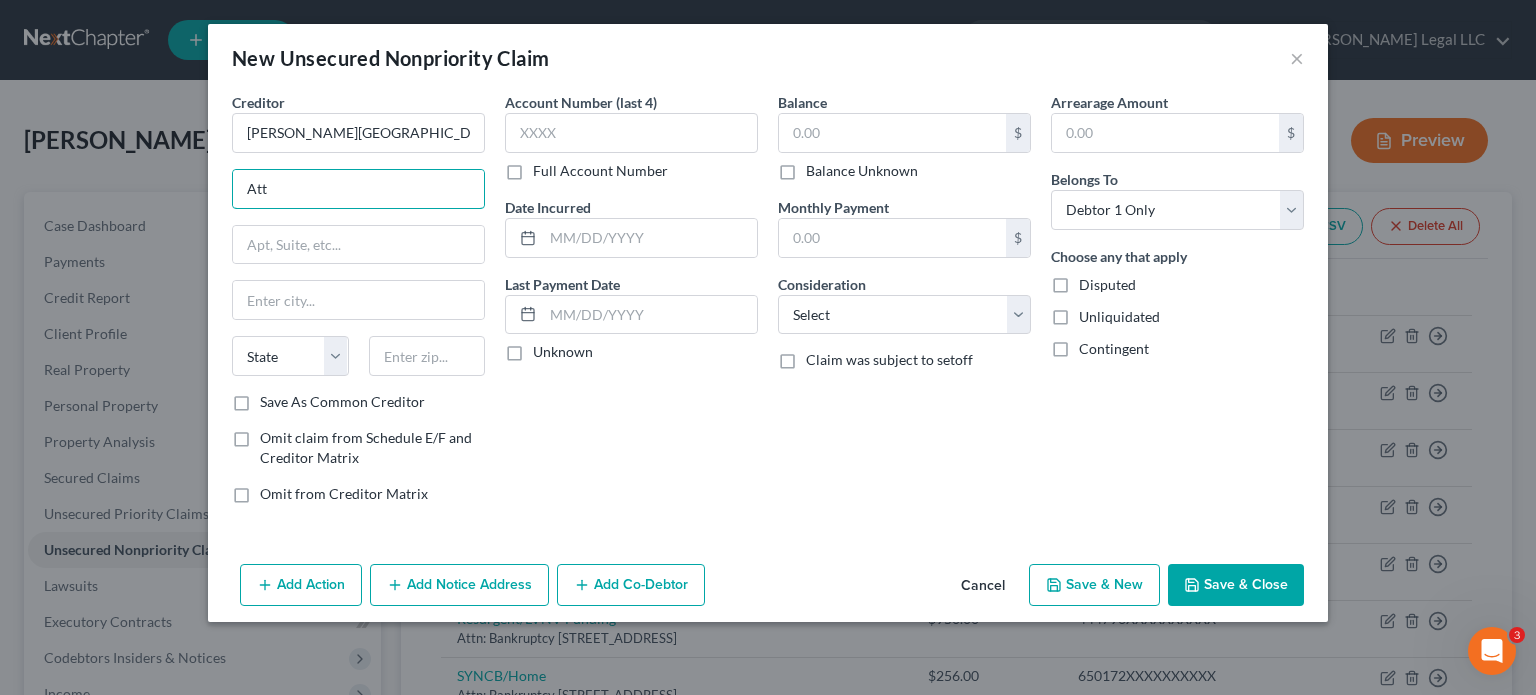 type on "Attn: Bankruptcy" 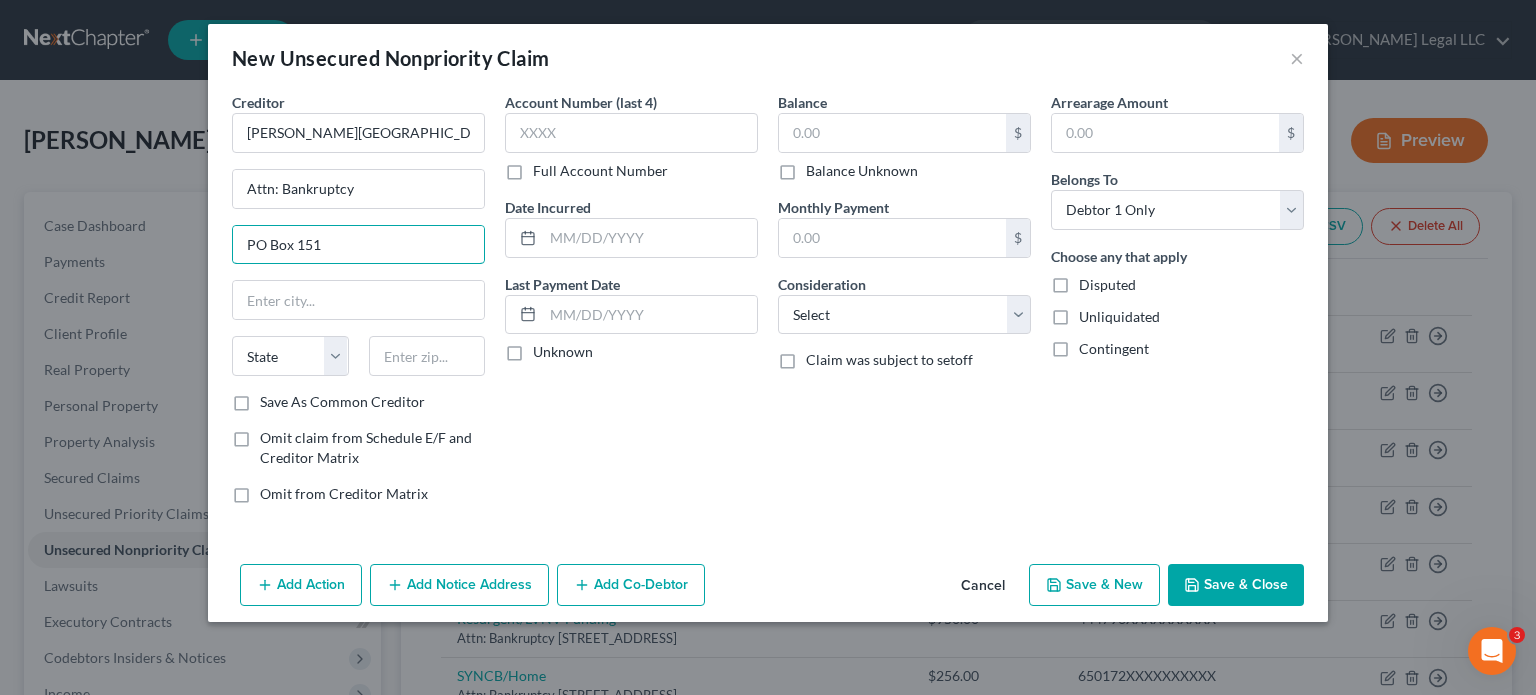 type on "PO Box 151" 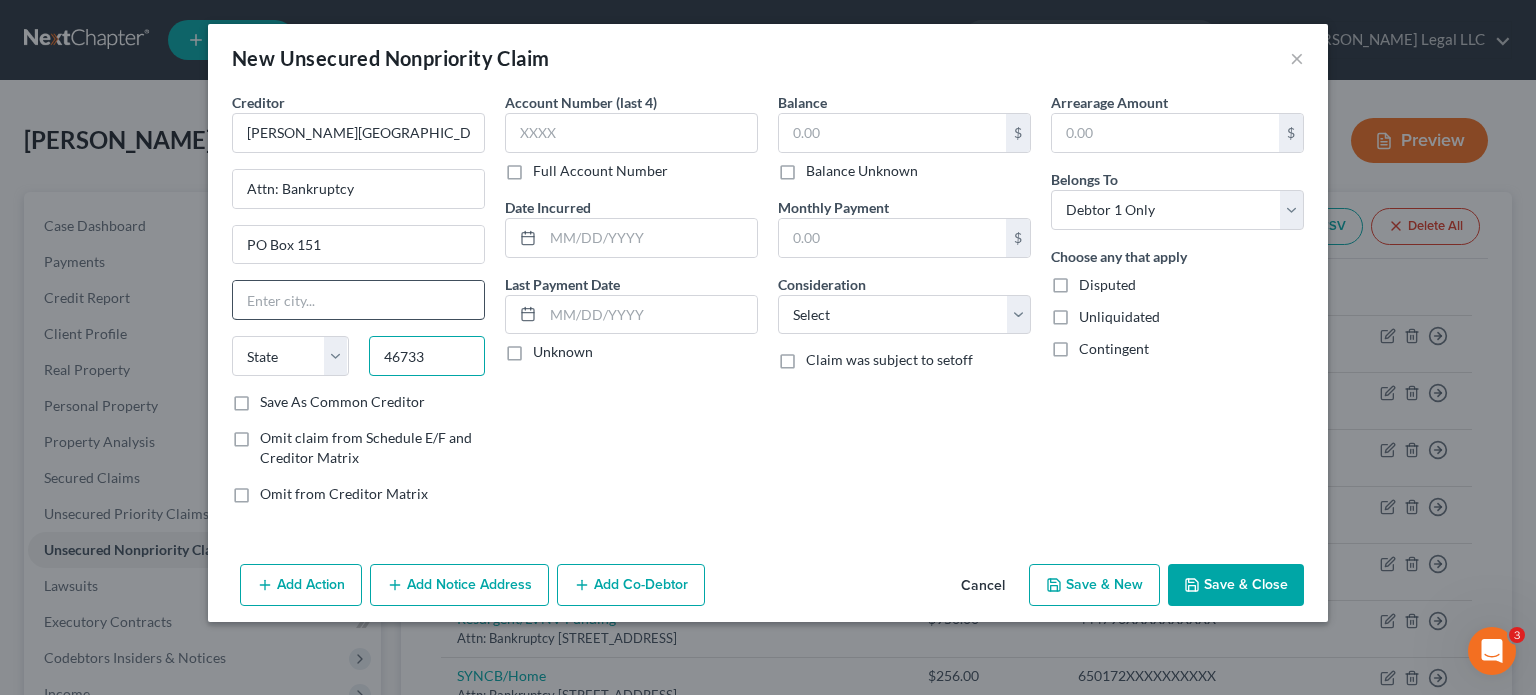 type on "46733" 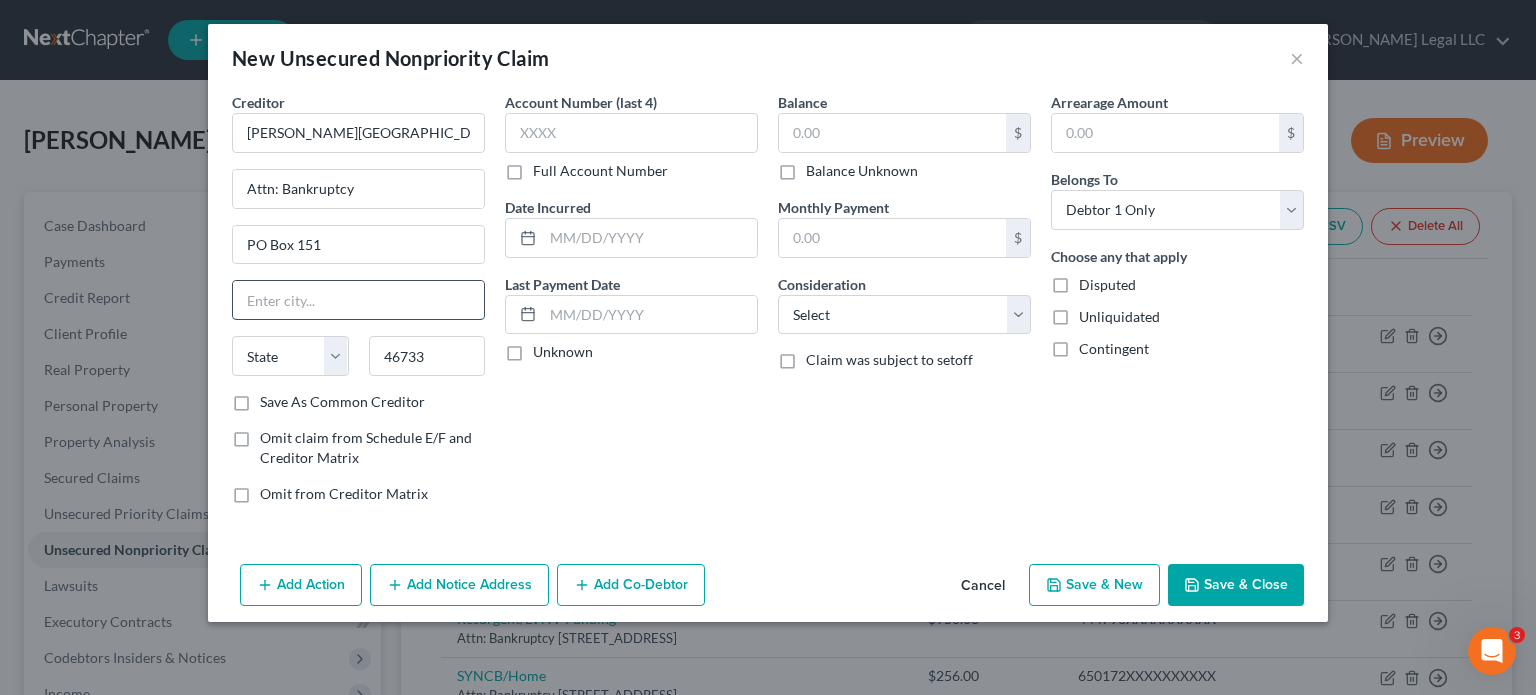 drag, startPoint x: 299, startPoint y: 291, endPoint x: 439, endPoint y: 312, distance: 141.56624 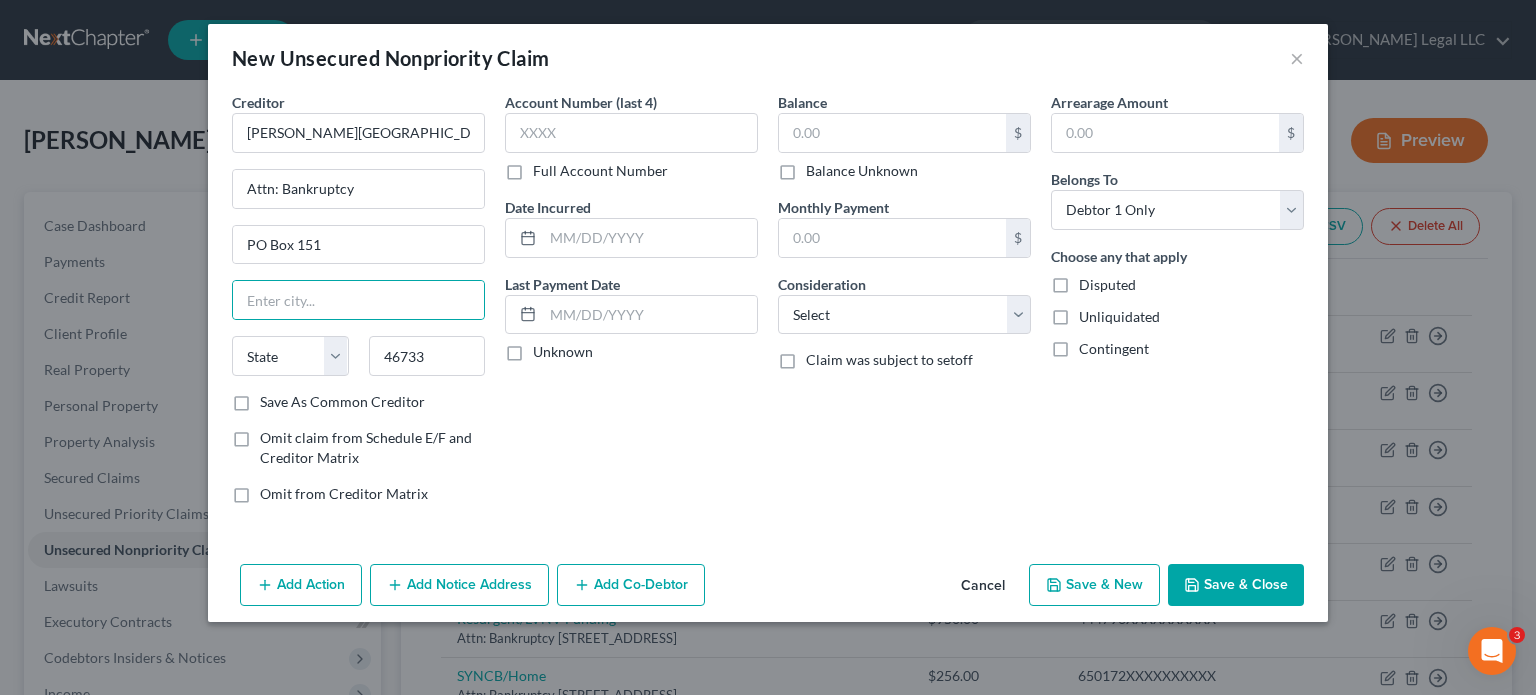 type on "Decatur" 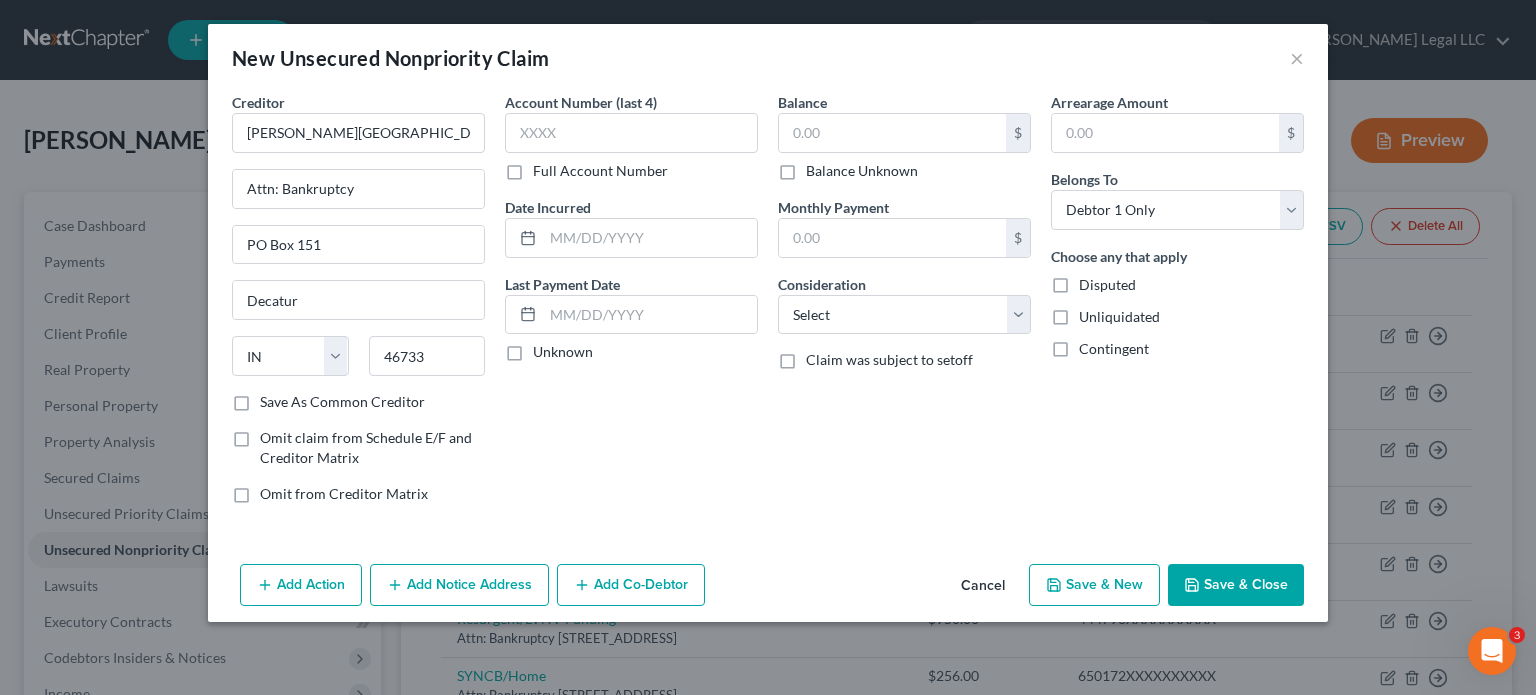 click on "Account Number (last 4)
Full Account Number
Date Incurred         Last Payment Date         Unknown" at bounding box center [631, 306] 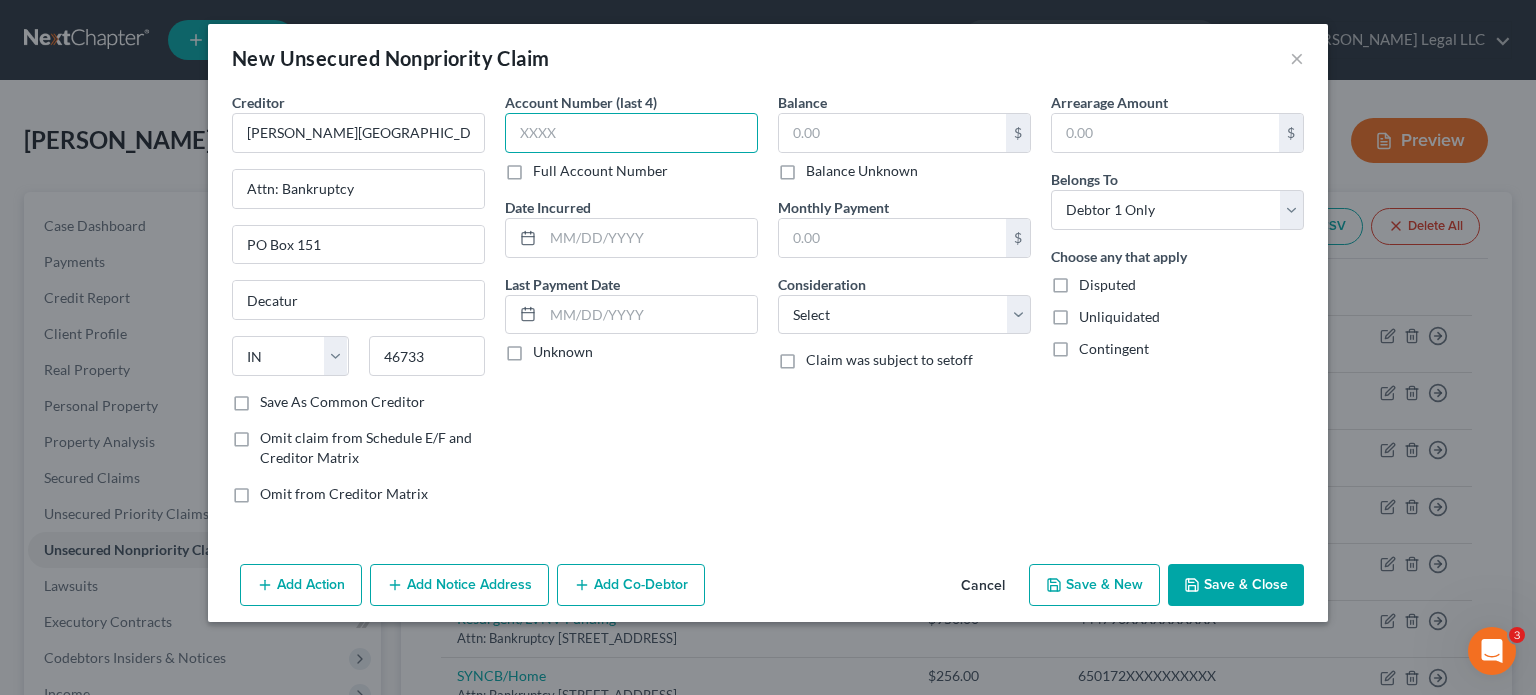 click at bounding box center (631, 133) 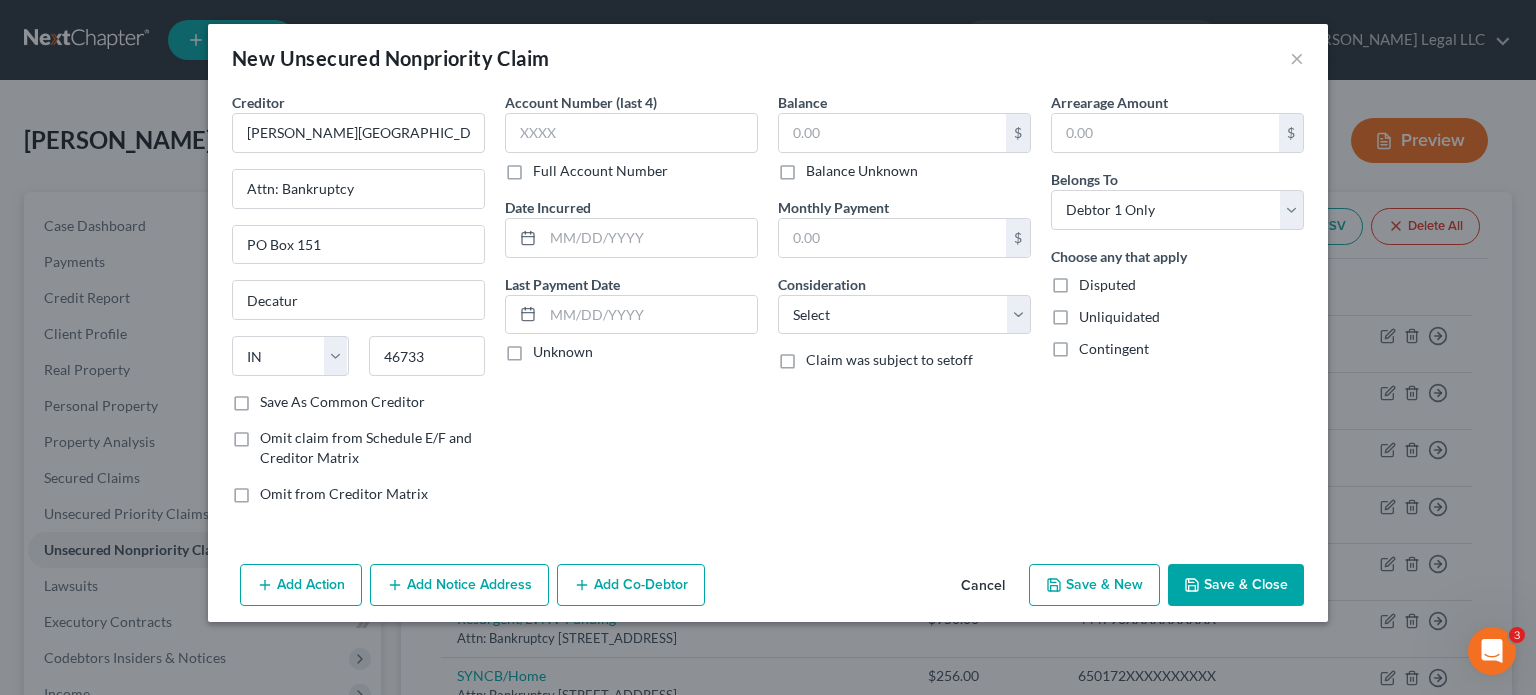 click on "Full Account Number" at bounding box center (600, 171) 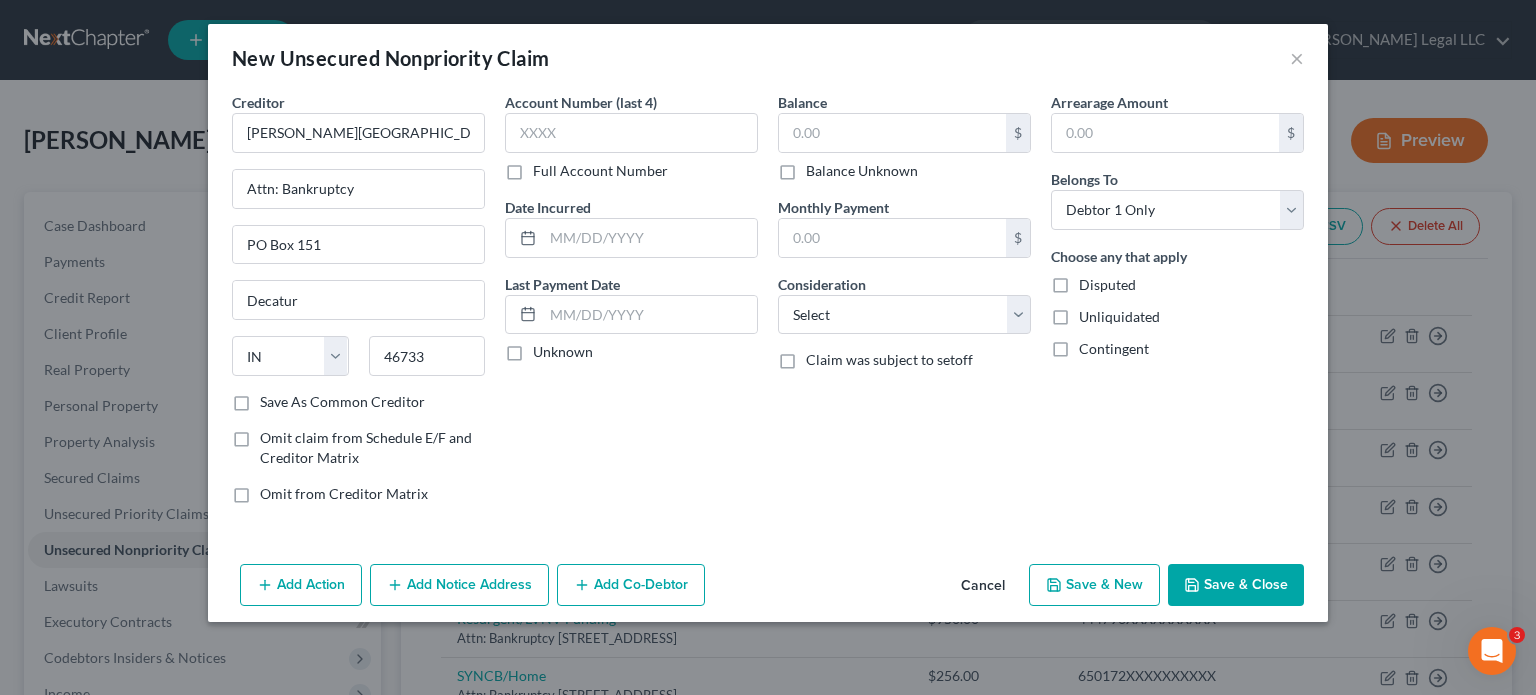 click on "Full Account Number" at bounding box center (547, 167) 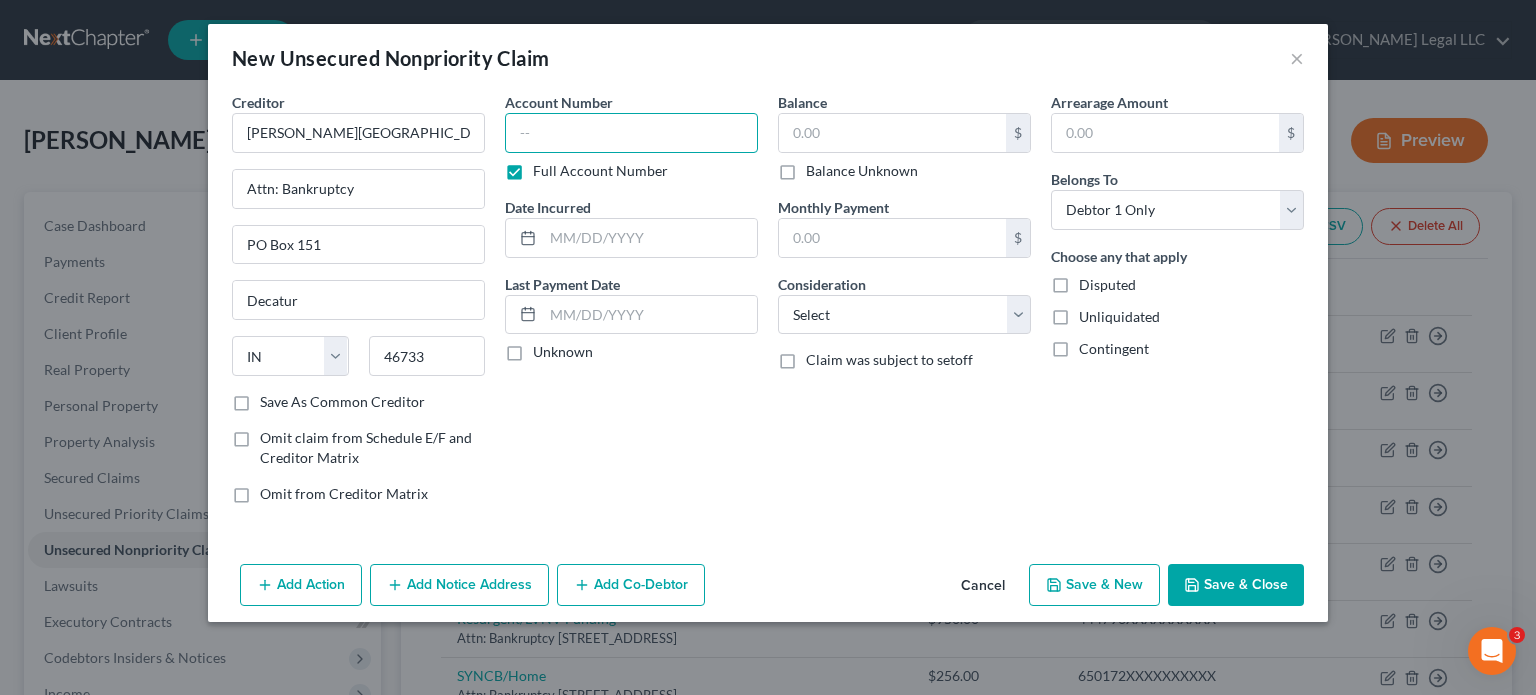 click at bounding box center [631, 133] 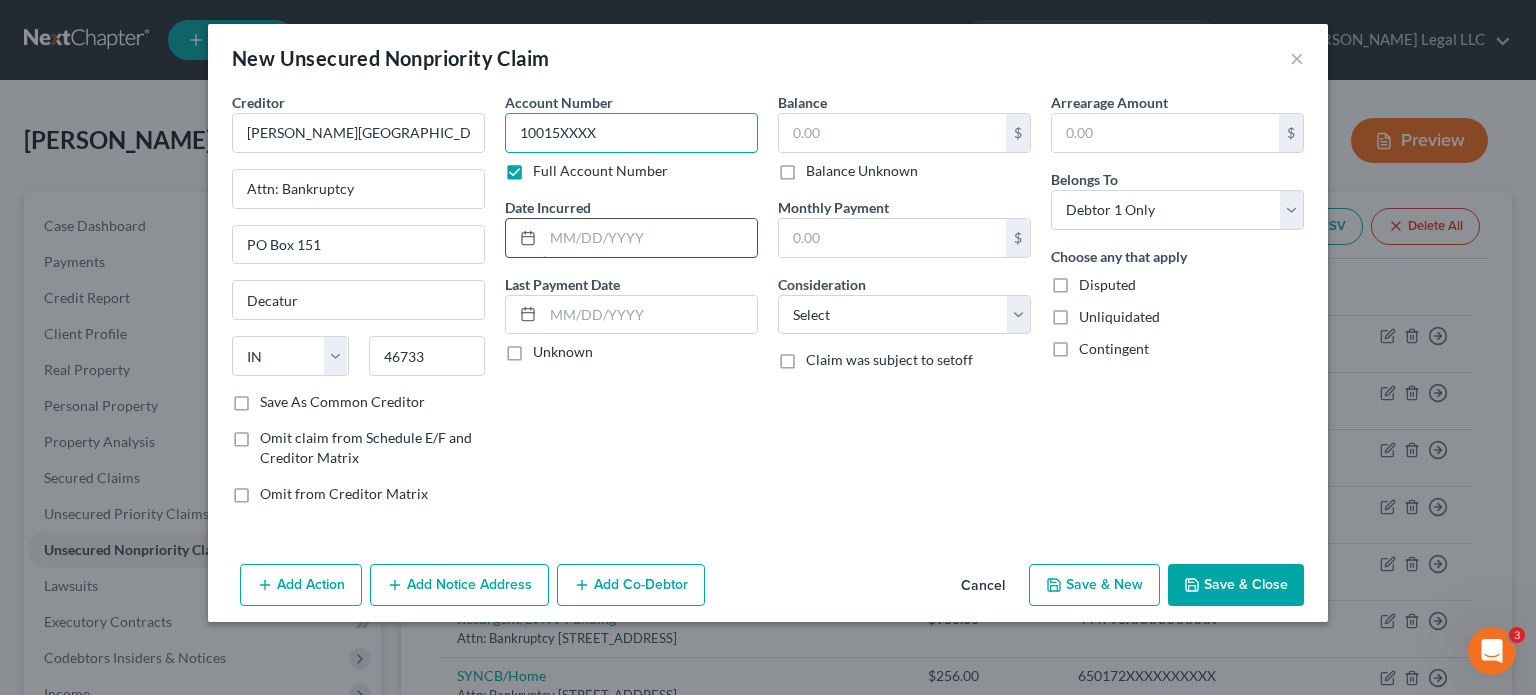 type on "10015XXXX" 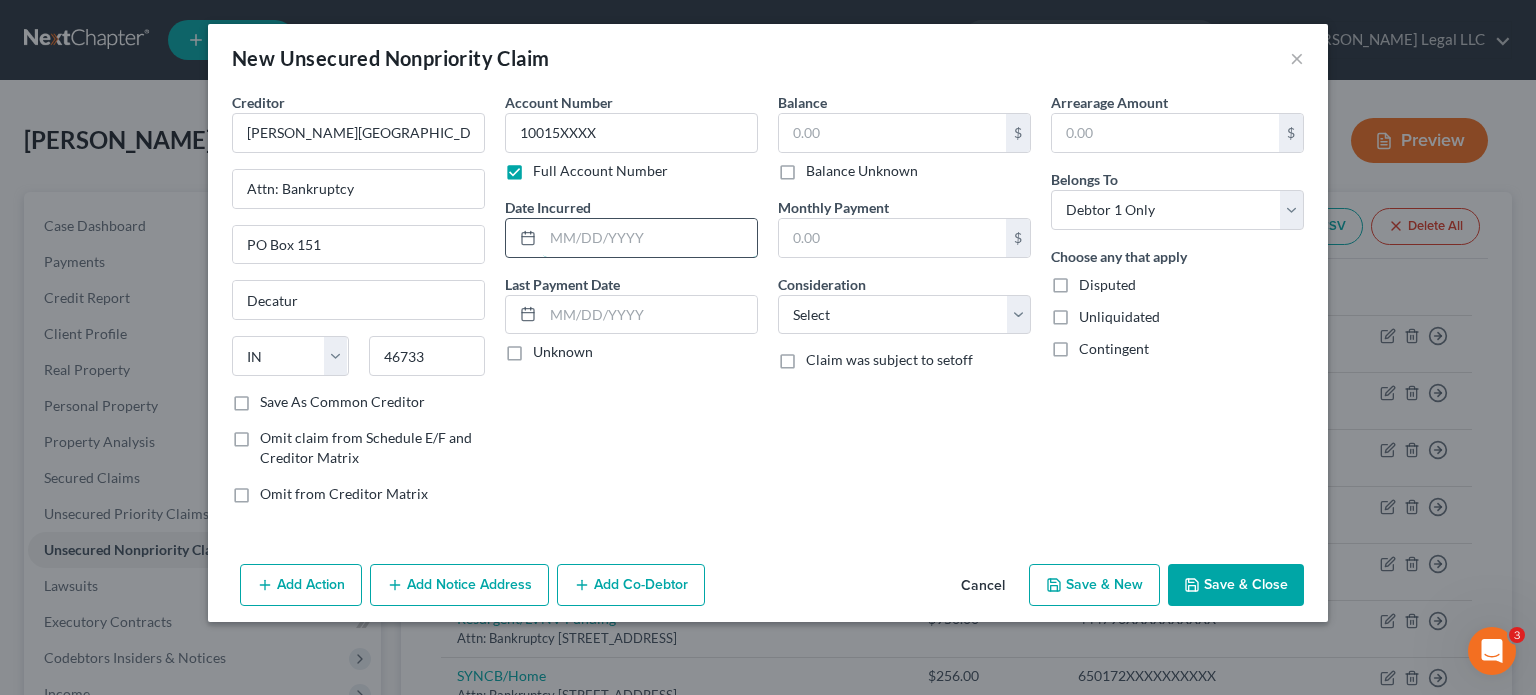 click at bounding box center [650, 238] 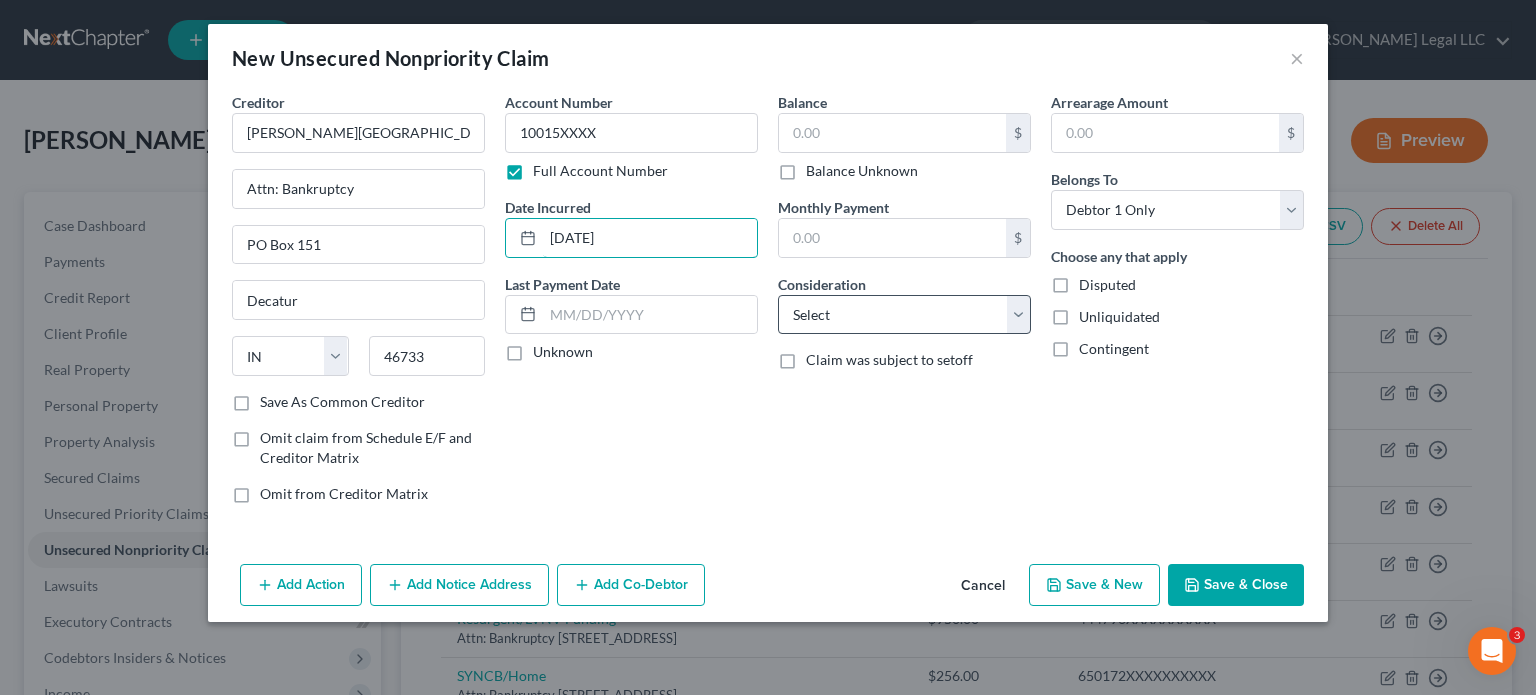 type on "[DATE]" 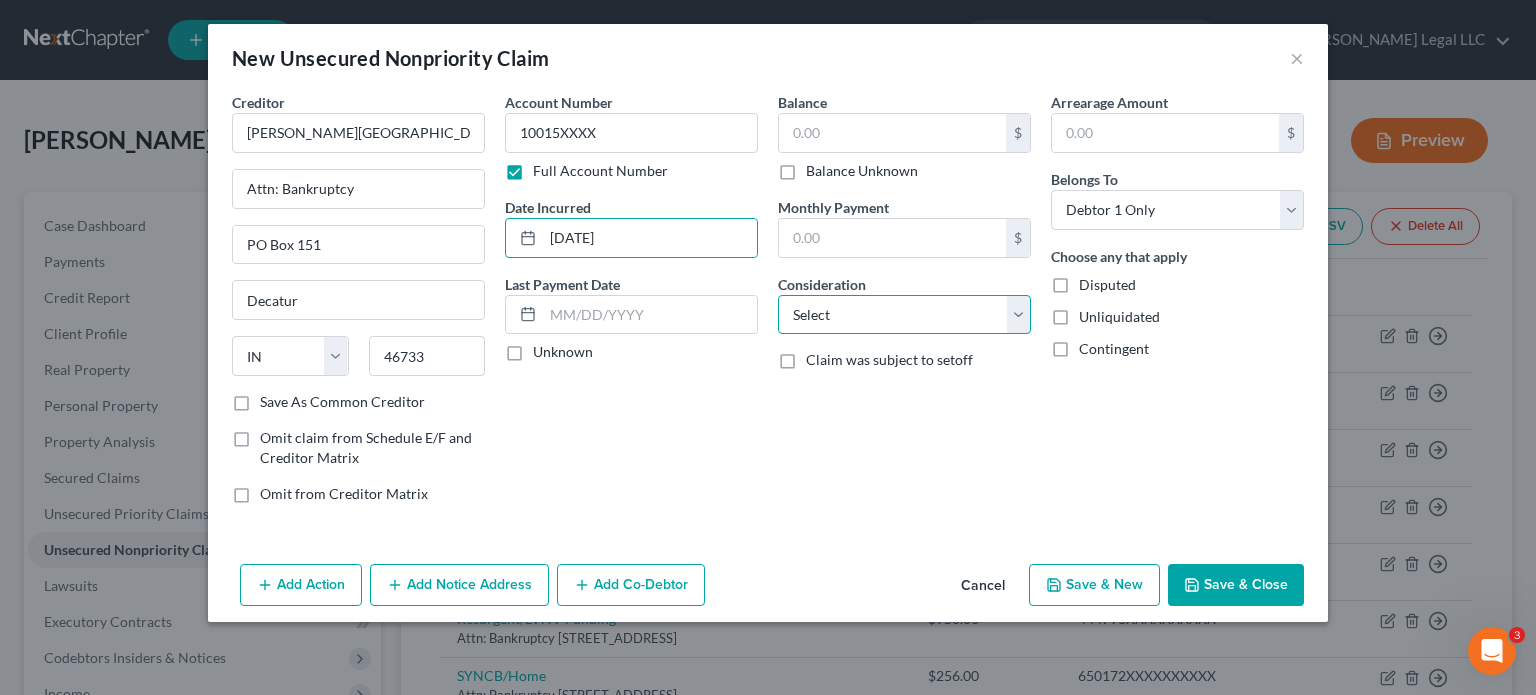 click on "Select Cable / Satellite Services Collection Agency Credit Card Debt Debt Counseling / Attorneys Deficiency Balance Domestic Support Obligations Home / Car Repairs Income Taxes Judgment Liens Medical Services Monies Loaned / Advanced Mortgage Obligation From Divorce Or Separation Obligation To Pensions Other Overdrawn Bank Account Promised To Help Pay Creditors Student Loans Suppliers And Vendors Telephone / Internet Services Utility Services" at bounding box center (904, 315) 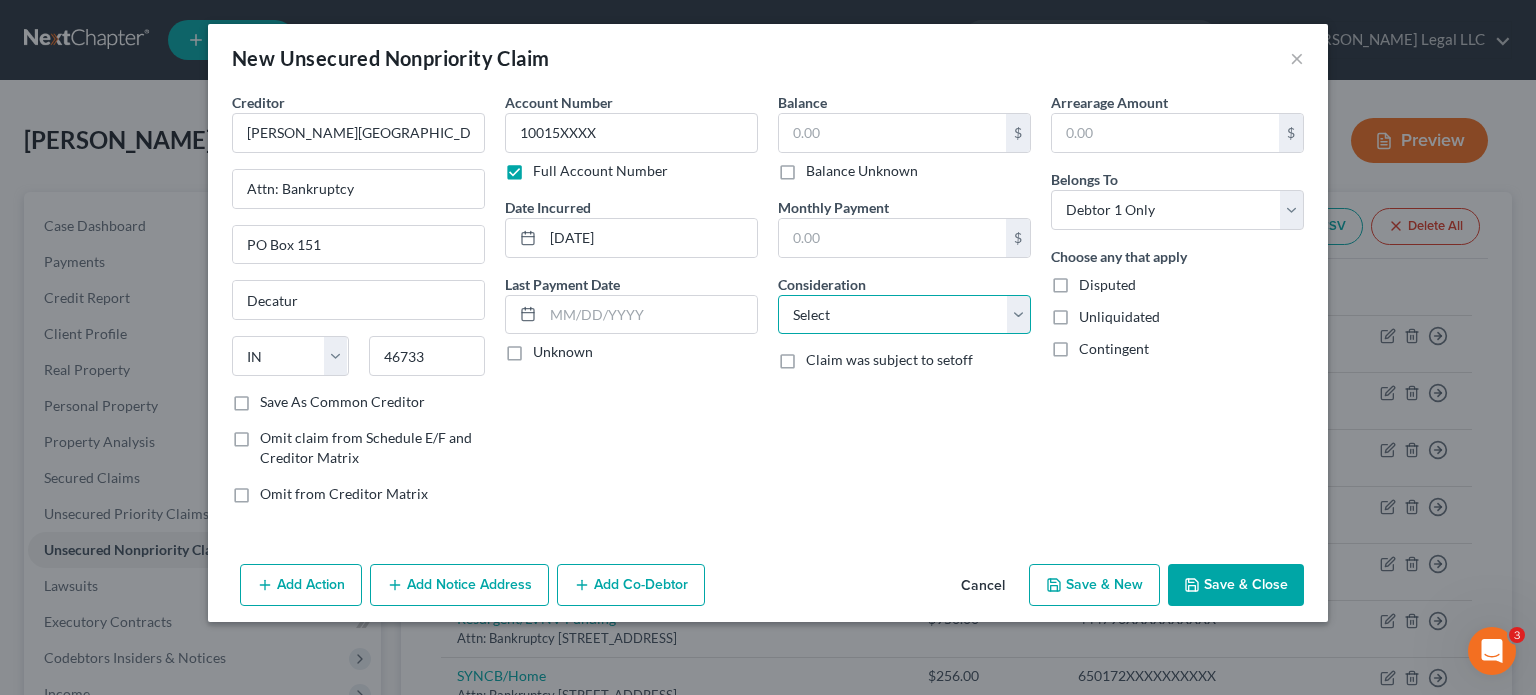 select on "9" 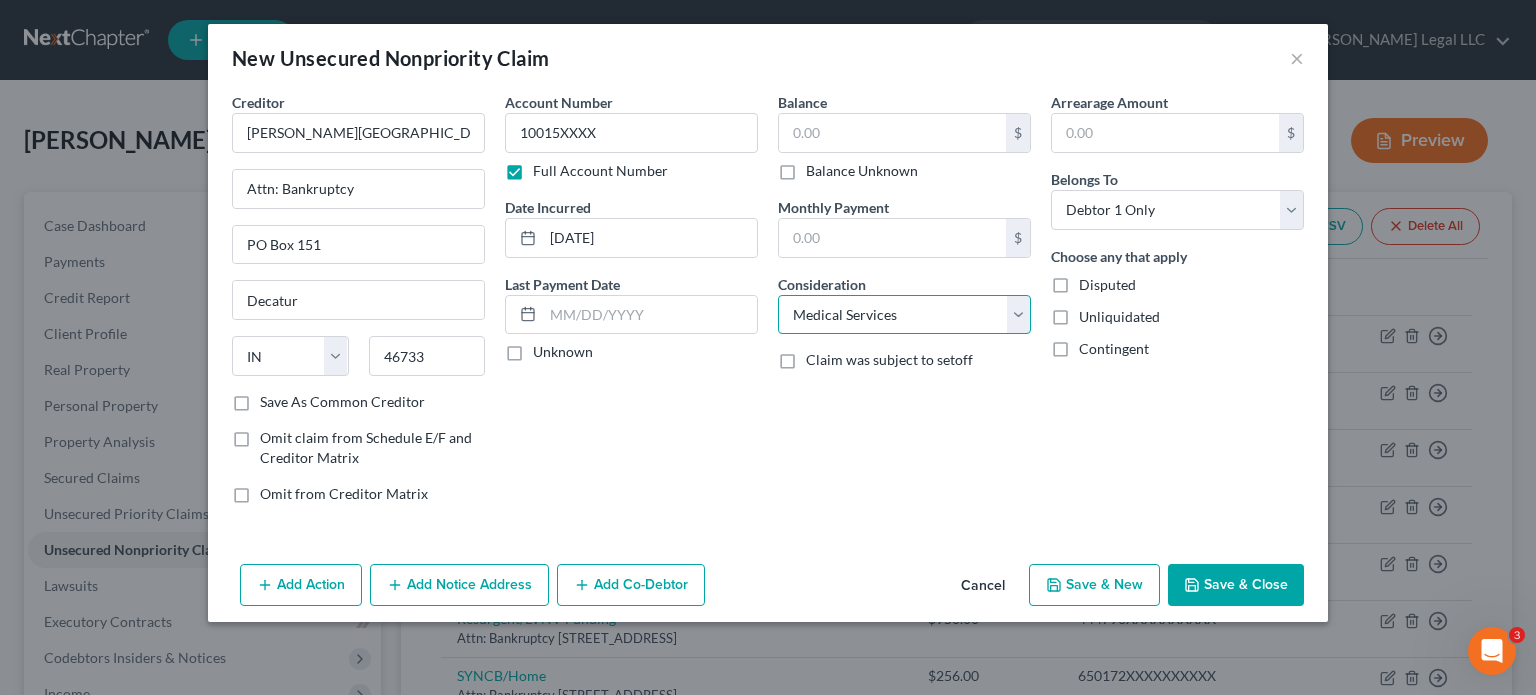 click on "Select Cable / Satellite Services Collection Agency Credit Card Debt Debt Counseling / Attorneys Deficiency Balance Domestic Support Obligations Home / Car Repairs Income Taxes Judgment Liens Medical Services Monies Loaned / Advanced Mortgage Obligation From Divorce Or Separation Obligation To Pensions Other Overdrawn Bank Account Promised To Help Pay Creditors Student Loans Suppliers And Vendors Telephone / Internet Services Utility Services" at bounding box center [904, 315] 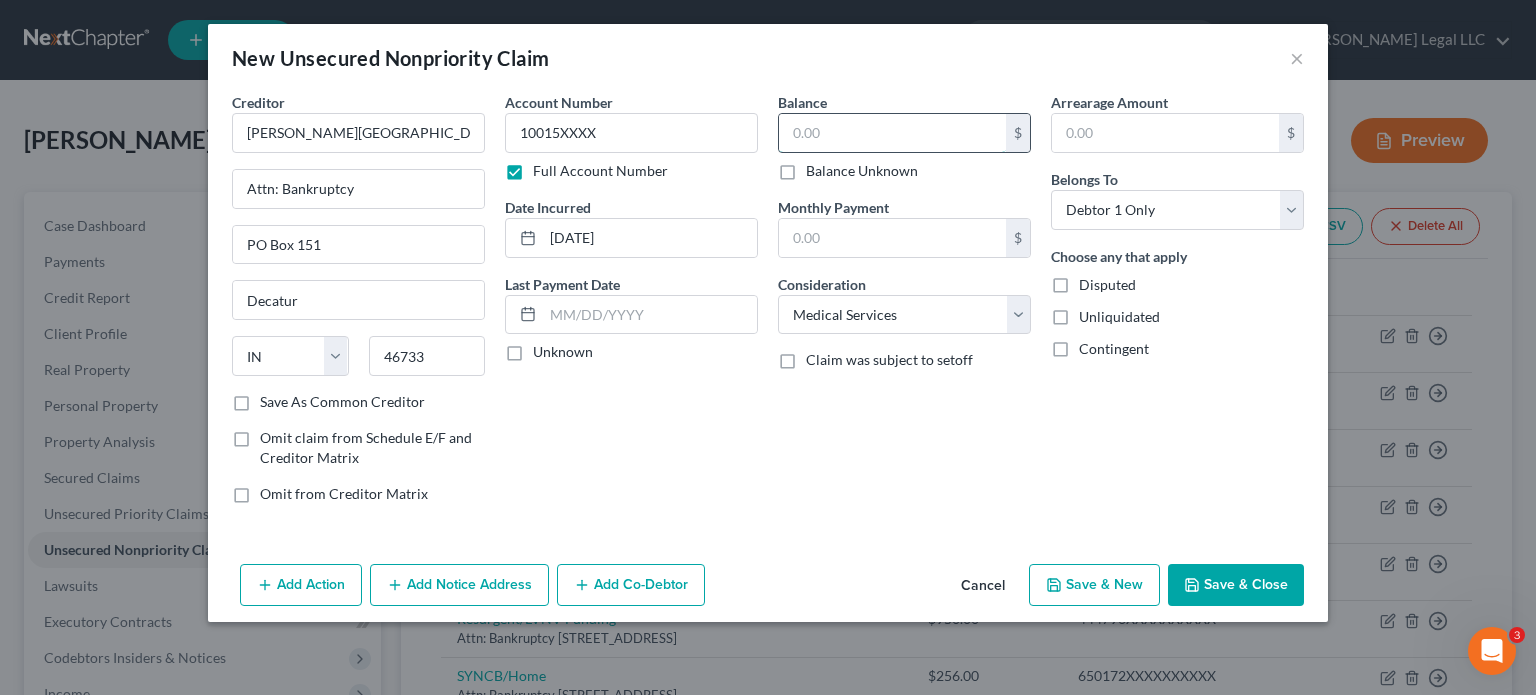 click at bounding box center [892, 133] 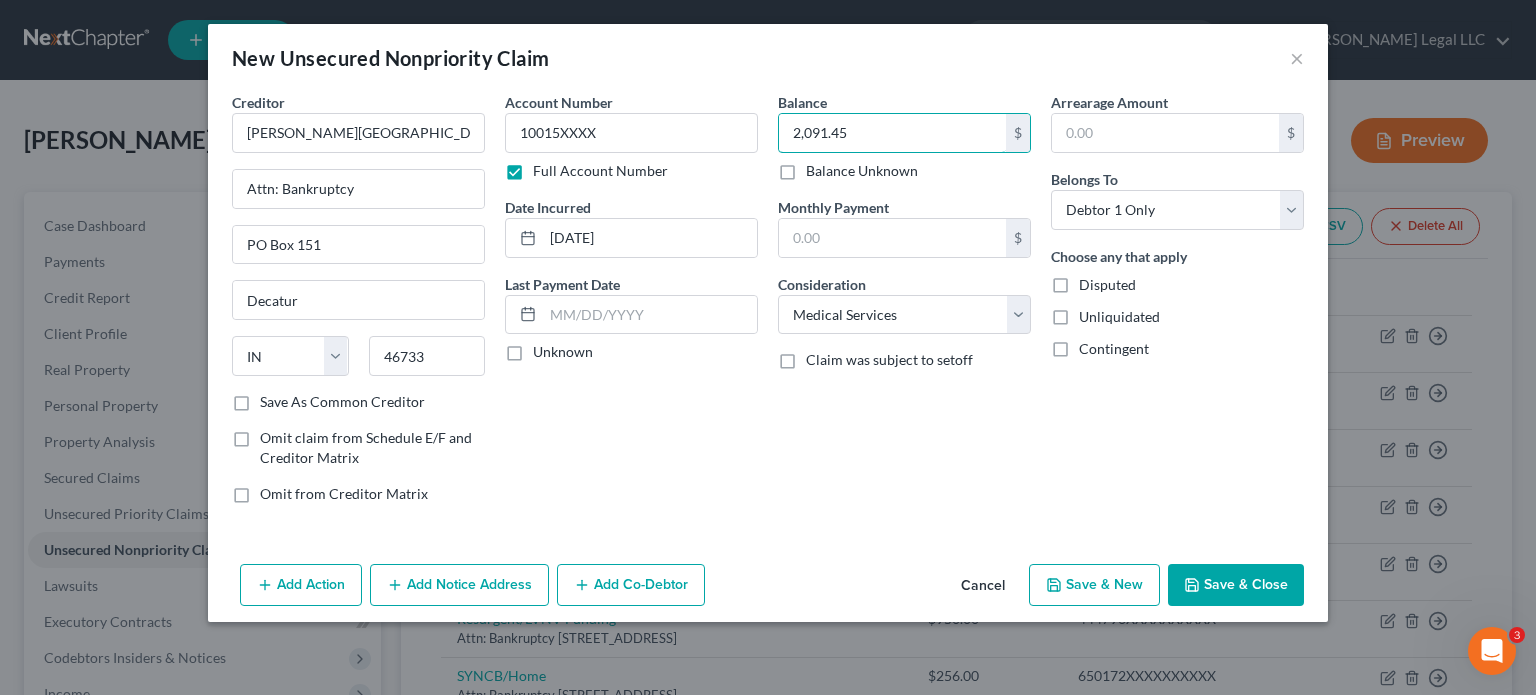 type on "2,091.45" 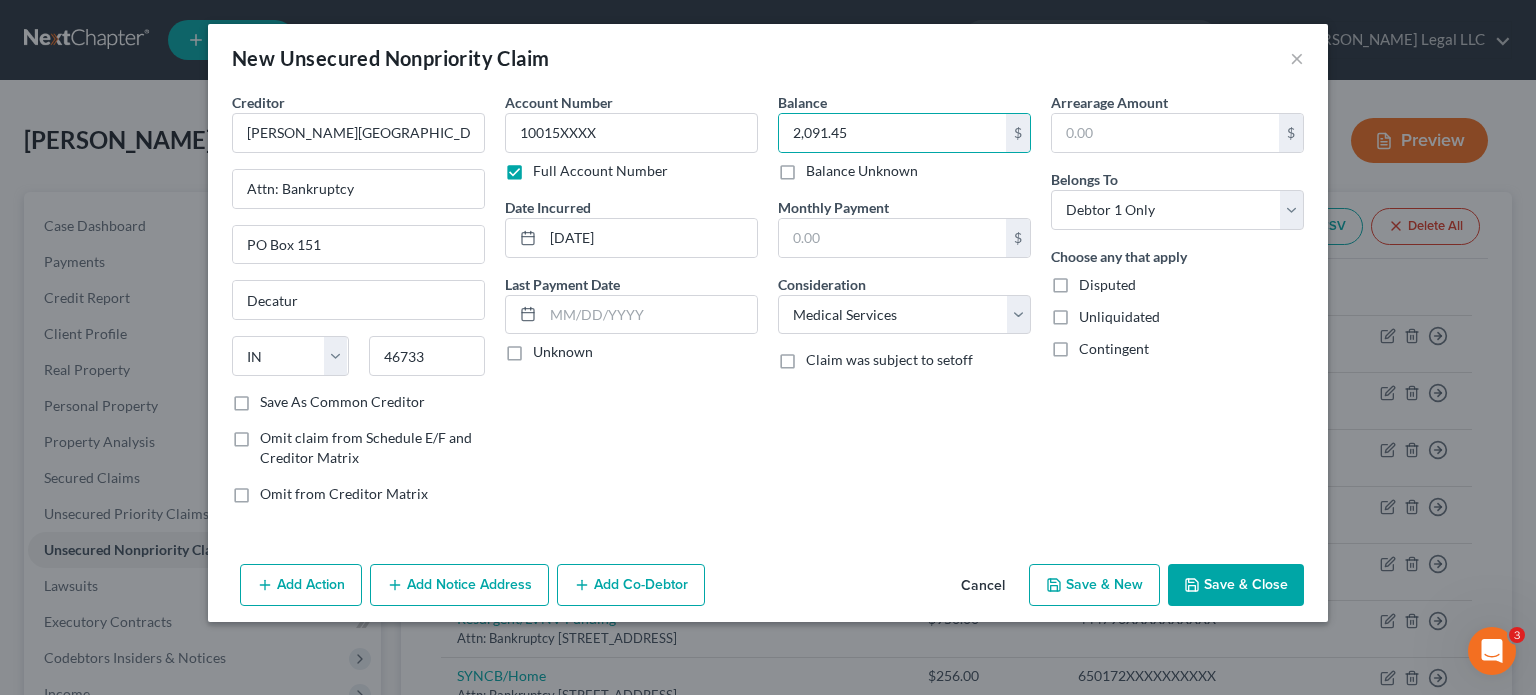 click on "Account Number
10015XXXX
Full Account Number
Date Incurred         [DATE] Last Payment Date         Unknown" at bounding box center [631, 306] 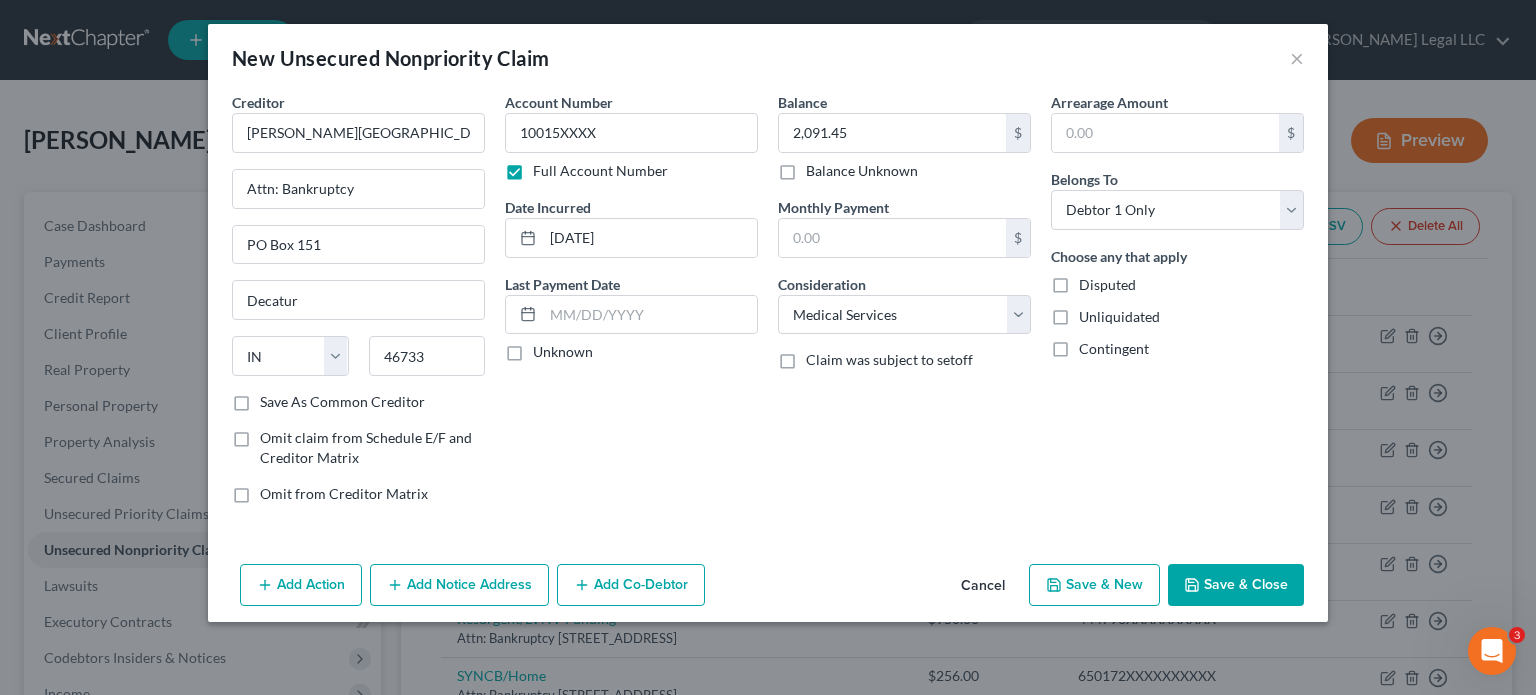 click on "Save & Close" at bounding box center [1236, 585] 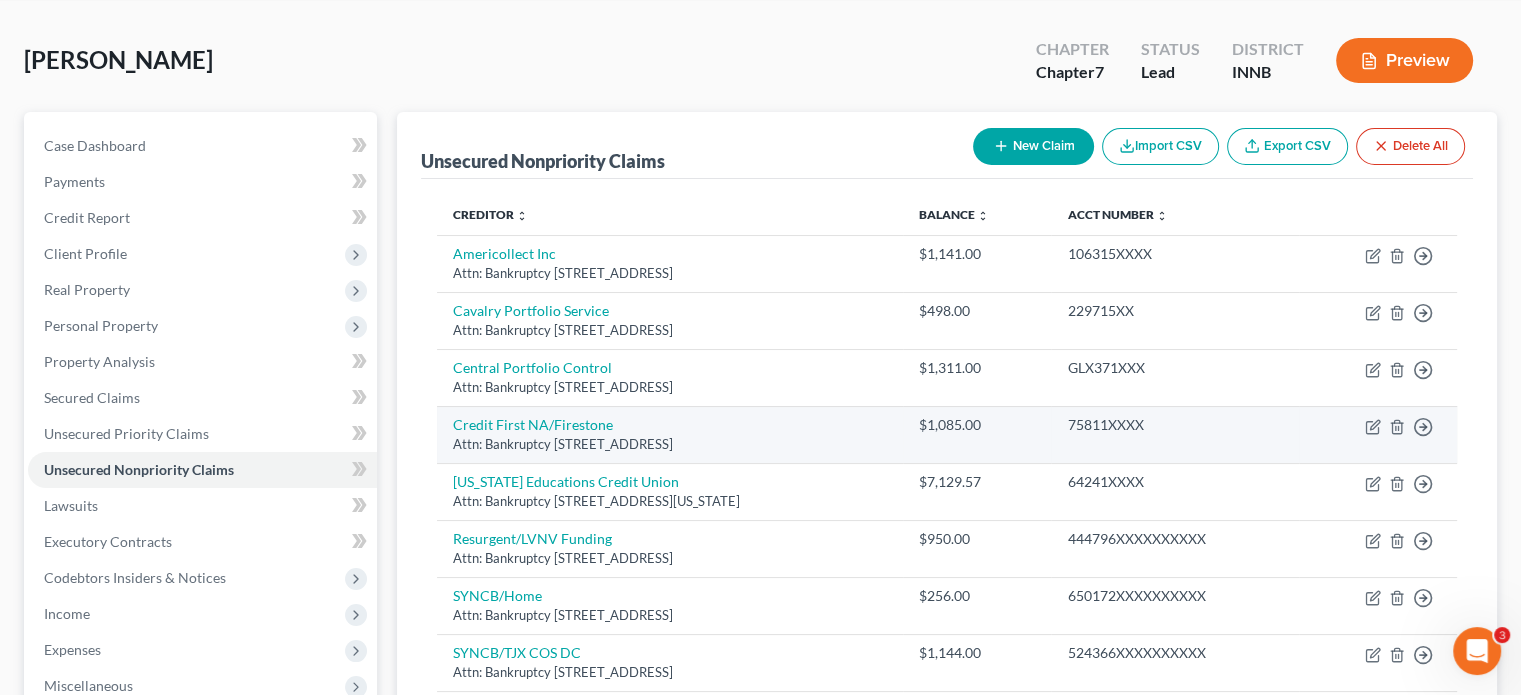 scroll, scrollTop: 0, scrollLeft: 0, axis: both 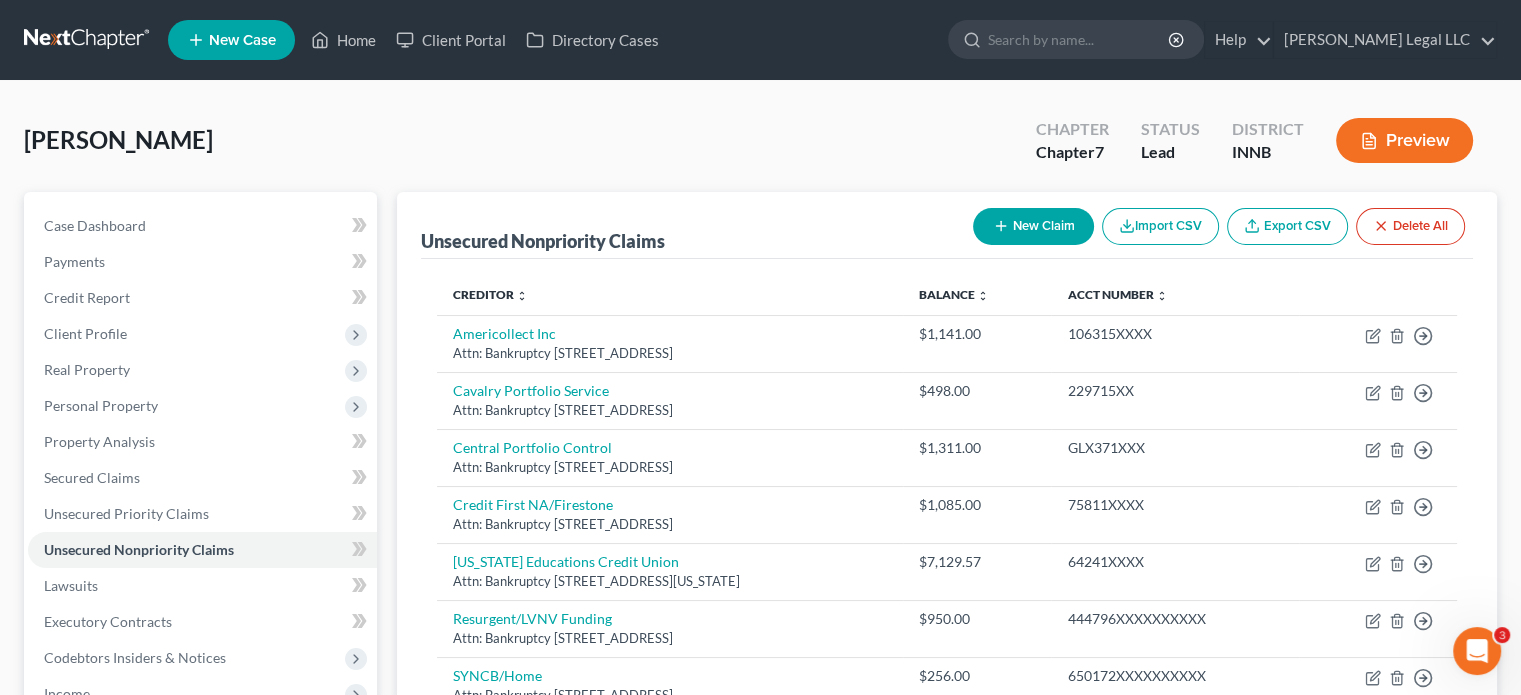 click on "[PERSON_NAME]" at bounding box center (118, 139) 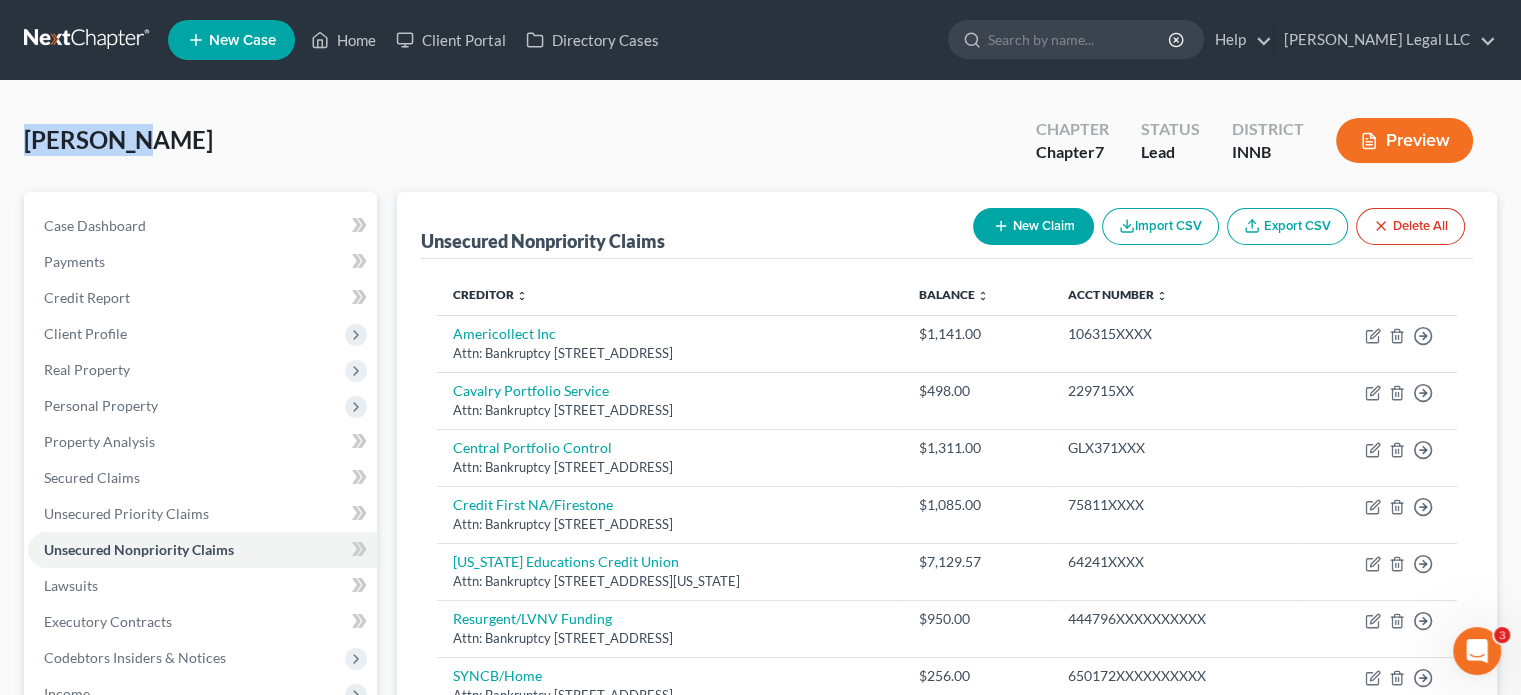 click on "[PERSON_NAME]" at bounding box center [118, 139] 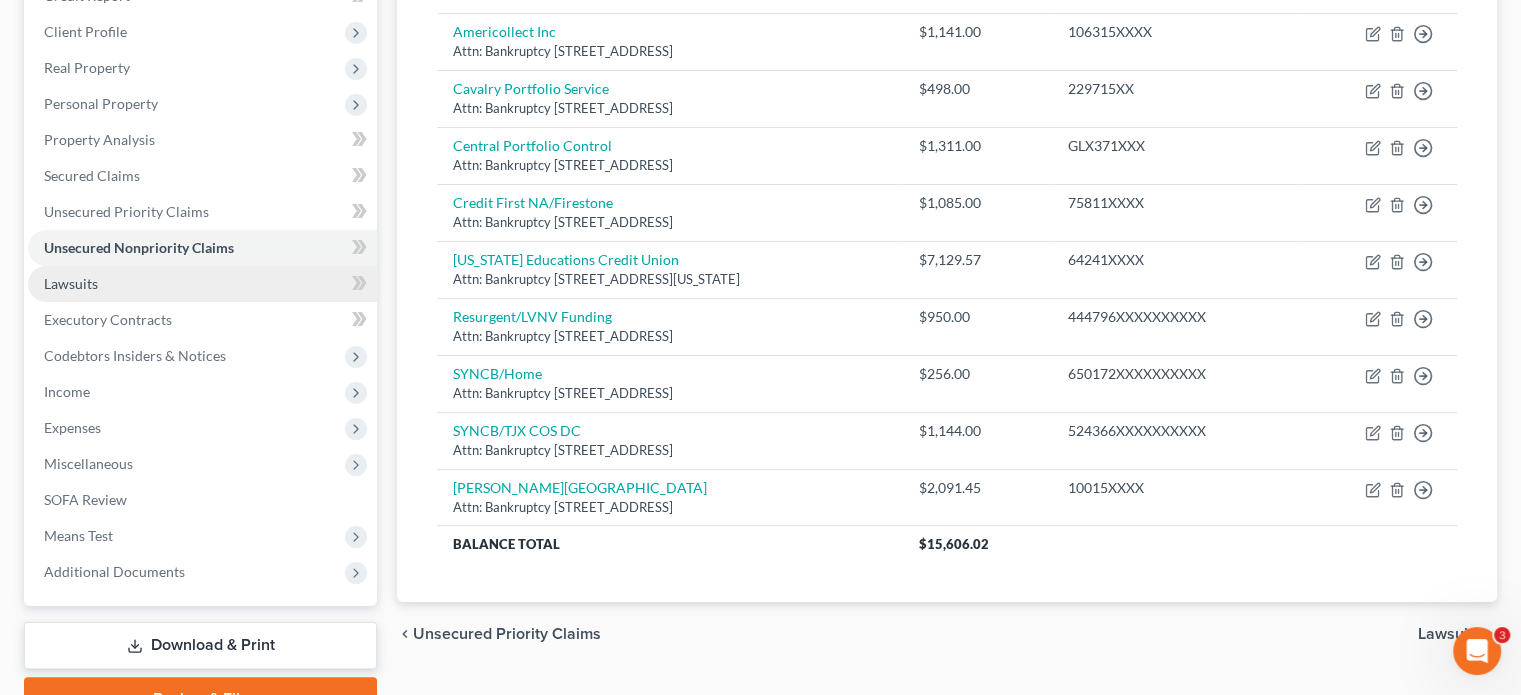 click on "Lawsuits" at bounding box center (71, 283) 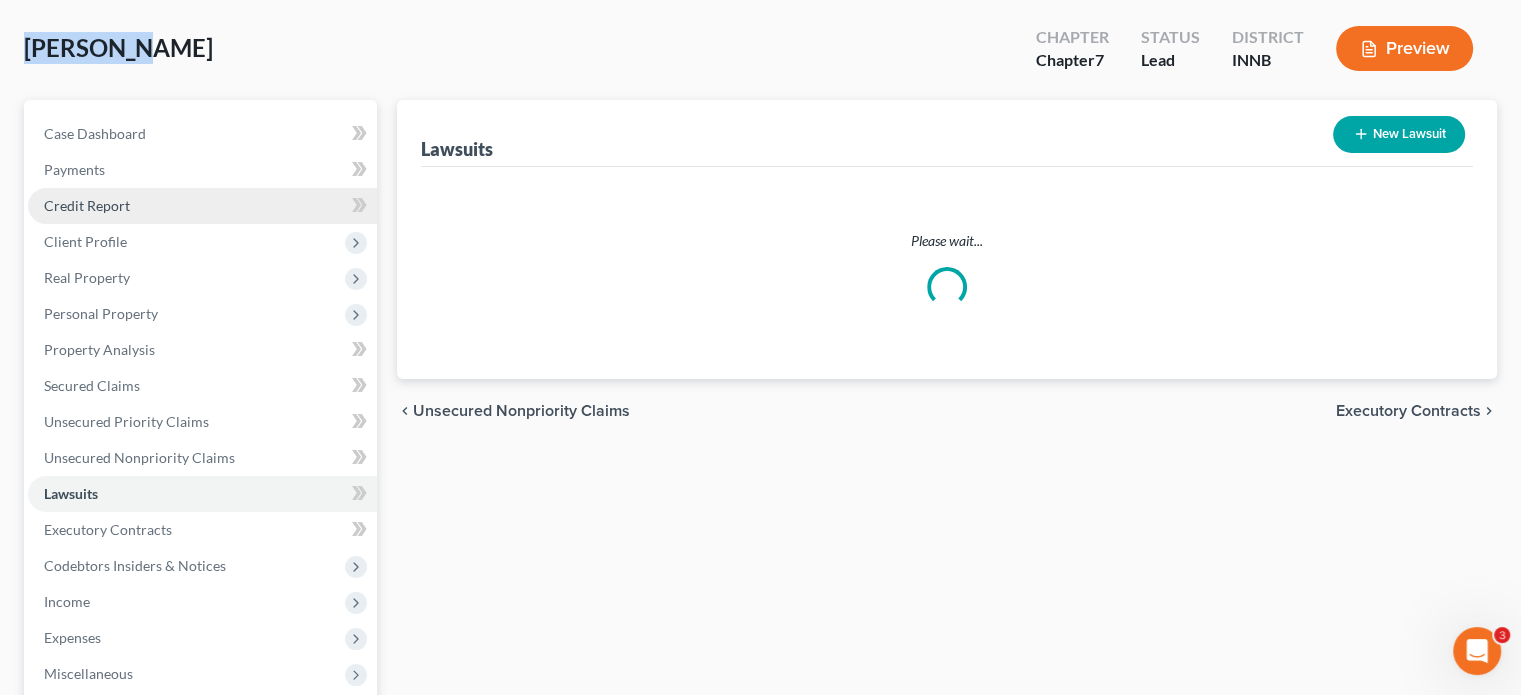 scroll, scrollTop: 0, scrollLeft: 0, axis: both 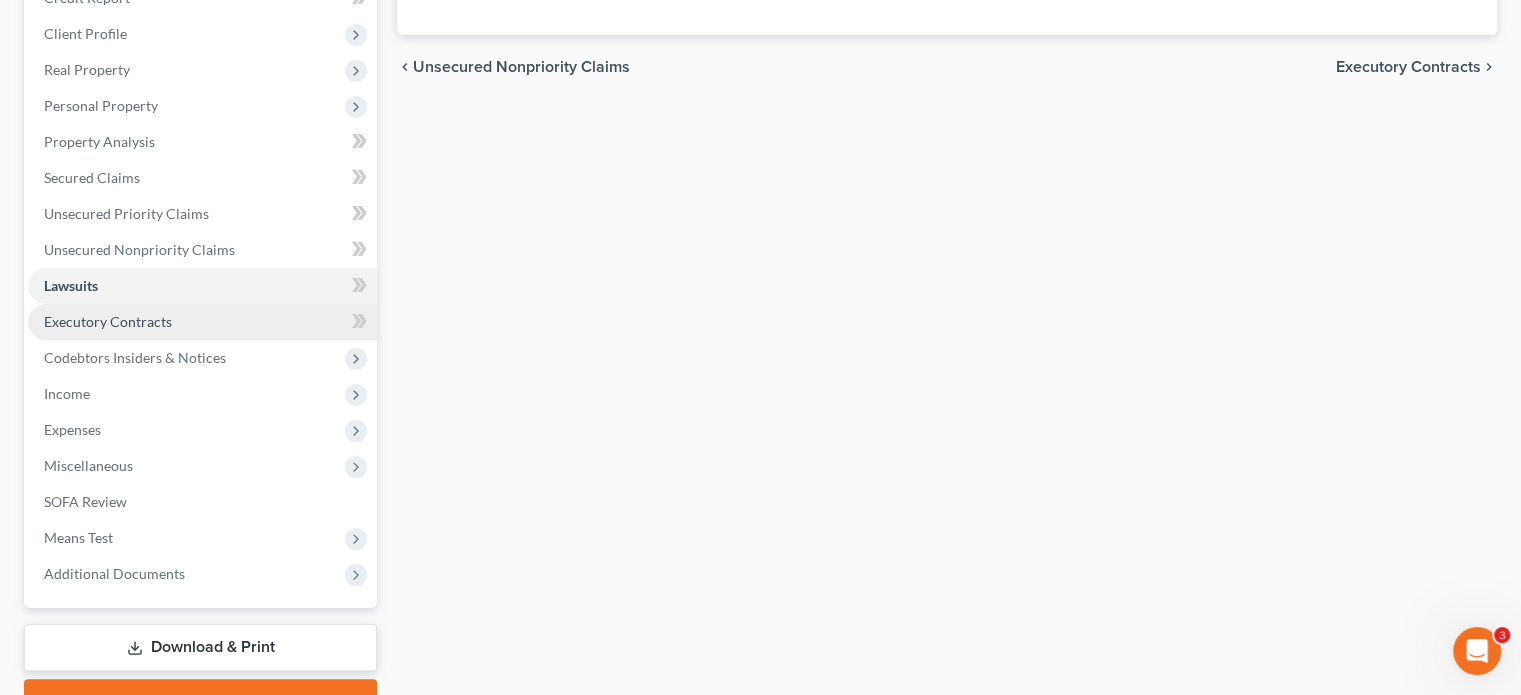 click on "Executory Contracts" at bounding box center [108, 321] 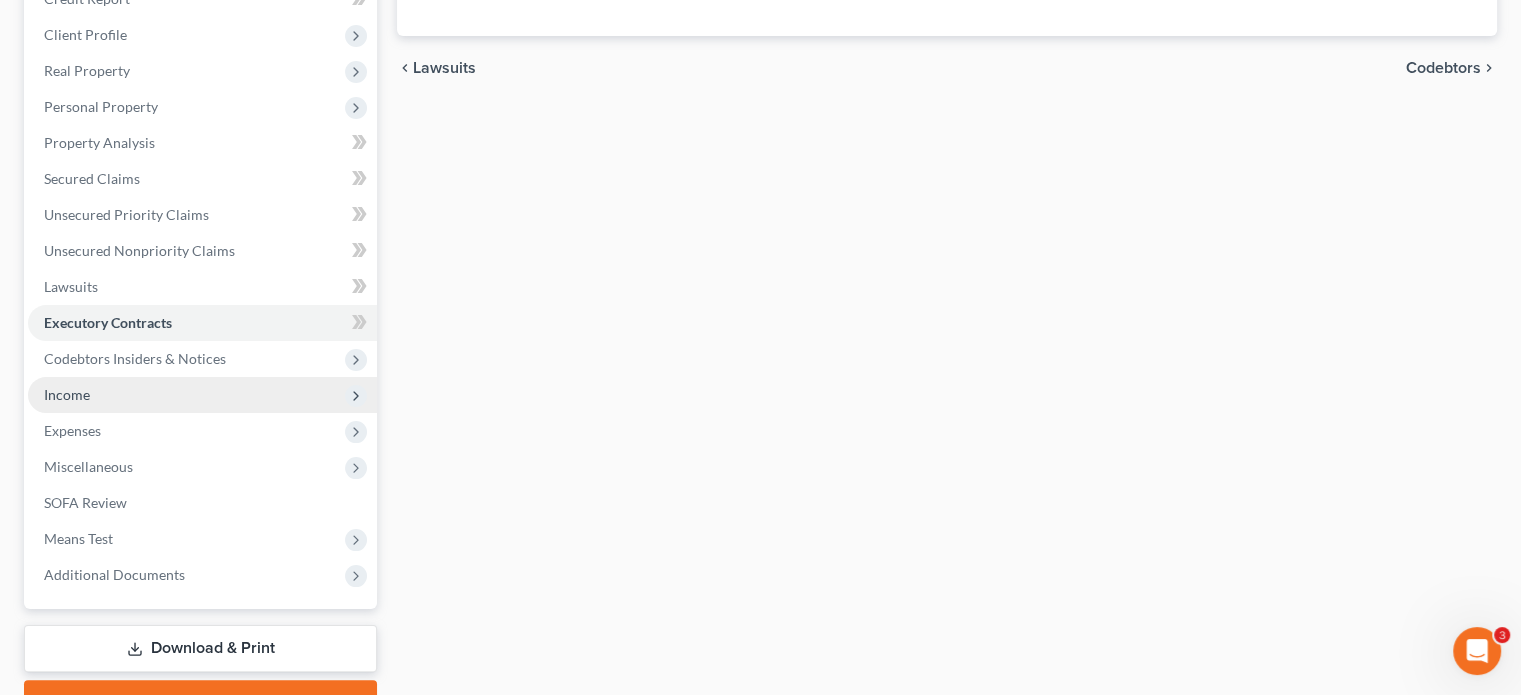 scroll, scrollTop: 300, scrollLeft: 0, axis: vertical 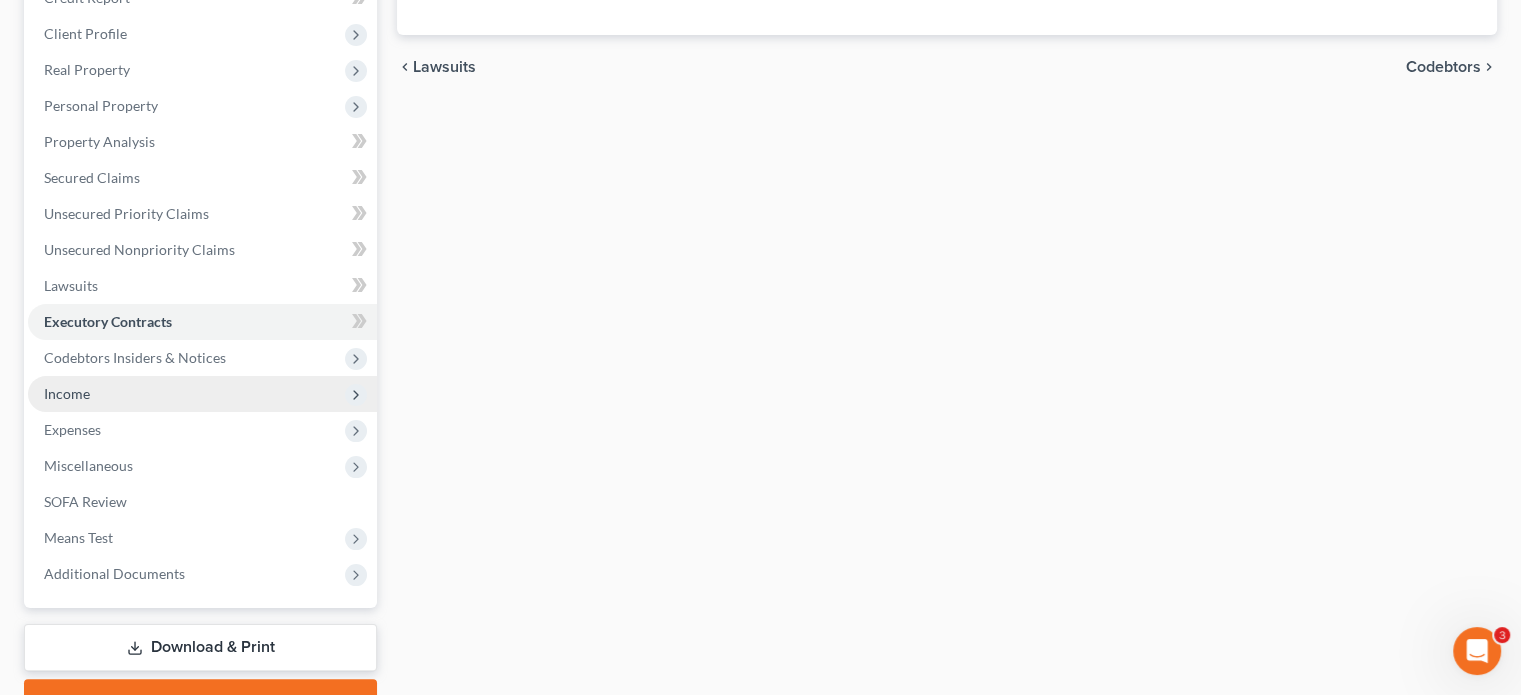 click on "Income" at bounding box center [202, 394] 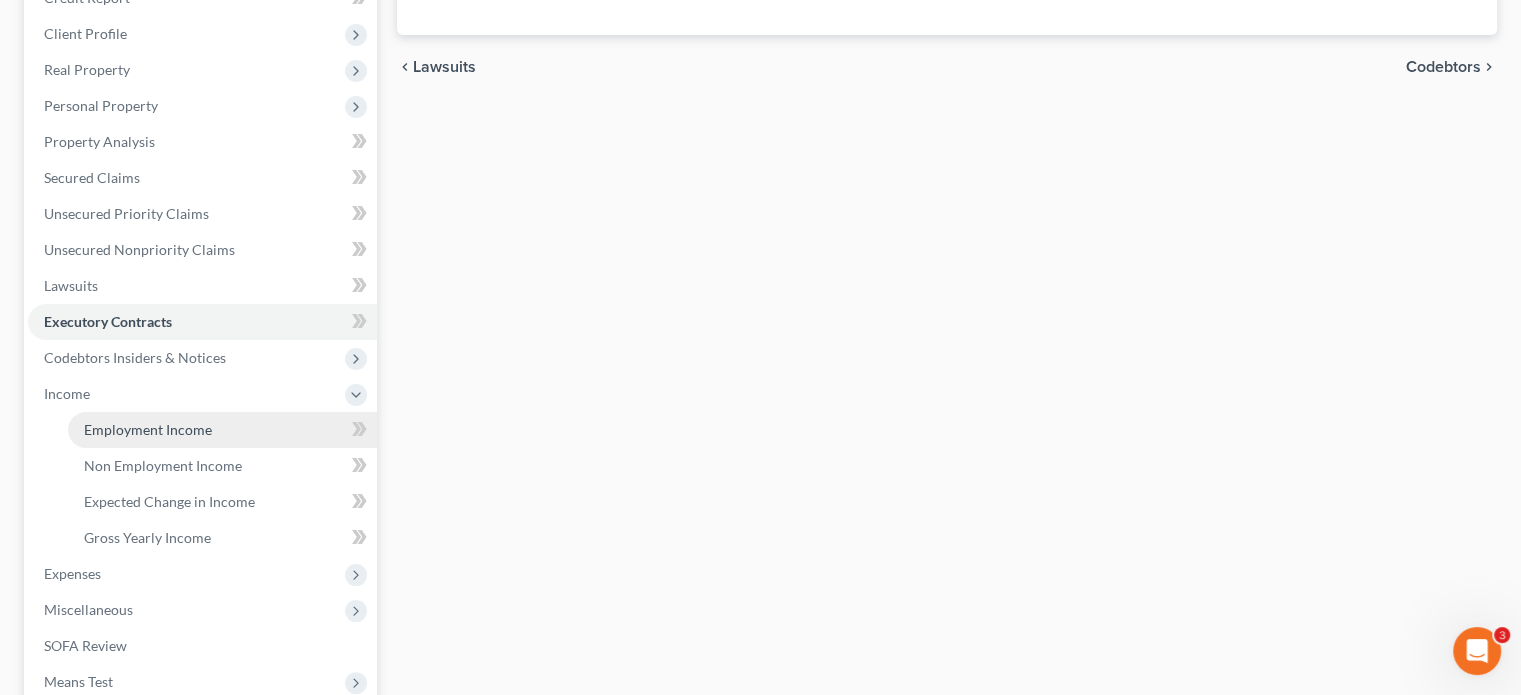 click on "Employment Income" at bounding box center (222, 430) 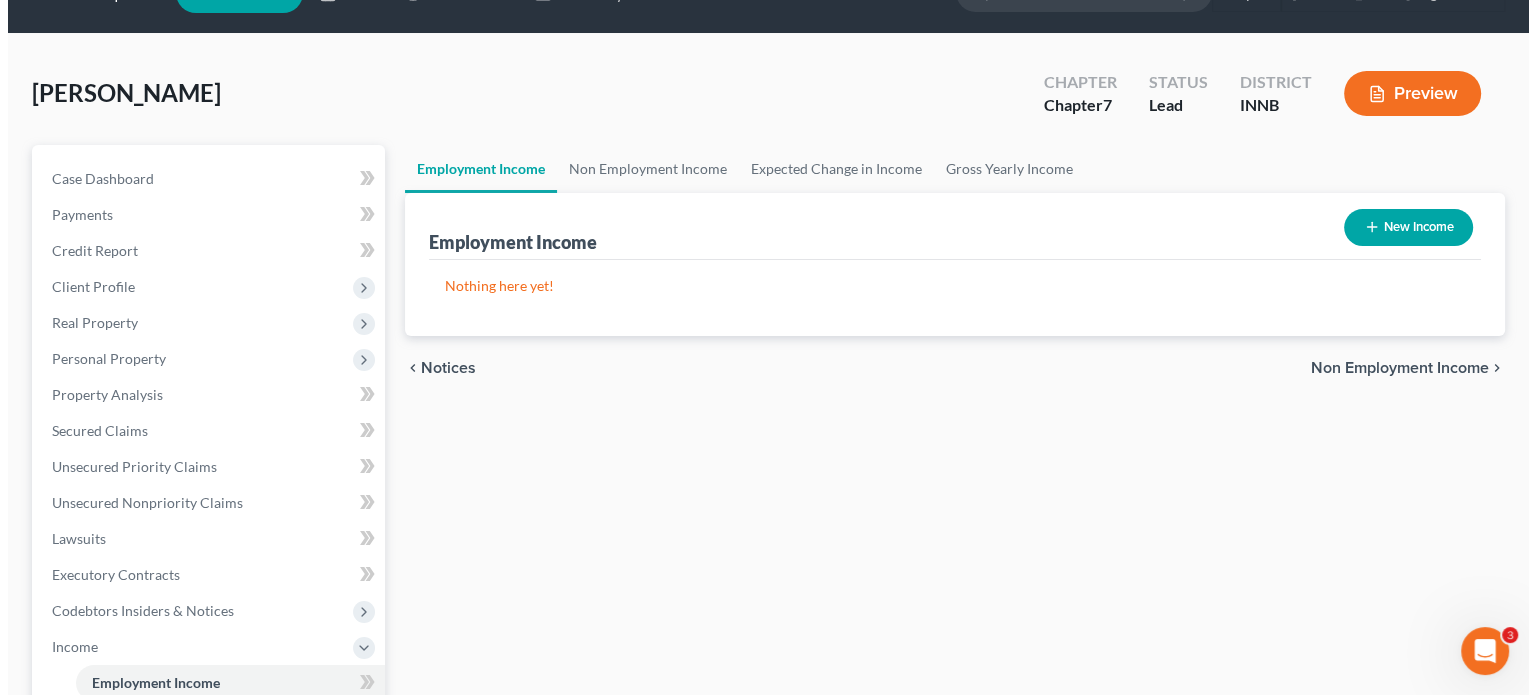 scroll, scrollTop: 0, scrollLeft: 0, axis: both 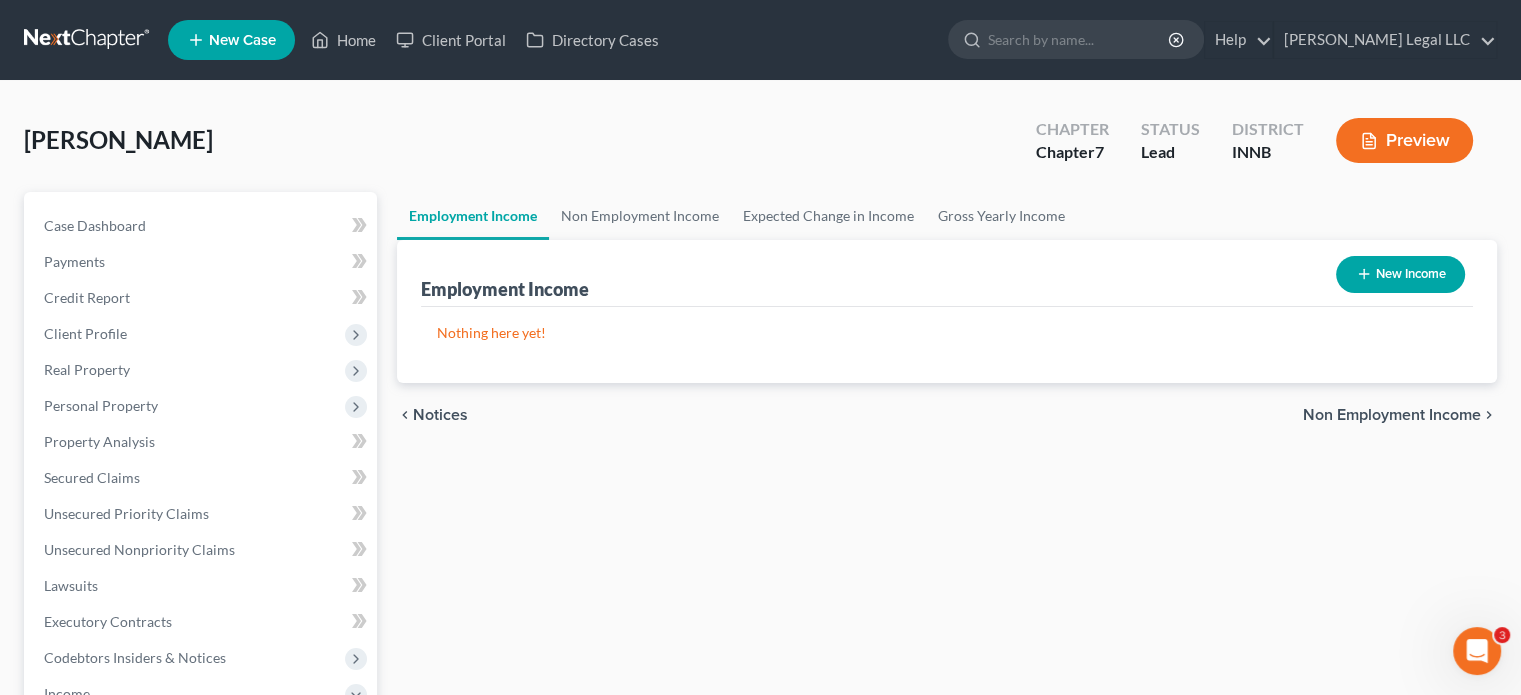 click on "New Income" at bounding box center [1400, 274] 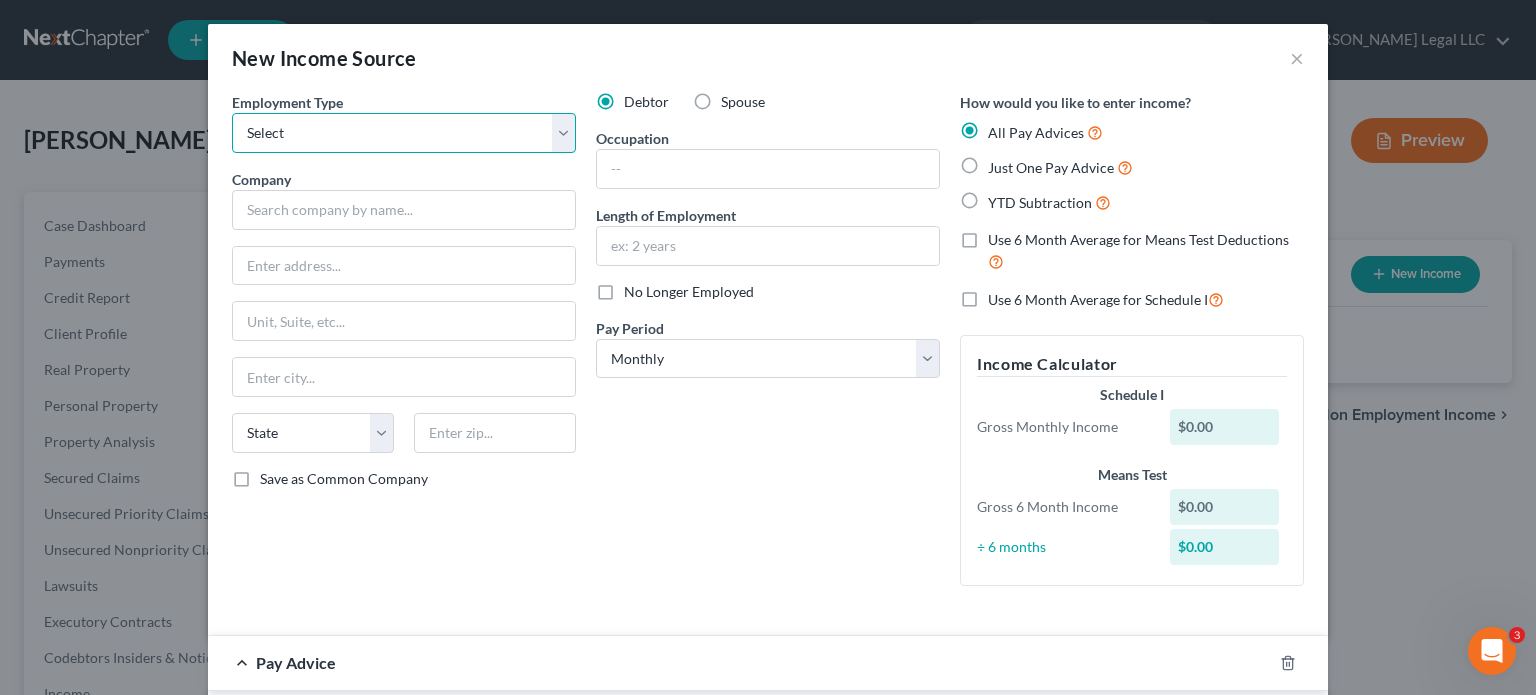 click on "Select Full or [DEMOGRAPHIC_DATA] Employment Self Employment" at bounding box center [404, 133] 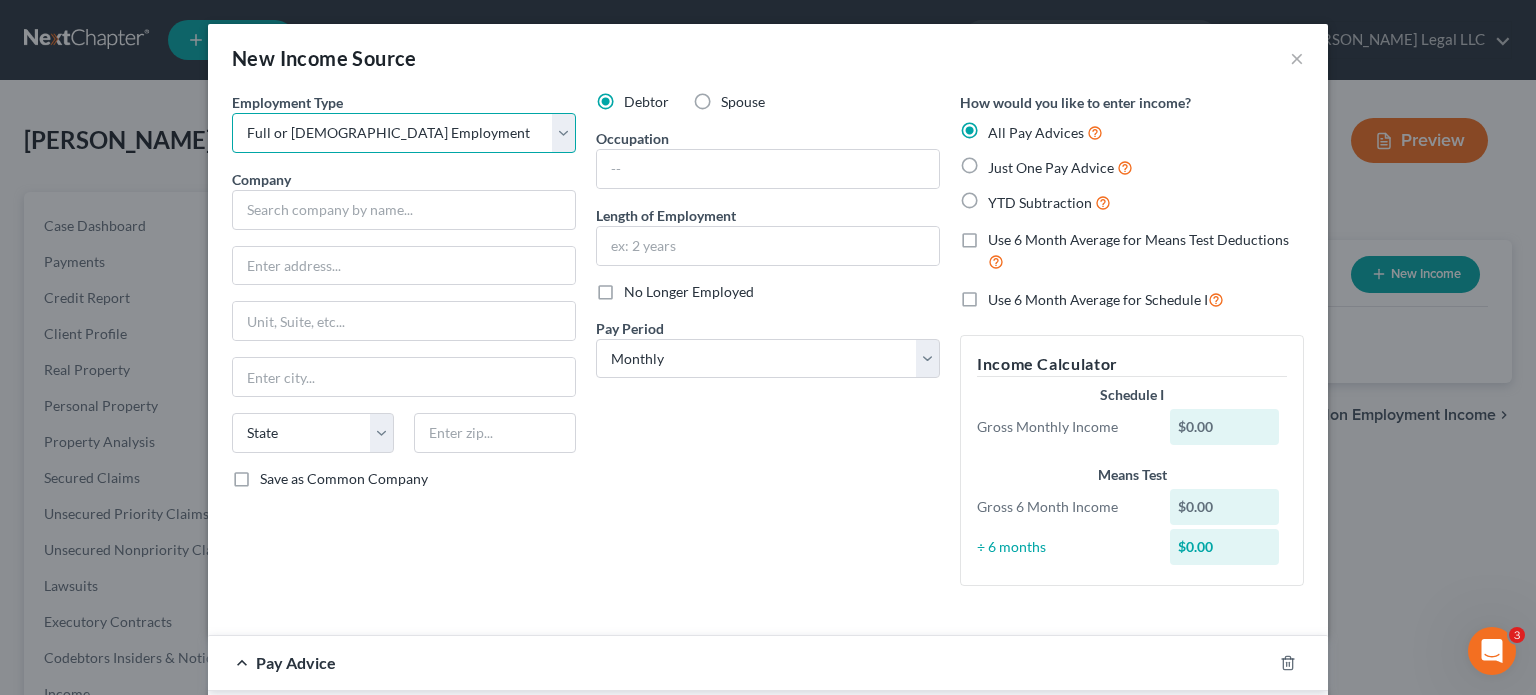 click on "Select Full or [DEMOGRAPHIC_DATA] Employment Self Employment" at bounding box center [404, 133] 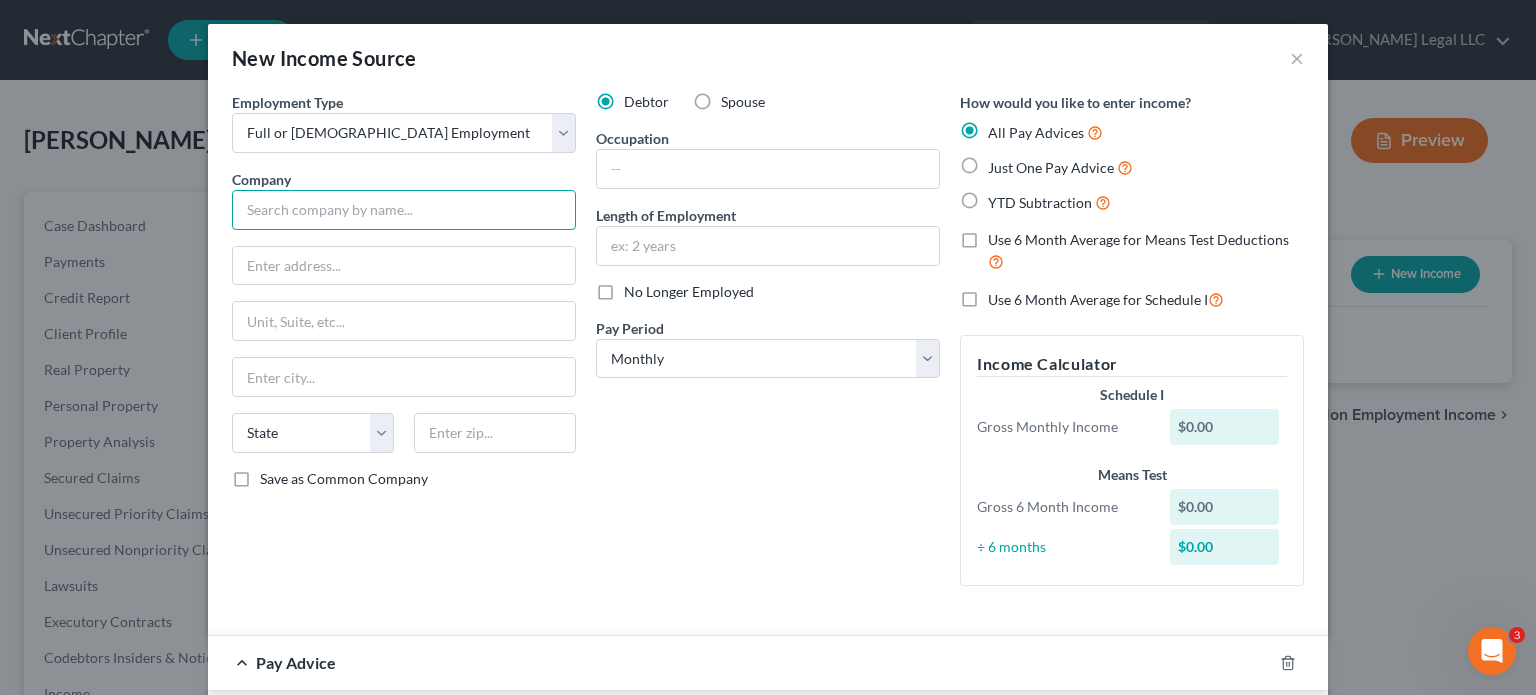 click at bounding box center (404, 210) 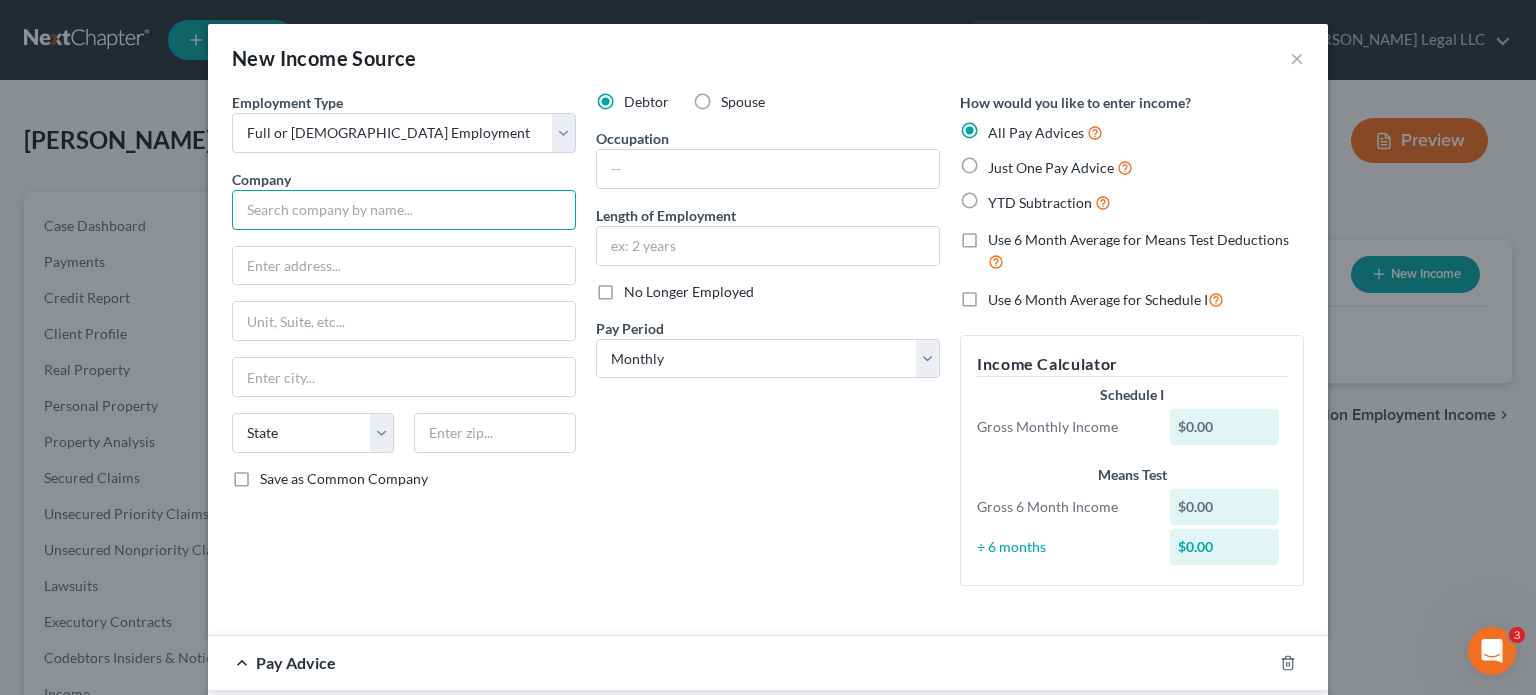 click at bounding box center (404, 210) 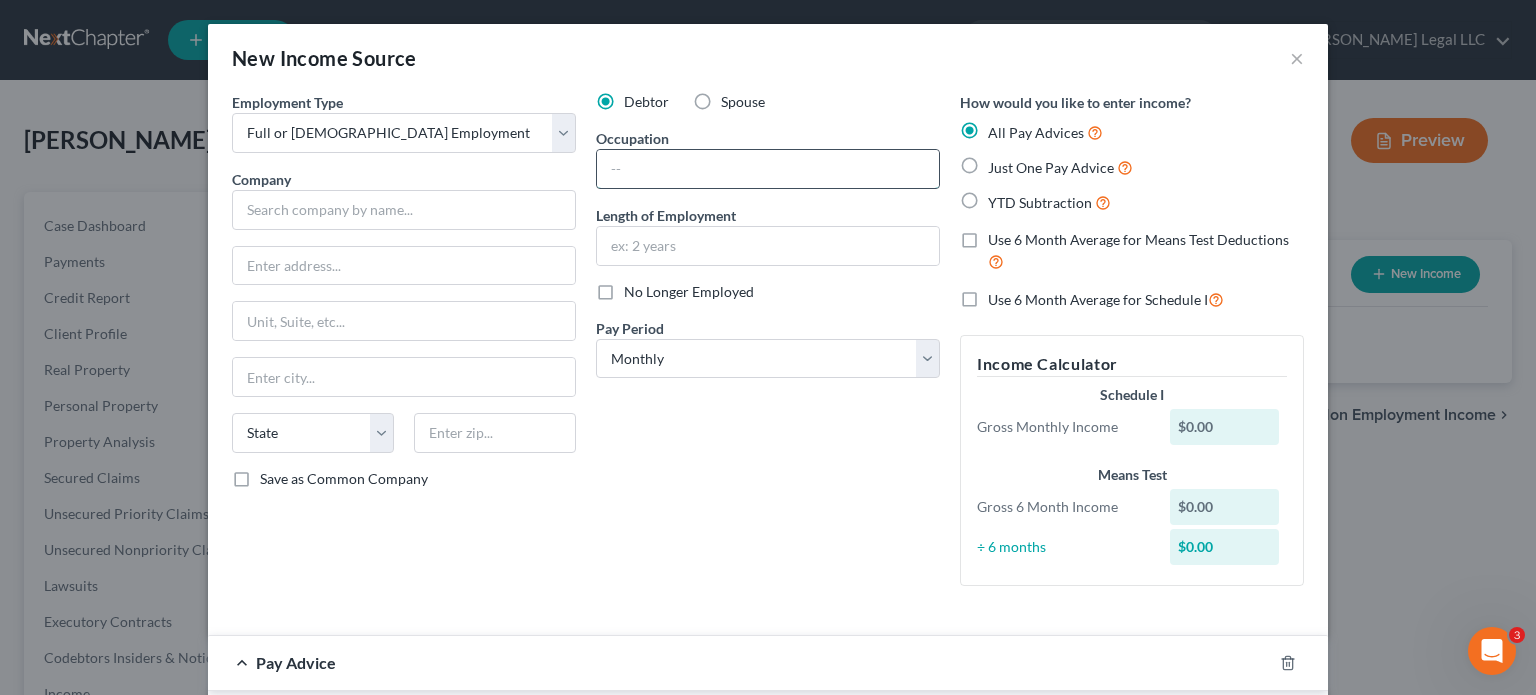 click at bounding box center (768, 169) 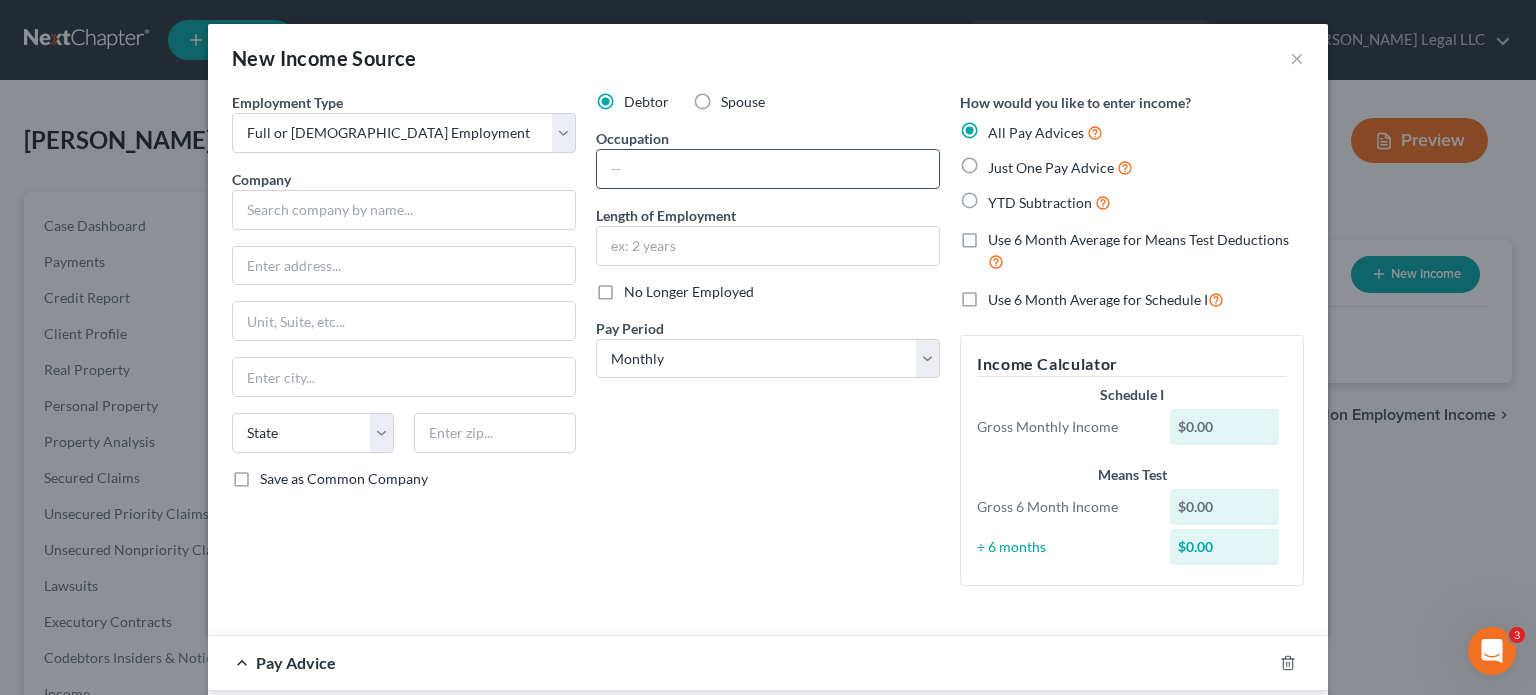 click at bounding box center (768, 169) 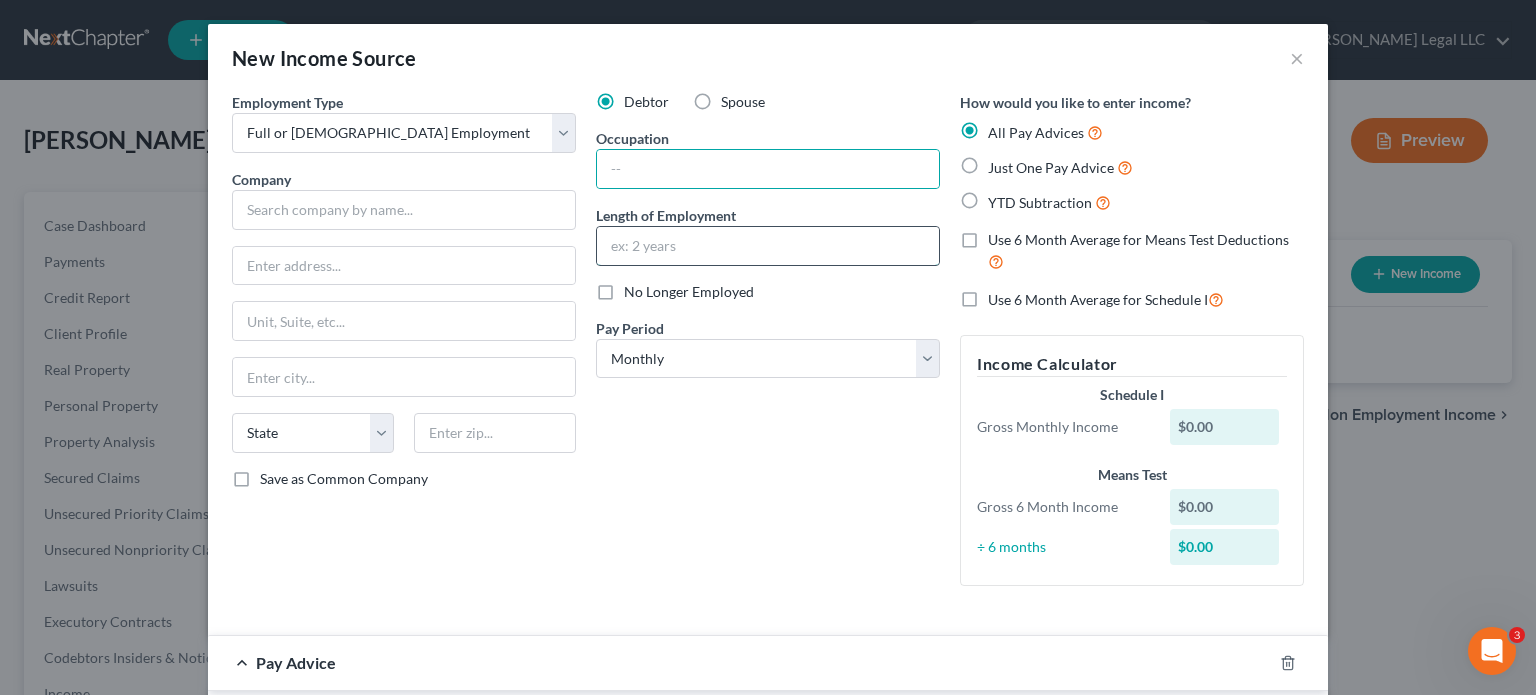 click at bounding box center [768, 246] 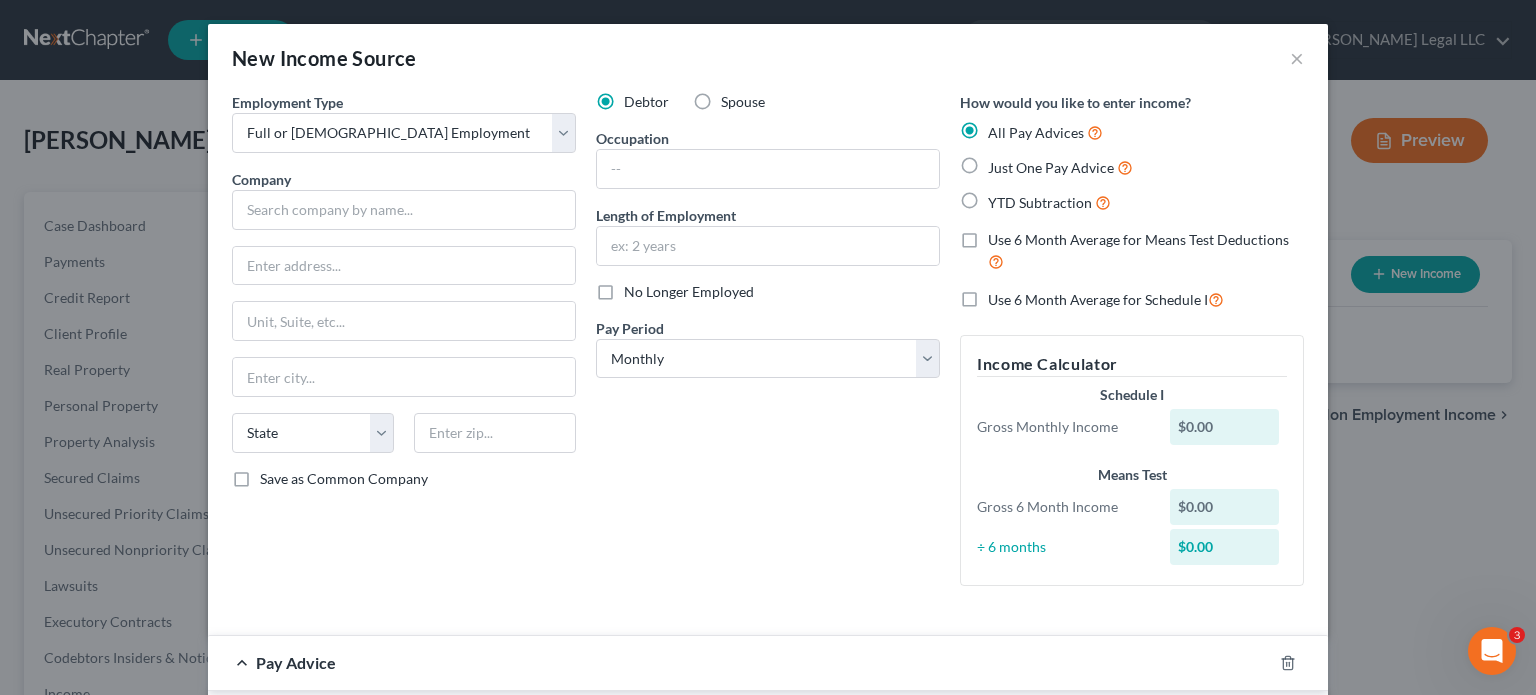 click on "Company" at bounding box center [261, 179] 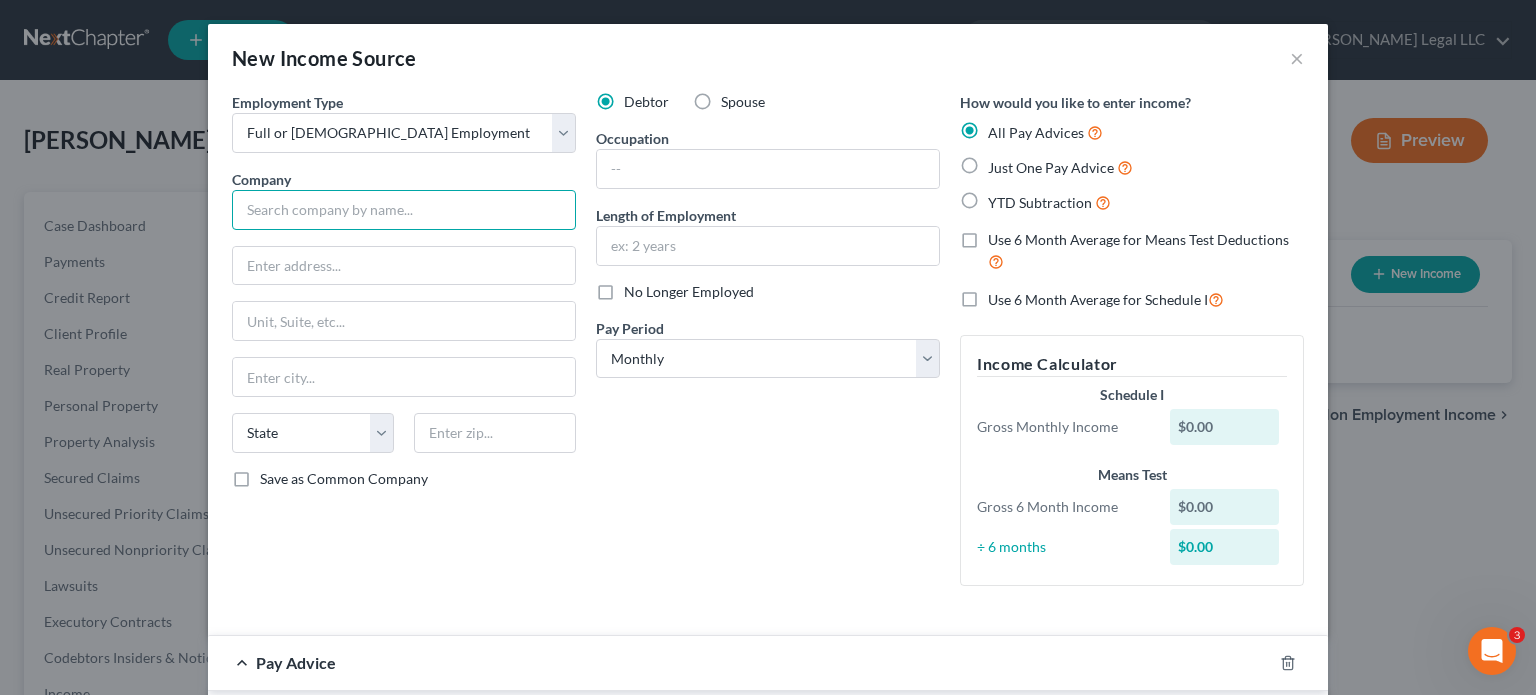 click at bounding box center (404, 210) 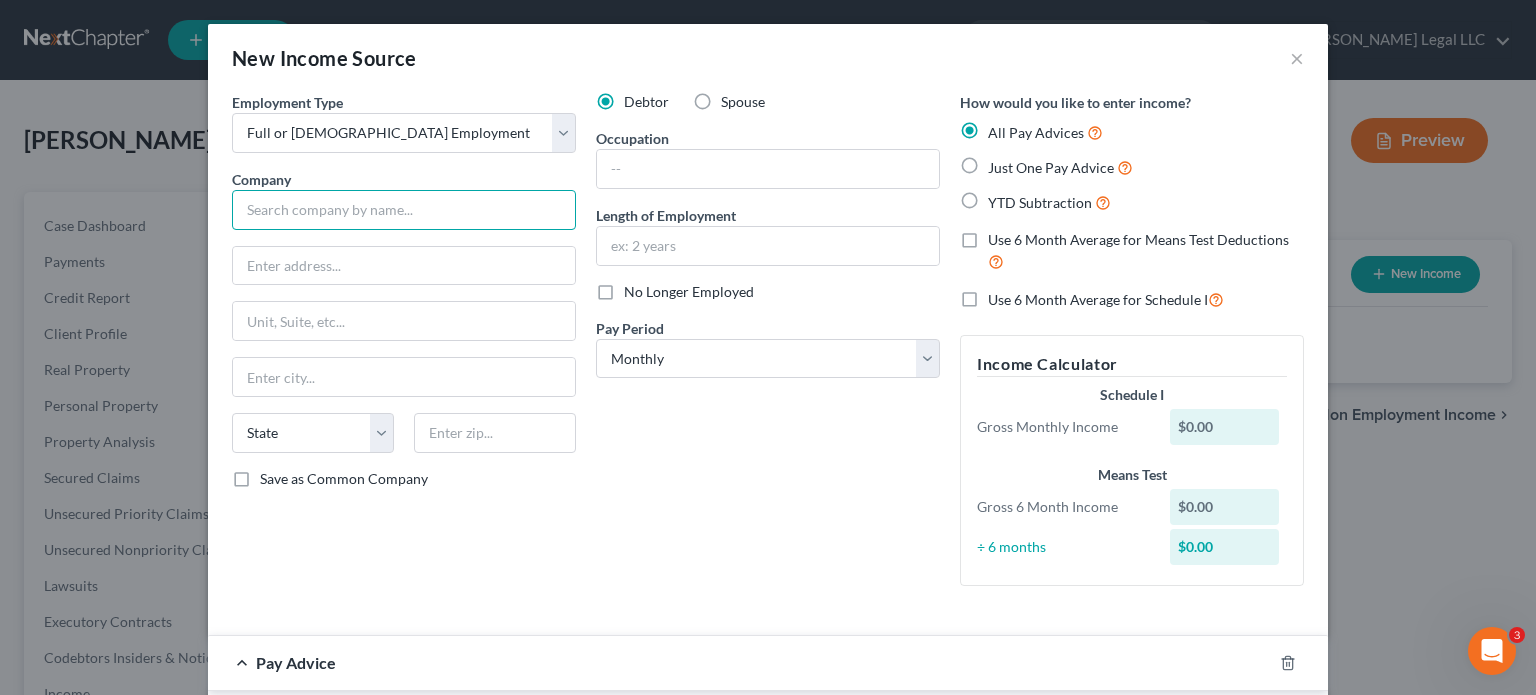 type on "A" 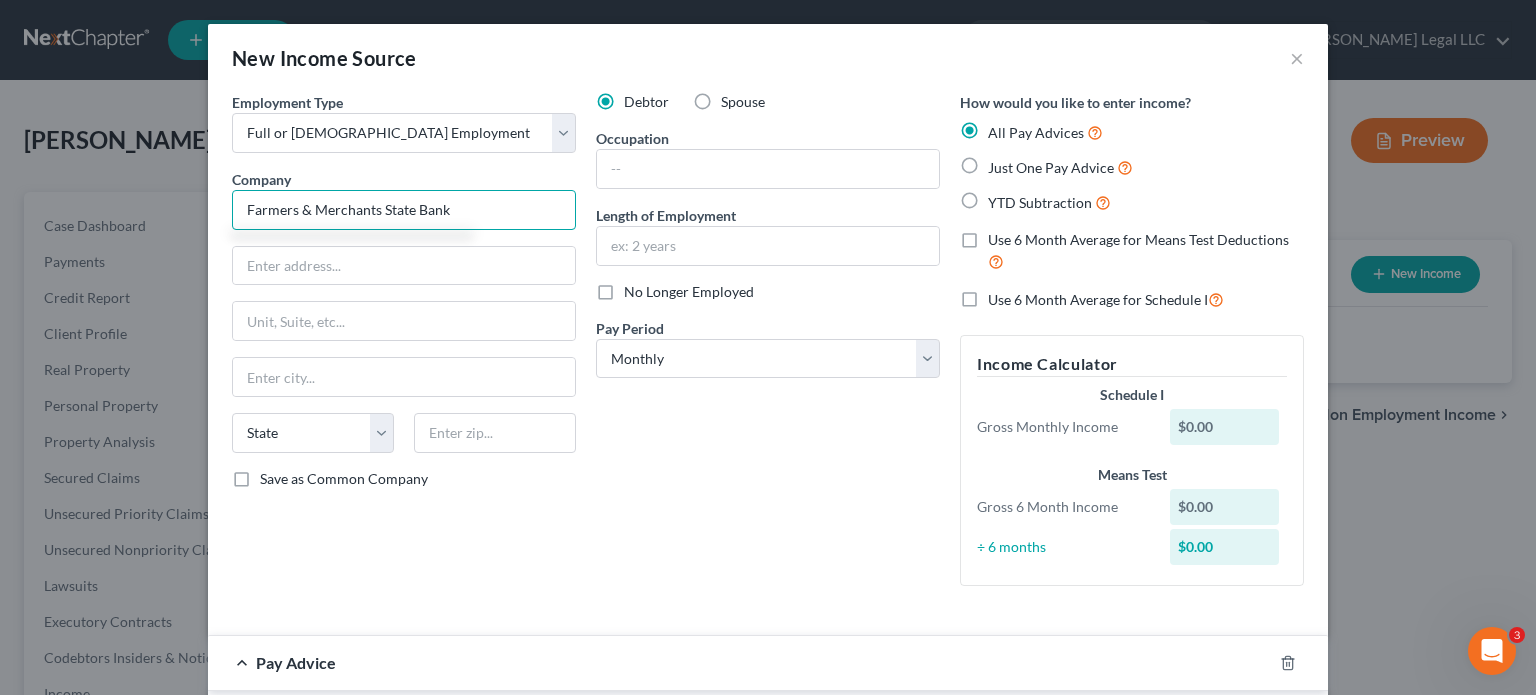 type on "Farmers & Merchants State Bank" 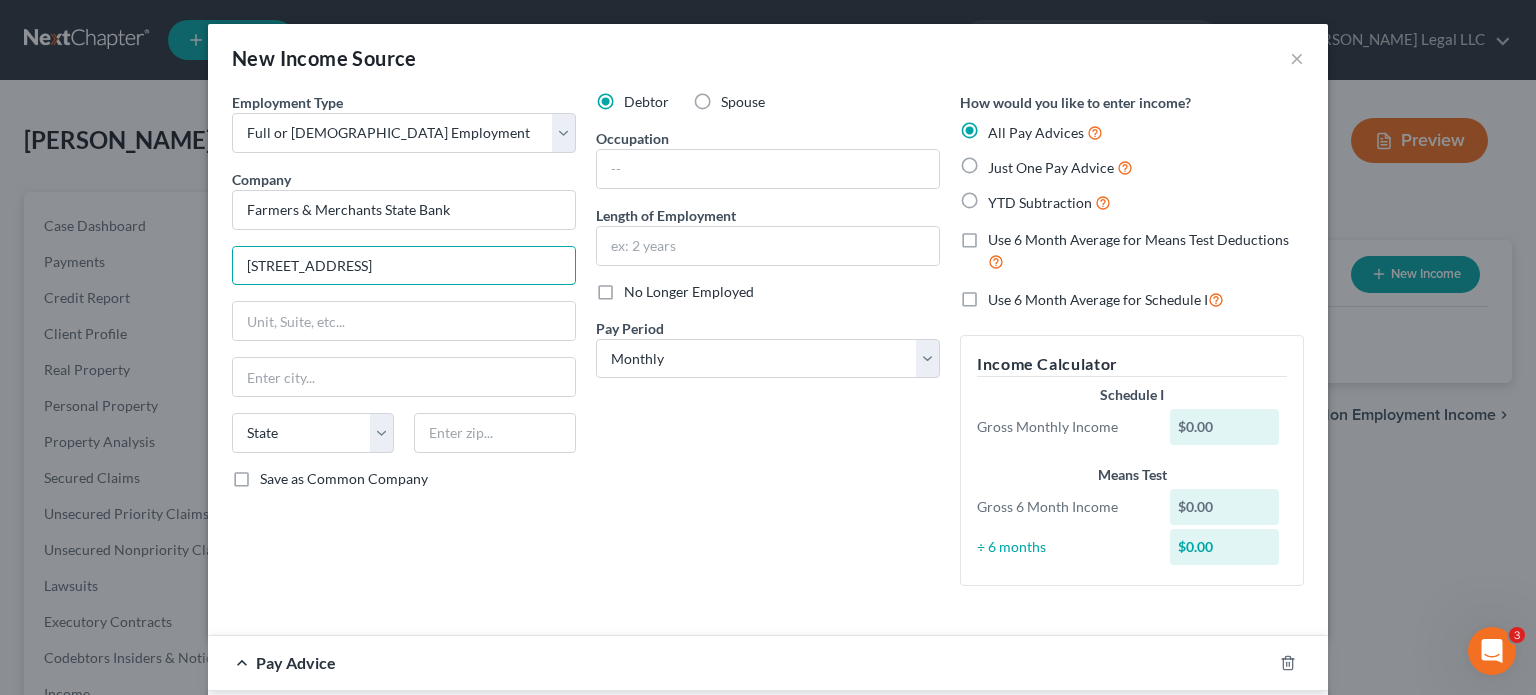 type on "[STREET_ADDRESS]" 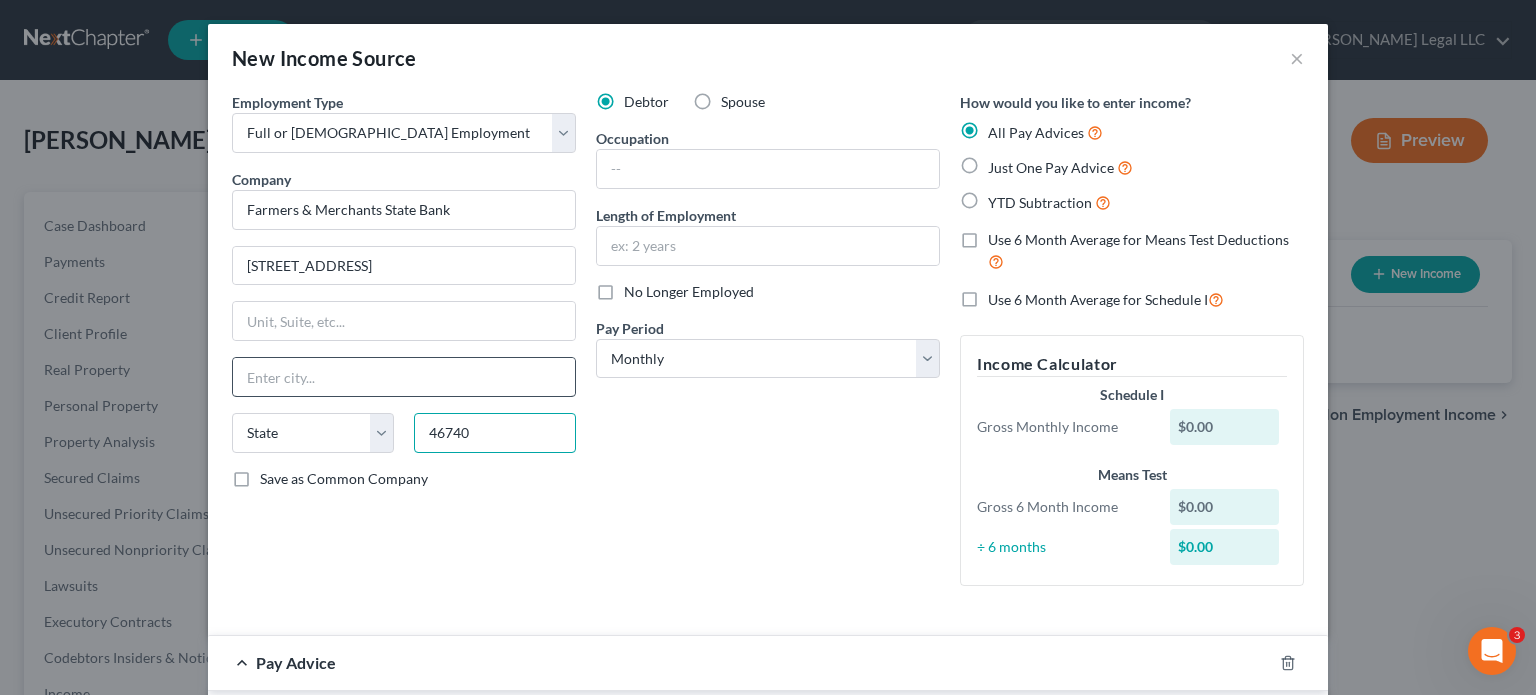type on "46740" 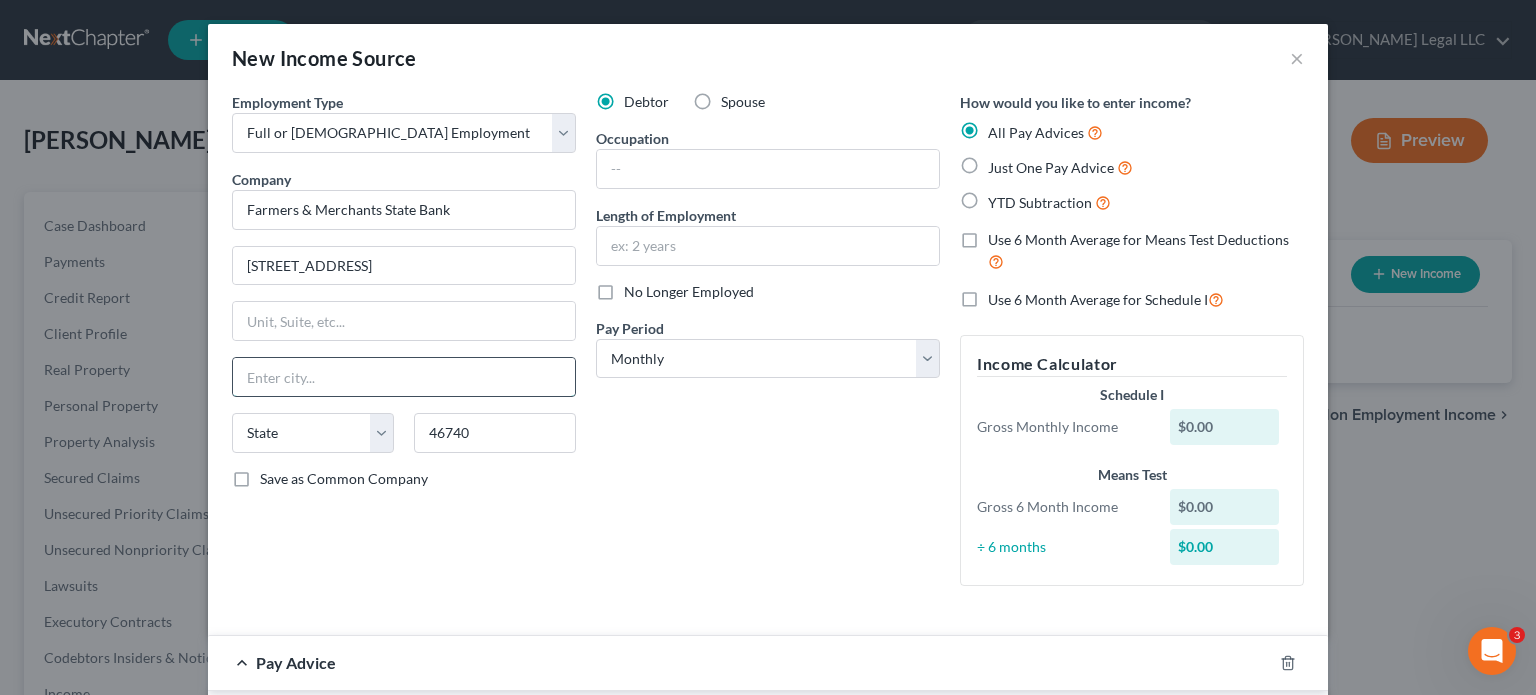 click at bounding box center [404, 377] 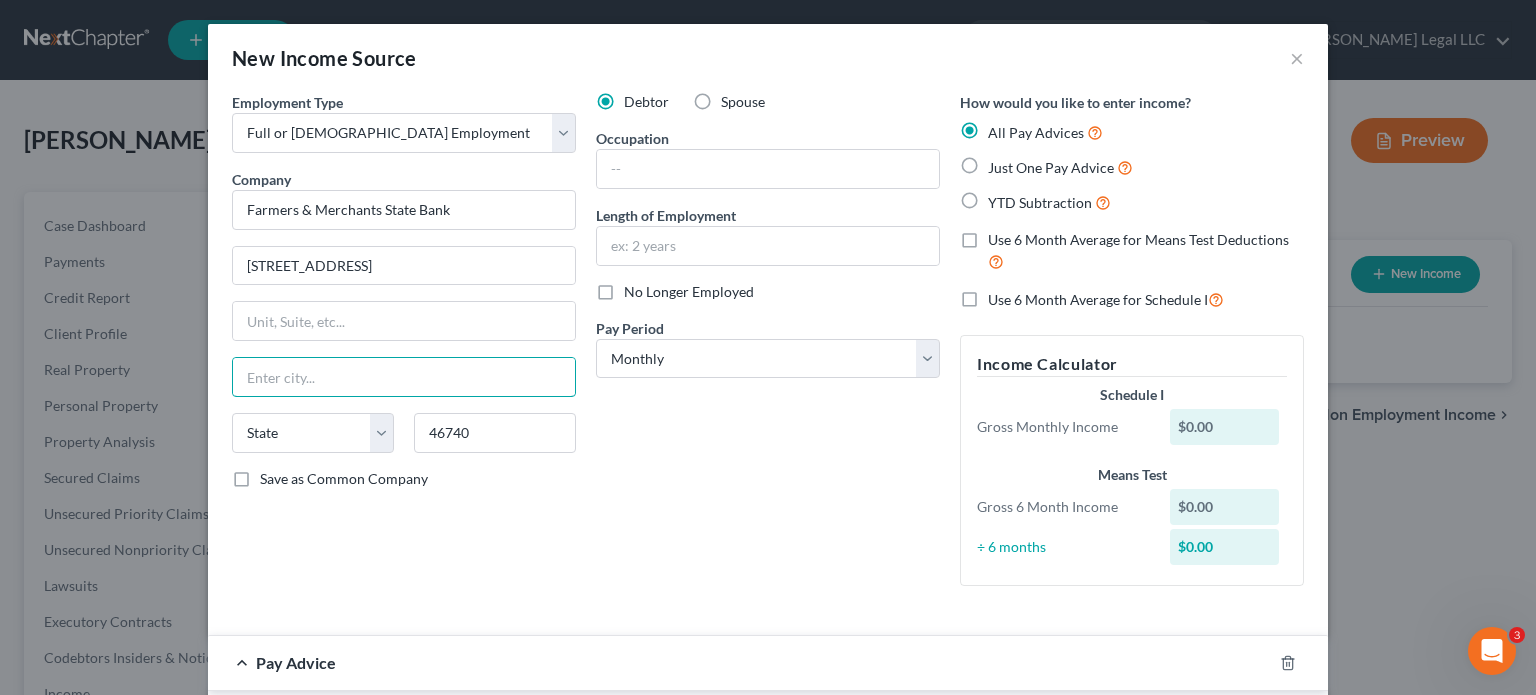 type on "[GEOGRAPHIC_DATA]" 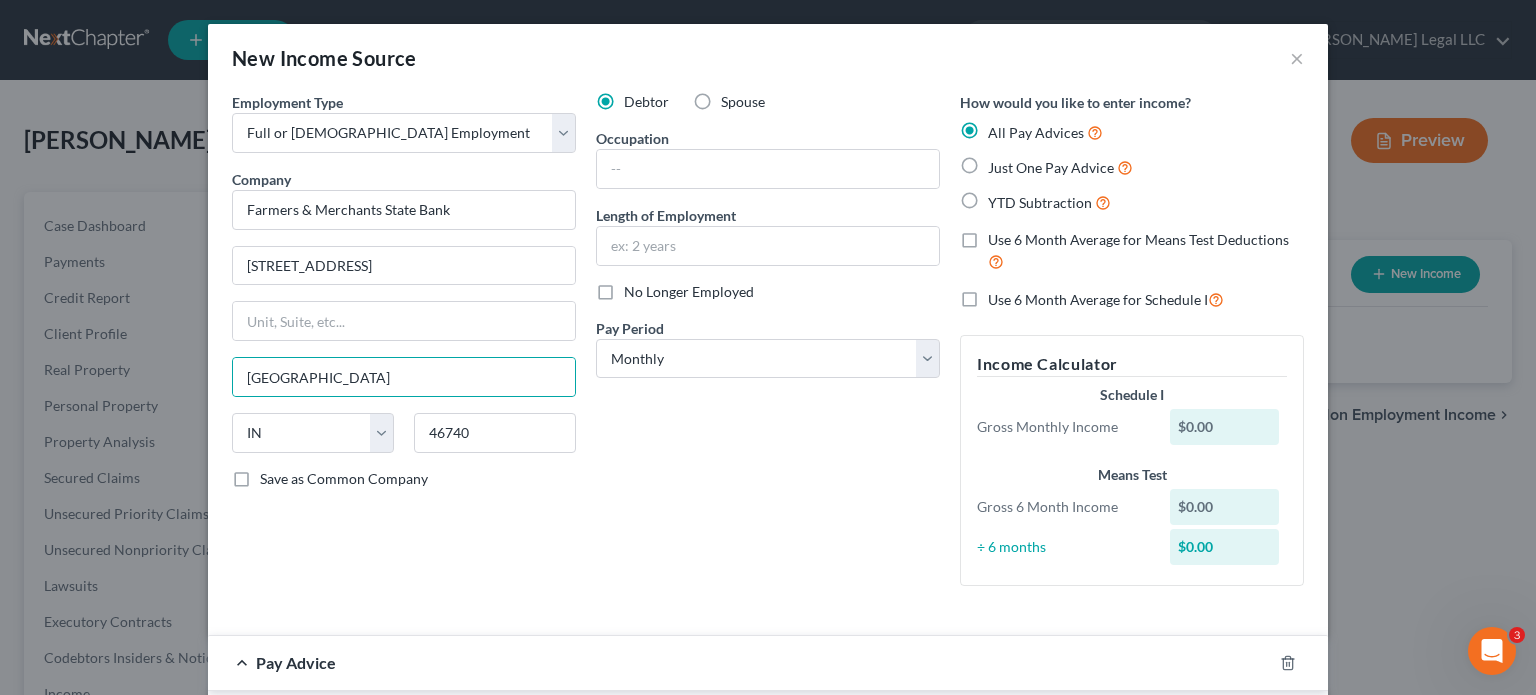 click on "Debtor Spouse Occupation Length of Employment No Longer Employed
Pay Period
*
Select Monthly Twice Monthly Every Other Week Weekly" at bounding box center (768, 347) 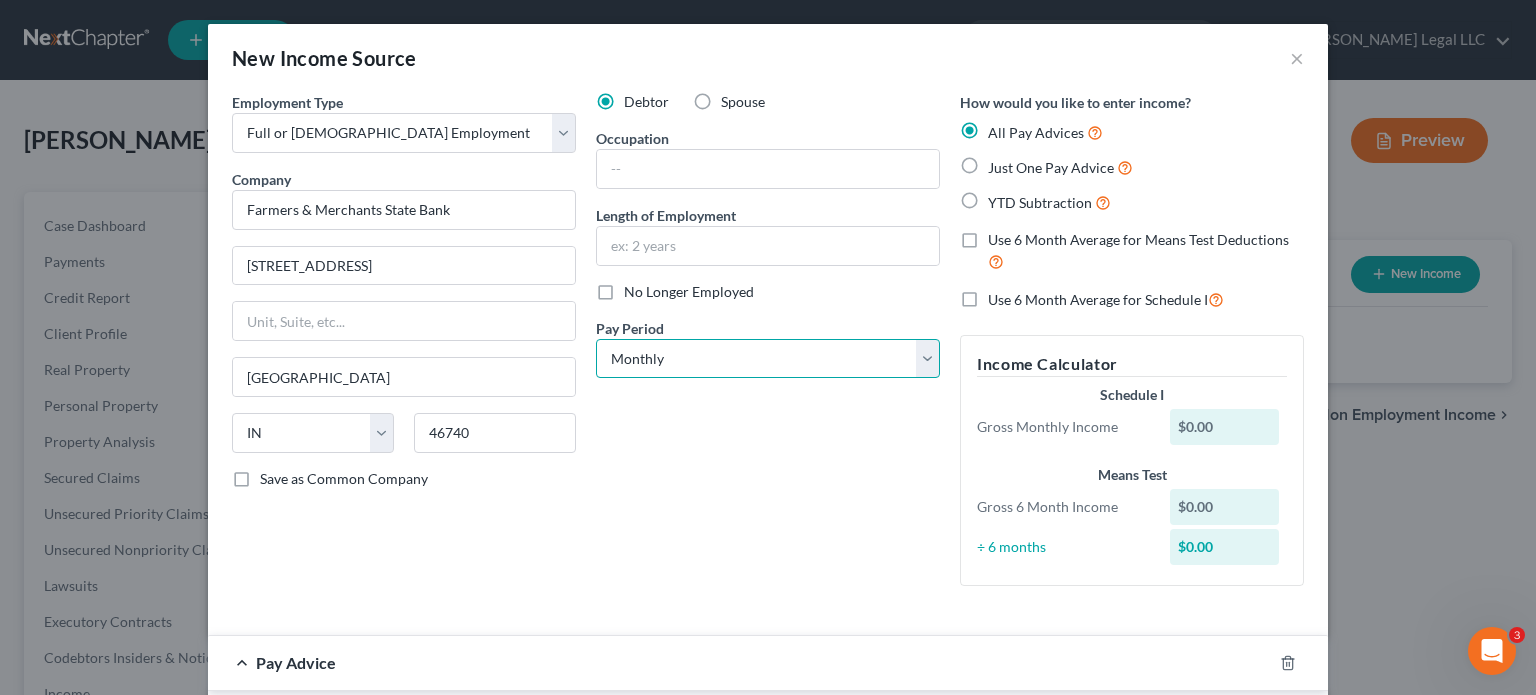 click on "Select Monthly Twice Monthly Every Other Week Weekly" at bounding box center [768, 359] 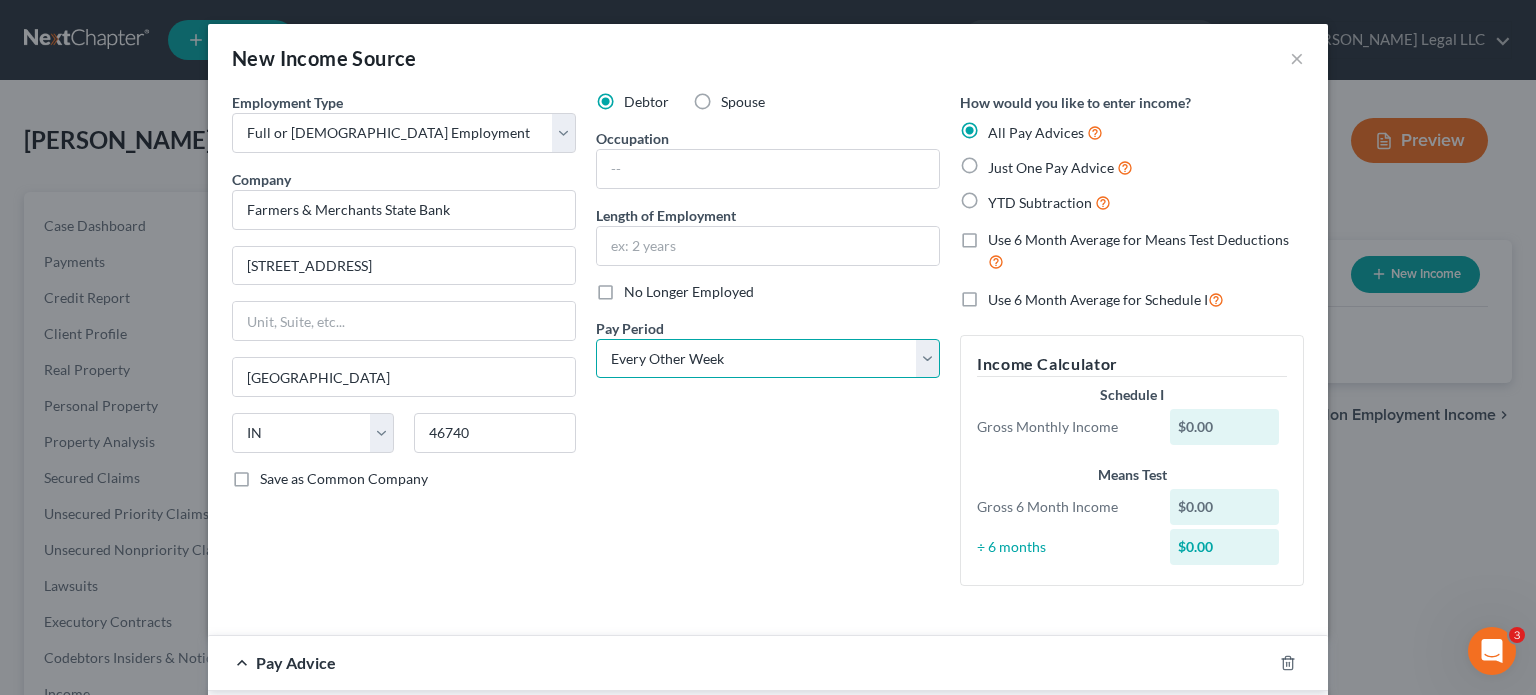 click on "Select Monthly Twice Monthly Every Other Week Weekly" at bounding box center (768, 359) 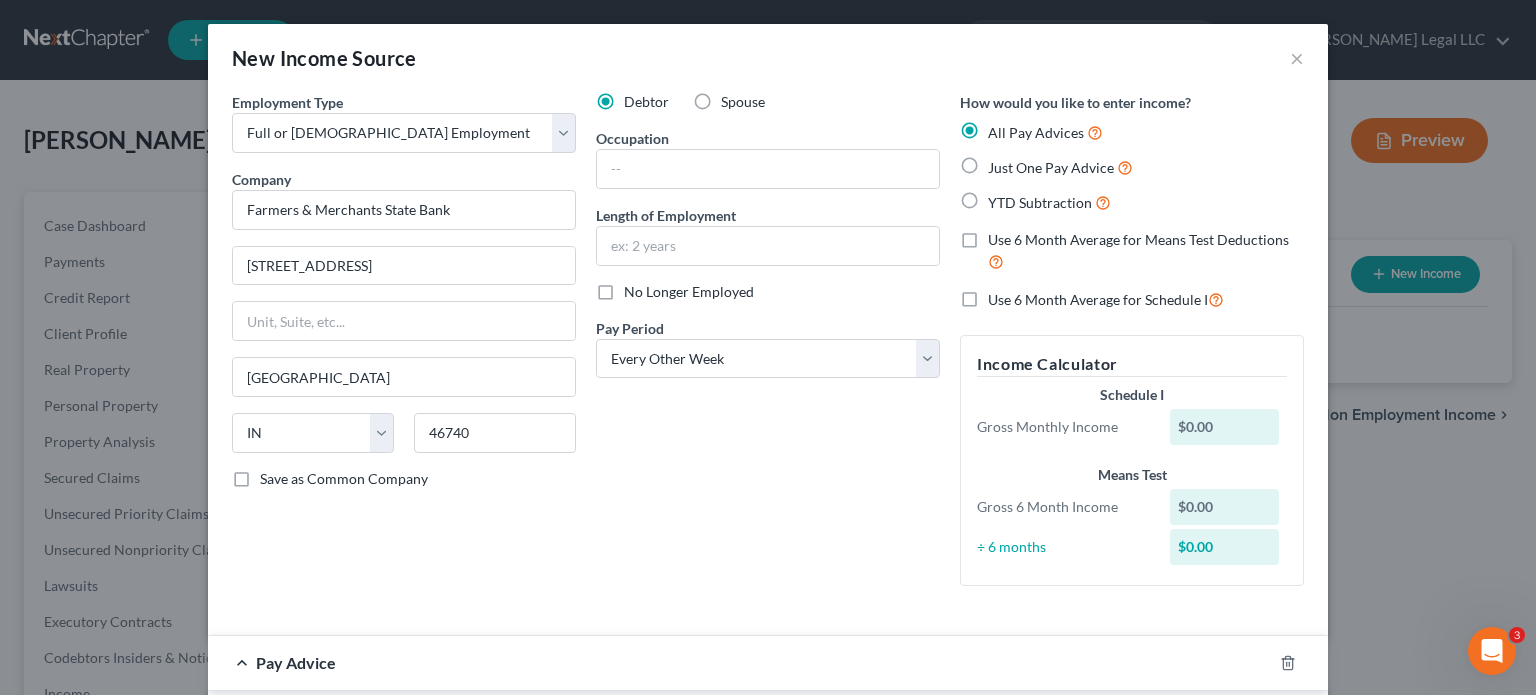 click on "YTD Subtraction" at bounding box center (1049, 202) 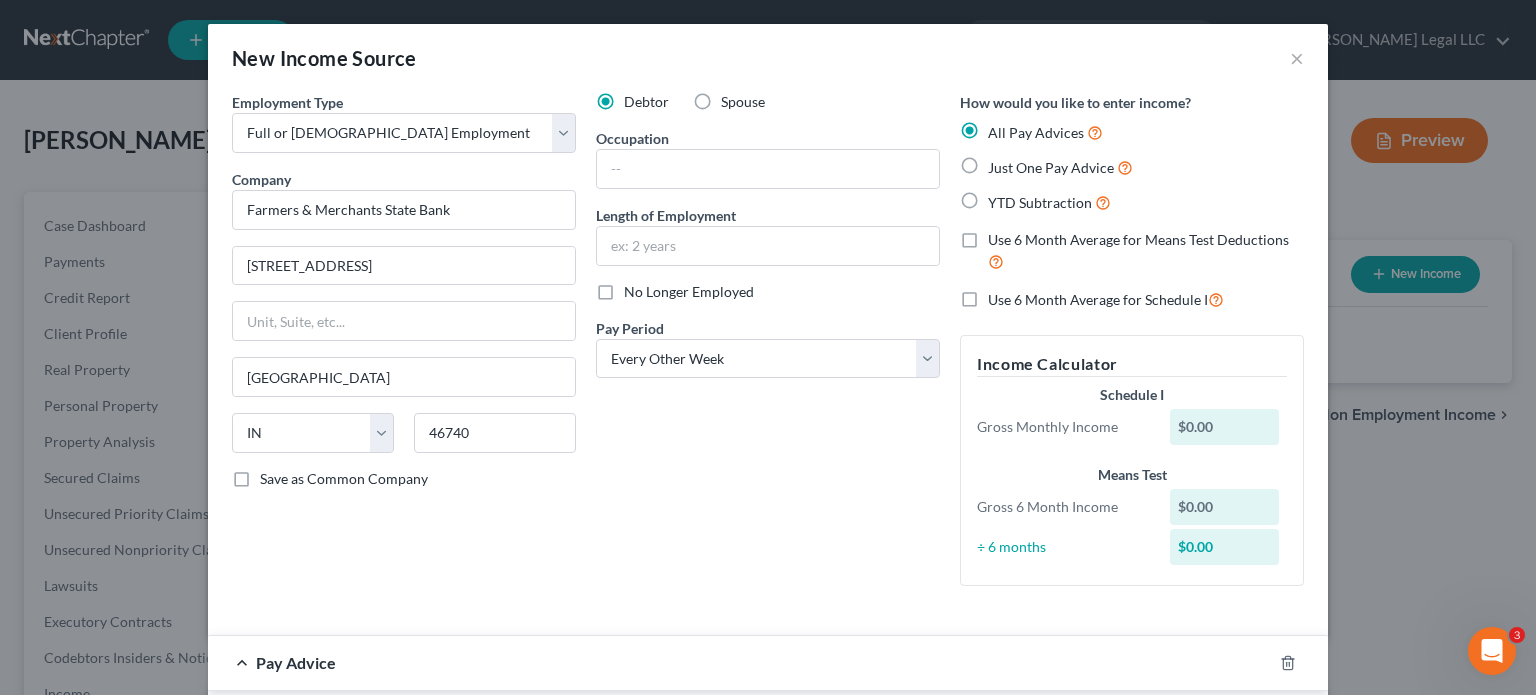 click on "YTD Subtraction" at bounding box center [1002, 197] 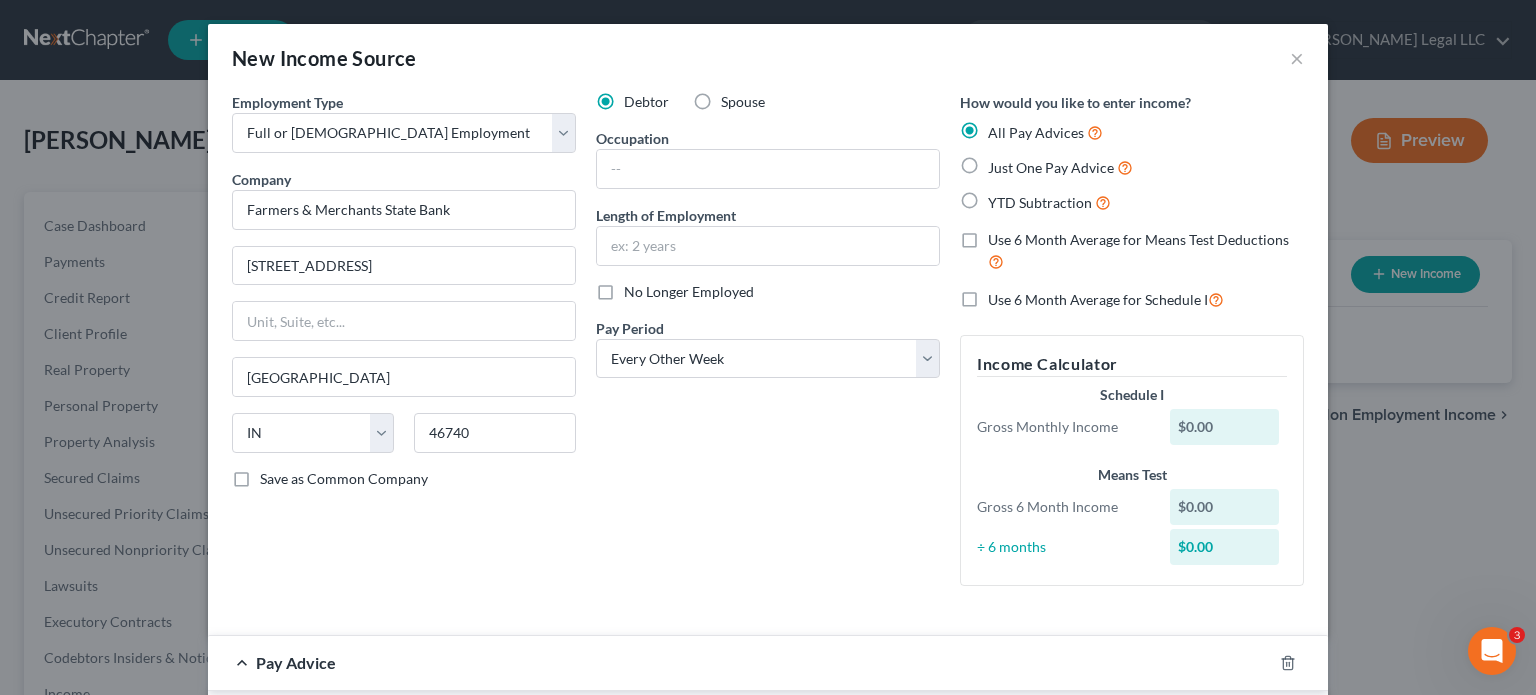 radio on "true" 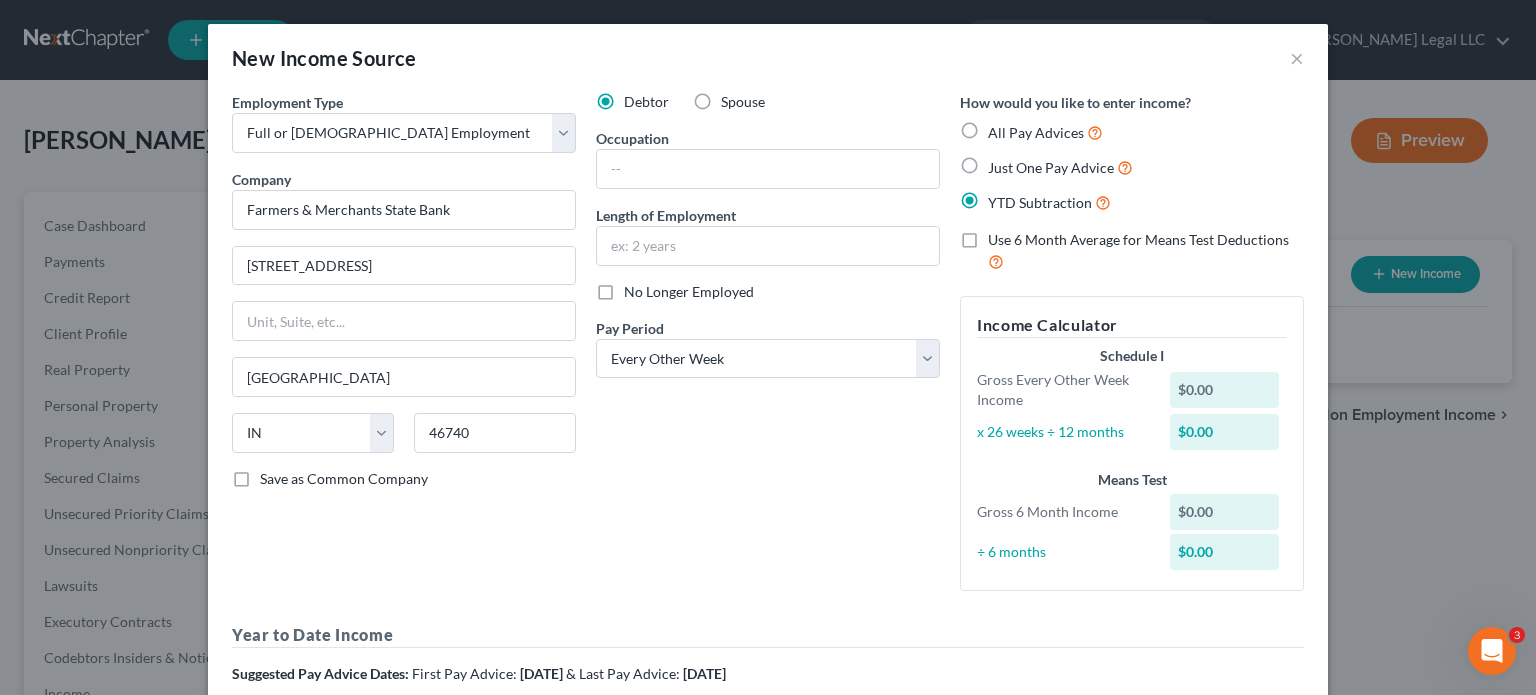 click on "Use 6 Month Average for Means Test Deductions" at bounding box center (1146, 251) 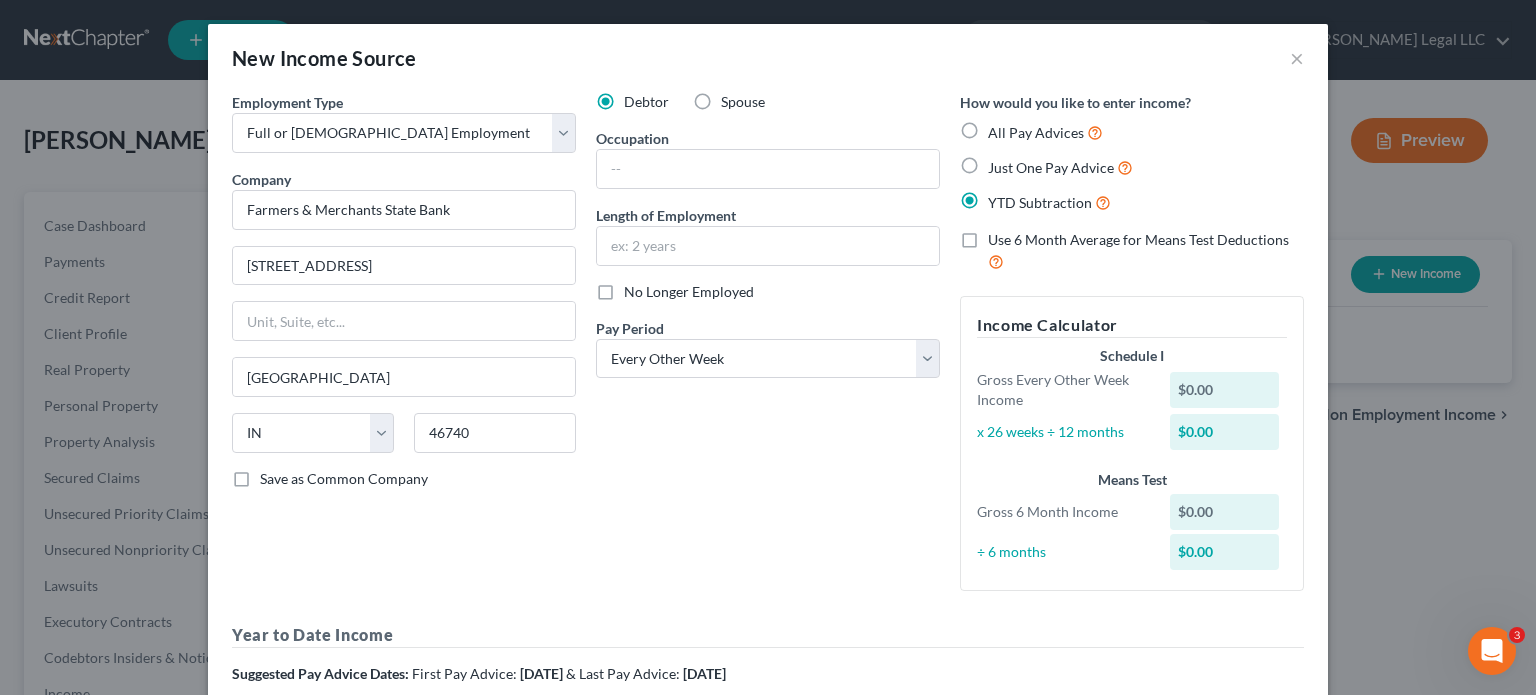 click on "Use 6 Month Average for Means Test Deductions" at bounding box center [1002, 236] 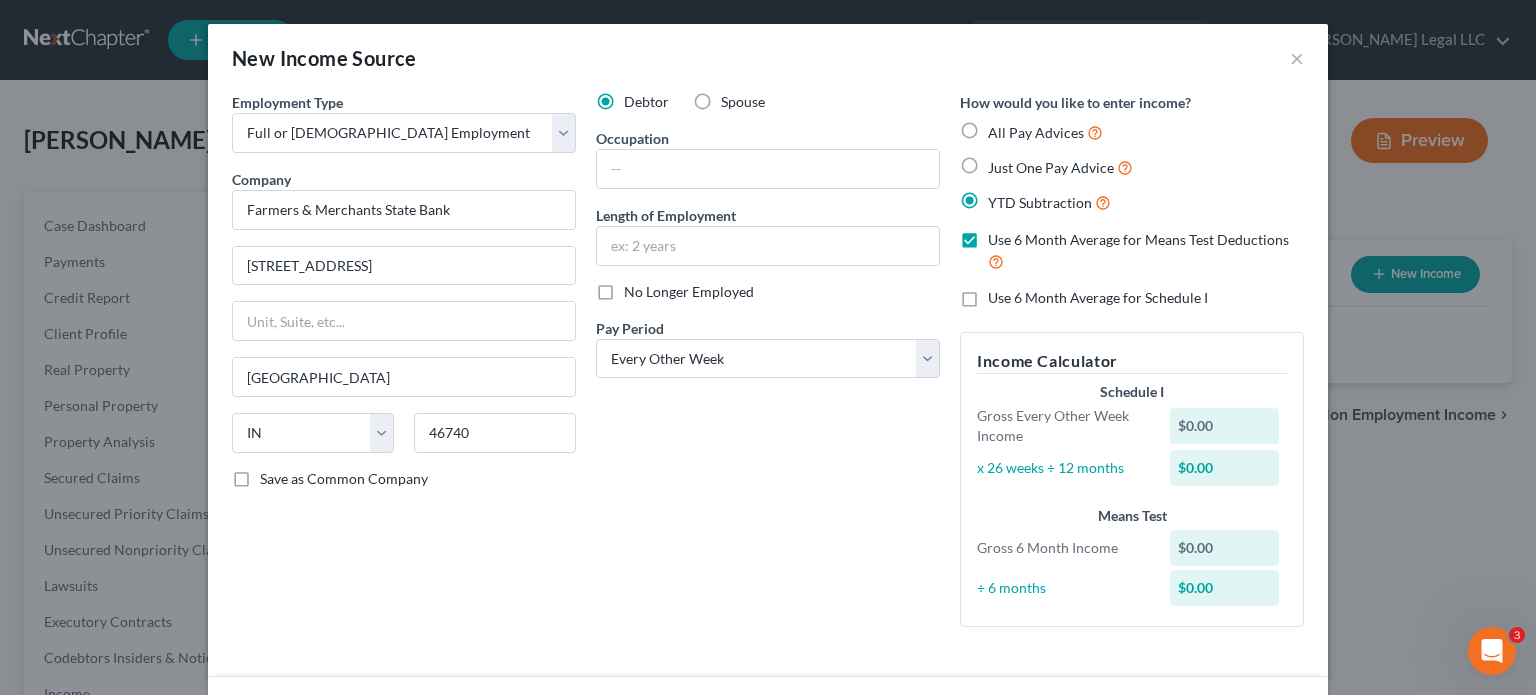 click on "Use 6 Month Average for Schedule I" at bounding box center (1098, 298) 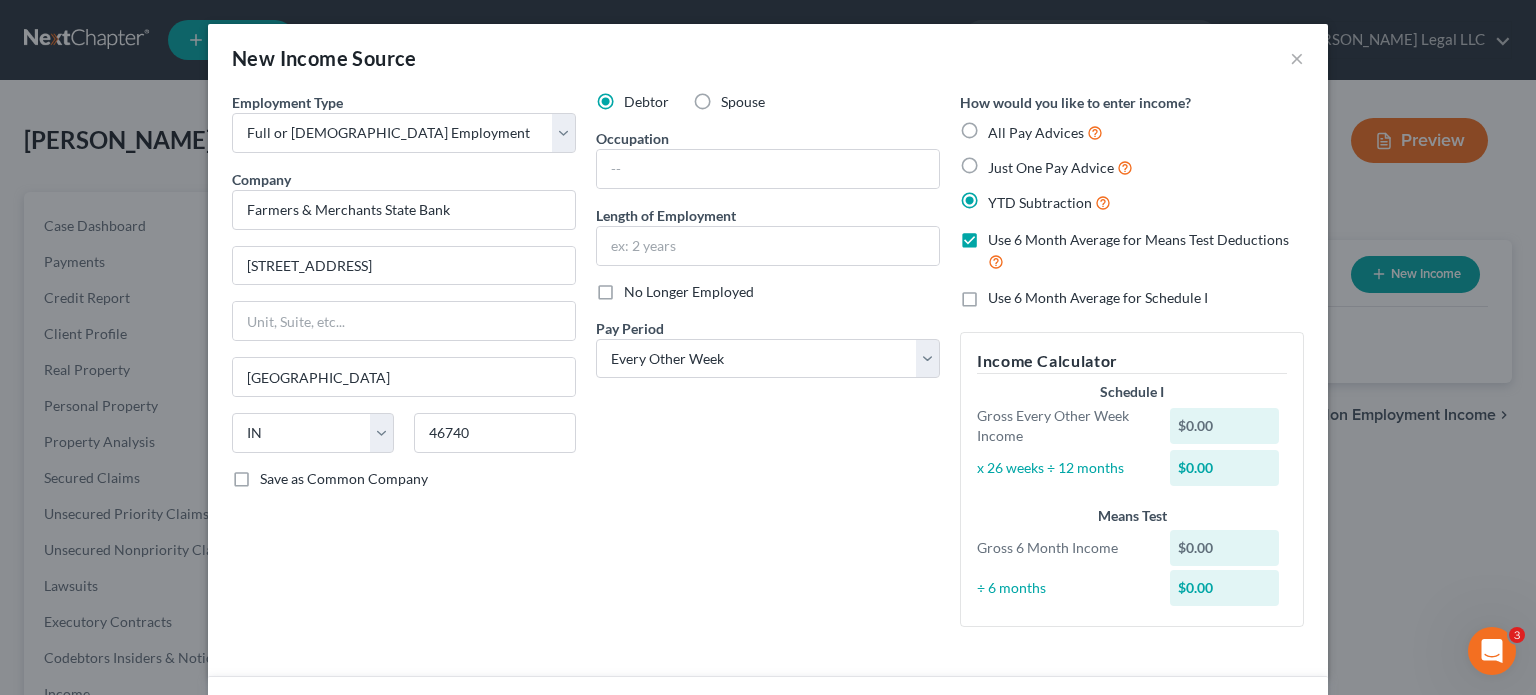 click on "Use 6 Month Average for Schedule I" at bounding box center [1002, 294] 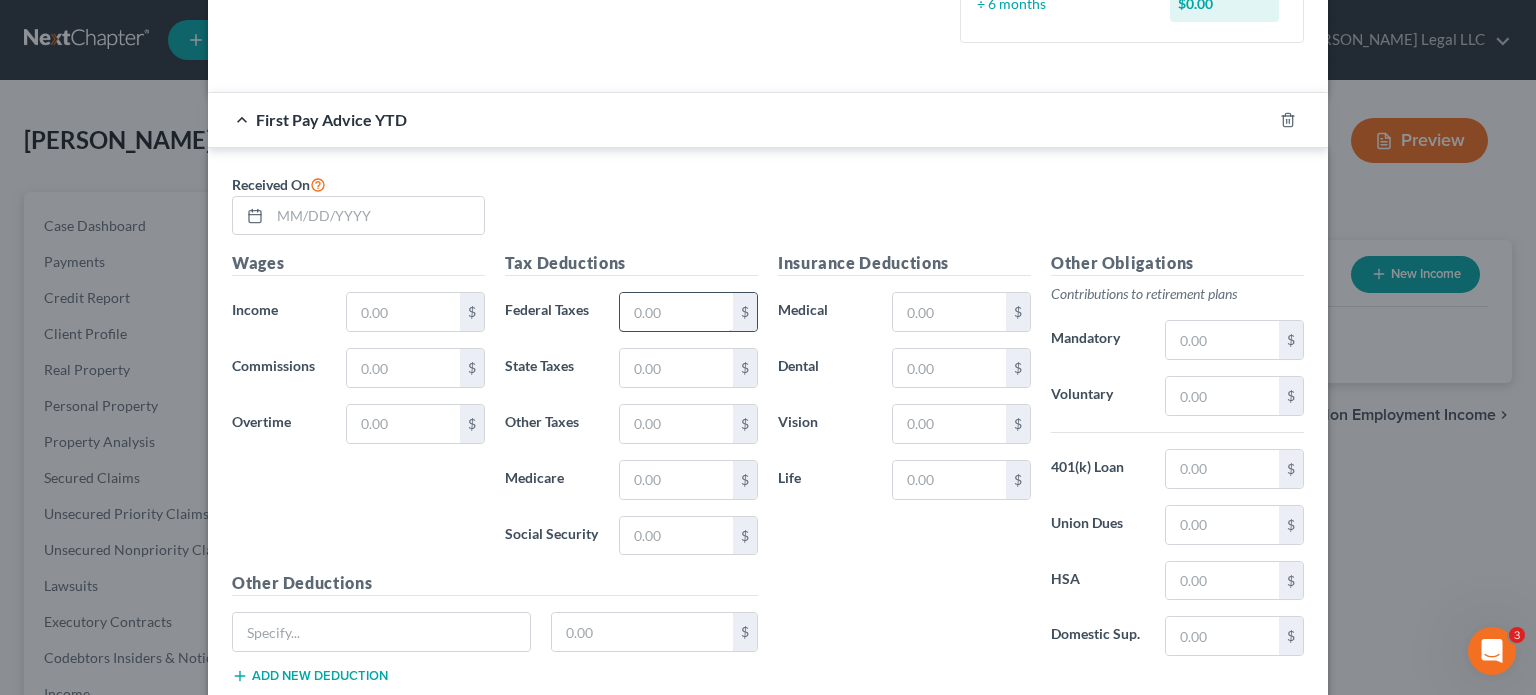 scroll, scrollTop: 600, scrollLeft: 0, axis: vertical 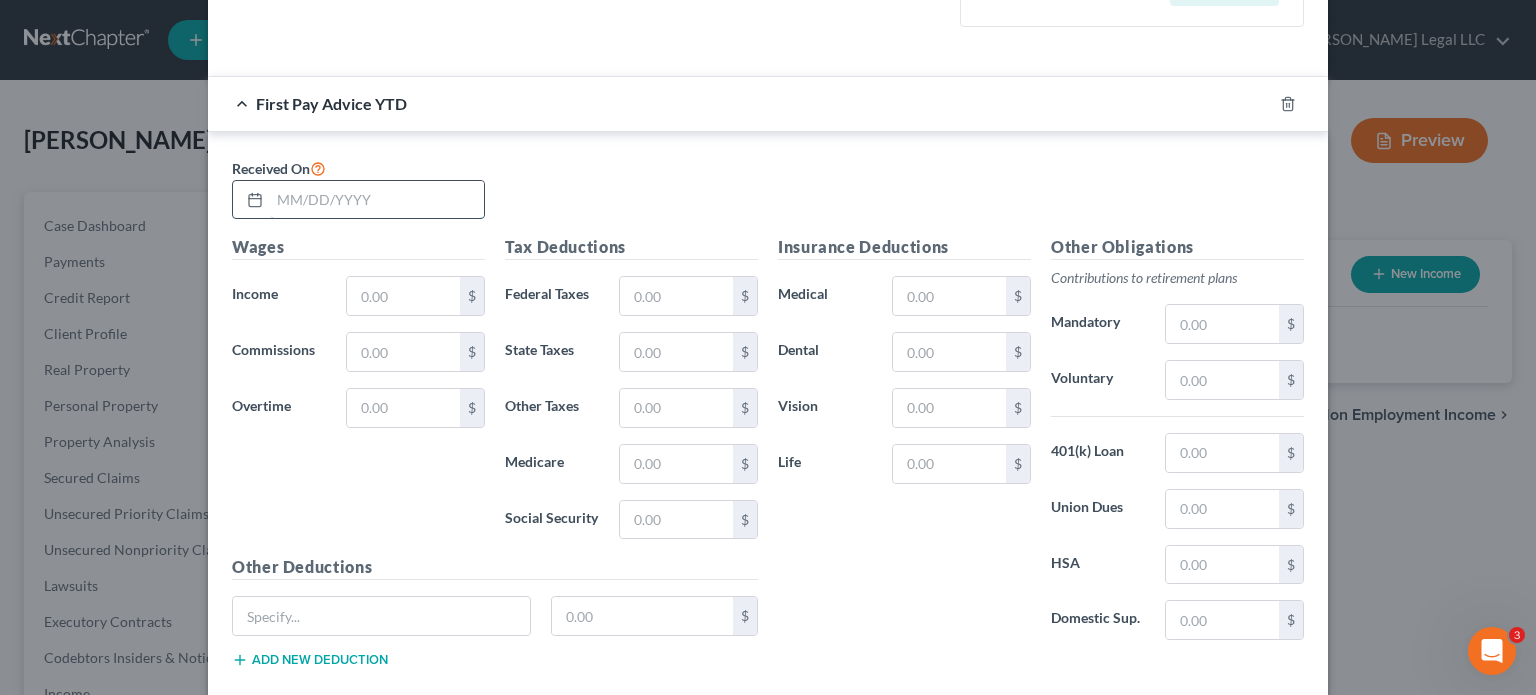 click at bounding box center (377, 200) 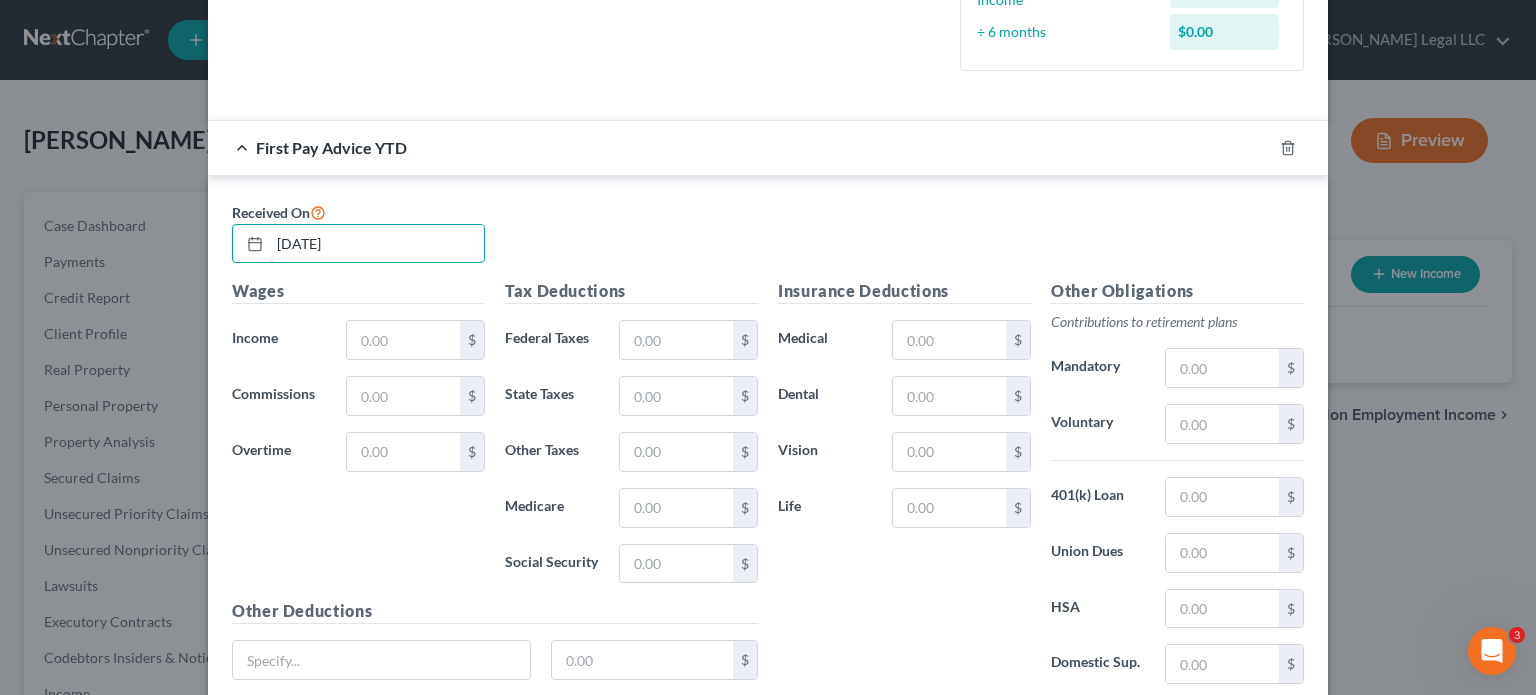 type on "[DATE]" 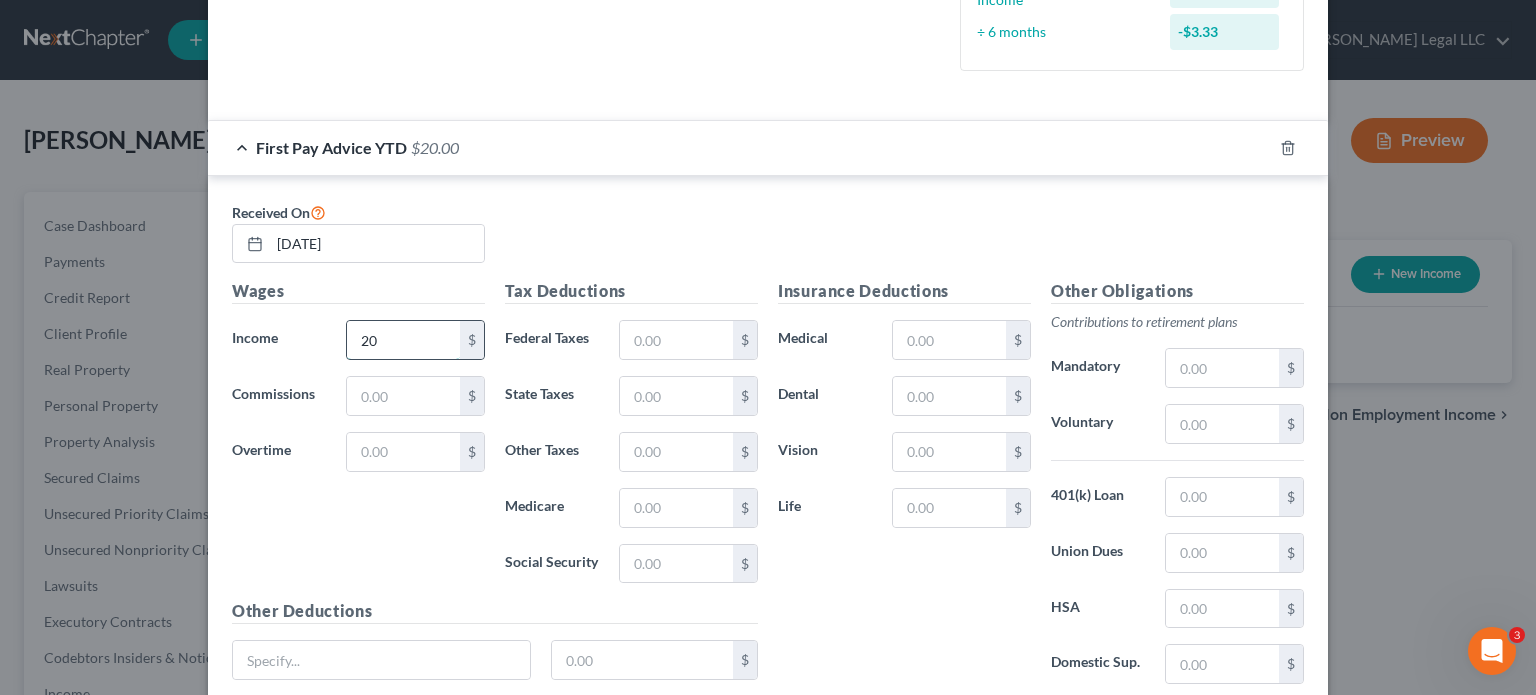 click on "20" at bounding box center (403, 340) 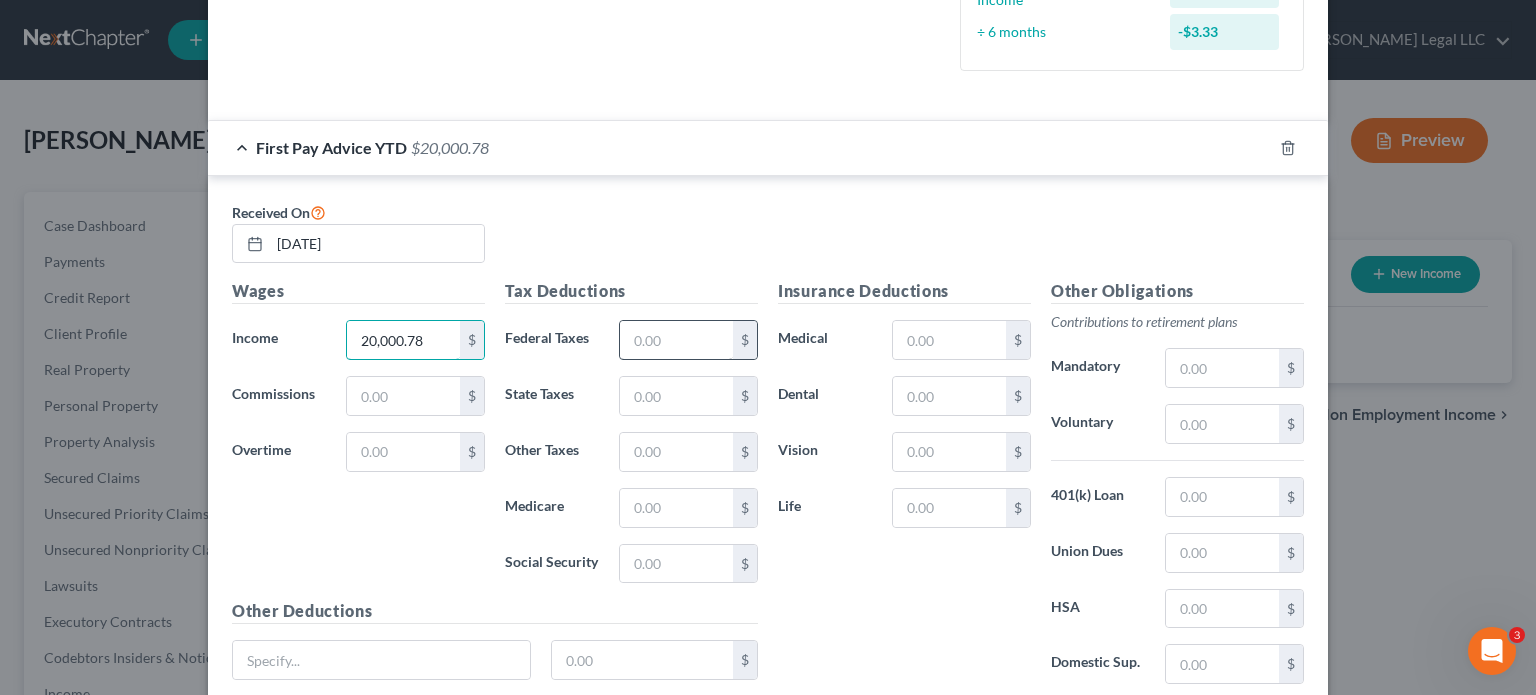 type on "20,000.78" 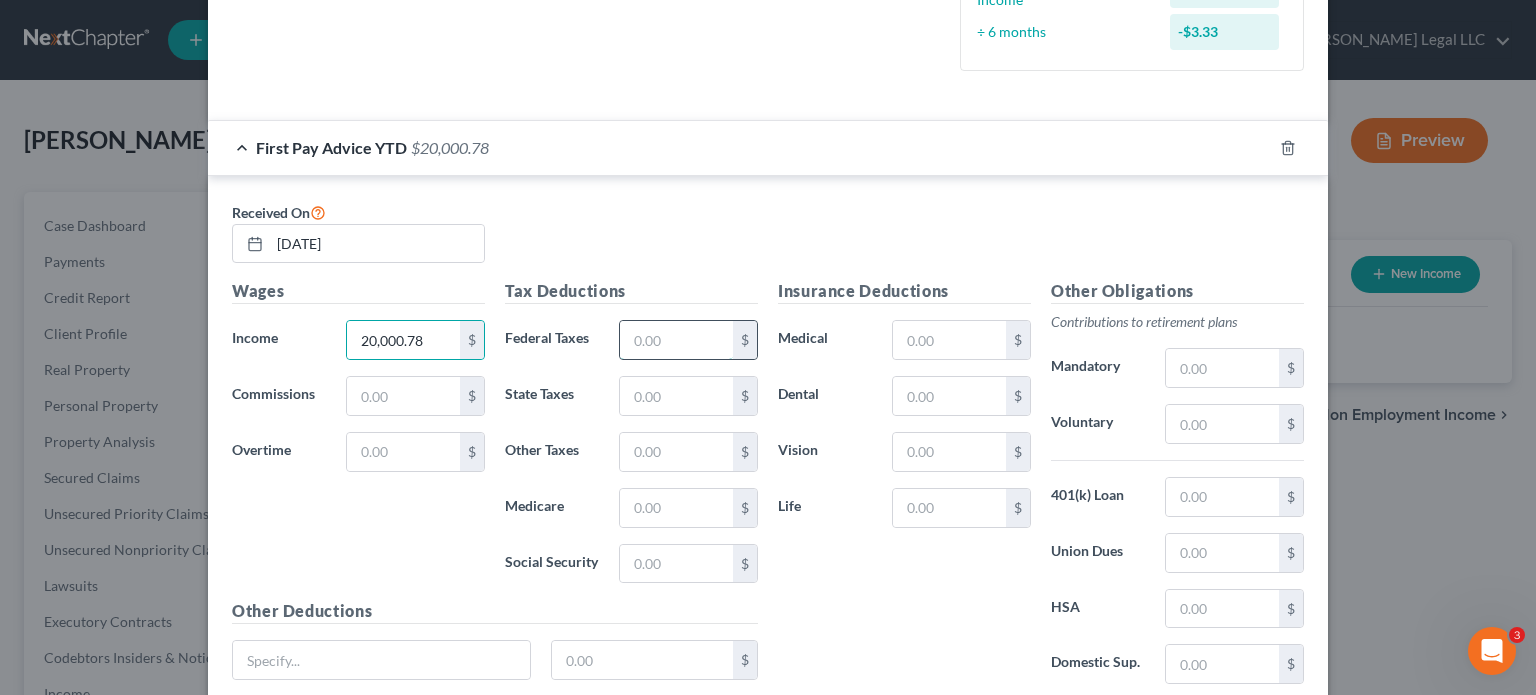 click at bounding box center [676, 340] 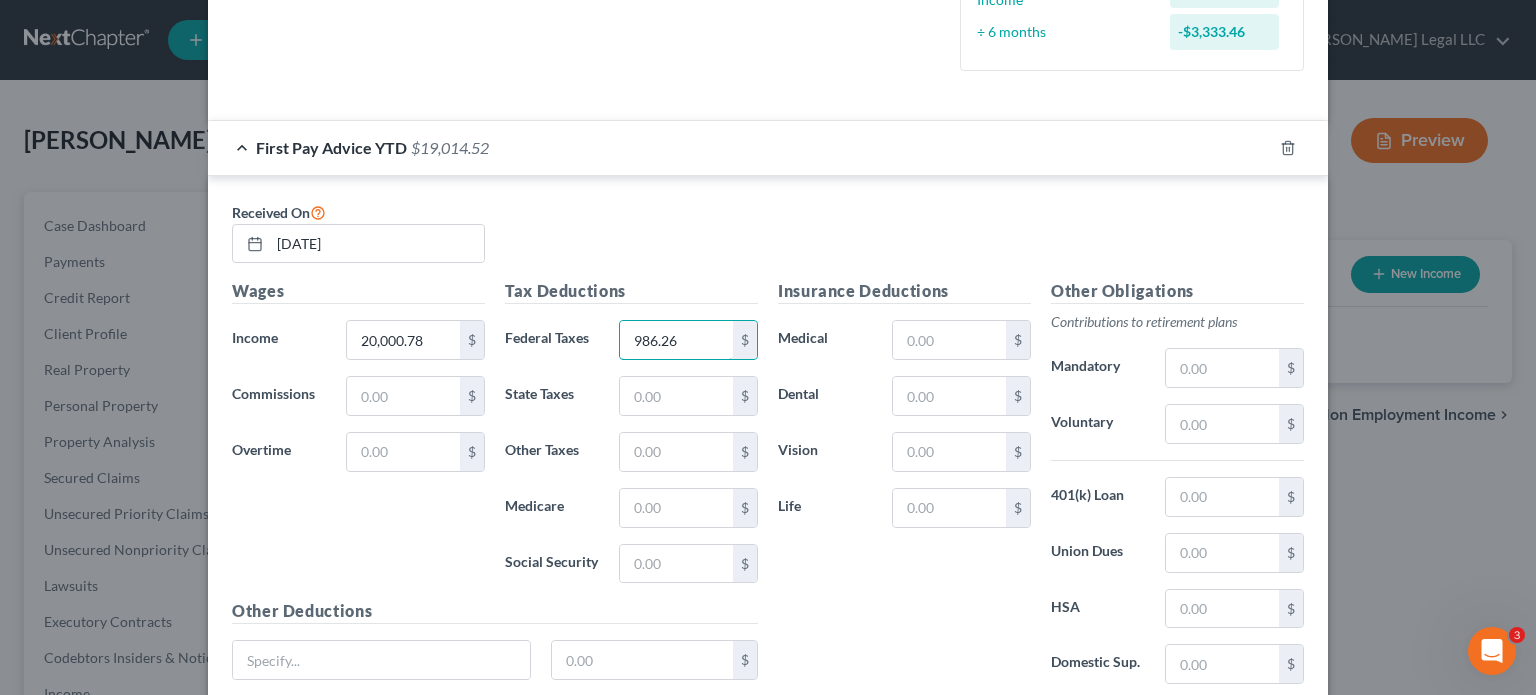 type on "986.26" 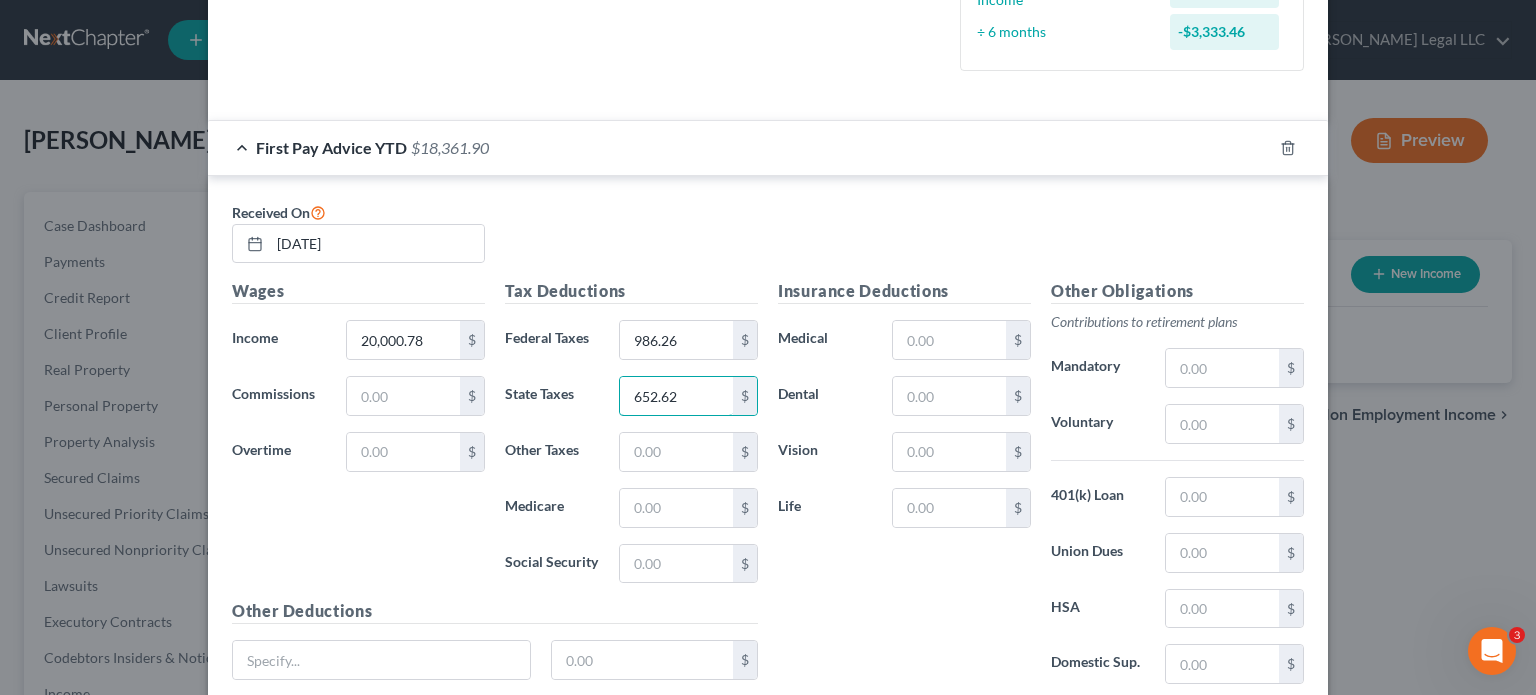 type on "652.62" 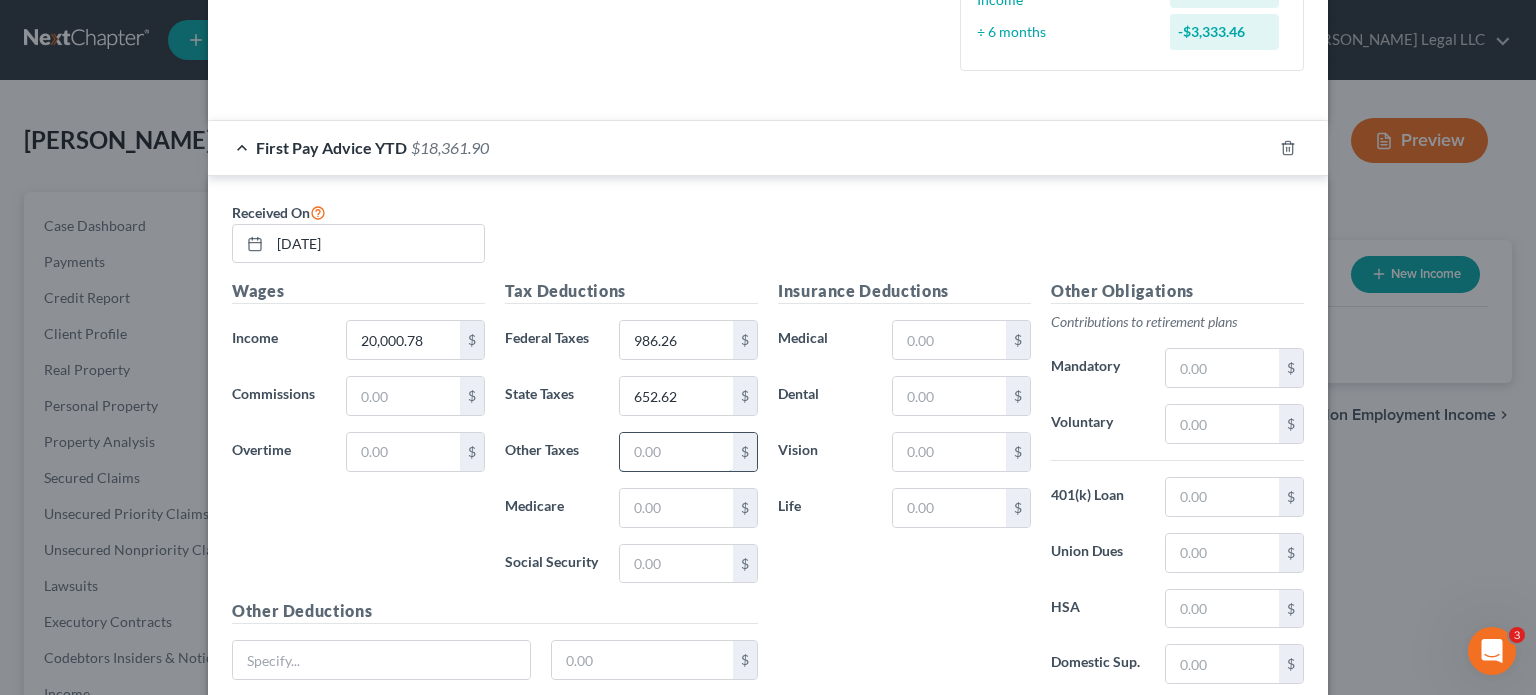 click at bounding box center (676, 452) 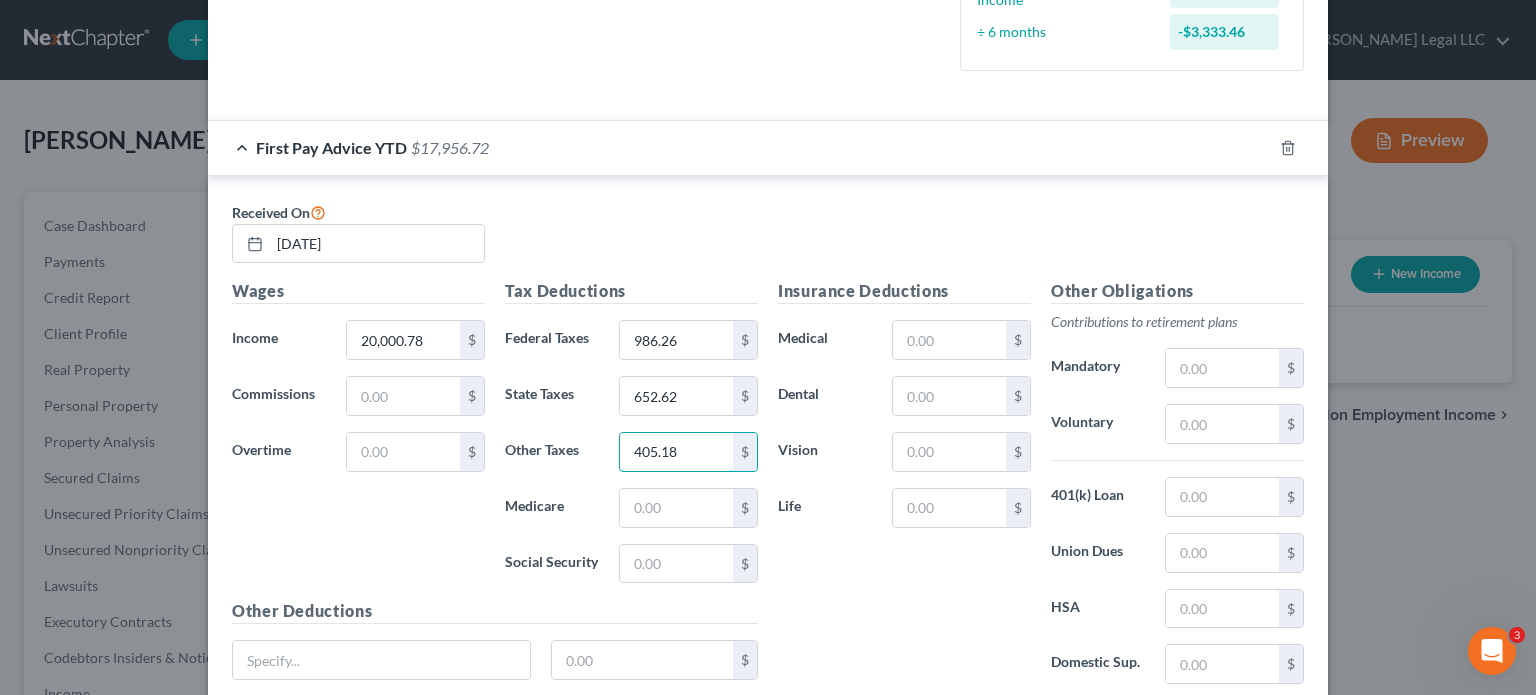 type on "405.18" 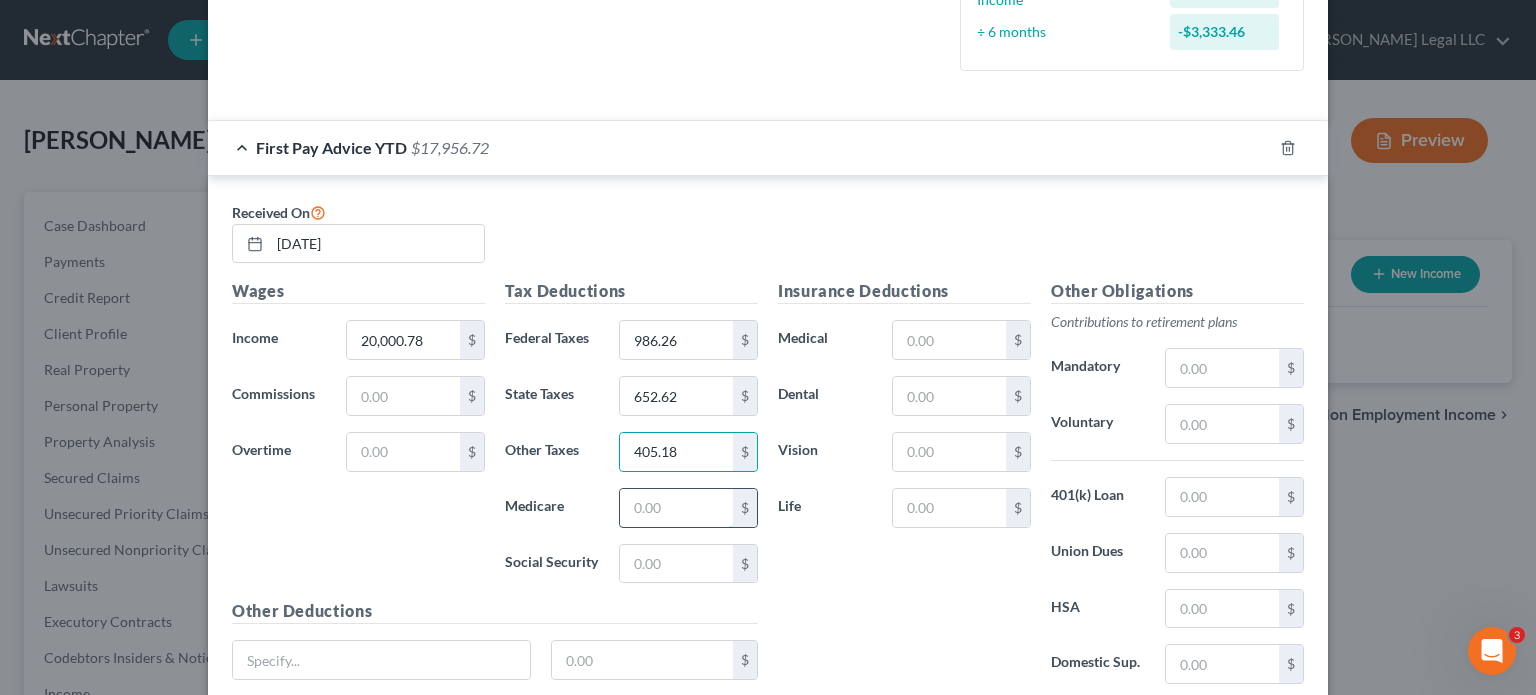 click at bounding box center (676, 508) 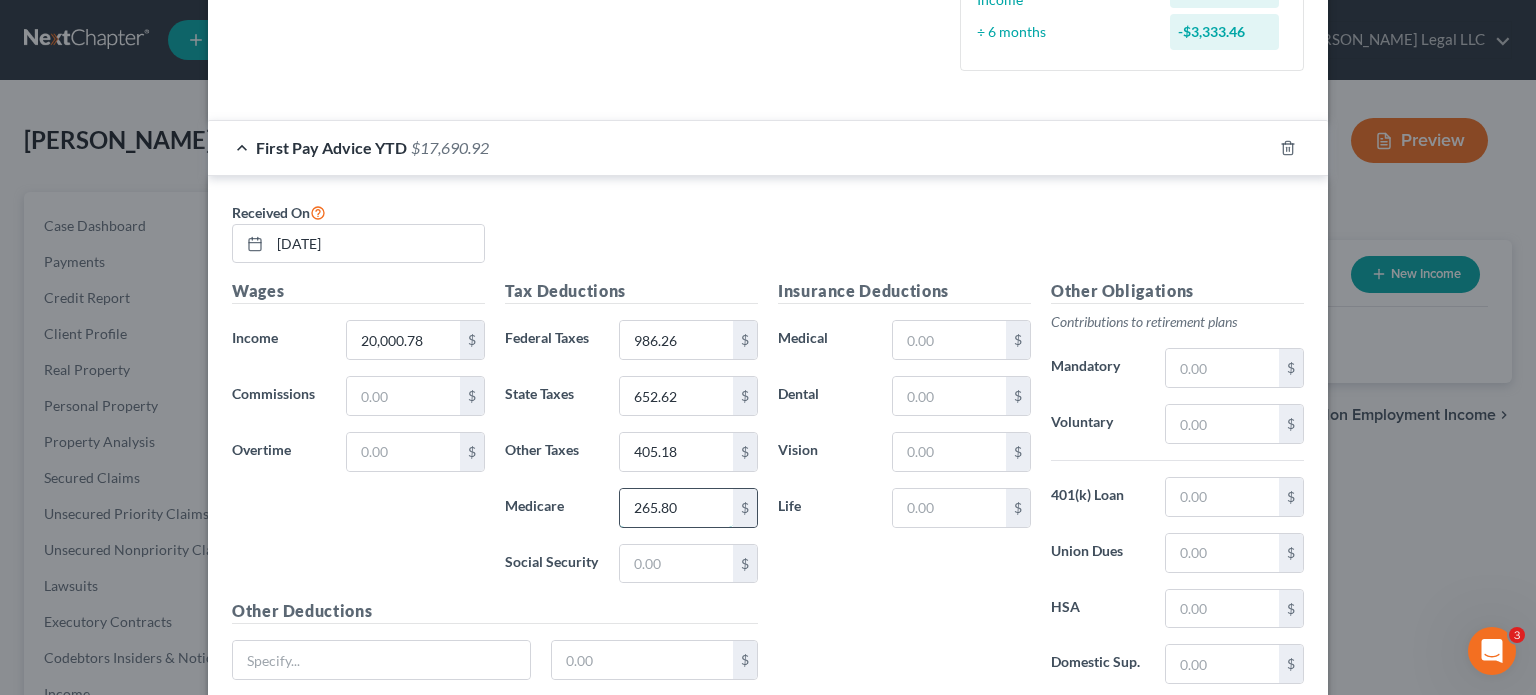 type 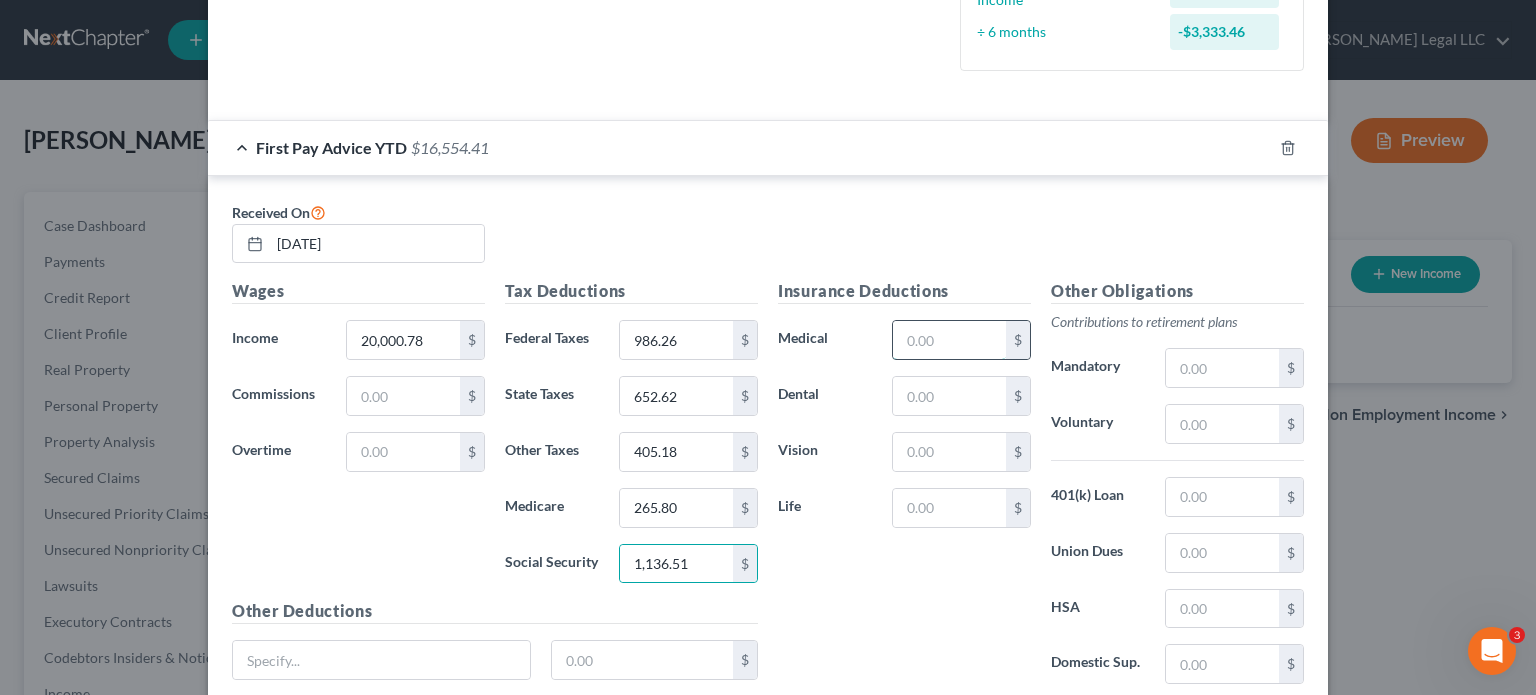 click at bounding box center [949, 340] 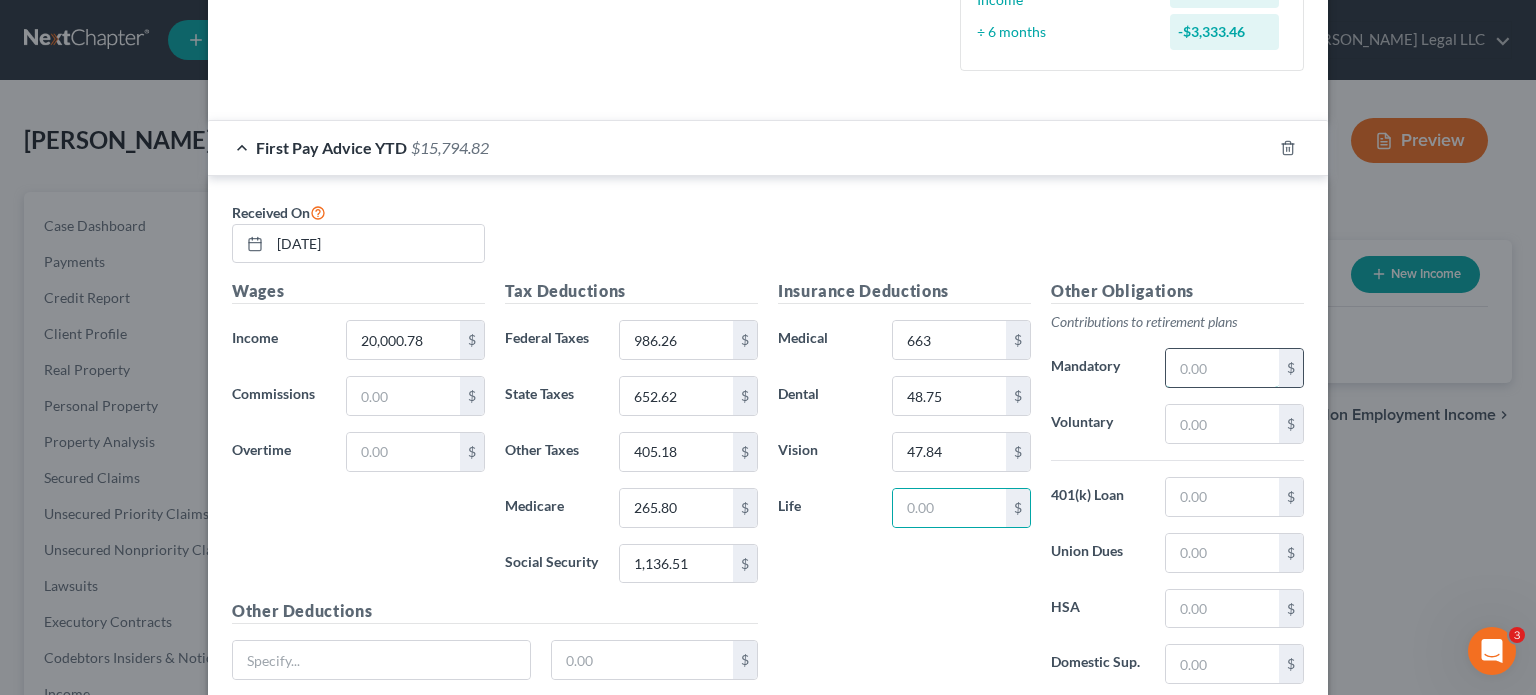 click at bounding box center (1222, 368) 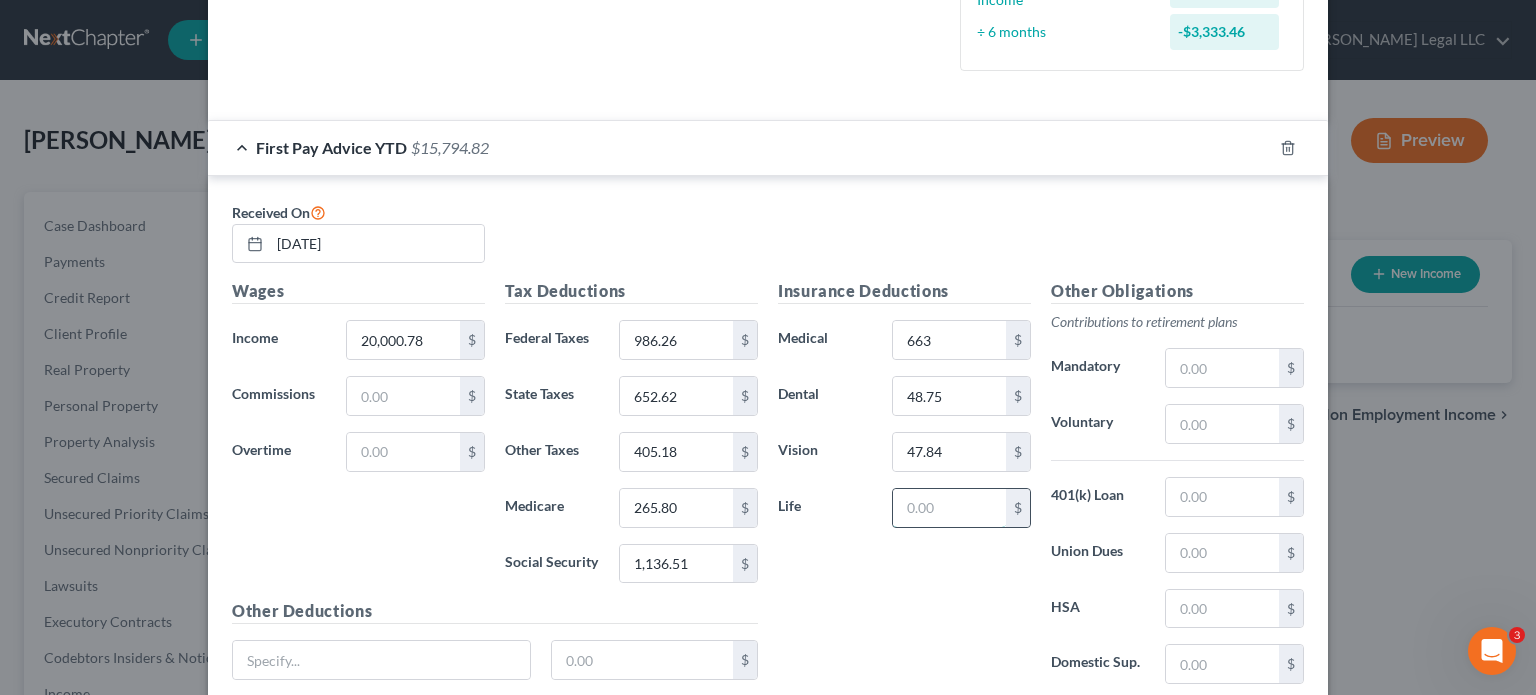 drag, startPoint x: 937, startPoint y: 500, endPoint x: 912, endPoint y: 513, distance: 28.178005 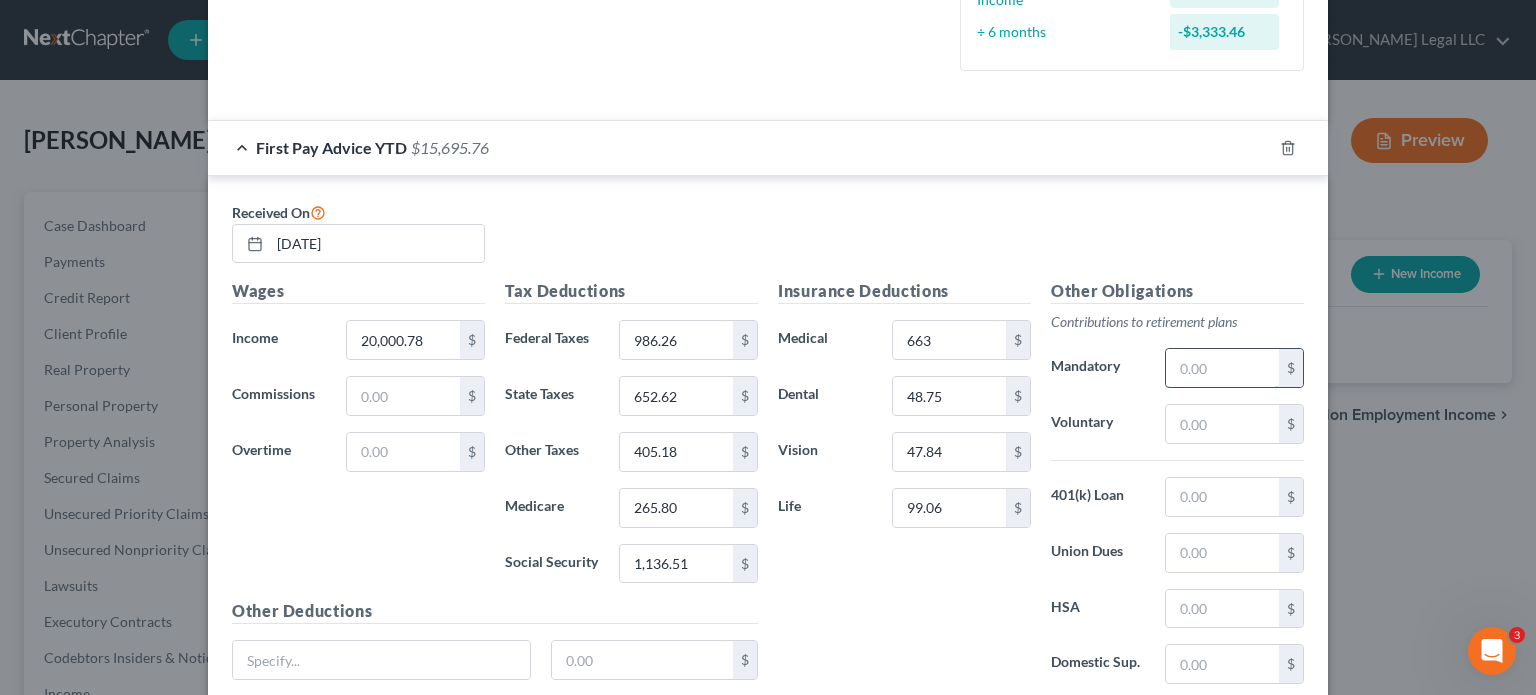 click at bounding box center (1222, 368) 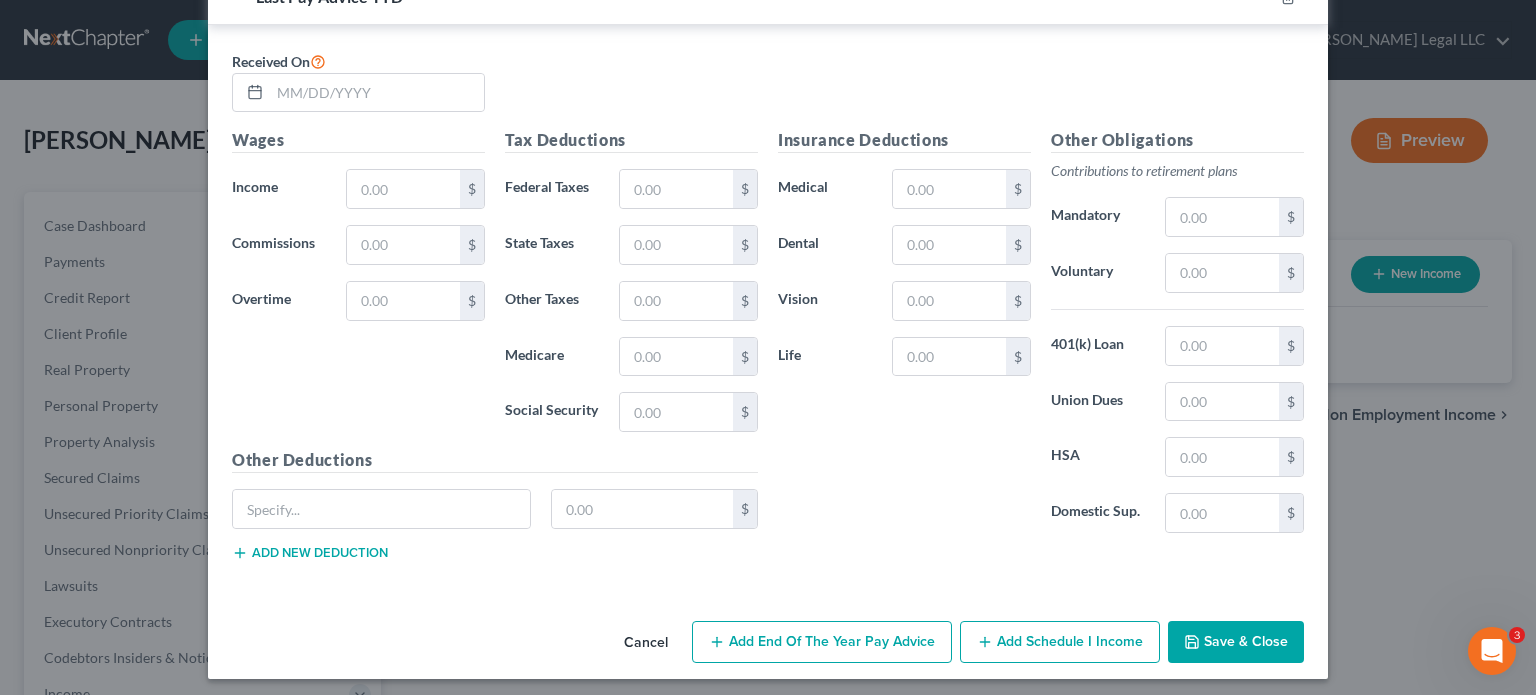 scroll, scrollTop: 1175, scrollLeft: 0, axis: vertical 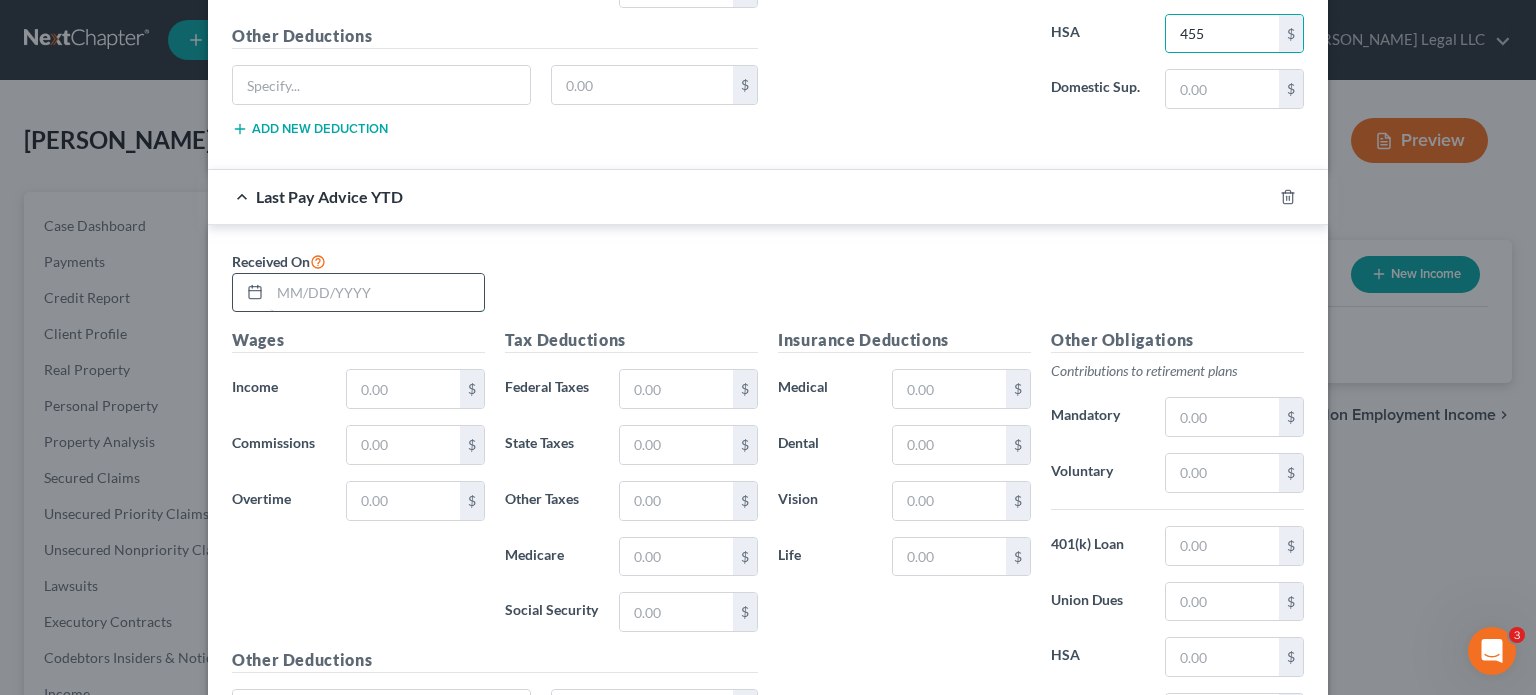 click at bounding box center (377, 293) 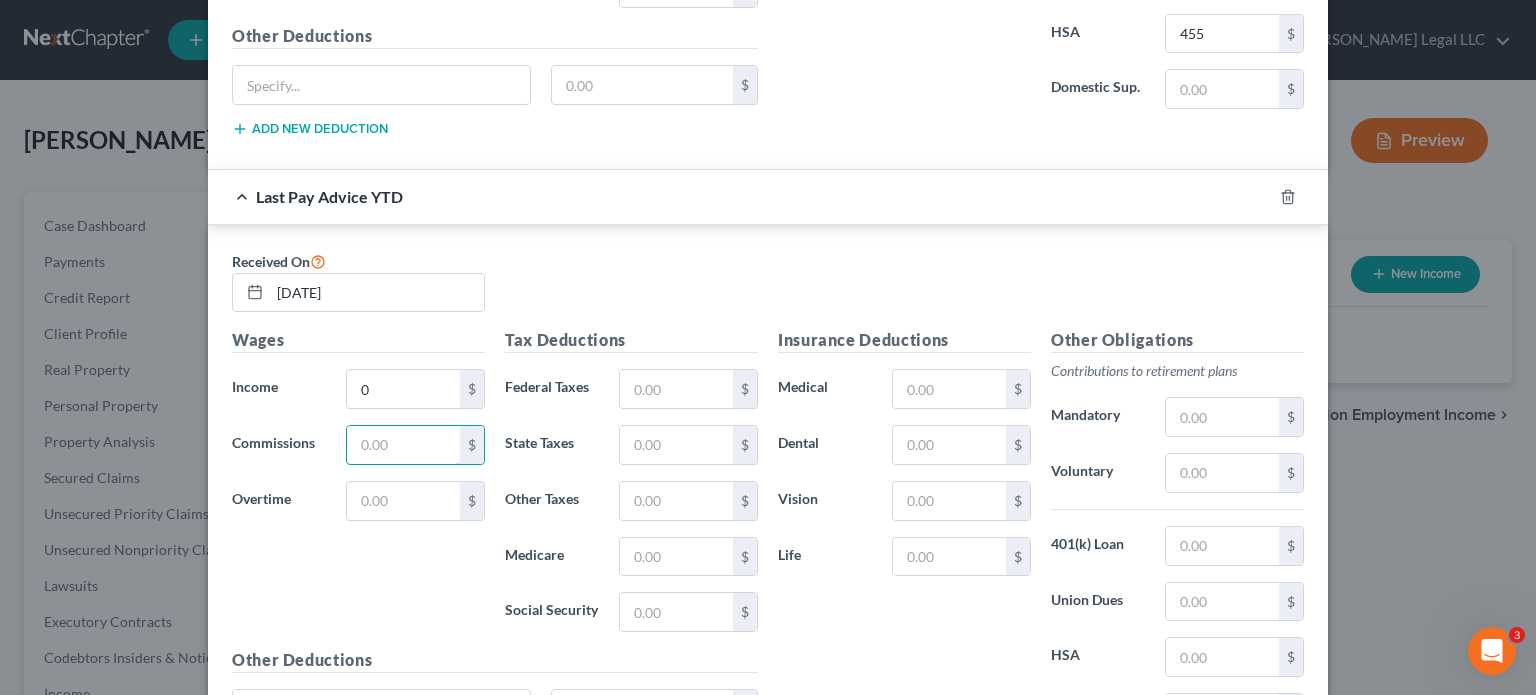scroll, scrollTop: 1375, scrollLeft: 0, axis: vertical 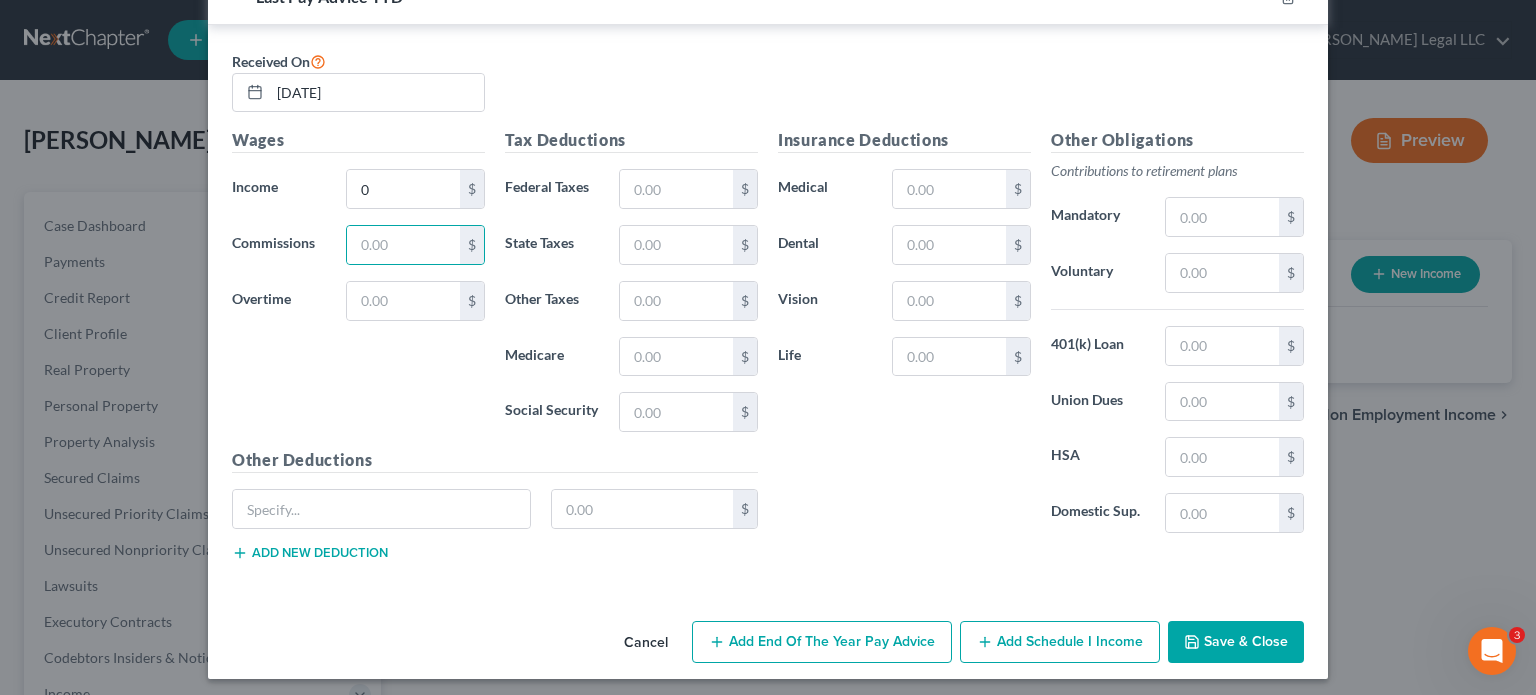 click on "Save & Close" at bounding box center [1236, 642] 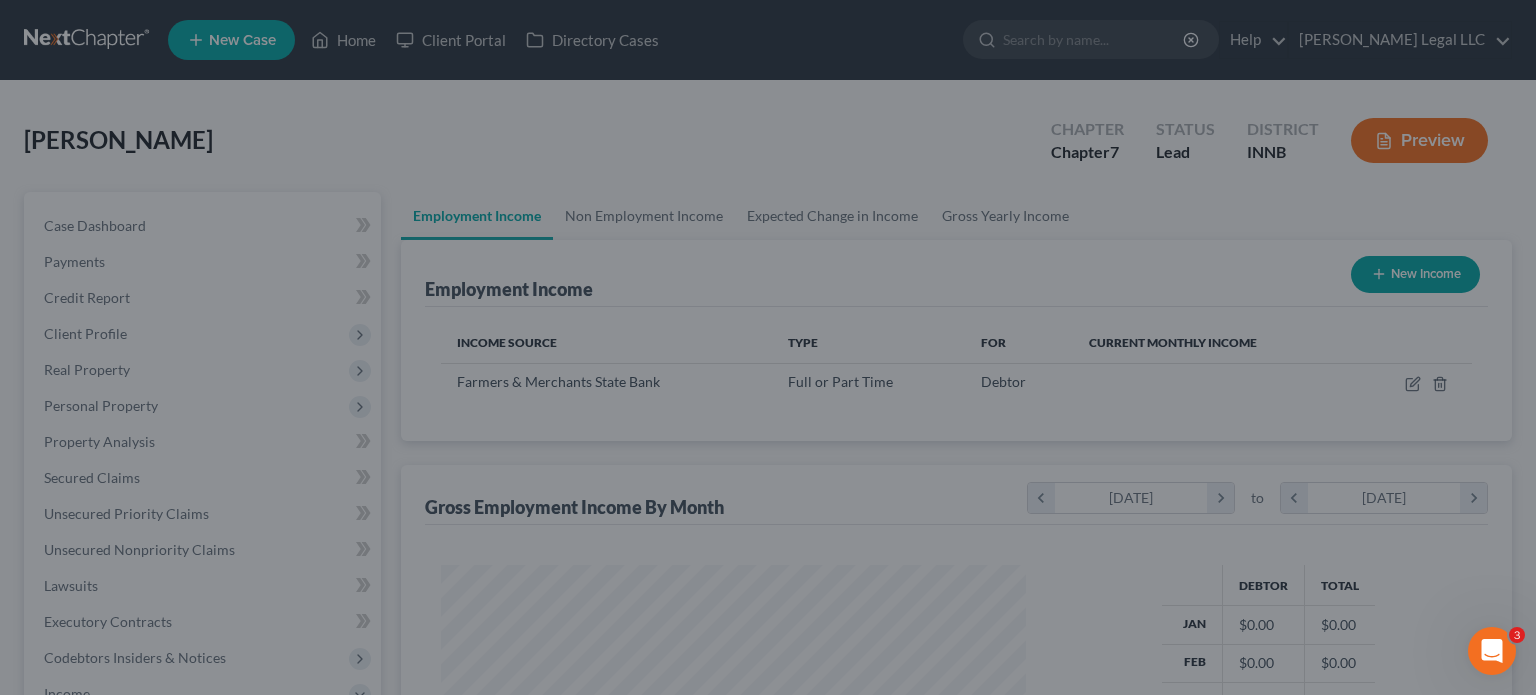 scroll, scrollTop: 999643, scrollLeft: 999381, axis: both 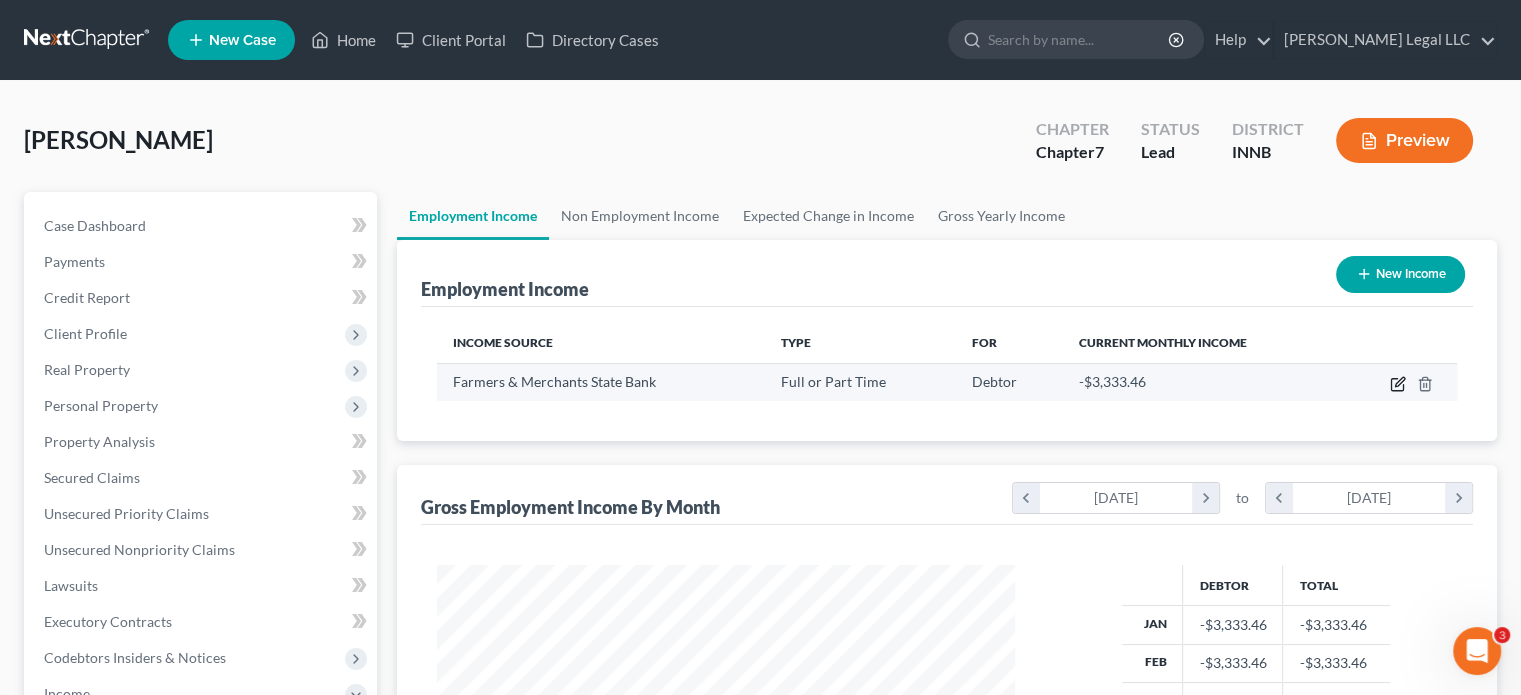 click 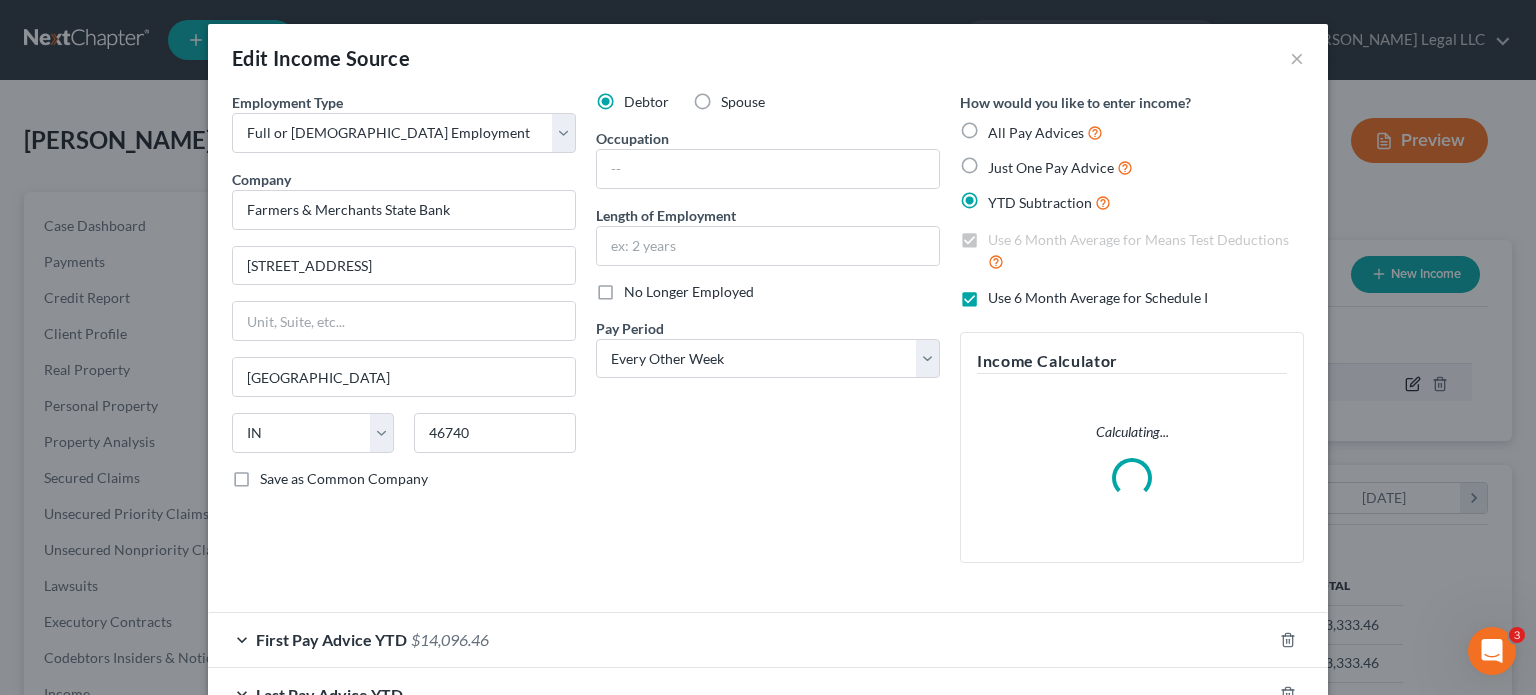 scroll, scrollTop: 999643, scrollLeft: 999375, axis: both 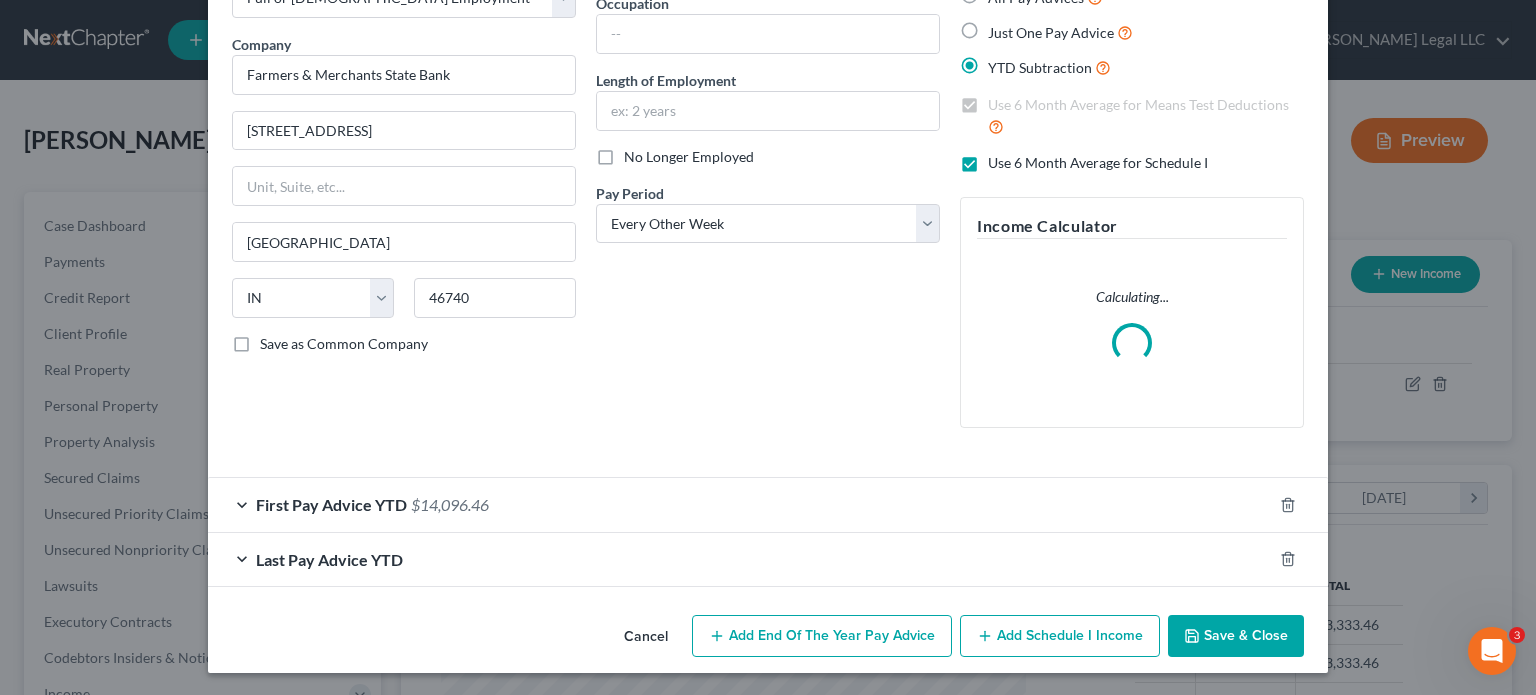 click on "First Pay Advice YTD $14,096.46" at bounding box center [740, 504] 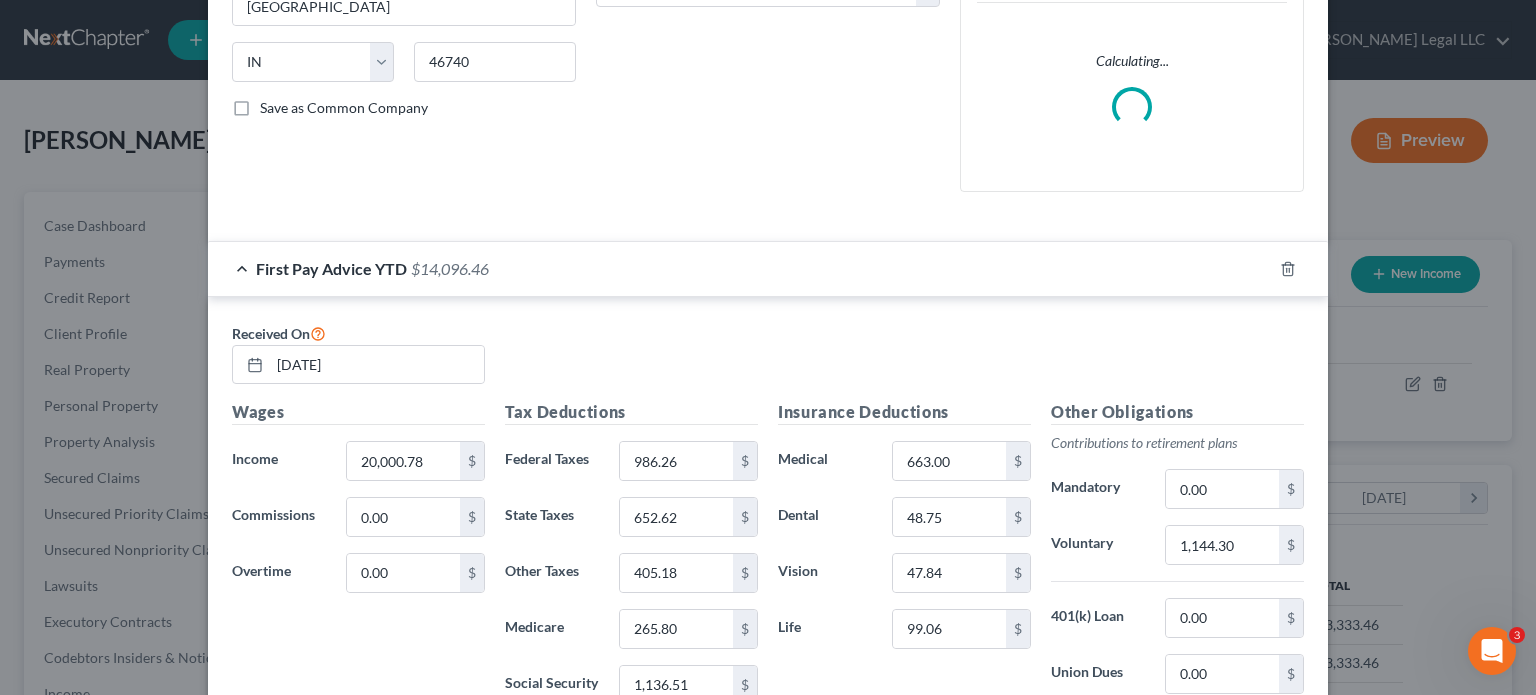 scroll, scrollTop: 701, scrollLeft: 0, axis: vertical 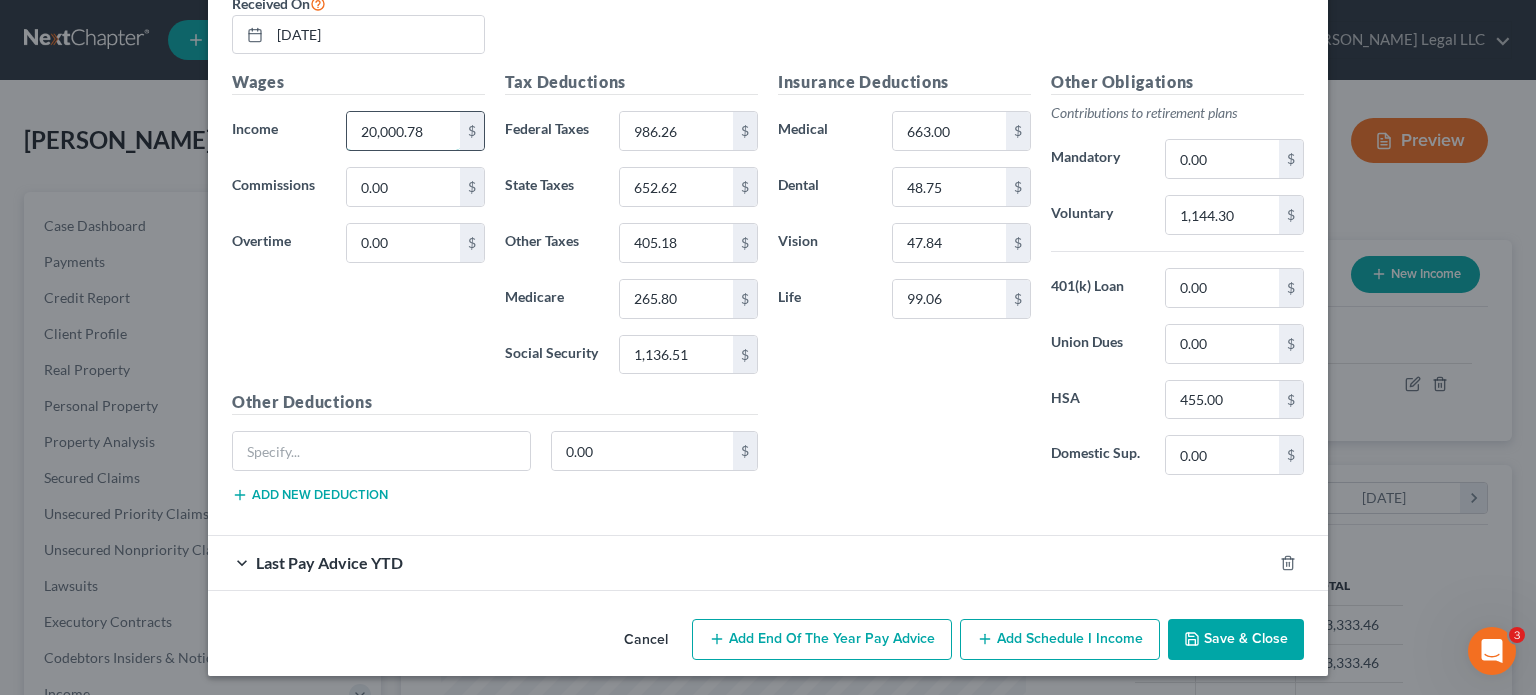 click on "20,000.78" at bounding box center [403, 131] 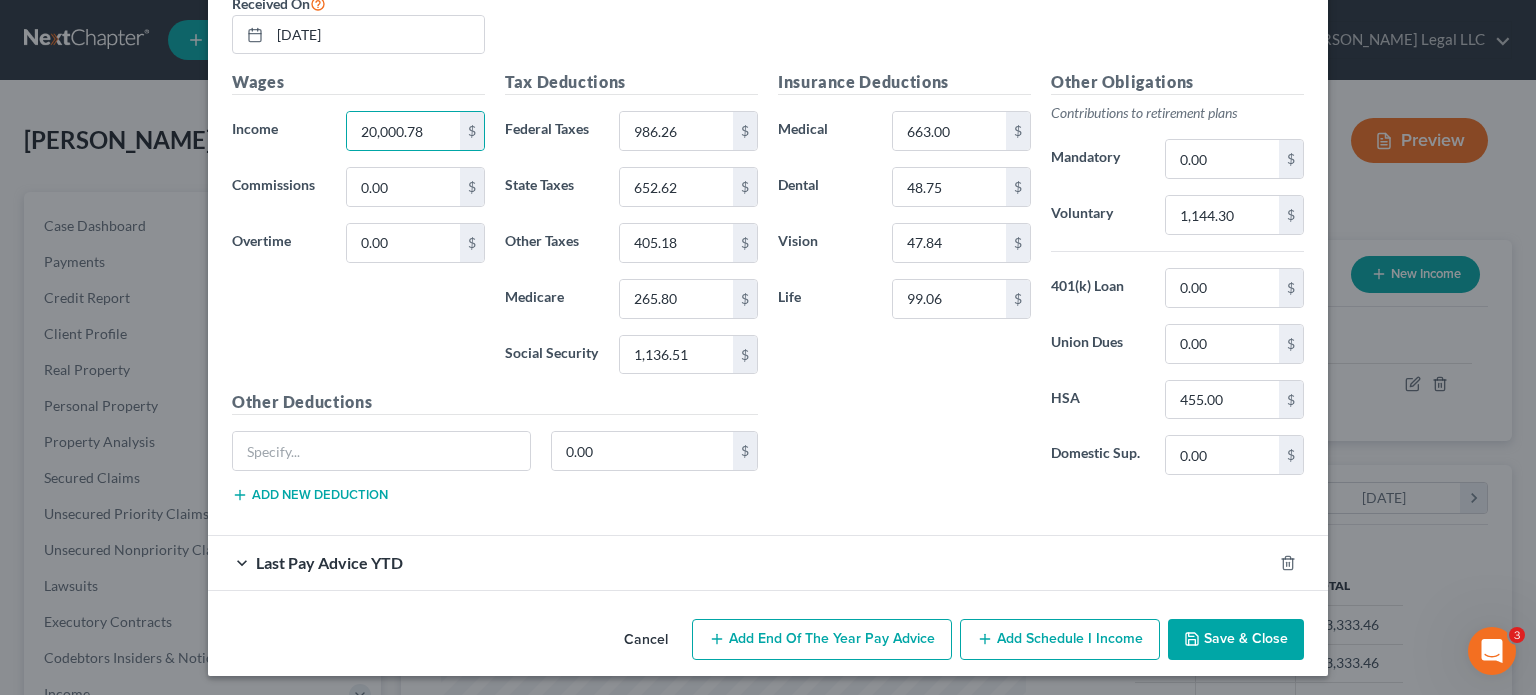 click on "Last Pay Advice YTD" at bounding box center (740, 562) 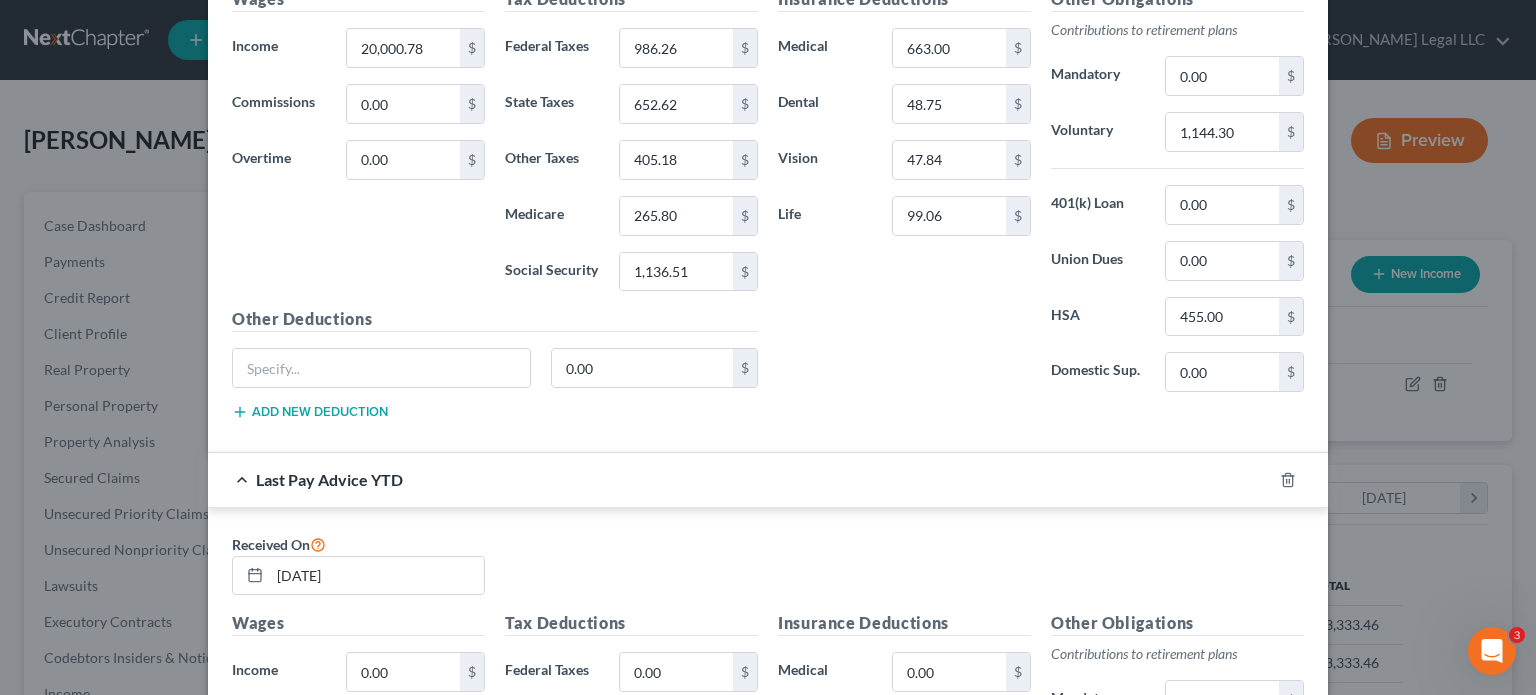 scroll, scrollTop: 1109, scrollLeft: 0, axis: vertical 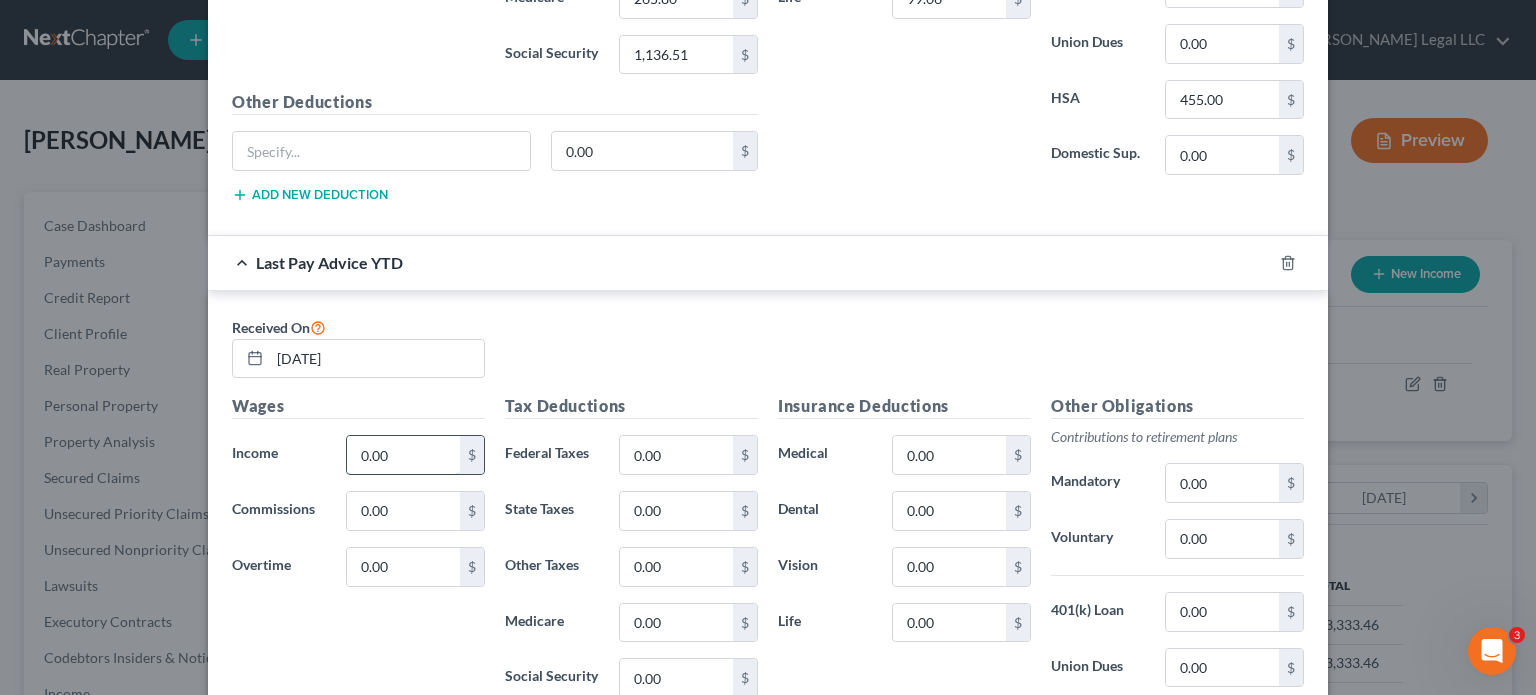 click on "0.00" at bounding box center (403, 455) 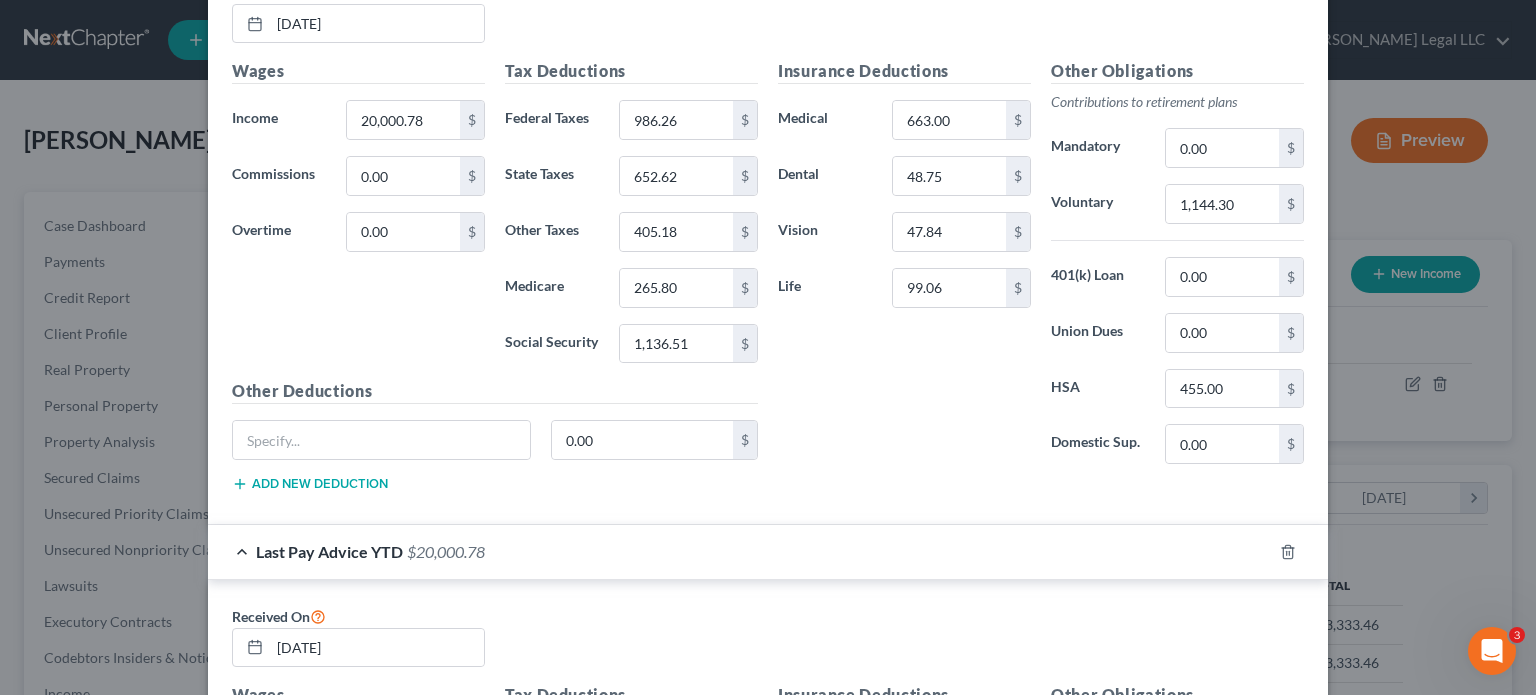 scroll, scrollTop: 809, scrollLeft: 0, axis: vertical 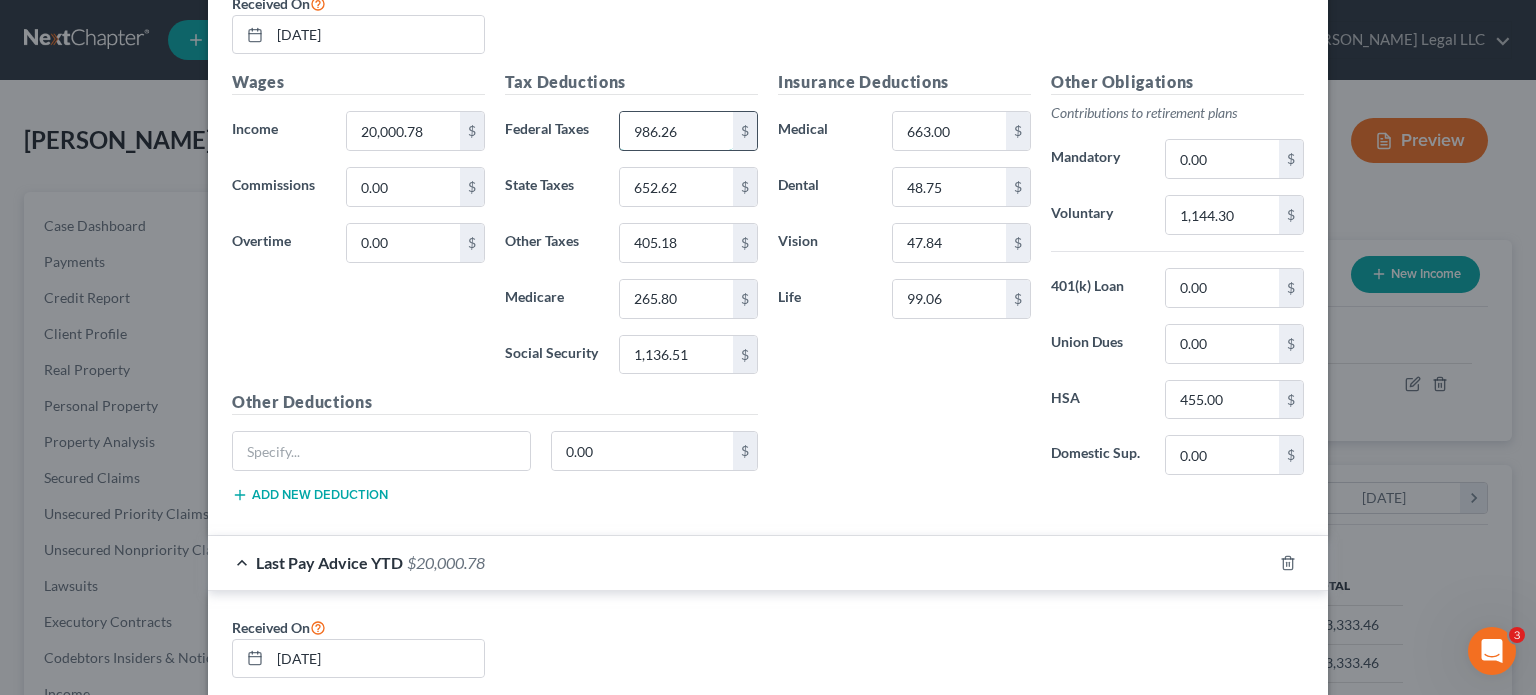 click on "986.26" at bounding box center [676, 131] 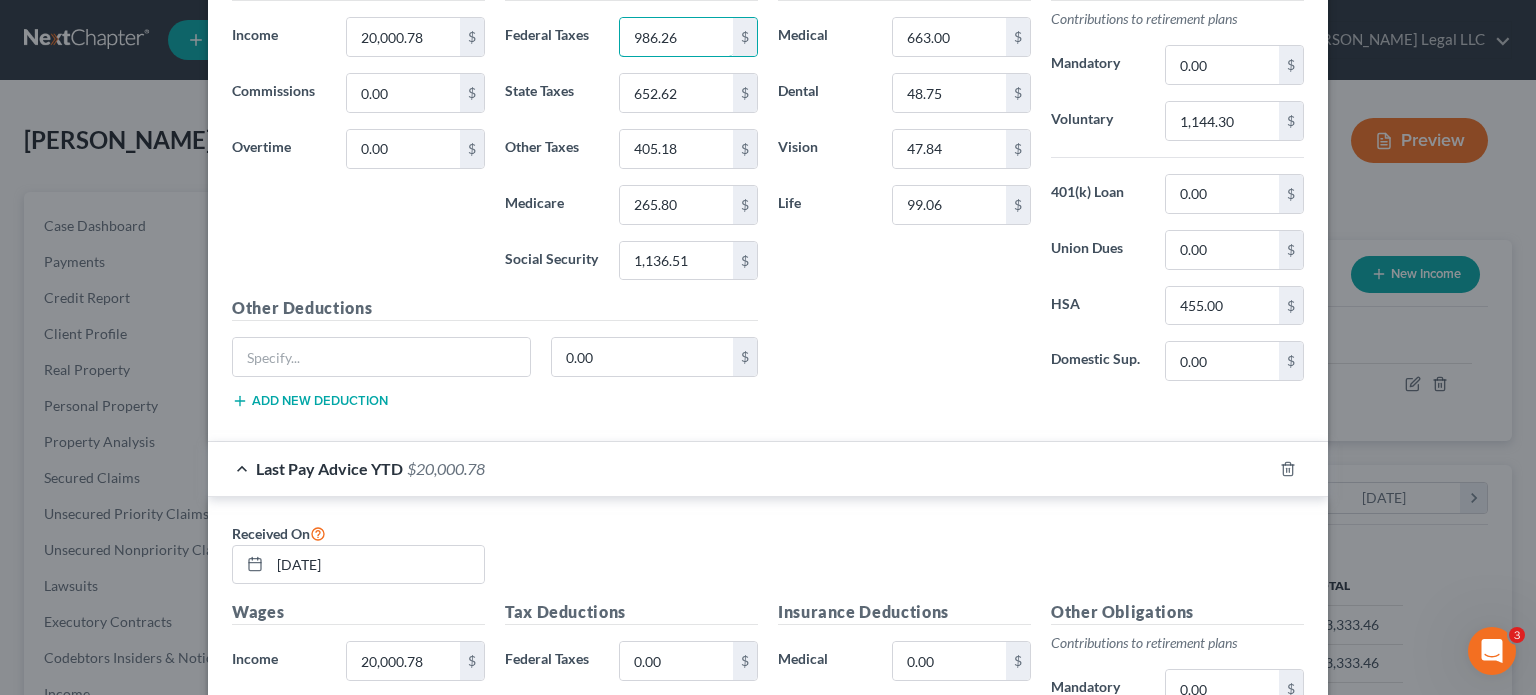 scroll, scrollTop: 1109, scrollLeft: 0, axis: vertical 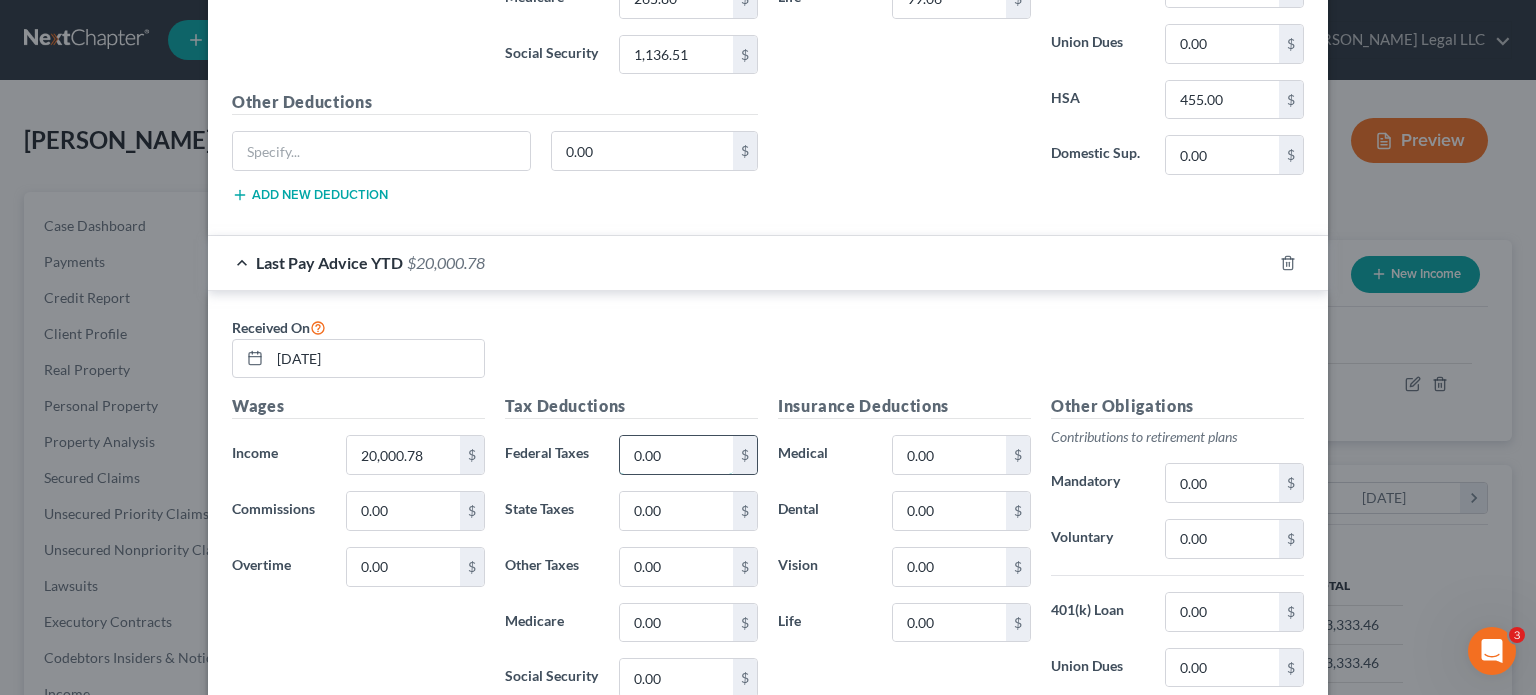 click on "0.00" at bounding box center [676, 455] 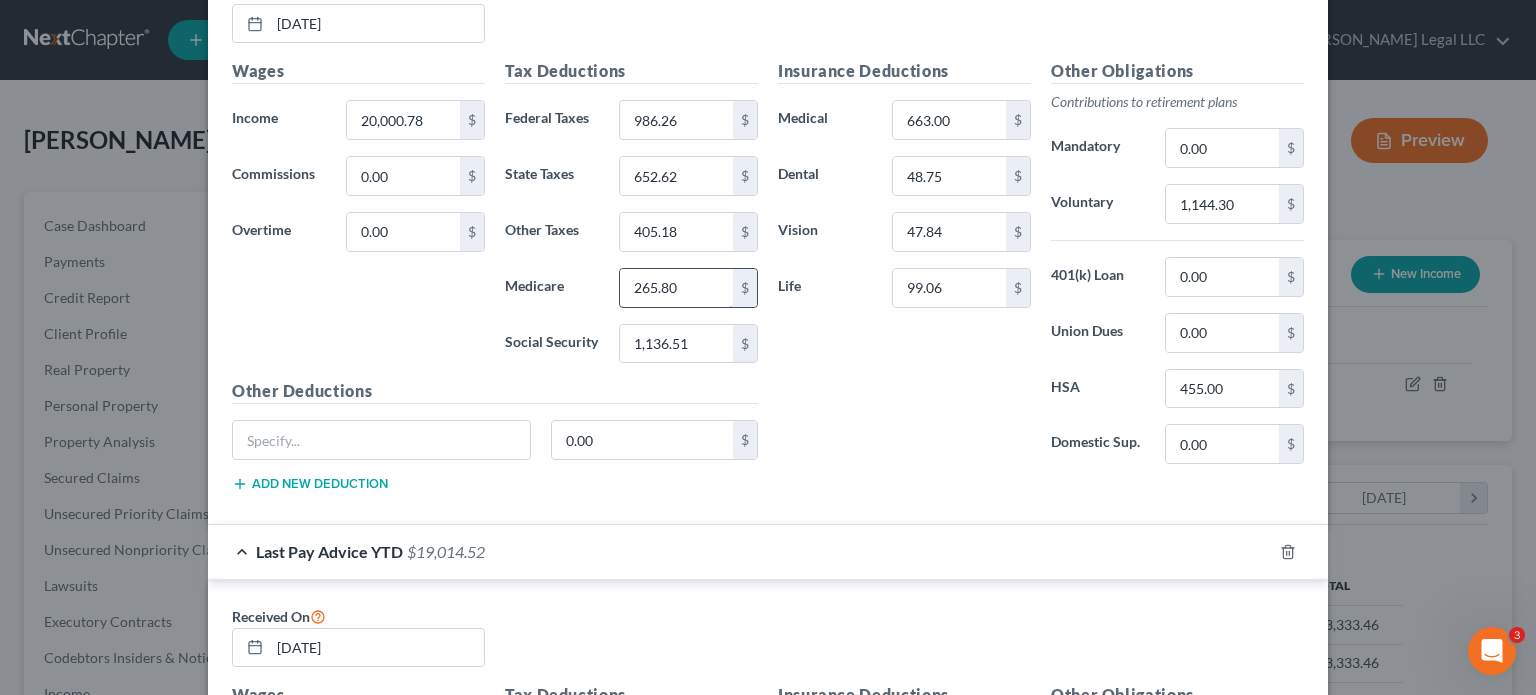 scroll, scrollTop: 809, scrollLeft: 0, axis: vertical 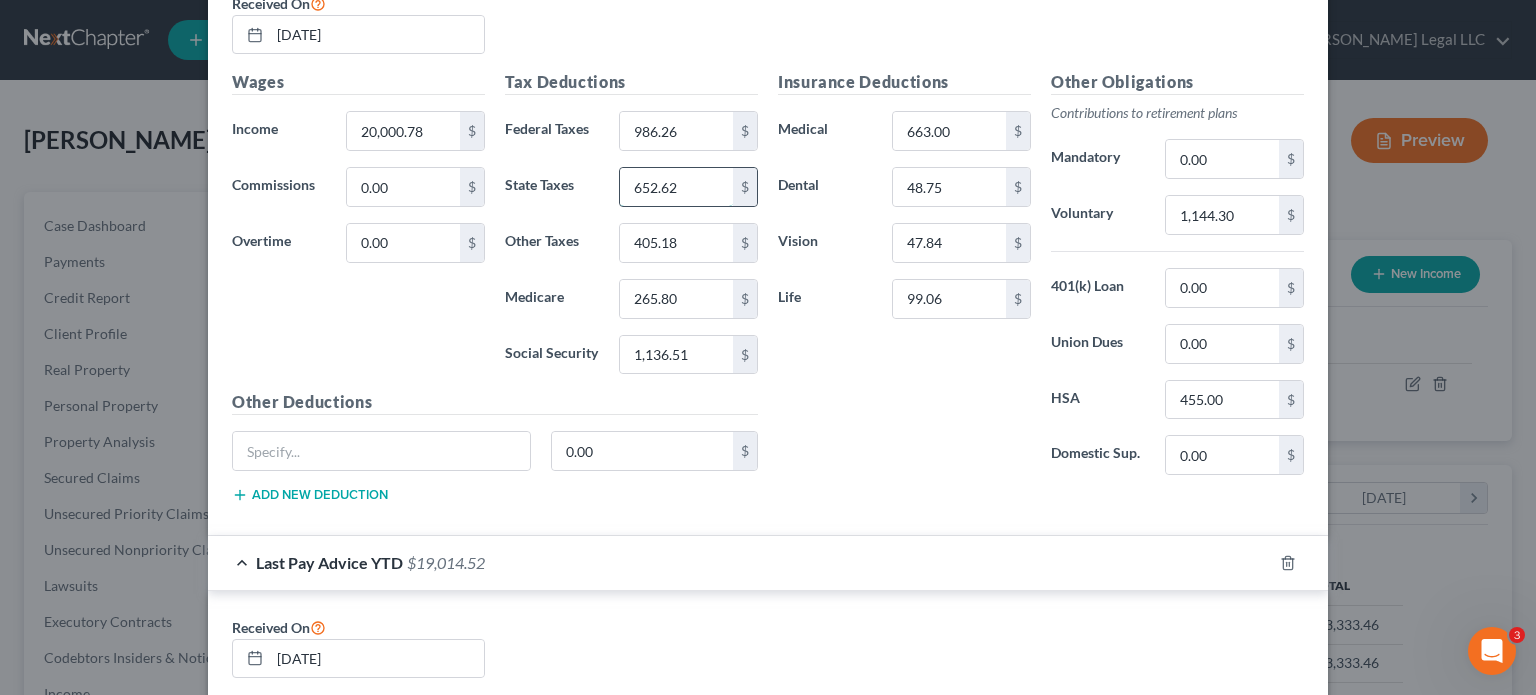click on "652.62" at bounding box center [676, 187] 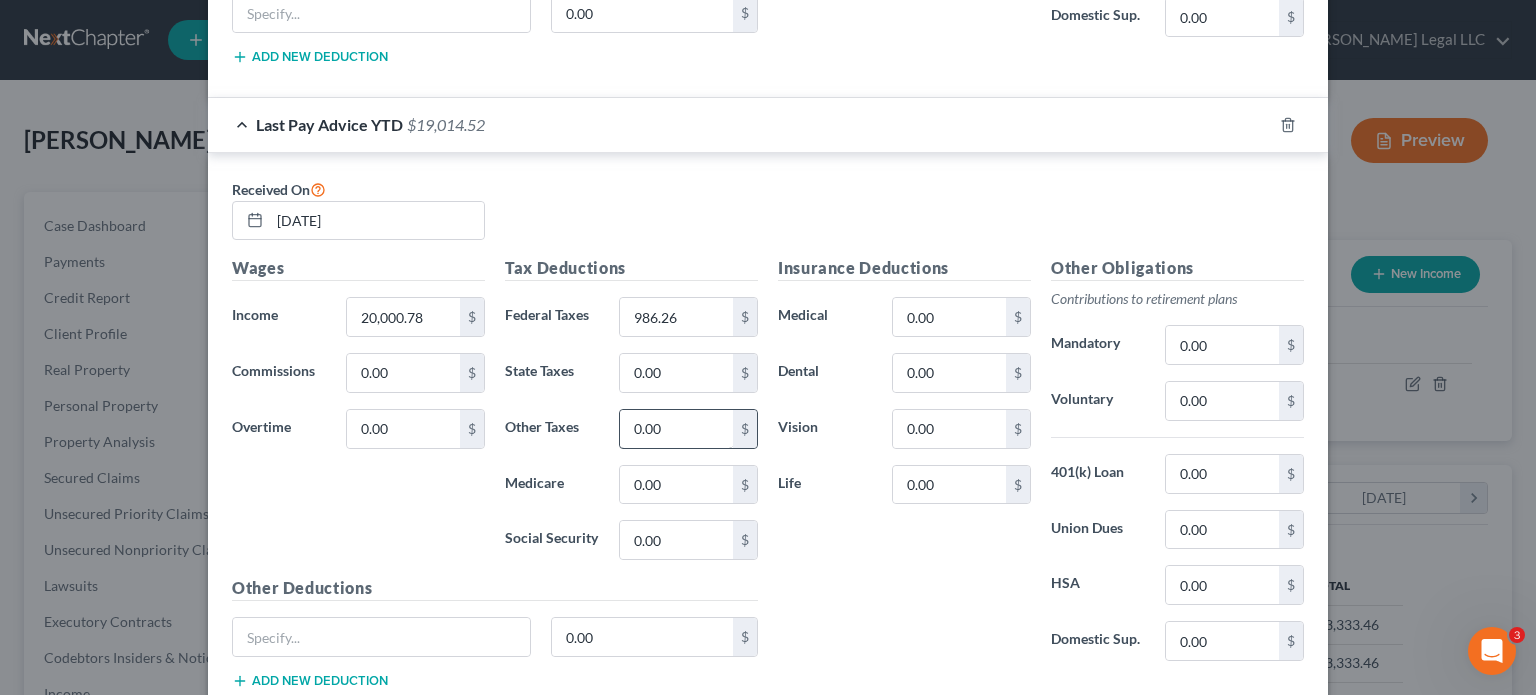 scroll, scrollTop: 1309, scrollLeft: 0, axis: vertical 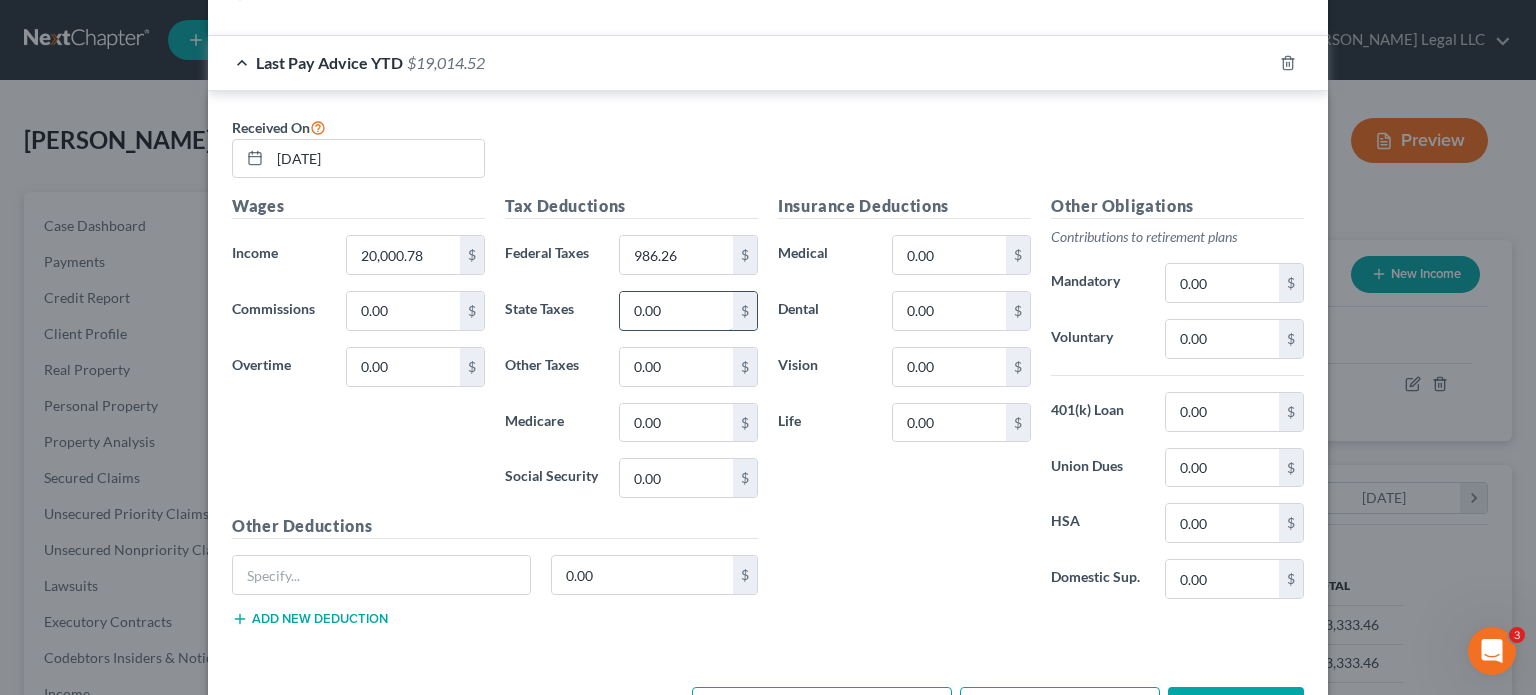 click on "0.00" at bounding box center [676, 311] 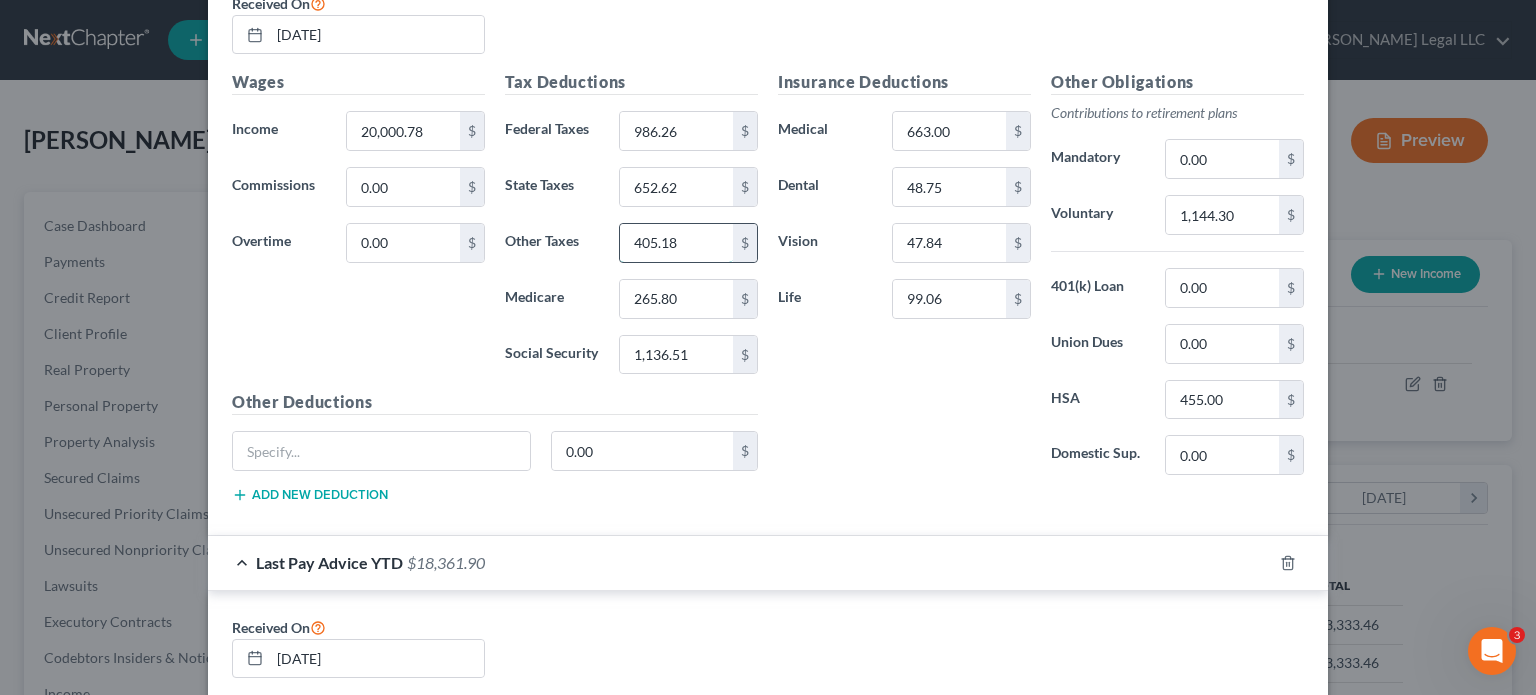 click on "405.18" at bounding box center (676, 243) 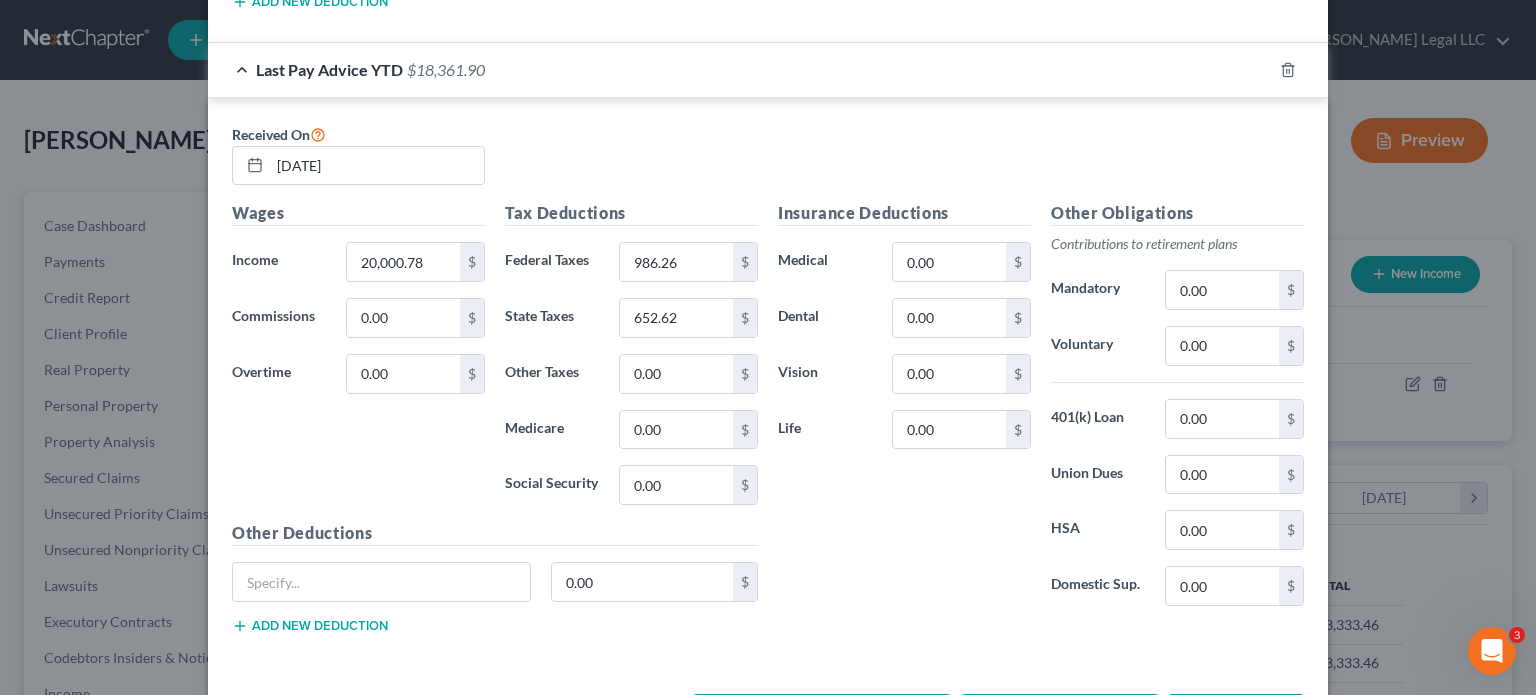 scroll, scrollTop: 1309, scrollLeft: 0, axis: vertical 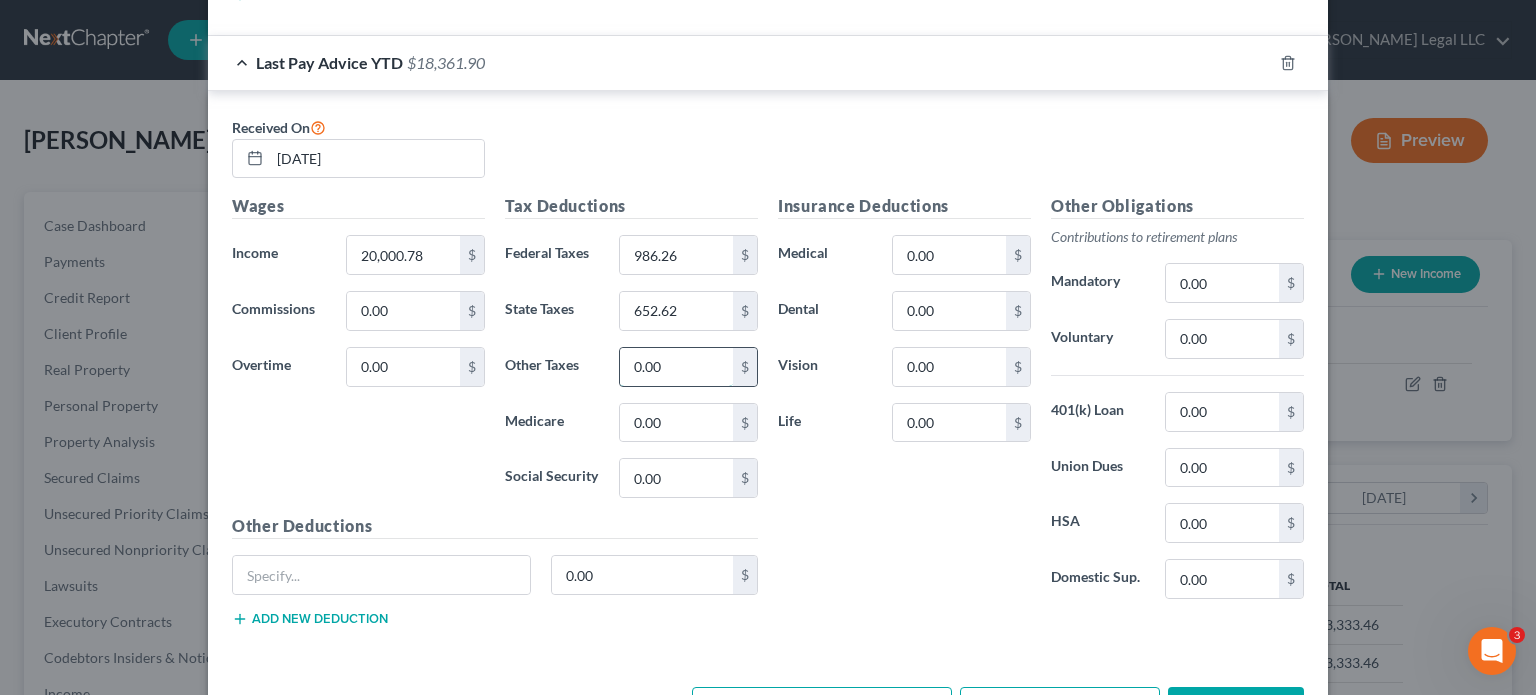 click on "0.00" at bounding box center (676, 367) 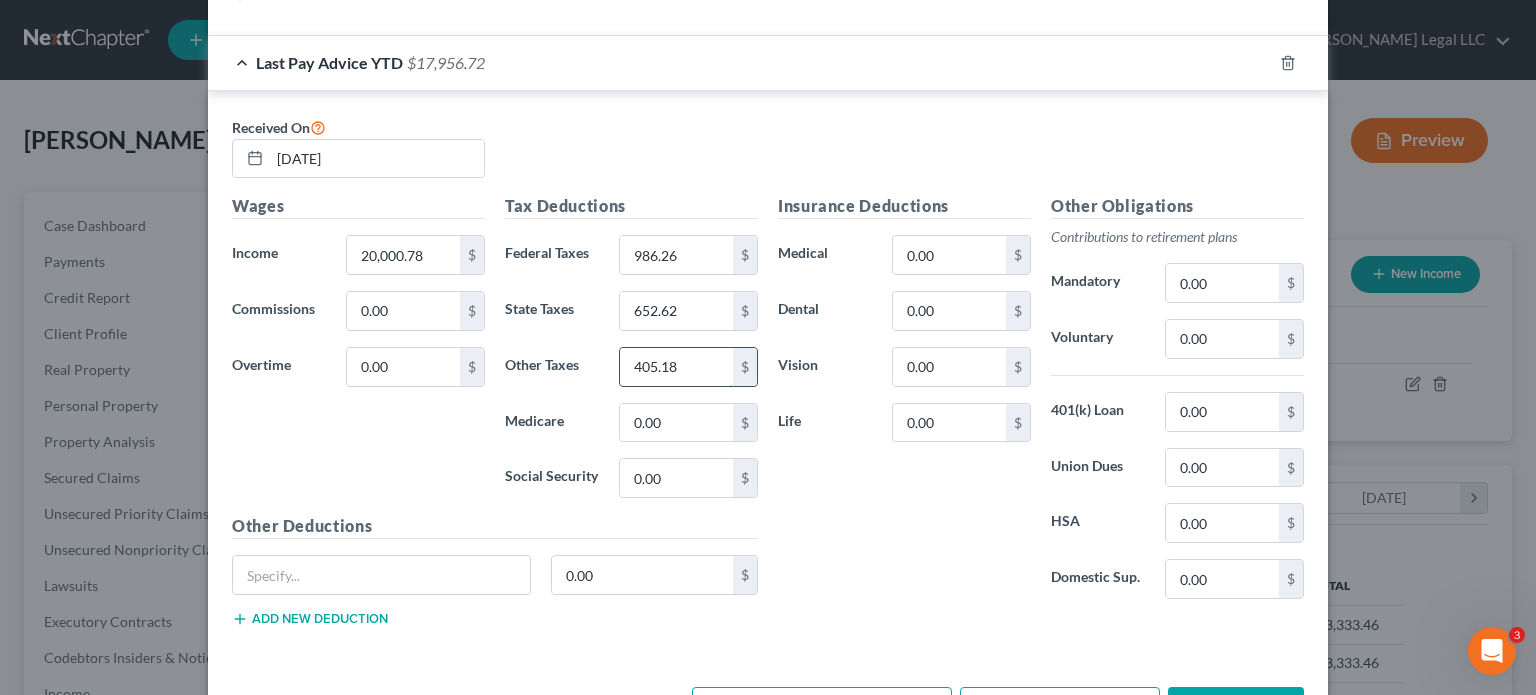 scroll, scrollTop: 809, scrollLeft: 0, axis: vertical 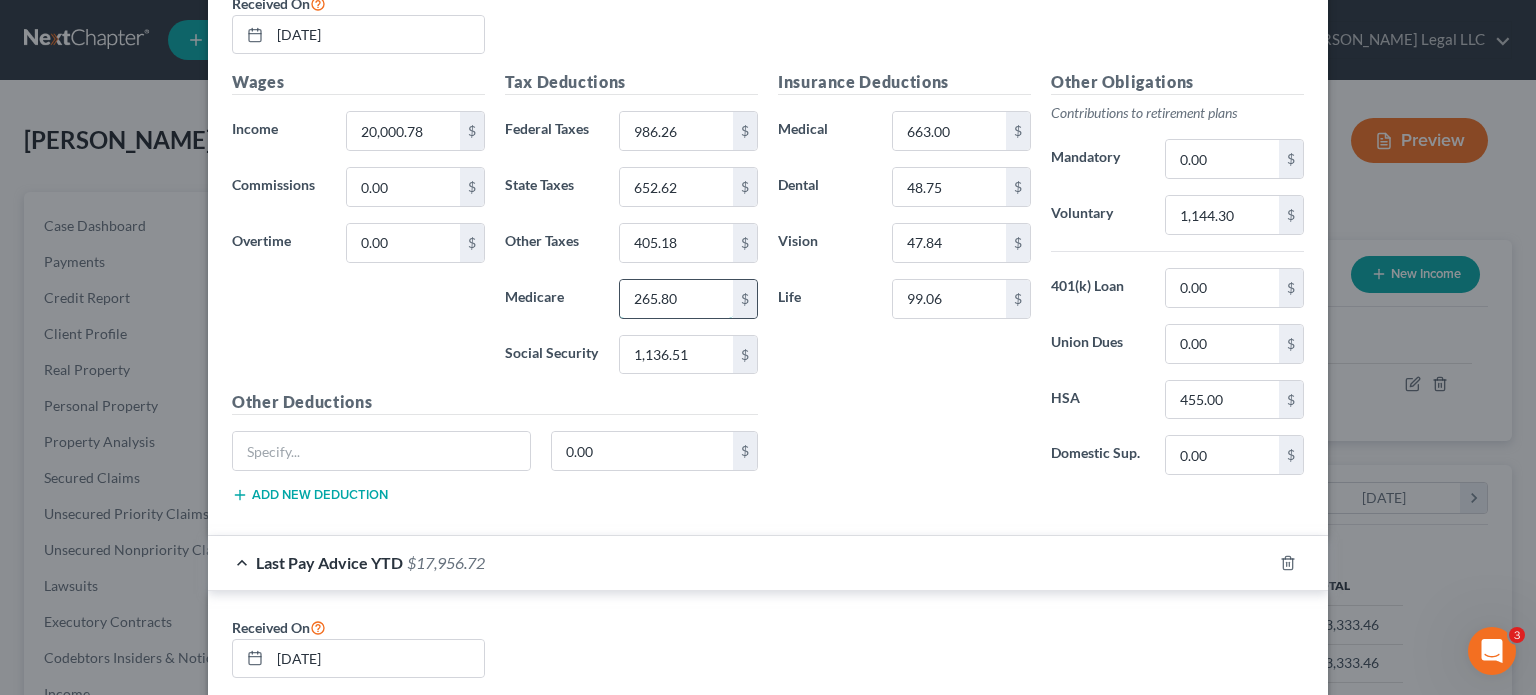 click on "265.80" at bounding box center (676, 299) 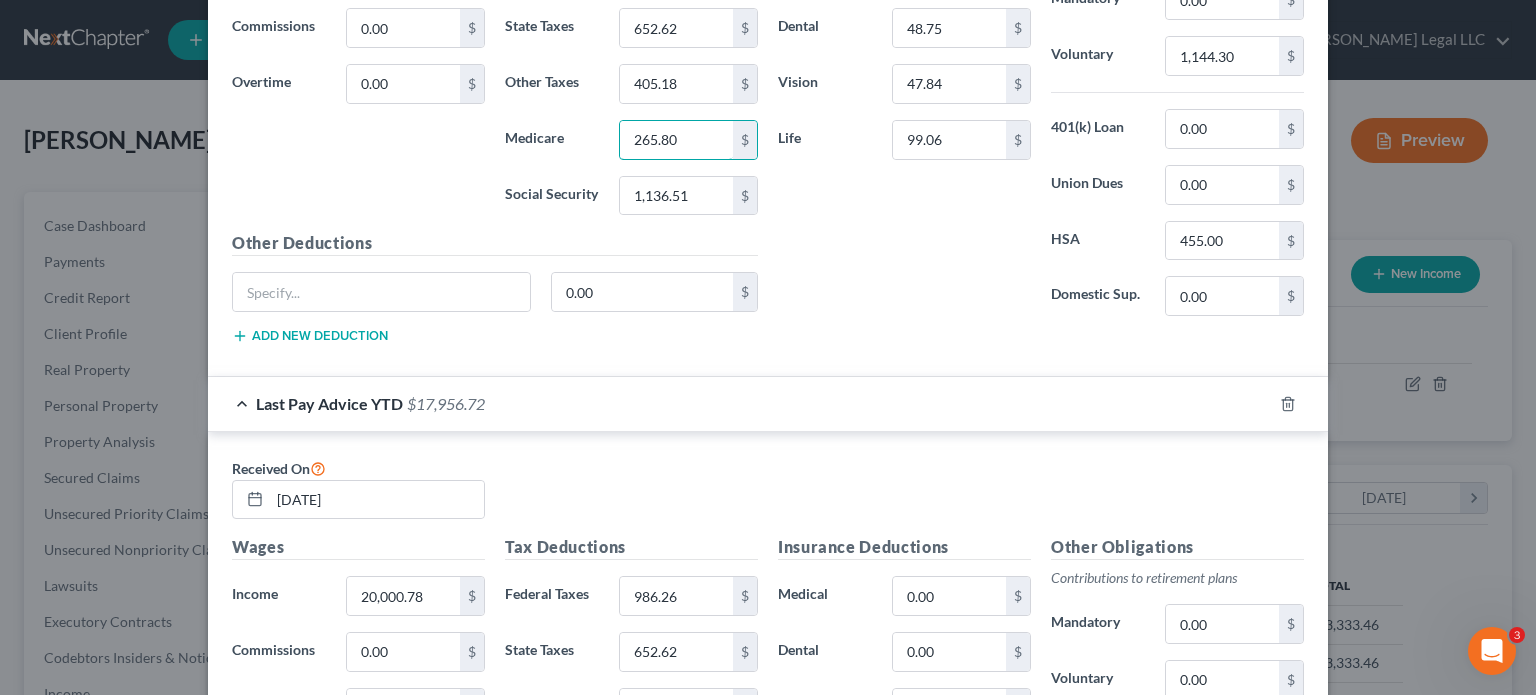 scroll, scrollTop: 1309, scrollLeft: 0, axis: vertical 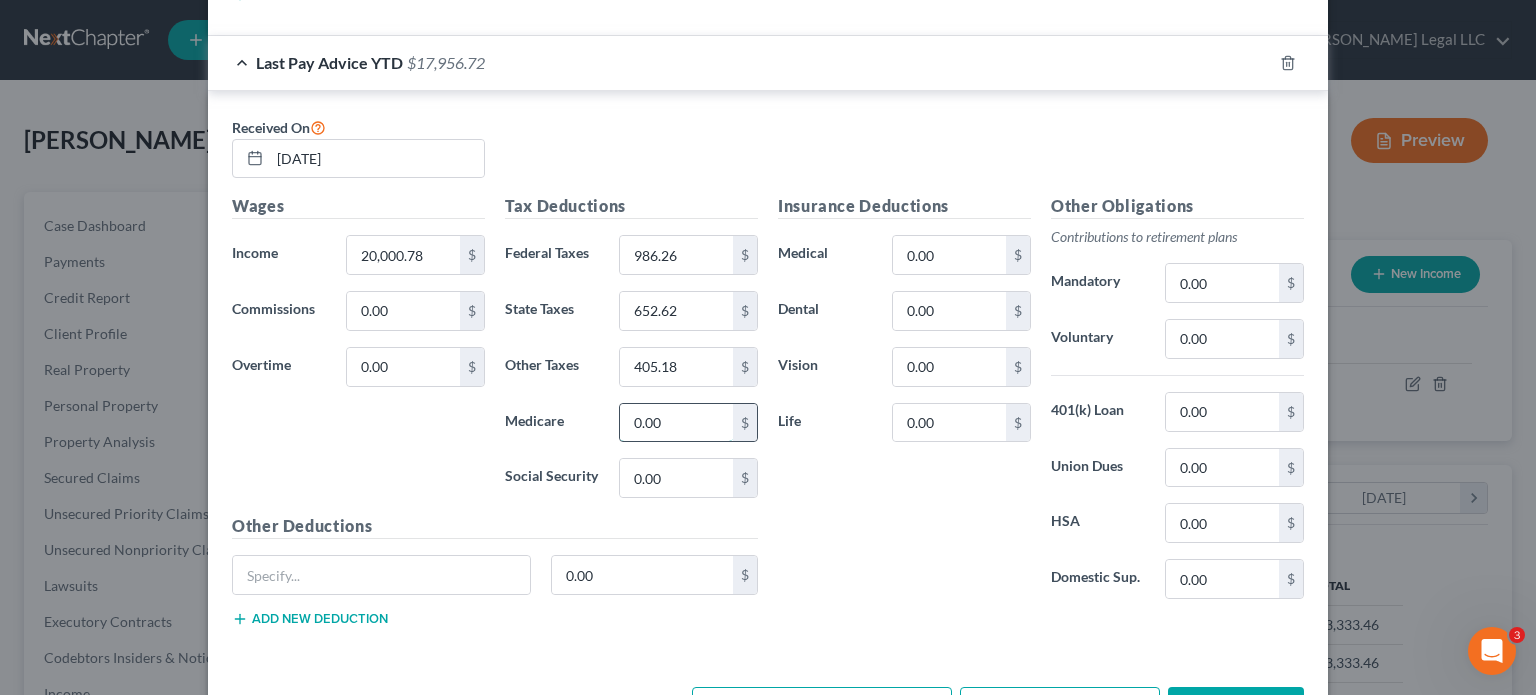 click on "0.00" at bounding box center [676, 423] 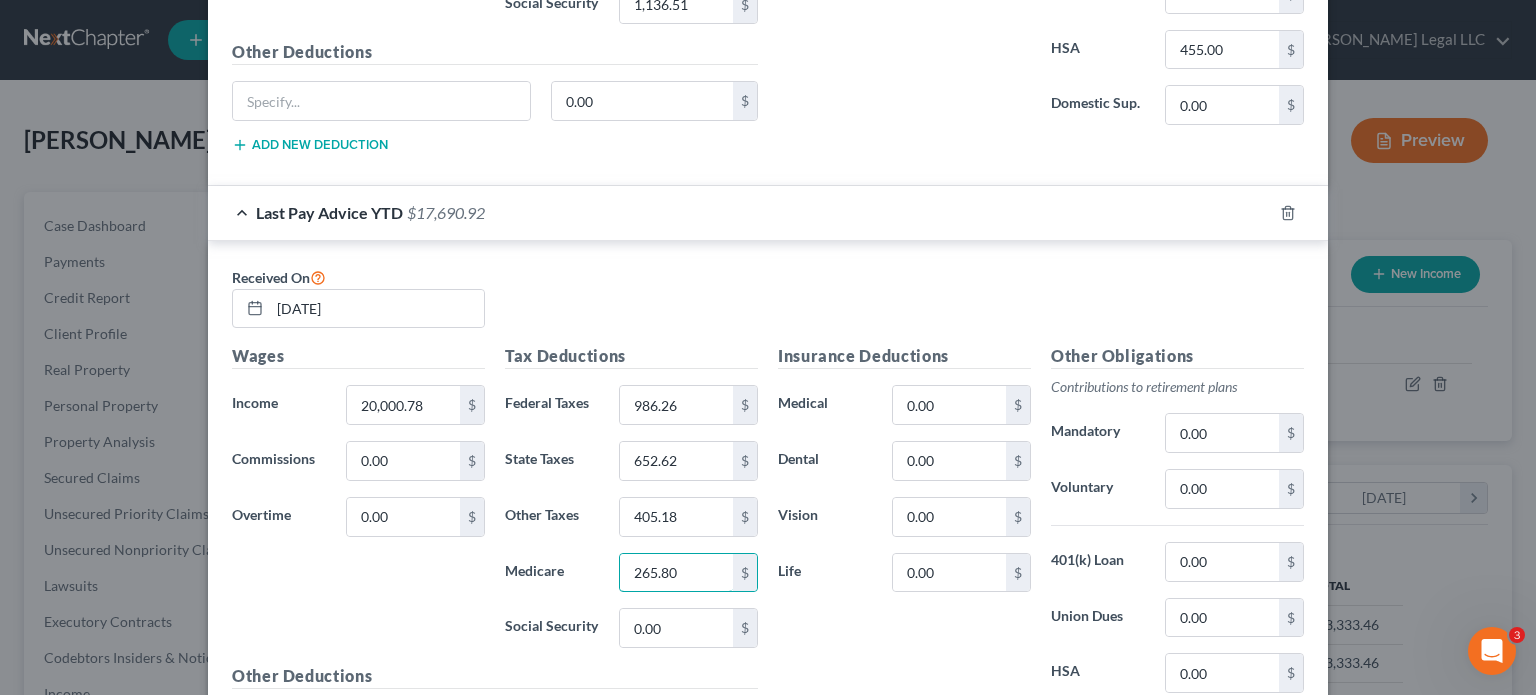 scroll, scrollTop: 909, scrollLeft: 0, axis: vertical 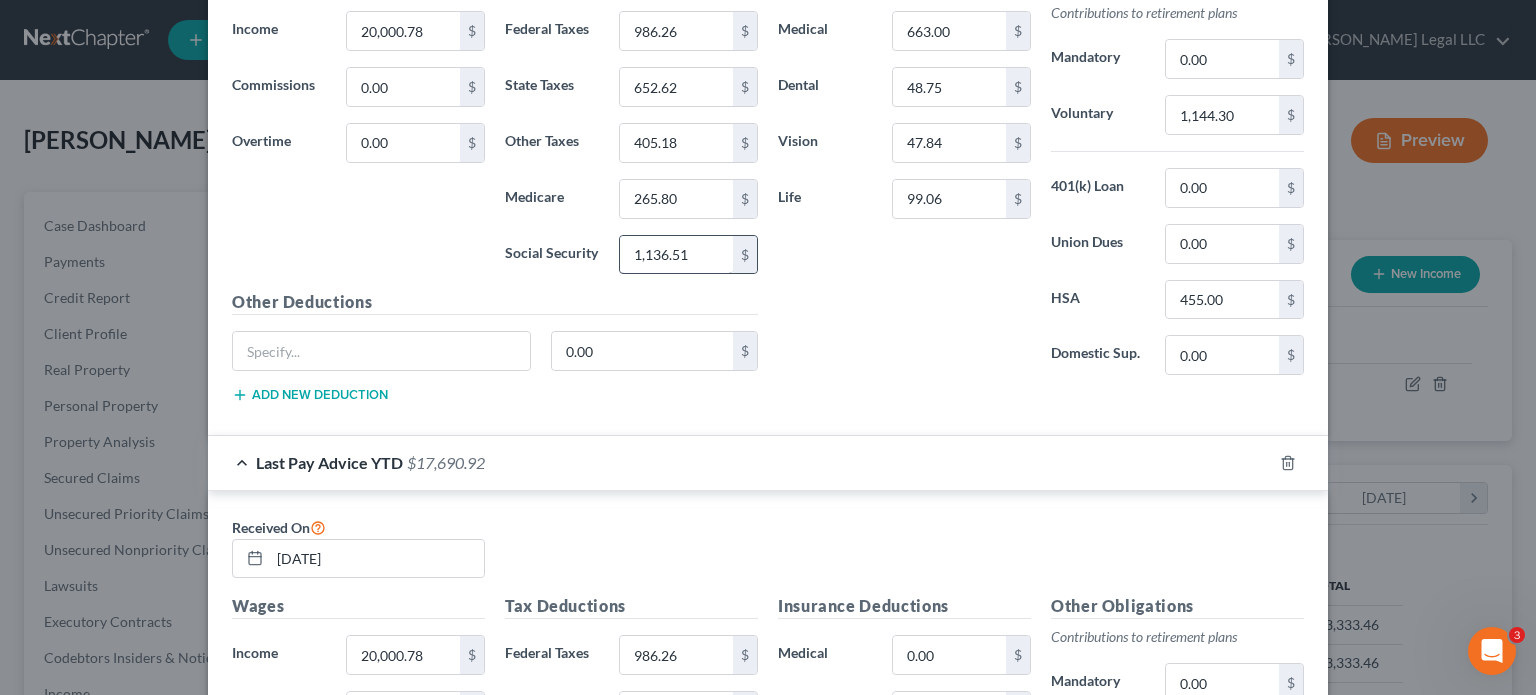click on "Tax Deductions Federal Taxes 986.26 $ State Taxes 652.62 $ Other Taxes 405.18 $ Medicare 265.80 $ Social Security 1,136.51 $" at bounding box center [631, 130] 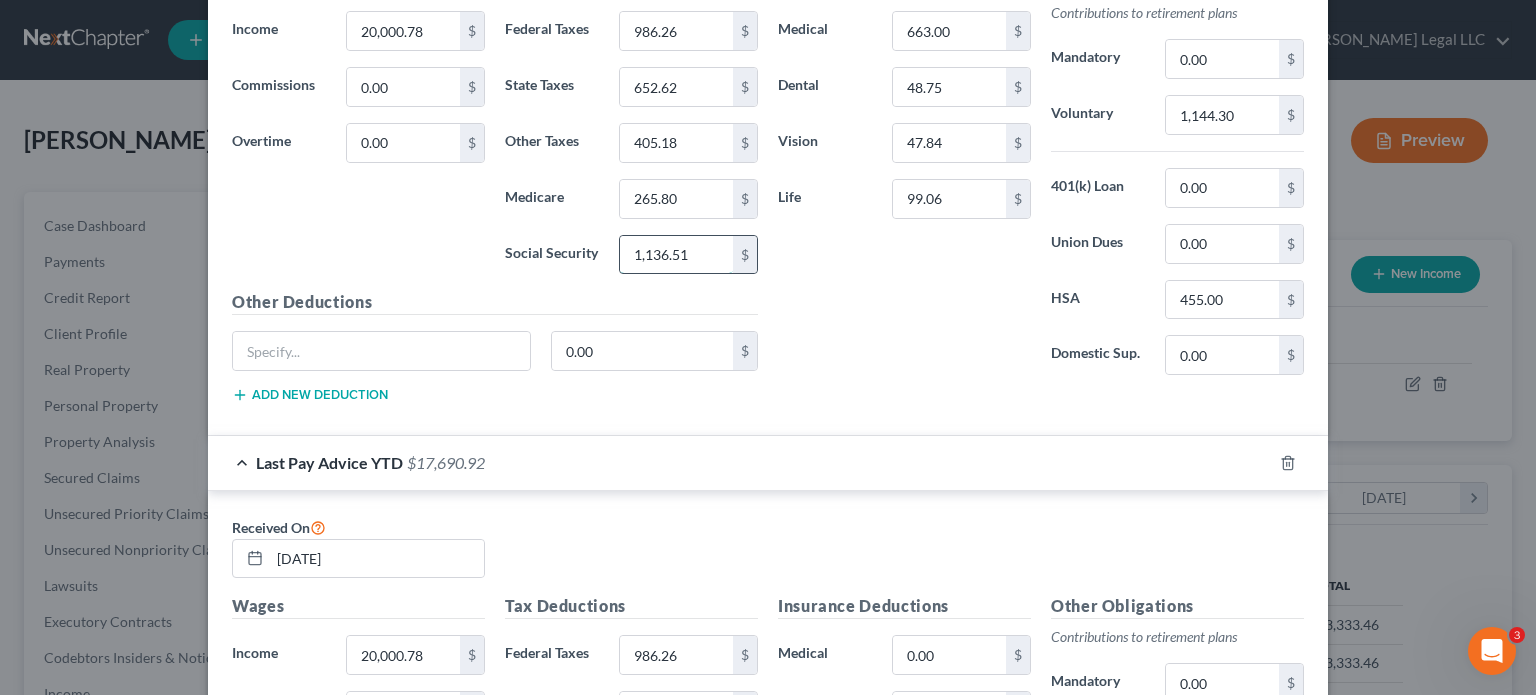 click on "1,136.51" at bounding box center [676, 255] 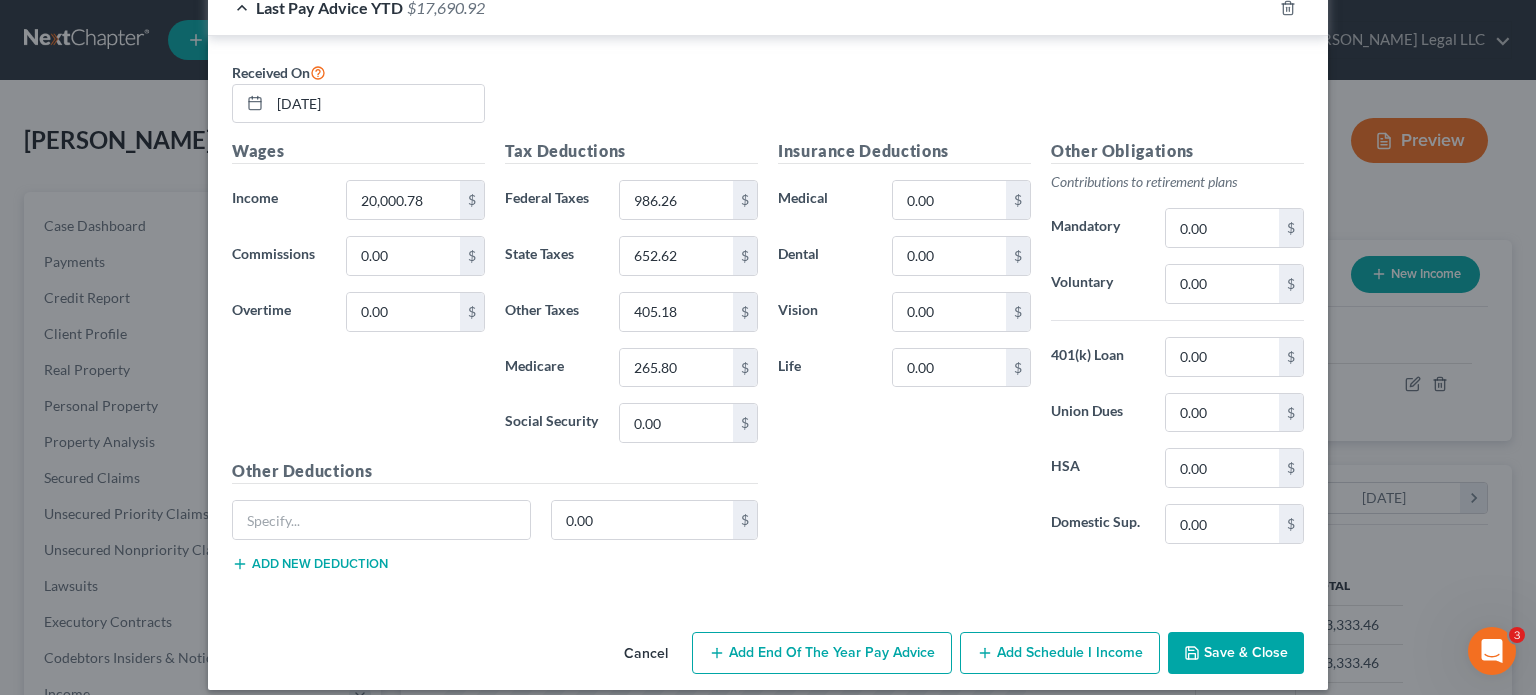 scroll, scrollTop: 1375, scrollLeft: 0, axis: vertical 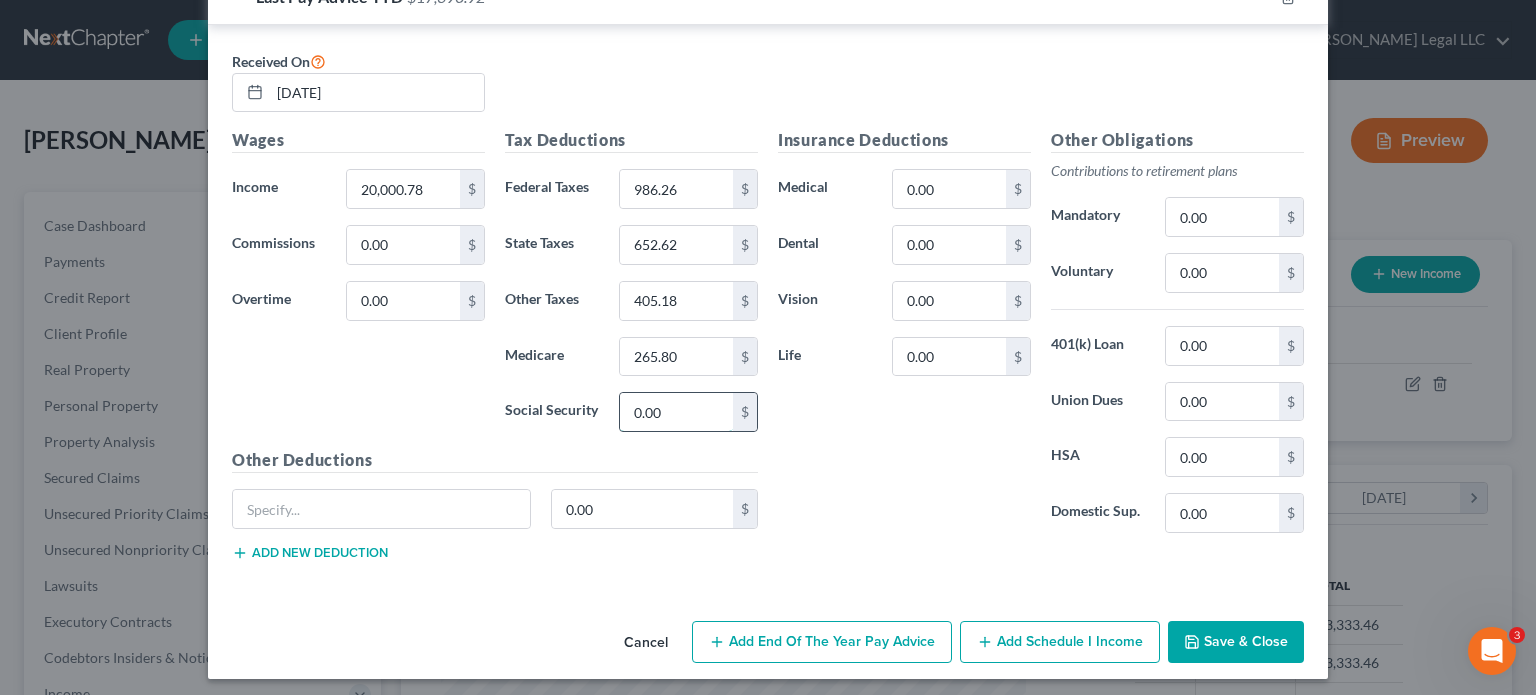 click on "0.00" at bounding box center [676, 412] 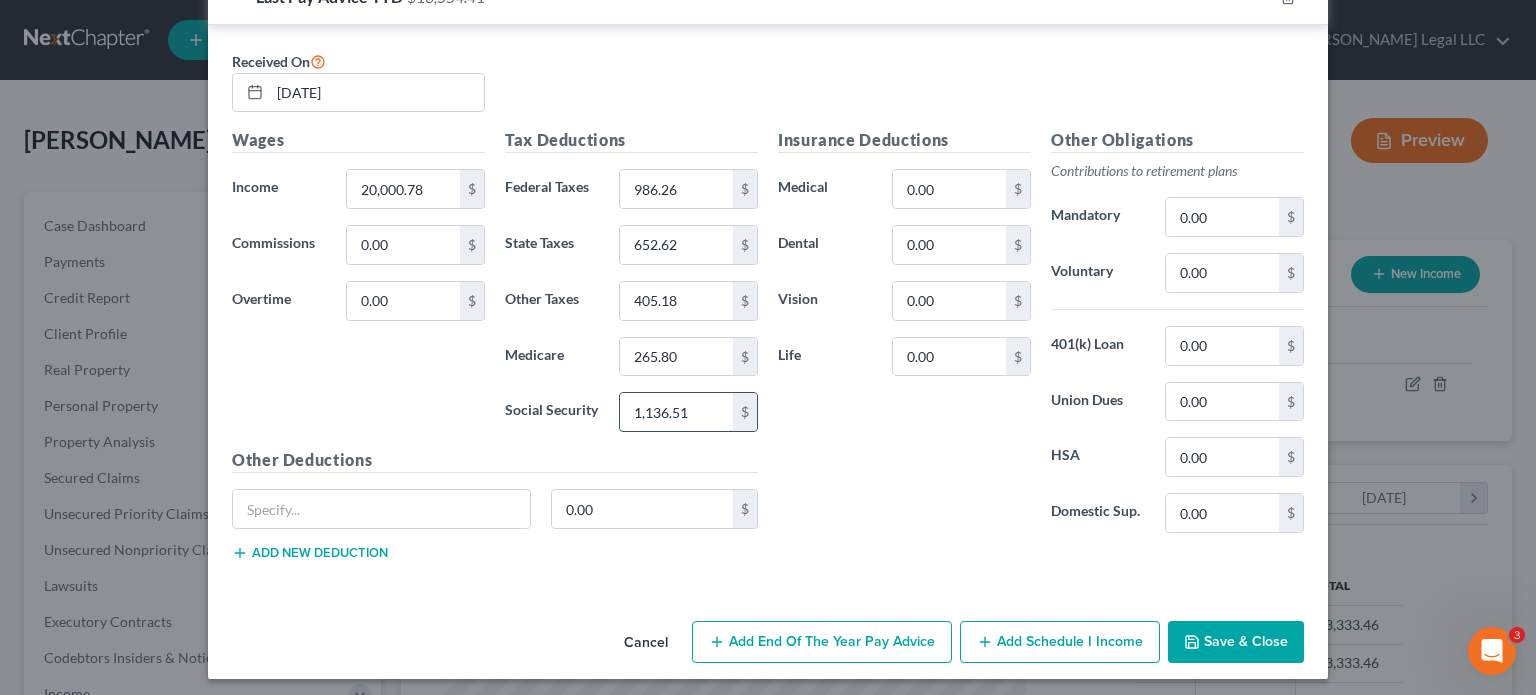 scroll, scrollTop: 775, scrollLeft: 0, axis: vertical 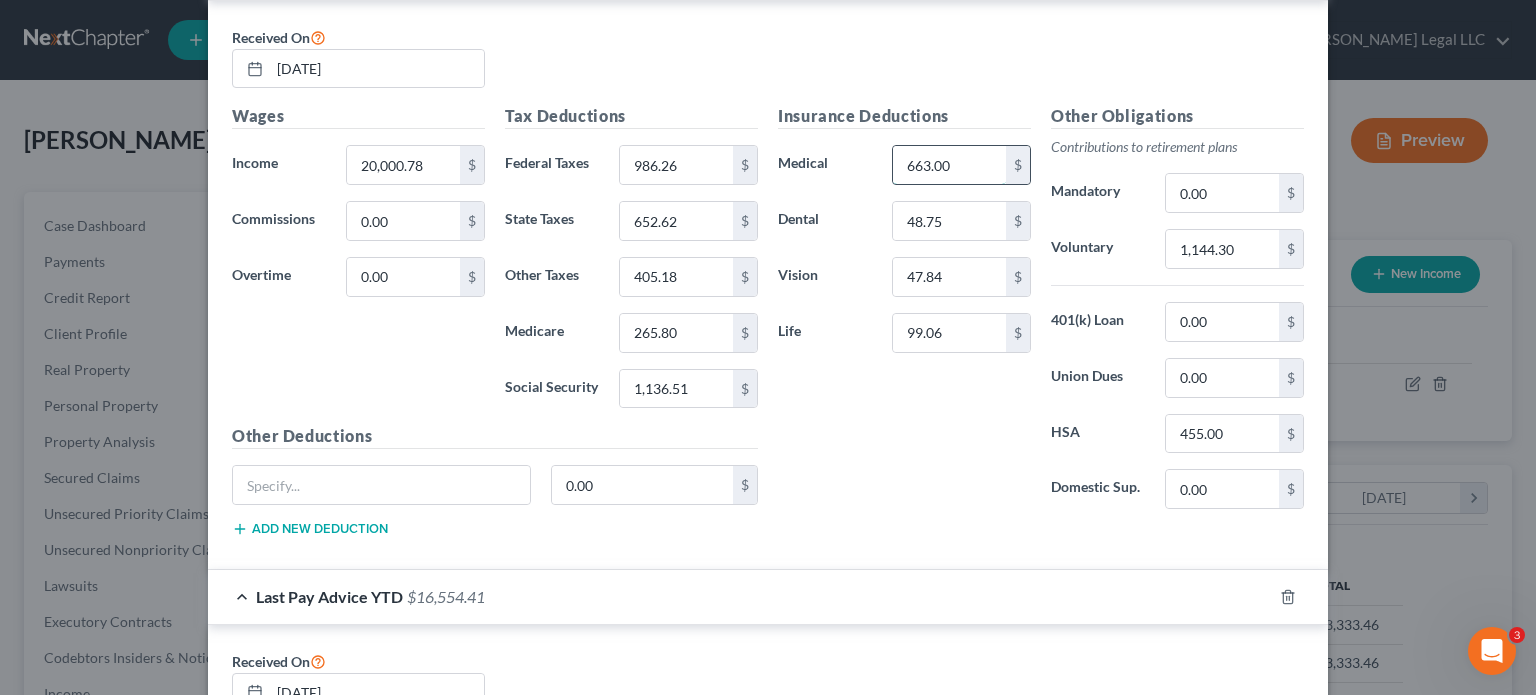 click on "663.00" at bounding box center (949, 165) 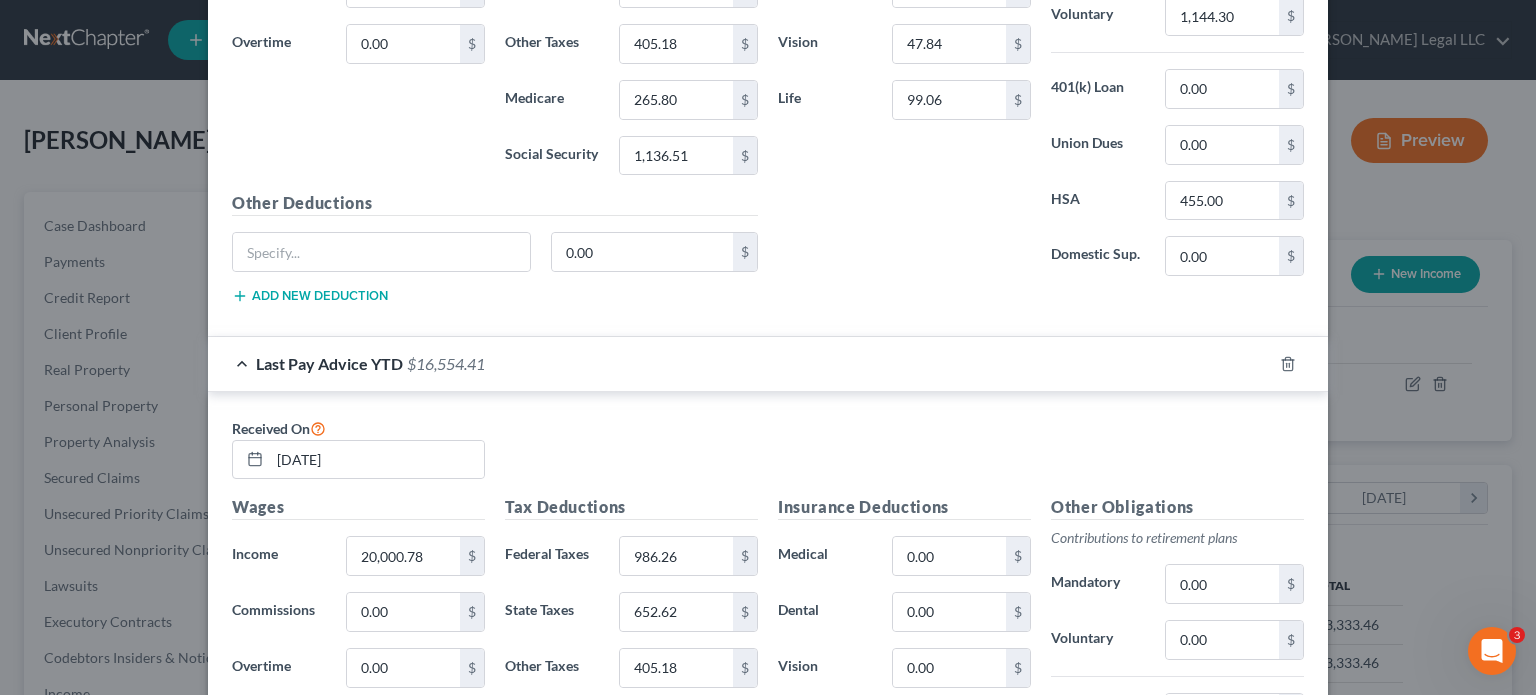 scroll, scrollTop: 1175, scrollLeft: 0, axis: vertical 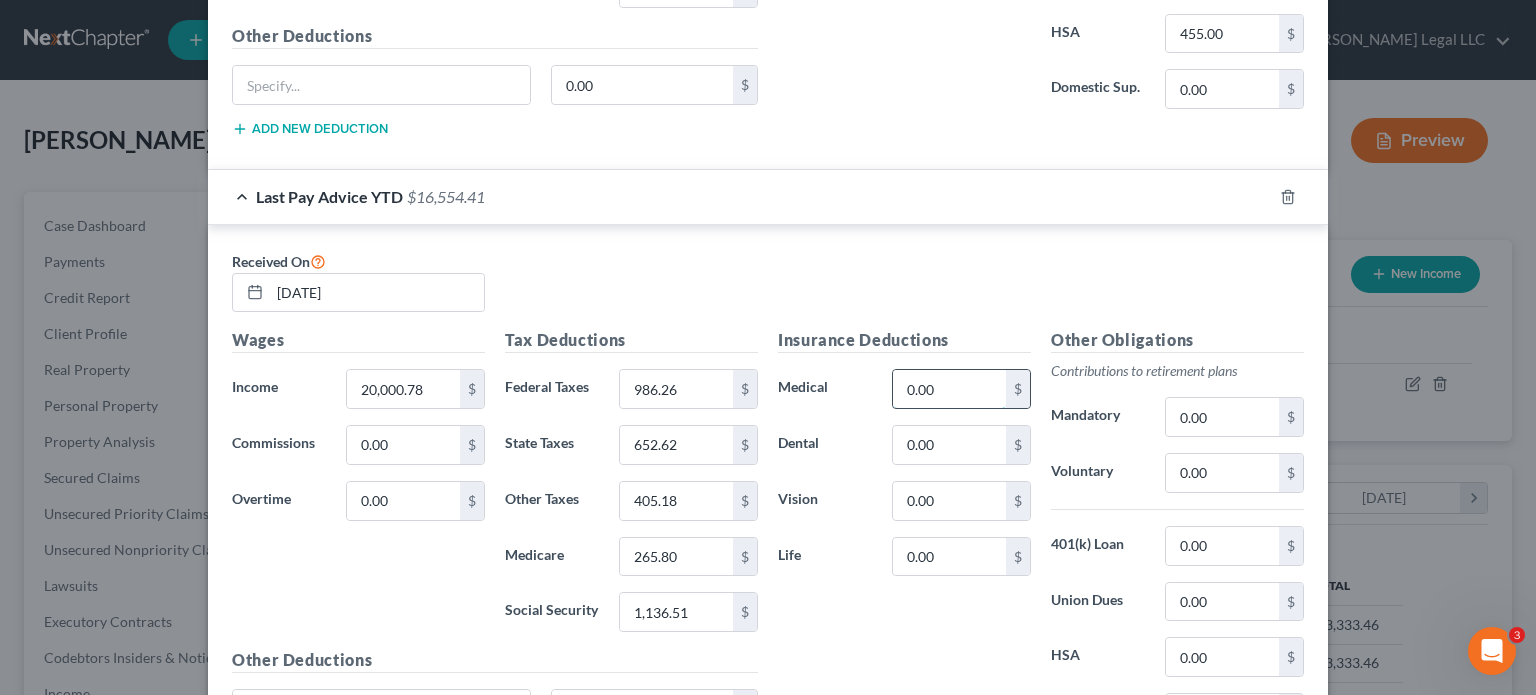 click on "0.00" at bounding box center [949, 389] 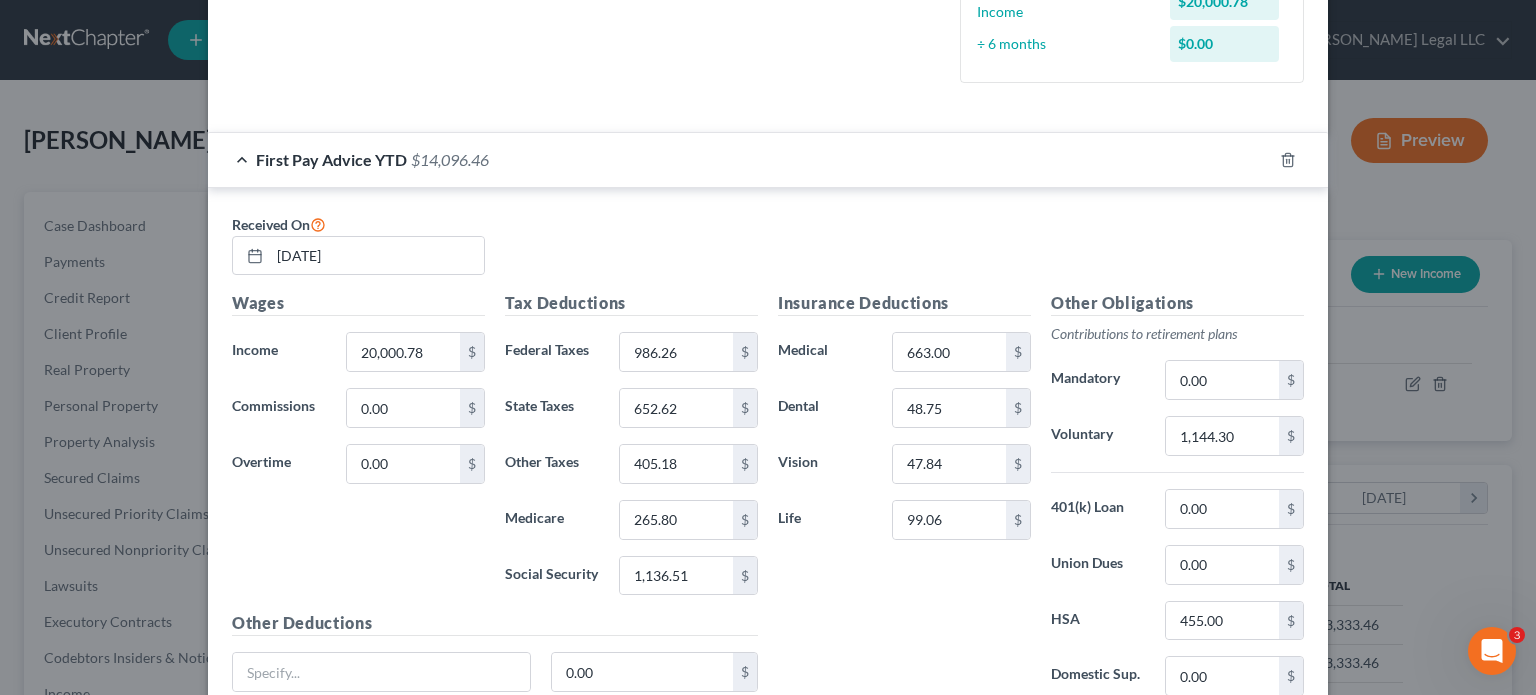 scroll, scrollTop: 575, scrollLeft: 0, axis: vertical 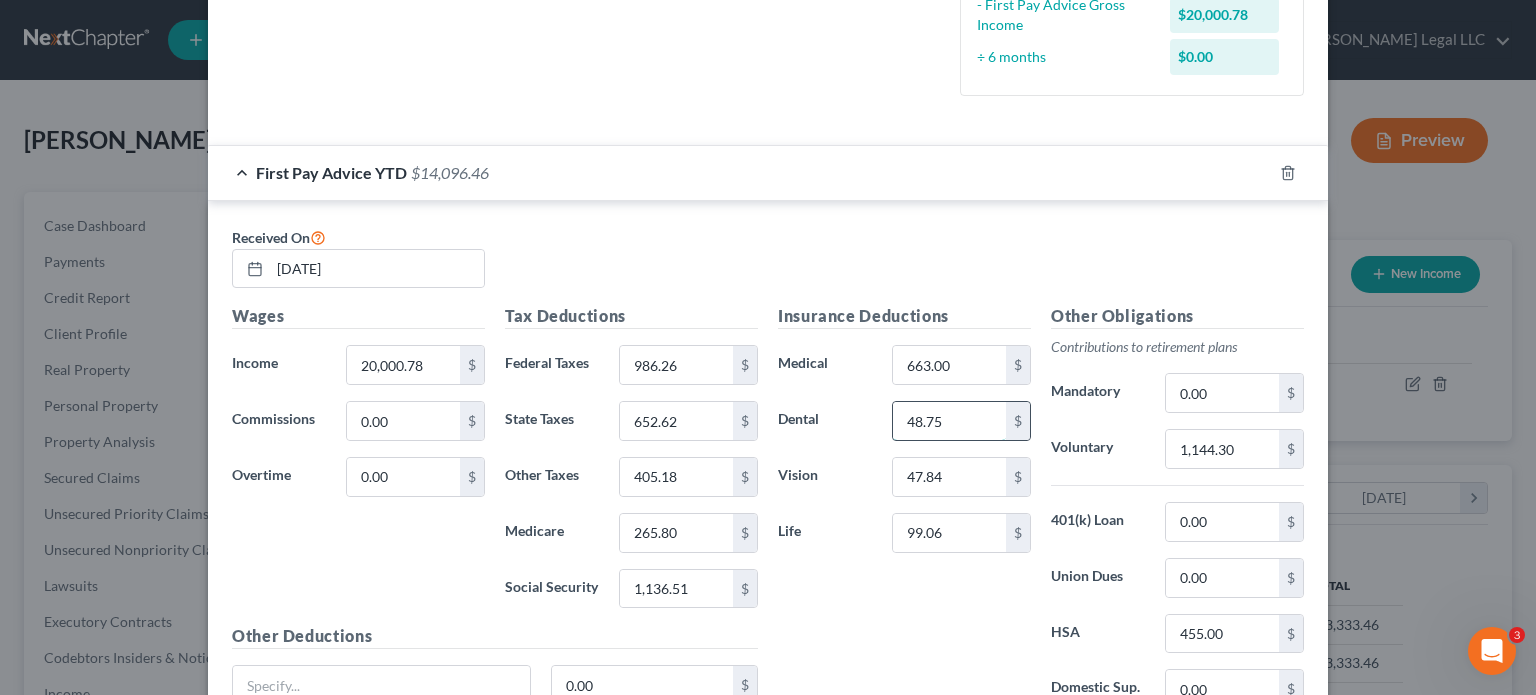 click on "48.75" at bounding box center [949, 421] 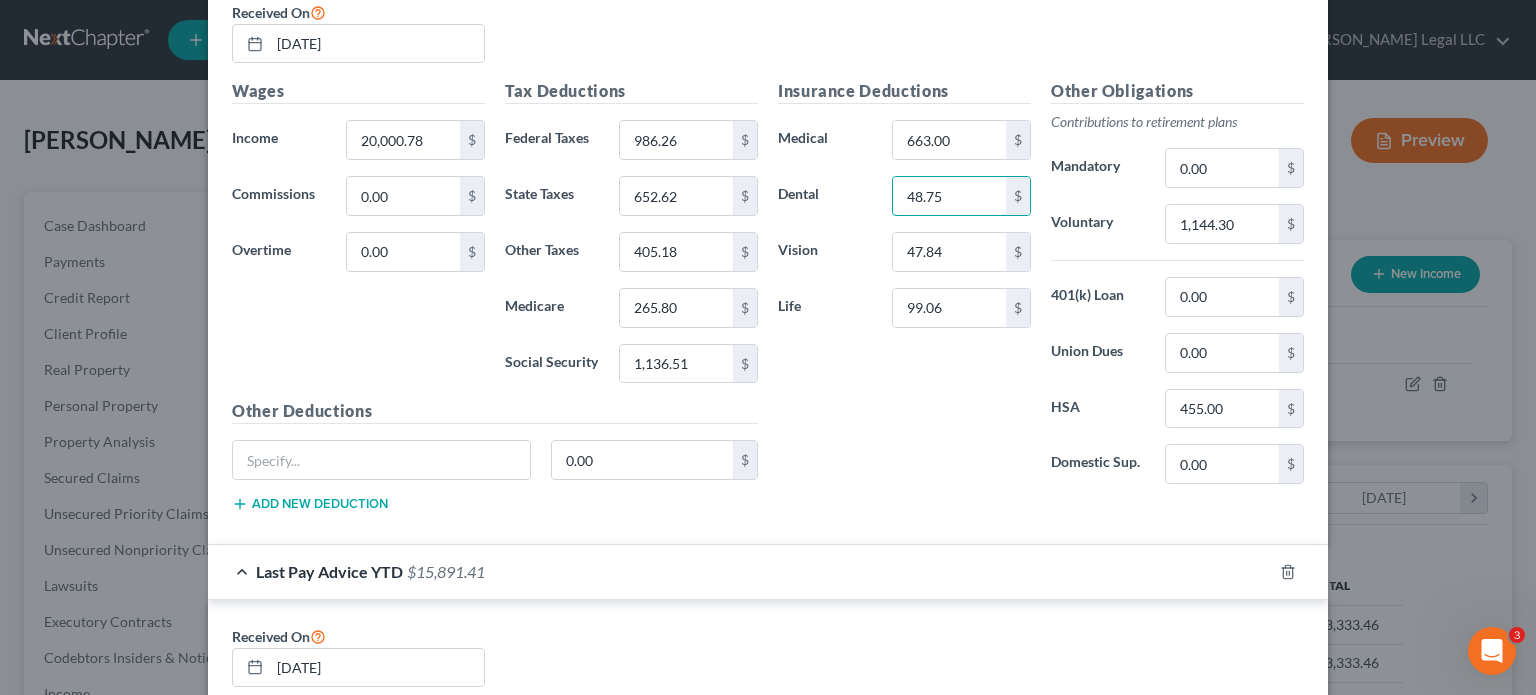 scroll, scrollTop: 1175, scrollLeft: 0, axis: vertical 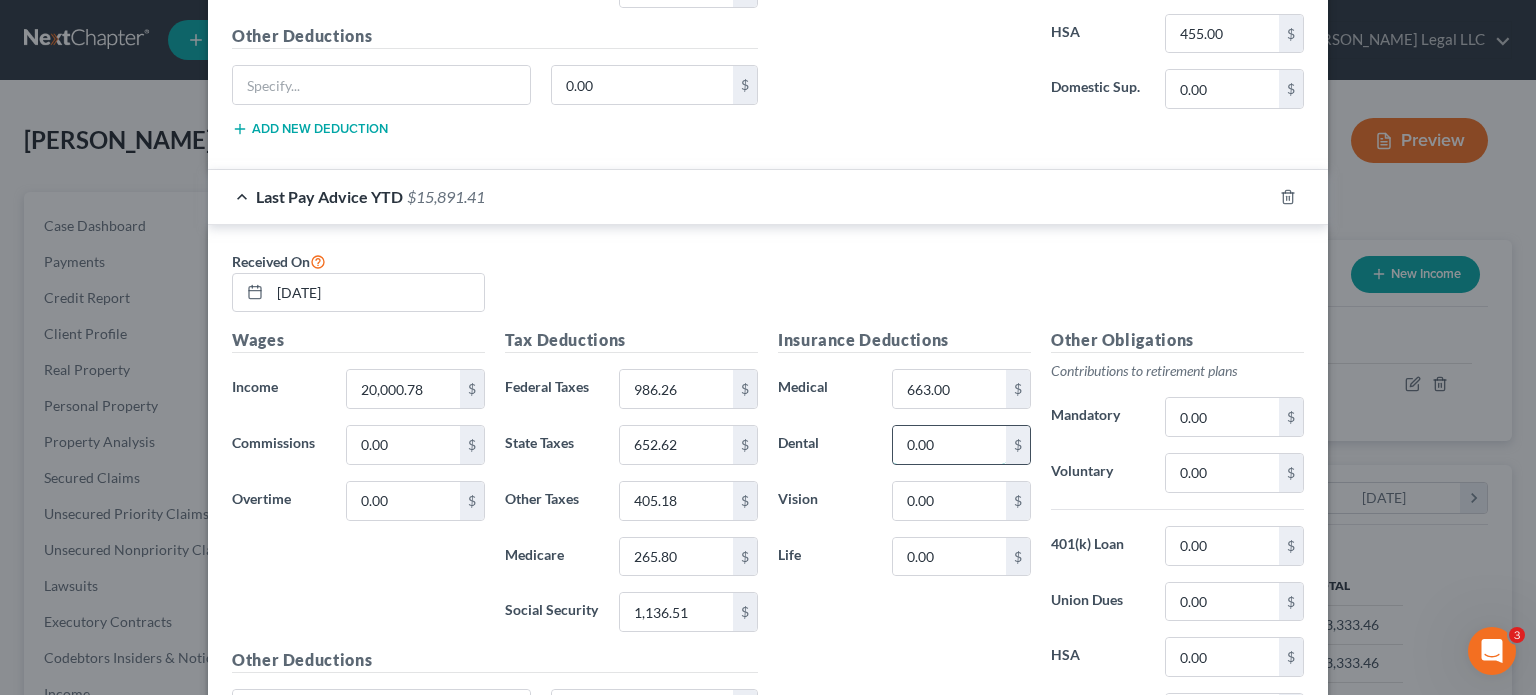 click on "0.00" at bounding box center [949, 445] 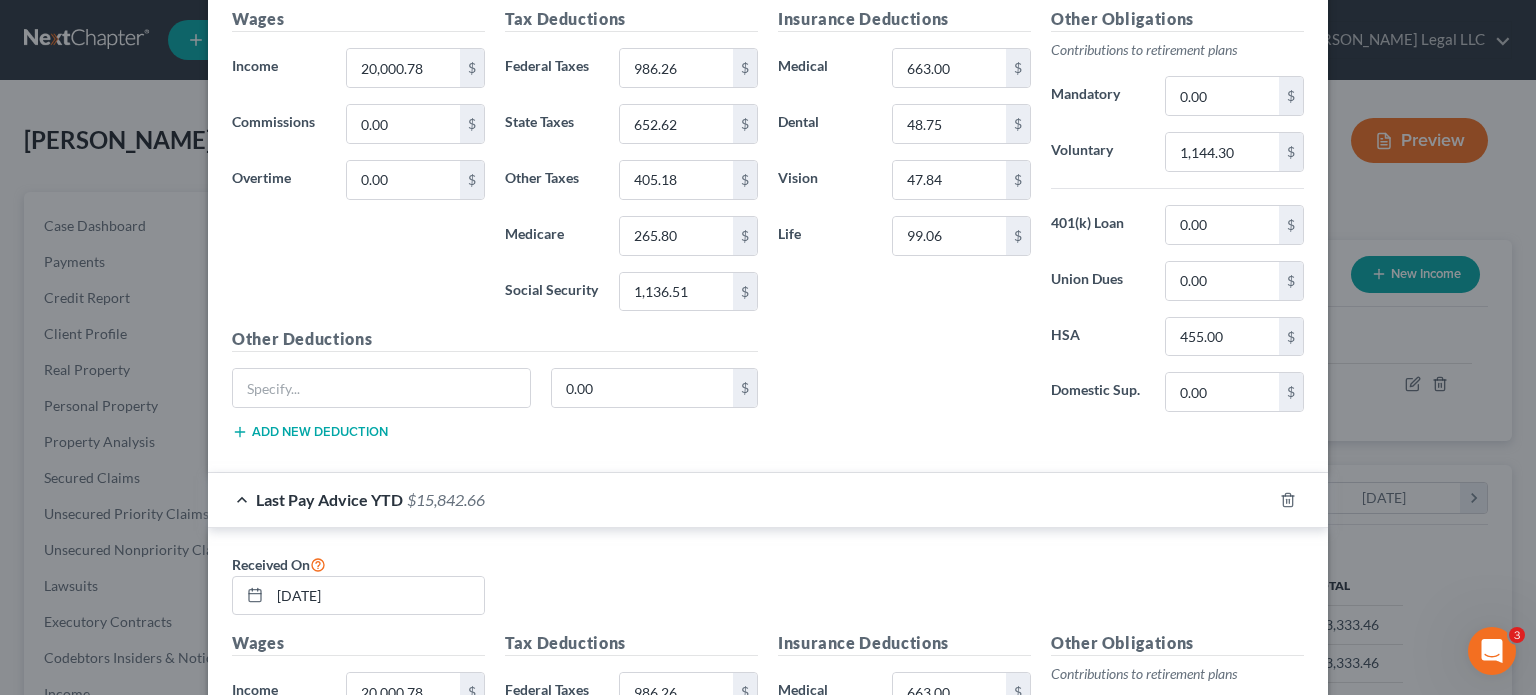 scroll, scrollTop: 675, scrollLeft: 0, axis: vertical 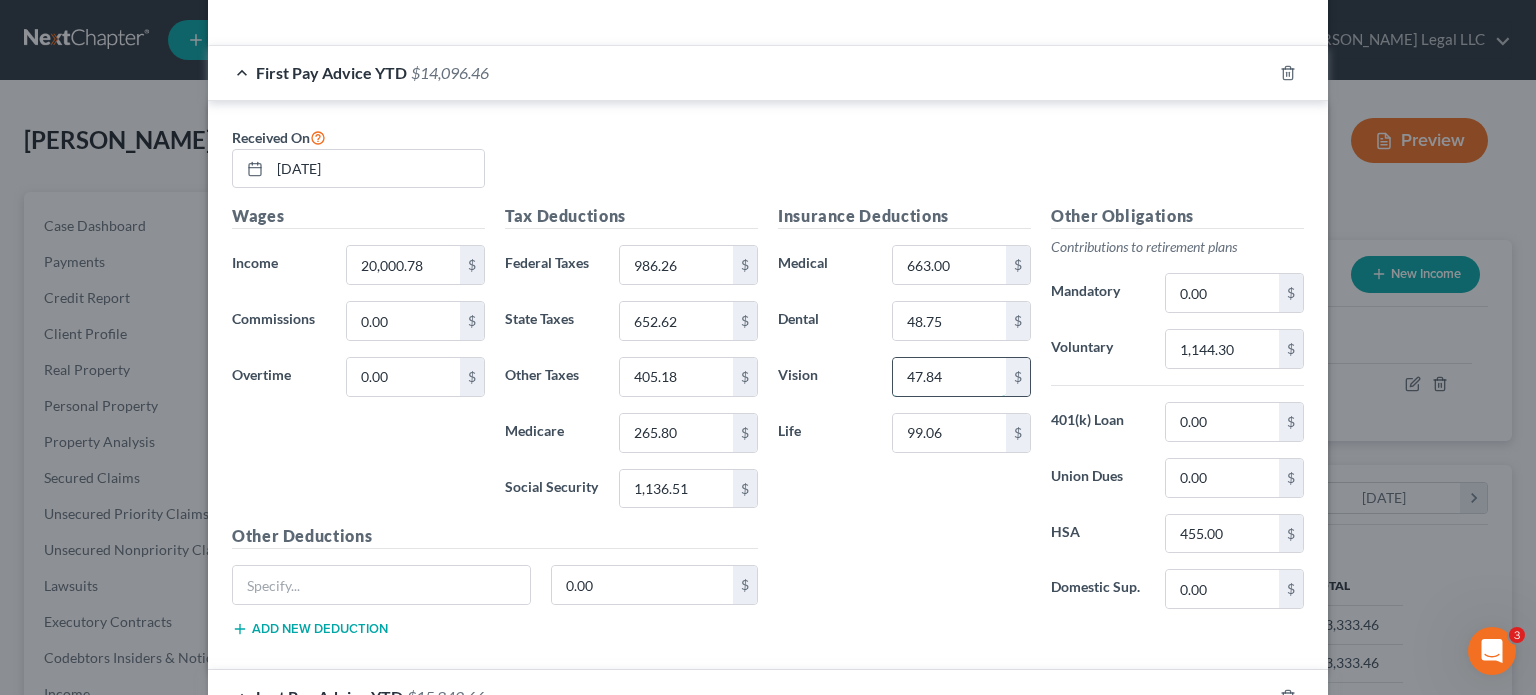 click on "47.84" at bounding box center (949, 377) 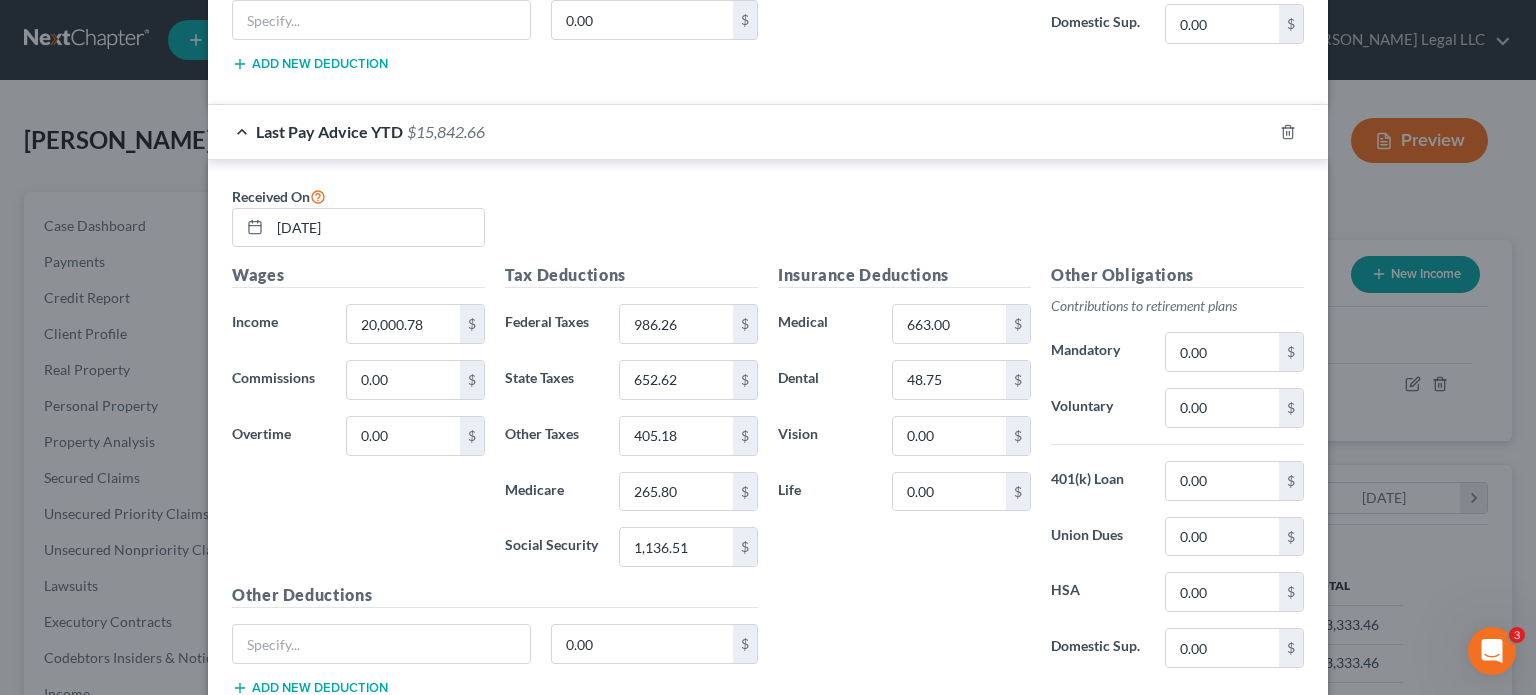 scroll, scrollTop: 1275, scrollLeft: 0, axis: vertical 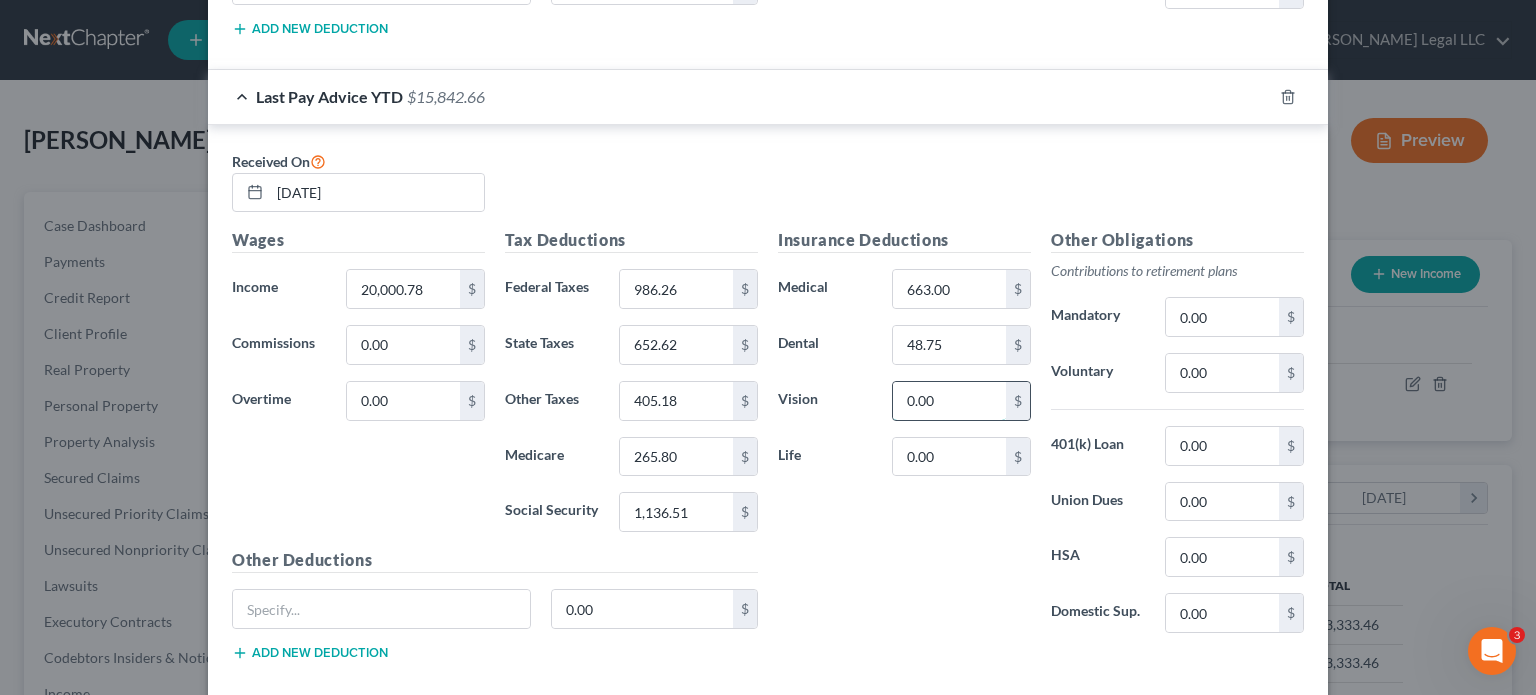 click on "0.00" at bounding box center [949, 401] 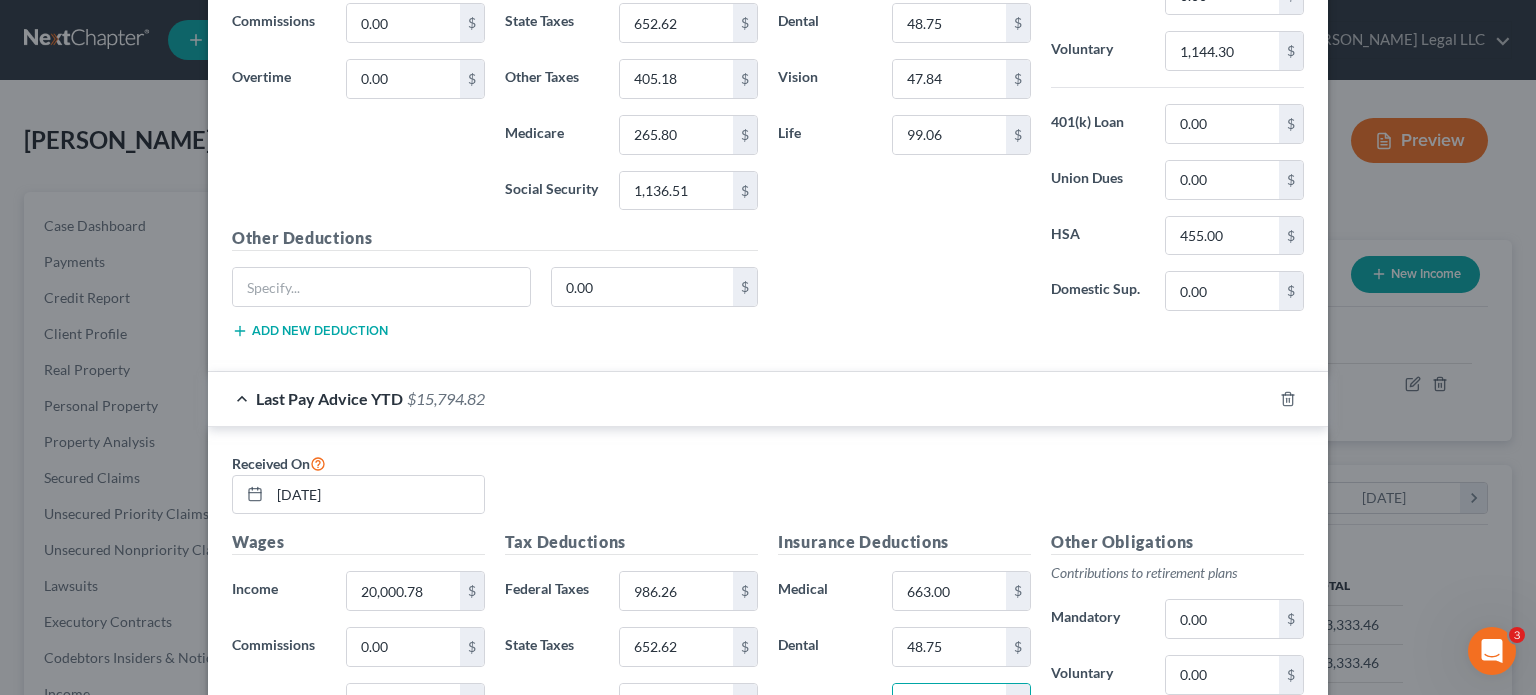 scroll, scrollTop: 775, scrollLeft: 0, axis: vertical 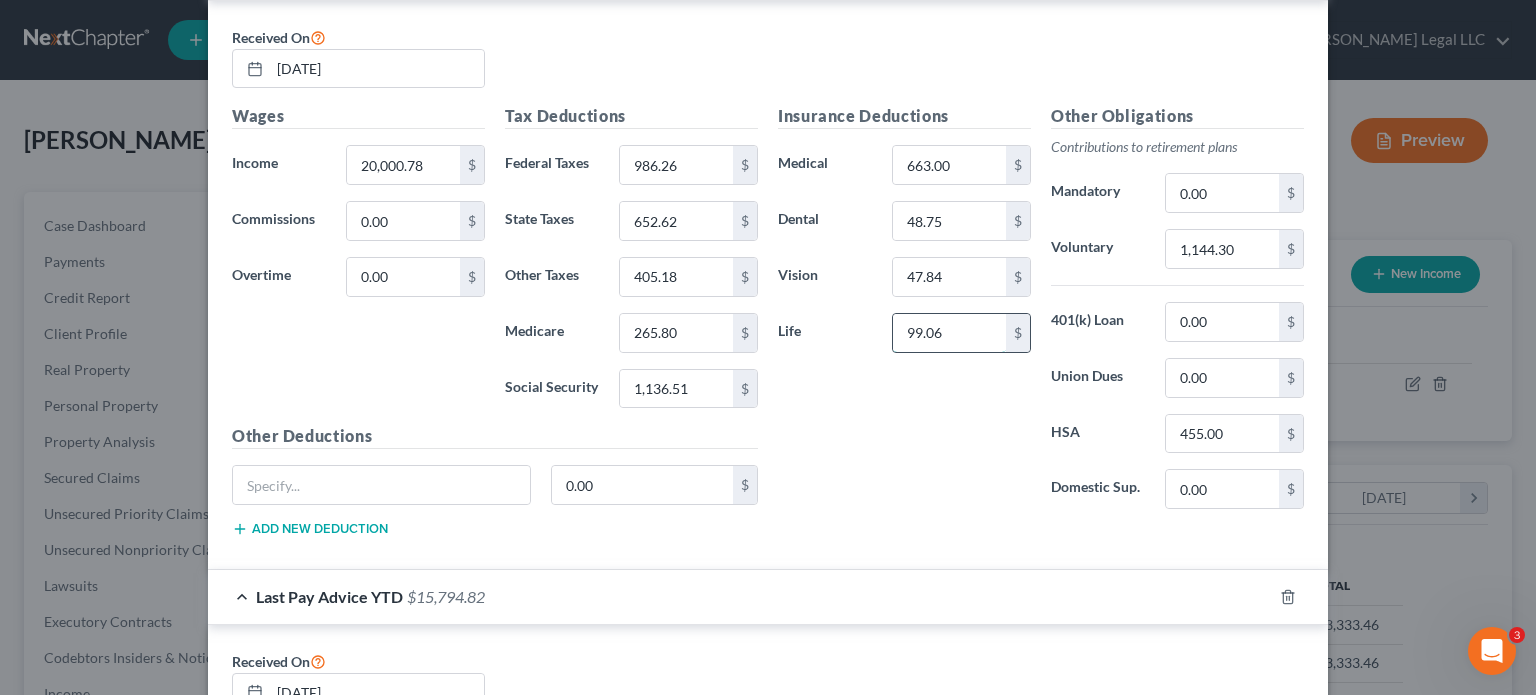 click on "99.06" at bounding box center (949, 333) 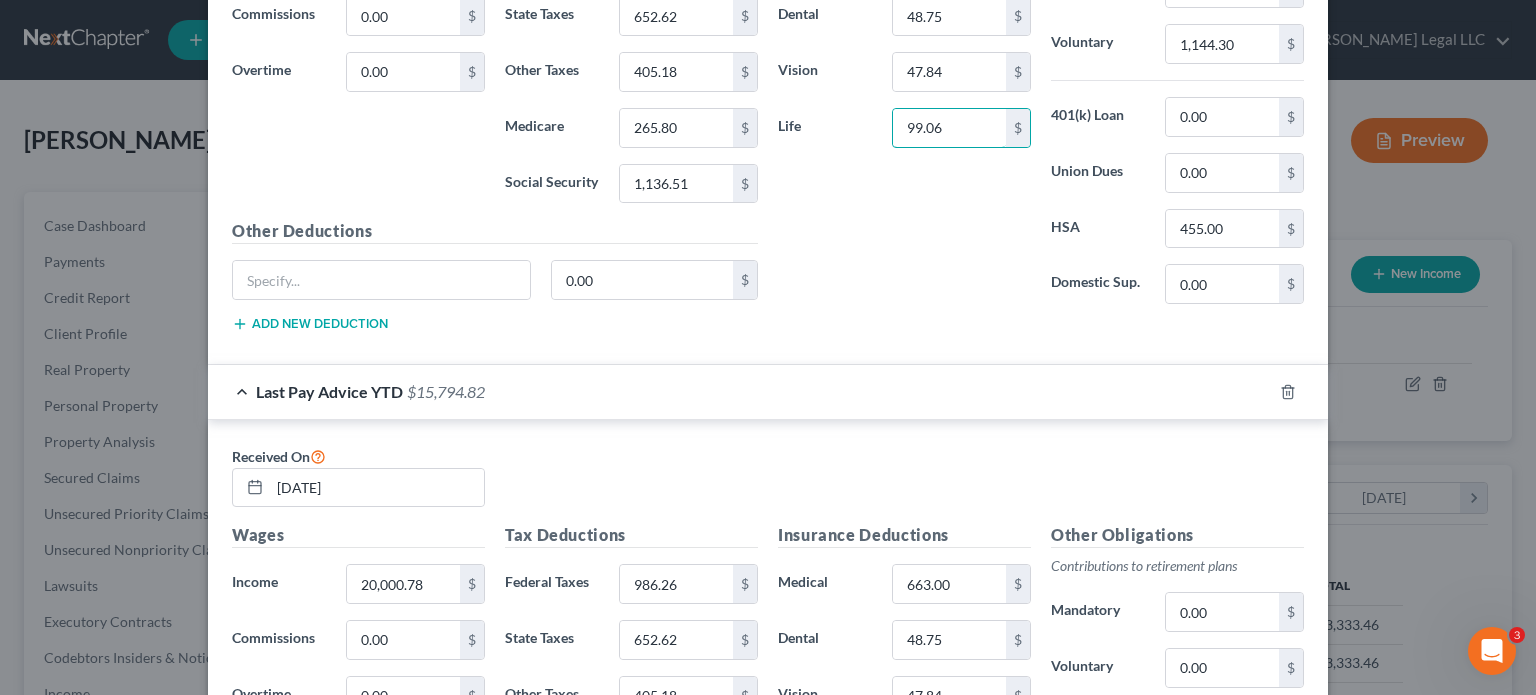 scroll, scrollTop: 1375, scrollLeft: 0, axis: vertical 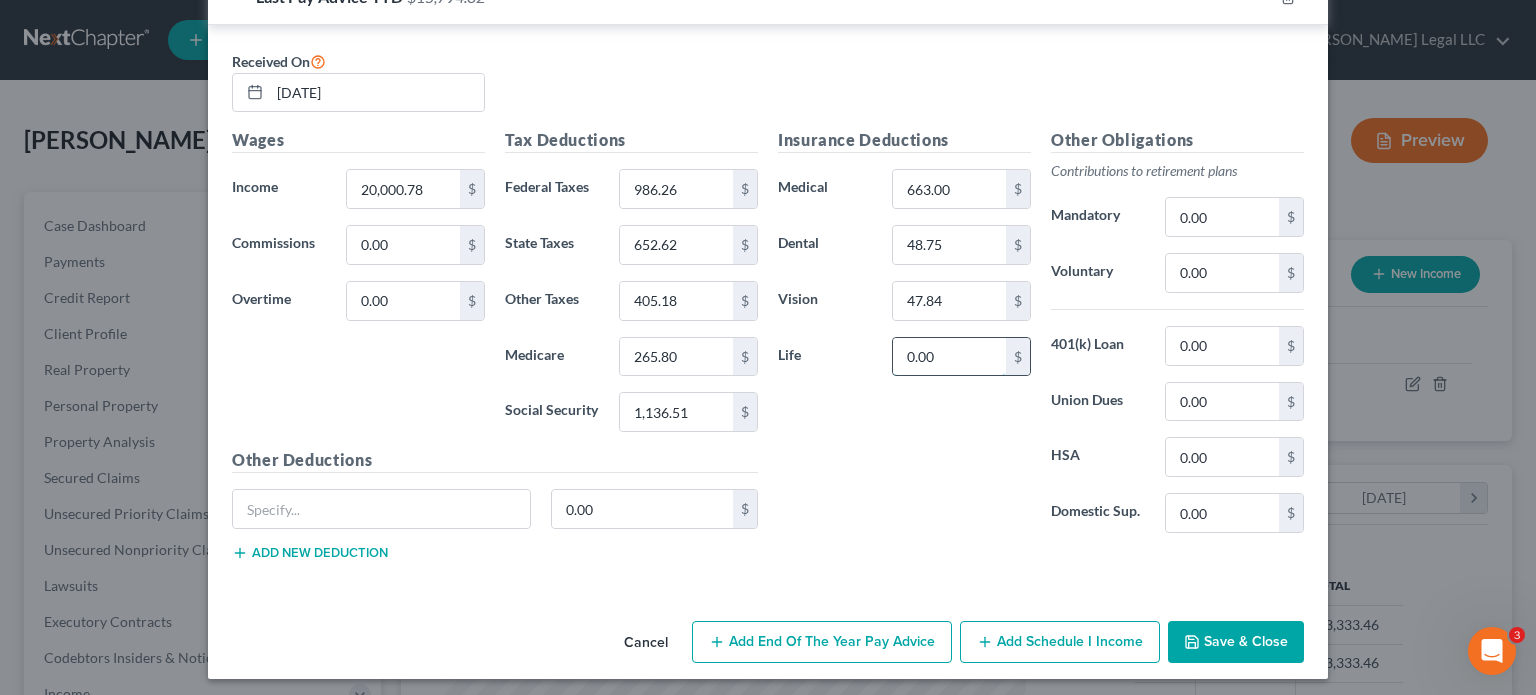 click on "0.00" at bounding box center (949, 357) 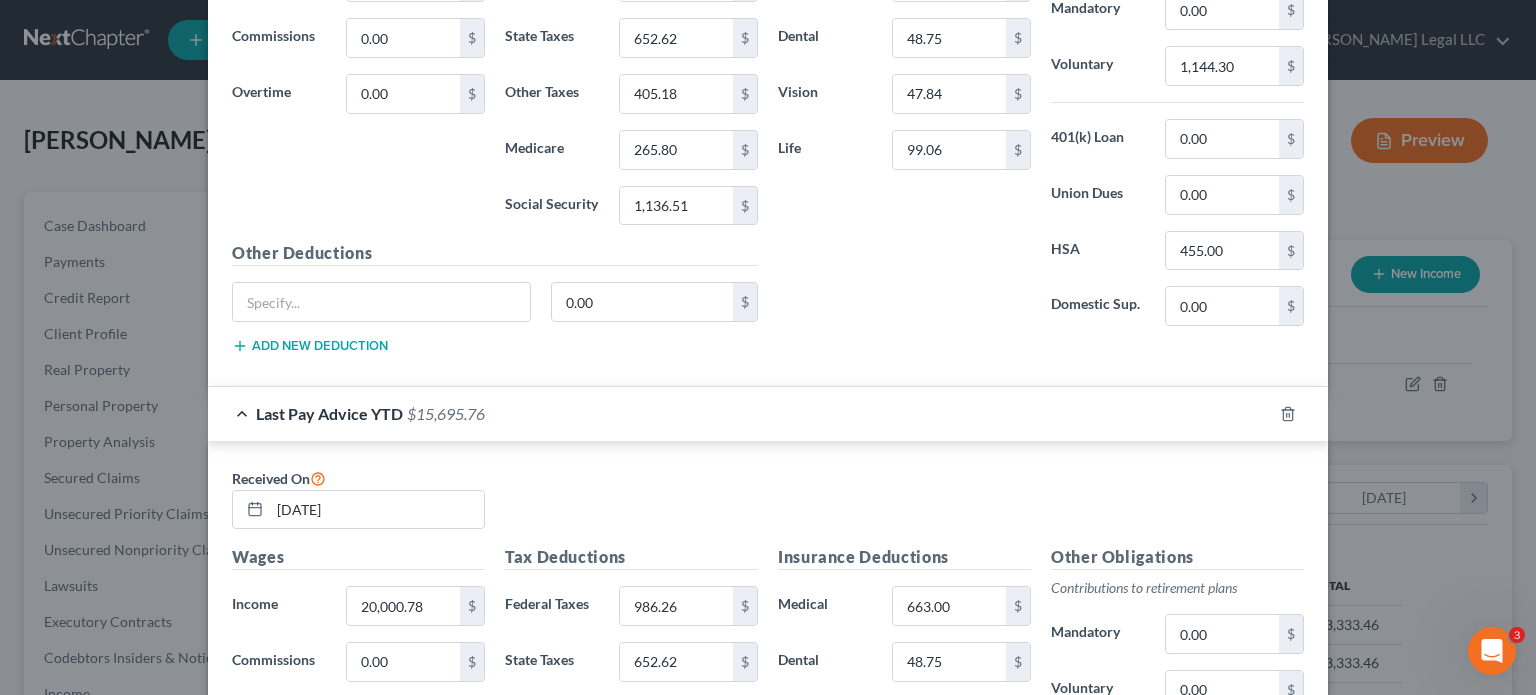 scroll, scrollTop: 675, scrollLeft: 0, axis: vertical 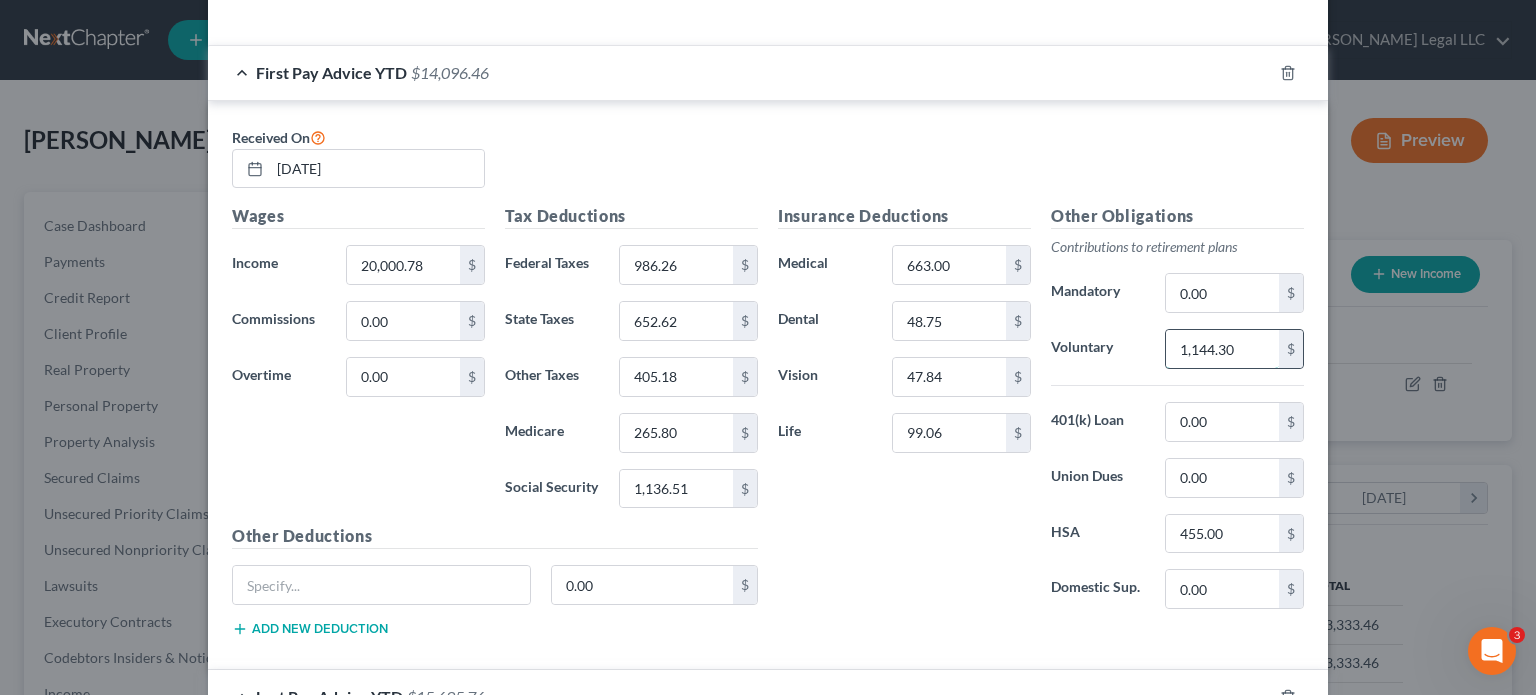 click on "1,144.30" at bounding box center [1222, 349] 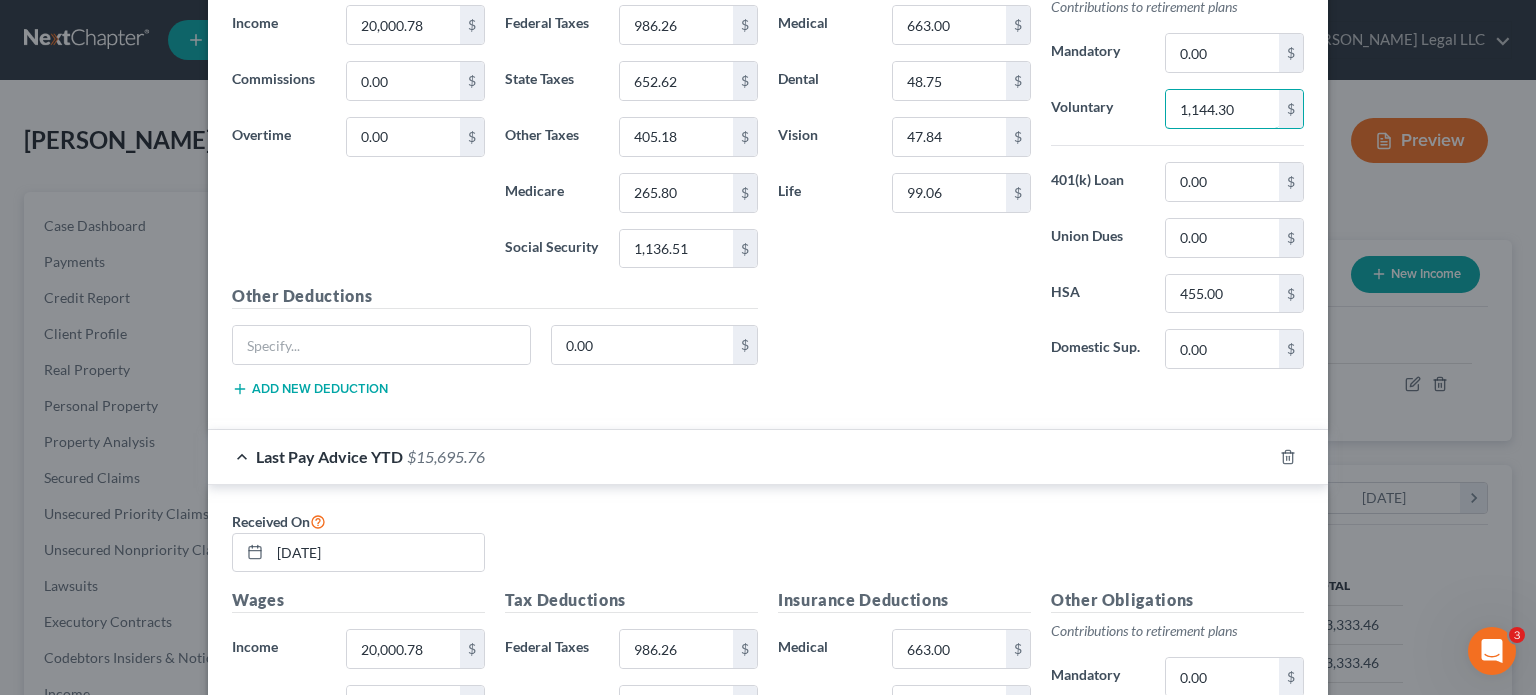 scroll, scrollTop: 1175, scrollLeft: 0, axis: vertical 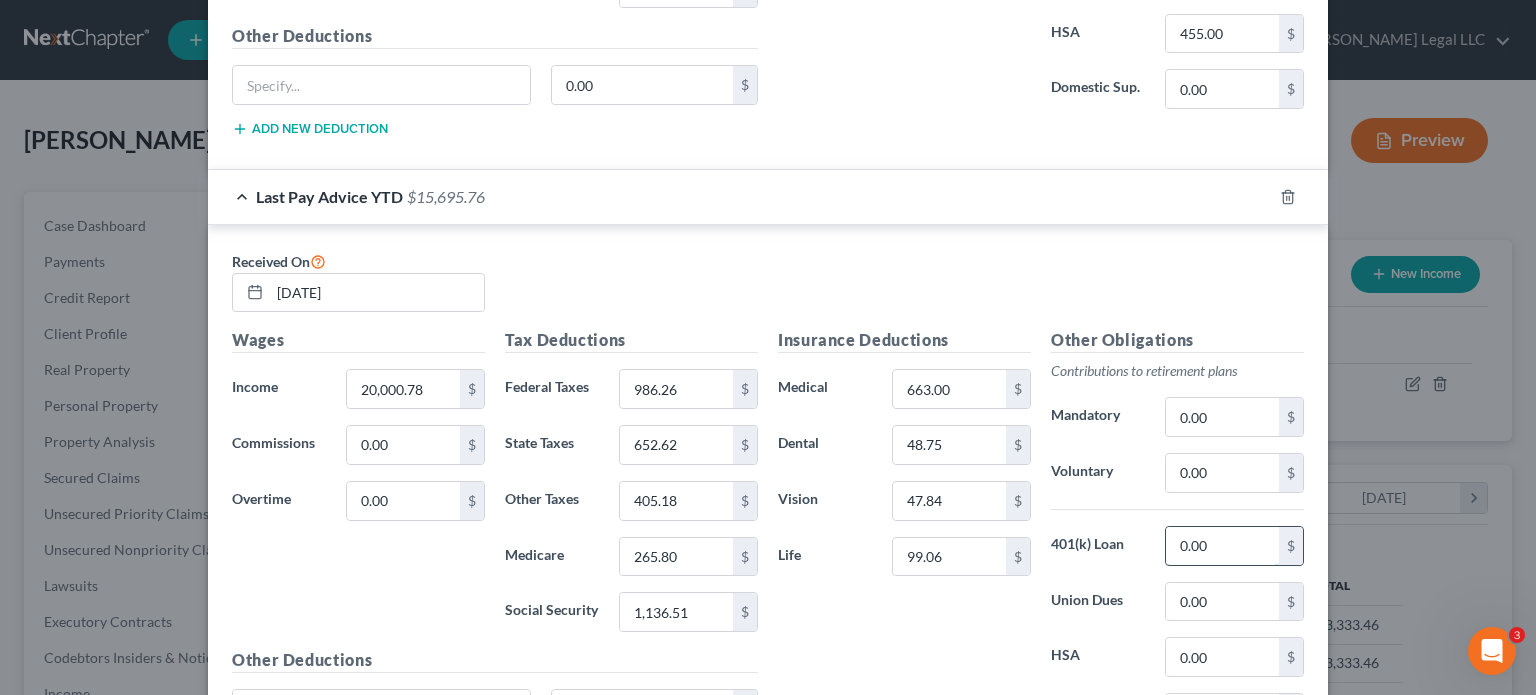 click on "0.00" at bounding box center [1222, 546] 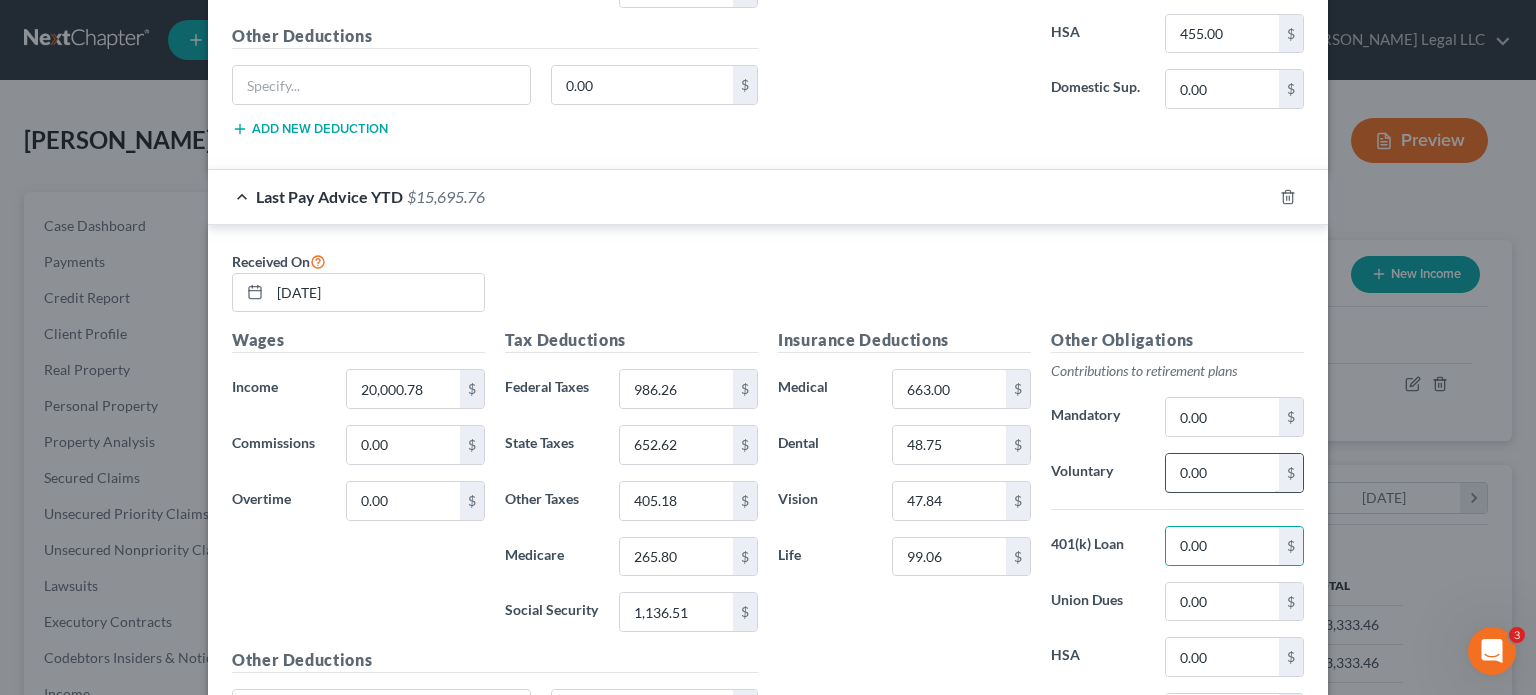 click on "0.00" at bounding box center [1222, 473] 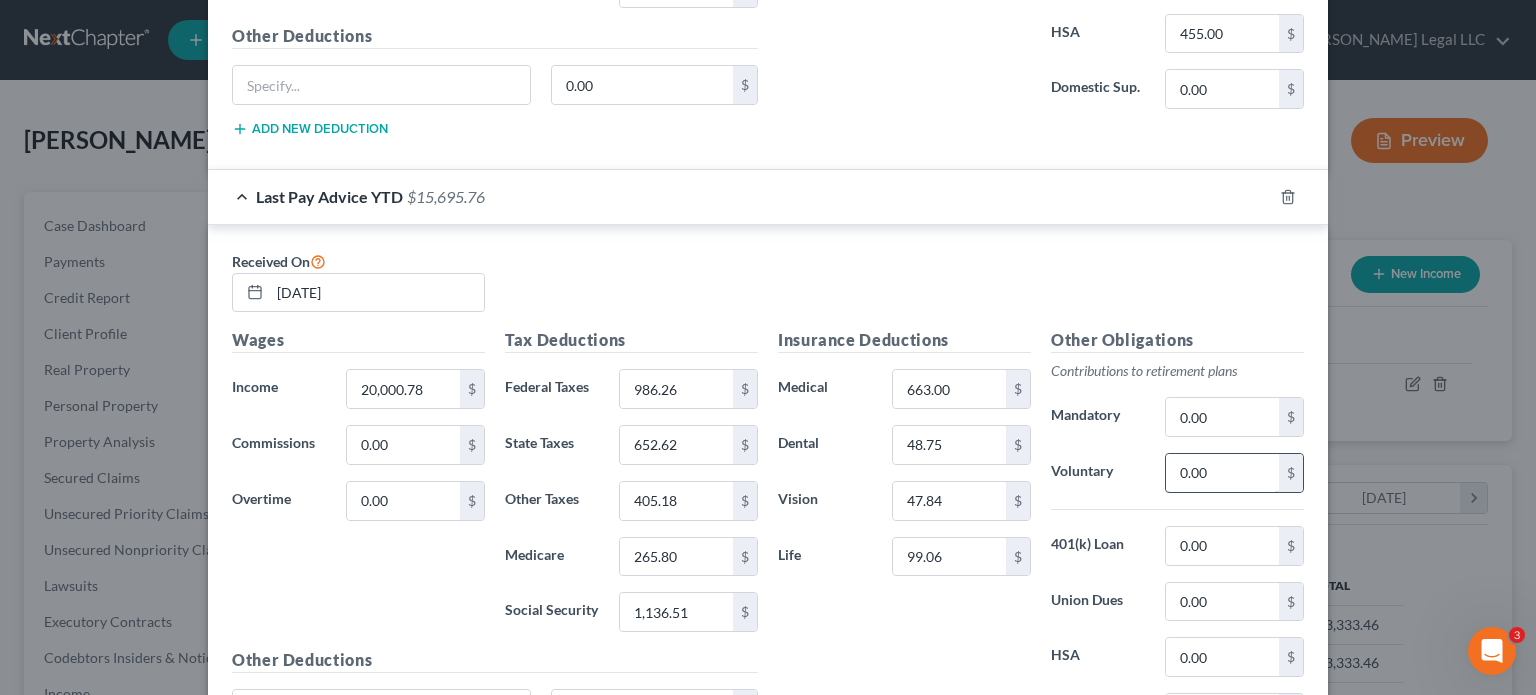 click on "0.00" at bounding box center [1222, 473] 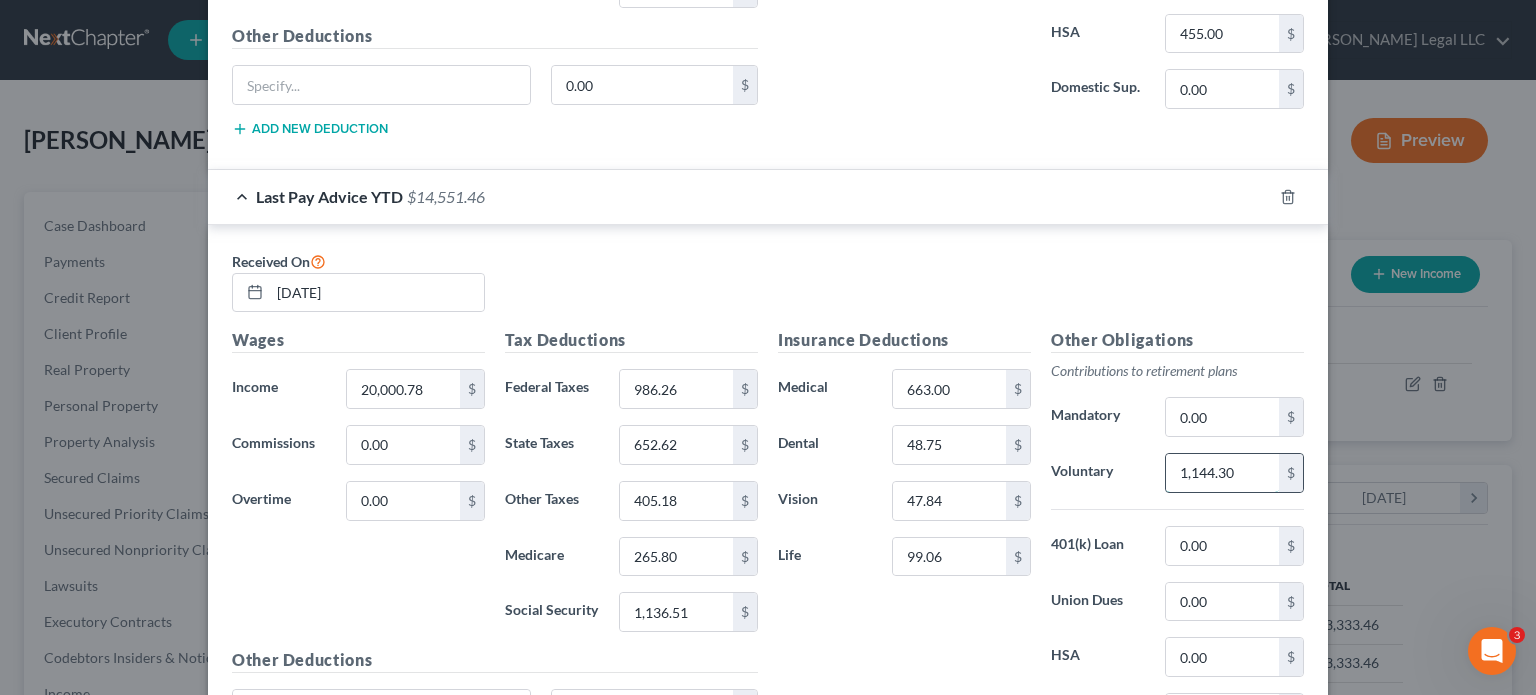 scroll, scrollTop: 675, scrollLeft: 0, axis: vertical 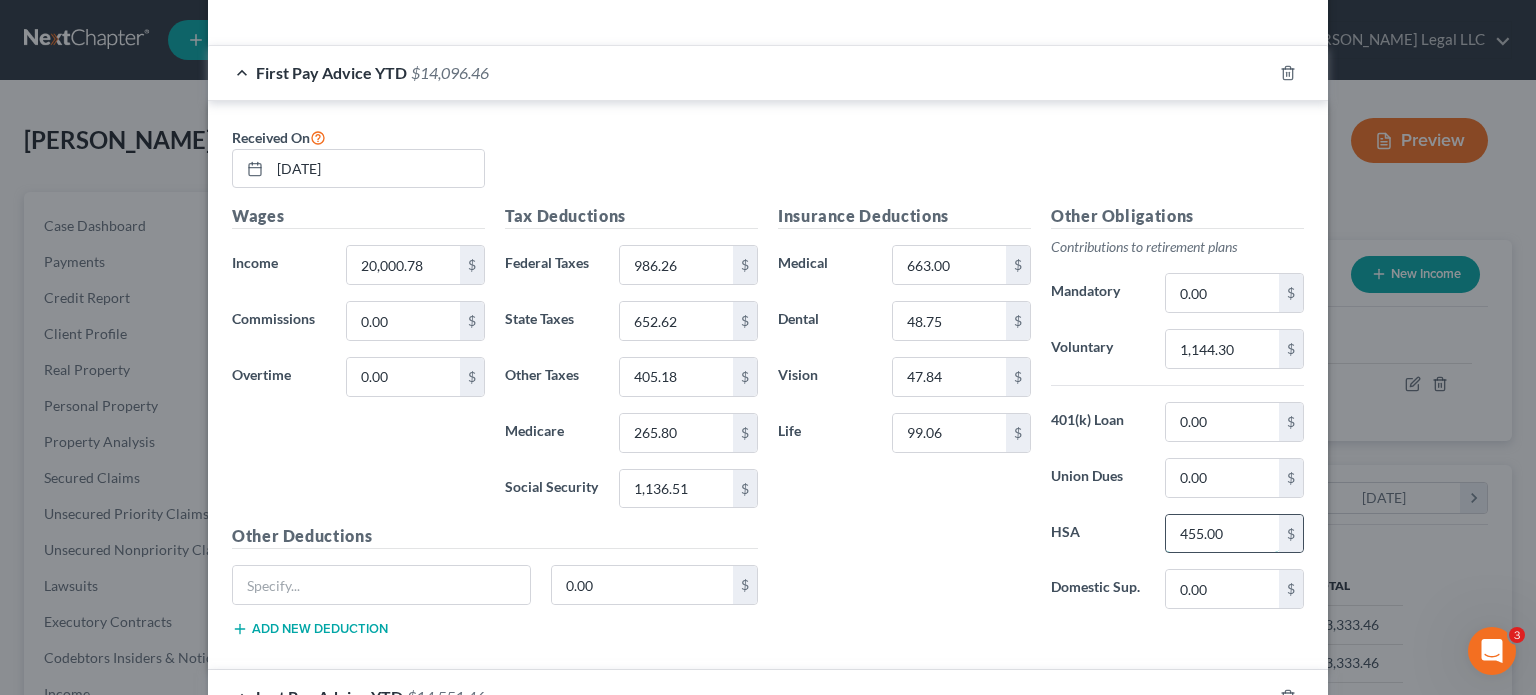 click on "455.00" at bounding box center (1222, 534) 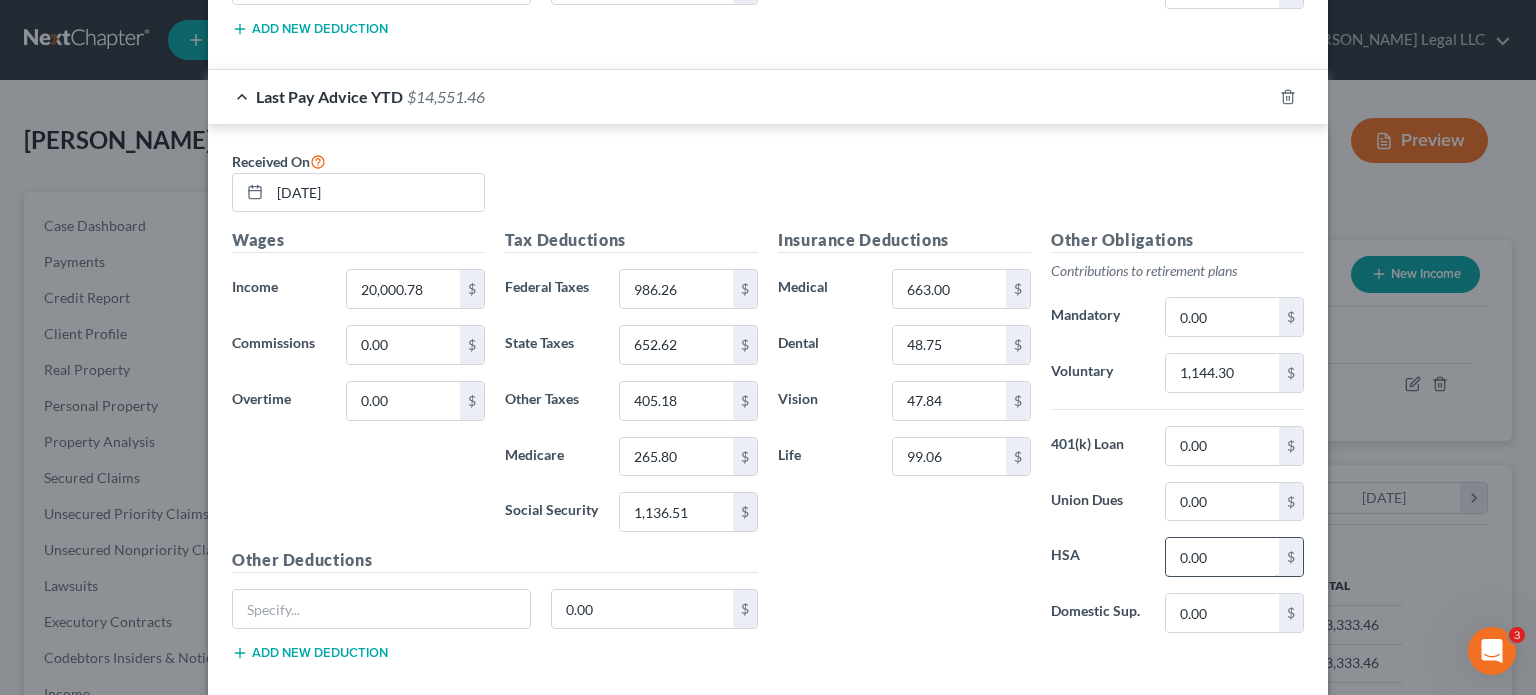 click on "0.00" at bounding box center (1222, 557) 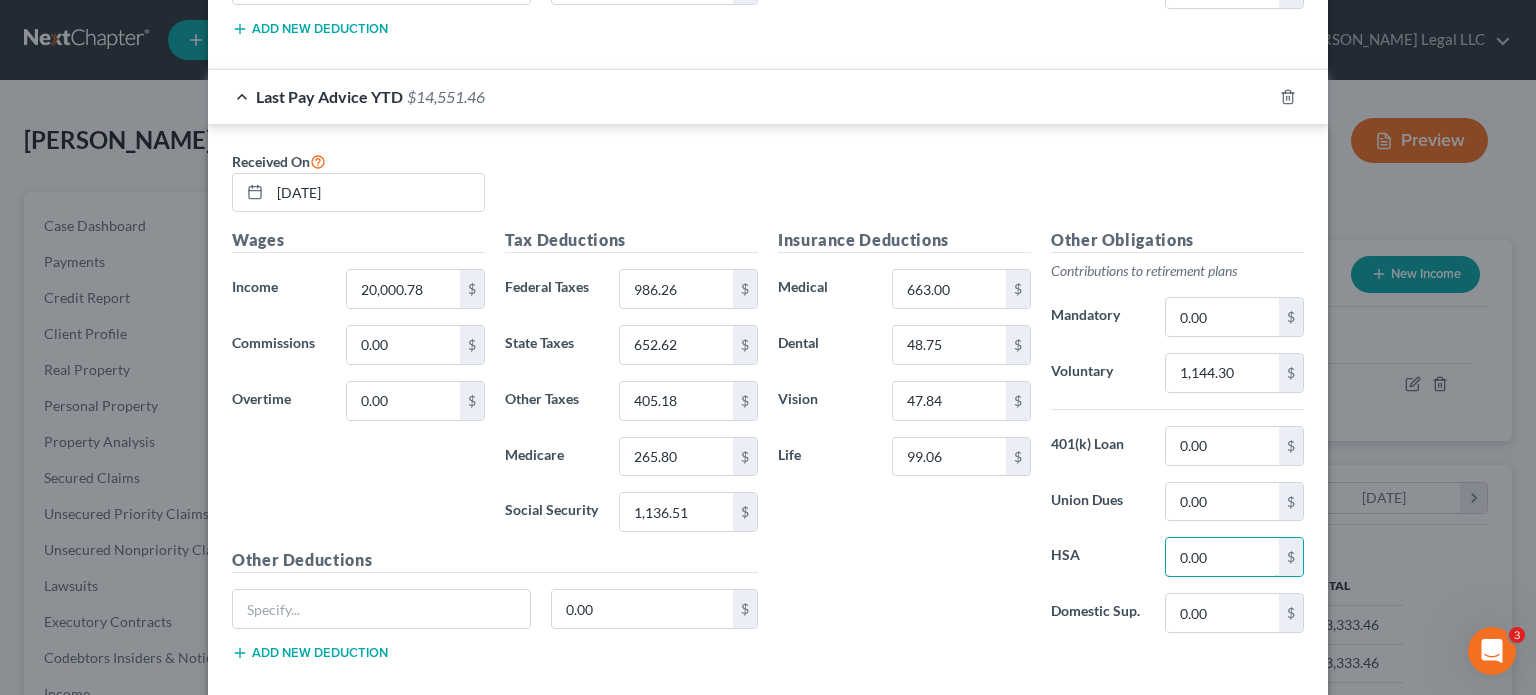 paste on "455" 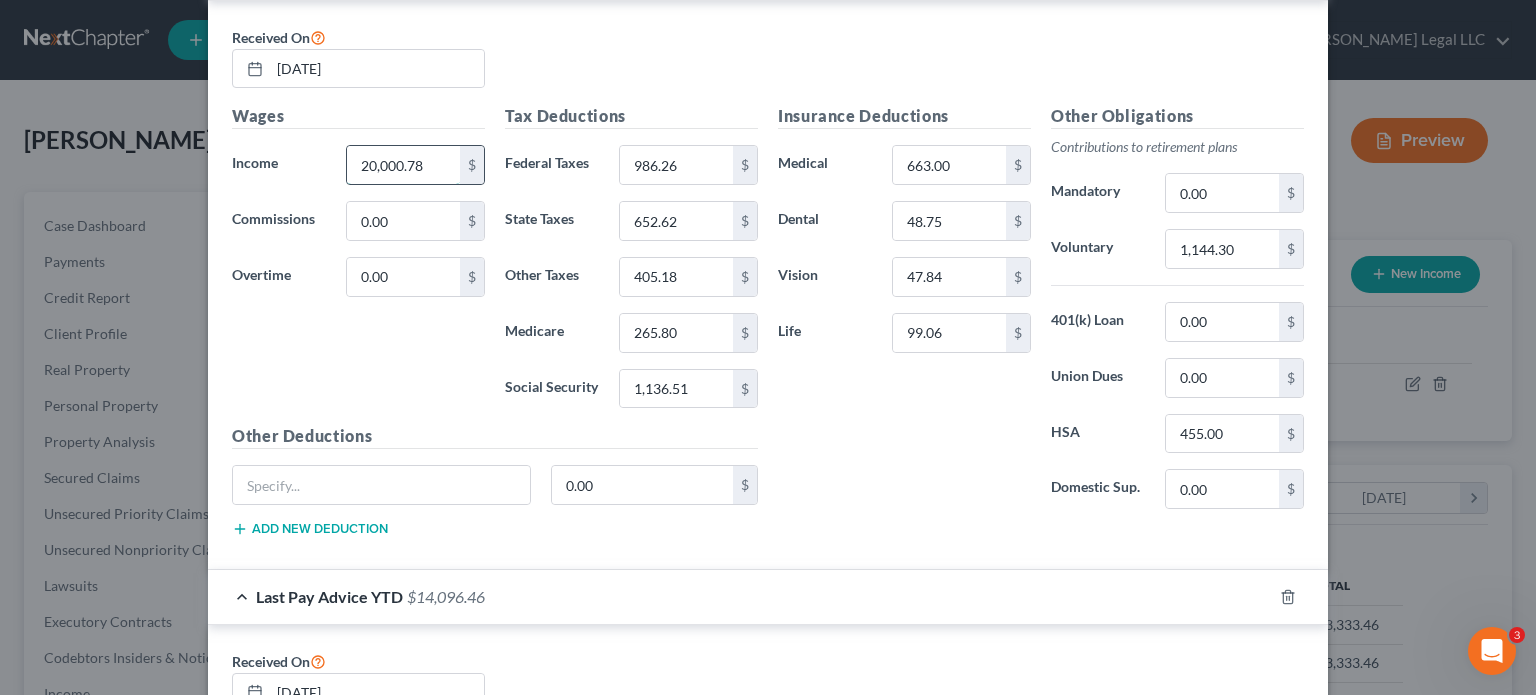 click on "20,000.78" at bounding box center [403, 165] 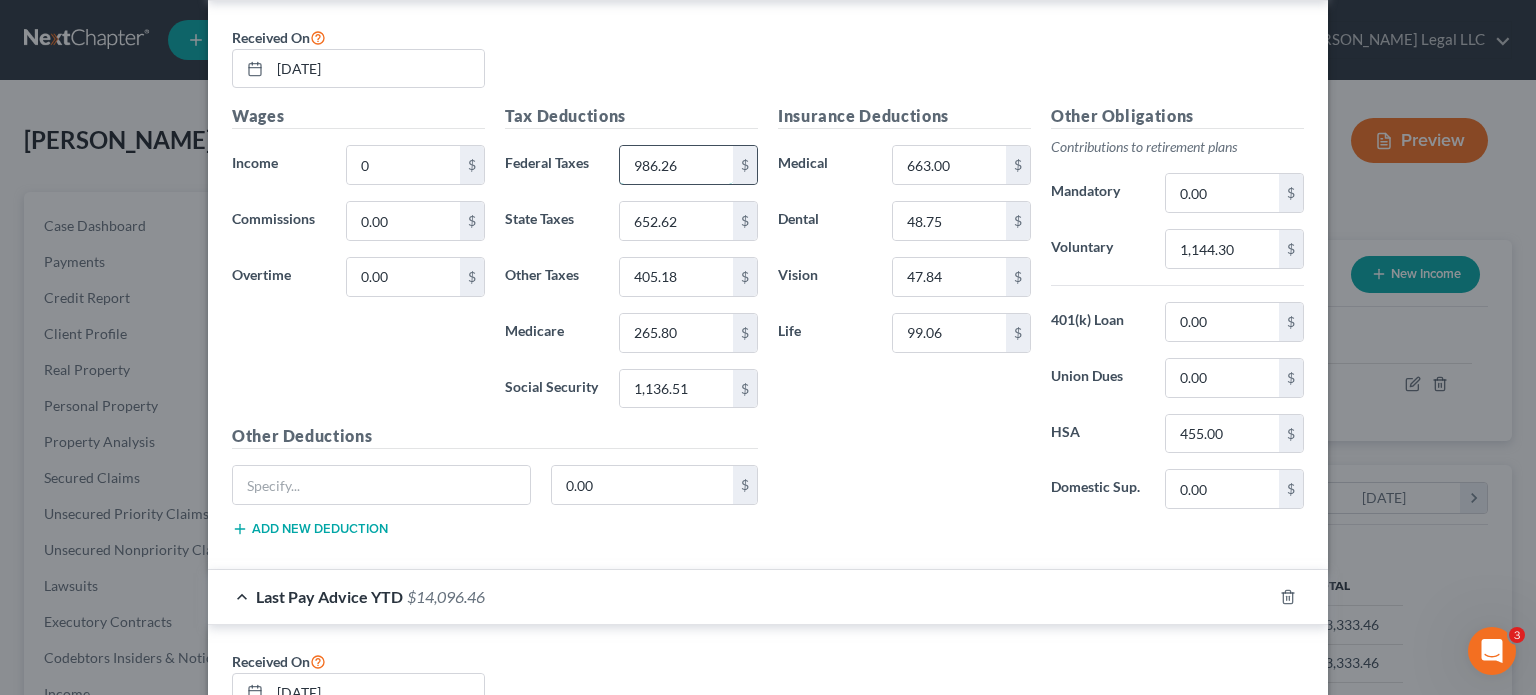 click on "986.26" at bounding box center (676, 165) 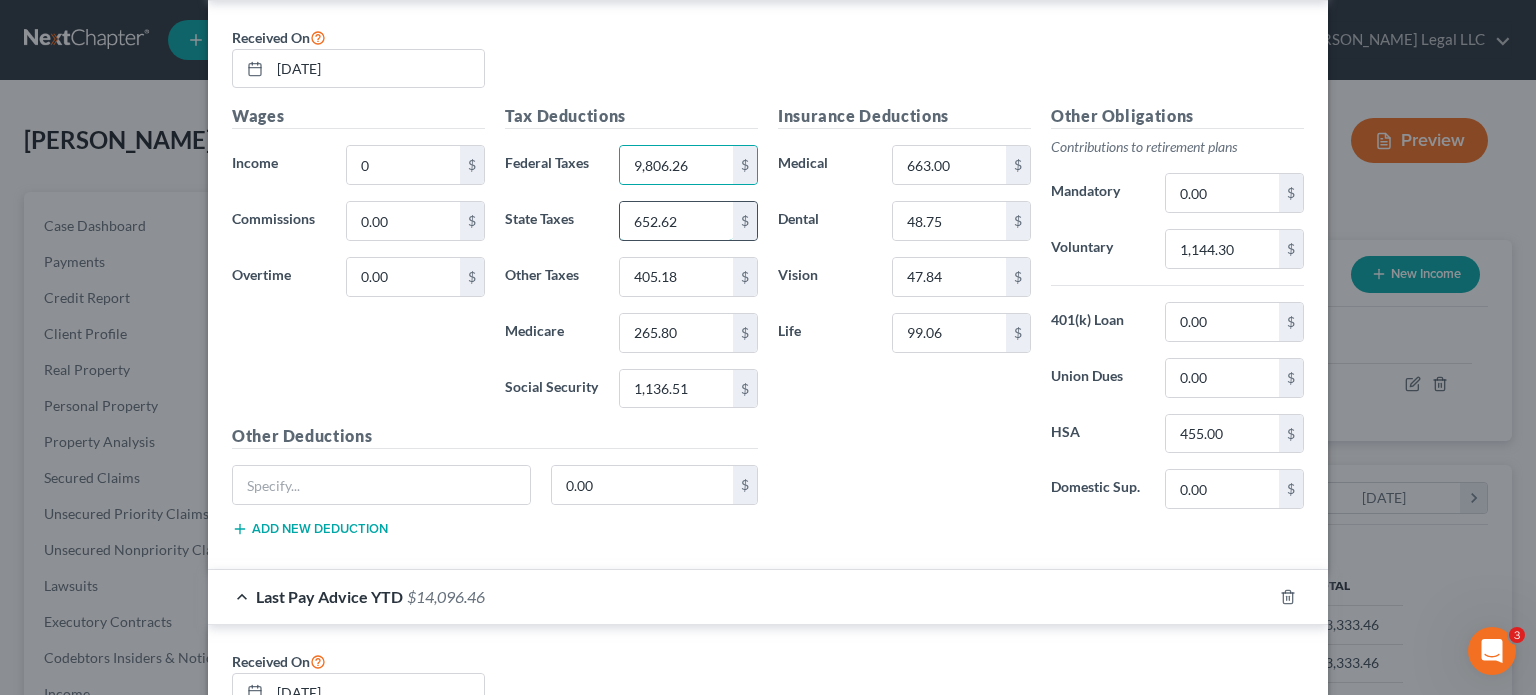click on "652.62" at bounding box center [676, 221] 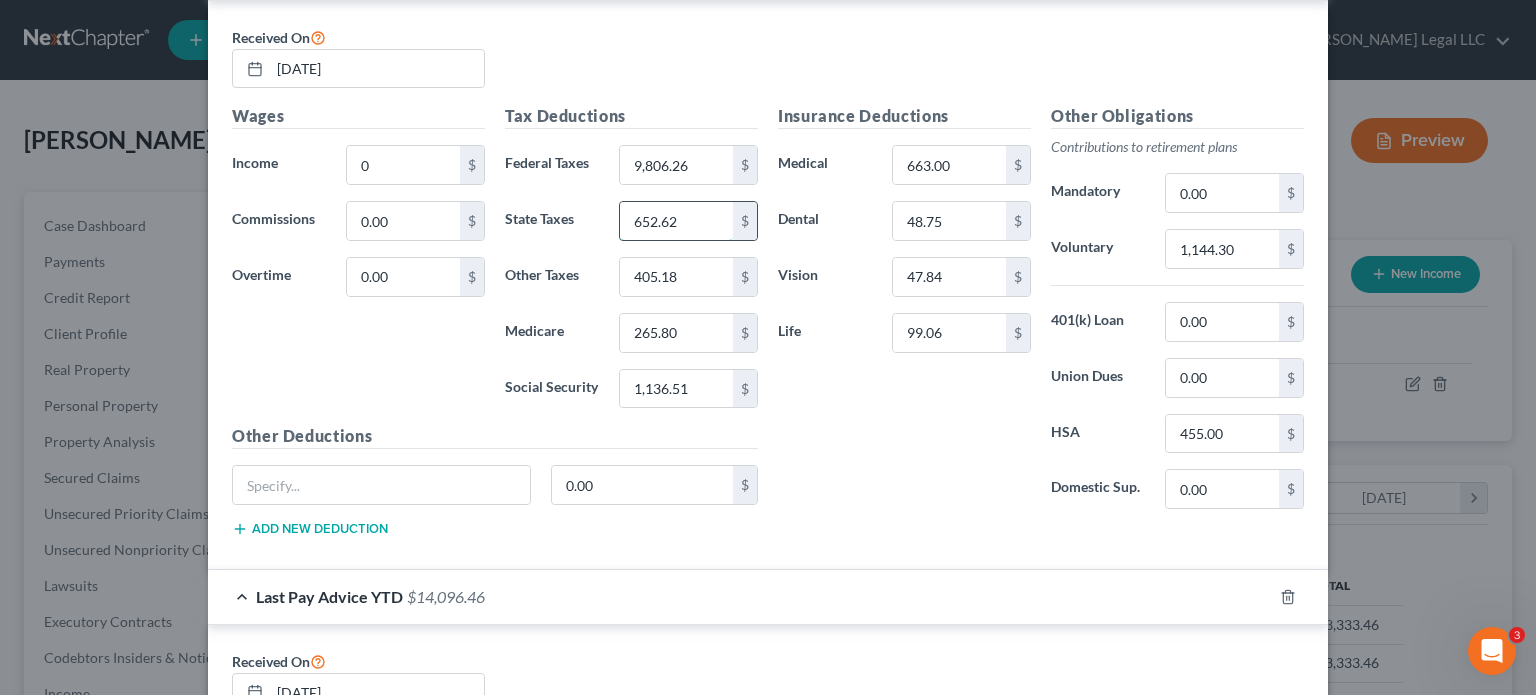 click on "652.62" at bounding box center (676, 221) 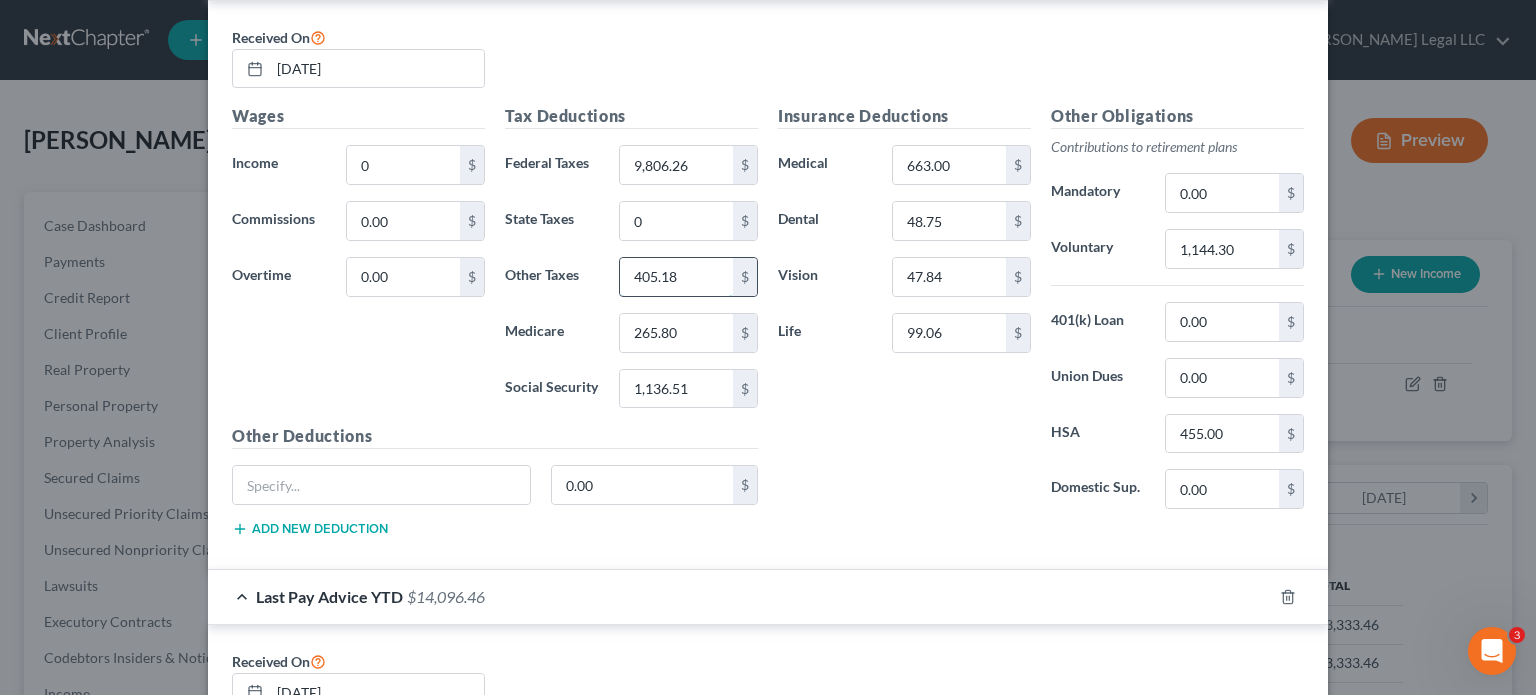 click on "405.18" at bounding box center (676, 277) 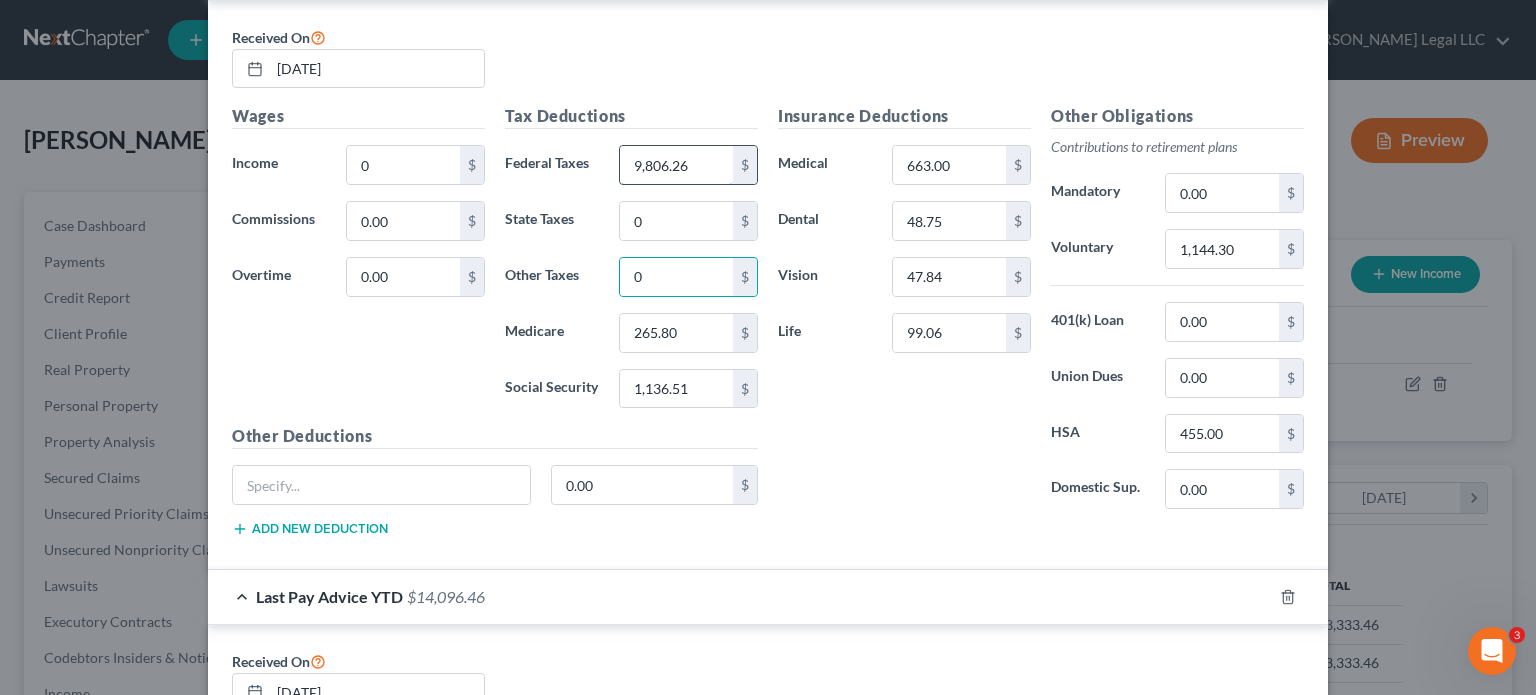 click on "9,806.26" at bounding box center (676, 165) 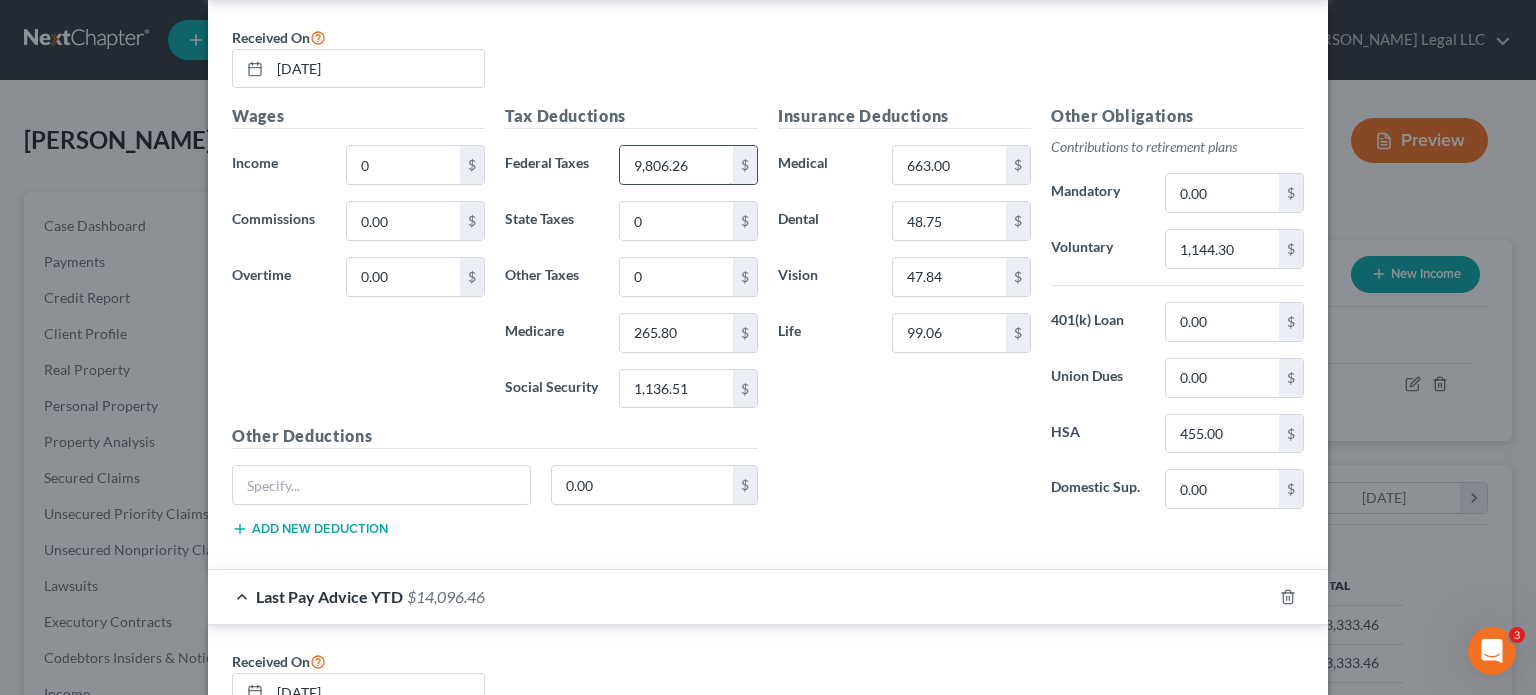 click on "9,806.26" at bounding box center [676, 165] 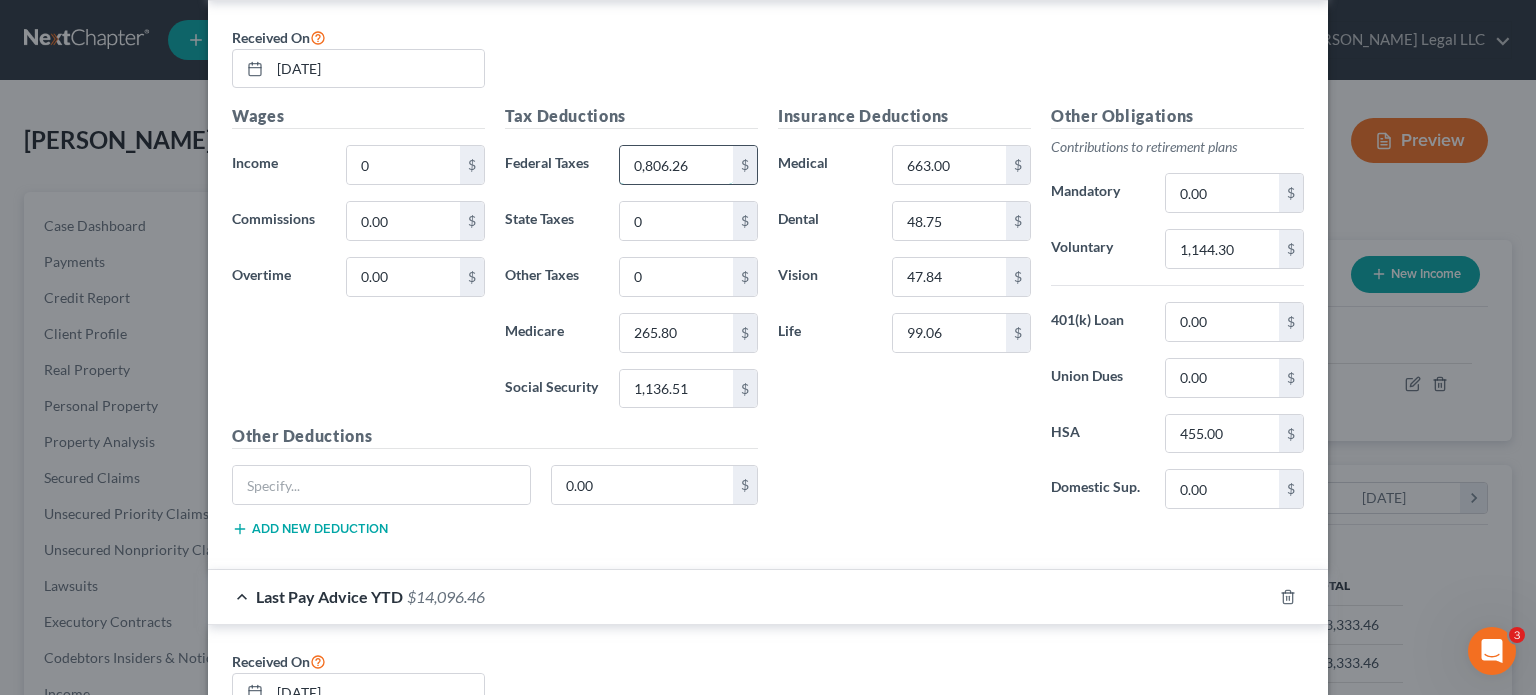 click on "0,806.26" at bounding box center (676, 165) 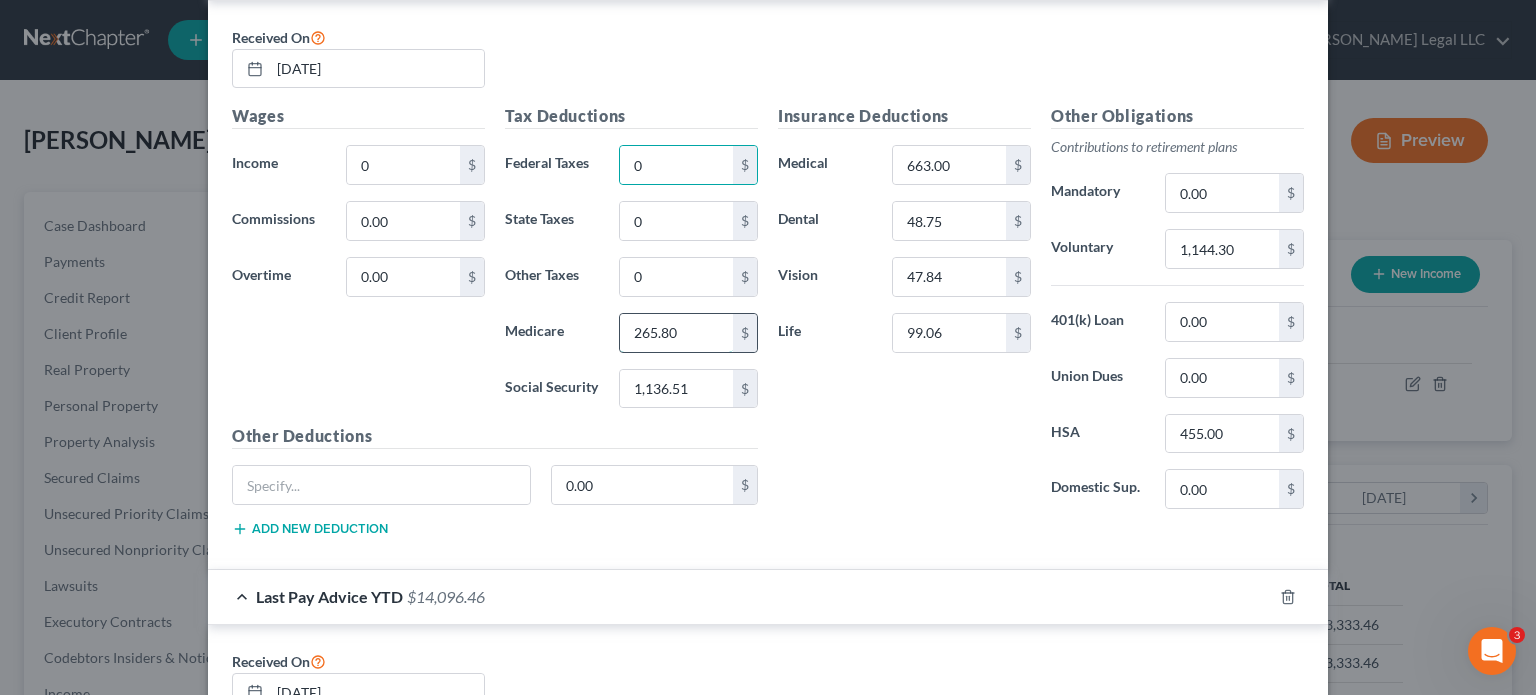 click on "265.80" at bounding box center [676, 333] 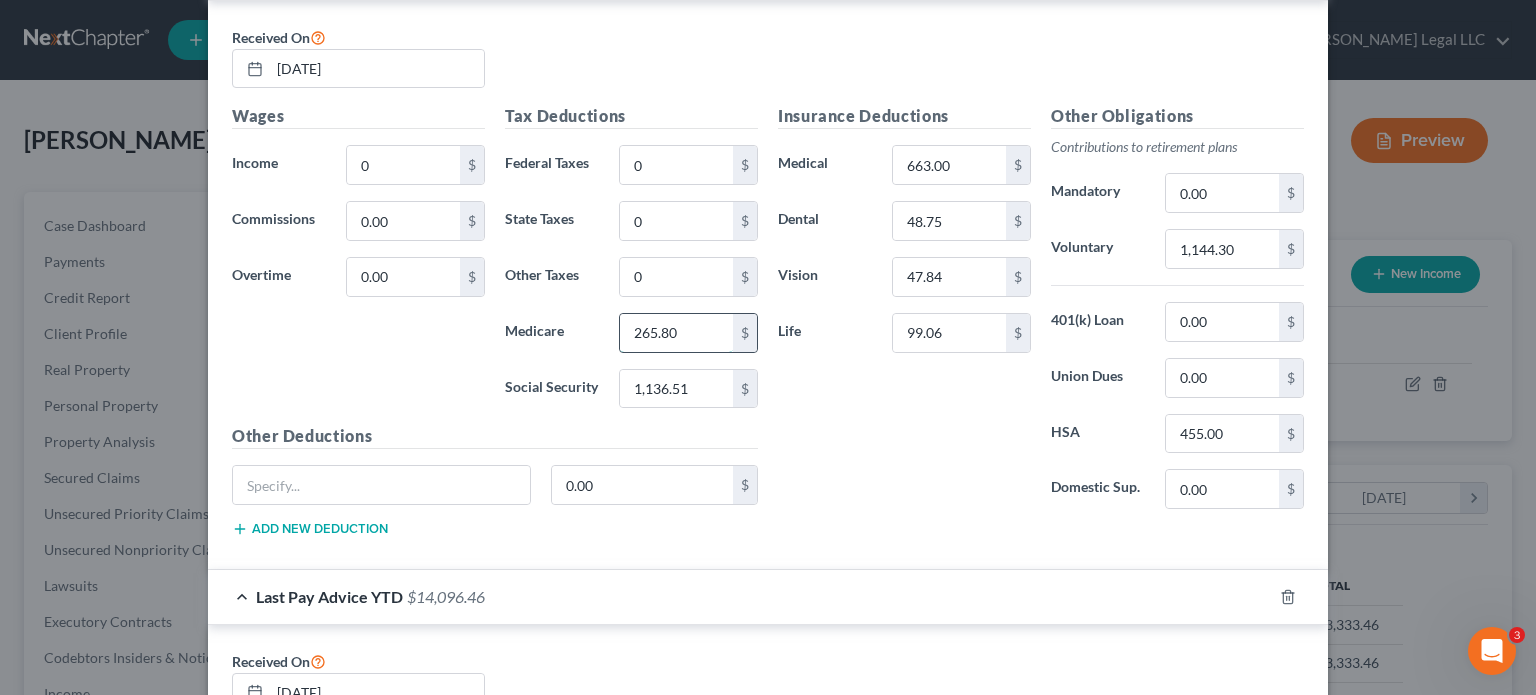 click on "265.80" at bounding box center [676, 333] 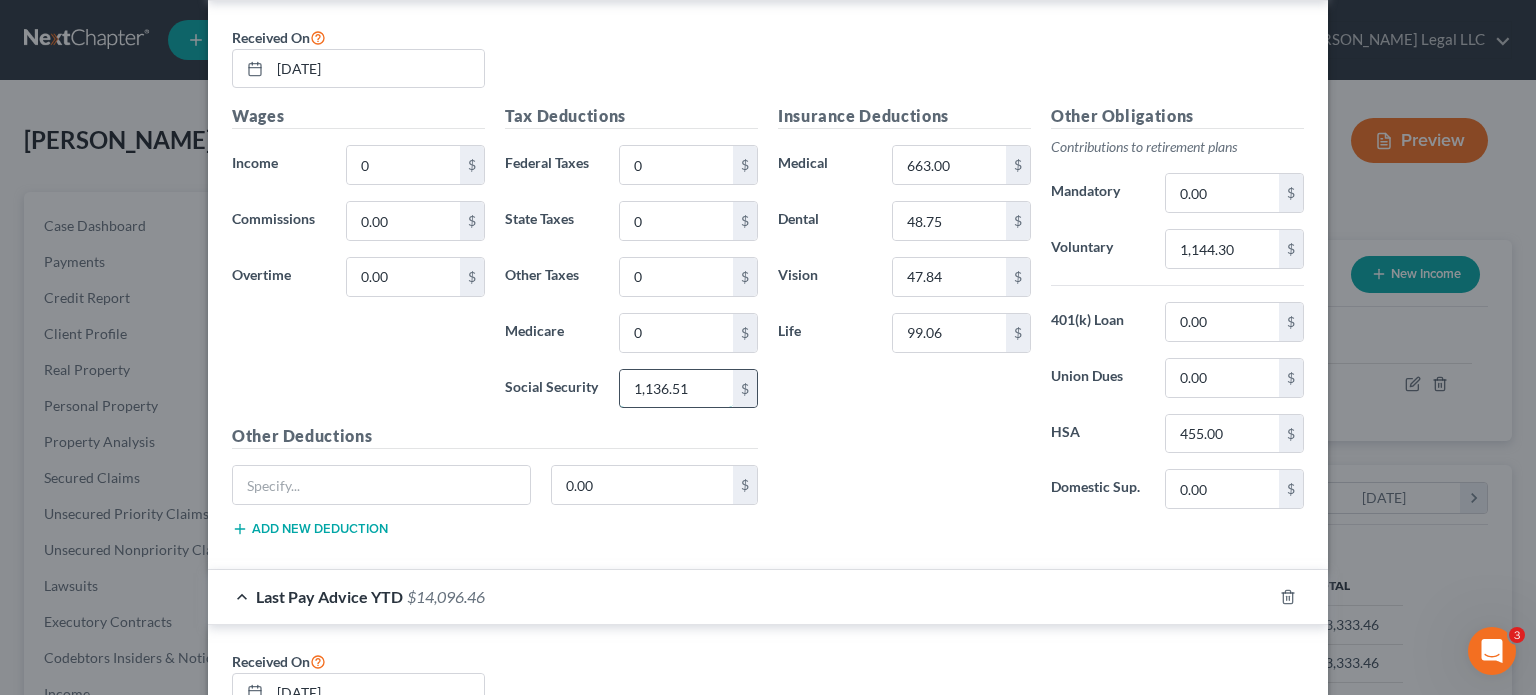 click on "1,136.51" at bounding box center [676, 389] 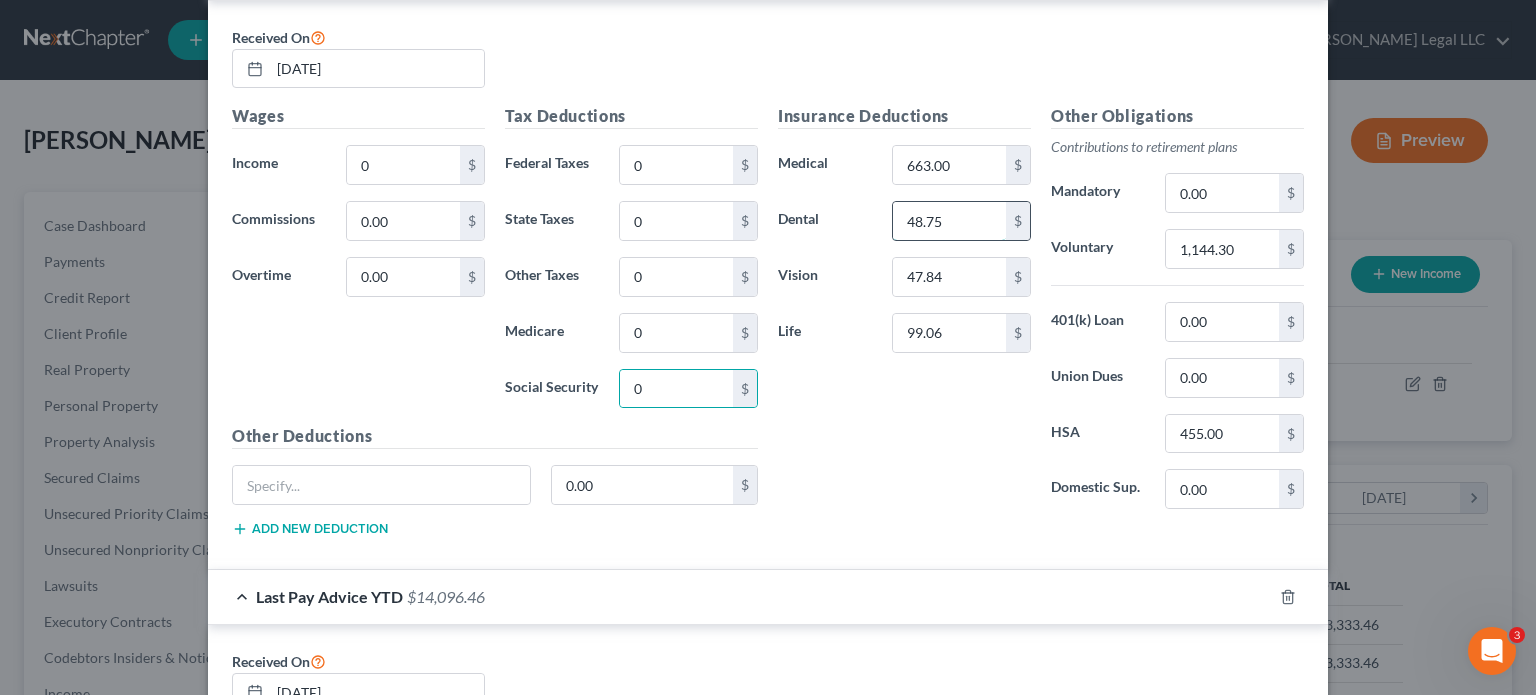 click on "48.75" at bounding box center [949, 221] 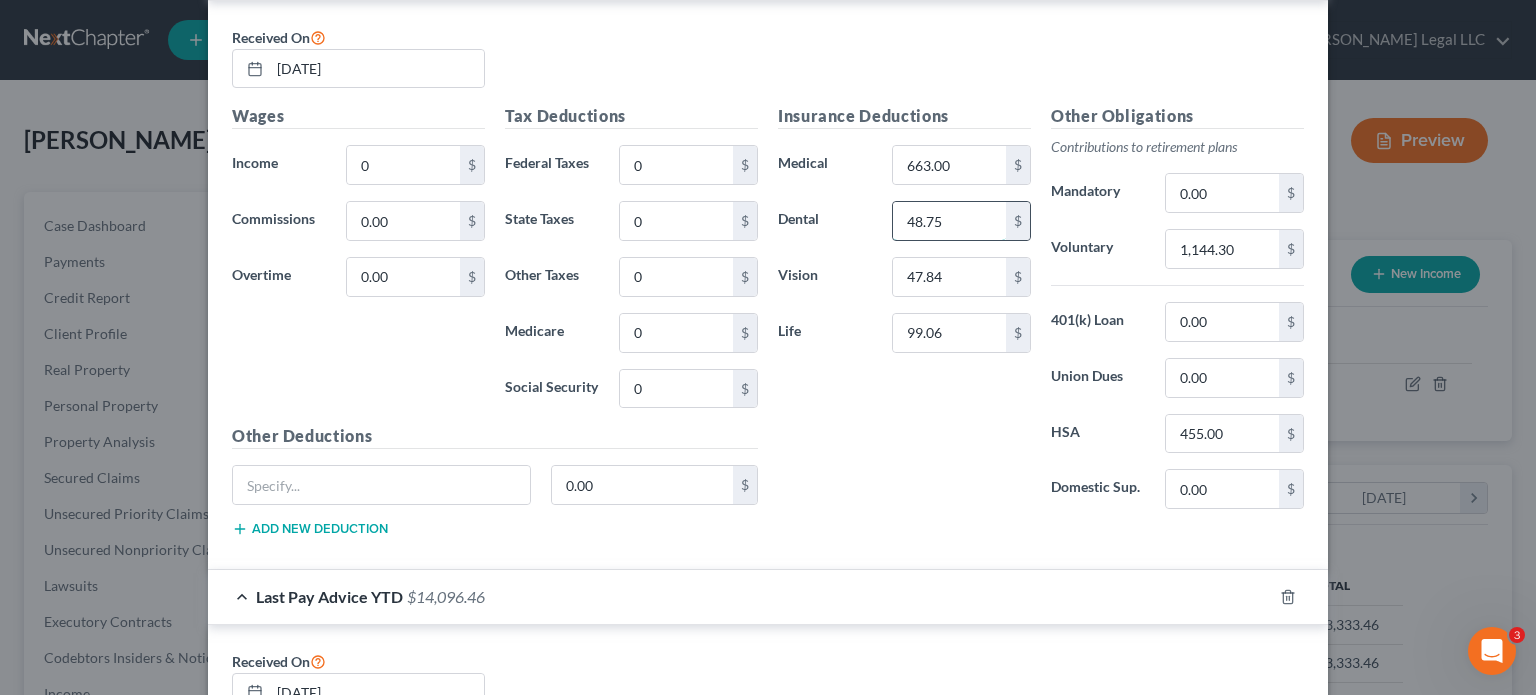 click on "48.75" at bounding box center (949, 221) 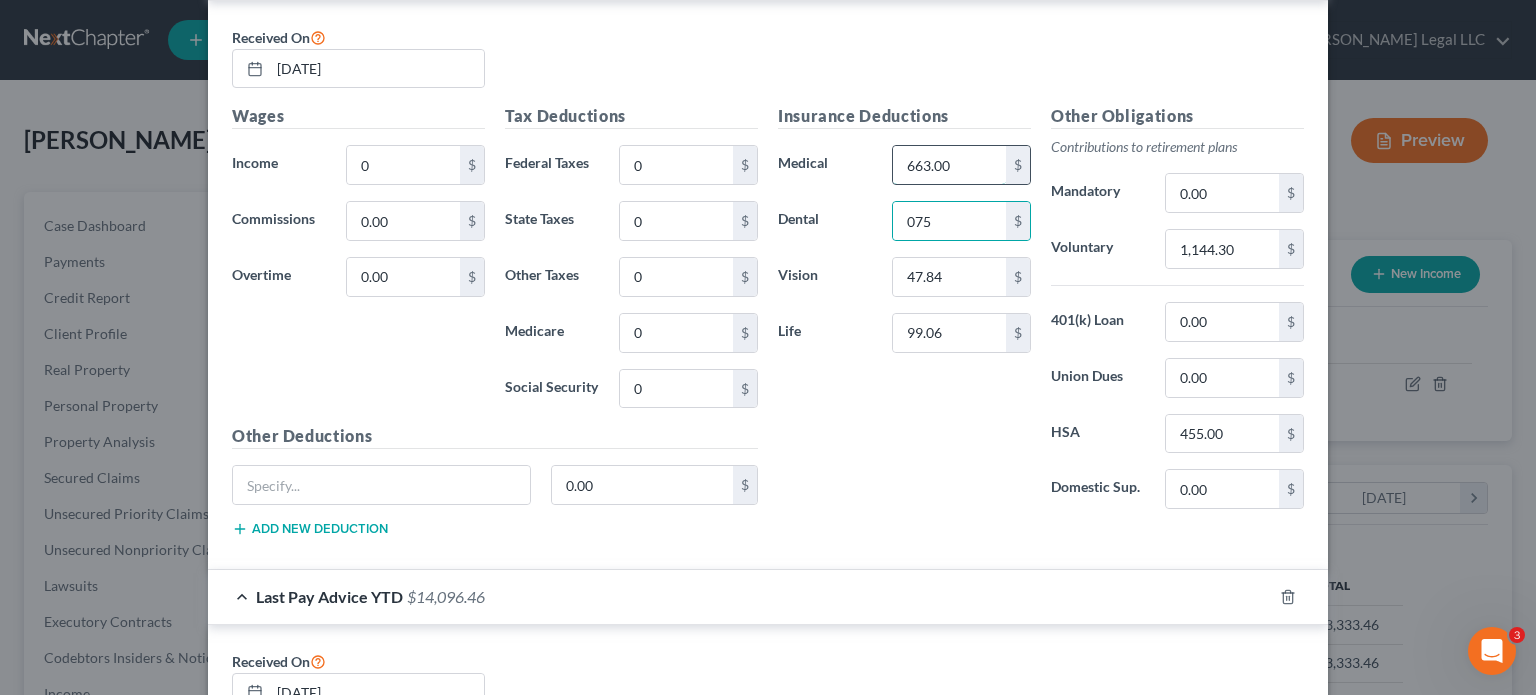 click on "663.00" at bounding box center (949, 165) 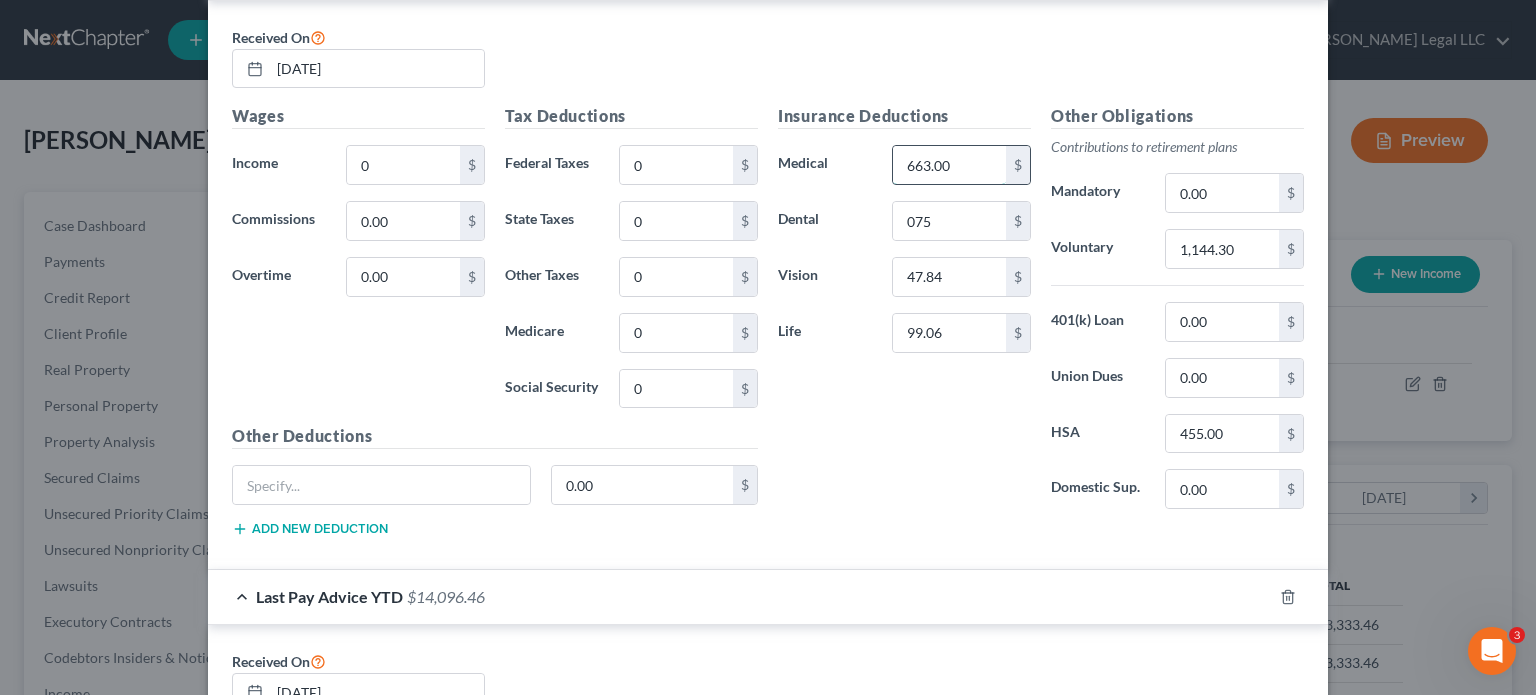 click on "663.00" at bounding box center [949, 165] 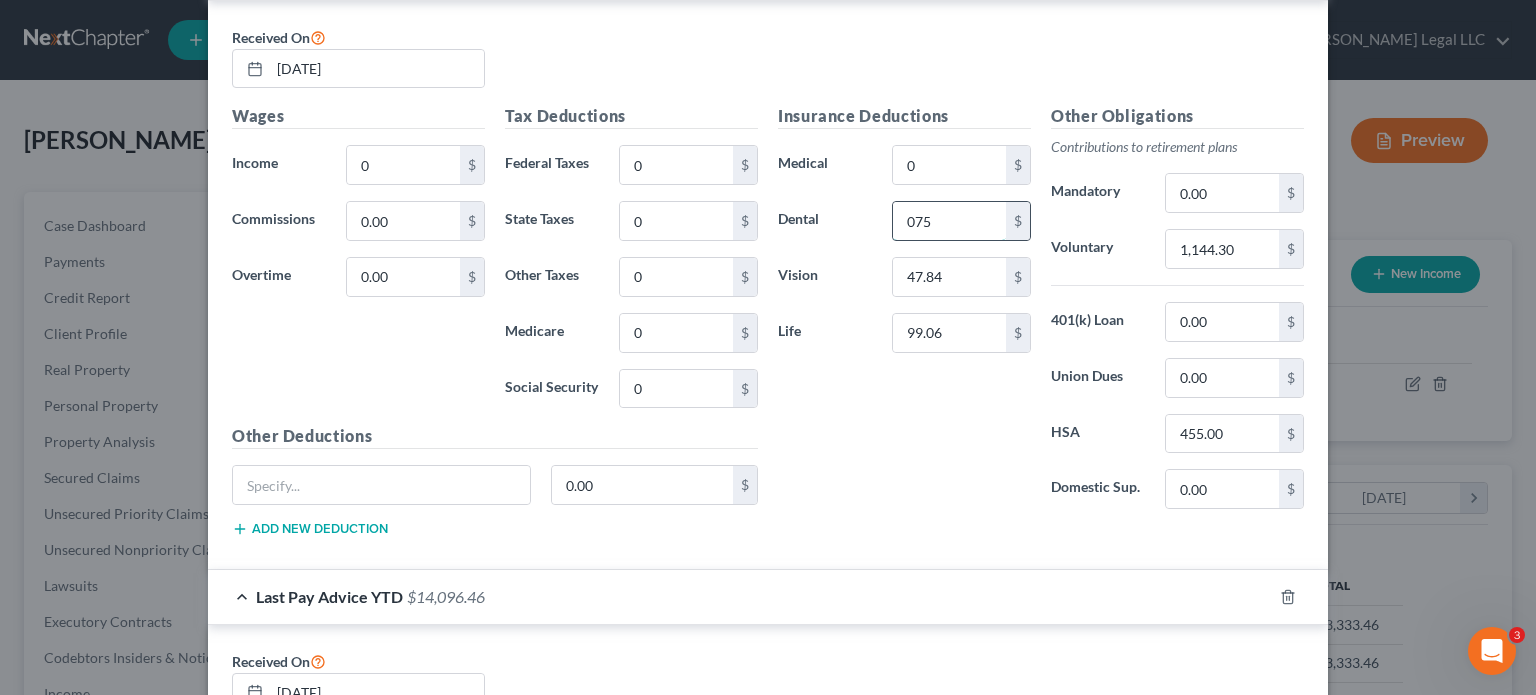 click on "075" at bounding box center [949, 221] 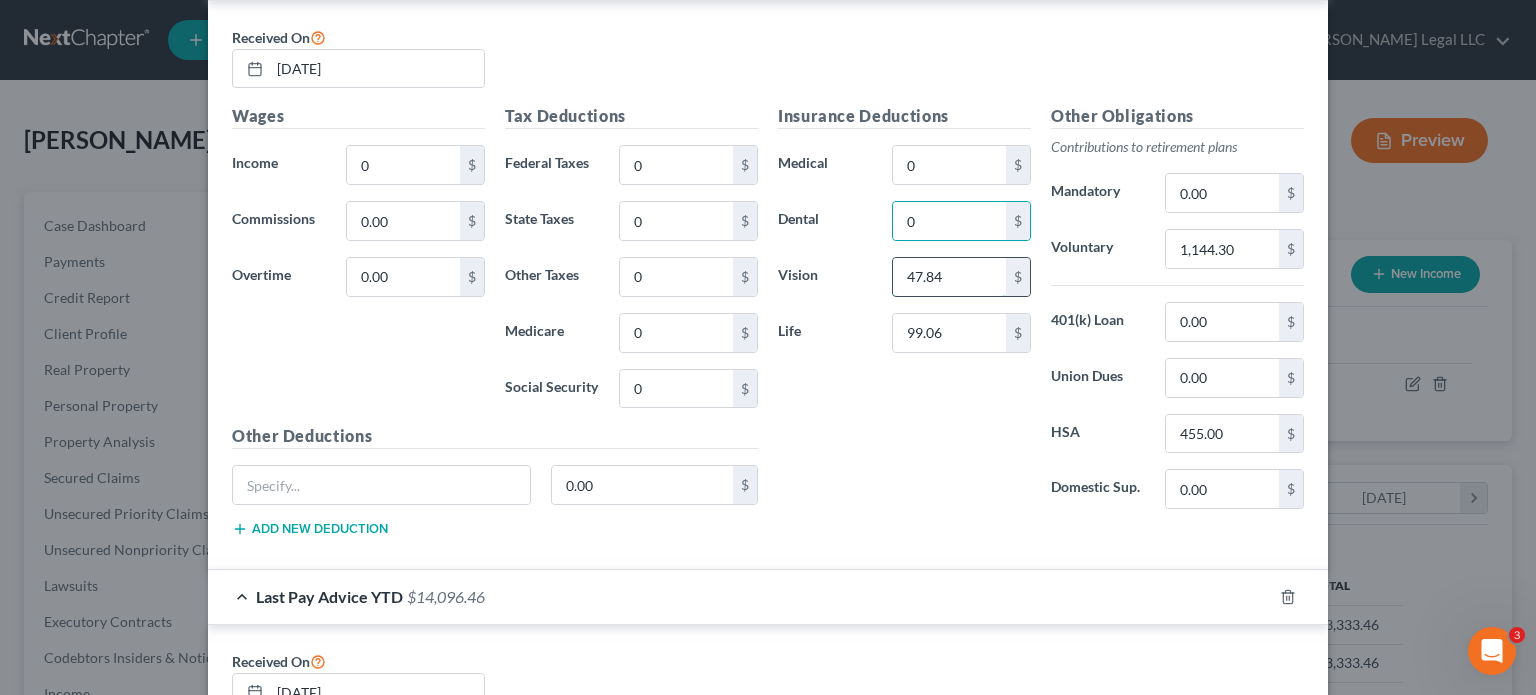 click on "47.84" at bounding box center [949, 277] 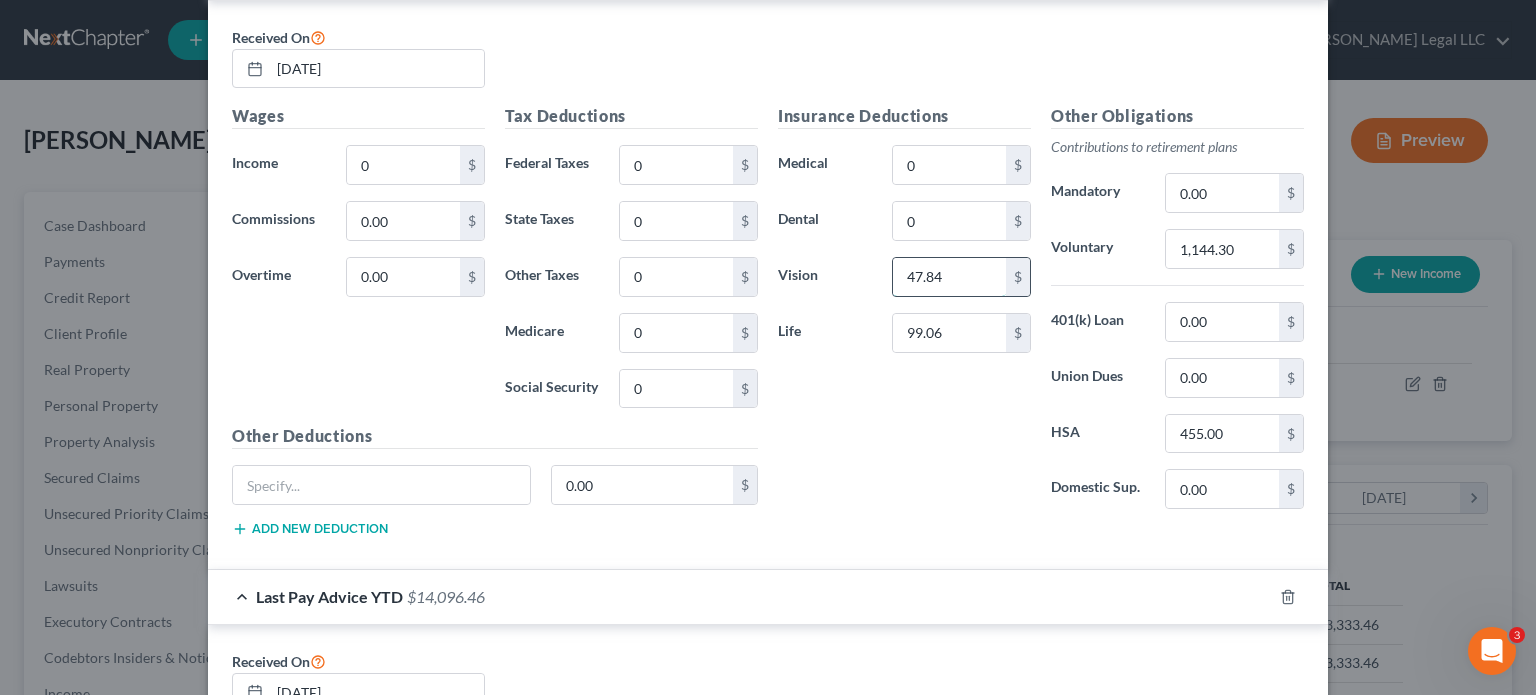 click on "47.84" at bounding box center (949, 277) 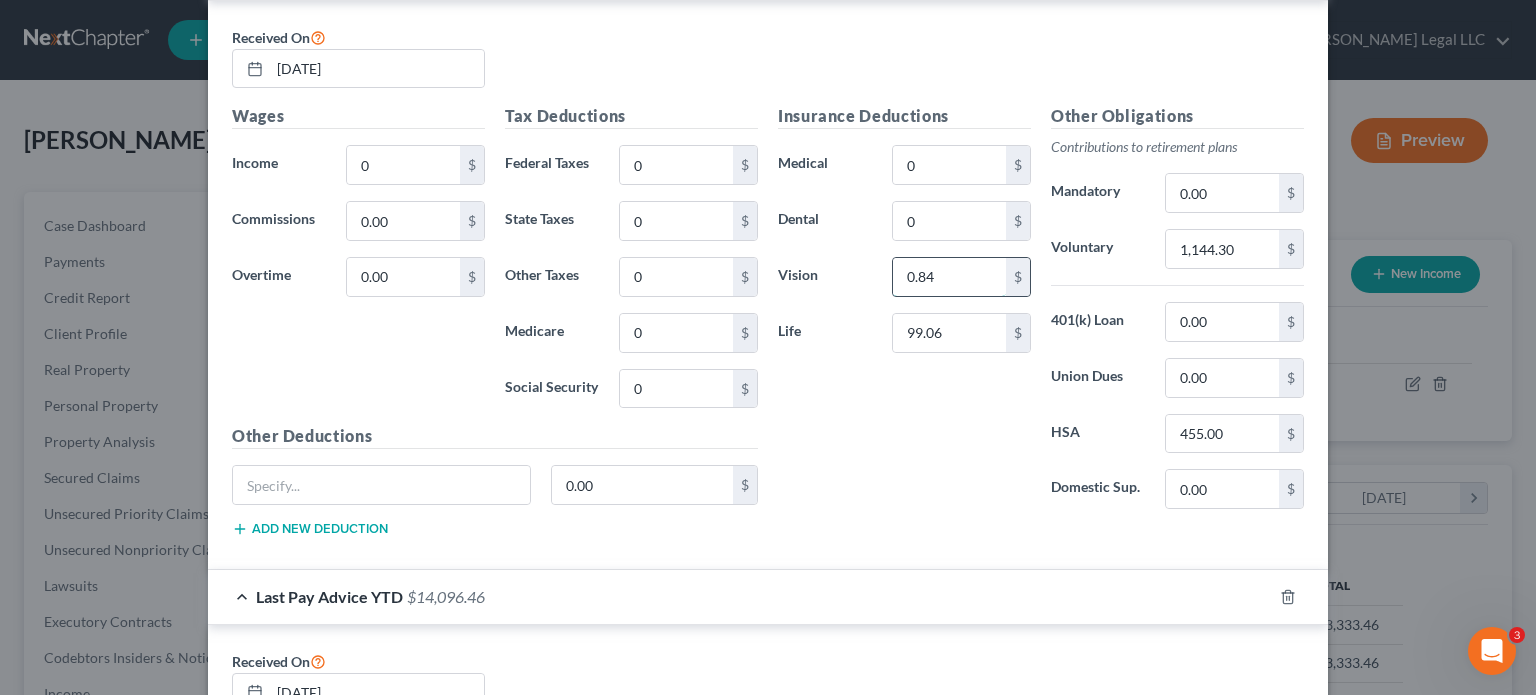 click on "0.84" at bounding box center [949, 277] 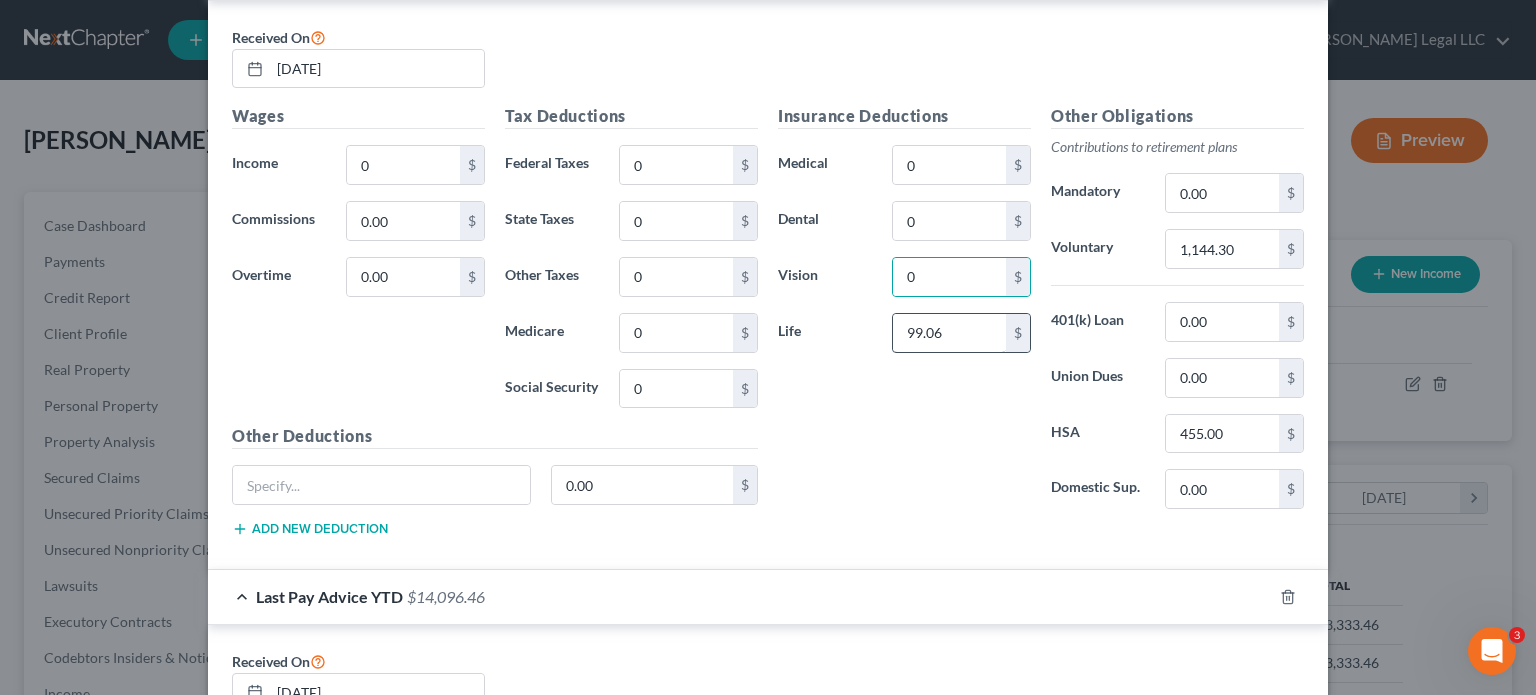 click on "99.06" at bounding box center [949, 333] 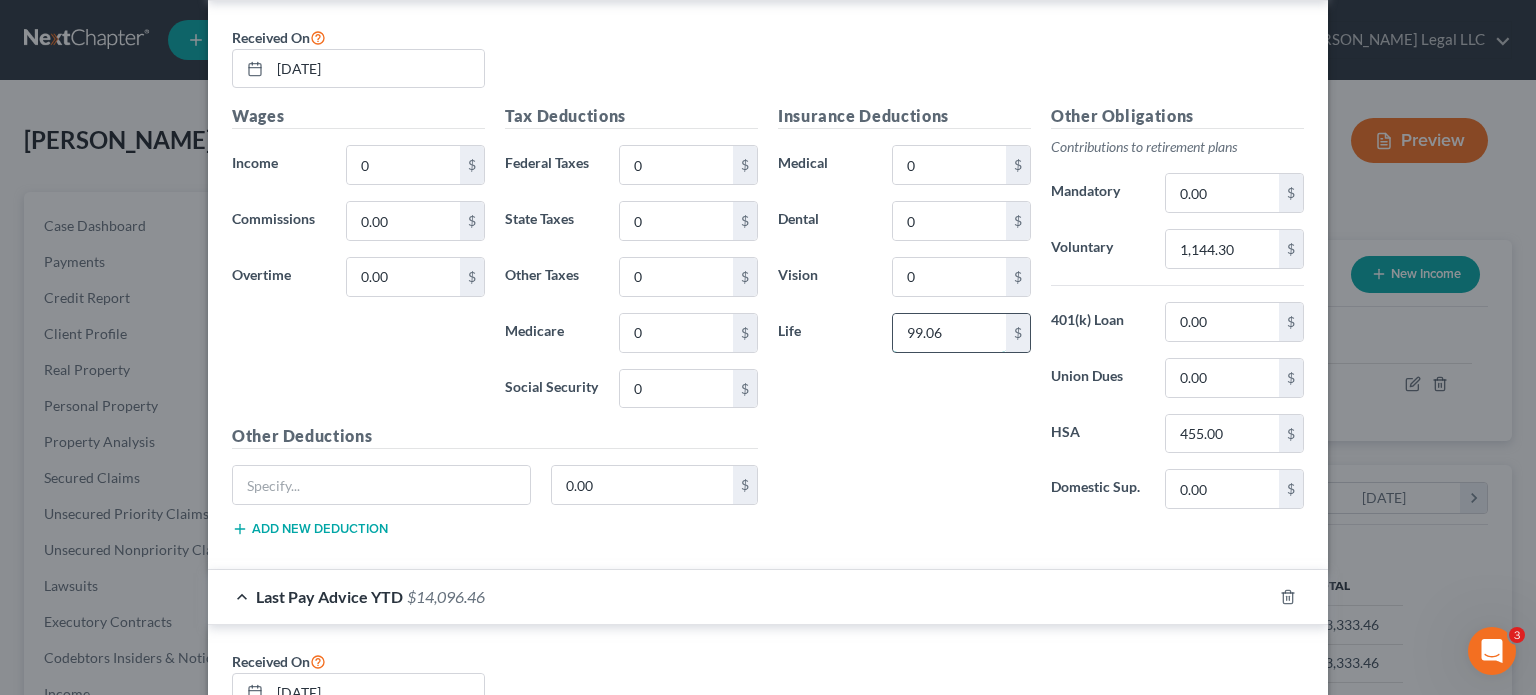 click on "99.06" at bounding box center (949, 333) 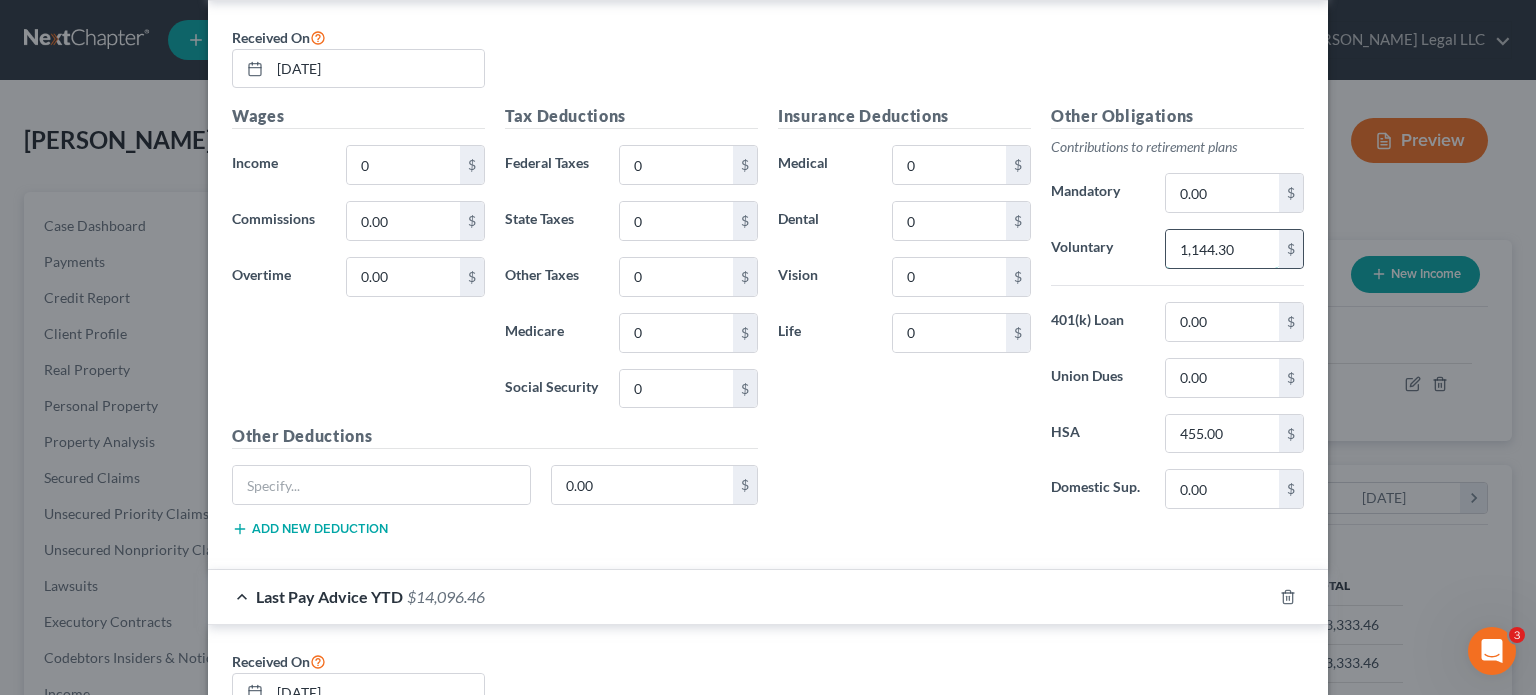 click on "1,144.30" at bounding box center [1222, 249] 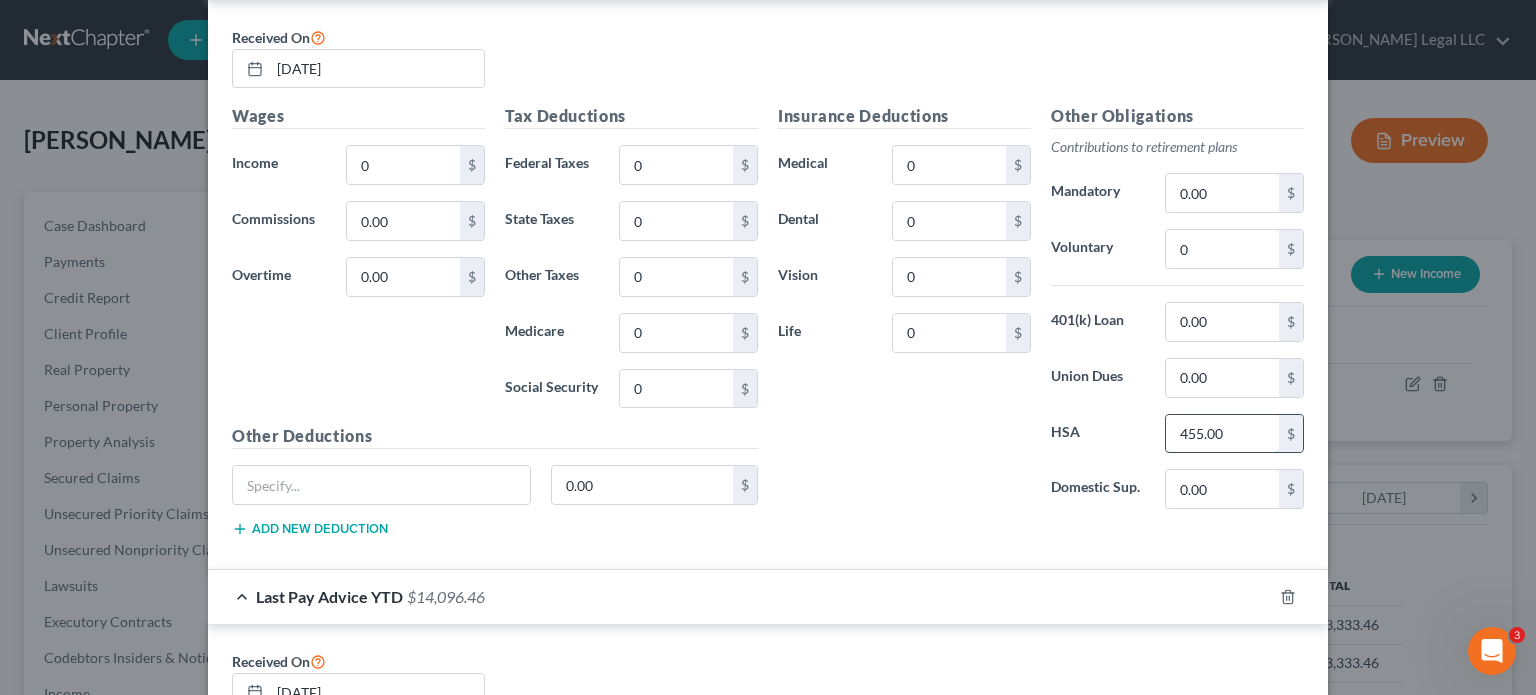 click on "455.00" at bounding box center (1222, 434) 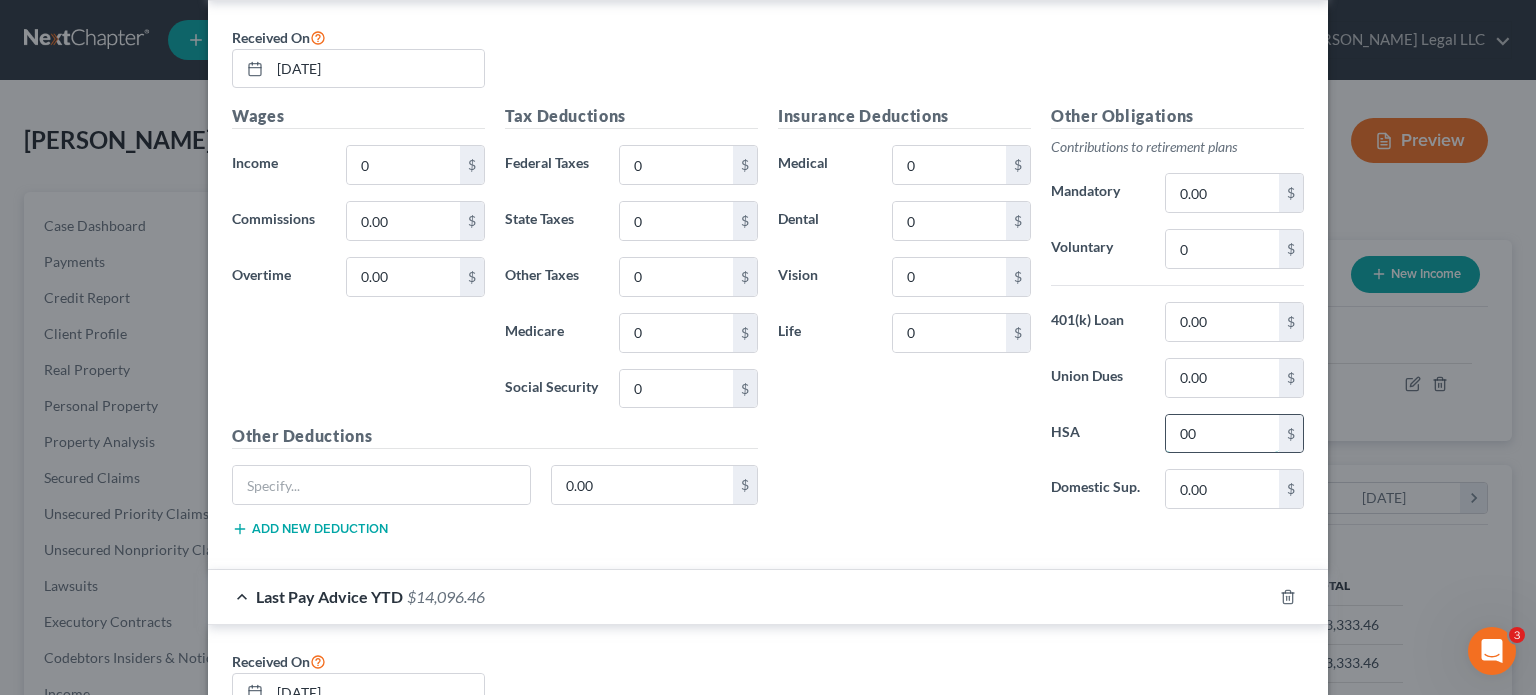 click on "00" at bounding box center [1222, 434] 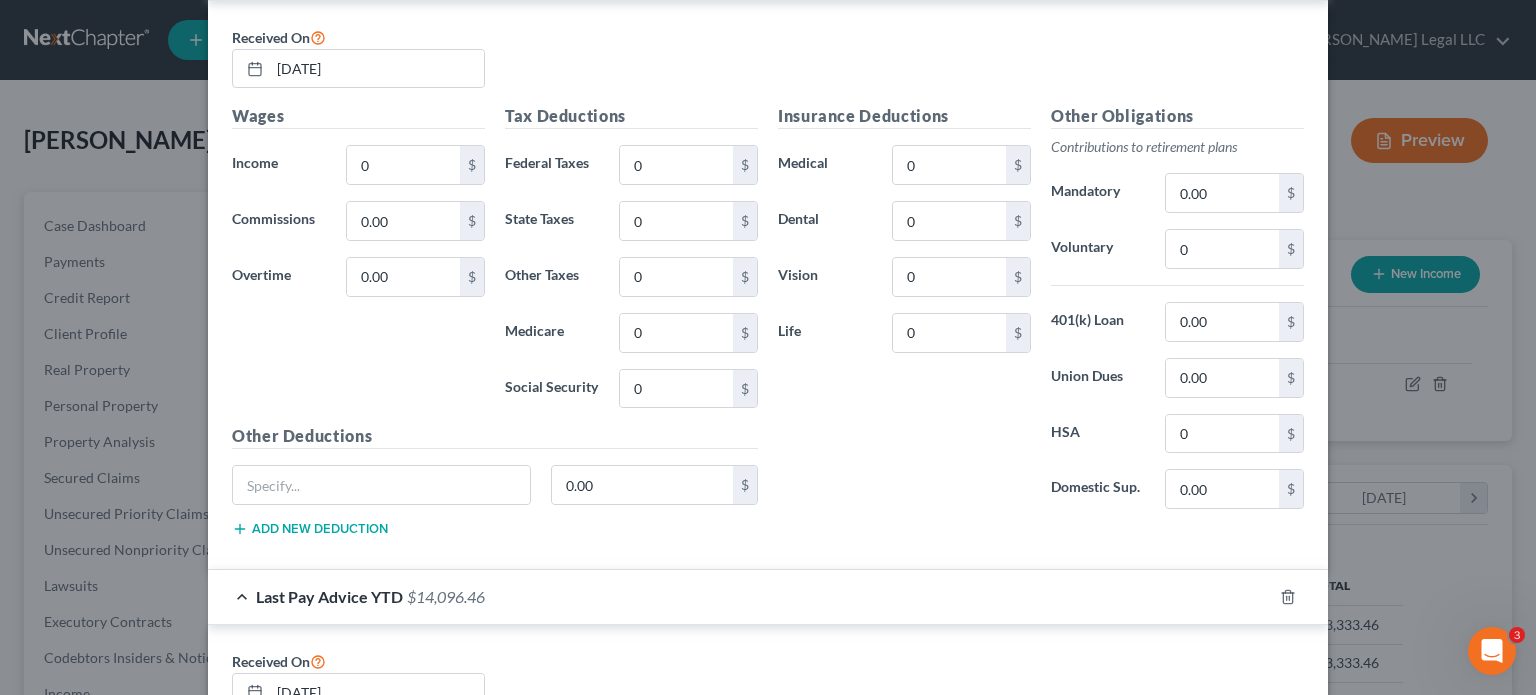 click on "Insurance Deductions Medical 0 $ Dental 0 $ Vision 0 $ Life 0 $" at bounding box center (904, 314) 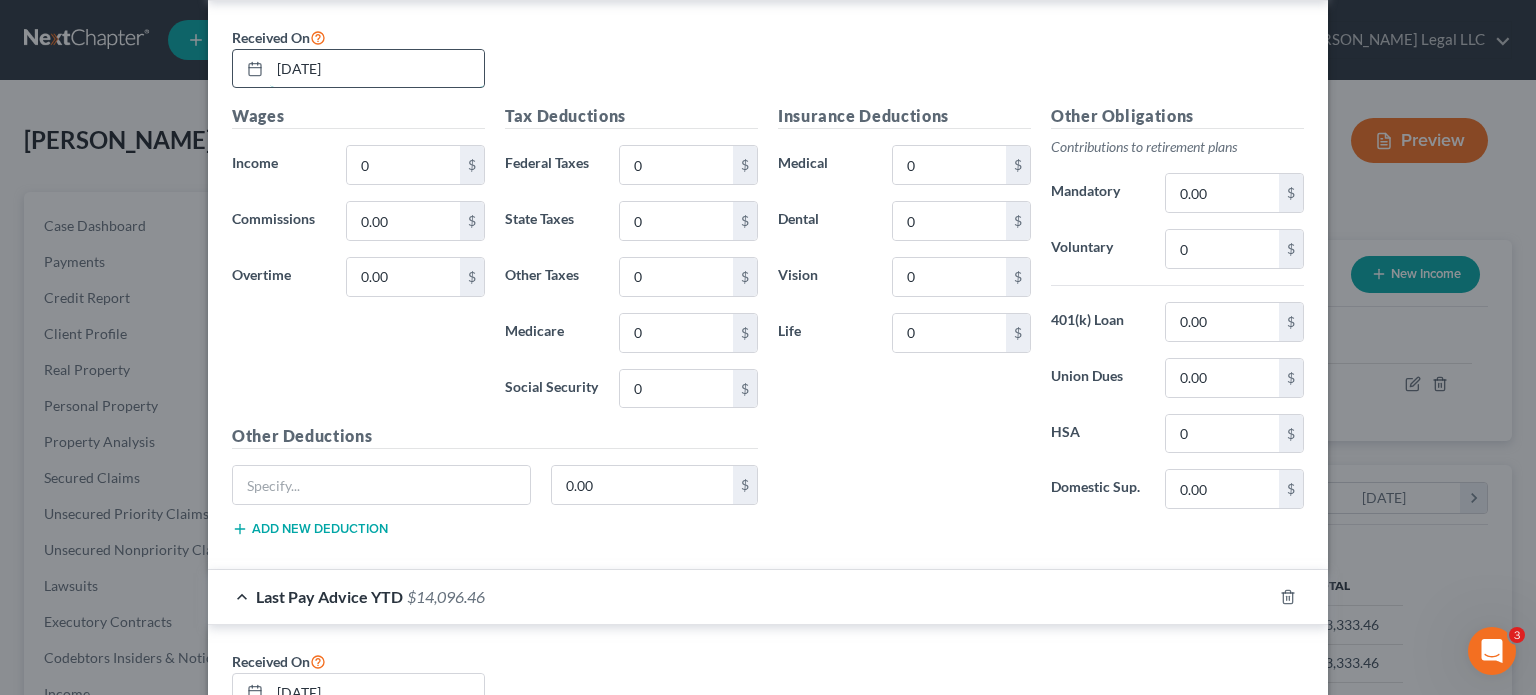 click on "[DATE]" at bounding box center (377, 69) 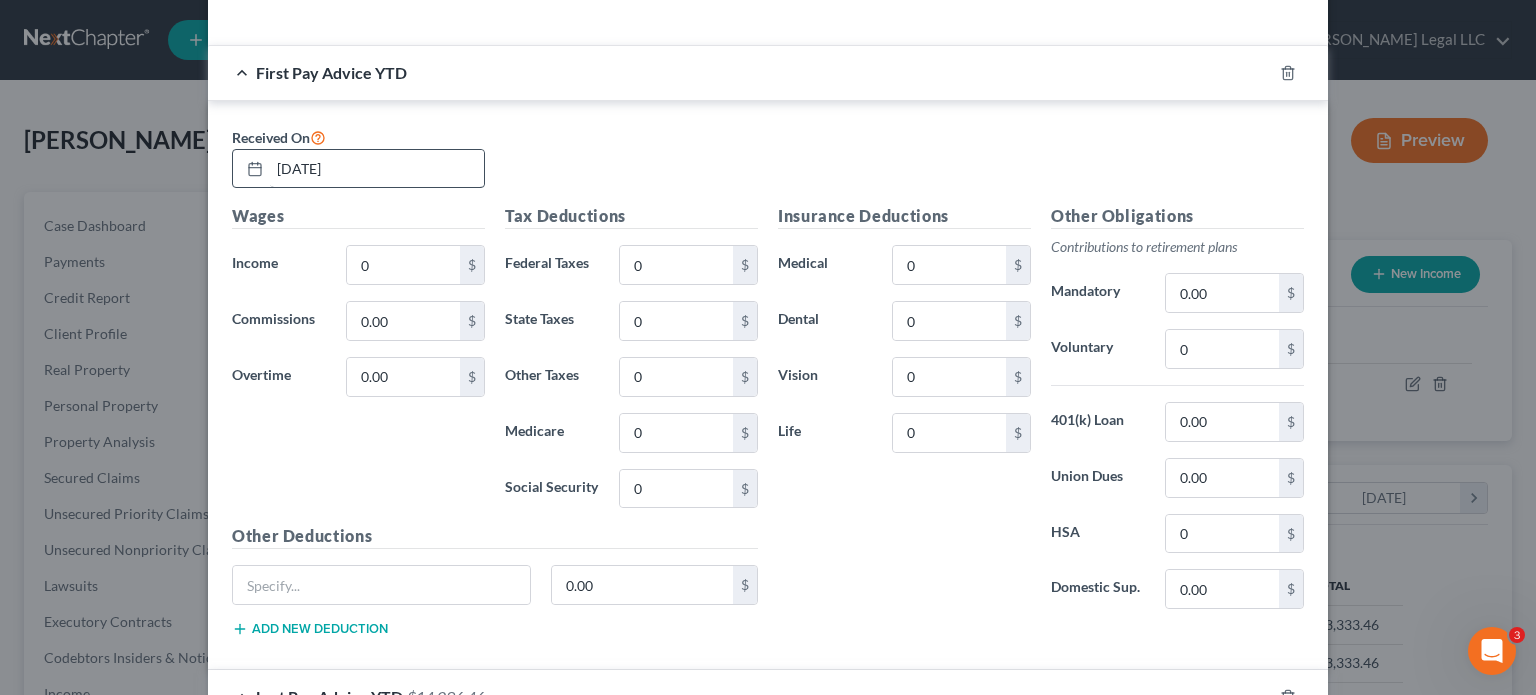 click on "First Pay Advice YTD" at bounding box center [331, 72] 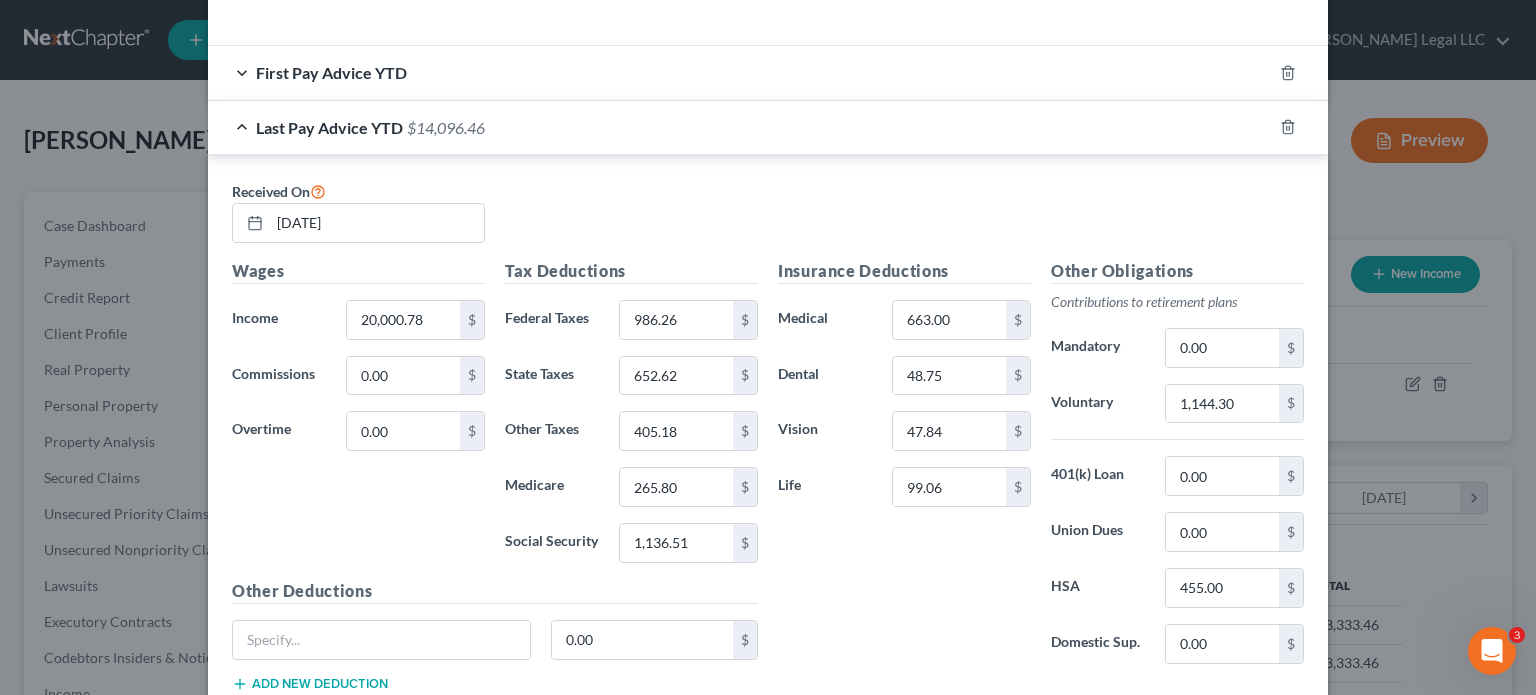 click on "Last Pay Advice YTD $14,096.46" at bounding box center [740, 127] 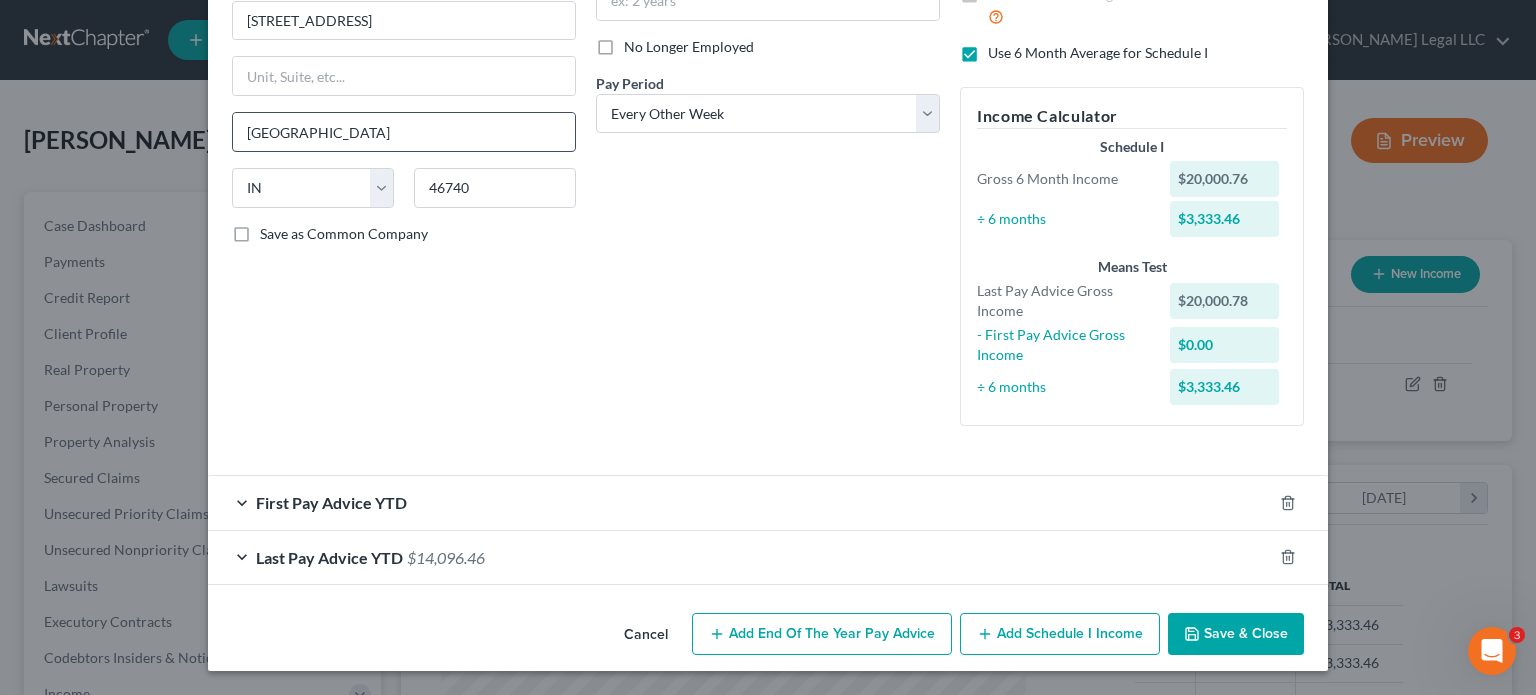 scroll, scrollTop: 243, scrollLeft: 0, axis: vertical 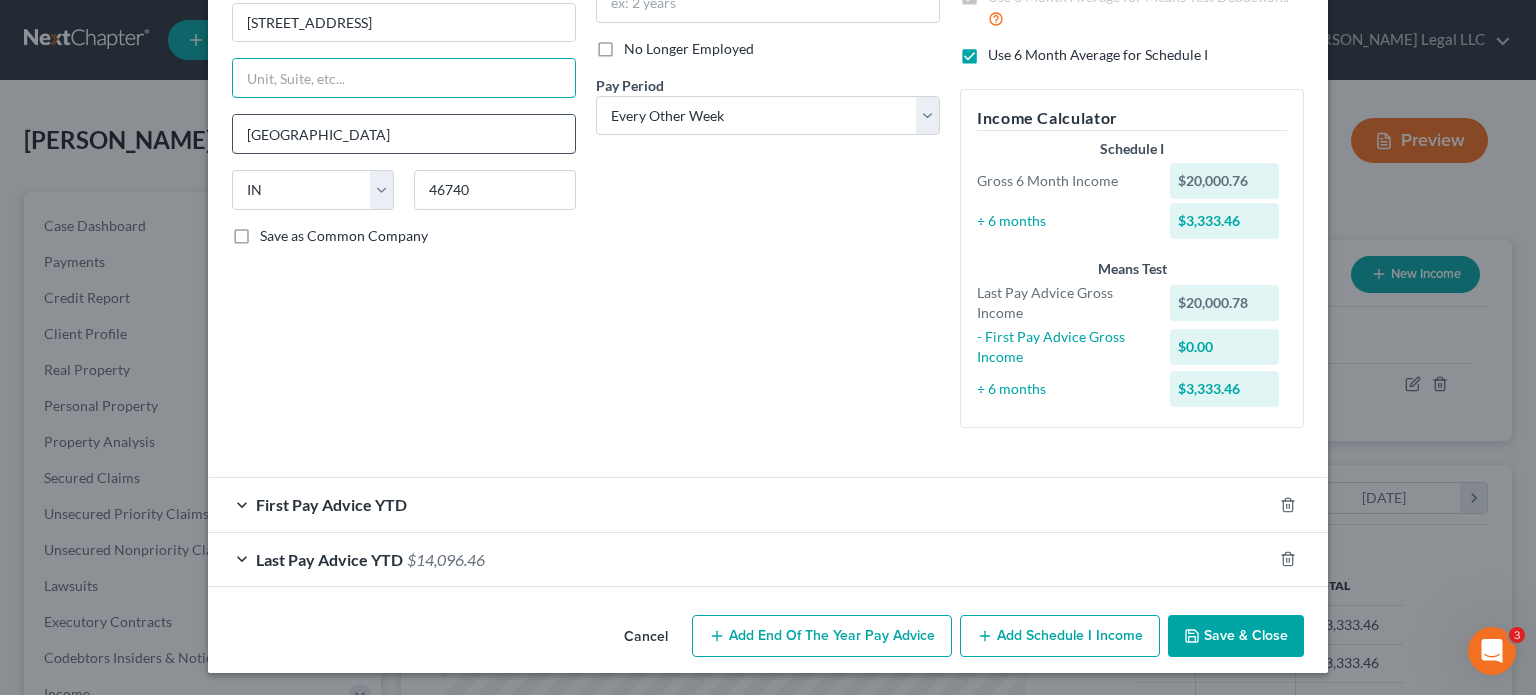 drag, startPoint x: 317, startPoint y: 88, endPoint x: 309, endPoint y: 123, distance: 35.902645 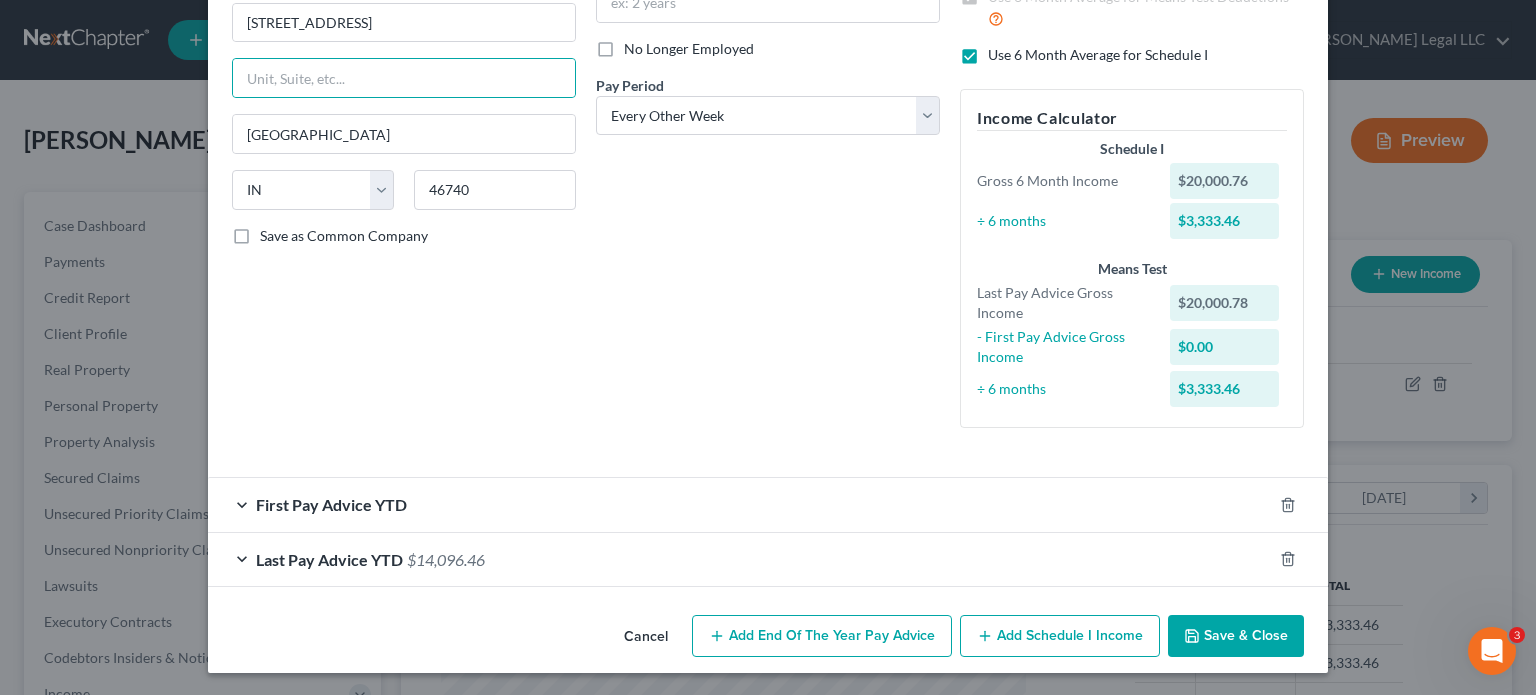 drag, startPoint x: 284, startPoint y: 494, endPoint x: 284, endPoint y: 520, distance: 26 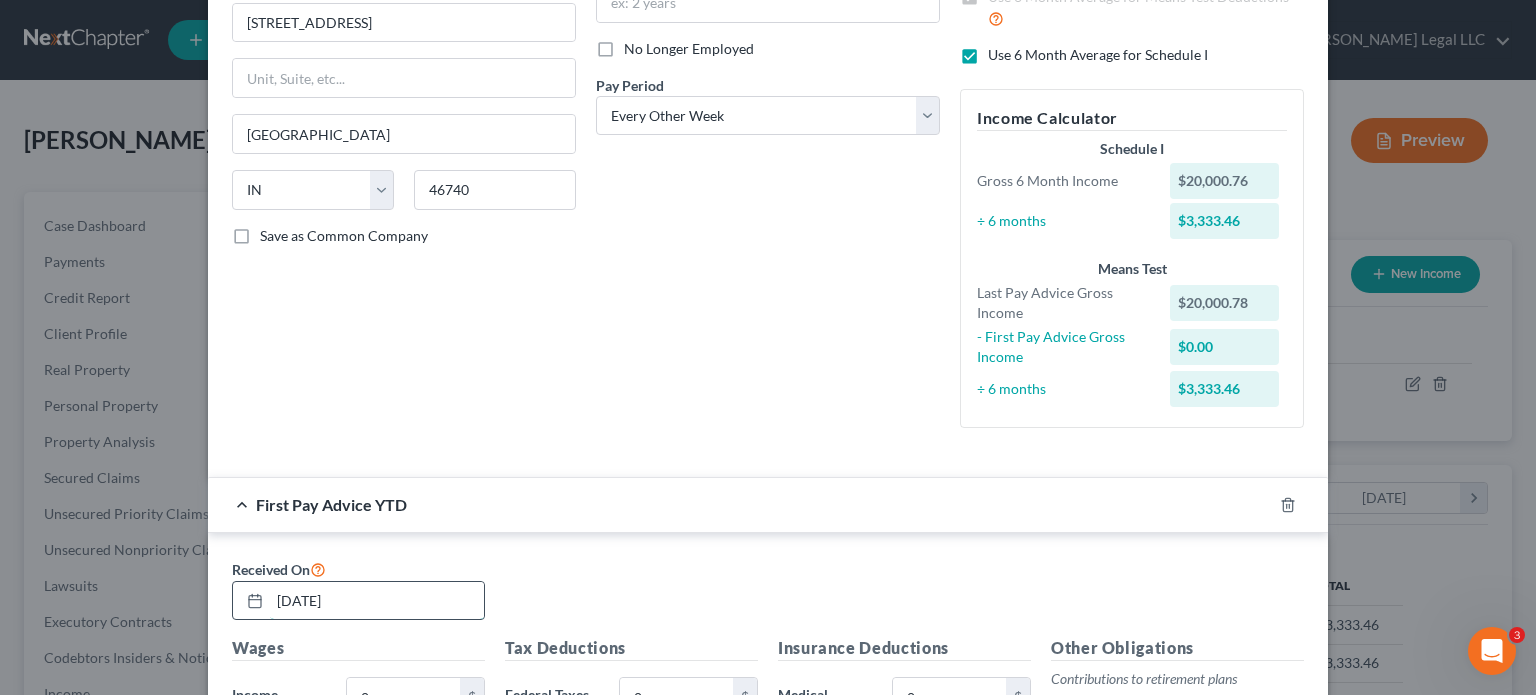 click on "[DATE]" at bounding box center [377, 601] 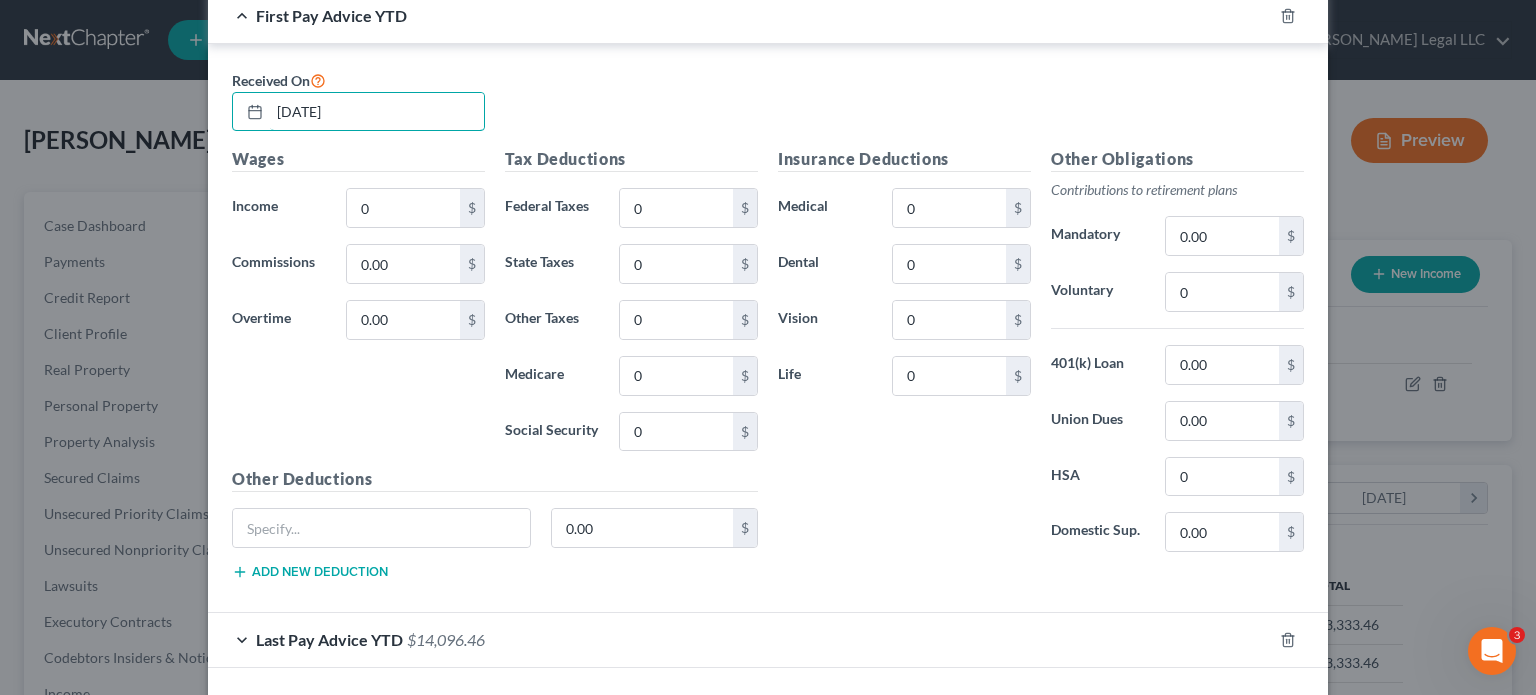 scroll, scrollTop: 809, scrollLeft: 0, axis: vertical 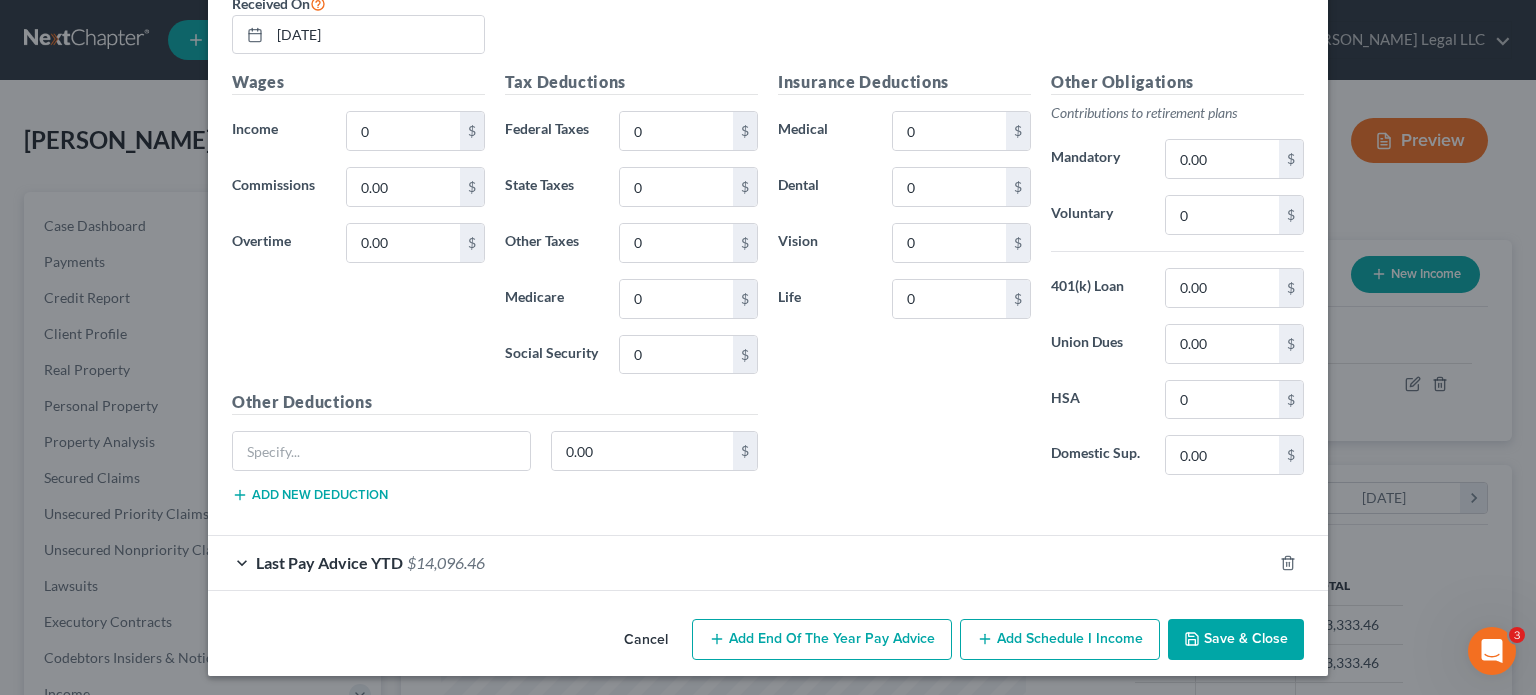 click on "Last Pay Advice YTD" at bounding box center [329, 562] 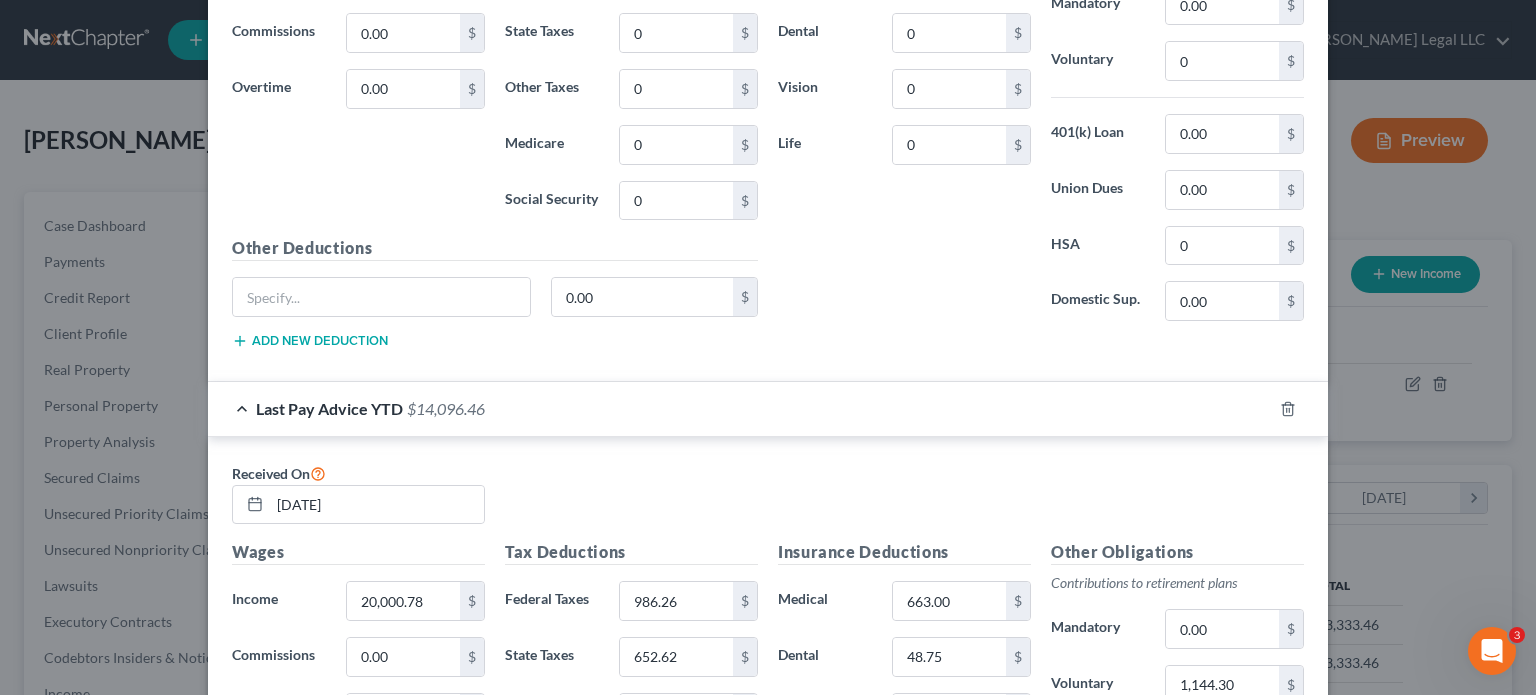 scroll, scrollTop: 1209, scrollLeft: 0, axis: vertical 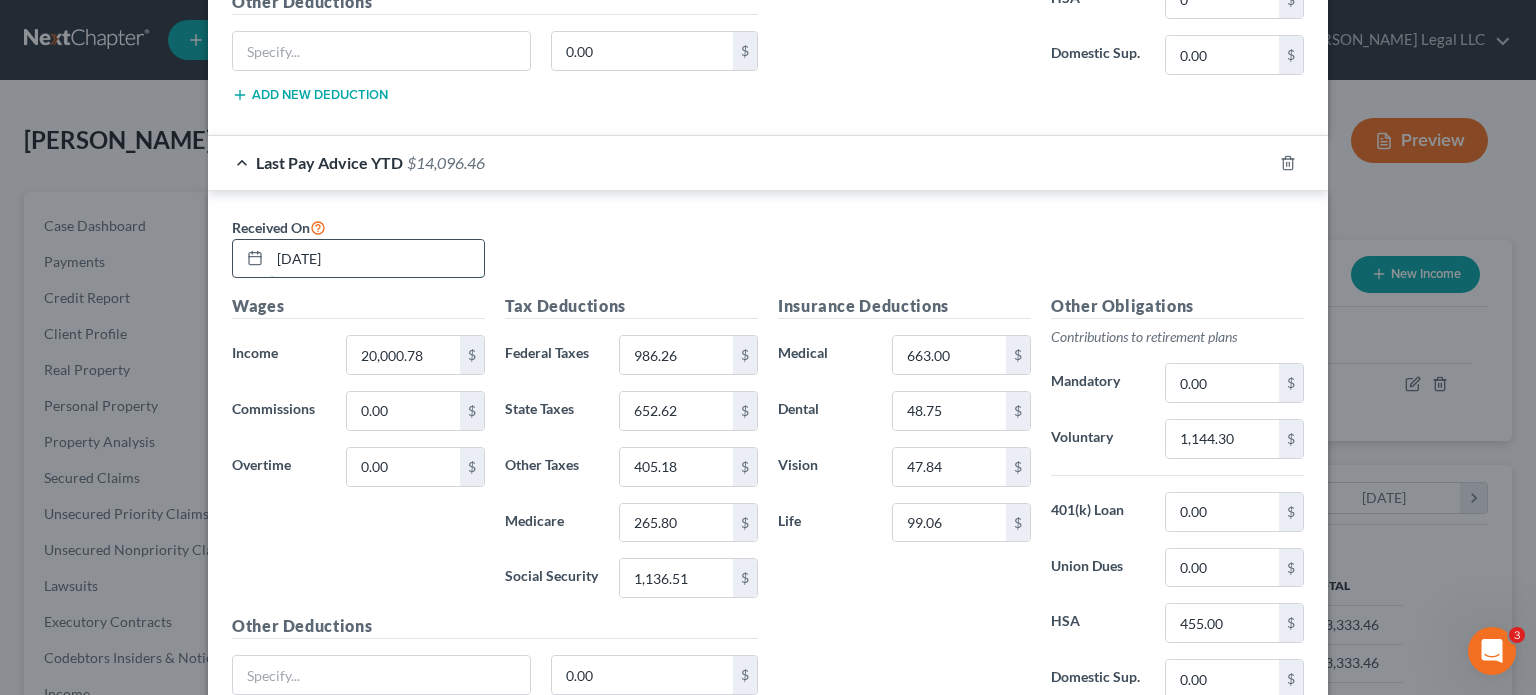 click on "[DATE]" at bounding box center [377, 259] 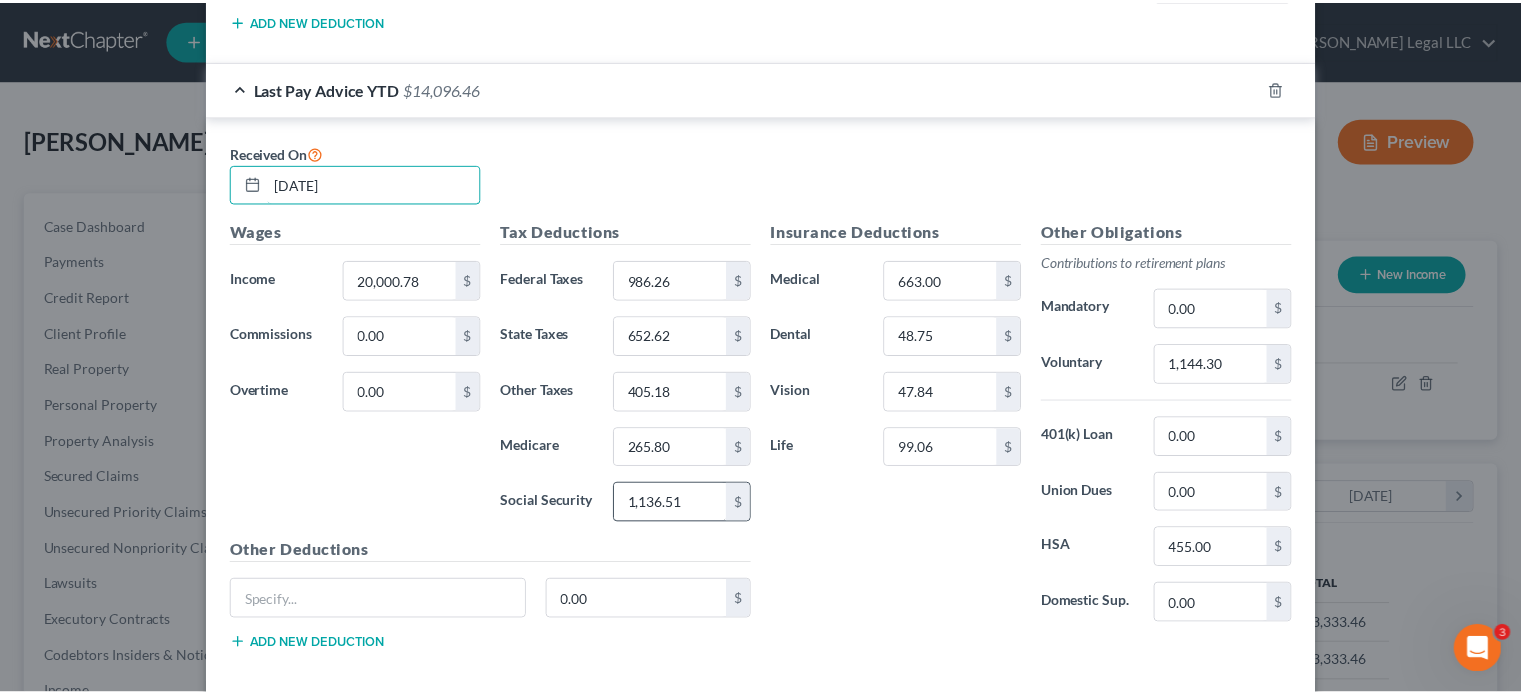 scroll, scrollTop: 1375, scrollLeft: 0, axis: vertical 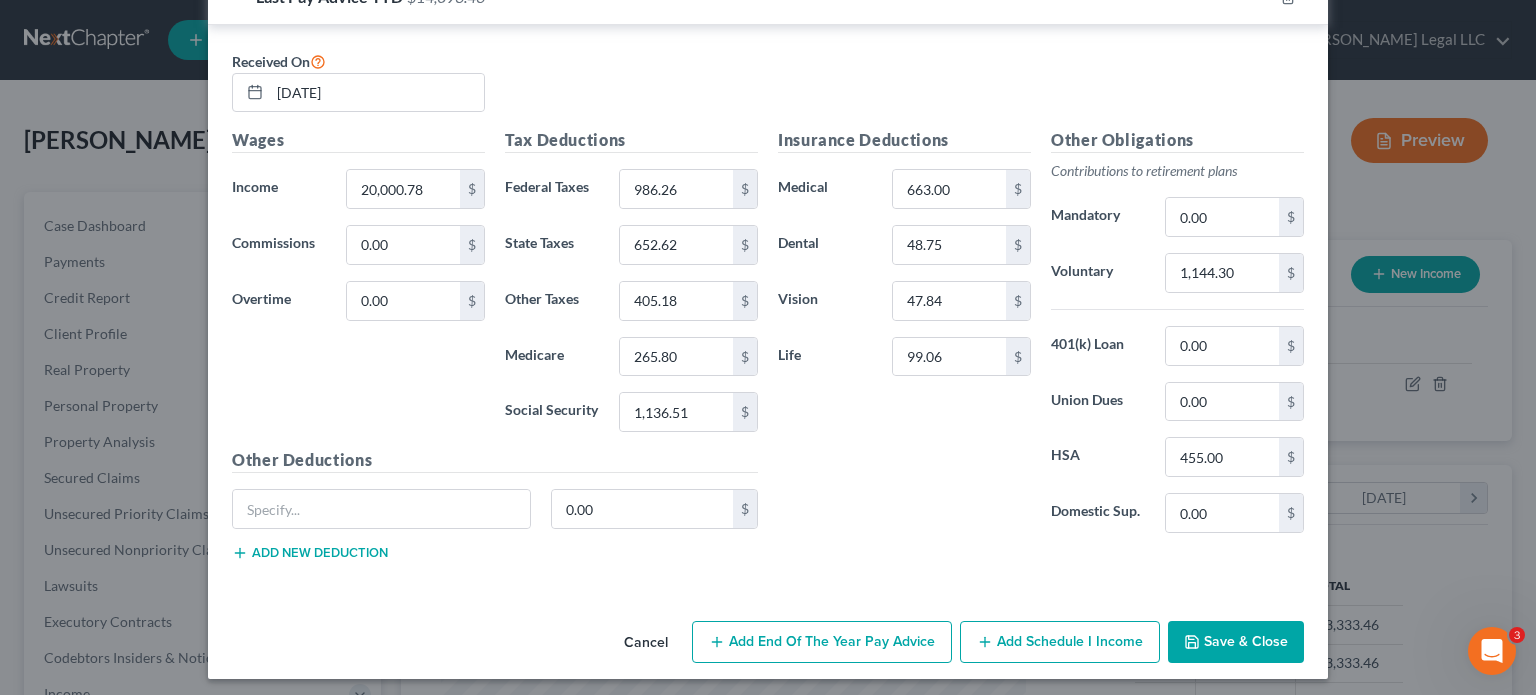 click on "Save & Close" at bounding box center [1236, 642] 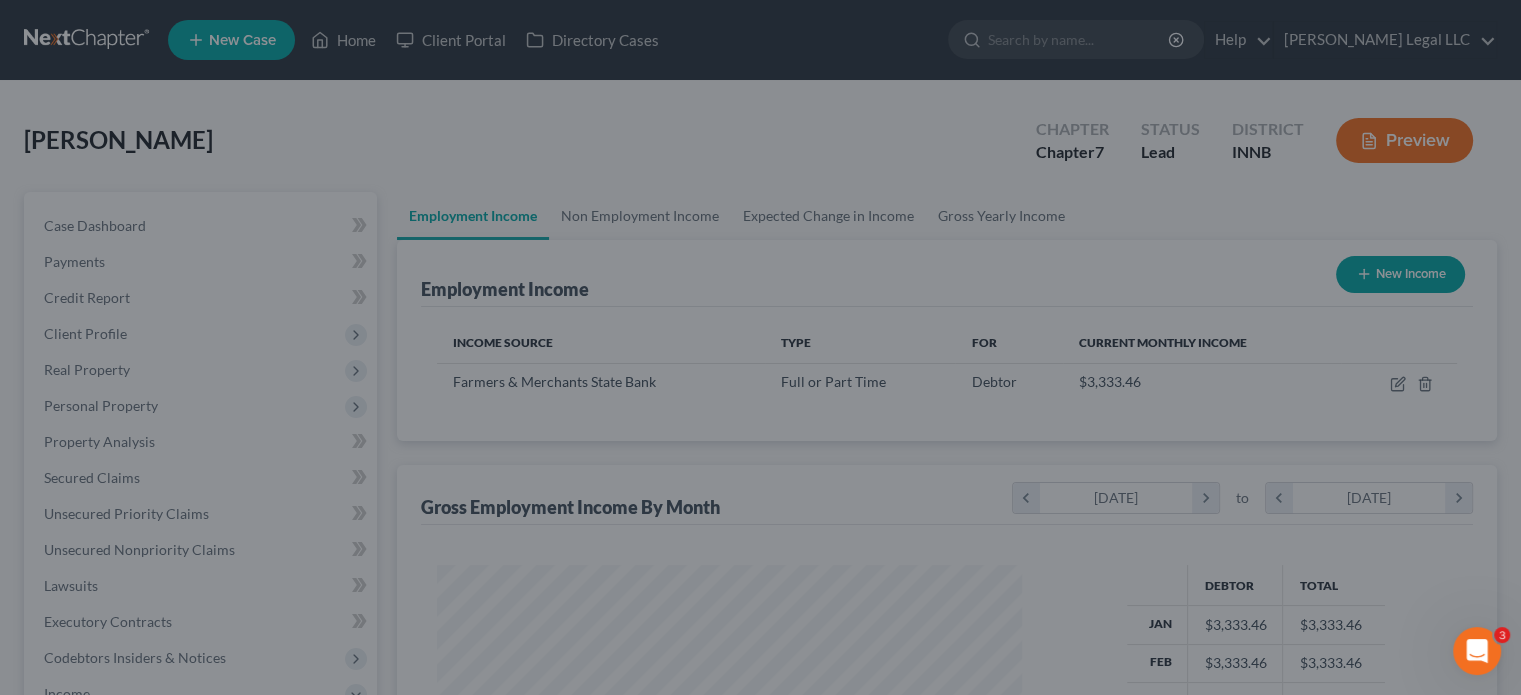 scroll, scrollTop: 356, scrollLeft: 617, axis: both 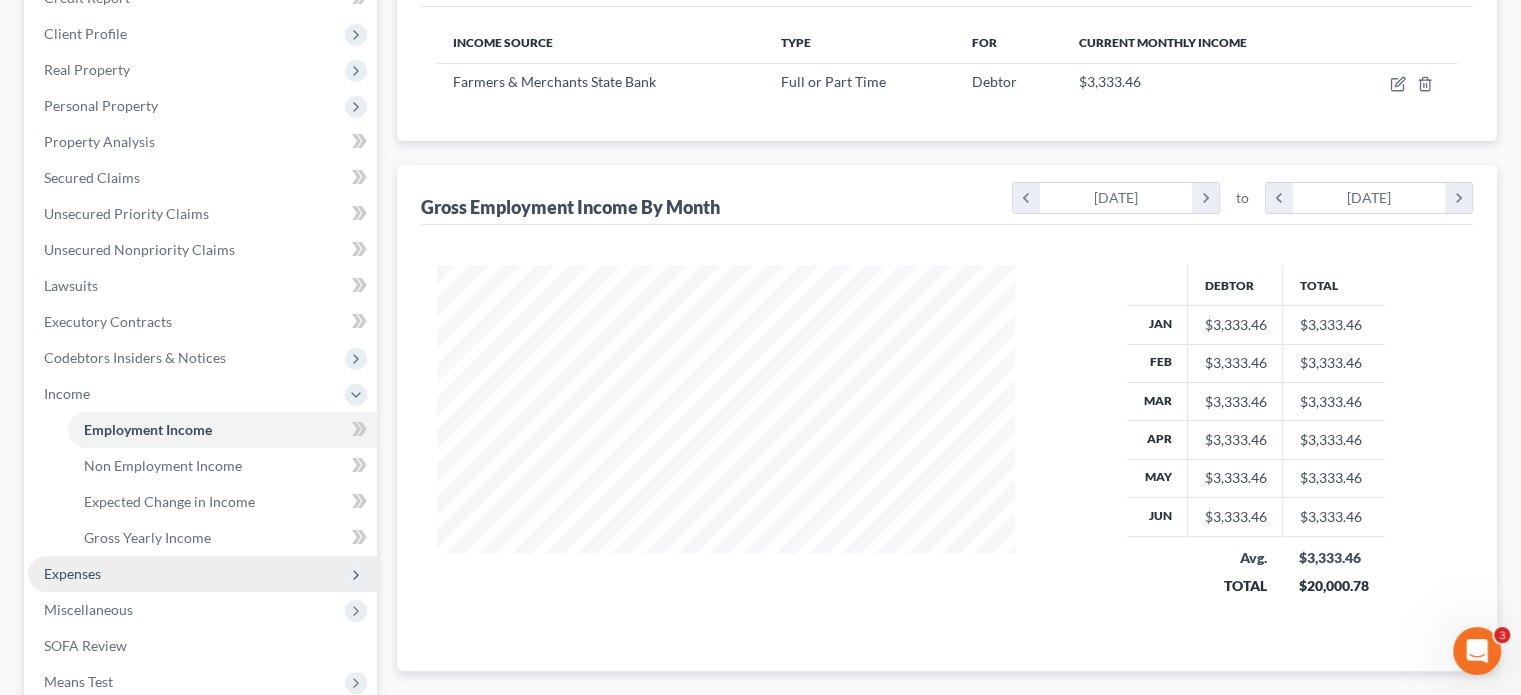 click on "Expenses" at bounding box center (202, 574) 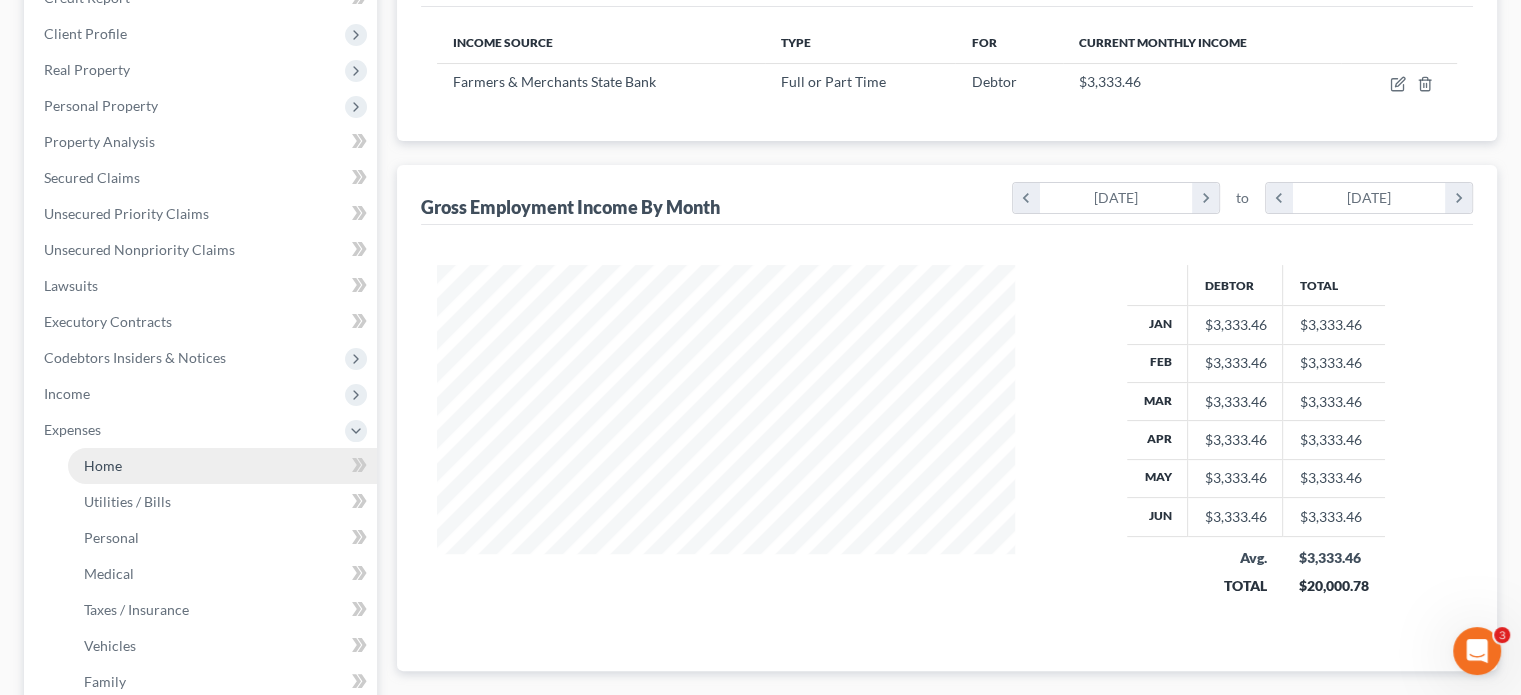 click on "Home" at bounding box center (222, 466) 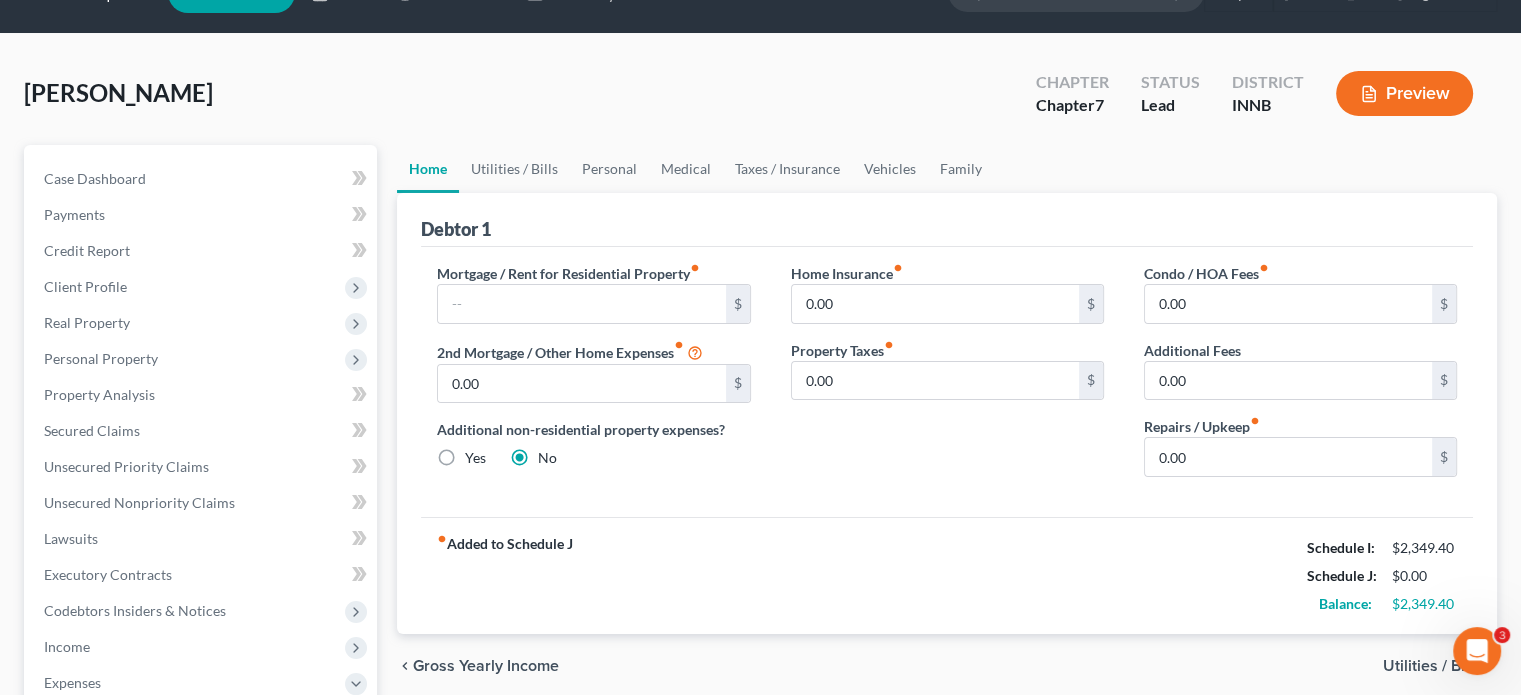 scroll, scrollTop: 0, scrollLeft: 0, axis: both 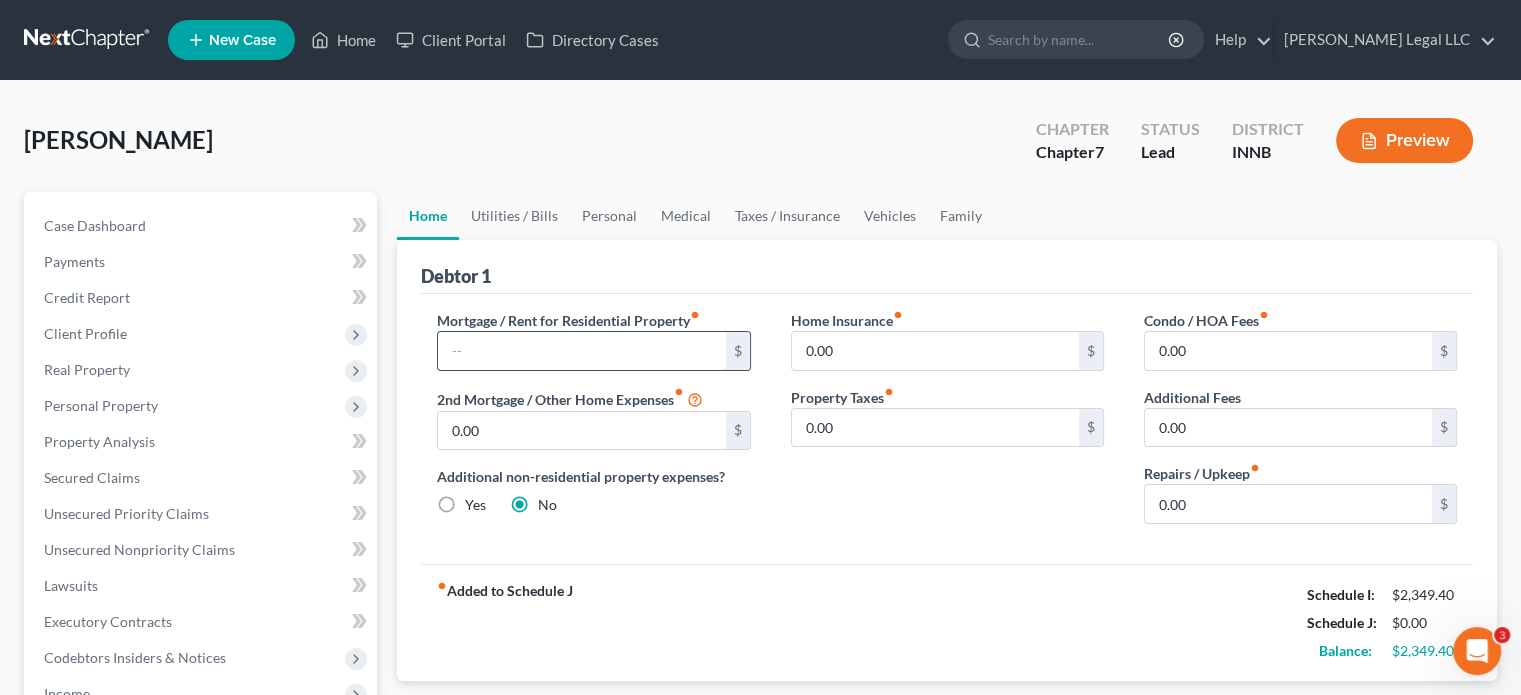 click at bounding box center [581, 351] 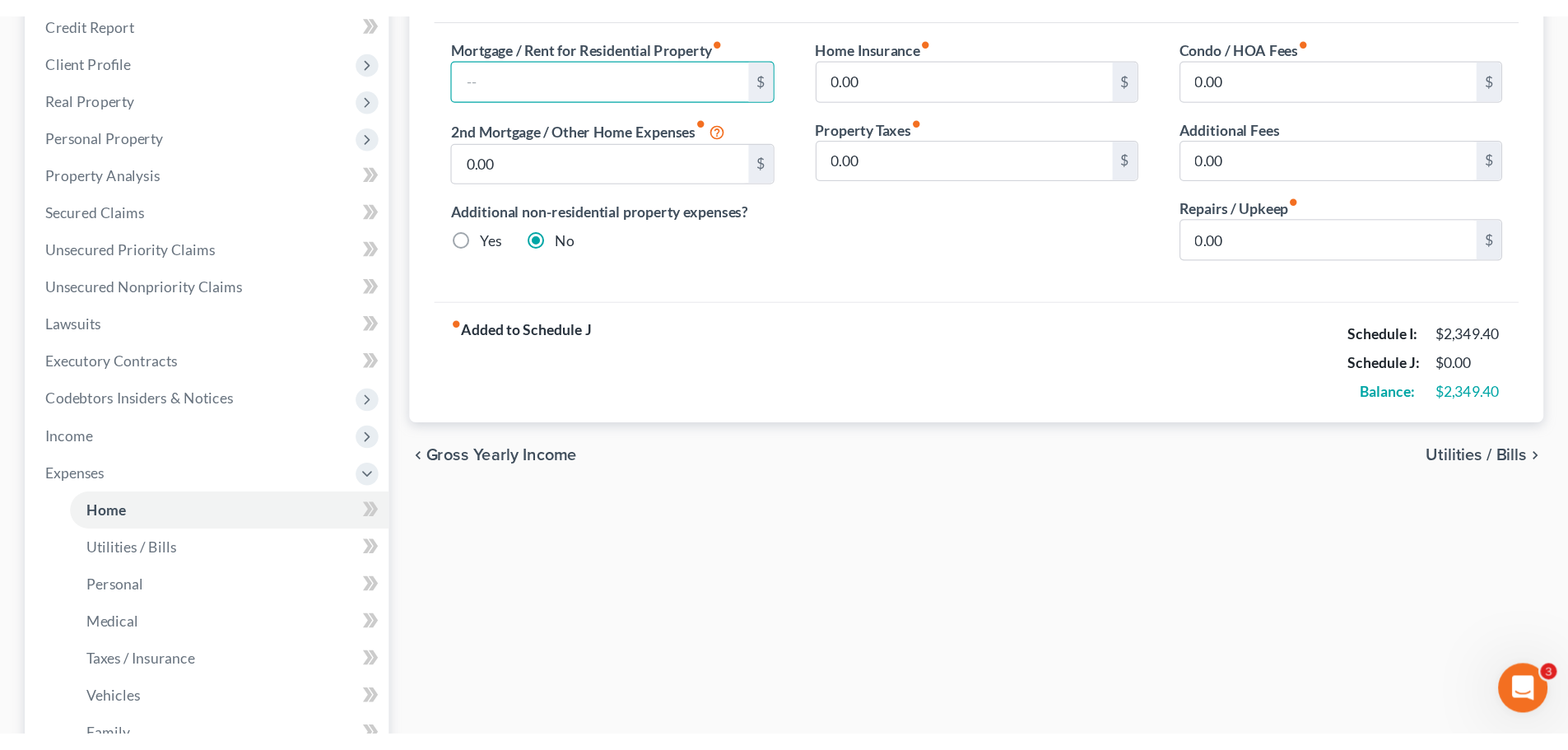 scroll, scrollTop: 247, scrollLeft: 0, axis: vertical 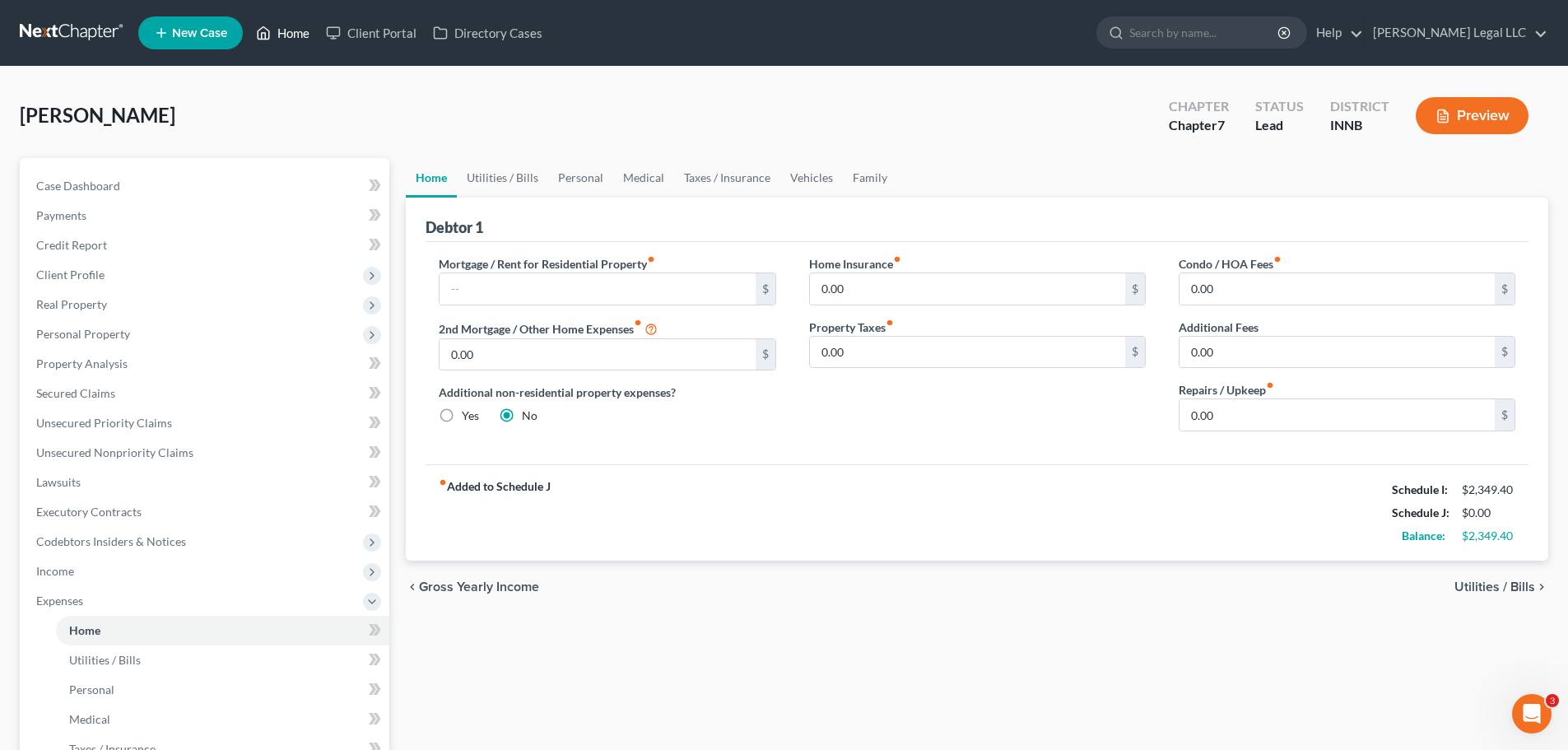 click on "Home" at bounding box center (282, 33) 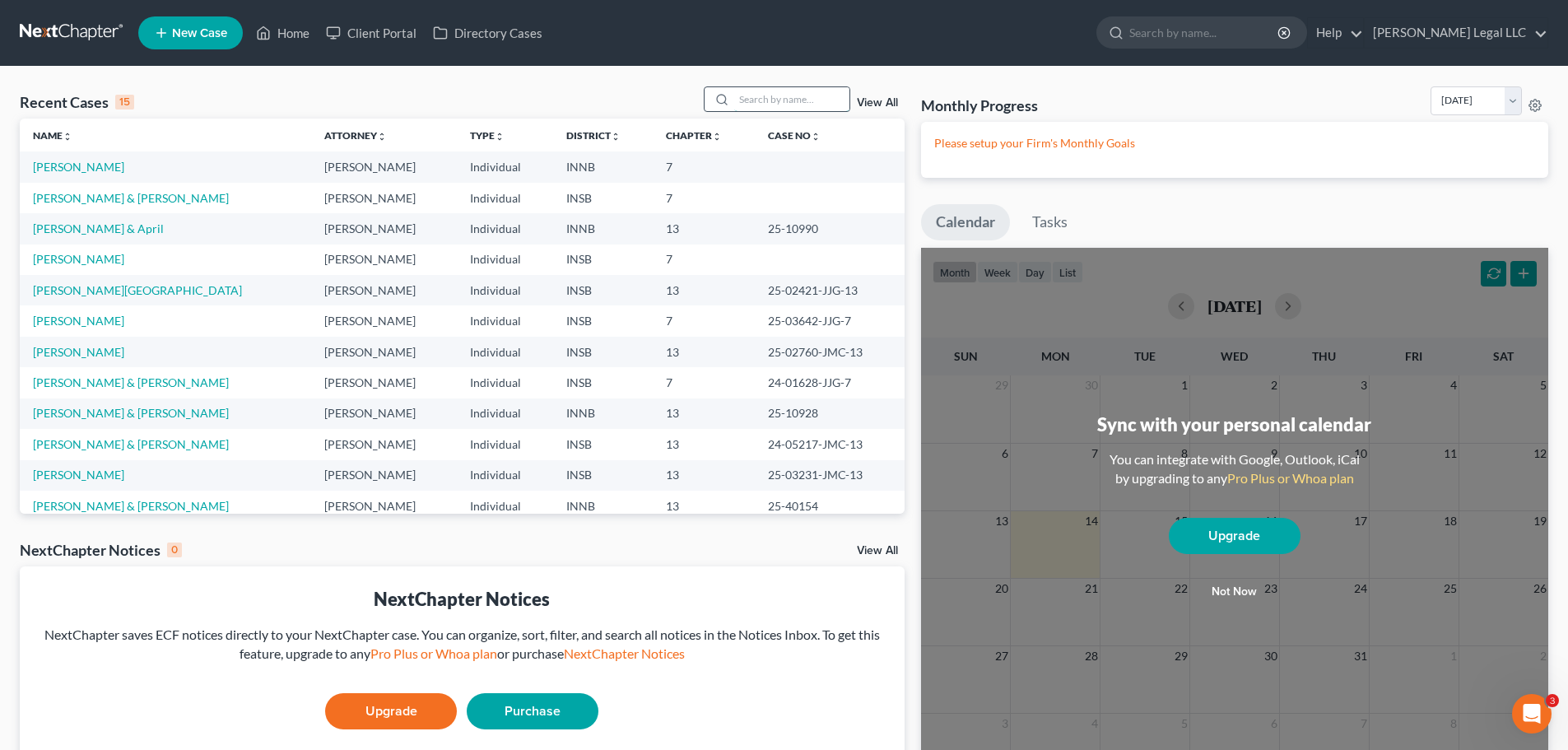 click at bounding box center (792, 99) 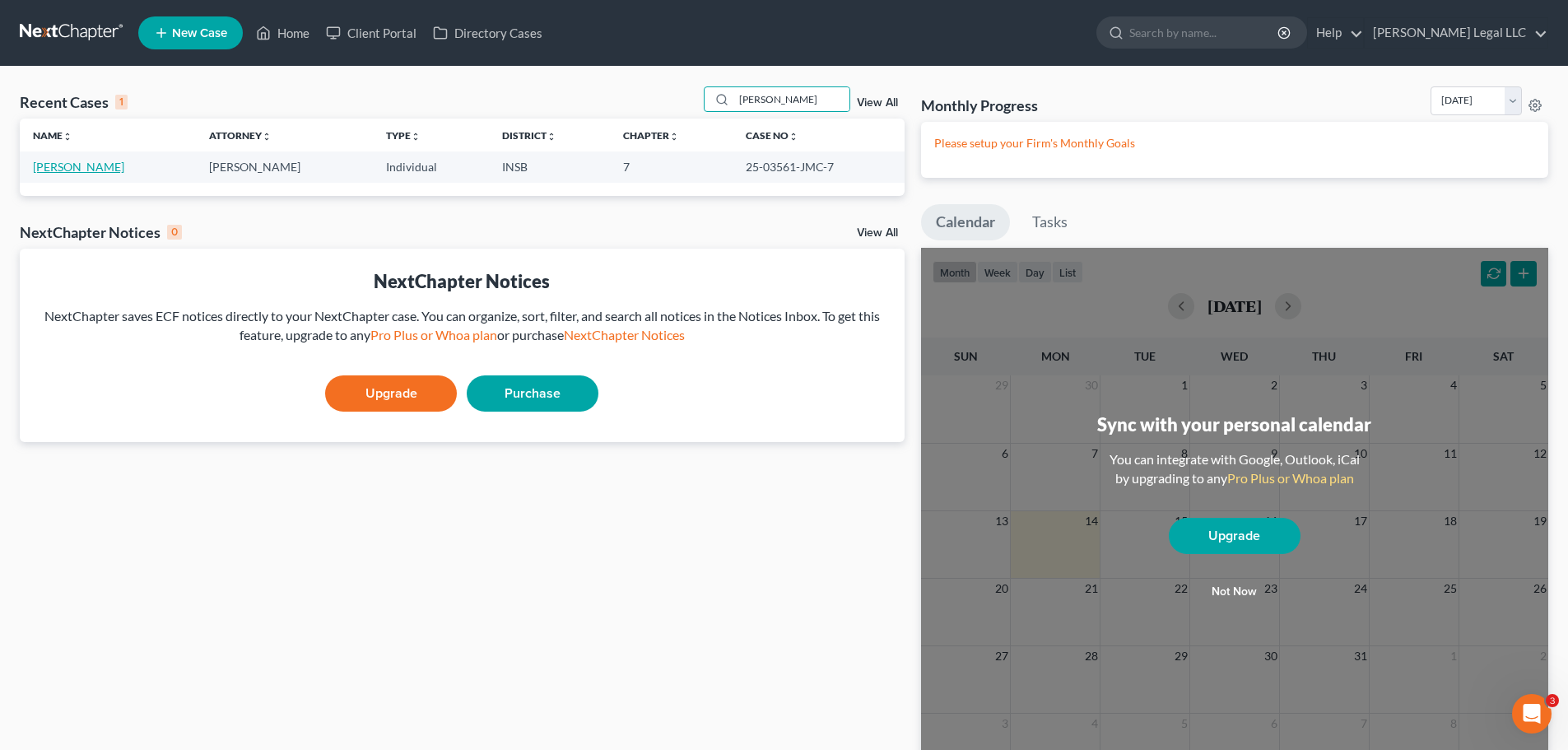 click on "[PERSON_NAME]" at bounding box center (78, 166) 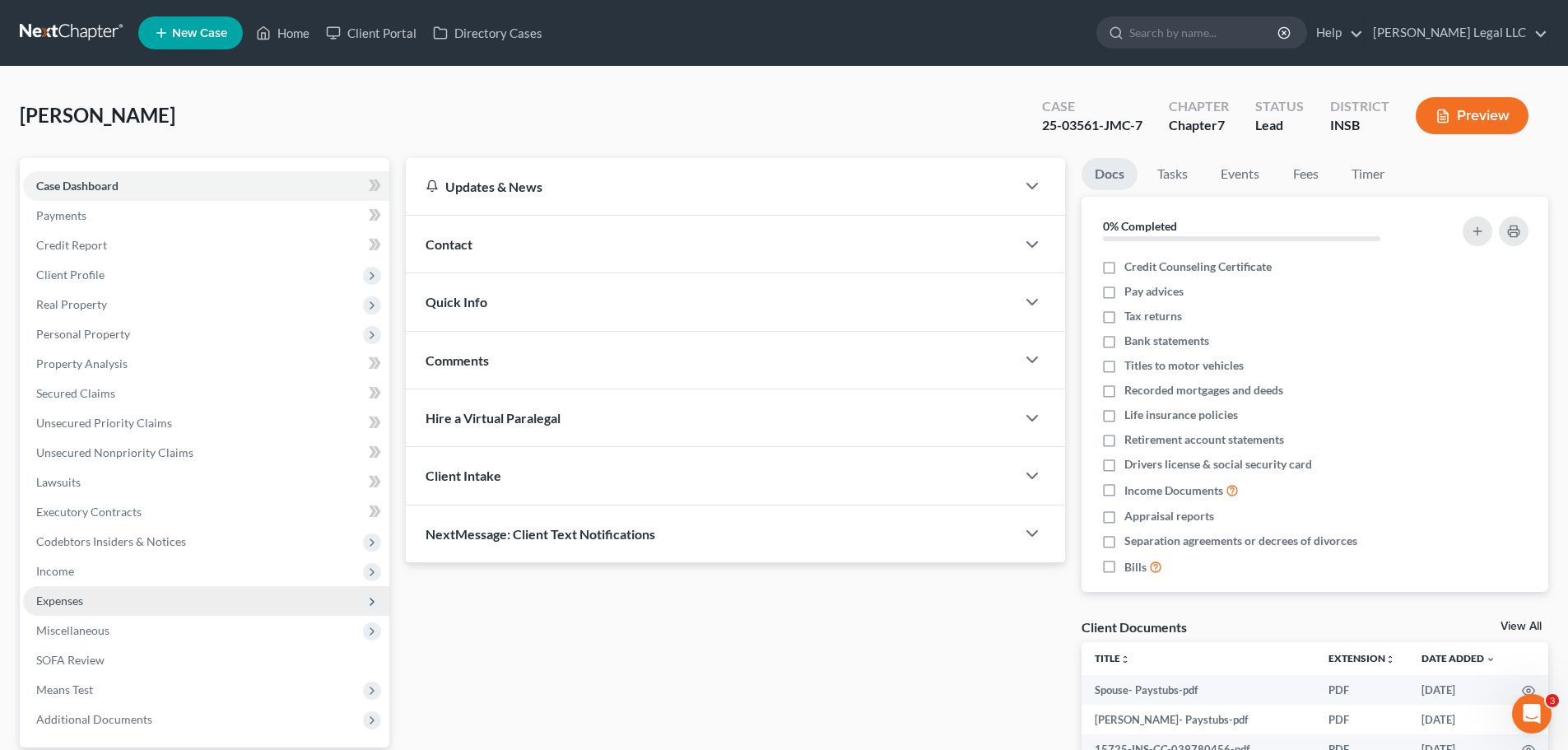 click on "Expenses" at bounding box center [59, 600] 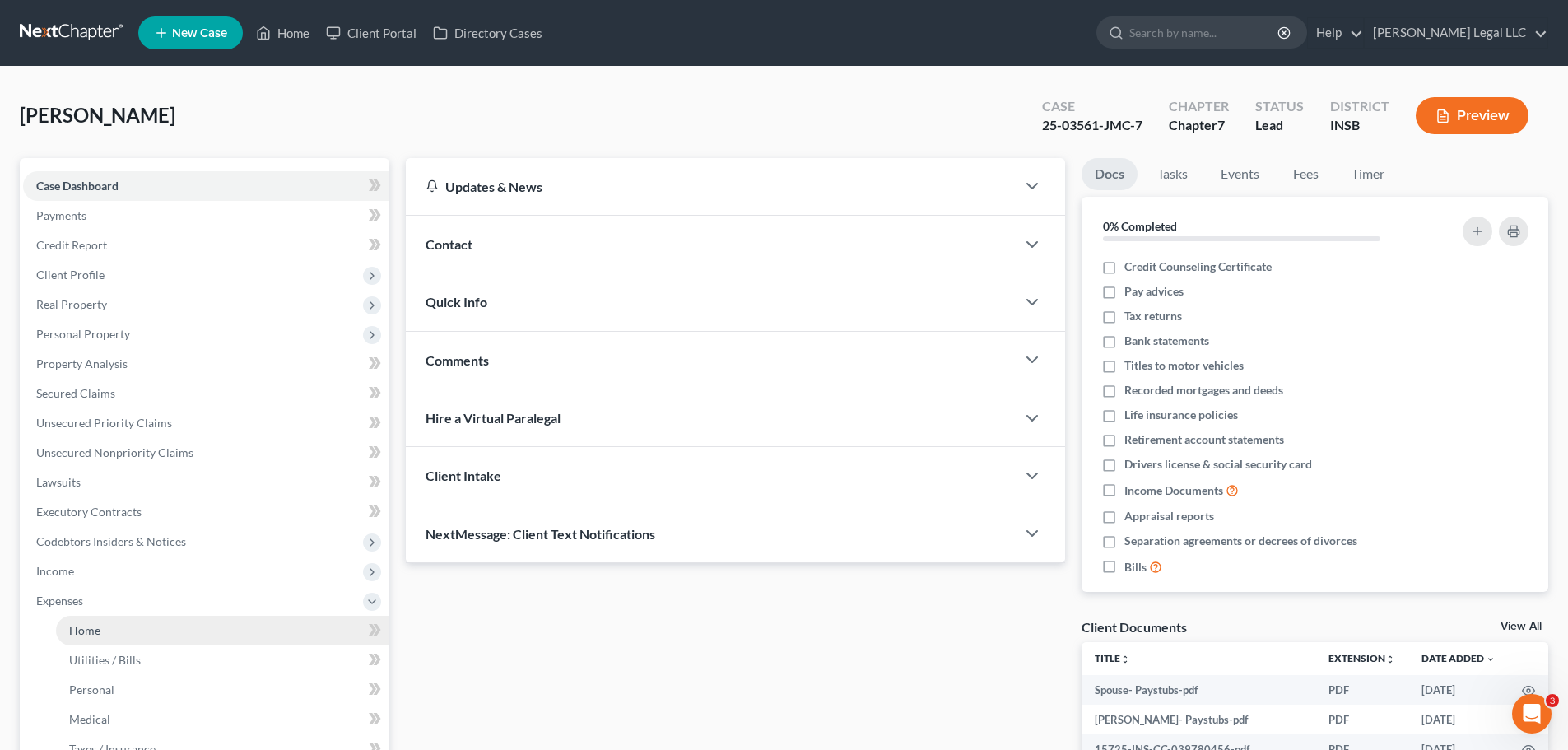 click on "Home" at bounding box center [222, 631] 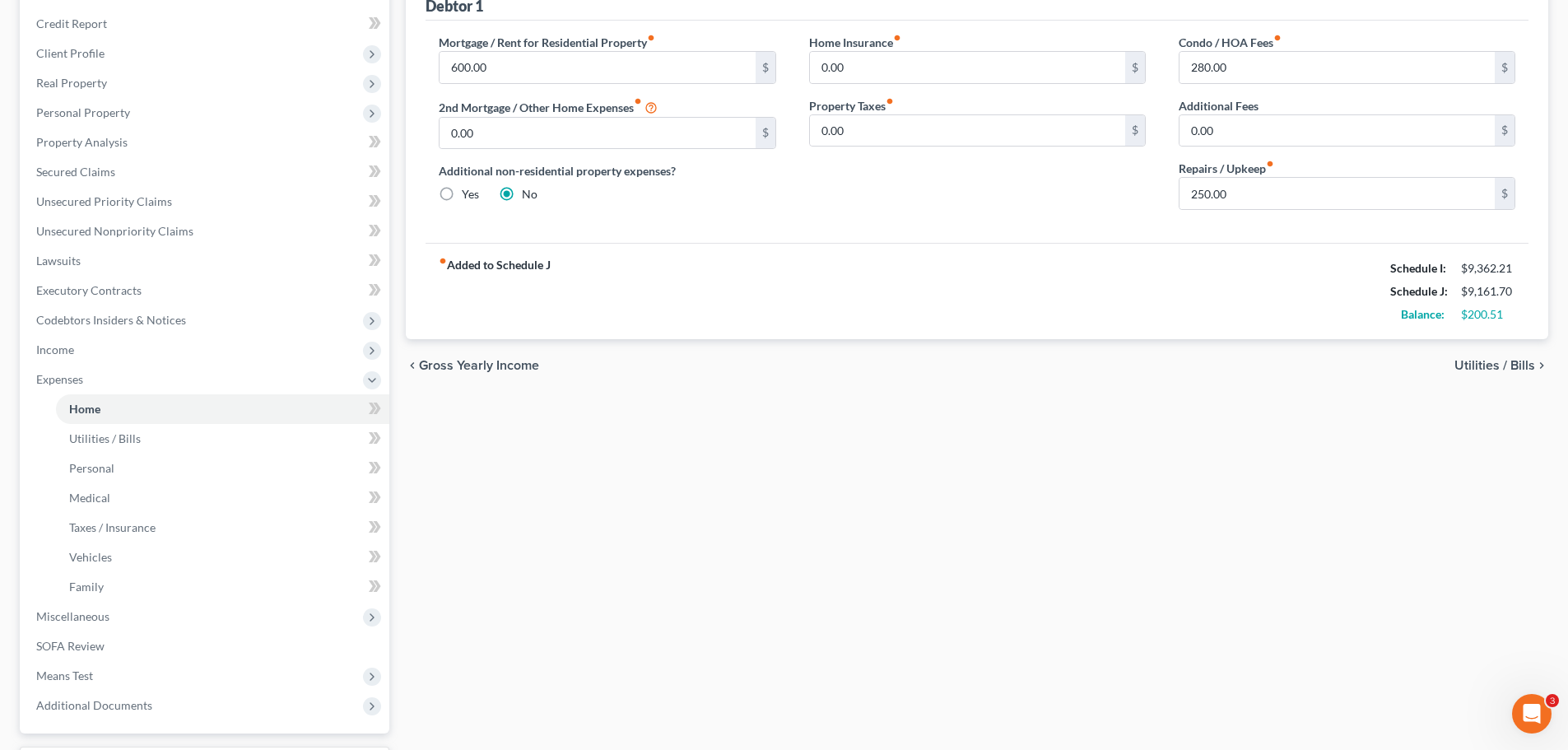 scroll, scrollTop: 247, scrollLeft: 0, axis: vertical 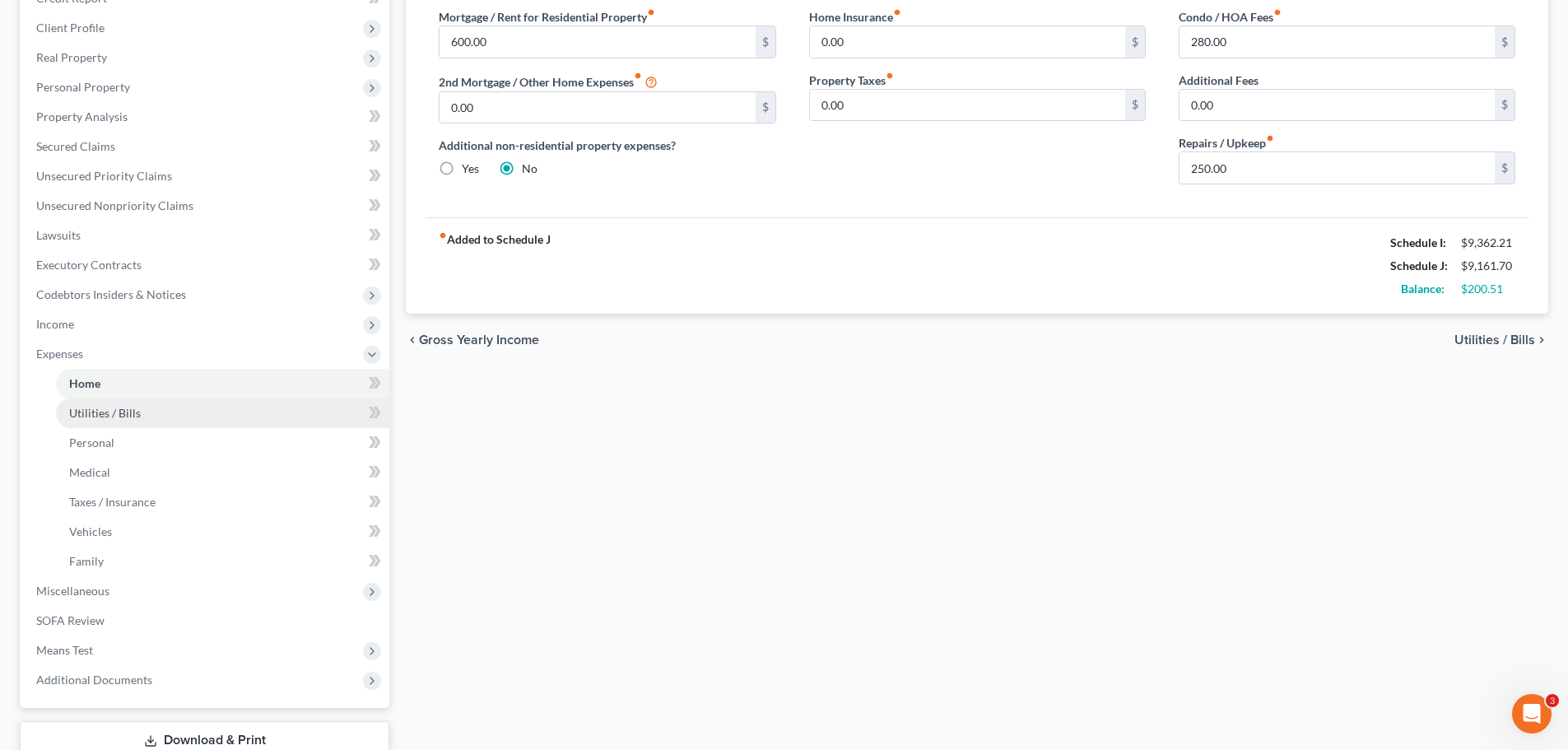 click on "Utilities / Bills" at bounding box center (222, 413) 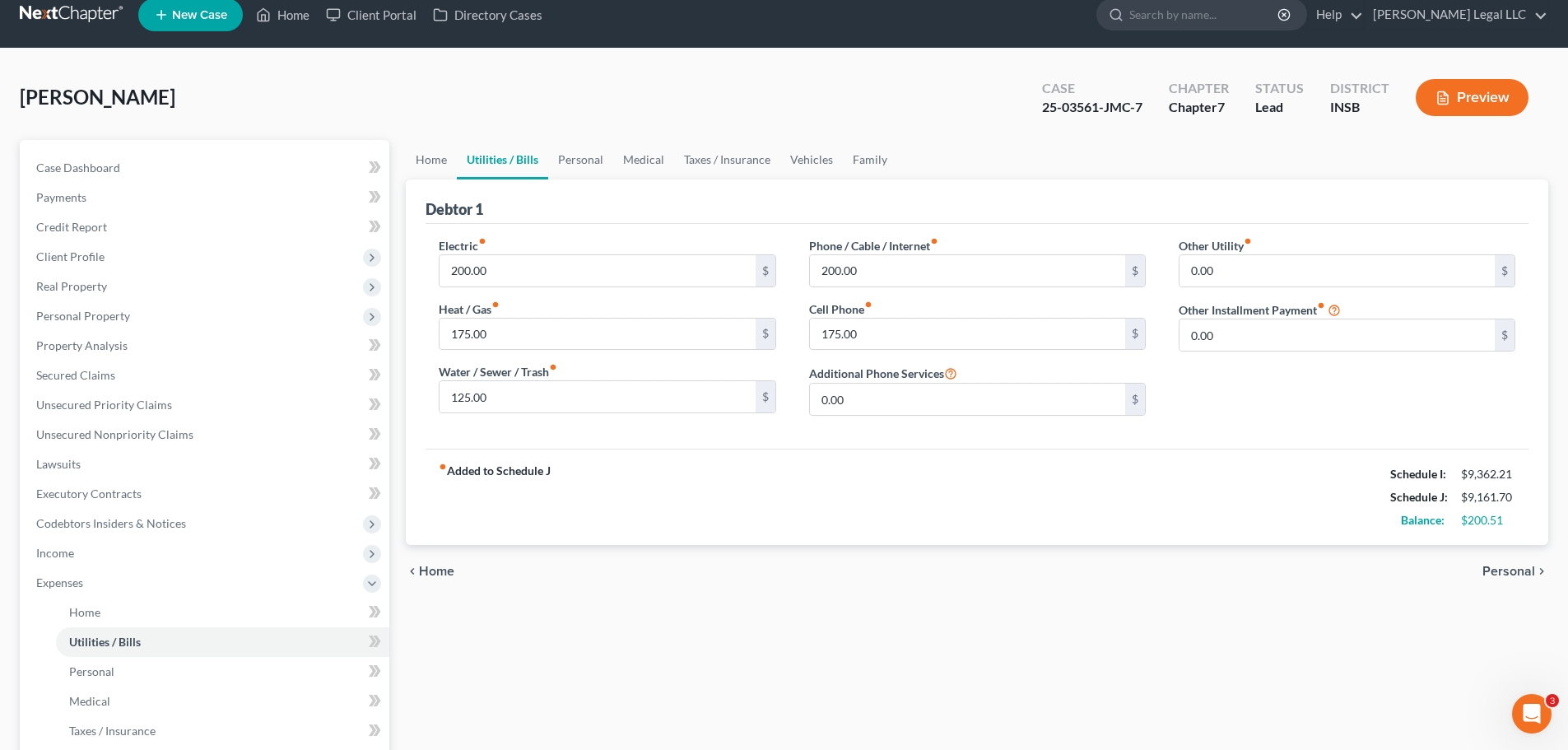 scroll, scrollTop: 0, scrollLeft: 0, axis: both 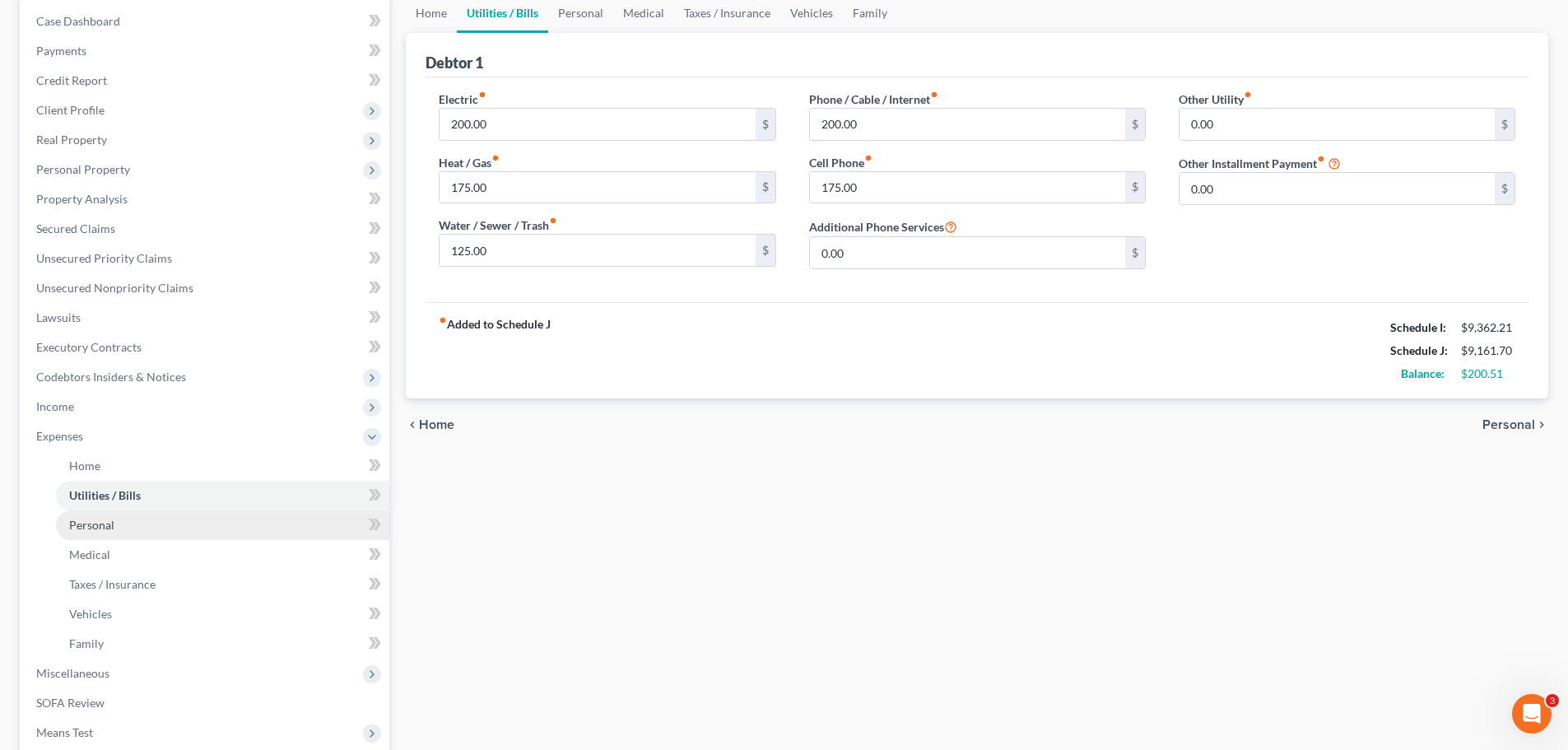 click on "Personal" at bounding box center [91, 524] 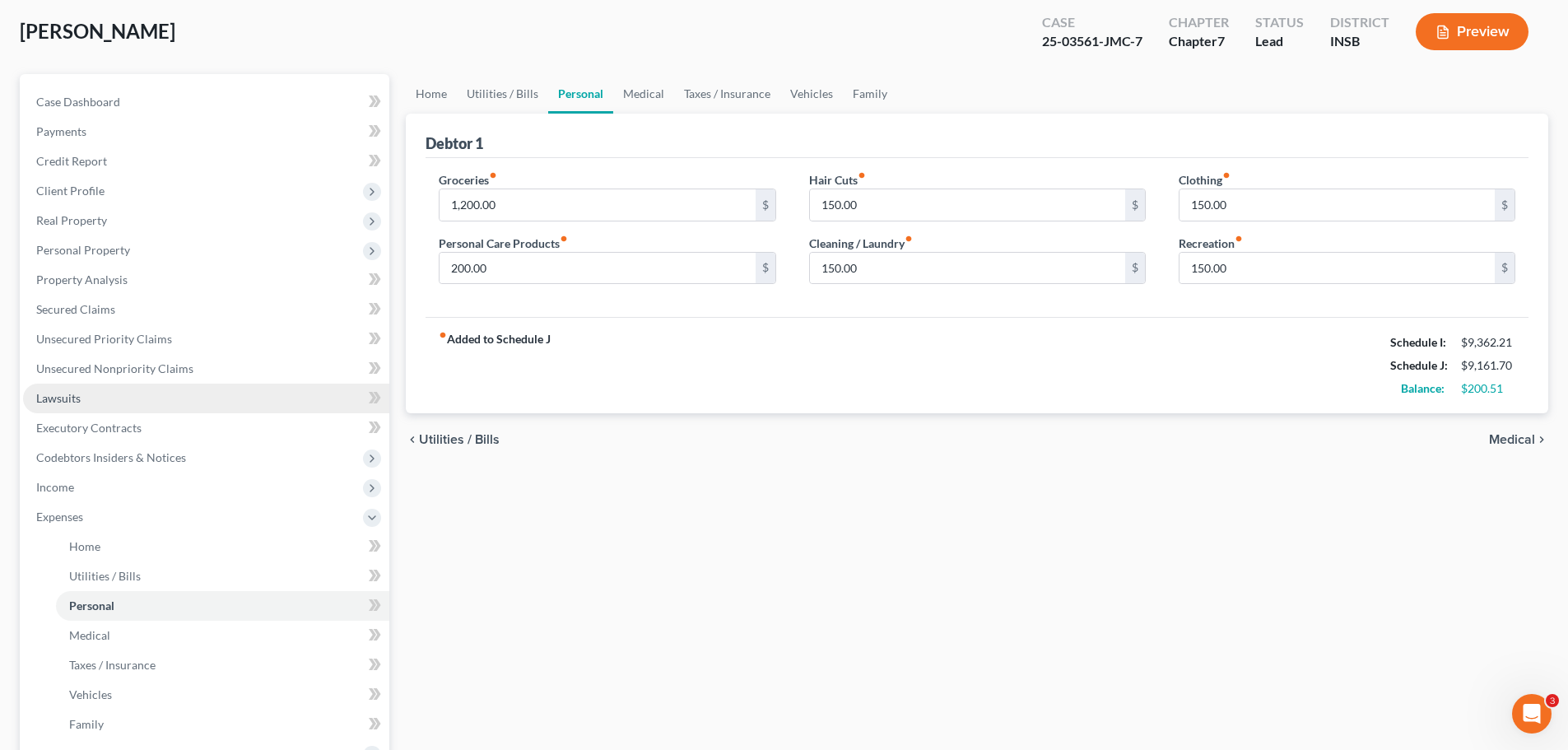 scroll, scrollTop: 0, scrollLeft: 0, axis: both 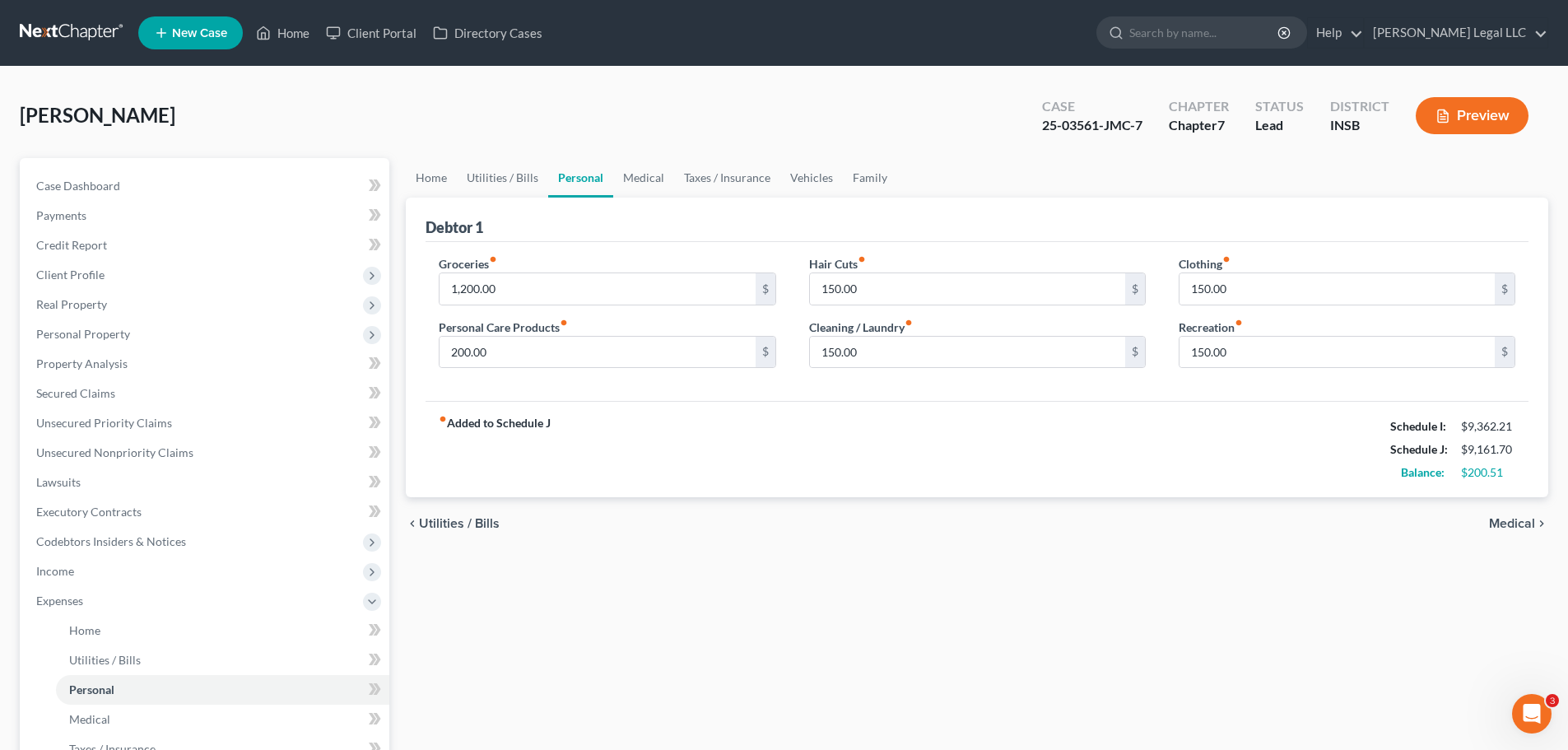 click on "Home
Utilities / Bills
Personal
Medical
Taxes / Insurance
Vehicles
Family
Debtor 1 Groceries  fiber_manual_record 1,200.00 $ Personal Care Products  fiber_manual_record 200.00 $ Hair Cuts  fiber_manual_record 150.00 $ Cleaning / Laundry  fiber_manual_record 150.00 $ Clothing  fiber_manual_record 150.00 $ Recreation  fiber_manual_record 150.00 $ fiber_manual_record  Added to Schedule J Schedule I: $9,362.21 Schedule J: $9,161.70 Balance: $200.51
chevron_left
Utilities / Bills
Medical
chevron_right" at bounding box center (977, 603) 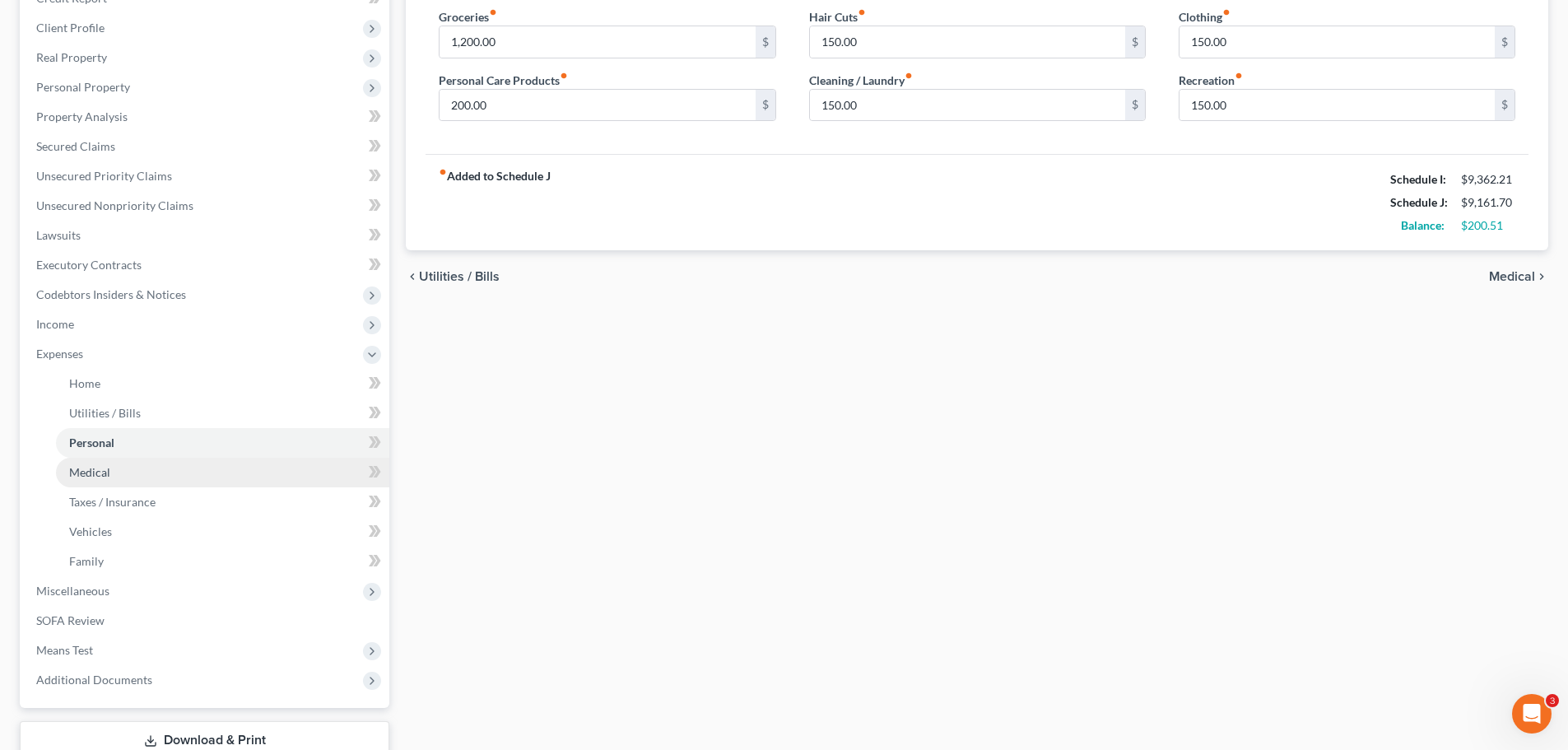 click on "Medical" at bounding box center [222, 473] 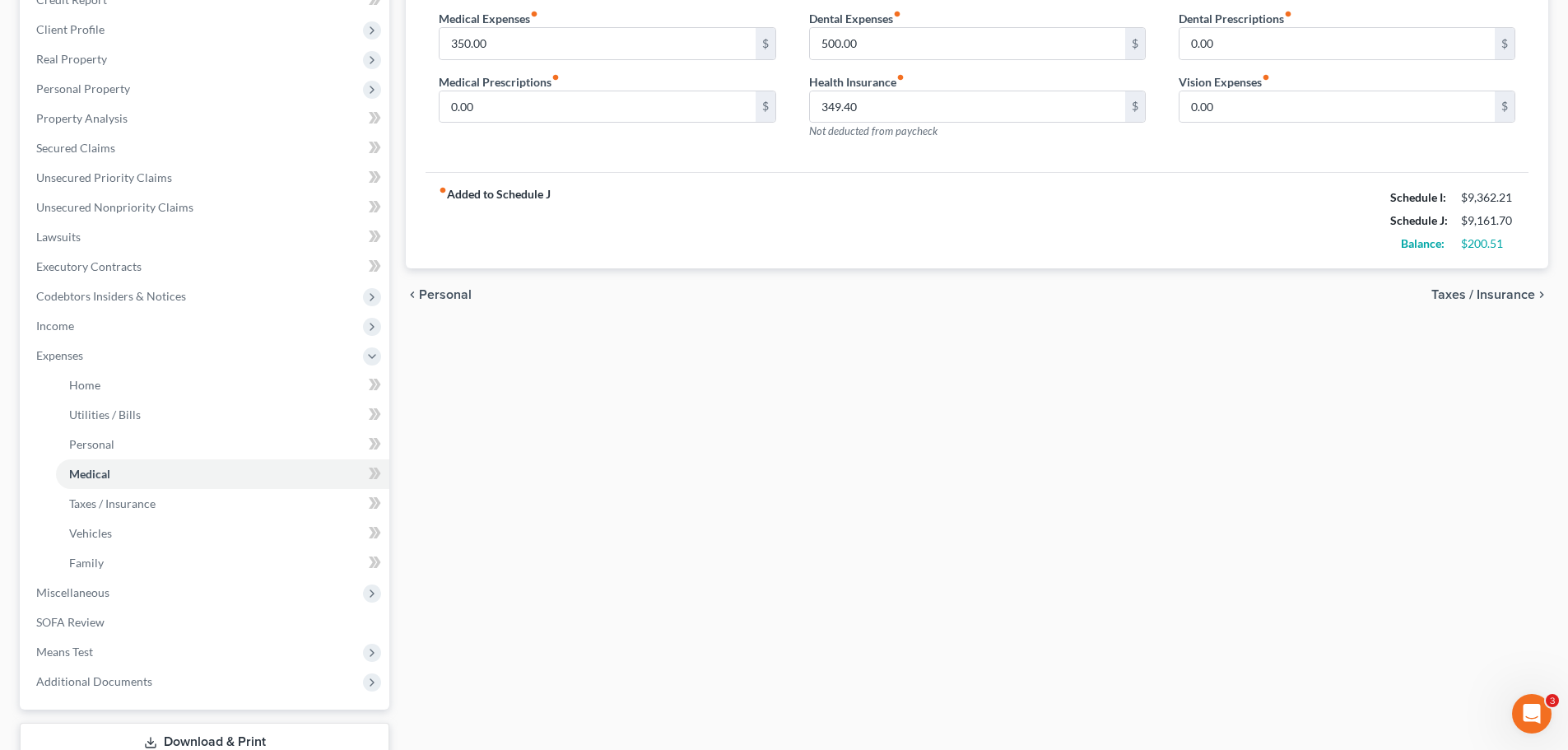 scroll, scrollTop: 247, scrollLeft: 0, axis: vertical 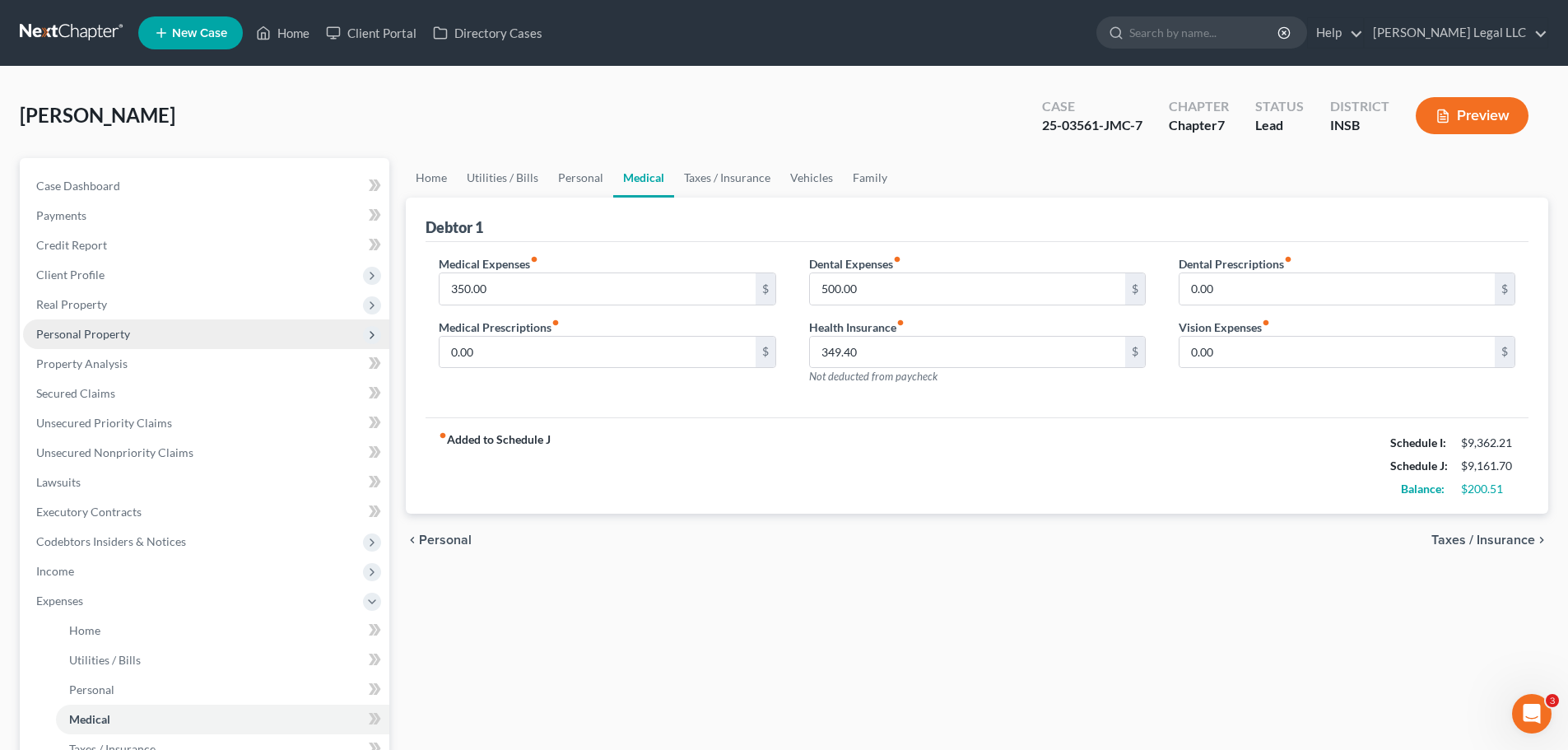 click on "Personal Property" at bounding box center (83, 333) 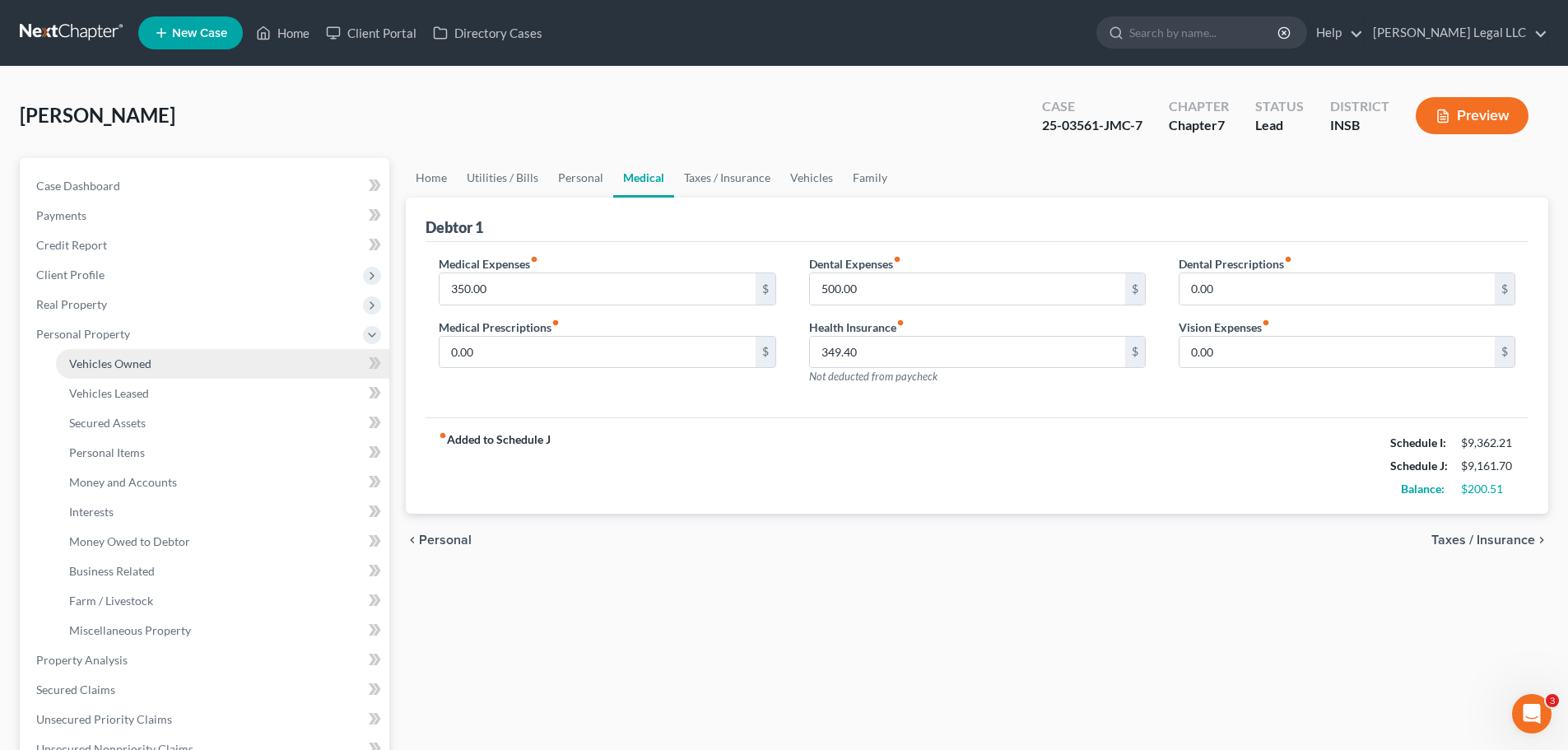 click on "Vehicles Owned" at bounding box center (222, 364) 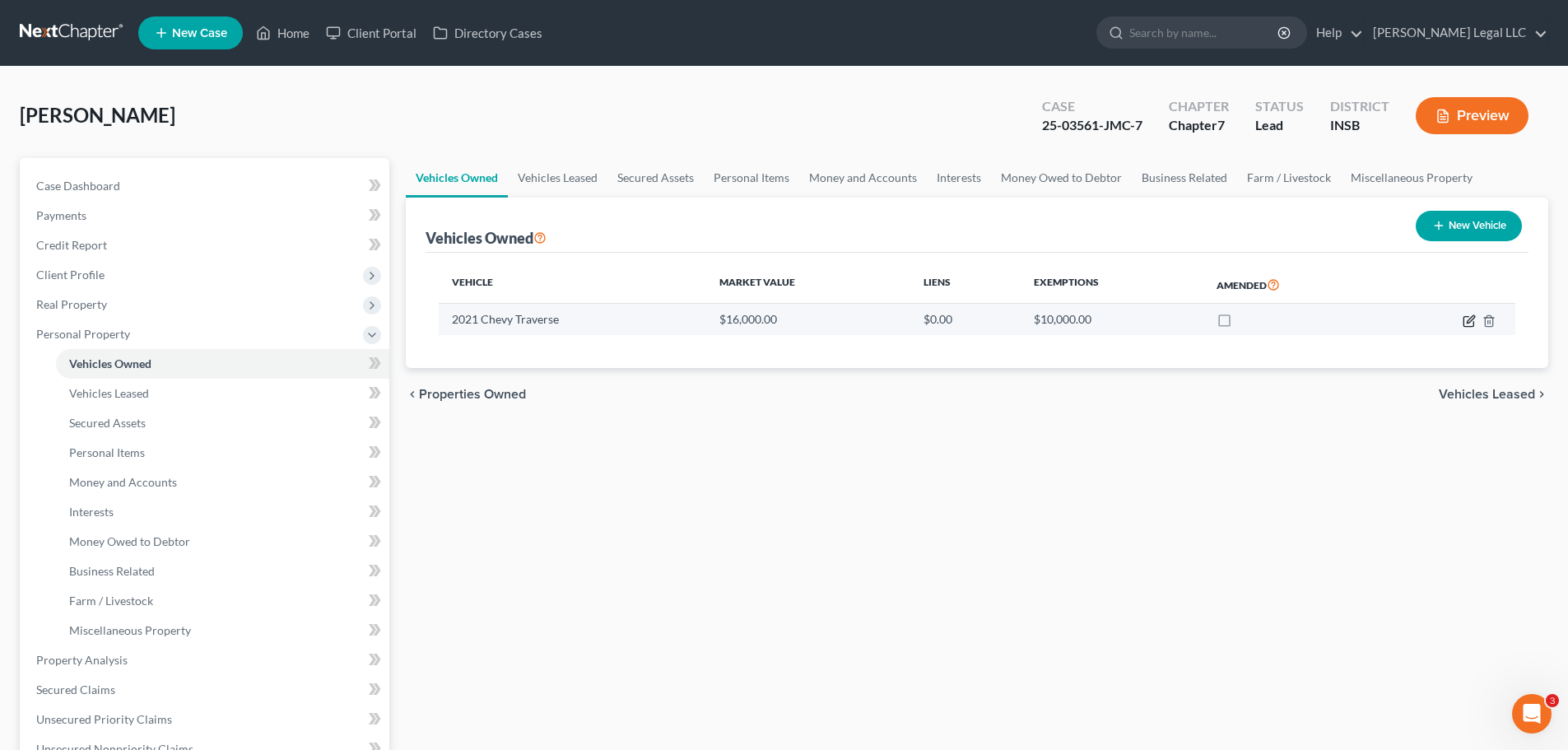 click 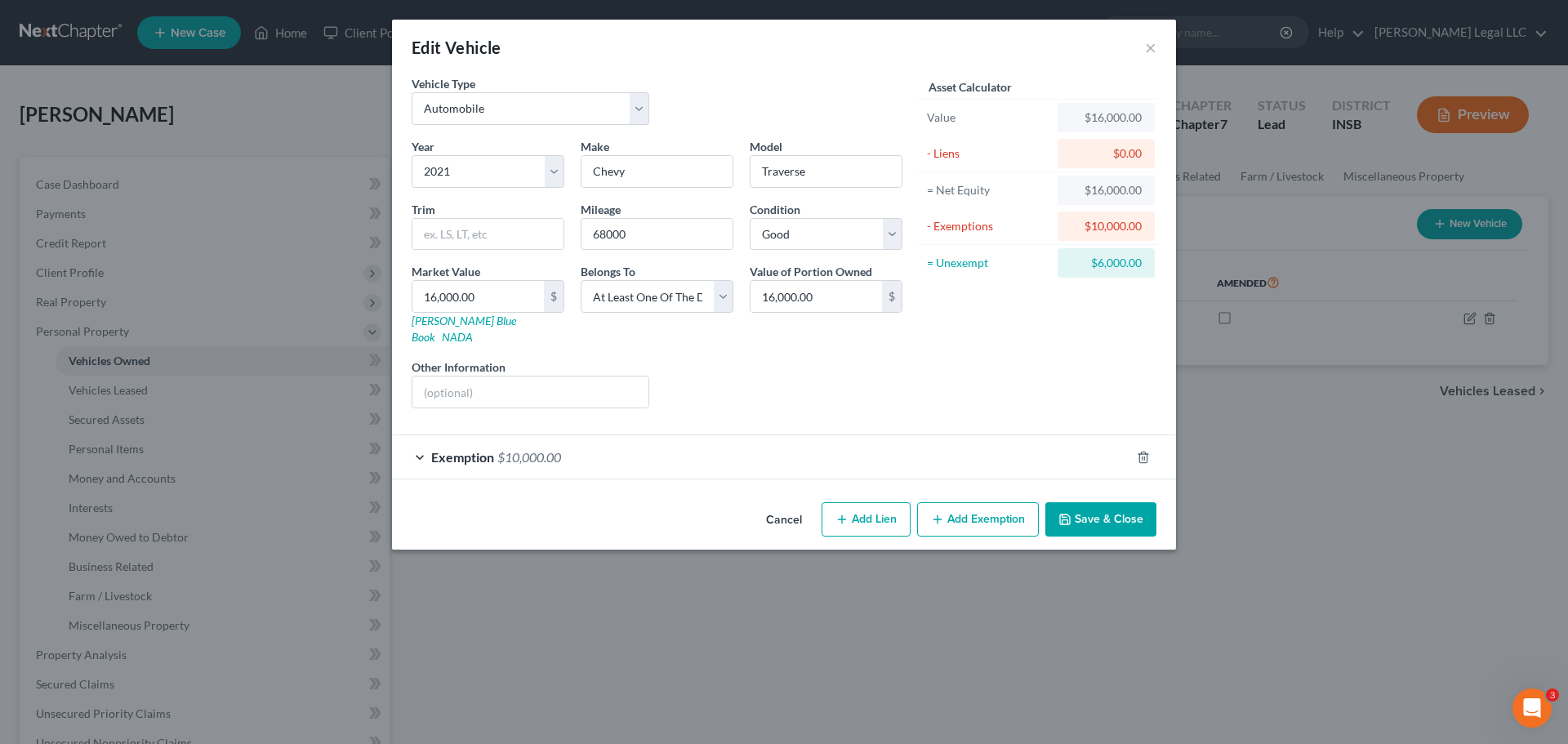 click on "Liens
Select" at bounding box center (784, 383) 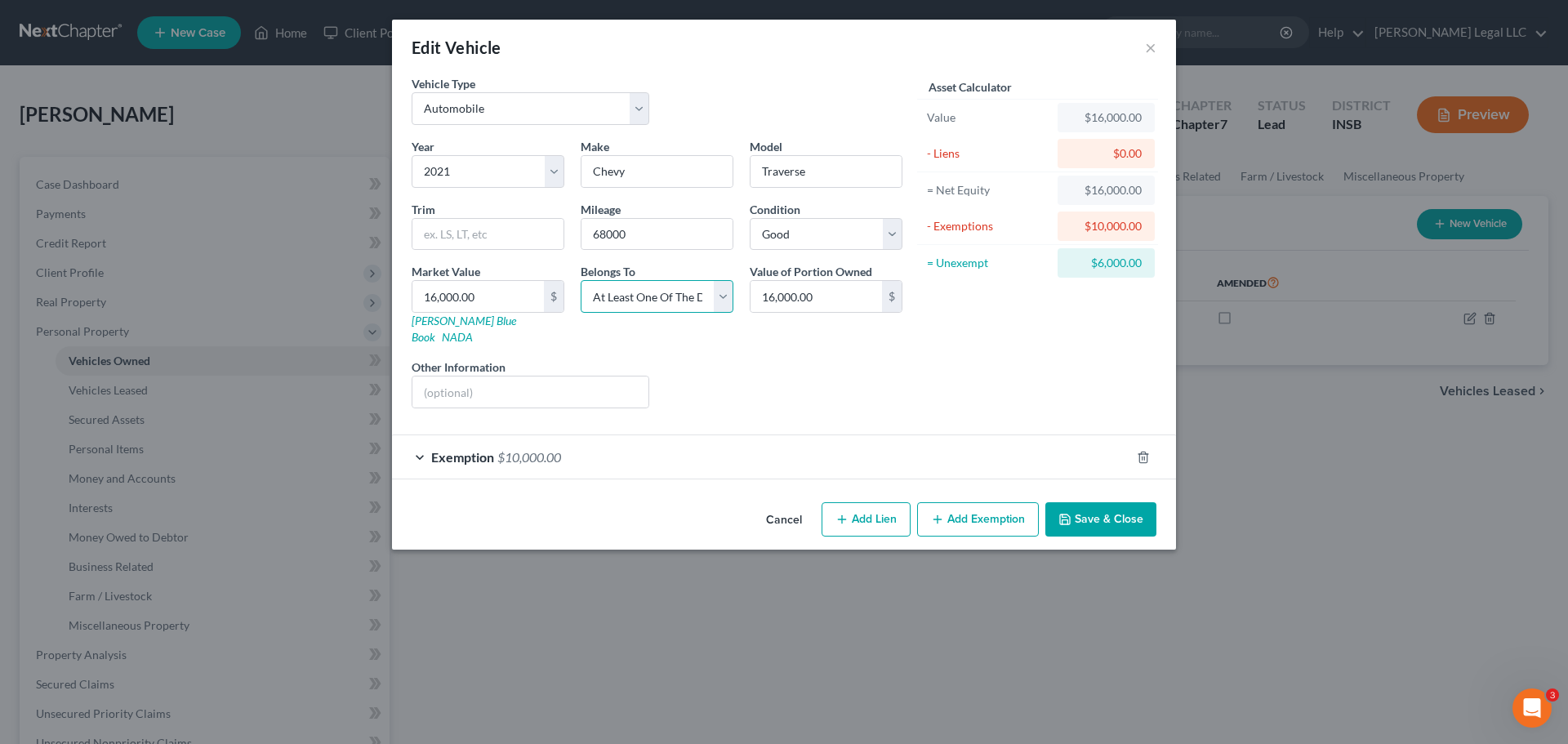 click on "Select Debtor 1 Only Debtor 2 Only Debtor 1 And Debtor 2 Only At Least One Of The Debtors And Another Community Property" at bounding box center (657, 296) 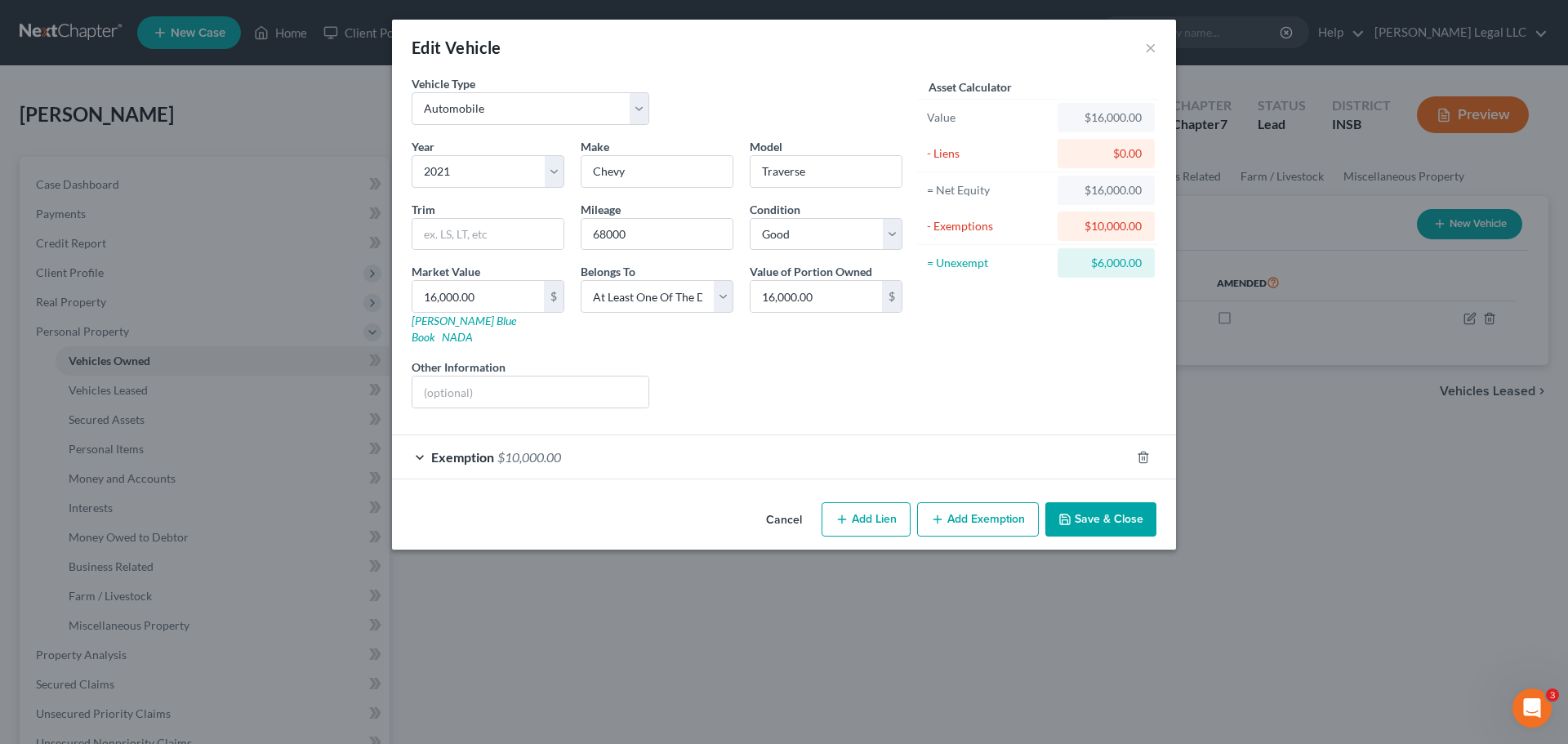 click on "Asset Calculator Value $16,000.00 - Liens $0.00 = Net Equity $16,000.00 - Exemptions $10,000.00 = Unexempt $6,000.00" at bounding box center (1037, 248) 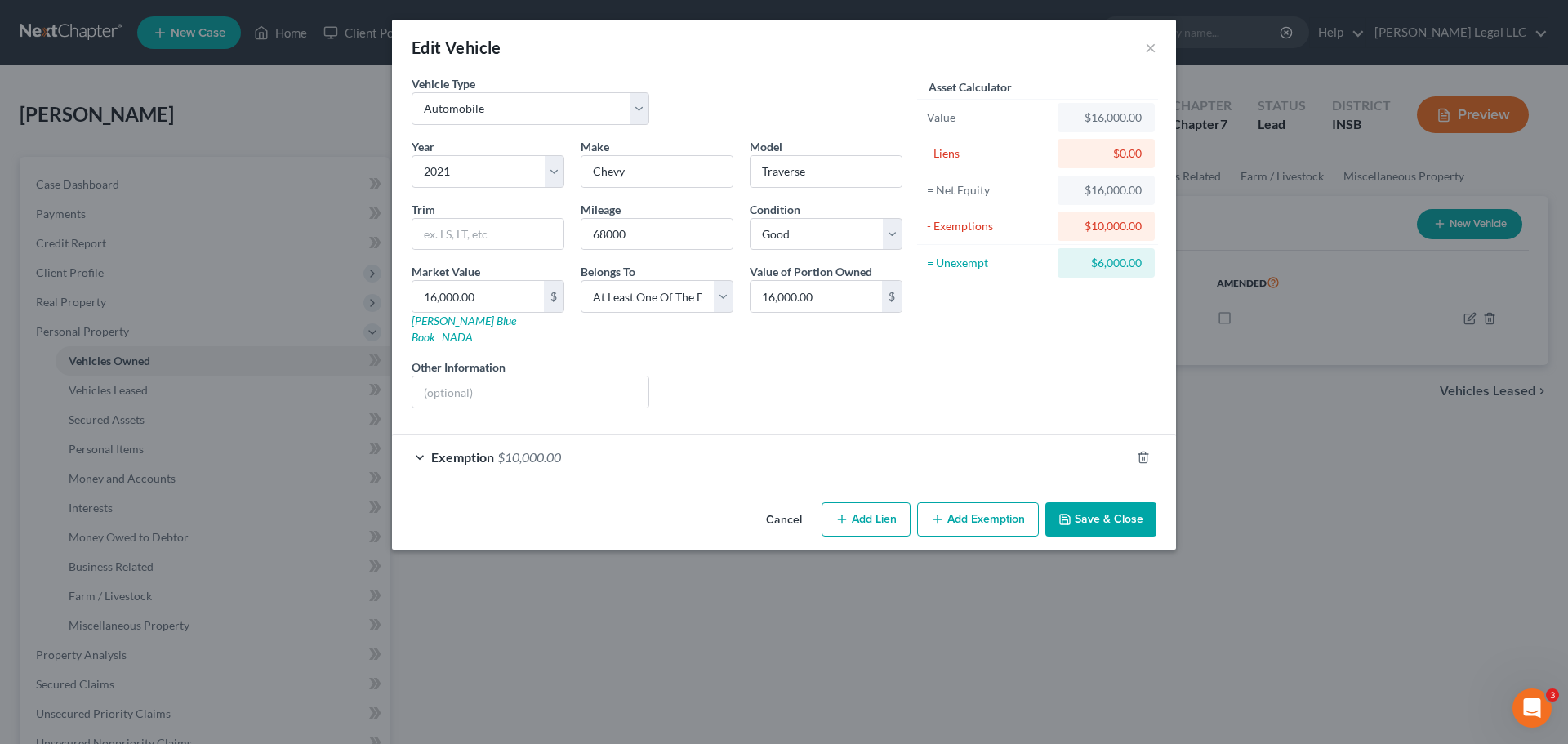 click on "Liens
Select" at bounding box center (784, 383) 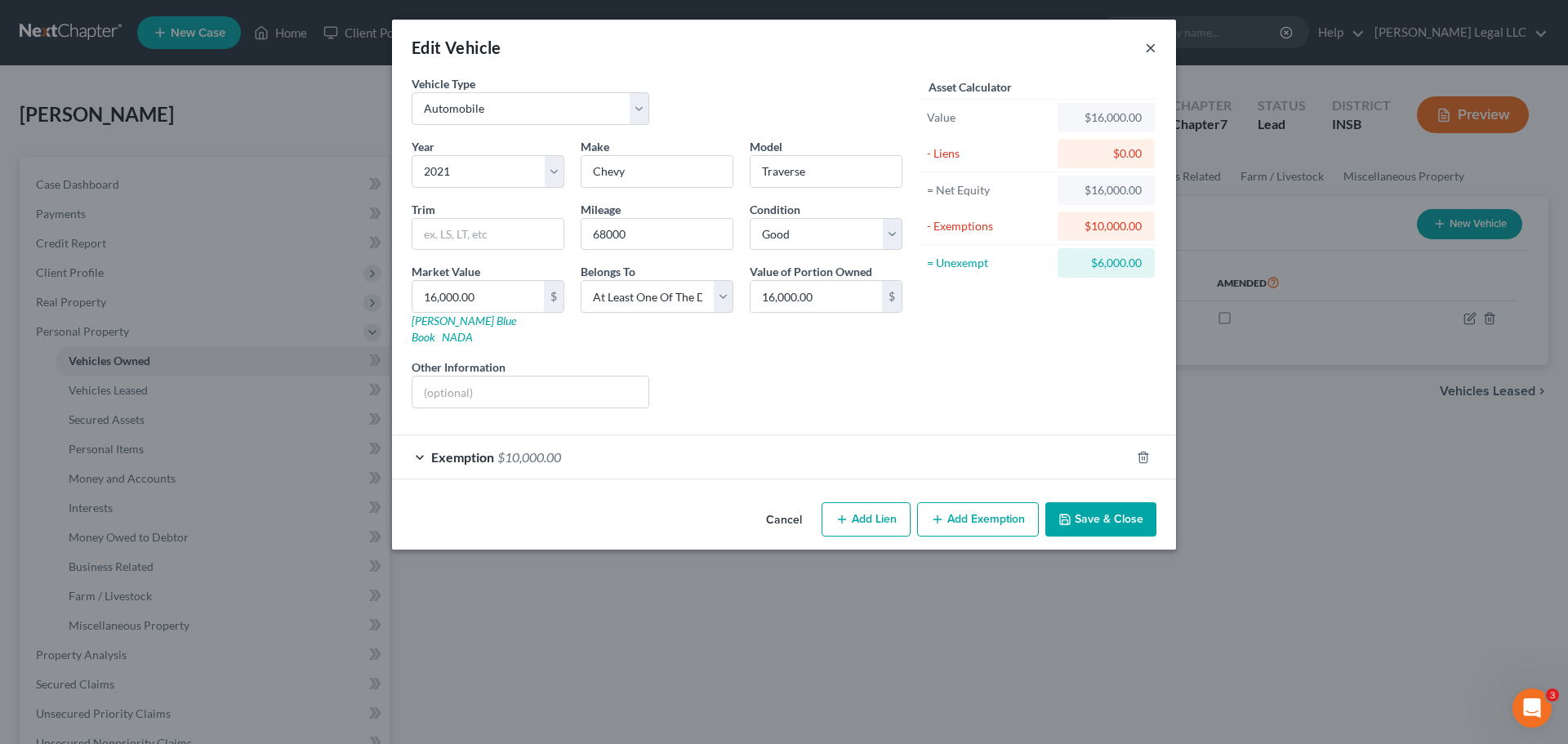 click on "×" at bounding box center [1151, 47] 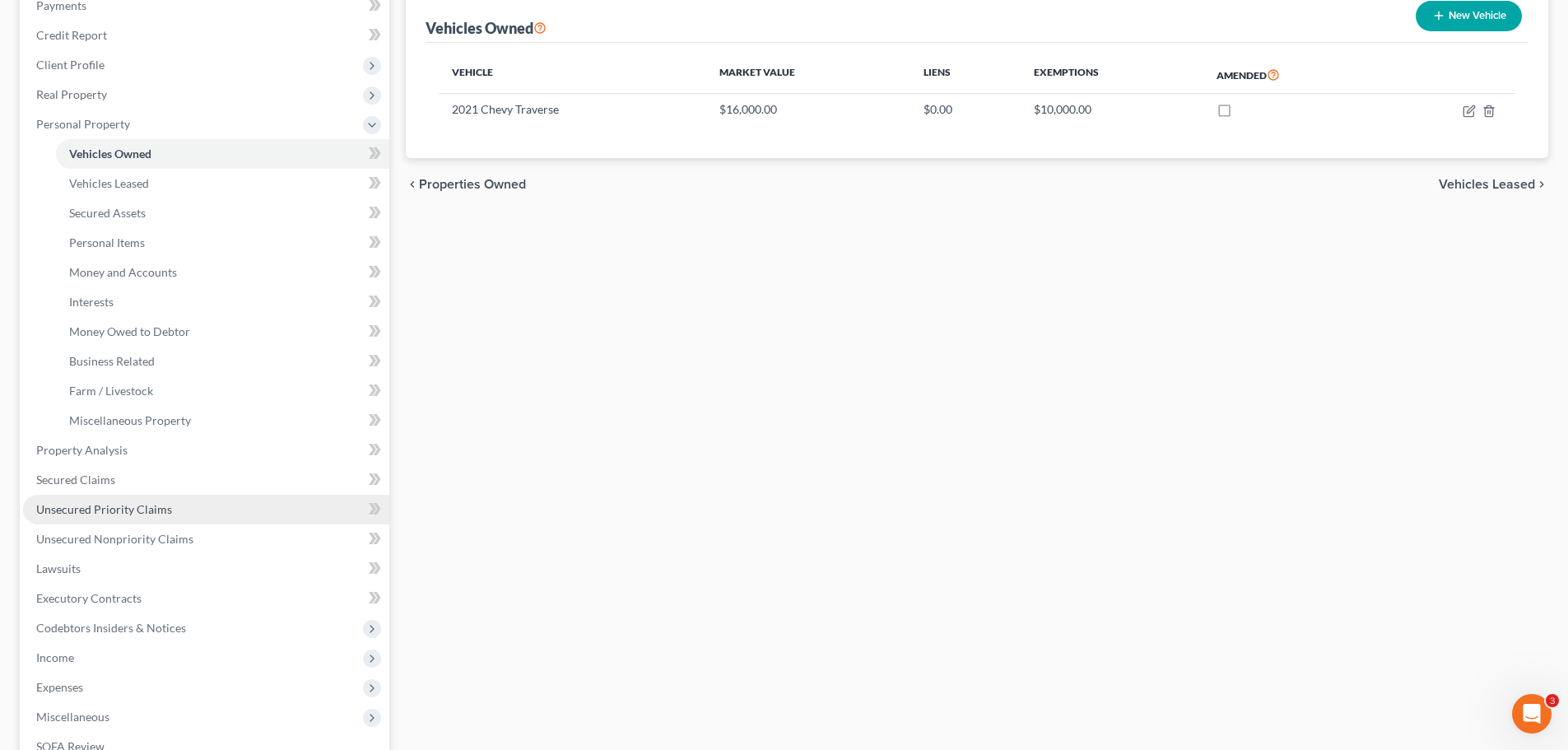 scroll, scrollTop: 247, scrollLeft: 0, axis: vertical 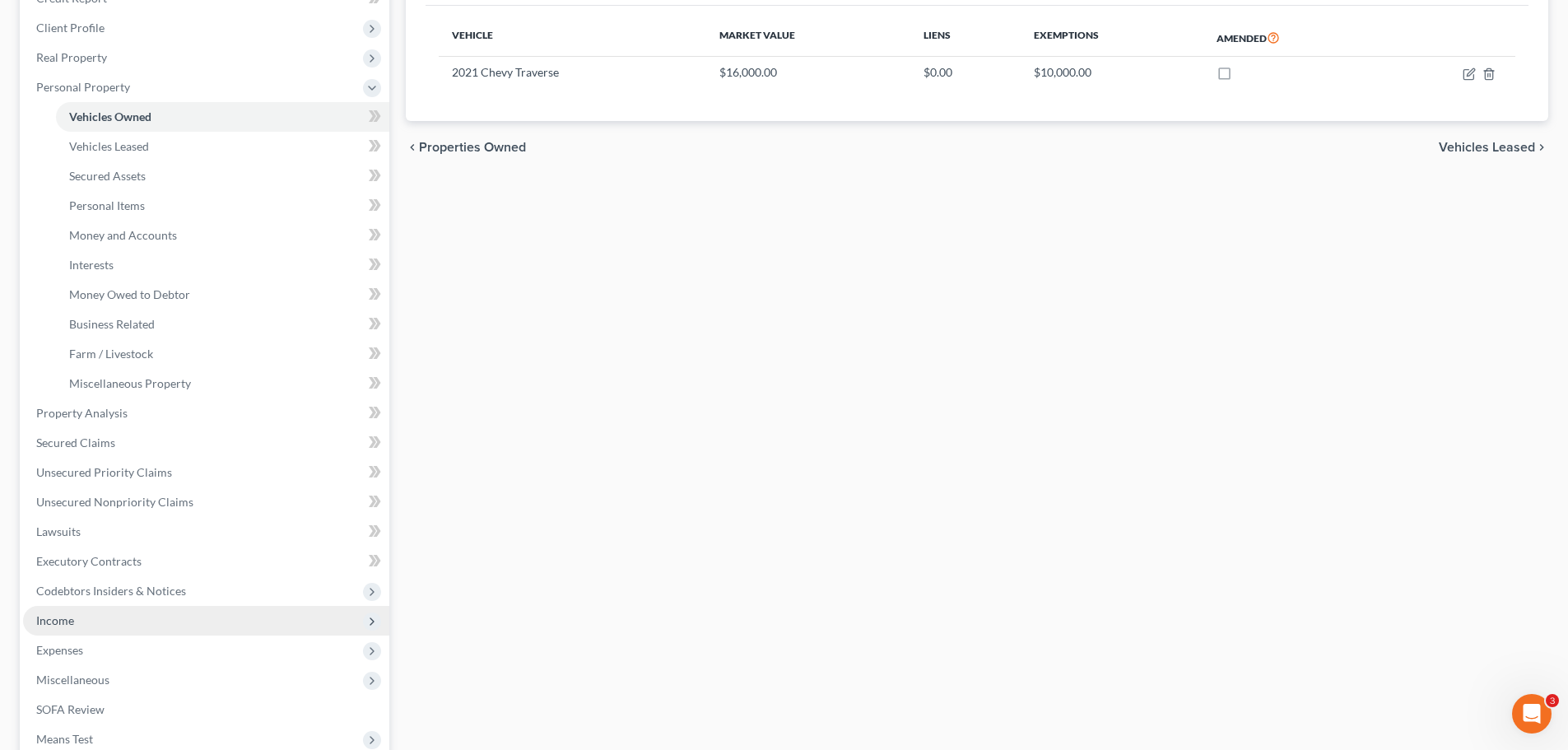 click on "Income" at bounding box center (55, 620) 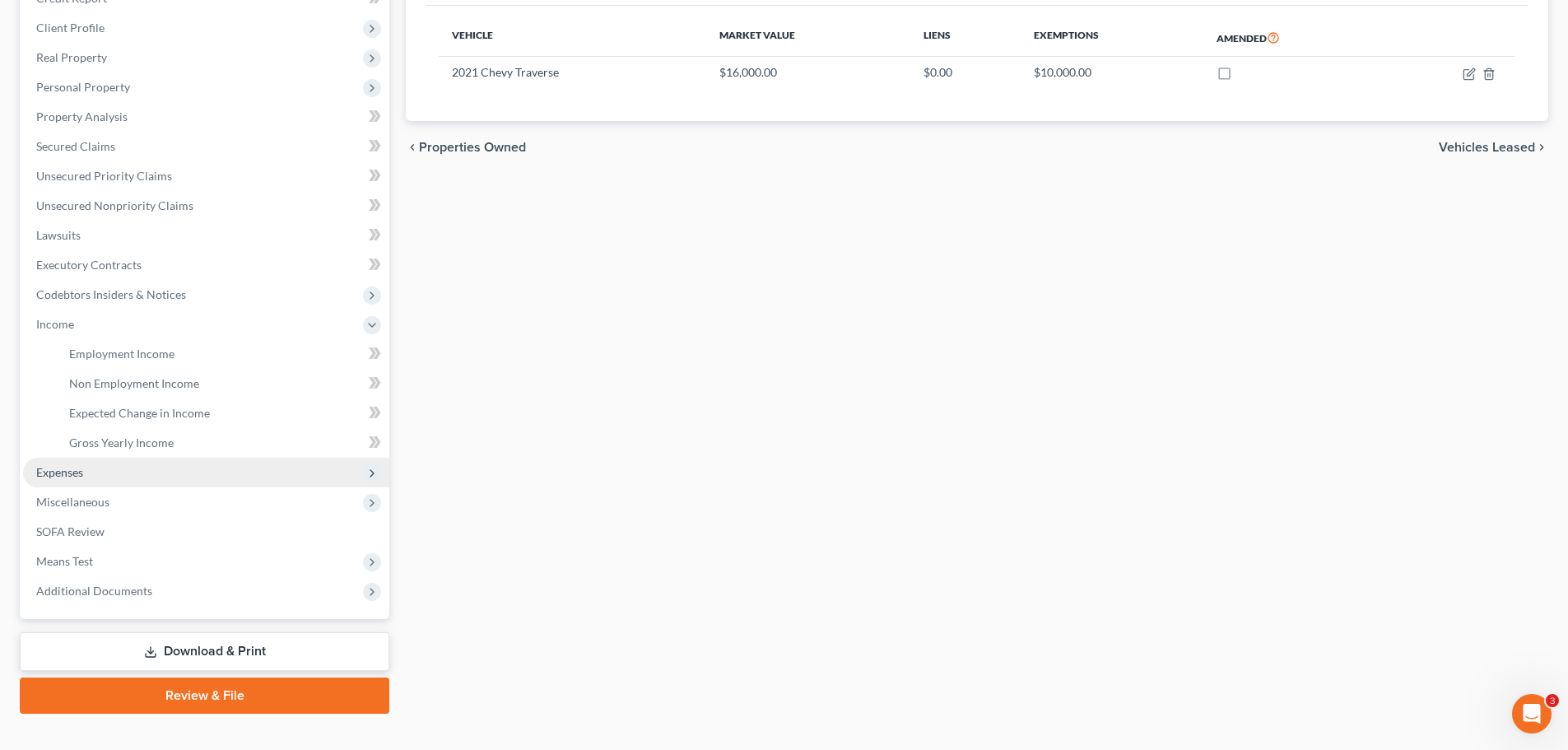 click on "Expenses" at bounding box center (59, 472) 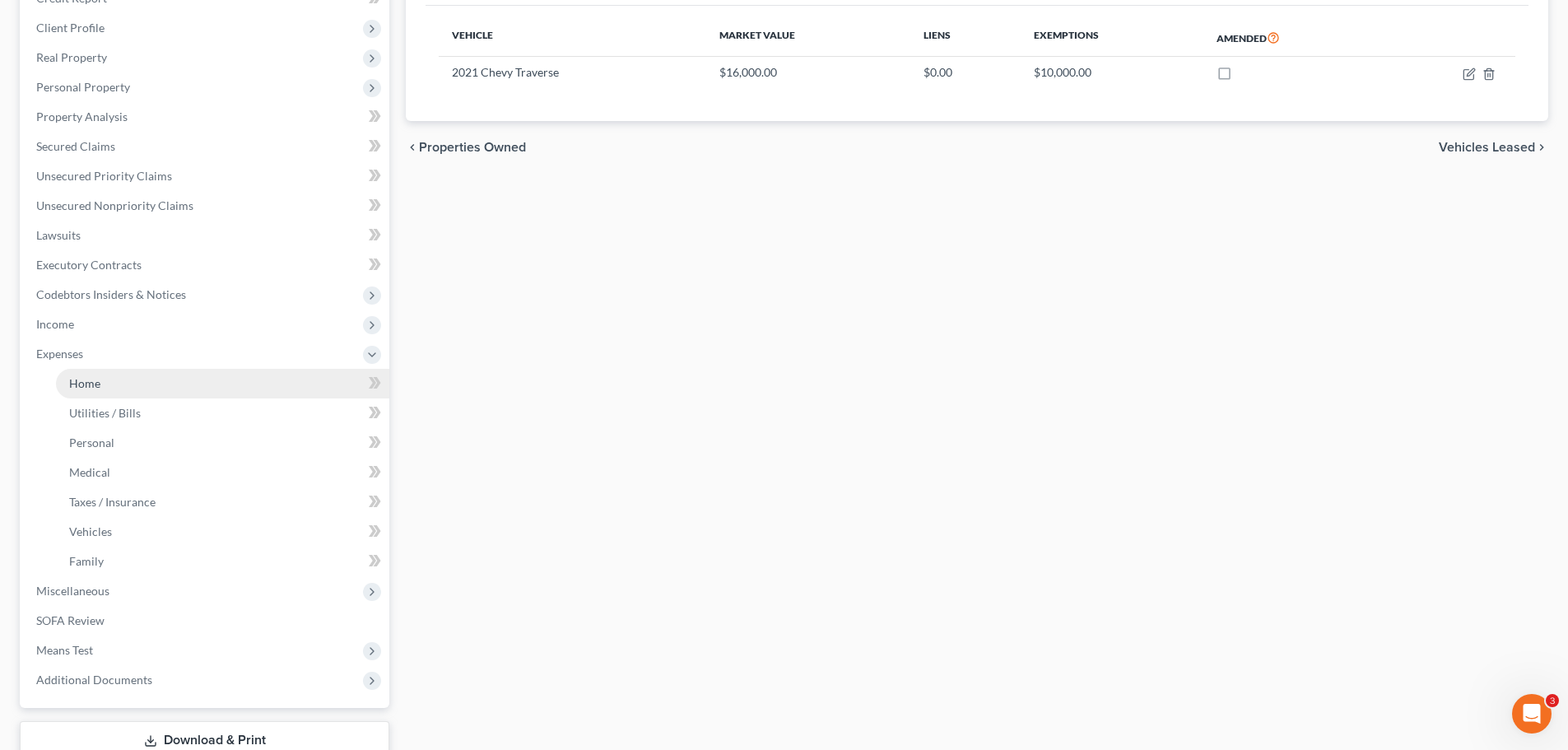click on "Home" at bounding box center (222, 384) 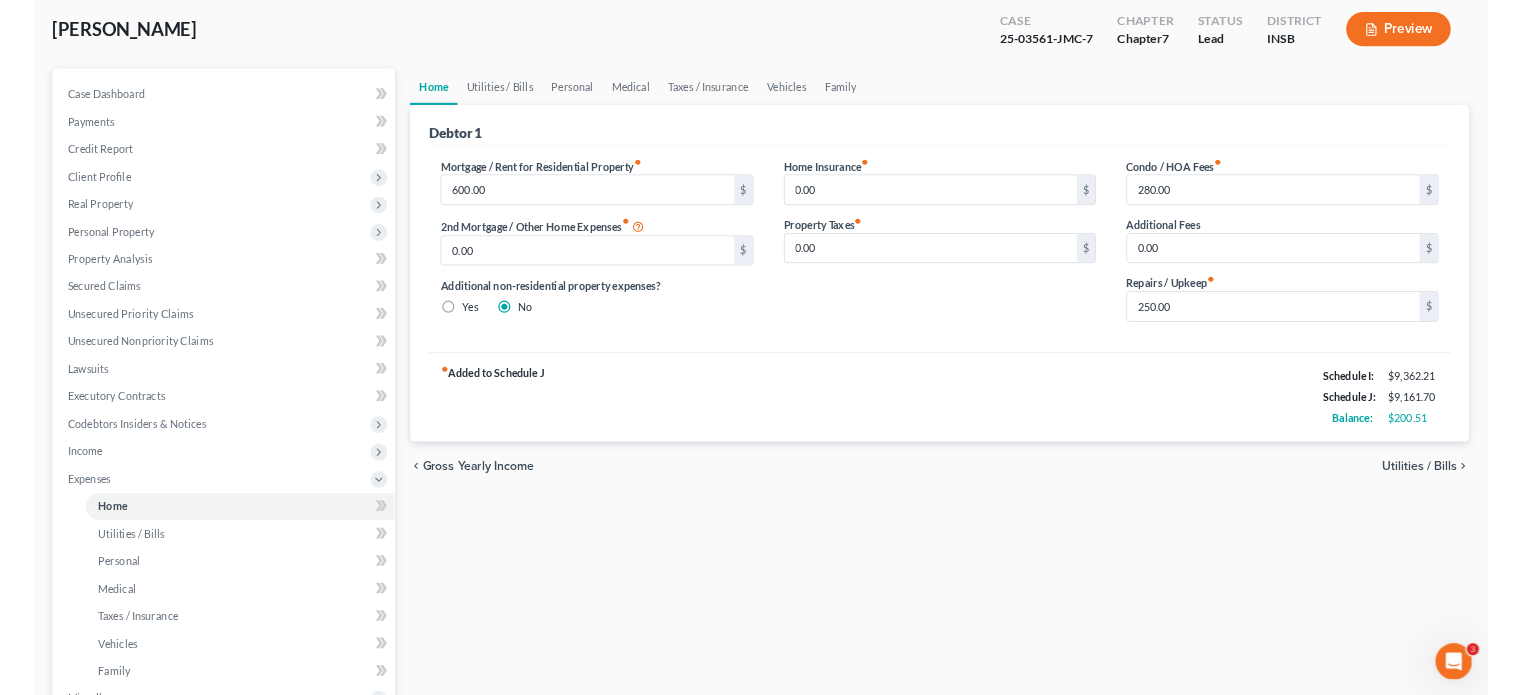 scroll, scrollTop: 0, scrollLeft: 0, axis: both 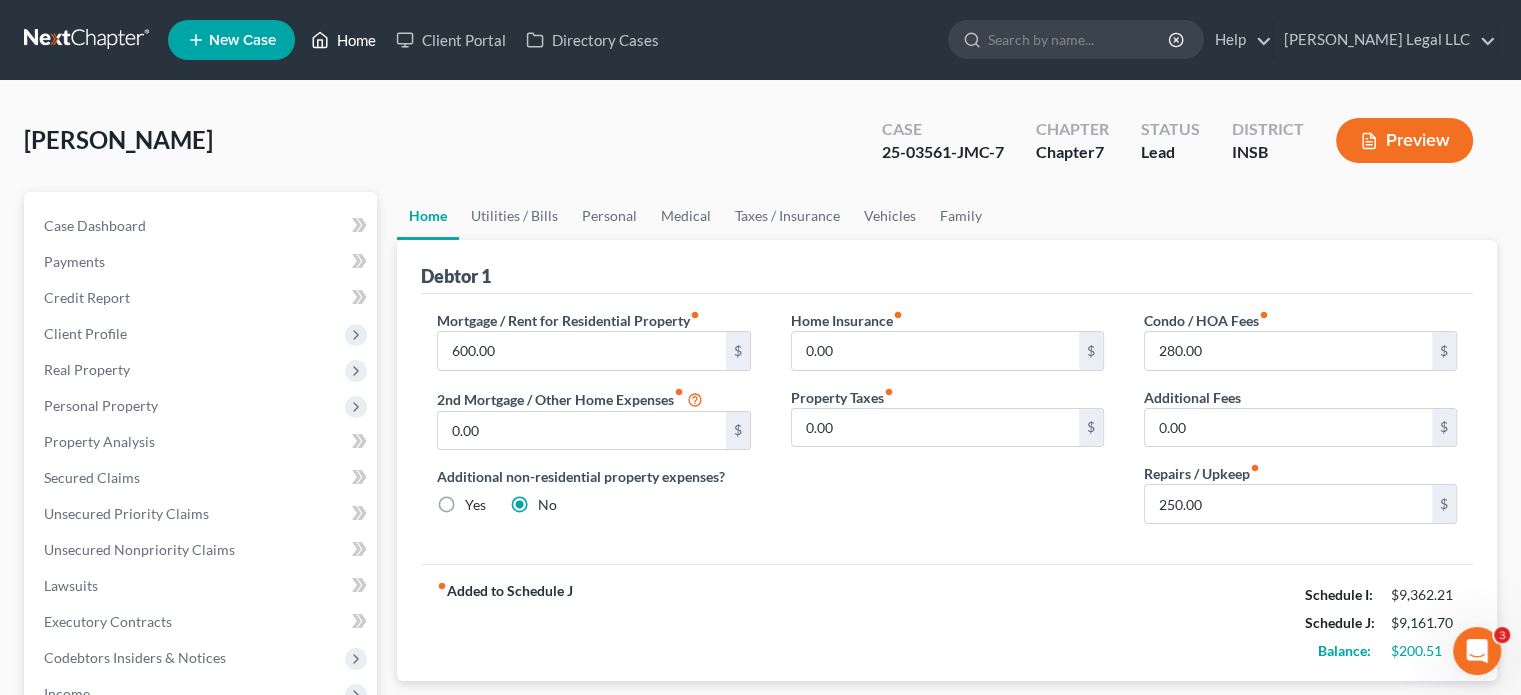 click on "Home" at bounding box center (343, 40) 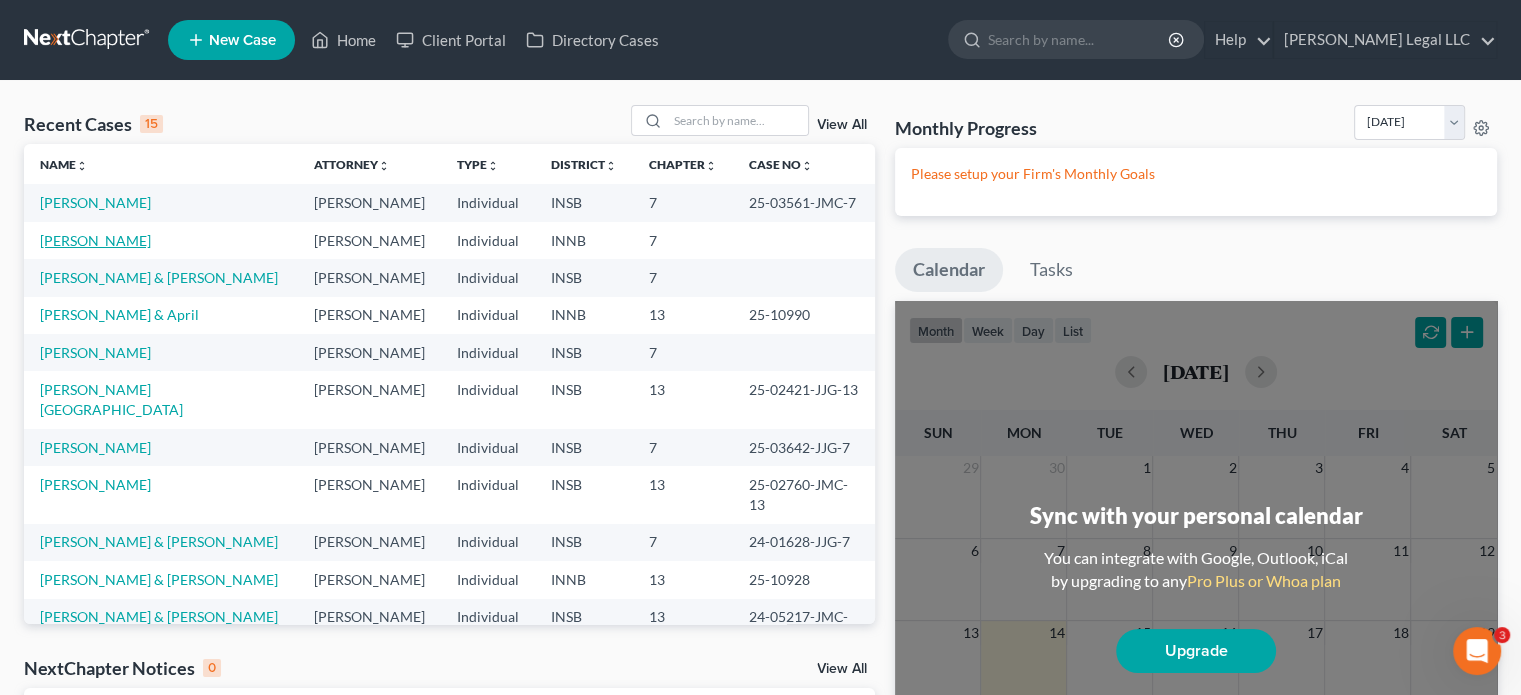 click on "[PERSON_NAME]" at bounding box center [95, 240] 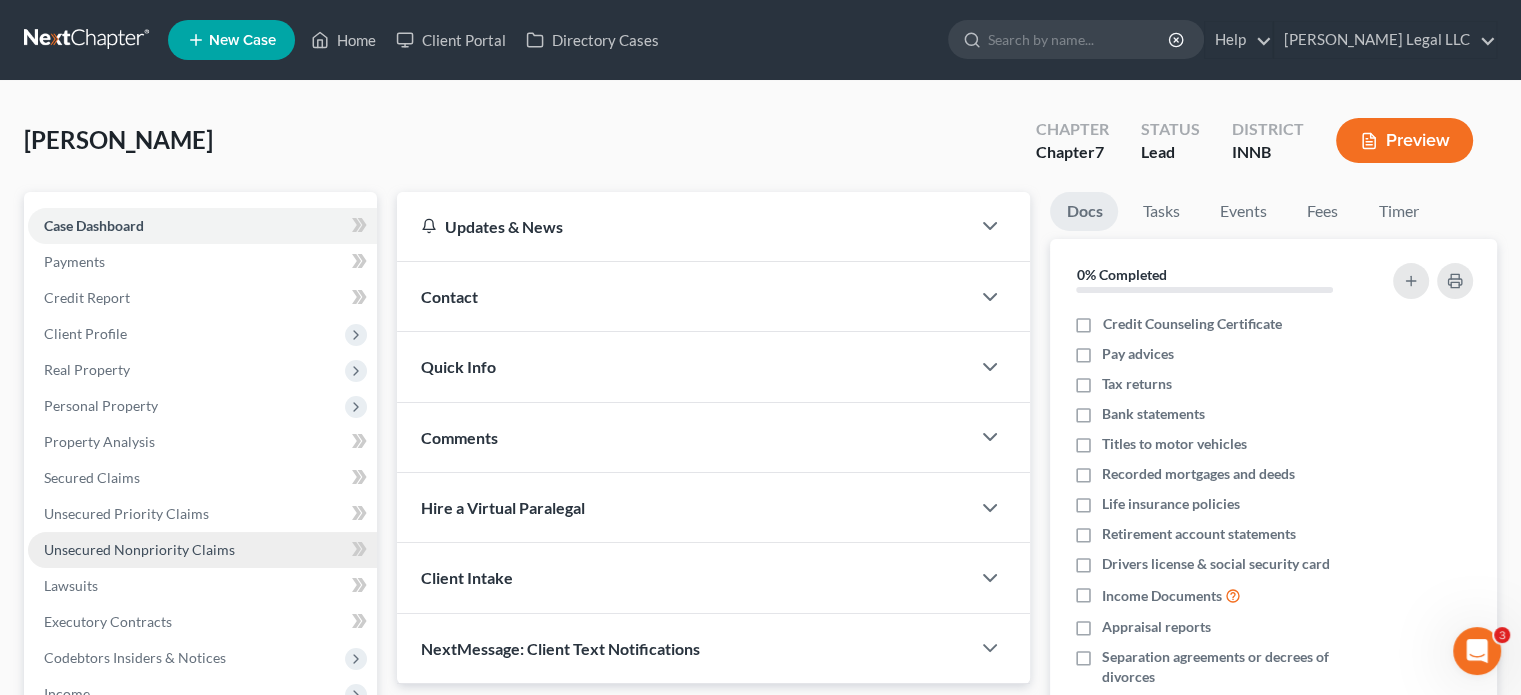 click on "Unsecured Nonpriority Claims" at bounding box center (139, 549) 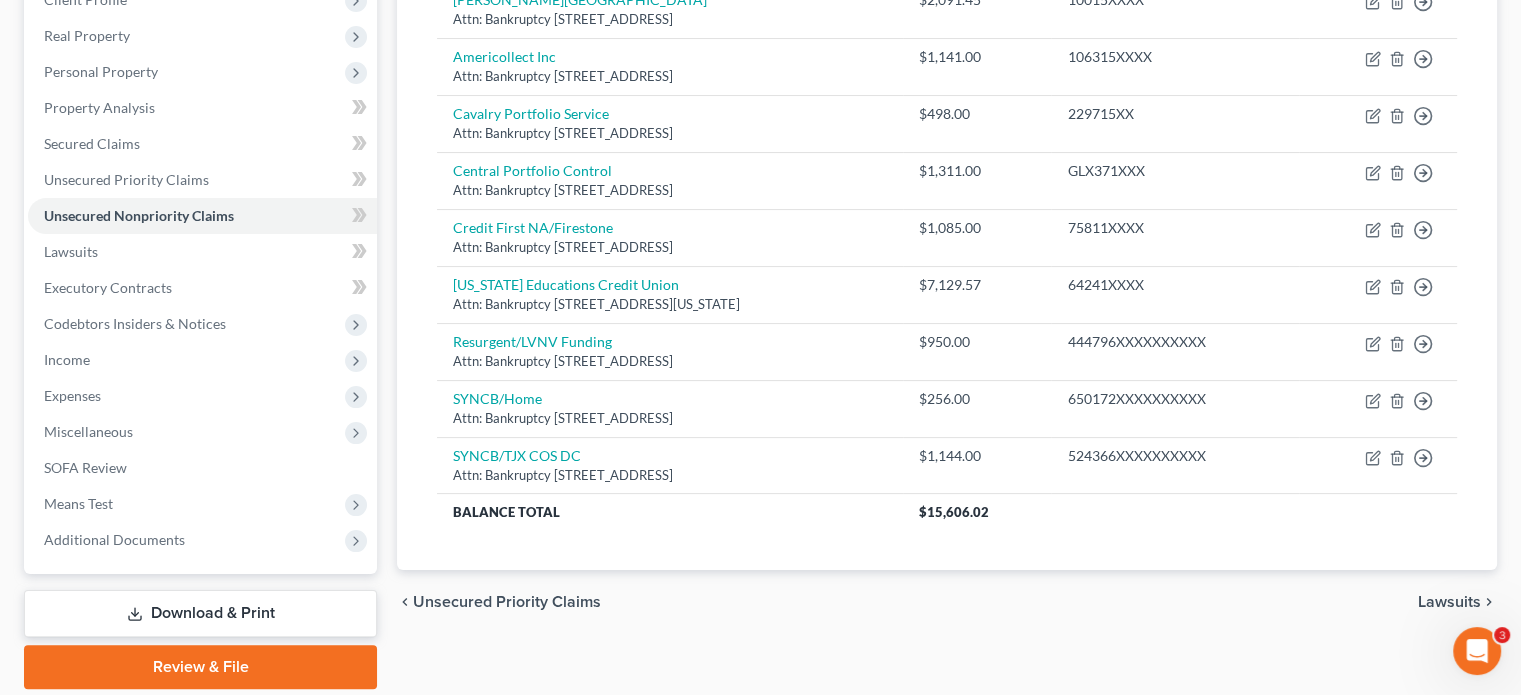 scroll, scrollTop: 300, scrollLeft: 0, axis: vertical 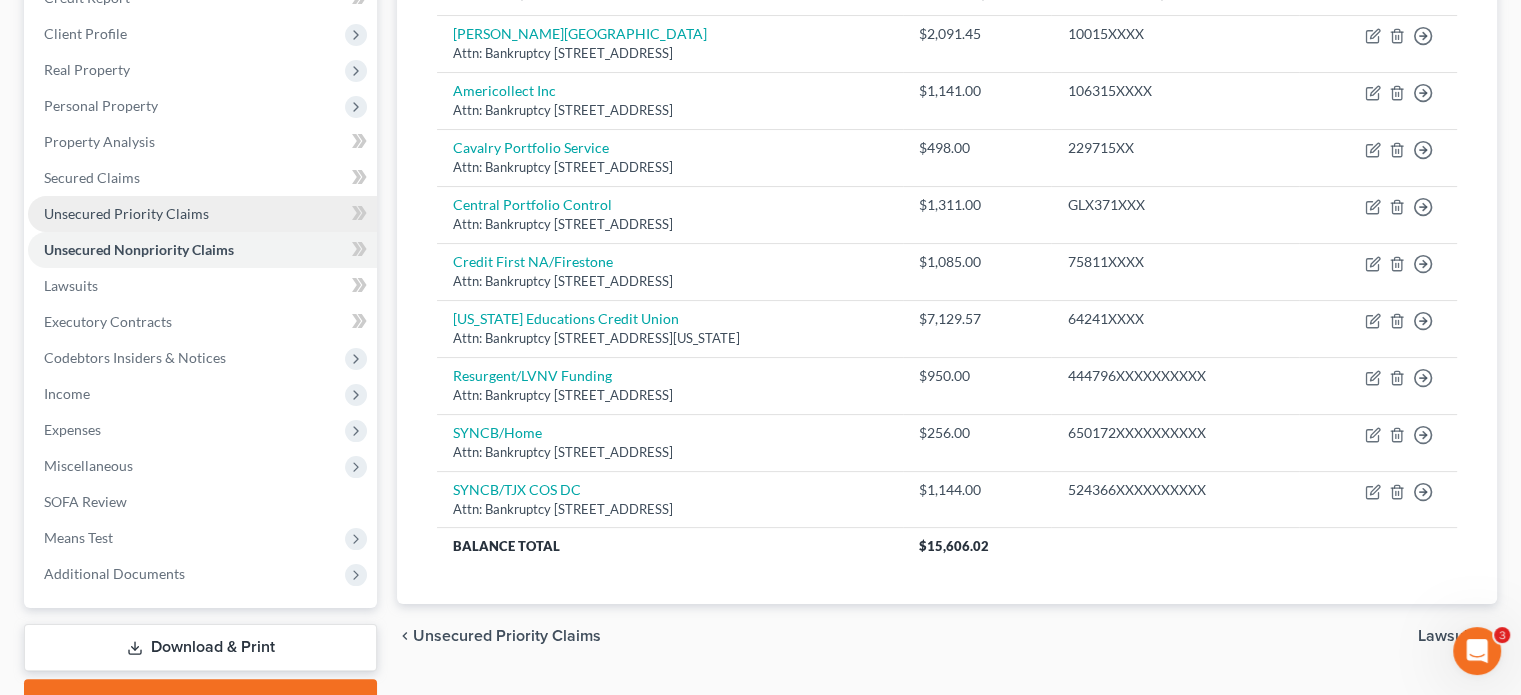 click on "Unsecured Priority Claims" at bounding box center [126, 213] 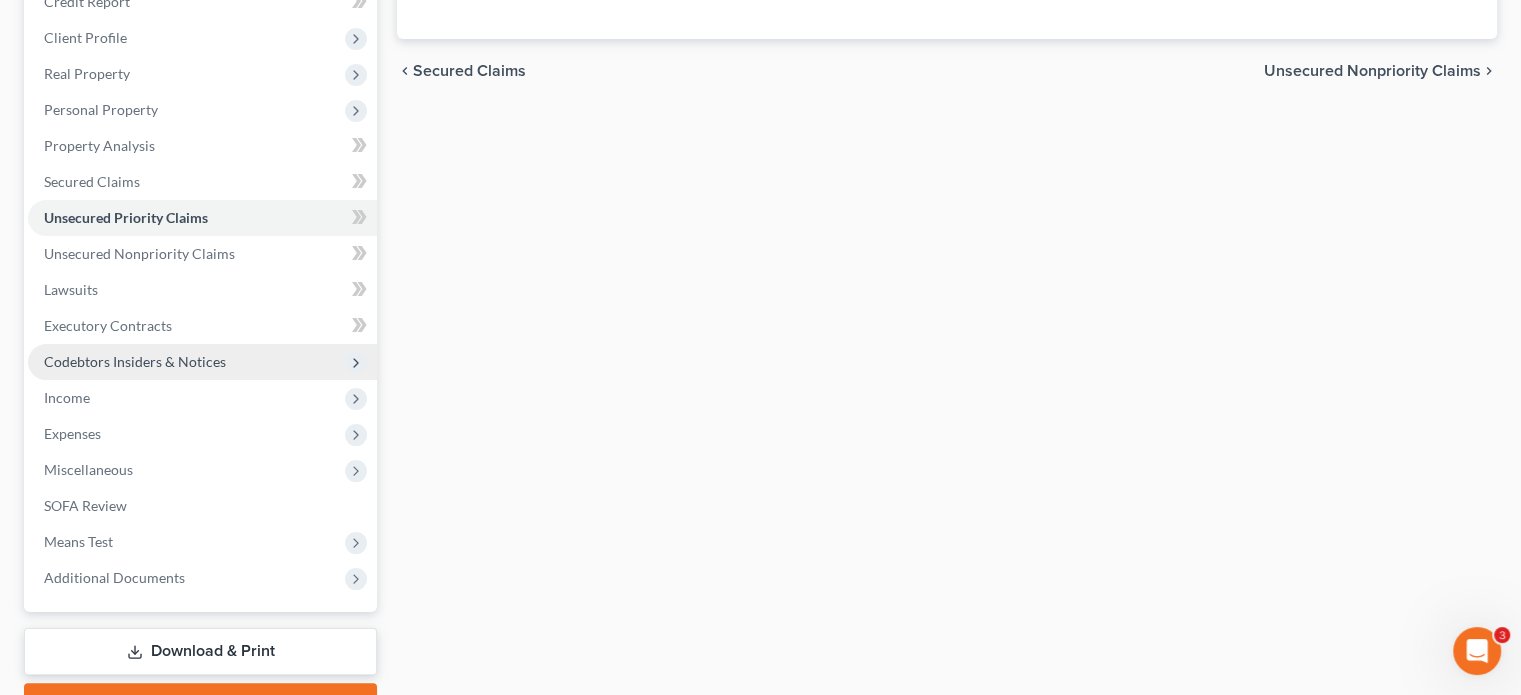 scroll, scrollTop: 300, scrollLeft: 0, axis: vertical 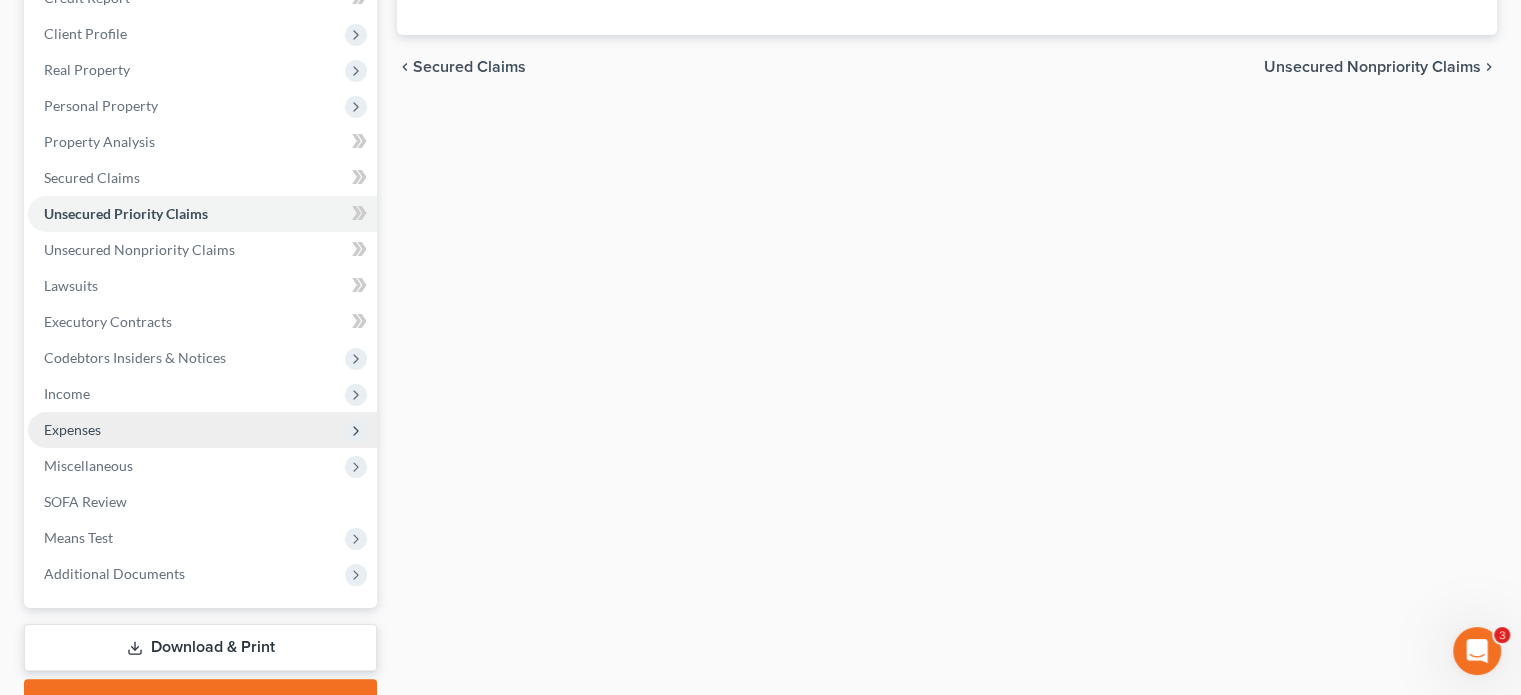 click on "Expenses" at bounding box center (202, 430) 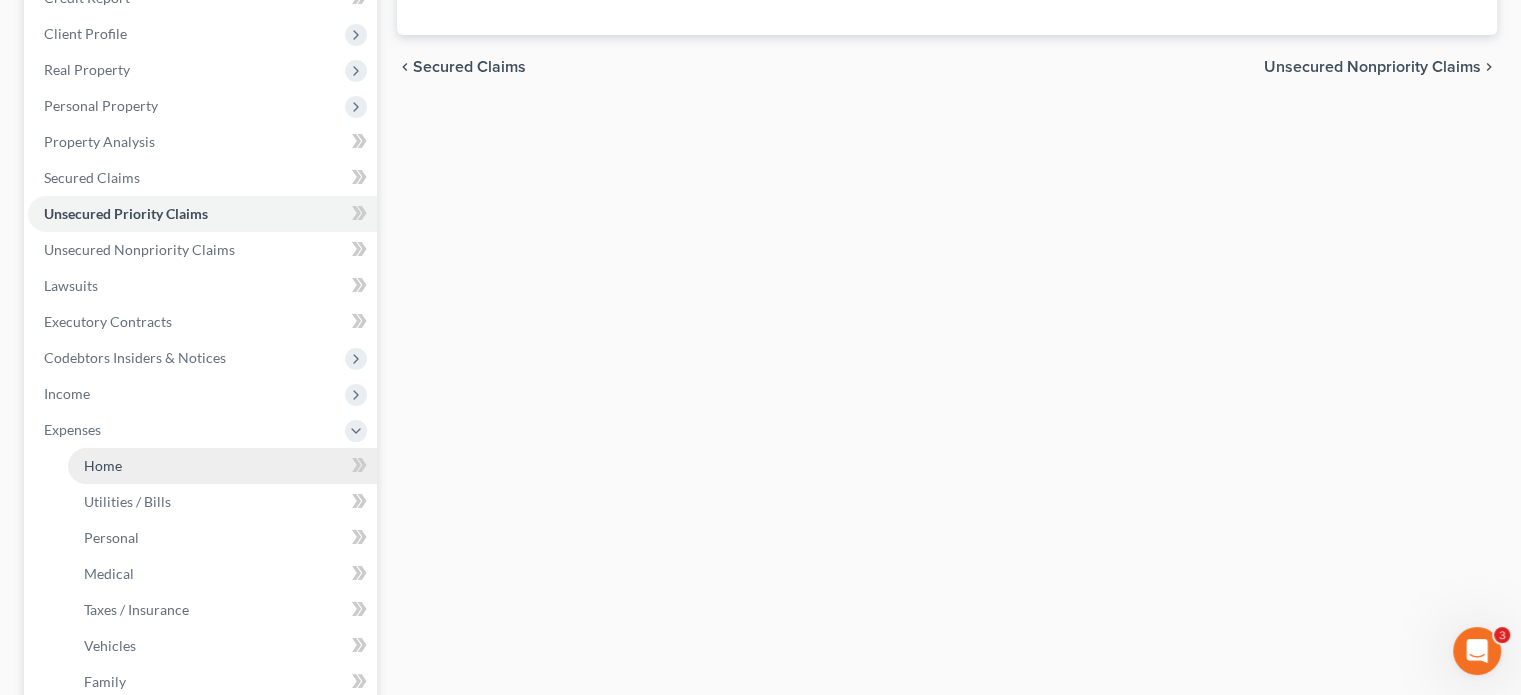 click on "Home" at bounding box center [103, 465] 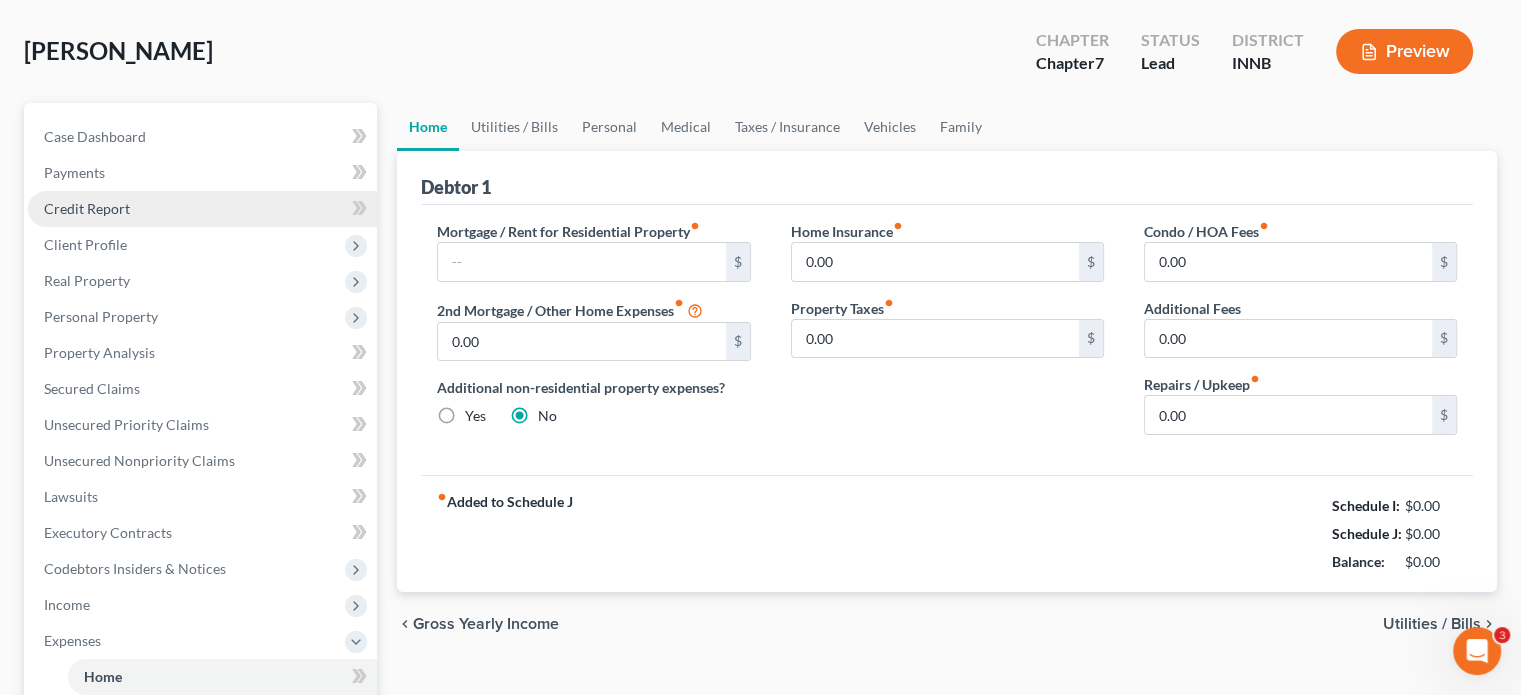 scroll, scrollTop: 0, scrollLeft: 0, axis: both 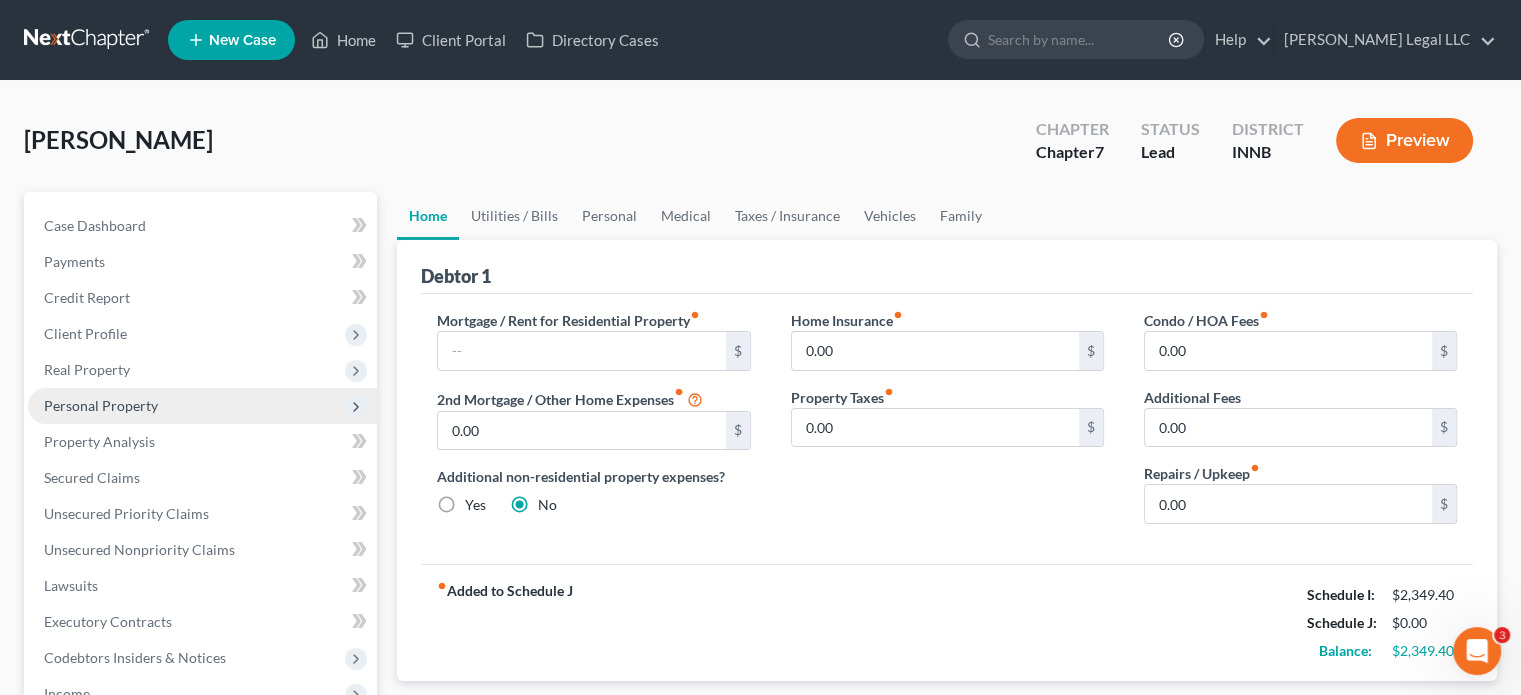 click on "Personal Property" at bounding box center (202, 406) 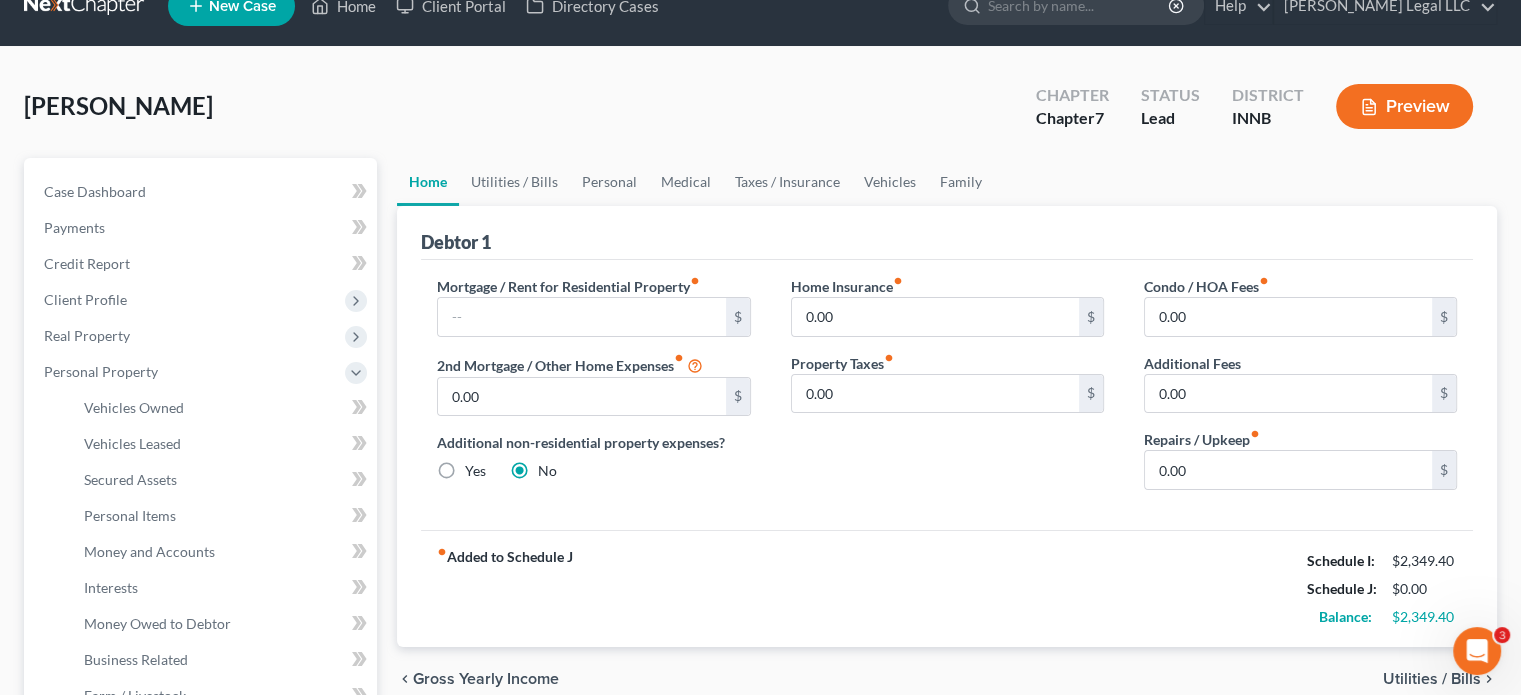 scroll, scrollTop: 0, scrollLeft: 0, axis: both 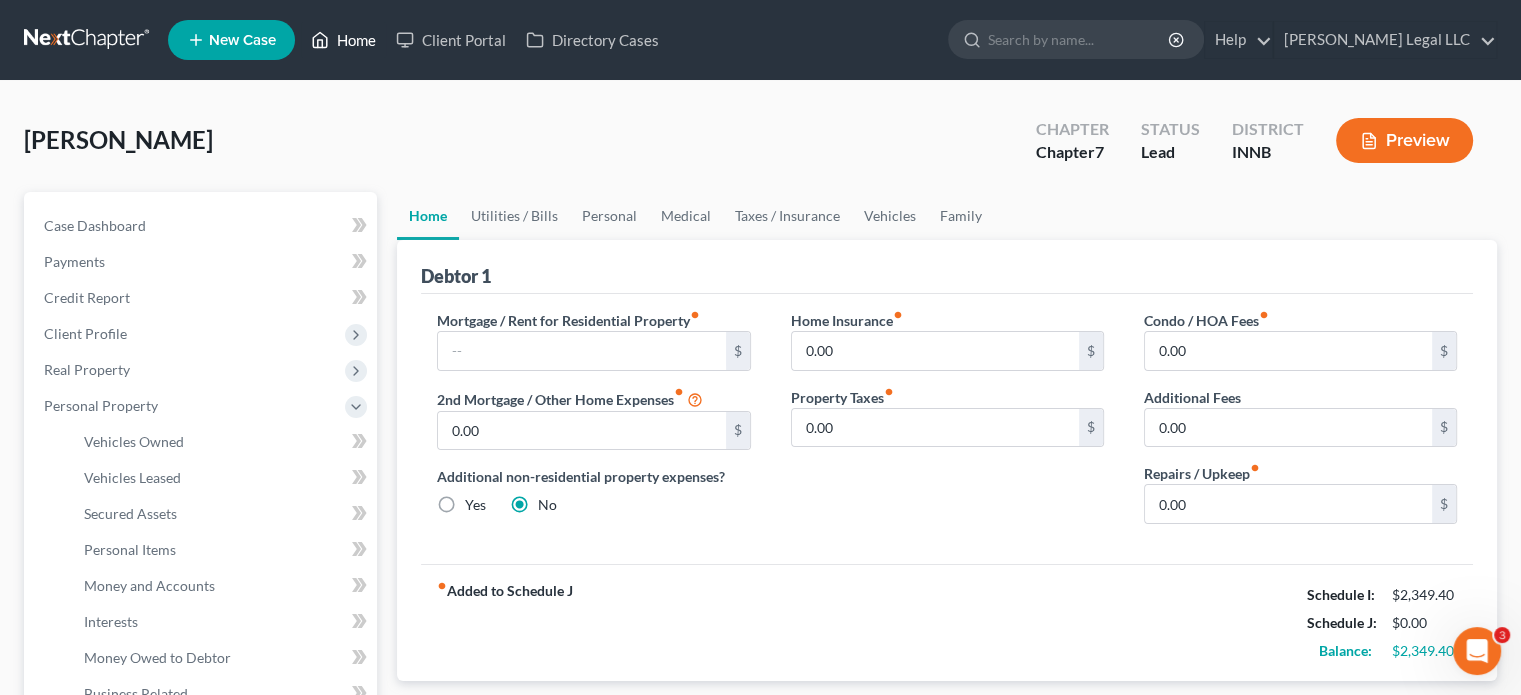 click on "Home" at bounding box center (343, 40) 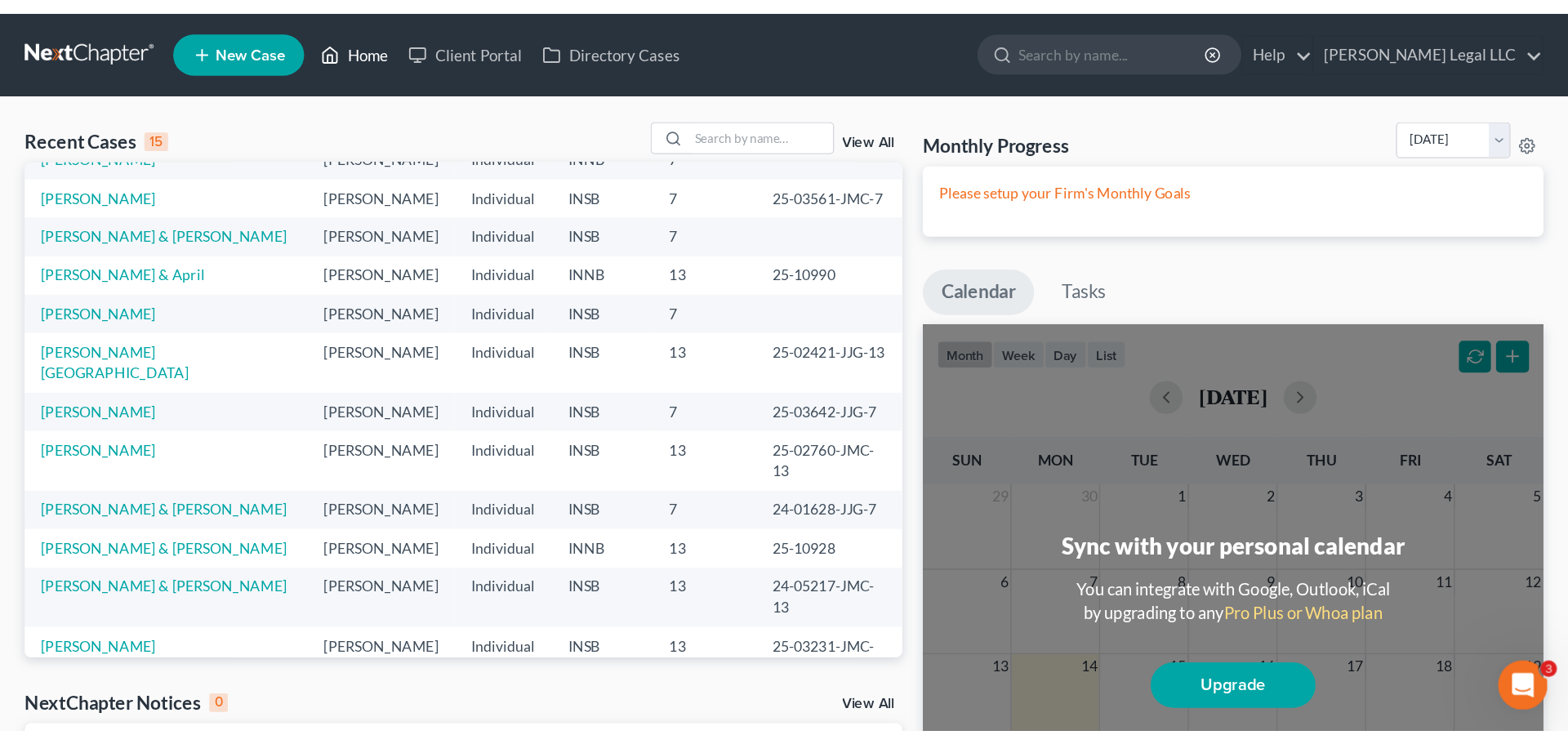 scroll, scrollTop: 0, scrollLeft: 0, axis: both 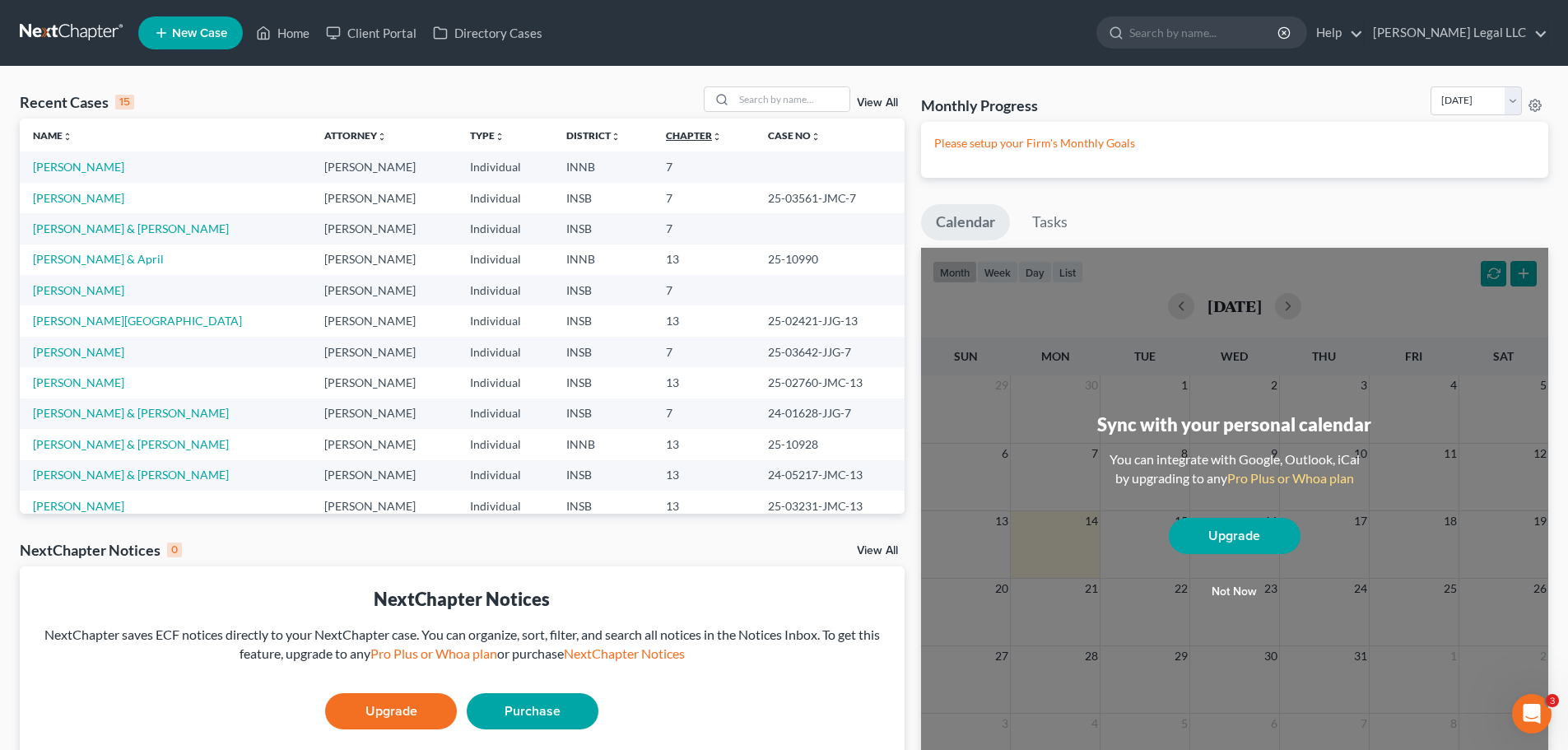 click on "Chapter
unfold_more
expand_more
expand_less" at bounding box center [694, 135] 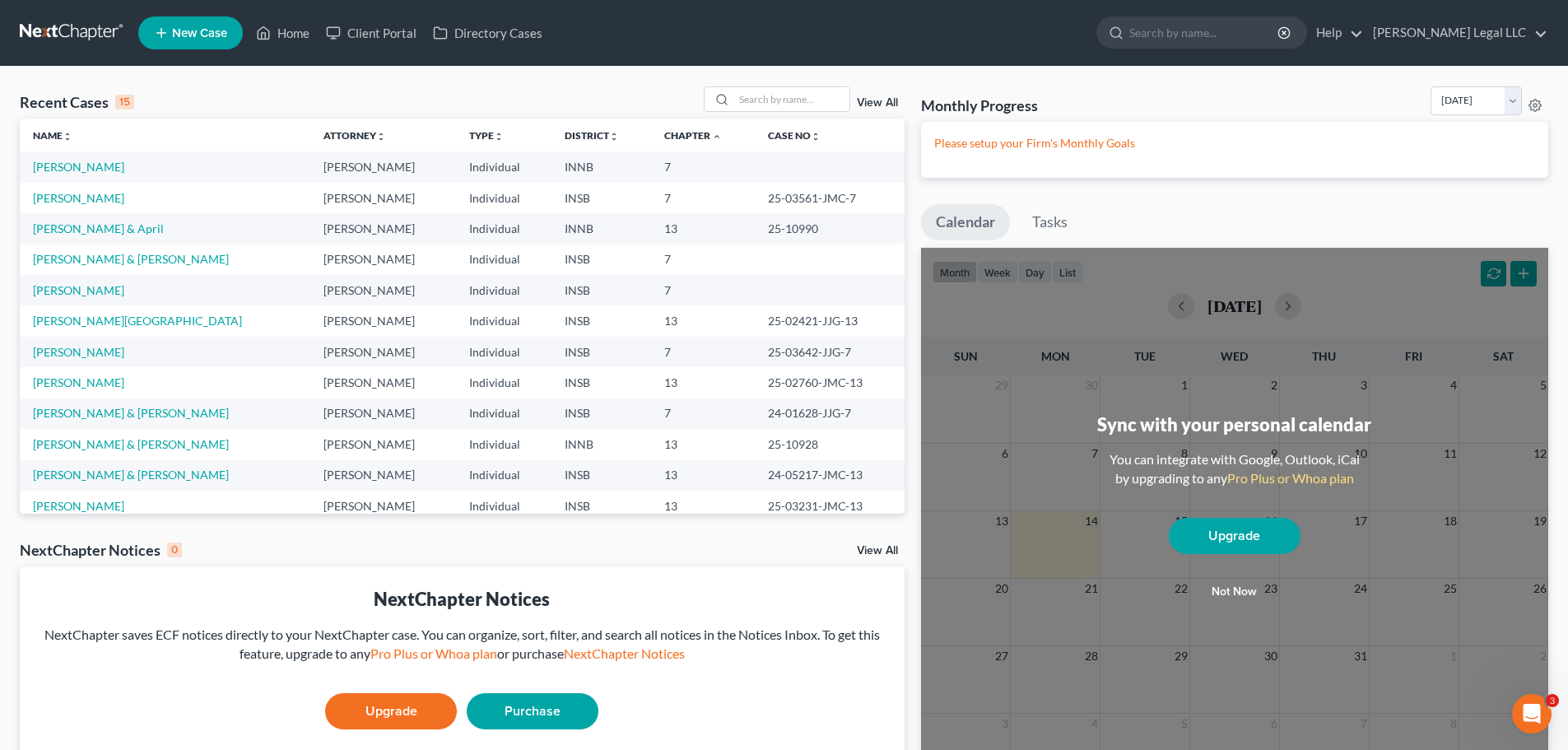 click on "View All" at bounding box center [877, 103] 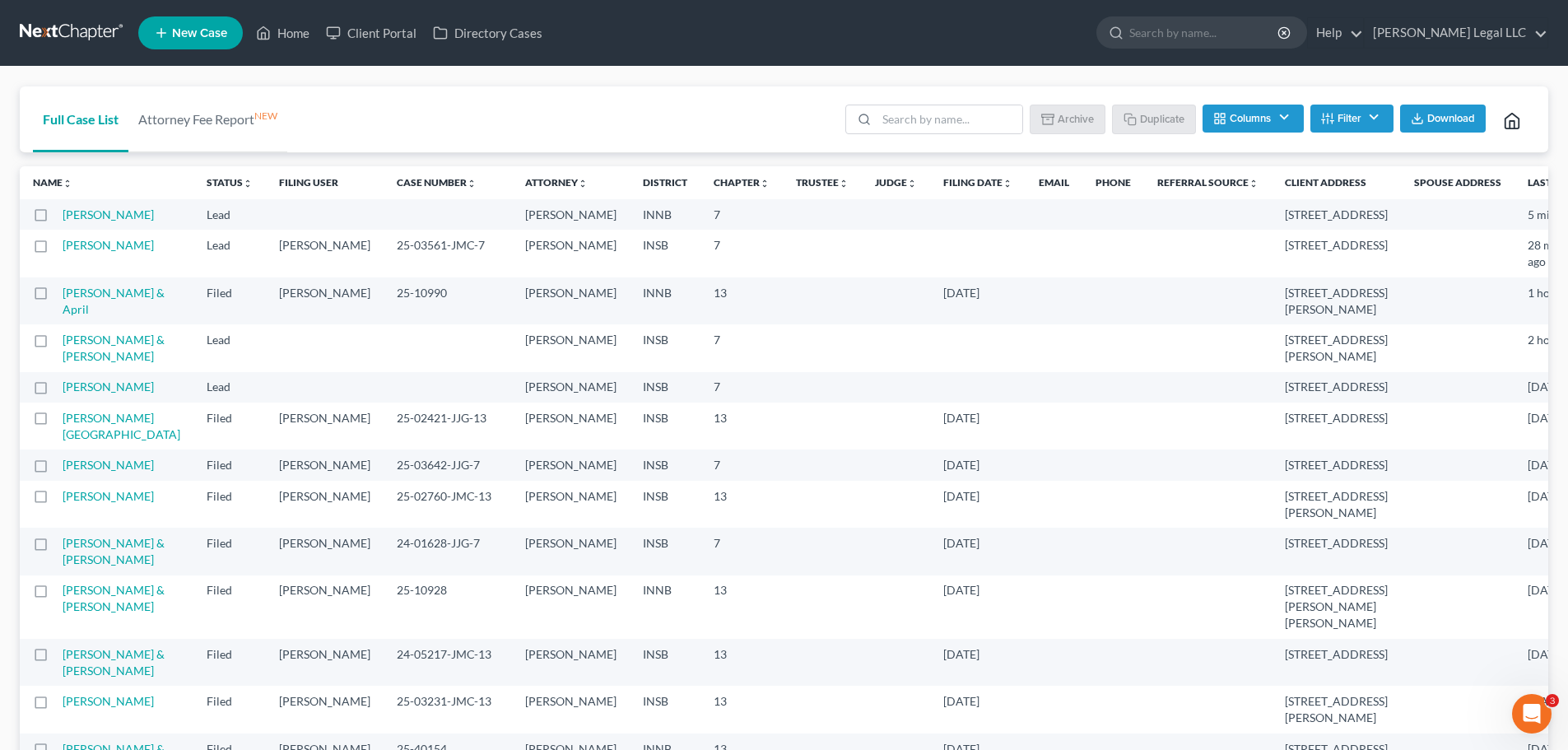 click on "Filter" at bounding box center [1352, 119] 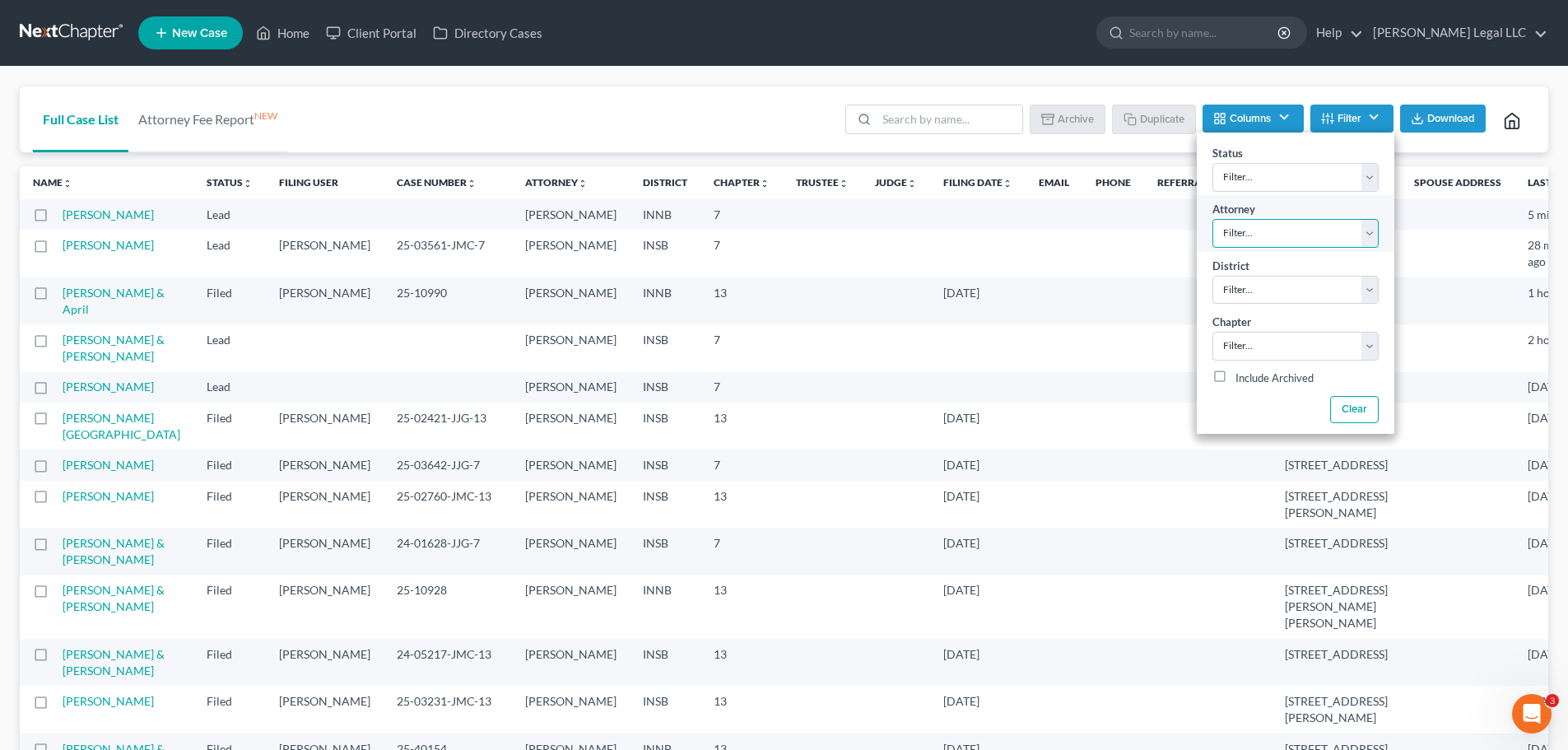 click on "Filter... [PERSON_NAME]" at bounding box center (1296, 233) 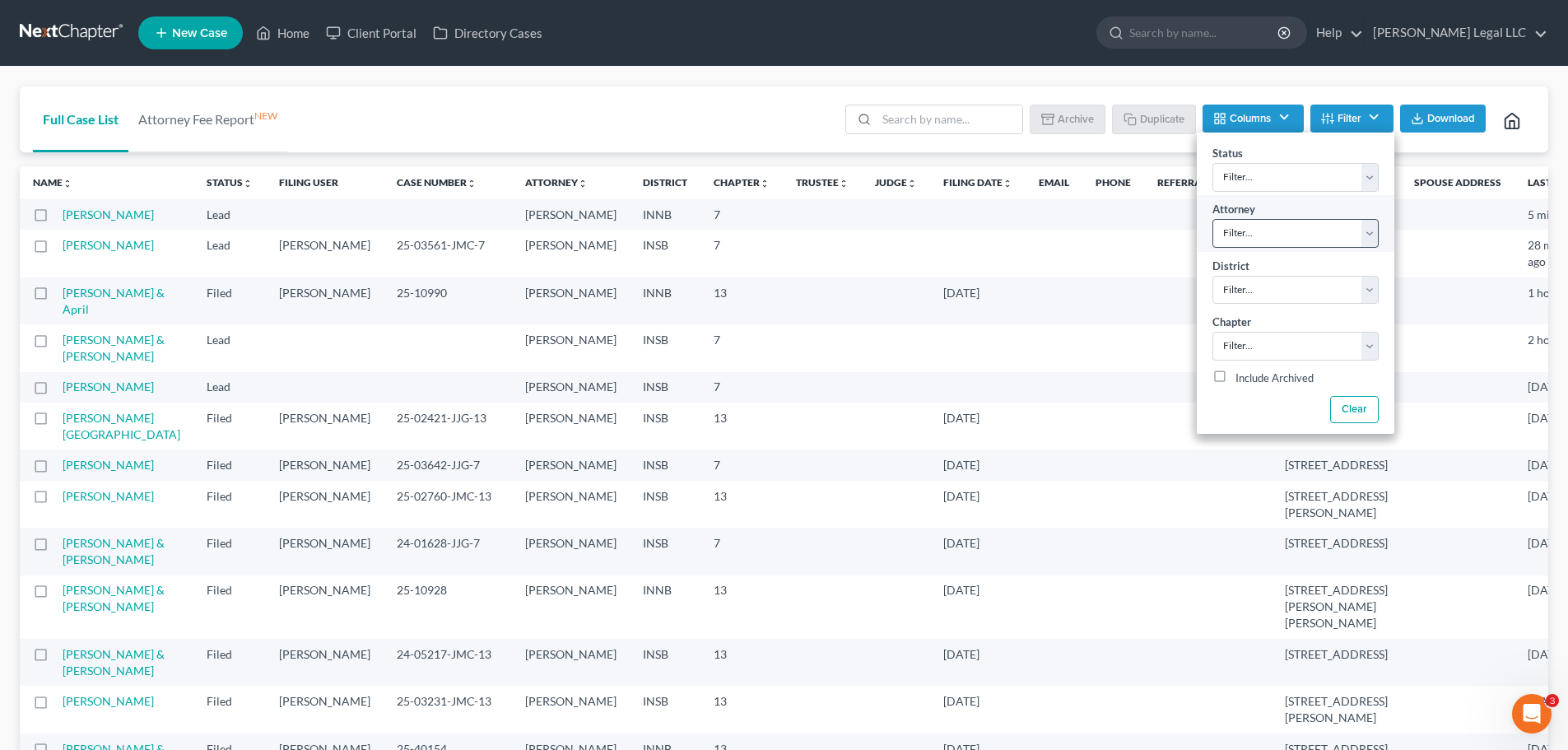 click on "Attorney Filter... [PERSON_NAME]" at bounding box center (1296, 223) 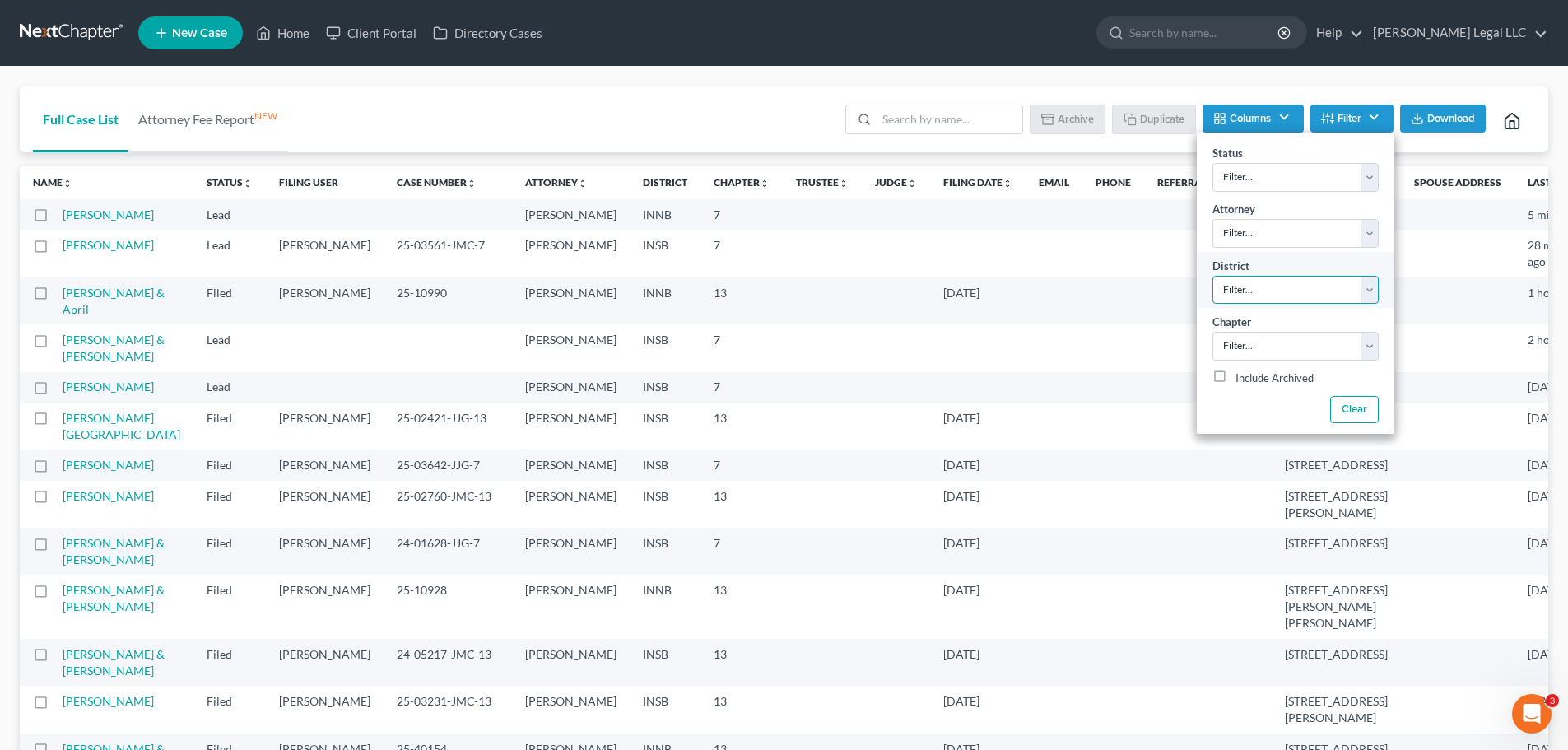 click on "Filter... Filter... [US_STATE] - [GEOGRAPHIC_DATA] [US_STATE] - [GEOGRAPHIC_DATA][US_STATE] - Southern [US_STATE] [US_STATE] [US_STATE] - [GEOGRAPHIC_DATA] [US_STATE] - Western [US_STATE] - [GEOGRAPHIC_DATA] [US_STATE] - Eastern [US_STATE] - [GEOGRAPHIC_DATA][US_STATE] - Southern [US_STATE] [US_STATE] [US_STATE] [US_STATE] [US_STATE] - [GEOGRAPHIC_DATA] [US_STATE] - [GEOGRAPHIC_DATA][US_STATE] - [GEOGRAPHIC_DATA][US_STATE] - [GEOGRAPHIC_DATA] [US_STATE] - [GEOGRAPHIC_DATA][US_STATE] - Southern [US_STATE] [US_STATE] [US_STATE] [US_STATE] - [GEOGRAPHIC_DATA] [US_STATE] - [GEOGRAPHIC_DATA][US_STATE] - [GEOGRAPHIC_DATA] [US_STATE] - [GEOGRAPHIC_DATA] [US_STATE] - Southern [US_STATE] - Northern [US_STATE] - Southern [US_STATE] [US_STATE] - Eastern [US_STATE] - Western [US_STATE] - Eastern [US_STATE] - Middle [US_STATE] - Western [US_STATE] [US_STATE] [US_STATE] [US_STATE] - Eastern [US_STATE] - Western [US_STATE] [US_STATE] - Northern [US_STATE] - Southern [US_STATE] - Eastern [US_STATE] - Western [US_STATE] [US_STATE] [US_STATE] [US_STATE] [US_STATE] [US_STATE] [US_STATE] - Eastern [US_STATE] - [GEOGRAPHIC_DATA][US_STATE] - Southern [US_STATE] - [GEOGRAPHIC_DATA][US_STATE] - [GEOGRAPHIC_DATA][US_STATE] - Middle [US_STATE] - [GEOGRAPHIC_DATA][US_STATE] [US_STATE] [US_STATE]" at bounding box center [1296, 290] 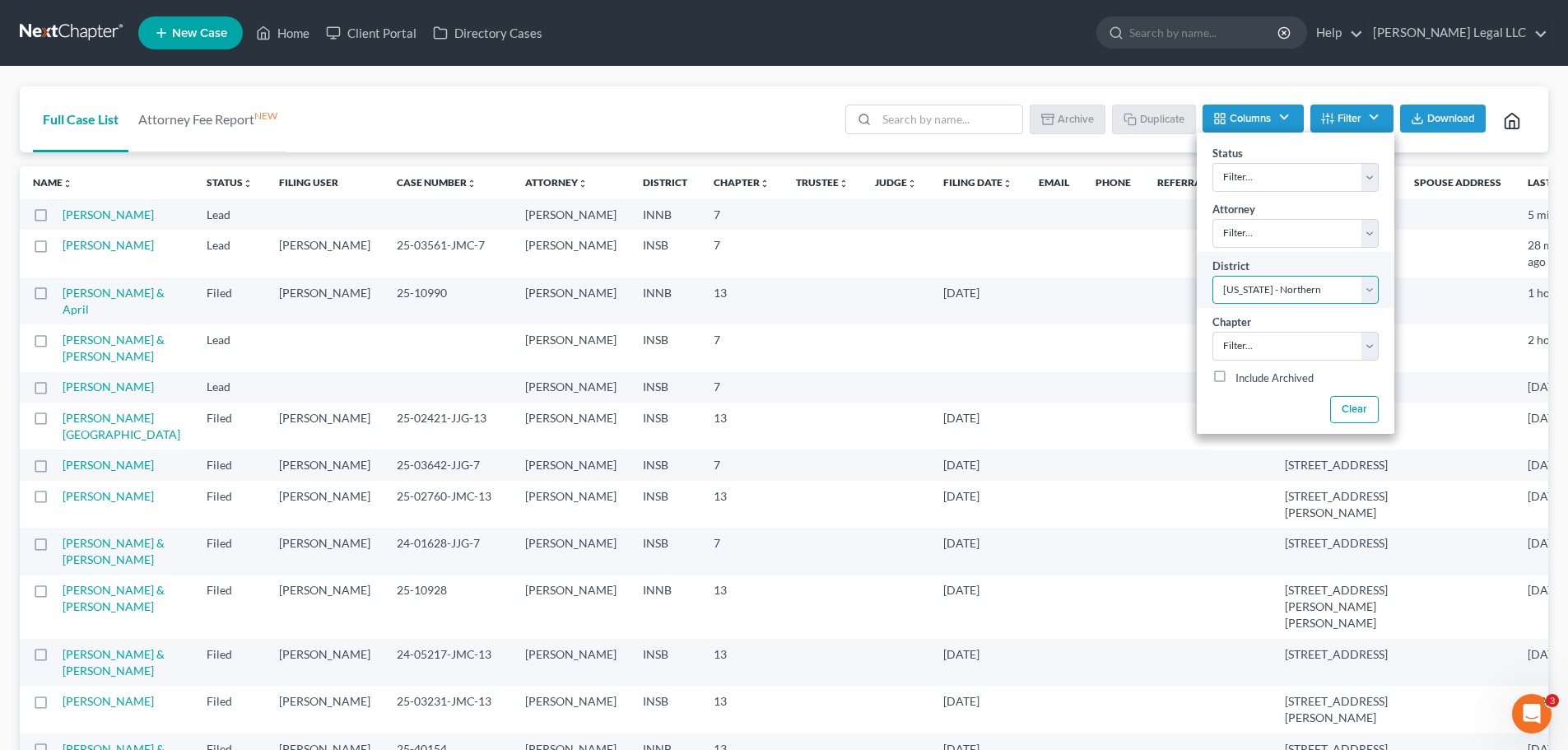 click on "Filter... Filter... [US_STATE] - [GEOGRAPHIC_DATA] [US_STATE] - [GEOGRAPHIC_DATA][US_STATE] - Southern [US_STATE] [US_STATE] [US_STATE] - [GEOGRAPHIC_DATA] [US_STATE] - Western [US_STATE] - [GEOGRAPHIC_DATA] [US_STATE] - Eastern [US_STATE] - [GEOGRAPHIC_DATA][US_STATE] - Southern [US_STATE] [US_STATE] [US_STATE] [US_STATE] [US_STATE] - [GEOGRAPHIC_DATA] [US_STATE] - [GEOGRAPHIC_DATA][US_STATE] - [GEOGRAPHIC_DATA][US_STATE] - [GEOGRAPHIC_DATA] [US_STATE] - [GEOGRAPHIC_DATA][US_STATE] - Southern [US_STATE] [US_STATE] [US_STATE] [US_STATE] - [GEOGRAPHIC_DATA] [US_STATE] - [GEOGRAPHIC_DATA][US_STATE] - [GEOGRAPHIC_DATA] [US_STATE] - [GEOGRAPHIC_DATA] [US_STATE] - Southern [US_STATE] - Northern [US_STATE] - Southern [US_STATE] [US_STATE] - Eastern [US_STATE] - Western [US_STATE] - Eastern [US_STATE] - Middle [US_STATE] - Western [US_STATE] [US_STATE] [US_STATE] [US_STATE] - Eastern [US_STATE] - Western [US_STATE] [US_STATE] - Northern [US_STATE] - Southern [US_STATE] - Eastern [US_STATE] - Western [US_STATE] [US_STATE] [US_STATE] [US_STATE] [US_STATE] [US_STATE] [US_STATE] - Eastern [US_STATE] - [GEOGRAPHIC_DATA][US_STATE] - Southern [US_STATE] - [GEOGRAPHIC_DATA][US_STATE] - [GEOGRAPHIC_DATA][US_STATE] - Middle [US_STATE] - [GEOGRAPHIC_DATA][US_STATE] [US_STATE] [US_STATE]" at bounding box center (1296, 290) 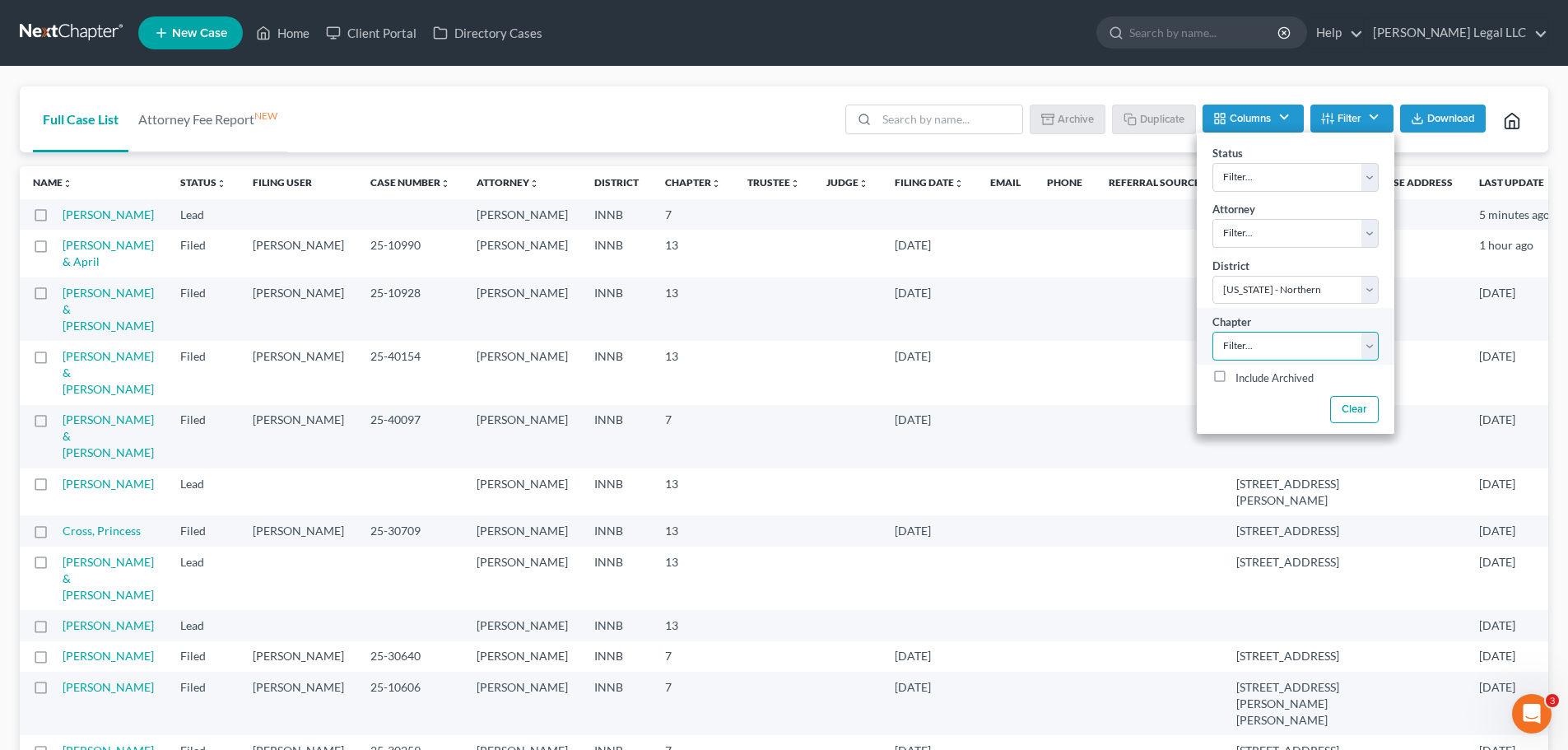 click on "Filter... 7 11 13" at bounding box center [1296, 346] 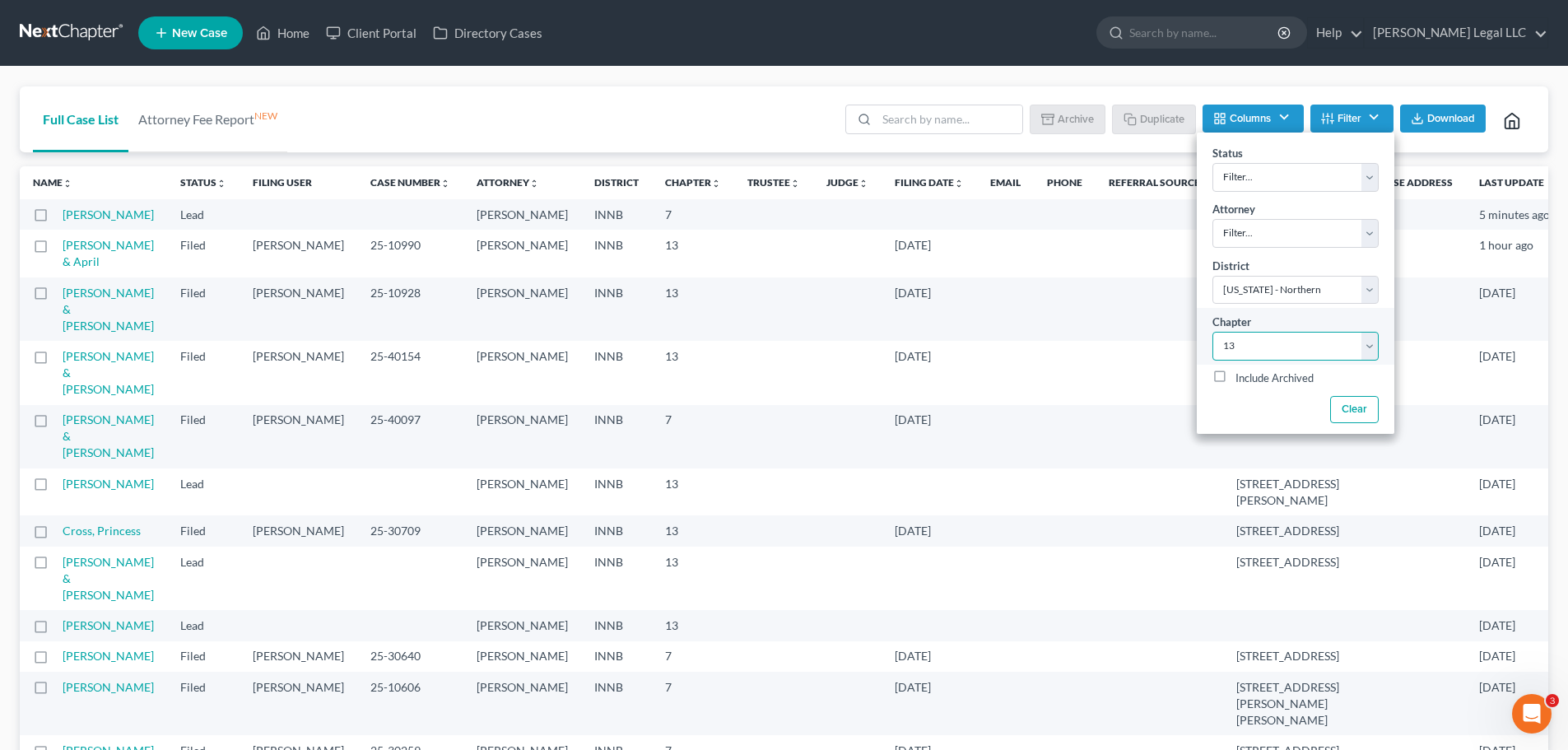 click on "Filter... 7 11 13" at bounding box center [1296, 346] 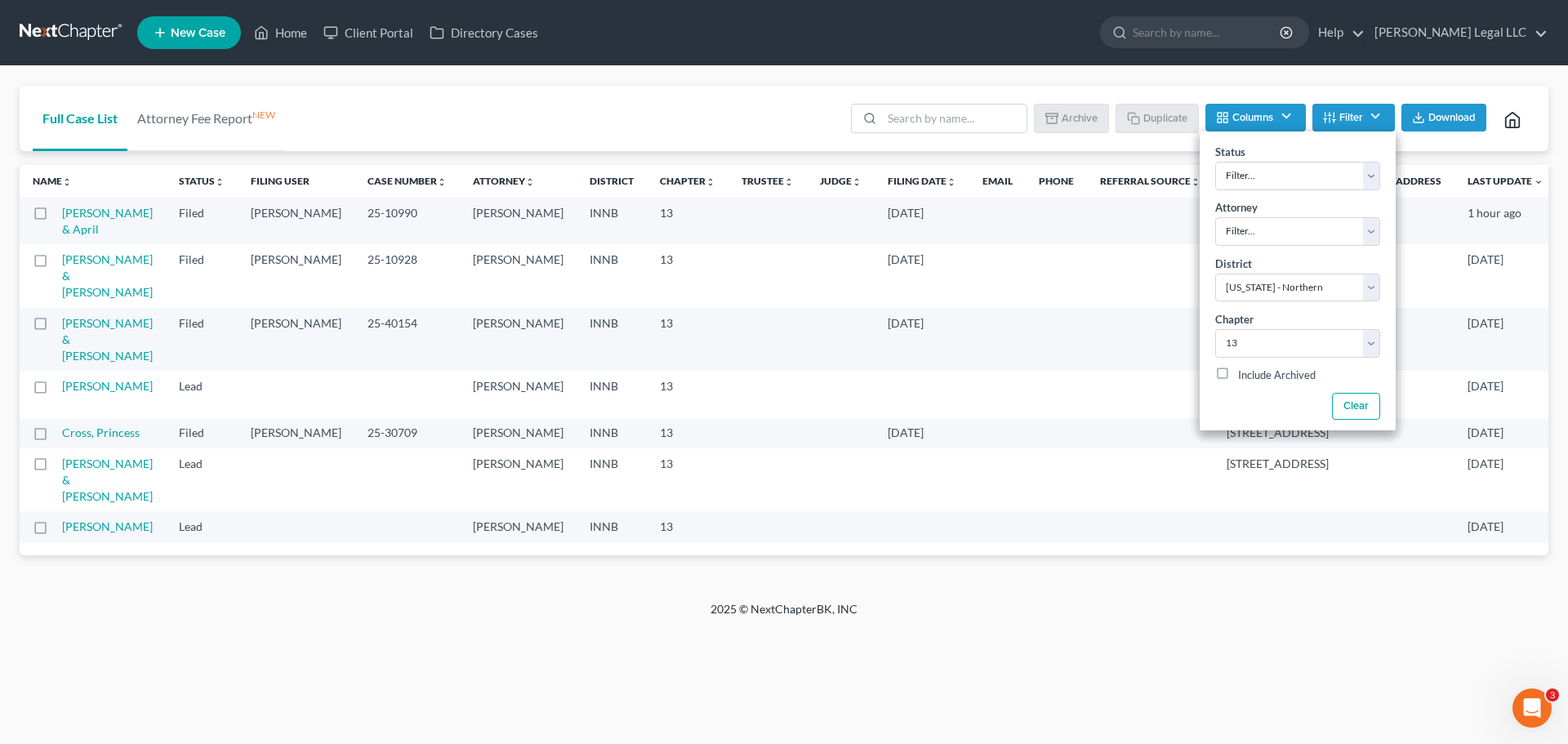 click on "Home New Case Client Portal Directory Cases [PERSON_NAME] Legal LLC [EMAIL_ADDRESS][DOMAIN_NAME] My Account Settings Plan + Billing Account Add-Ons Upgrade to Whoa Help Center Webinars Training Videos What's new Log out New Case Home Client Portal Directory Cases         - No Result - See all results Or Press Enter... Help Help Center Webinars Training Videos What's new [PERSON_NAME] Legal LLC [PERSON_NAME] Legal LLC [EMAIL_ADDRESS][DOMAIN_NAME] My Account Settings Plan + Billing Account Add-Ons Upgrade to Whoa Log out 	 Full Case List Attorney Fee Report NEW         Batch Download Archive Un-archive Duplicate Columns Attorney Case Number Area Of Law Chapter Client Address District Email IC Date Signing Date Confirmation Date Filing Date Filing User Judge Phone Referral Source Claims & Services Spouse Address Status Trustee Last Update Filter Status Filter... Discharged Discharged & Reported Discharge Litigation Dismissal Notice Dismissed Dismissed & Litigation Filed Filed / Pre 341 Inactive In Progress Lead Lost Lead Plan Confirmation [US_STATE]" at bounding box center (784, 372) 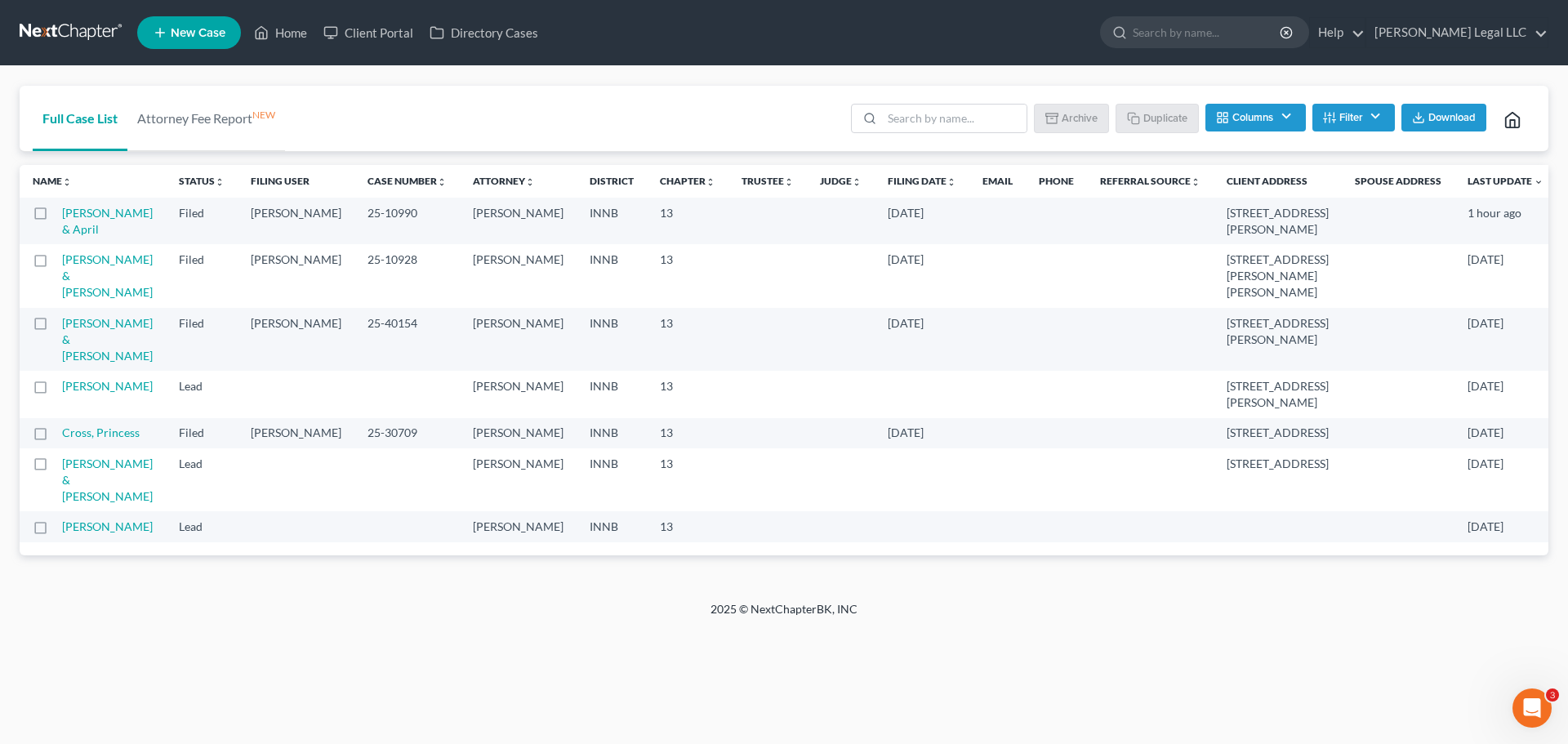 click on "Home New Case Client Portal Directory Cases [PERSON_NAME] Legal LLC [EMAIL_ADDRESS][DOMAIN_NAME] My Account Settings Plan + Billing Account Add-Ons Upgrade to Whoa Help Center Webinars Training Videos What's new Log out New Case Home Client Portal Directory Cases         - No Result - See all results Or Press Enter... Help Help Center Webinars Training Videos What's new [PERSON_NAME] Legal LLC [PERSON_NAME] Legal LLC [EMAIL_ADDRESS][DOMAIN_NAME] My Account Settings Plan + Billing Account Add-Ons Upgrade to Whoa Log out 	 Full Case List Attorney Fee Report NEW         Batch Download Archive Un-archive Duplicate Columns Attorney Case Number Area Of Law Chapter Client Address District Email IC Date Signing Date Confirmation Date Filing Date Filing User Judge Phone Referral Source Claims & Services Spouse Address Status Trustee Last Update Filter Status Filter... Discharged Discharged & Reported Discharge Litigation Dismissal Notice Dismissed Dismissed & Litigation Filed Filed / Pre 341 Inactive In Progress Lead Lost Lead Plan Confirmation [US_STATE]" at bounding box center [784, 372] 